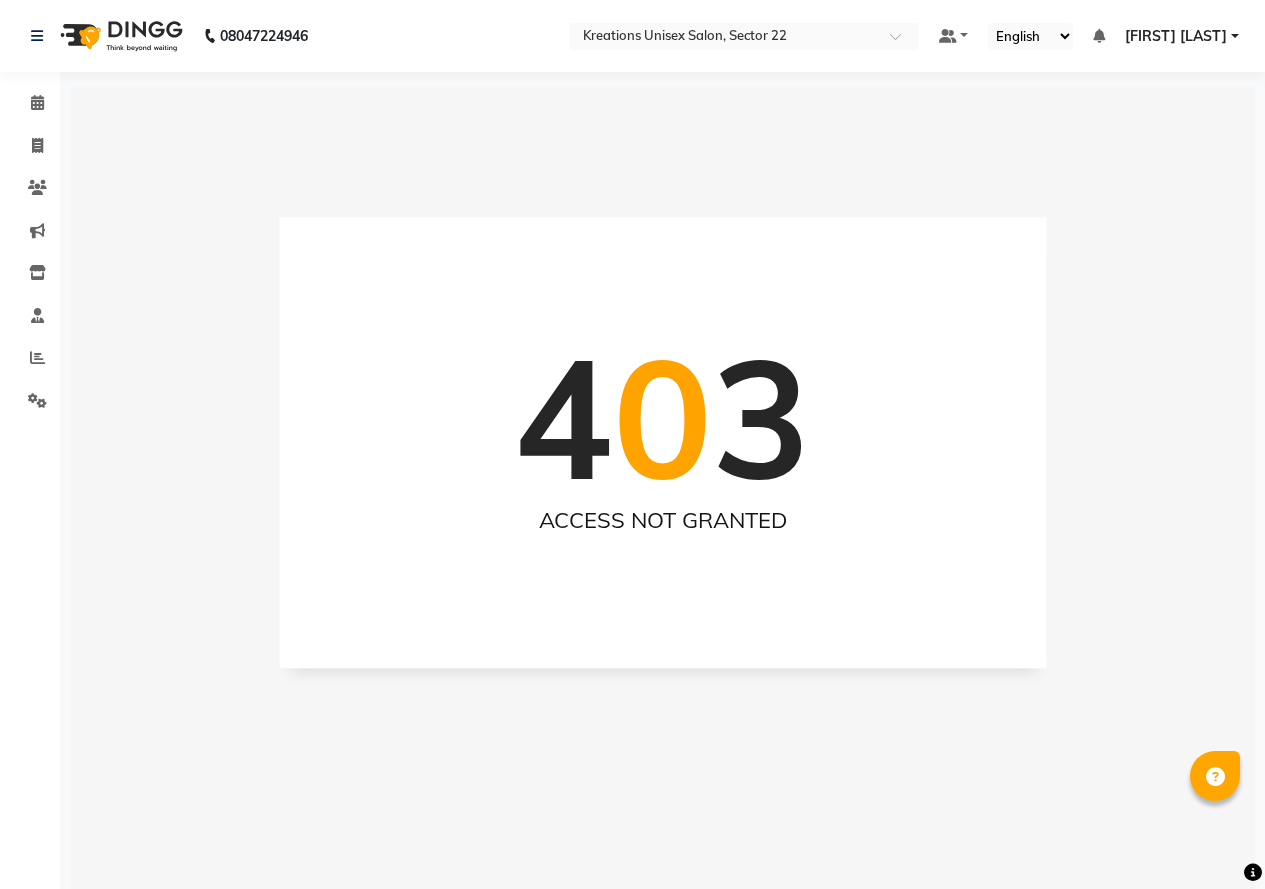 scroll, scrollTop: 0, scrollLeft: 0, axis: both 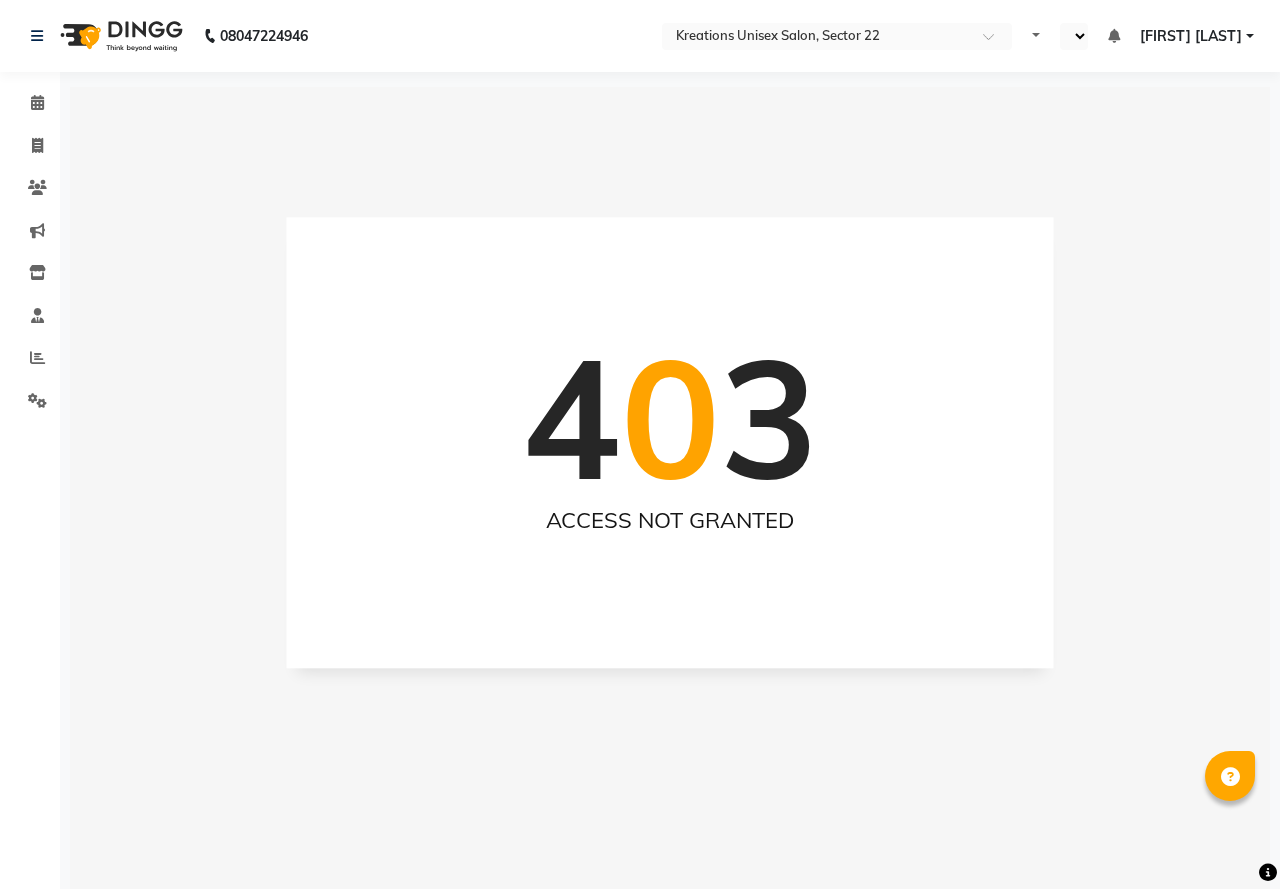 select on "en" 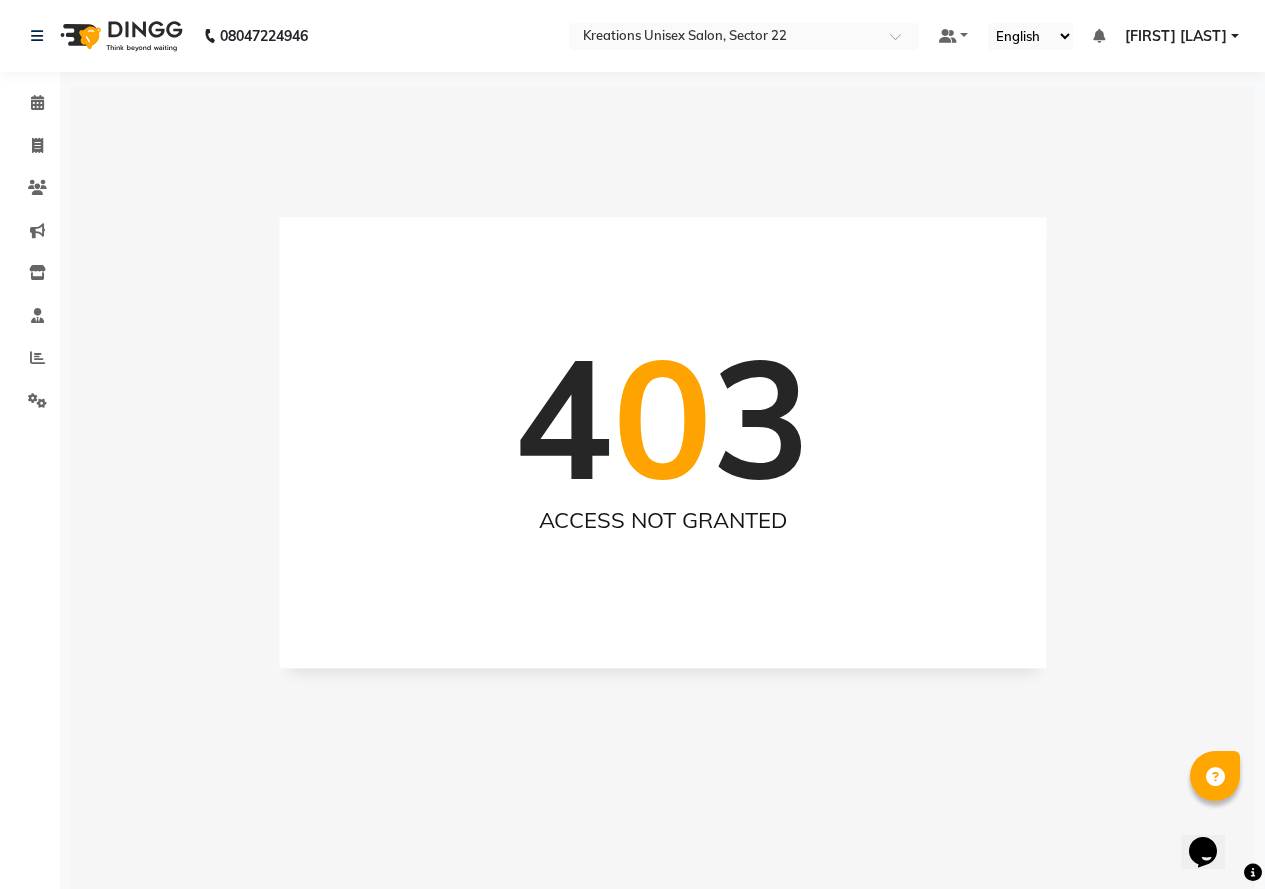 scroll, scrollTop: 0, scrollLeft: 0, axis: both 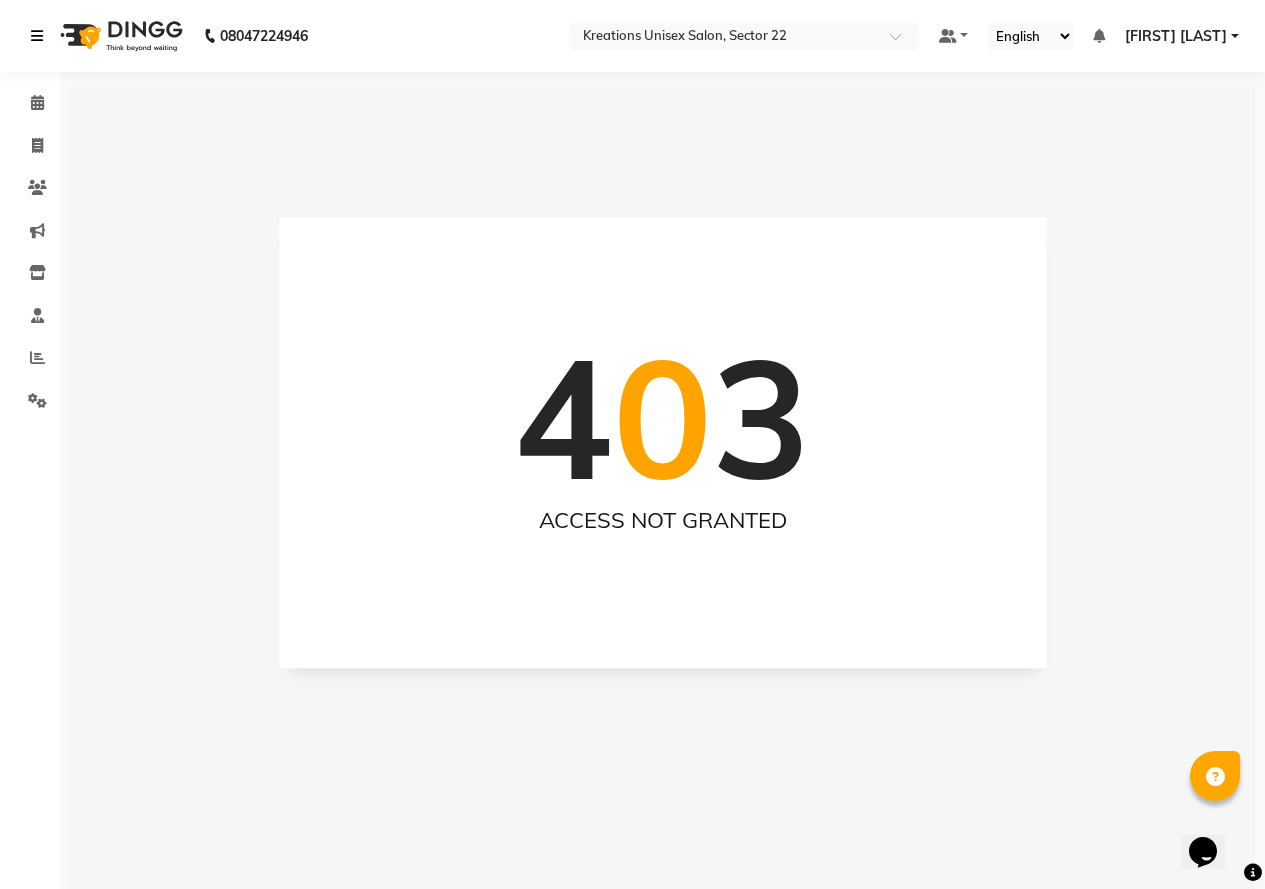 click at bounding box center (37, 36) 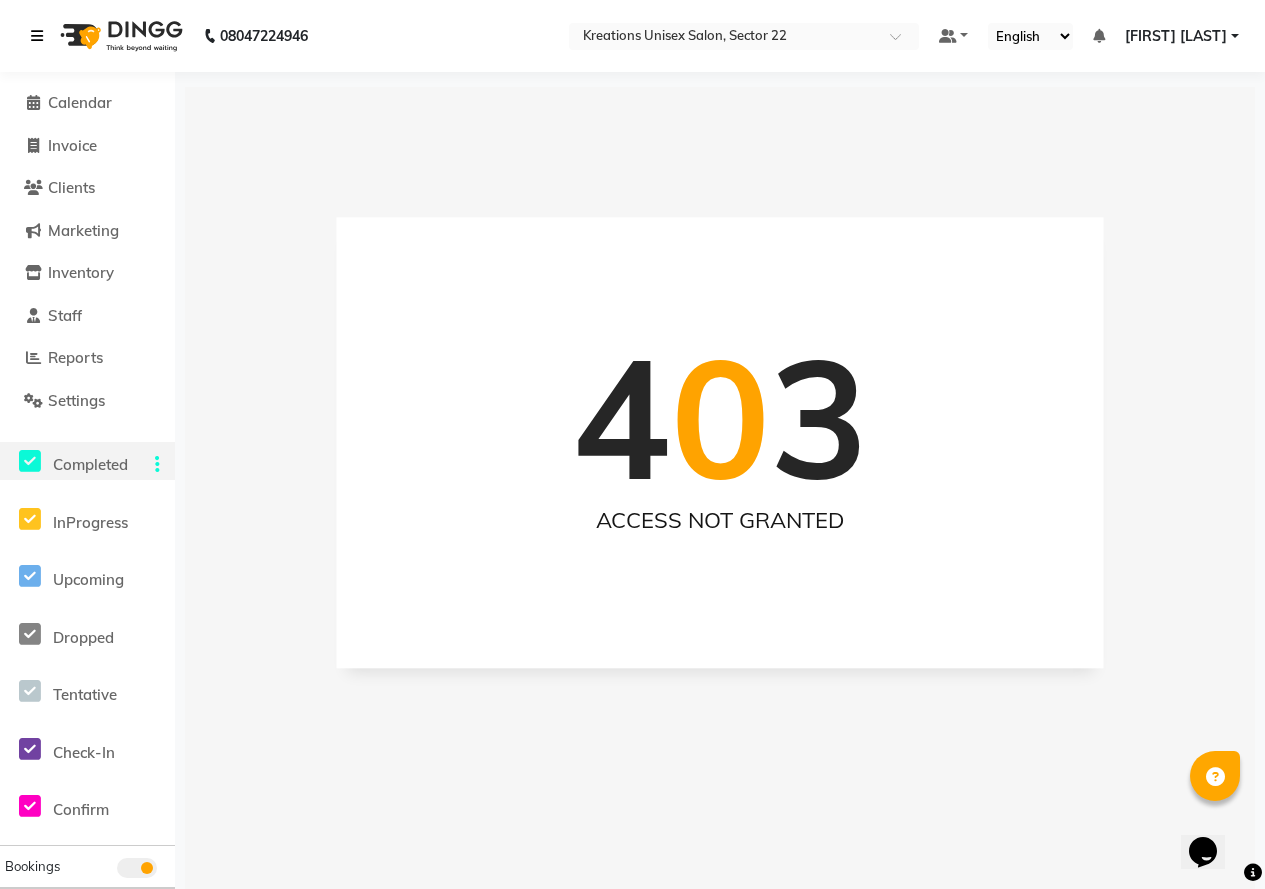 scroll, scrollTop: 88, scrollLeft: 0, axis: vertical 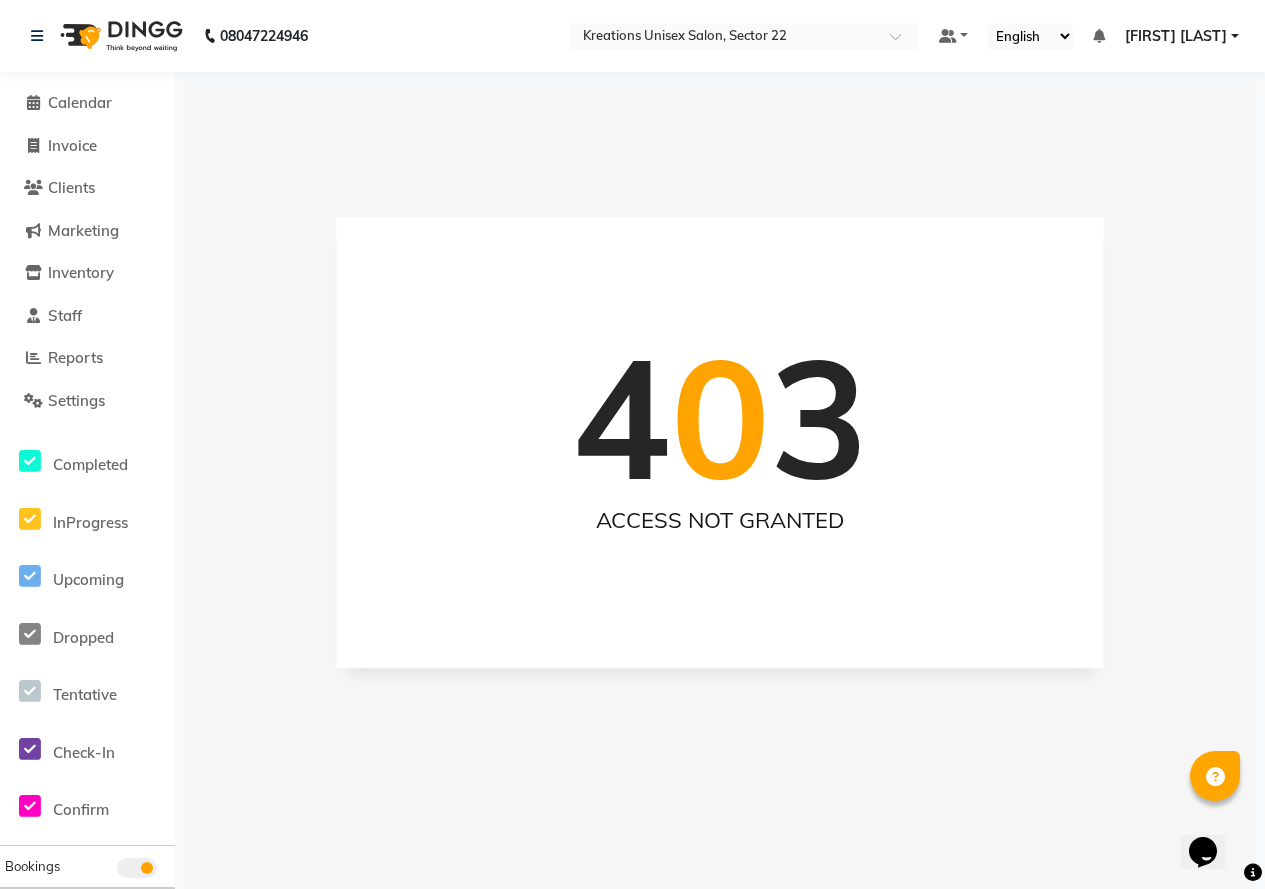 click on "4 0 3 ACCESS NOT GRANTED" at bounding box center (720, 531) 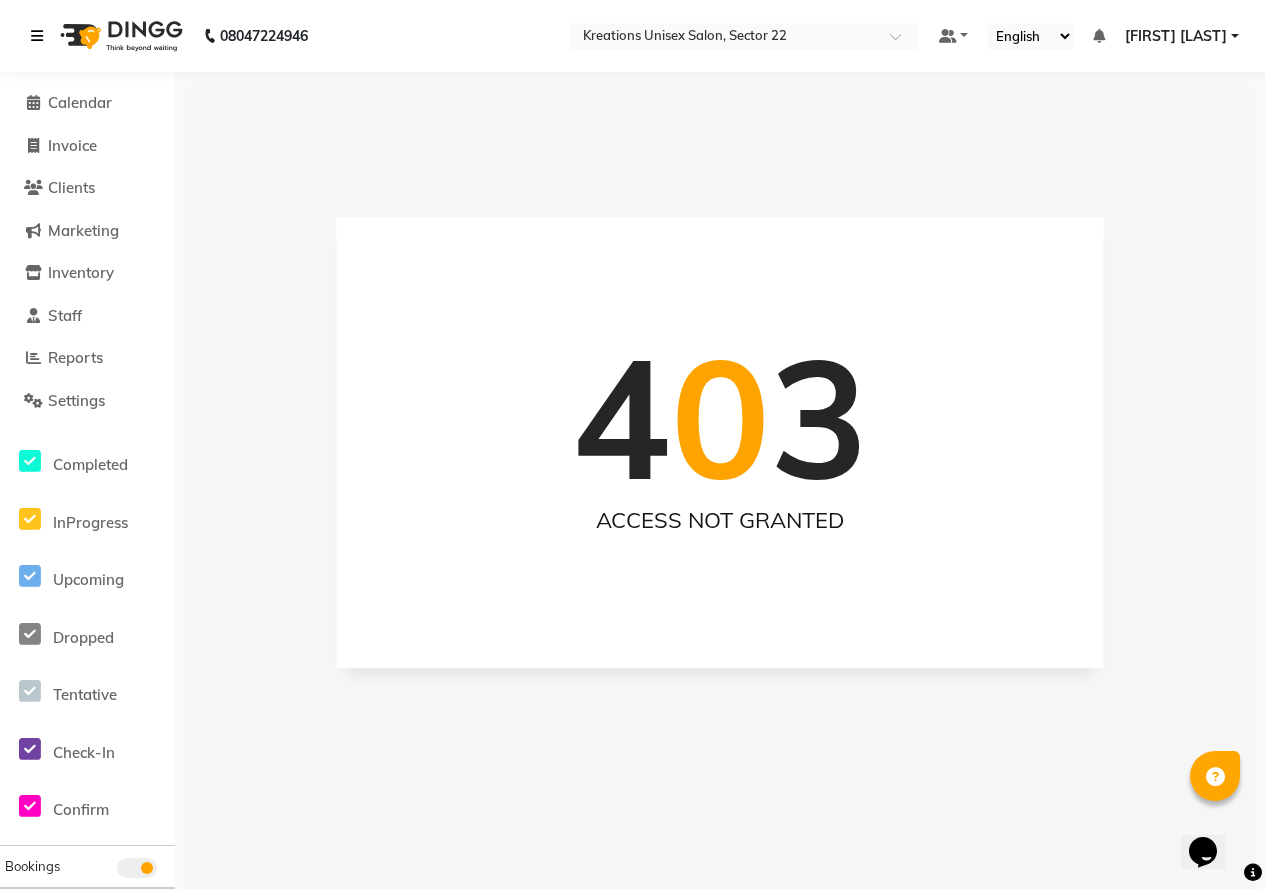 click at bounding box center (37, 36) 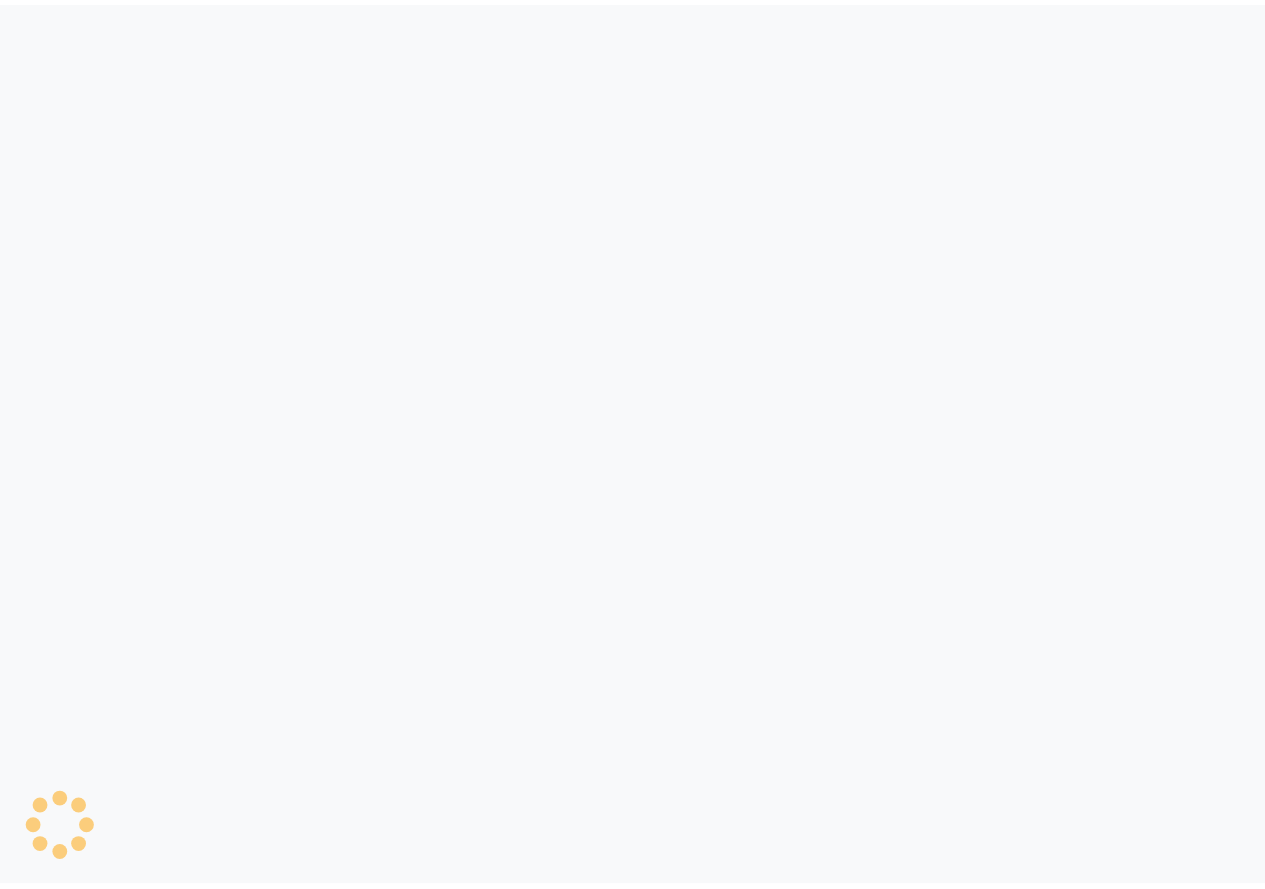 scroll, scrollTop: 0, scrollLeft: 0, axis: both 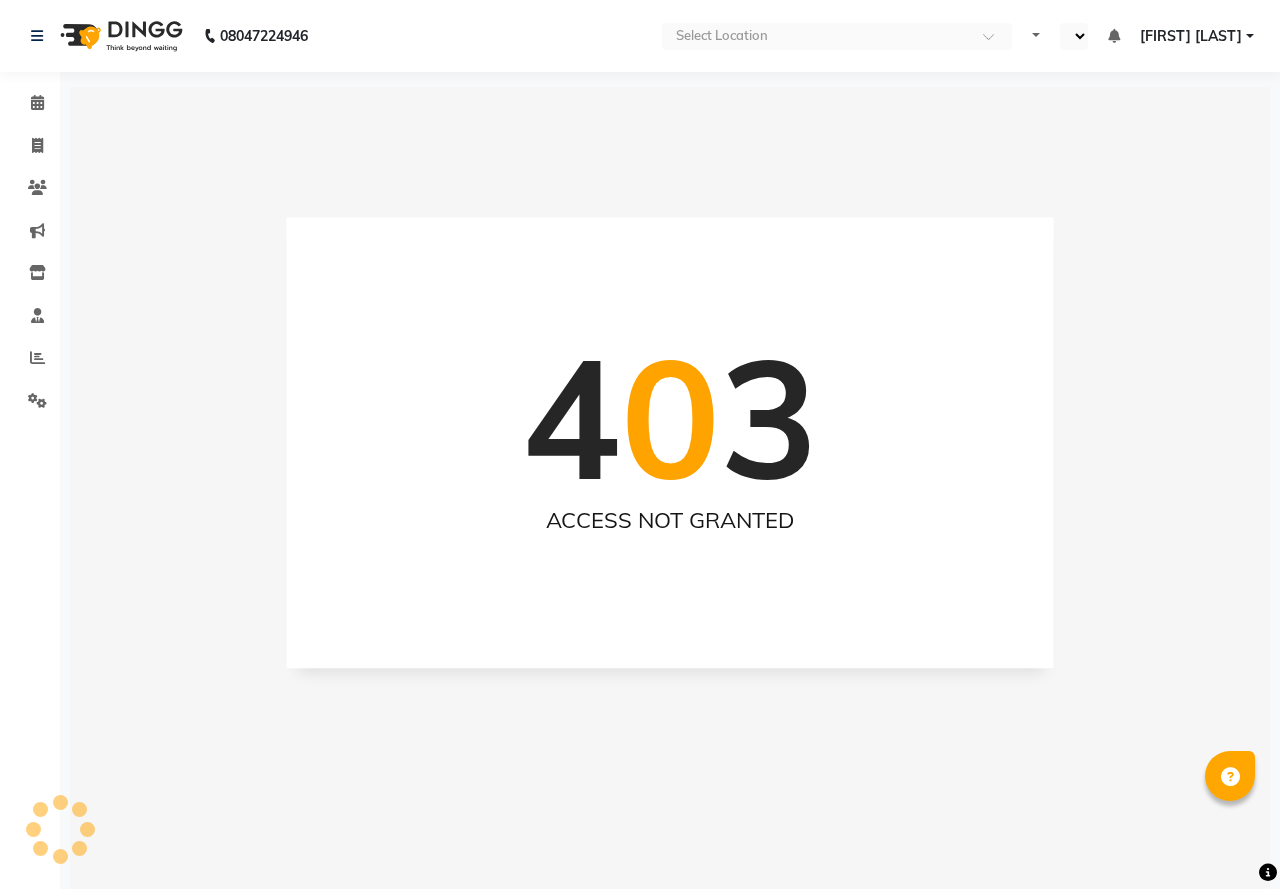select on "en" 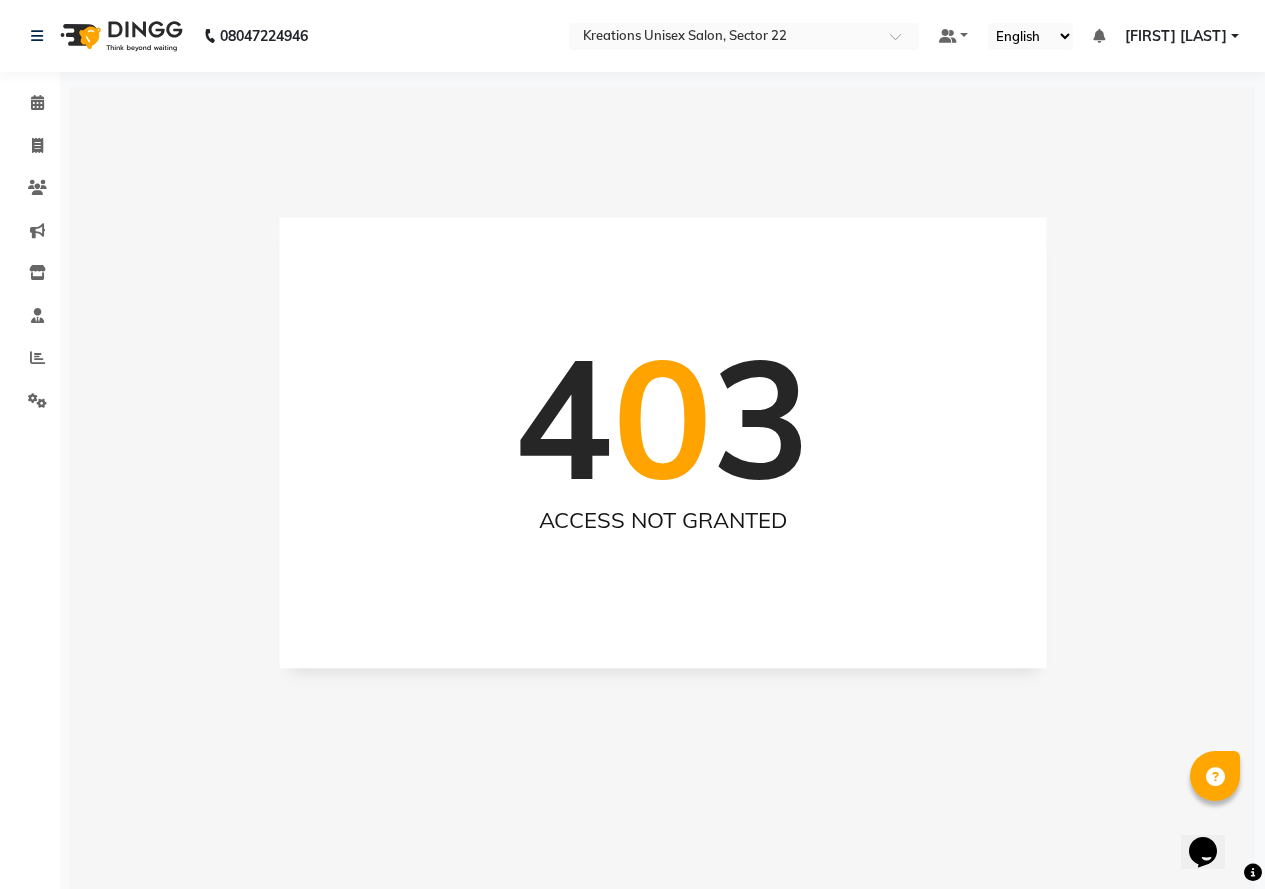 scroll, scrollTop: 0, scrollLeft: 0, axis: both 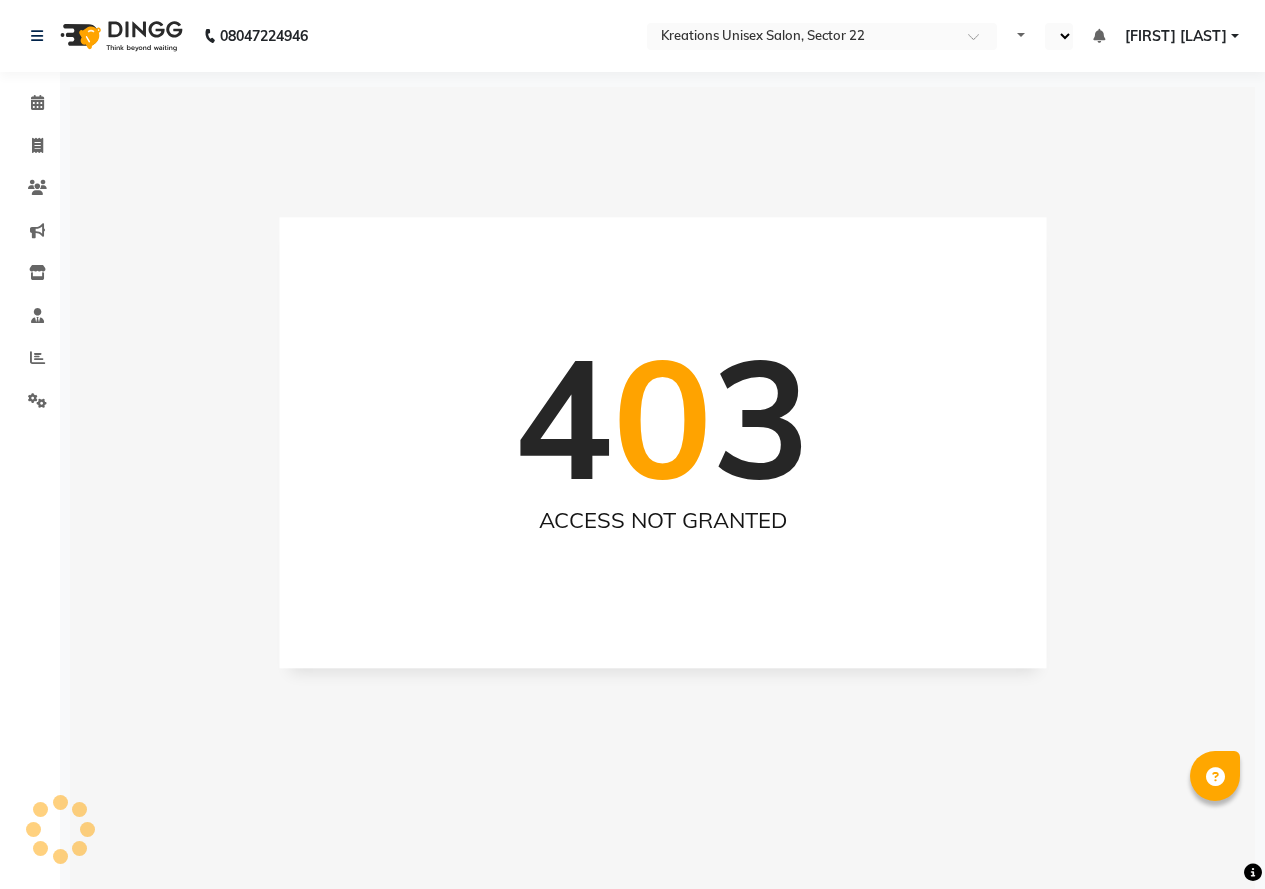 select on "en" 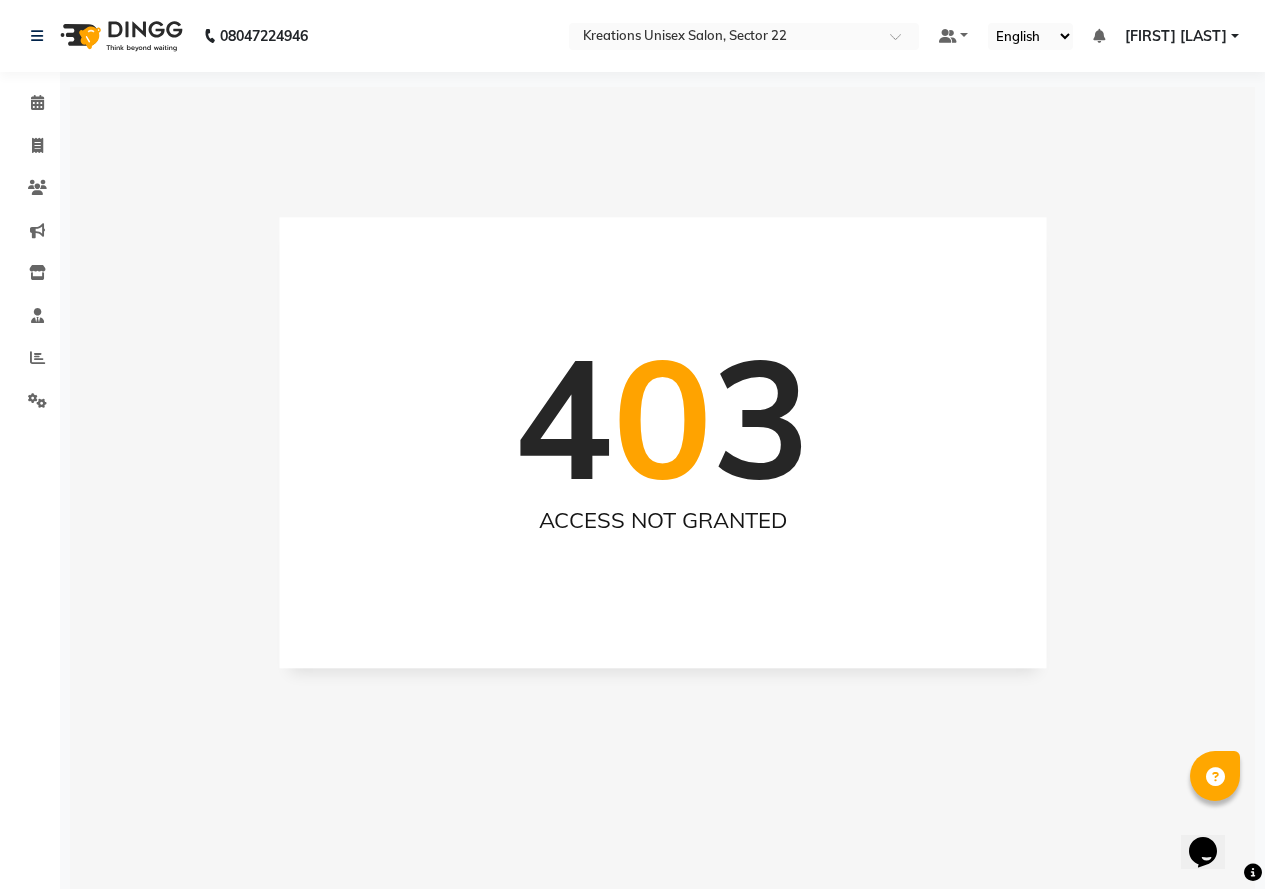 scroll, scrollTop: 0, scrollLeft: 0, axis: both 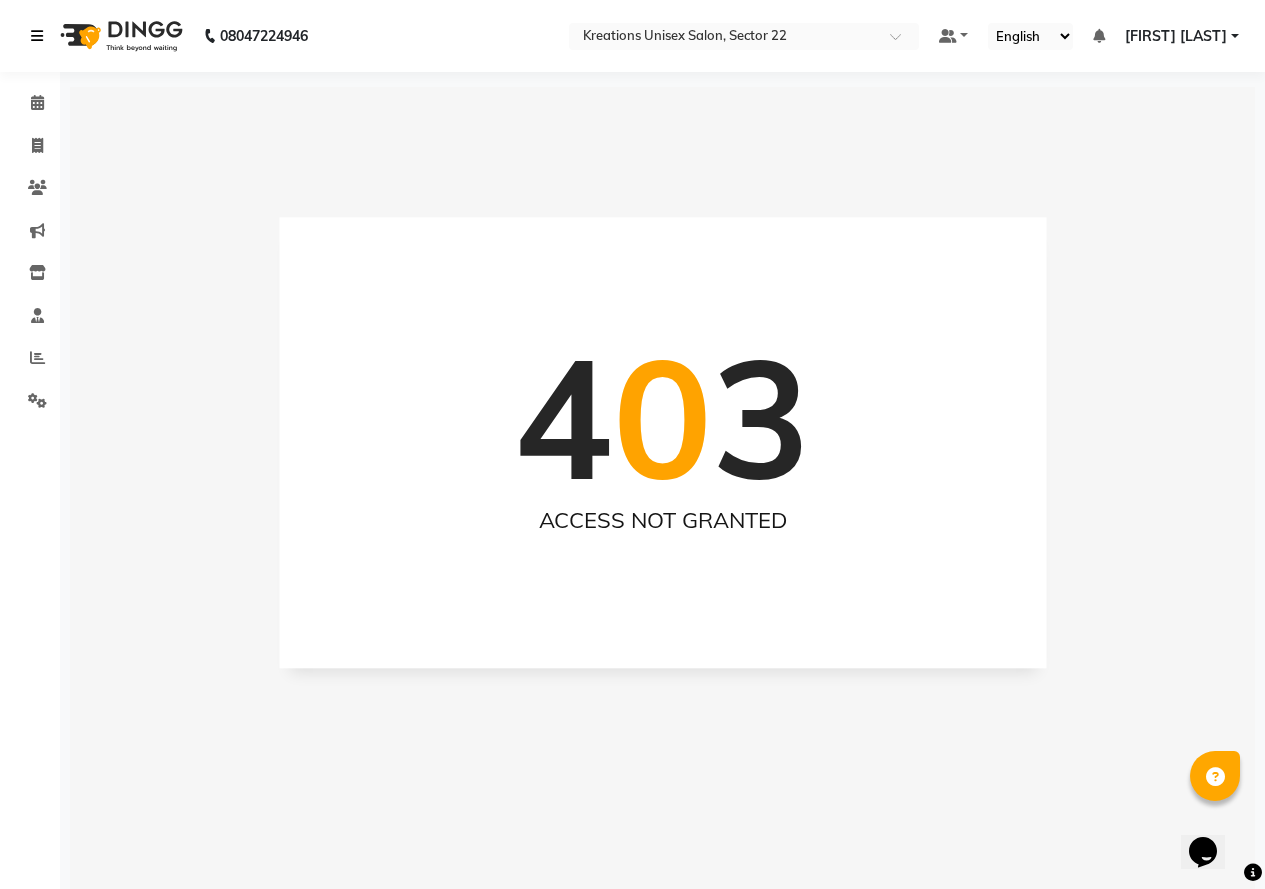 click at bounding box center [37, 36] 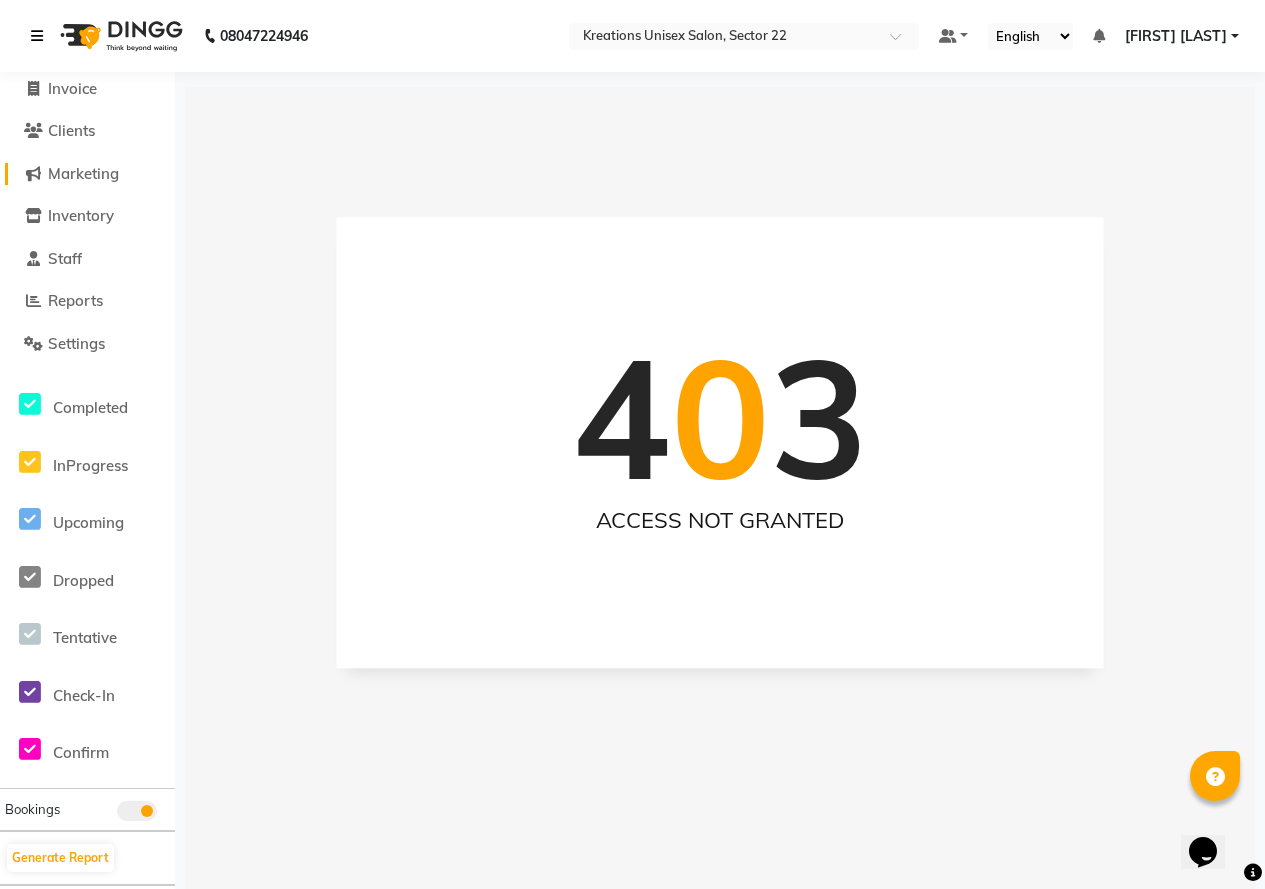 scroll, scrollTop: 88, scrollLeft: 0, axis: vertical 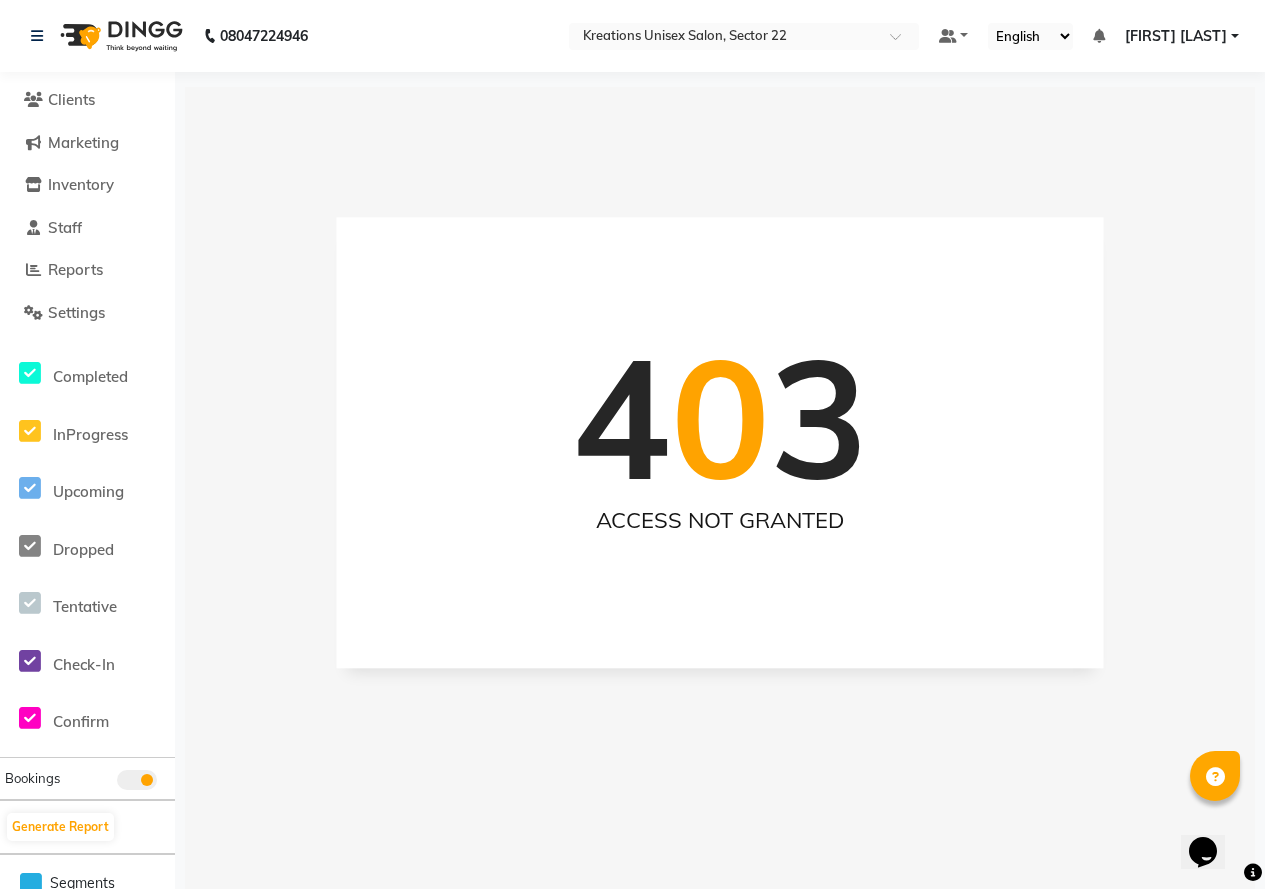 click on "4 0 3 ACCESS NOT GRANTED" at bounding box center [720, 531] 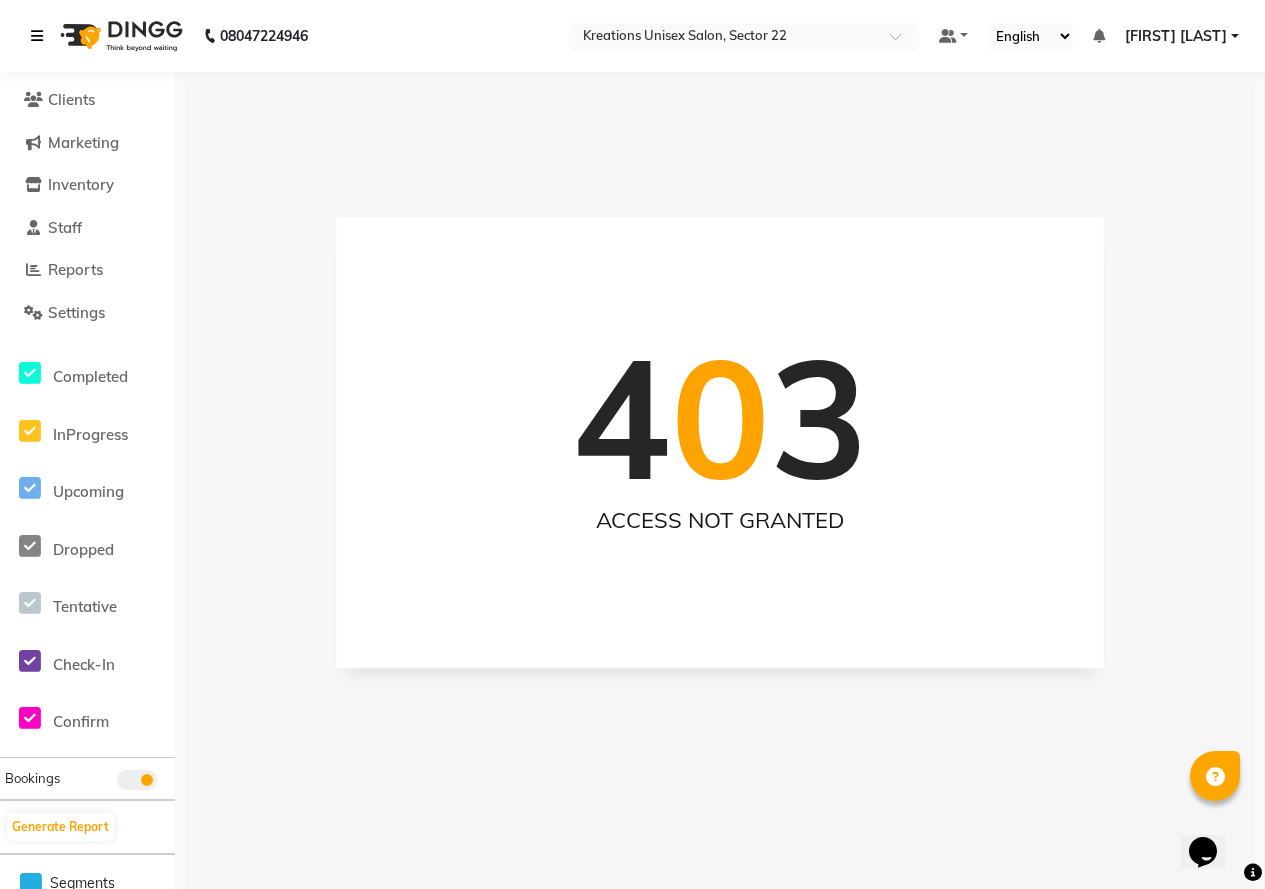 click at bounding box center (37, 36) 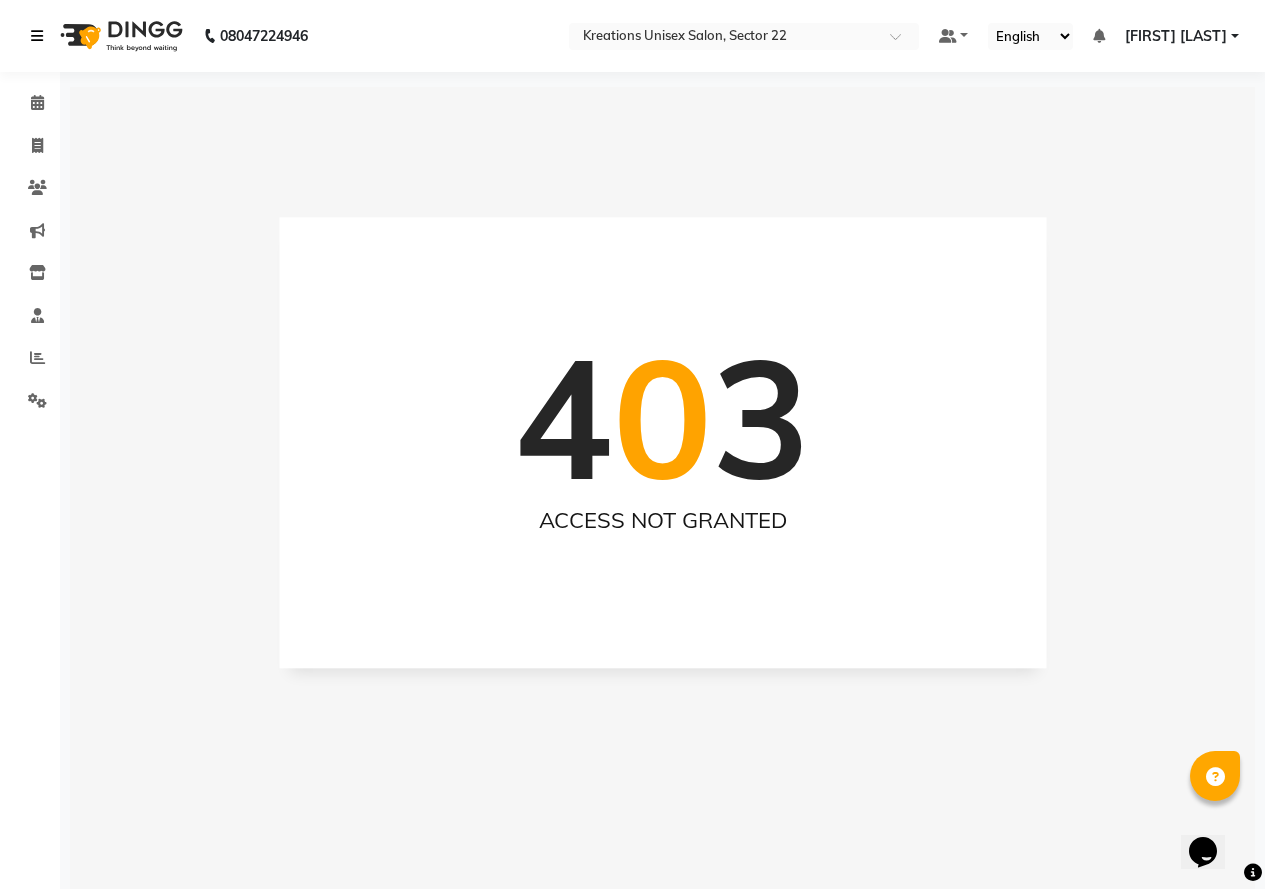 scroll, scrollTop: 0, scrollLeft: 0, axis: both 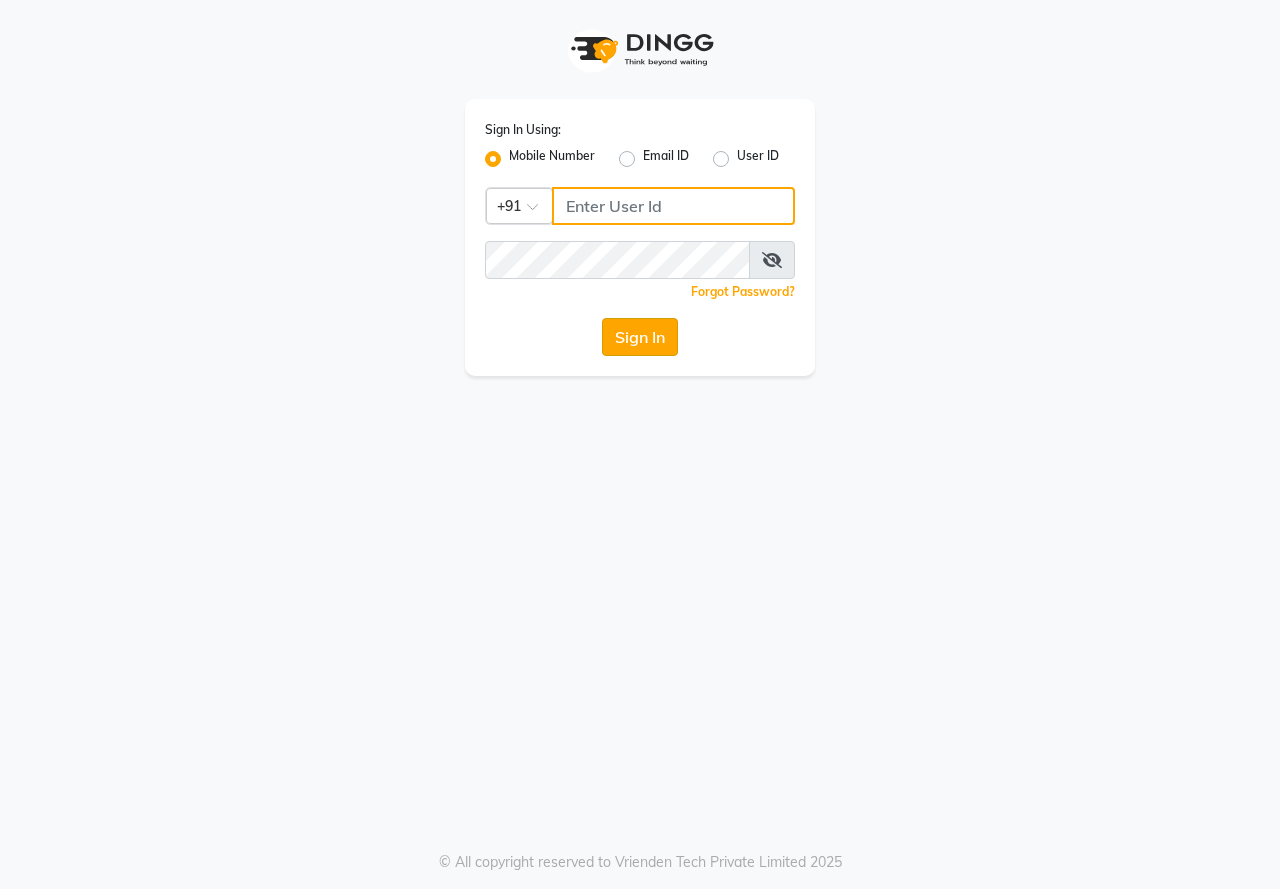 type on "8448860887" 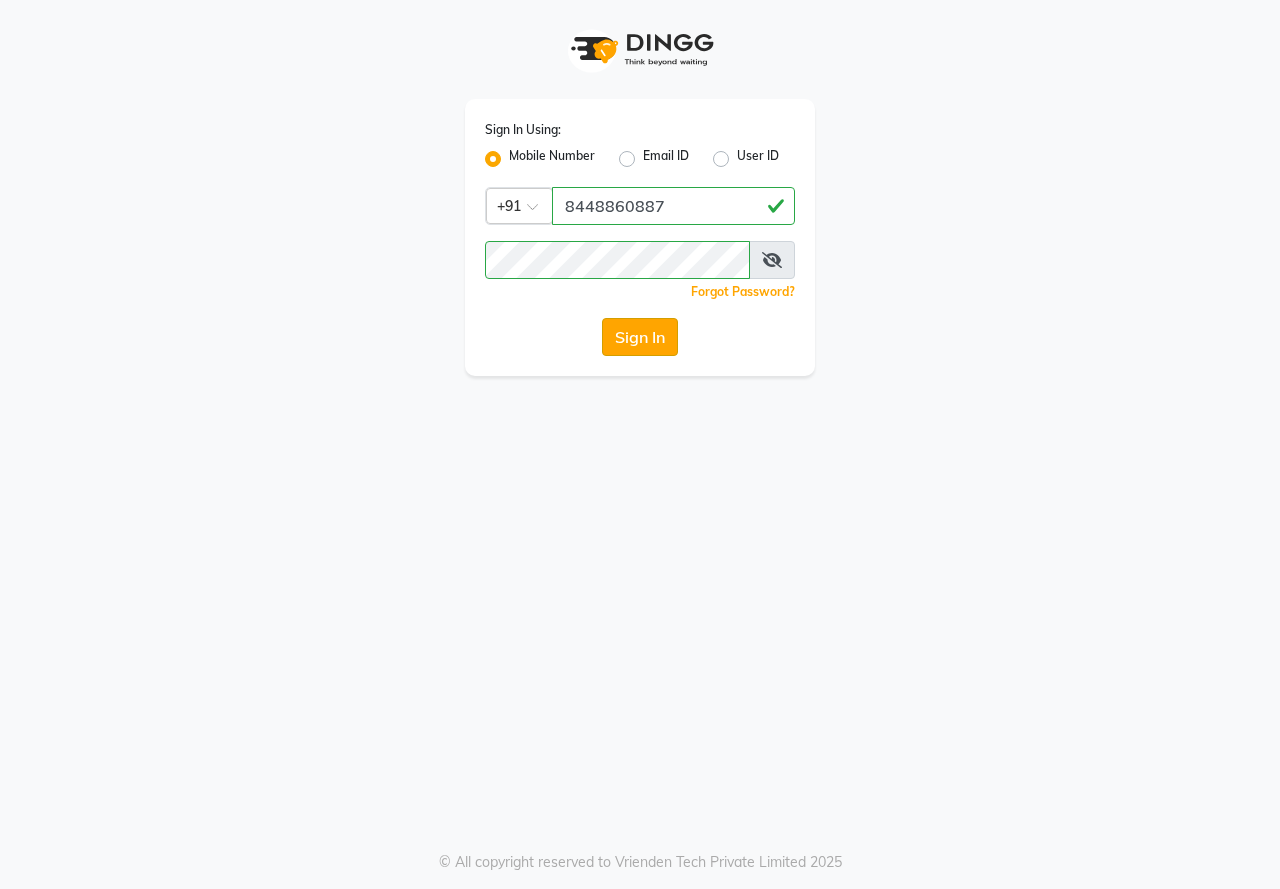 click on "Sign In" 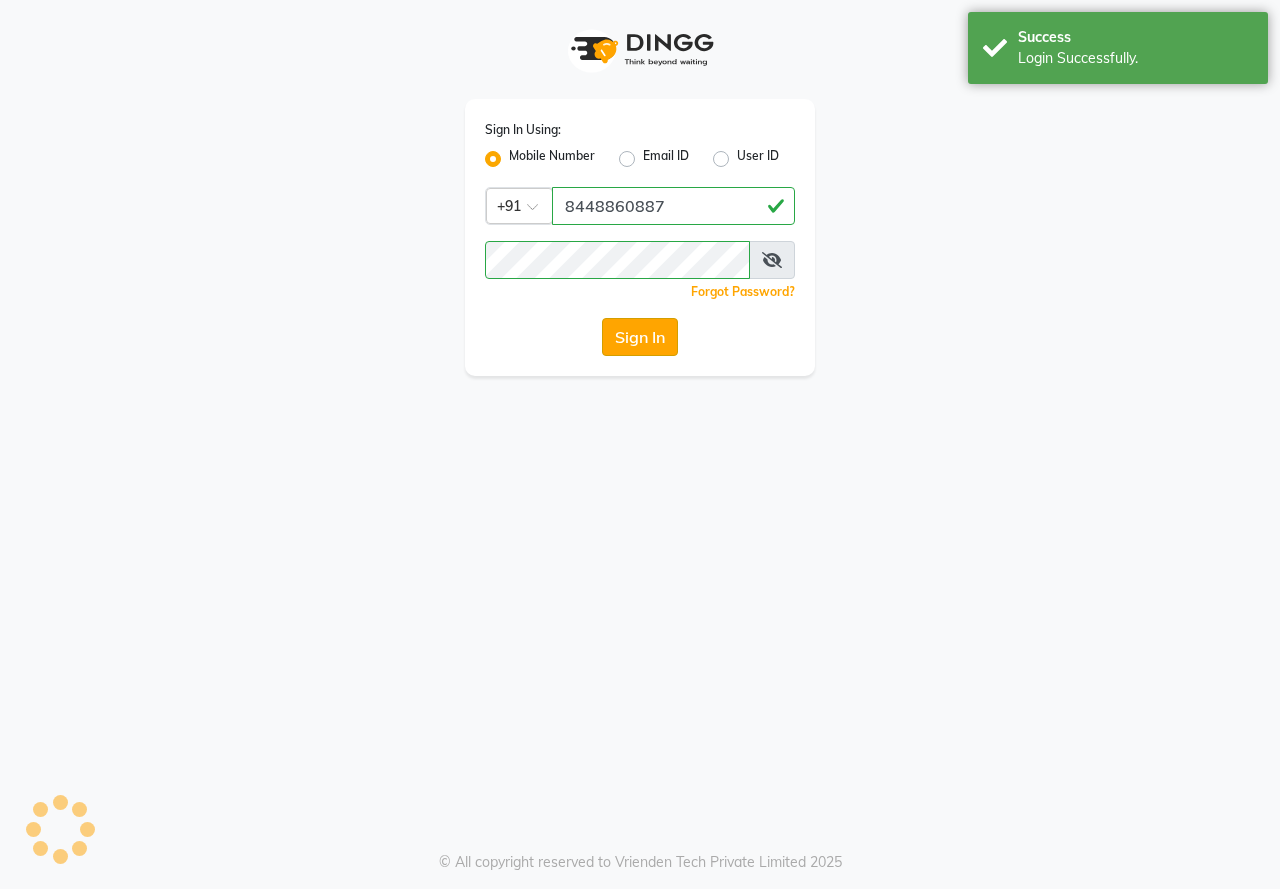 select on "service" 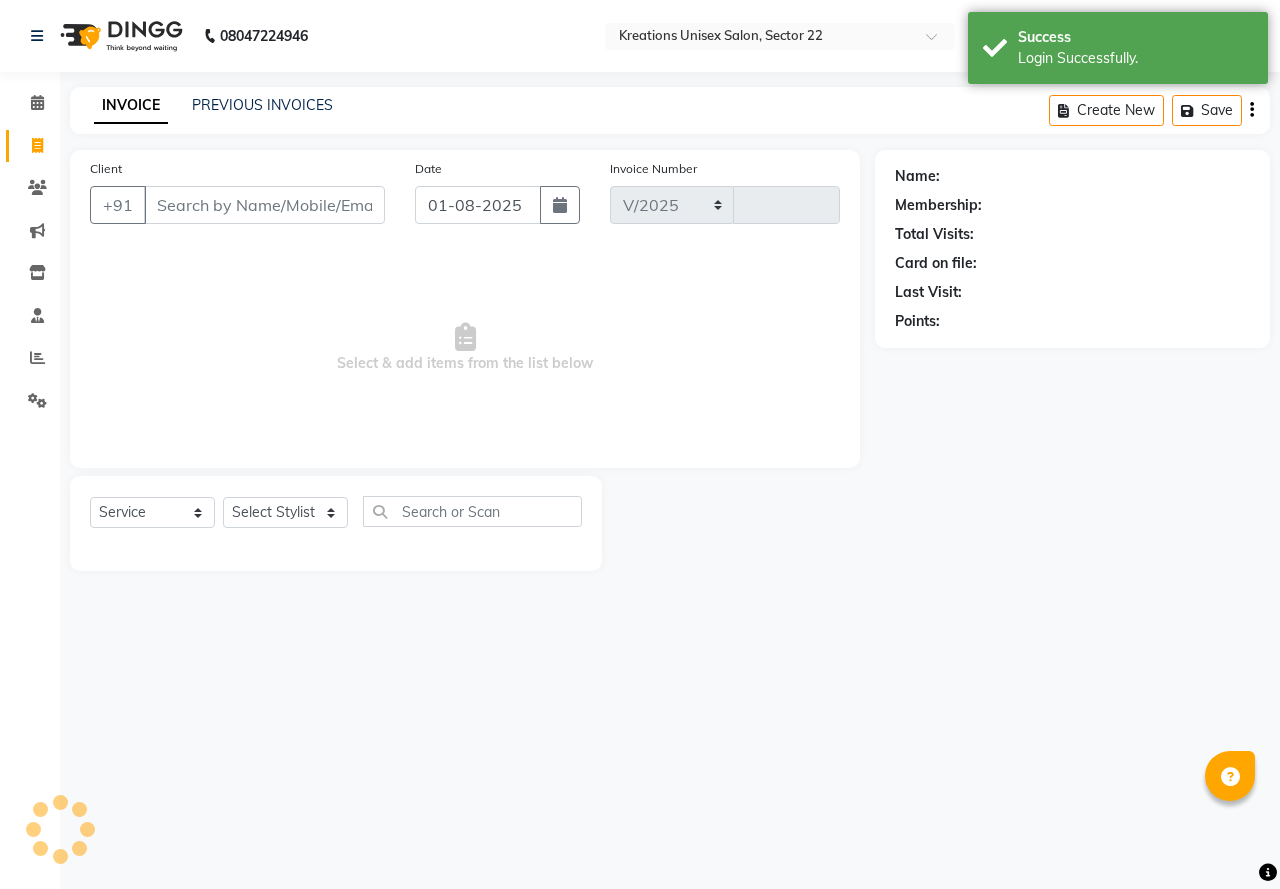 select on "en" 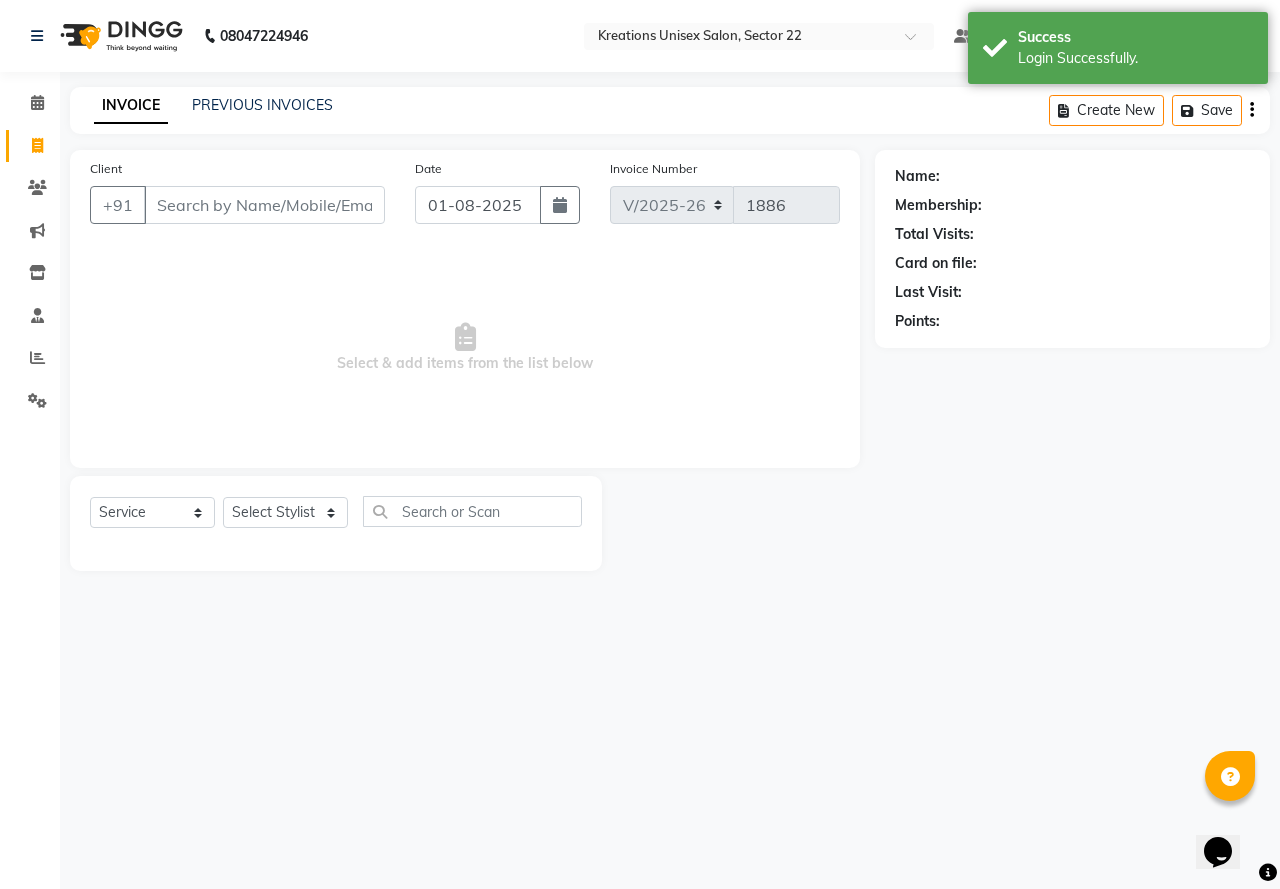 scroll, scrollTop: 0, scrollLeft: 0, axis: both 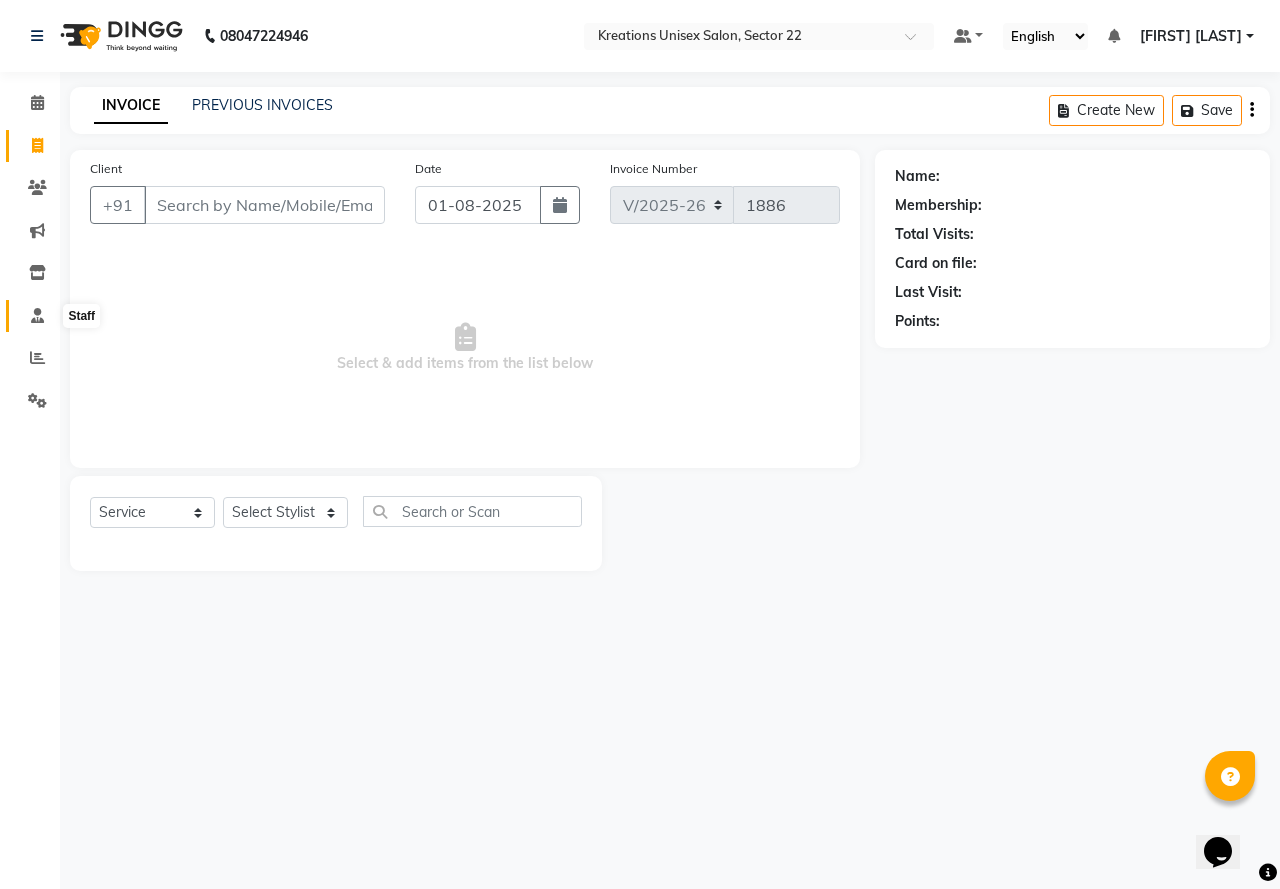 click 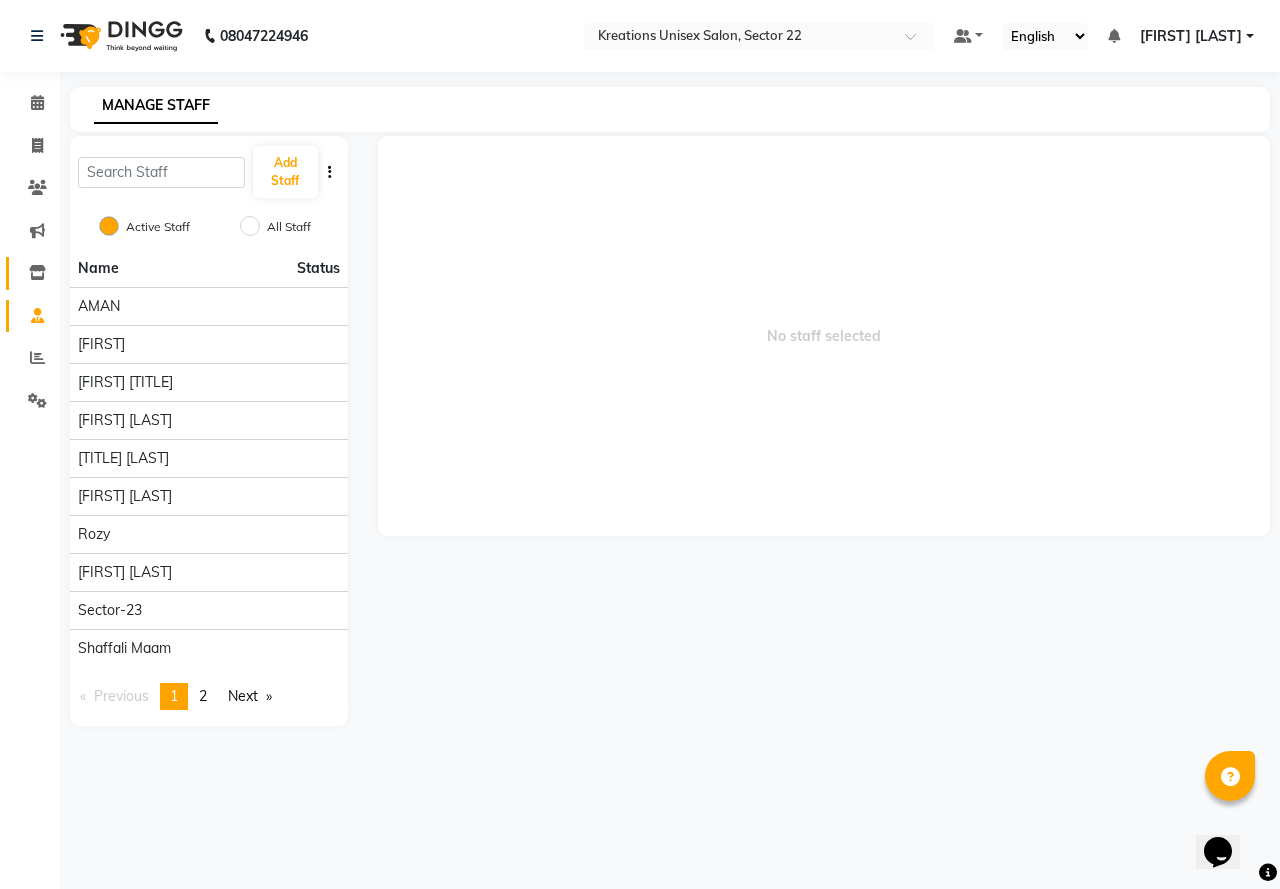 click on "Inventory" 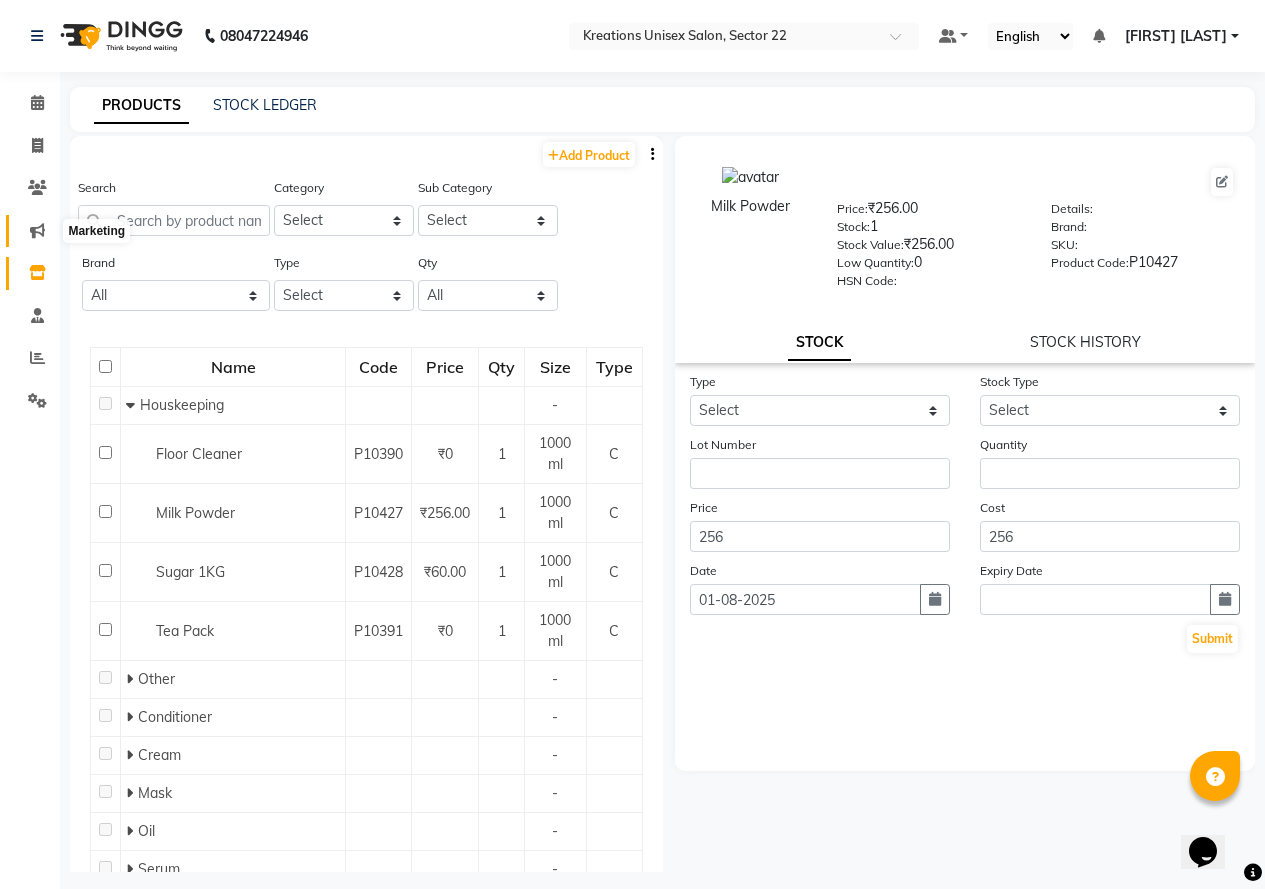 click 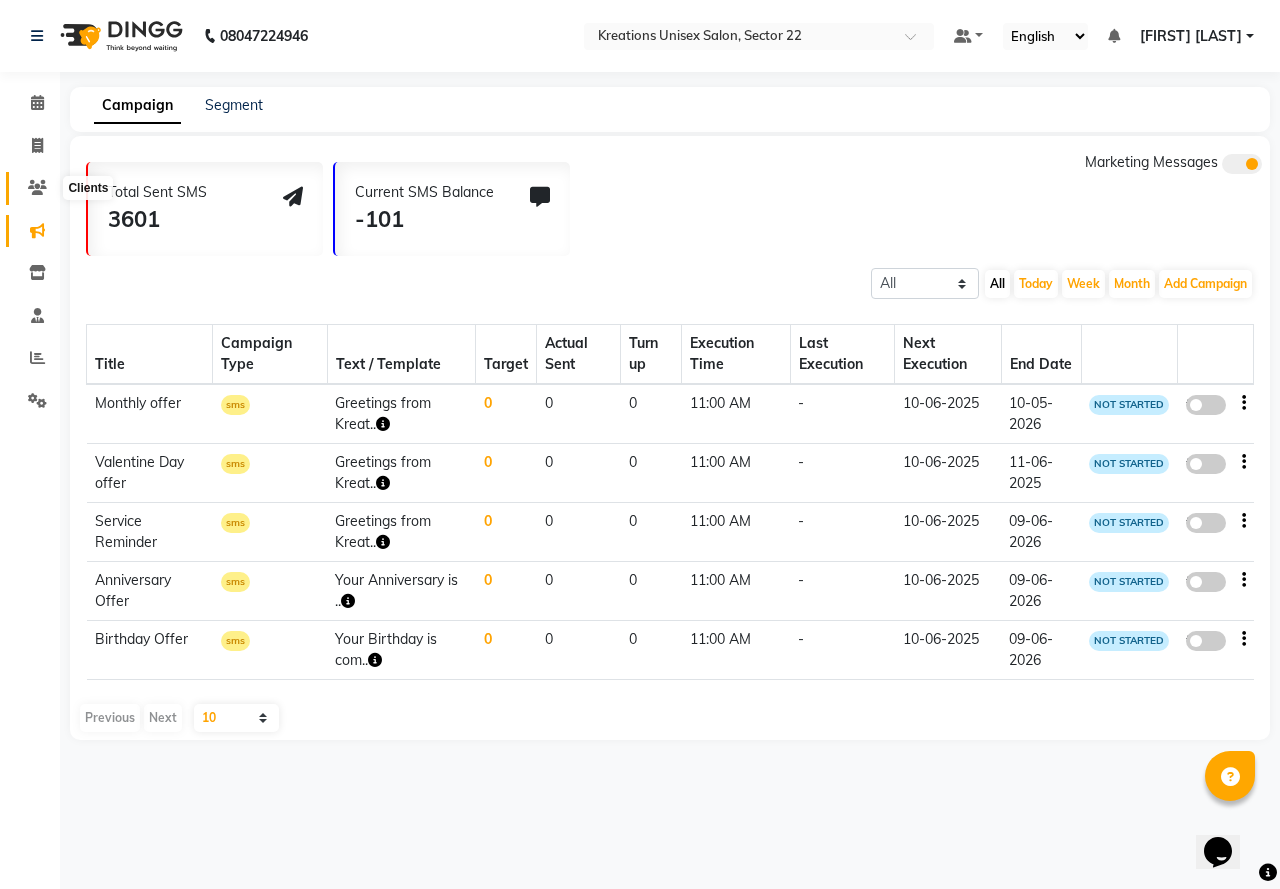 click 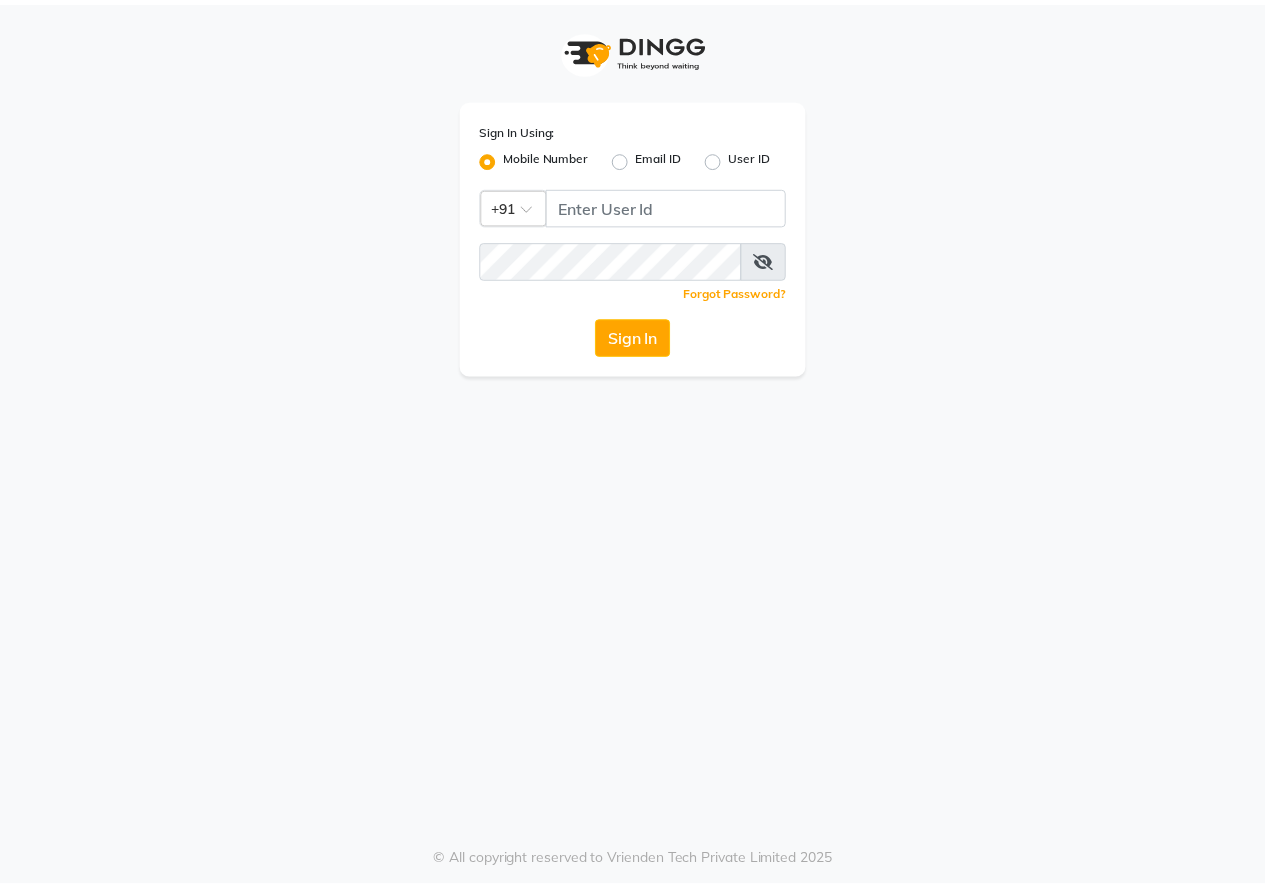 scroll, scrollTop: 0, scrollLeft: 0, axis: both 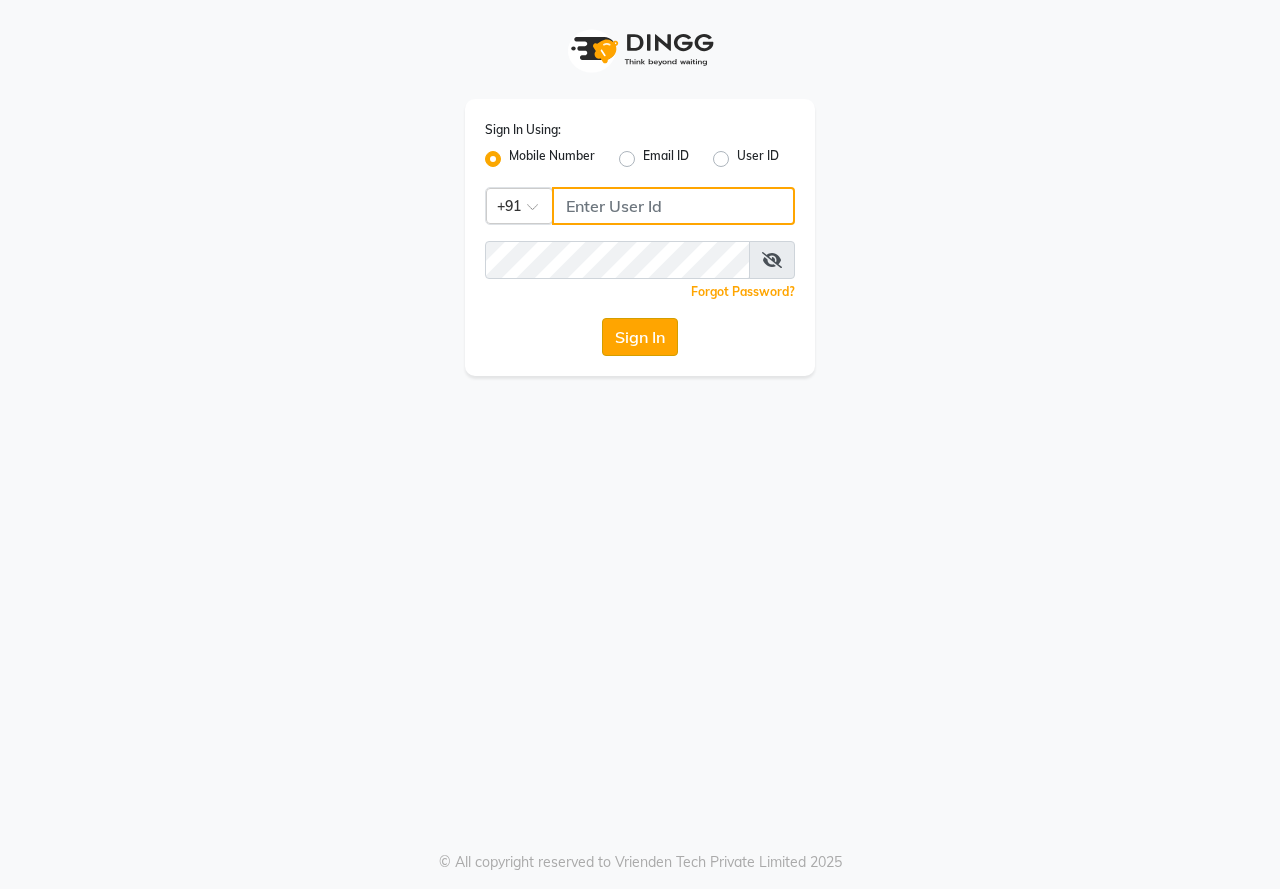 type on "8448860887" 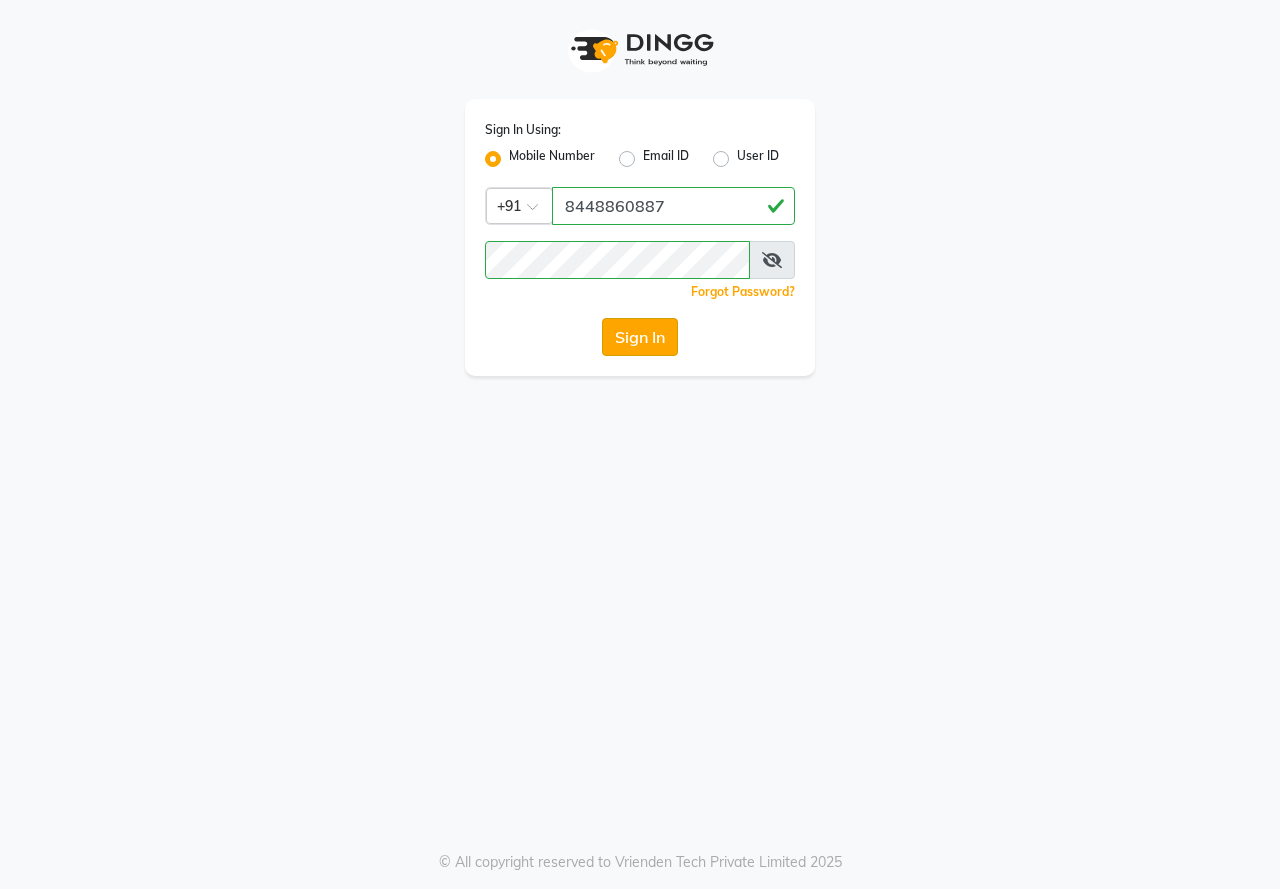 click on "Sign In" 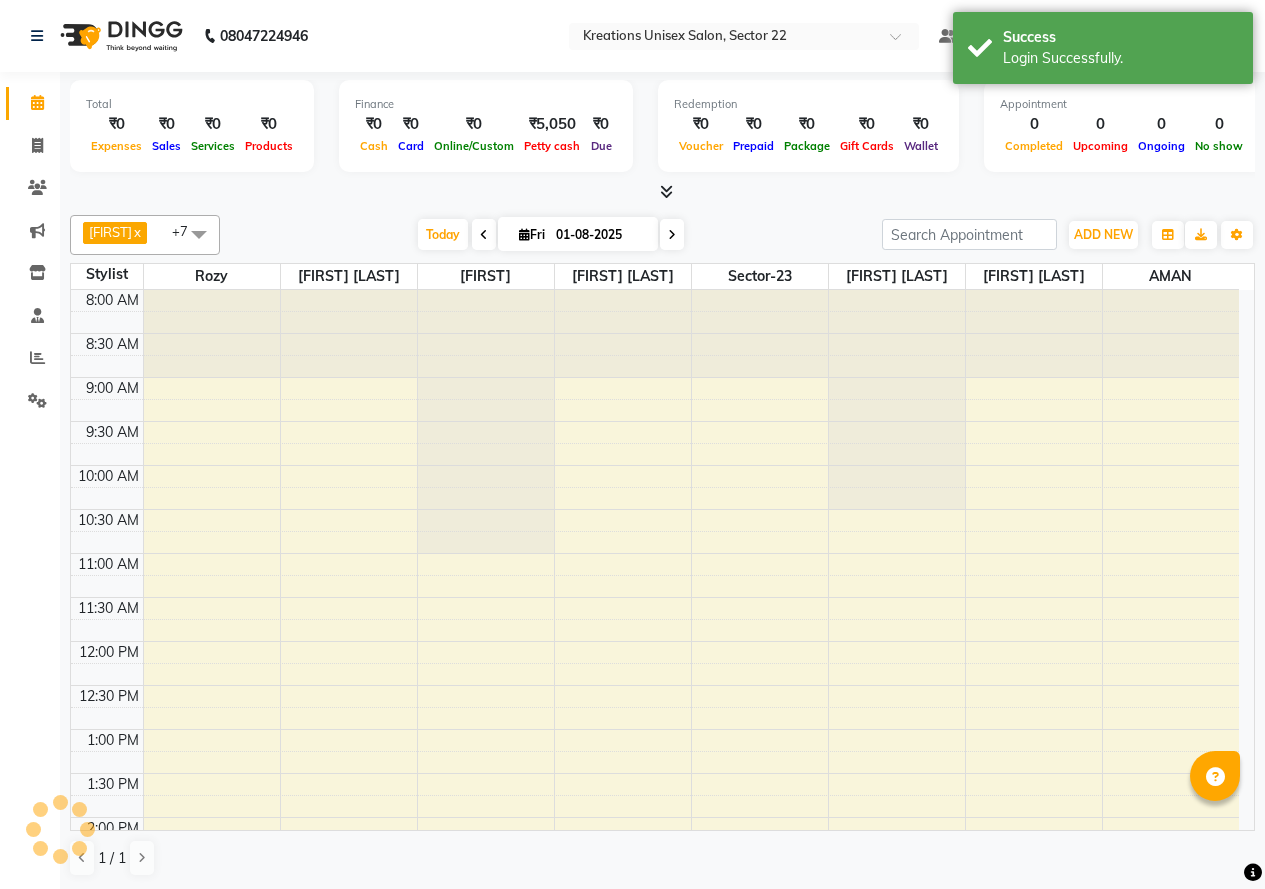 scroll, scrollTop: 0, scrollLeft: 0, axis: both 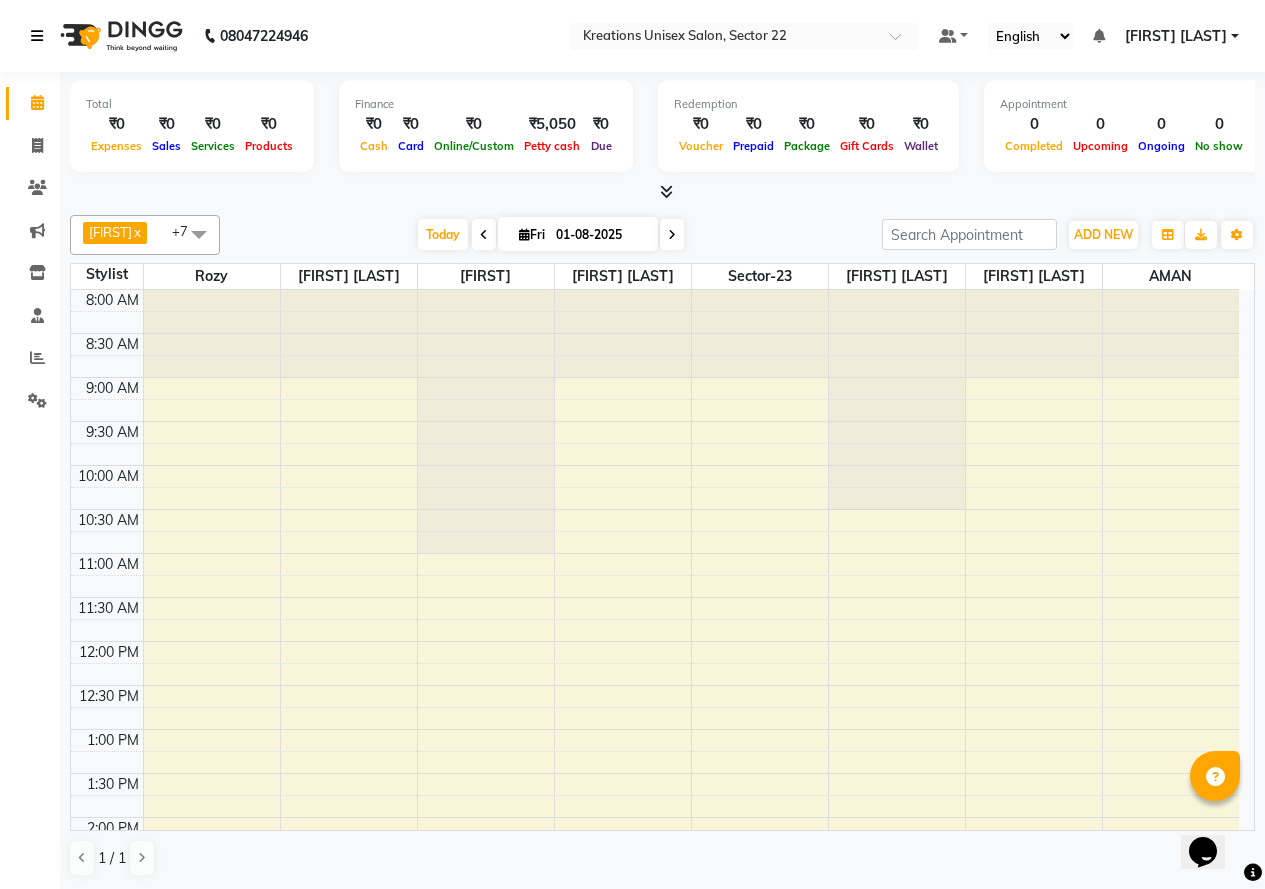 click at bounding box center (41, 36) 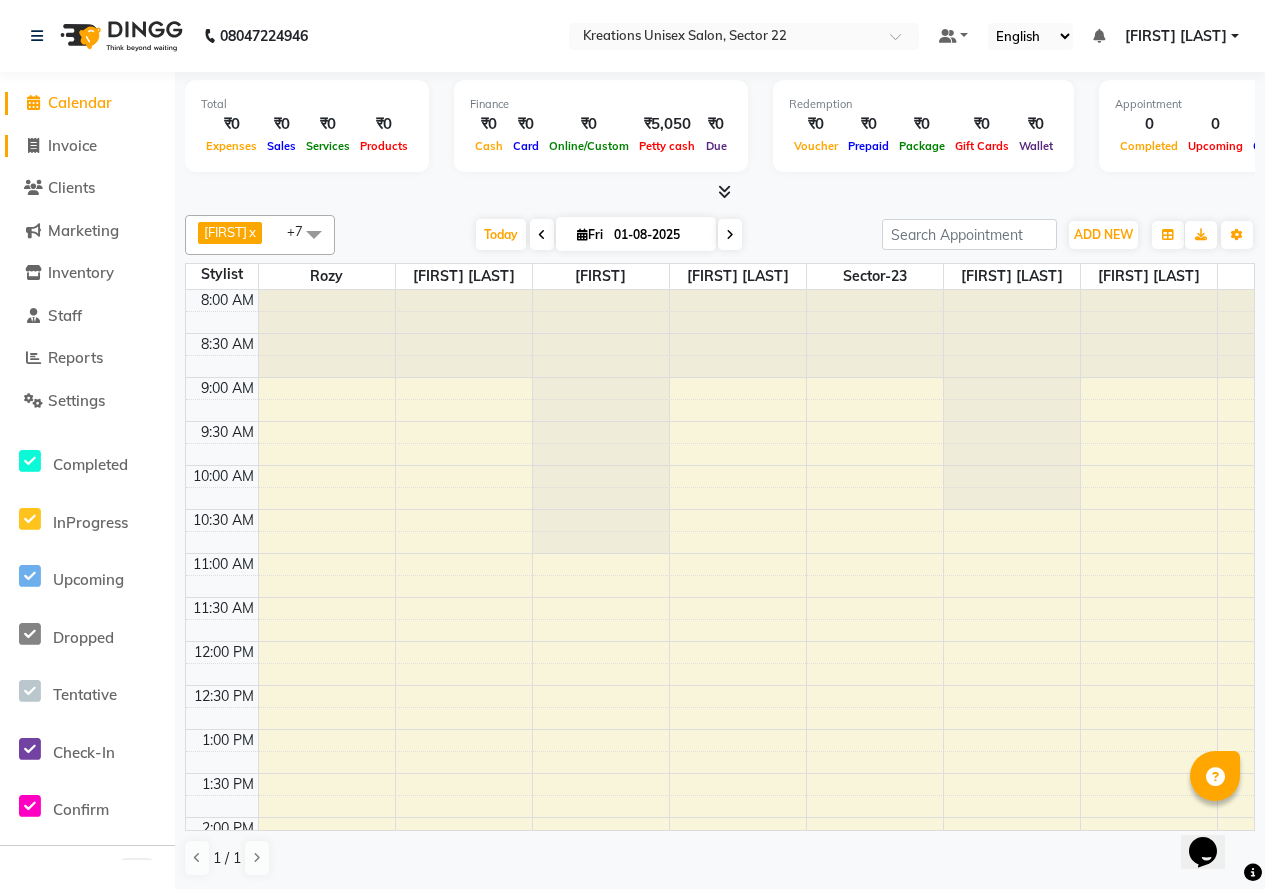 click on "Invoice" 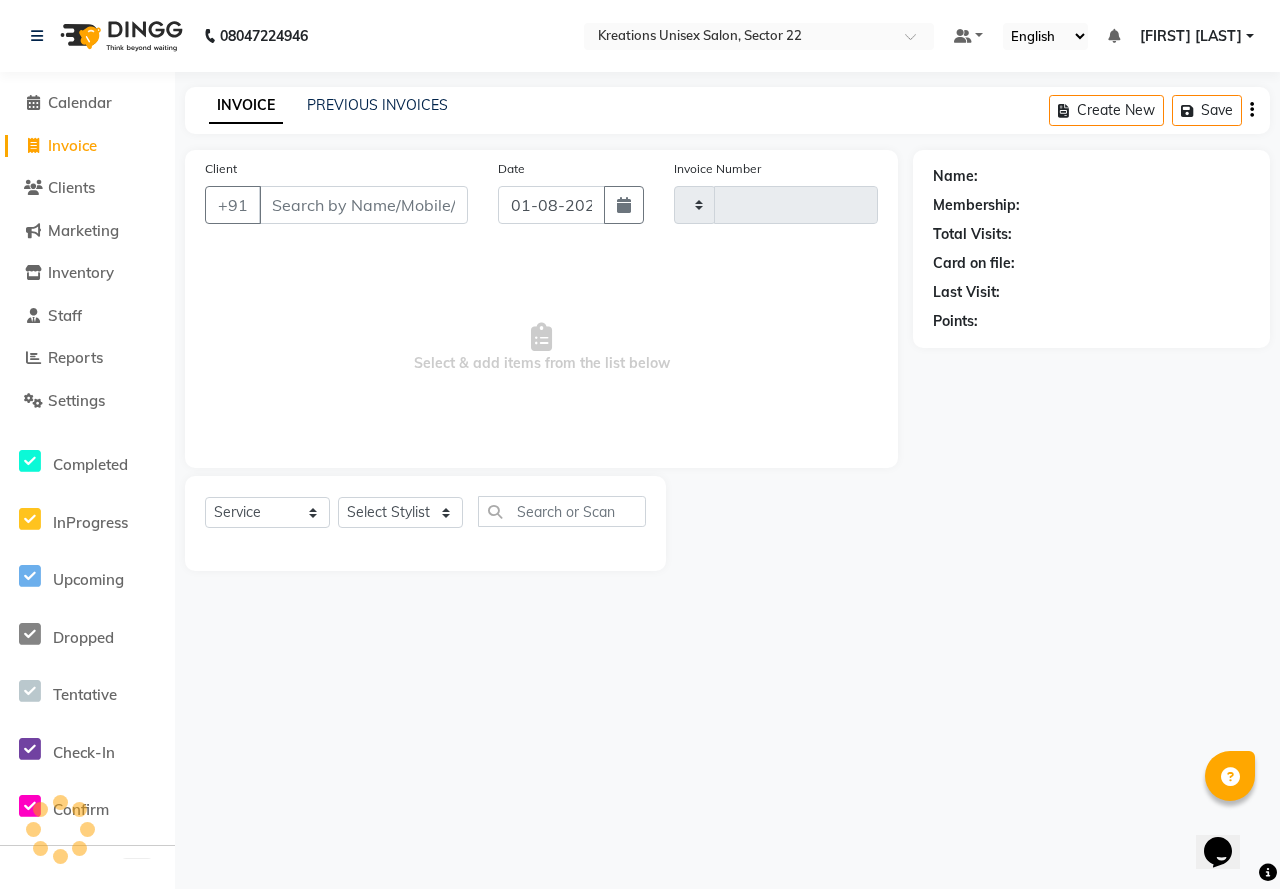 type on "1886" 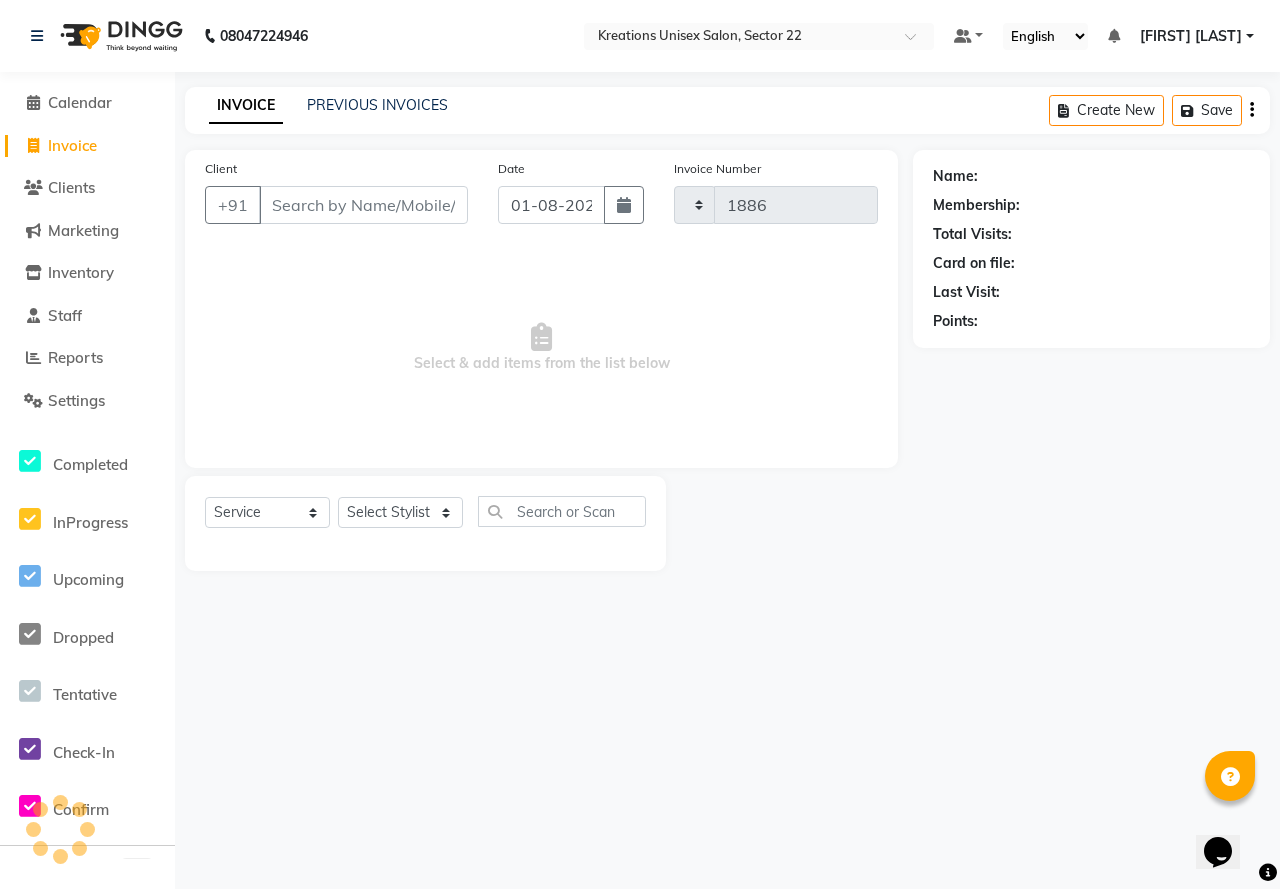 select on "6170" 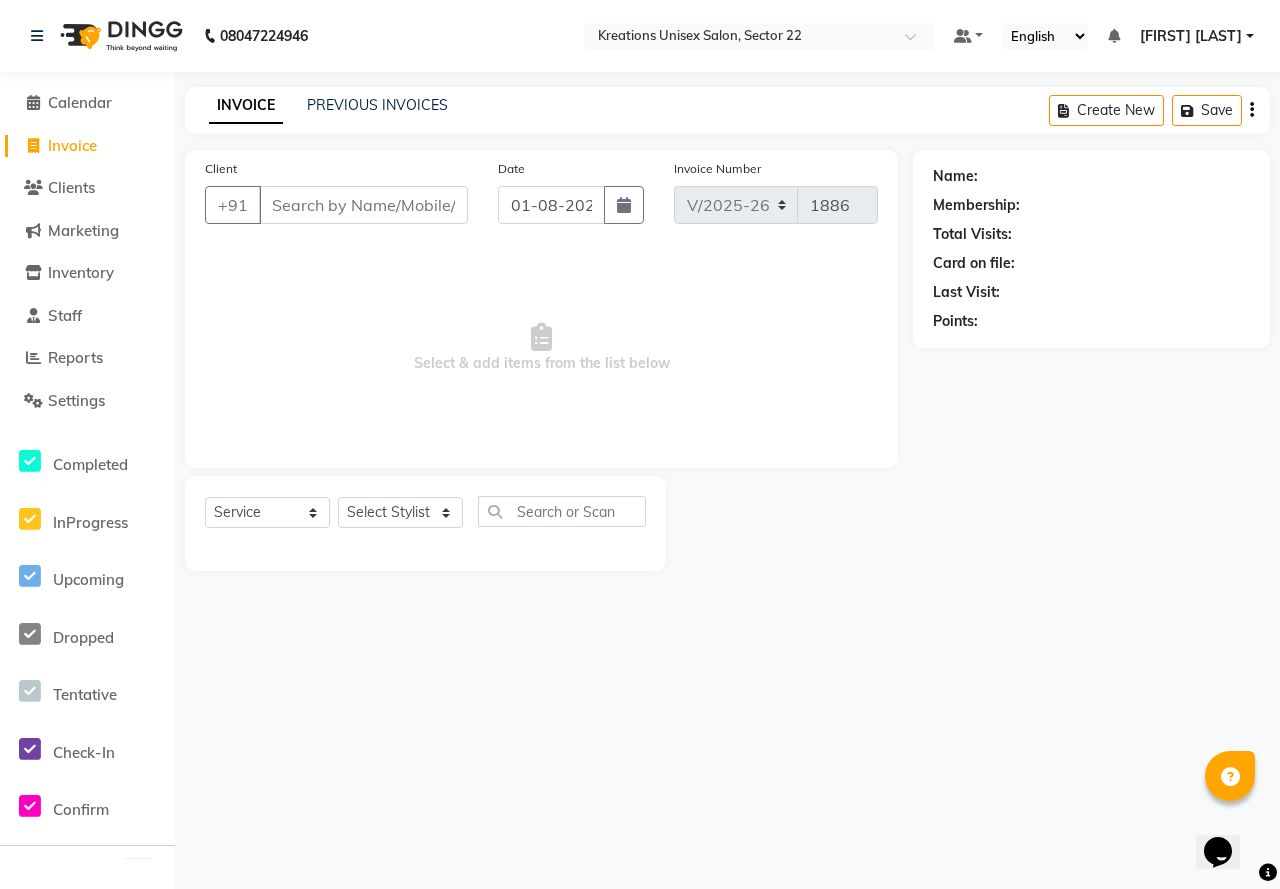 click on "INVOICE PREVIOUS INVOICES Create New   Save" 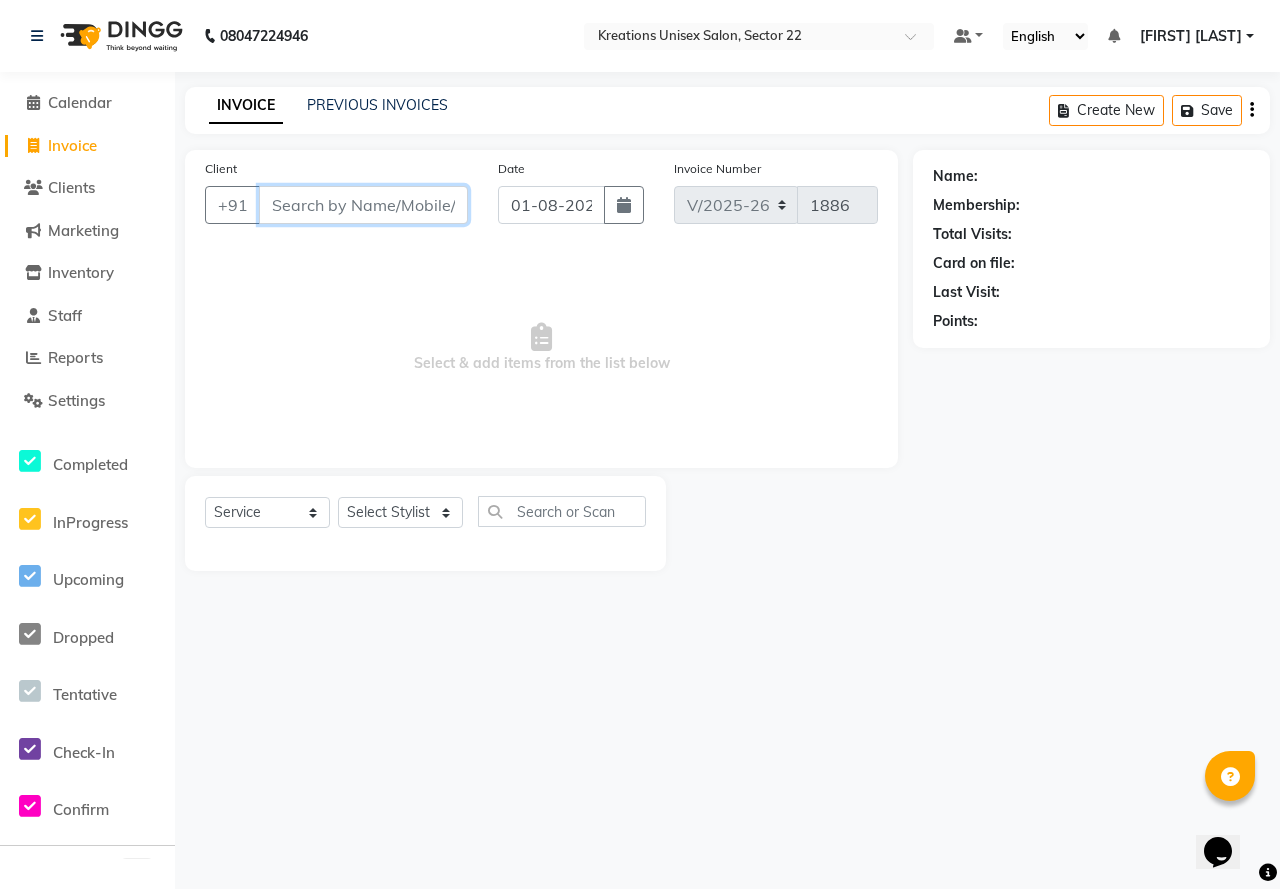 click on "Client" at bounding box center (363, 205) 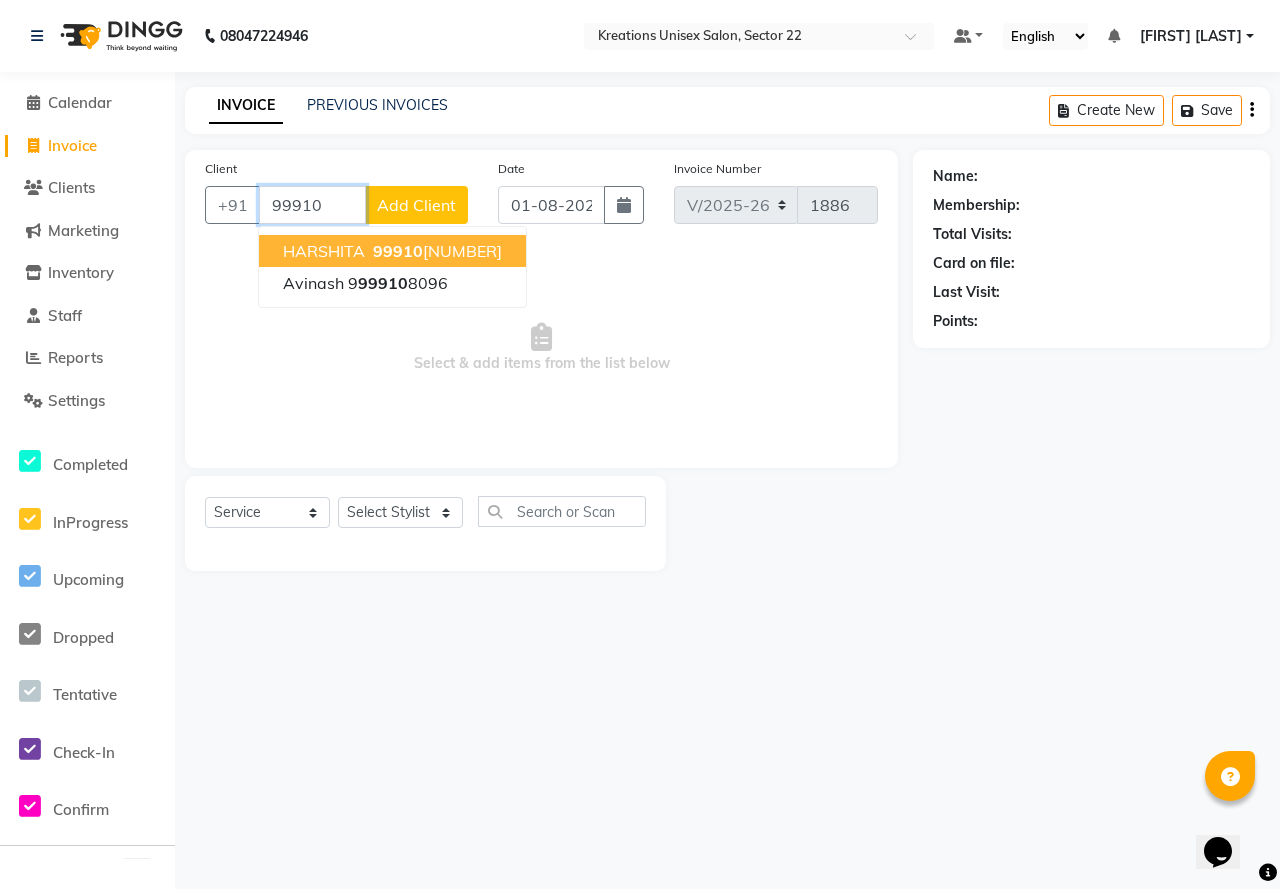click on "HARSHITA" at bounding box center (324, 251) 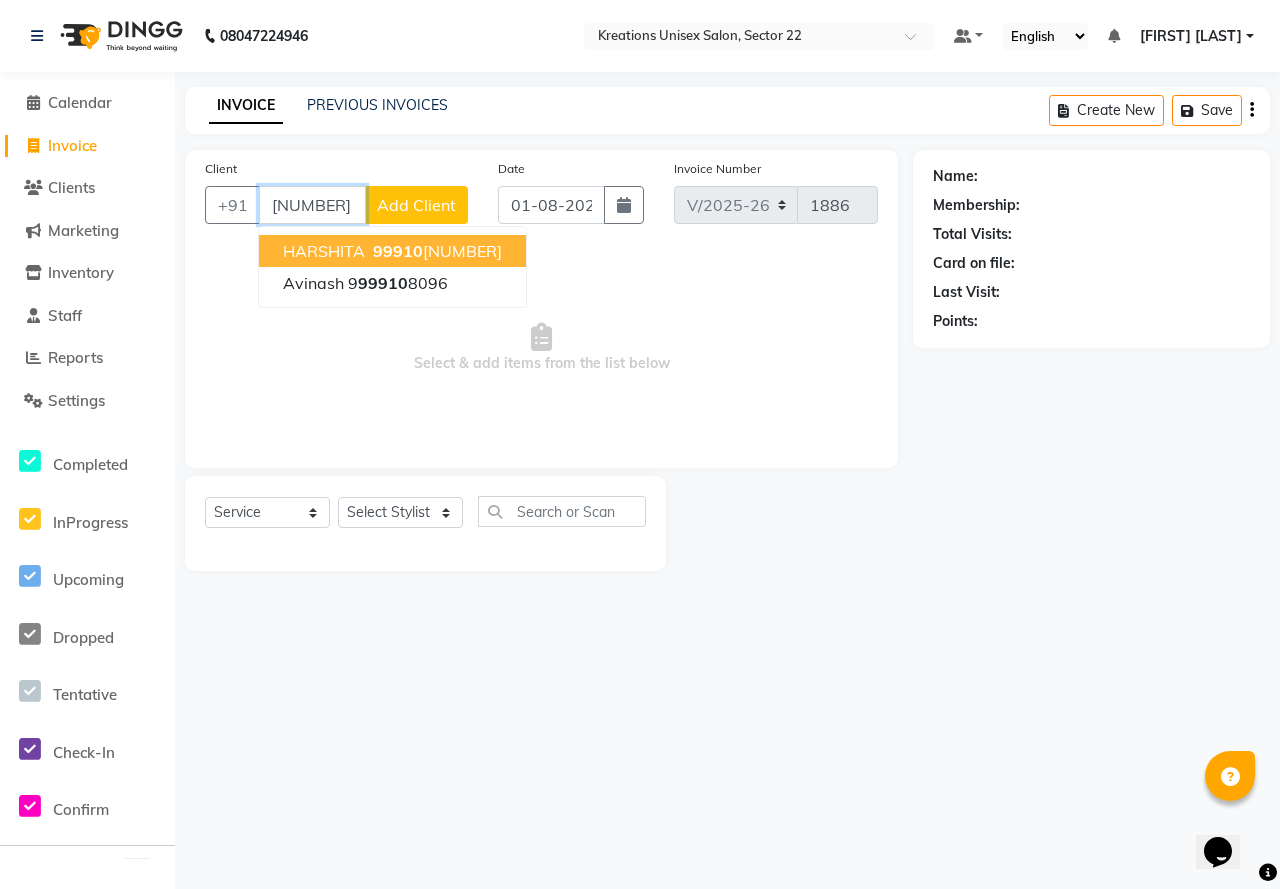 type on "9991094311" 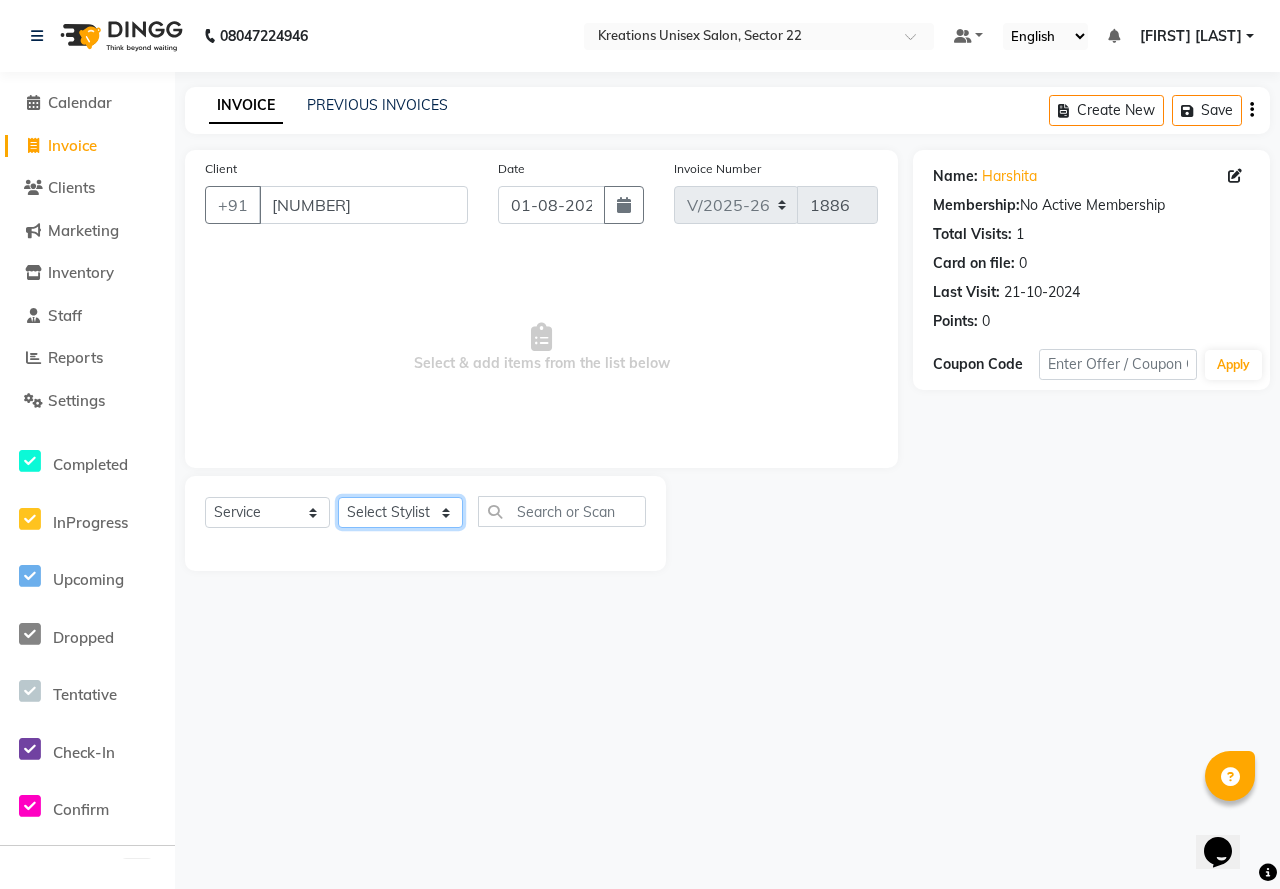 click on "Select Stylist AMAN Jitender  Kavita Manager Malik Khan  Manas Sir  Rocky Kumar  rozy  Sachin Kaushik Sector-23 Shaffali Maam  Shiv Kumar Sita Mehto" 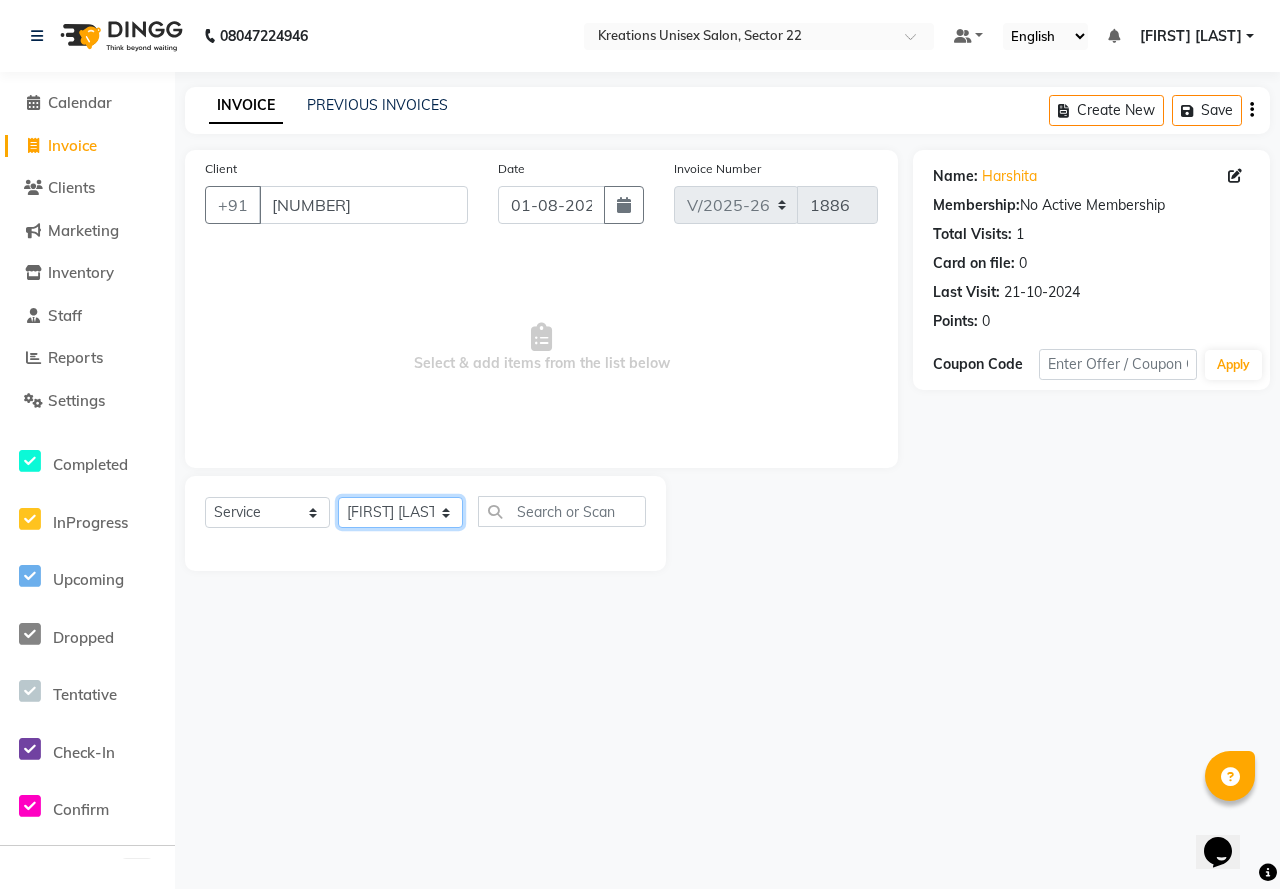 click on "Select Stylist AMAN Jitender  Kavita Manager Malik Khan  Manas Sir  Rocky Kumar  rozy  Sachin Kaushik Sector-23 Shaffali Maam  Shiv Kumar Sita Mehto" 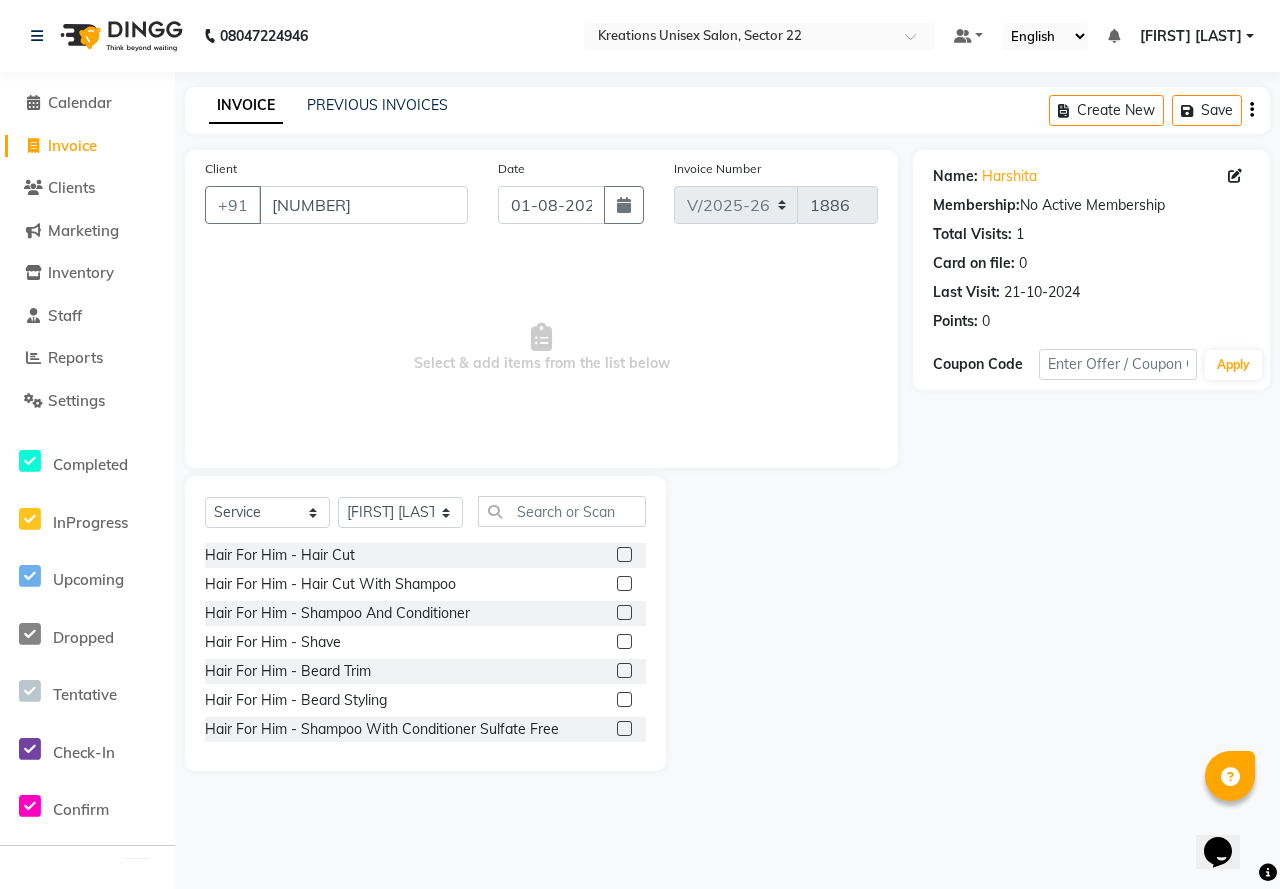 click on "[LAST] [LAST]" at bounding box center (1197, 36) 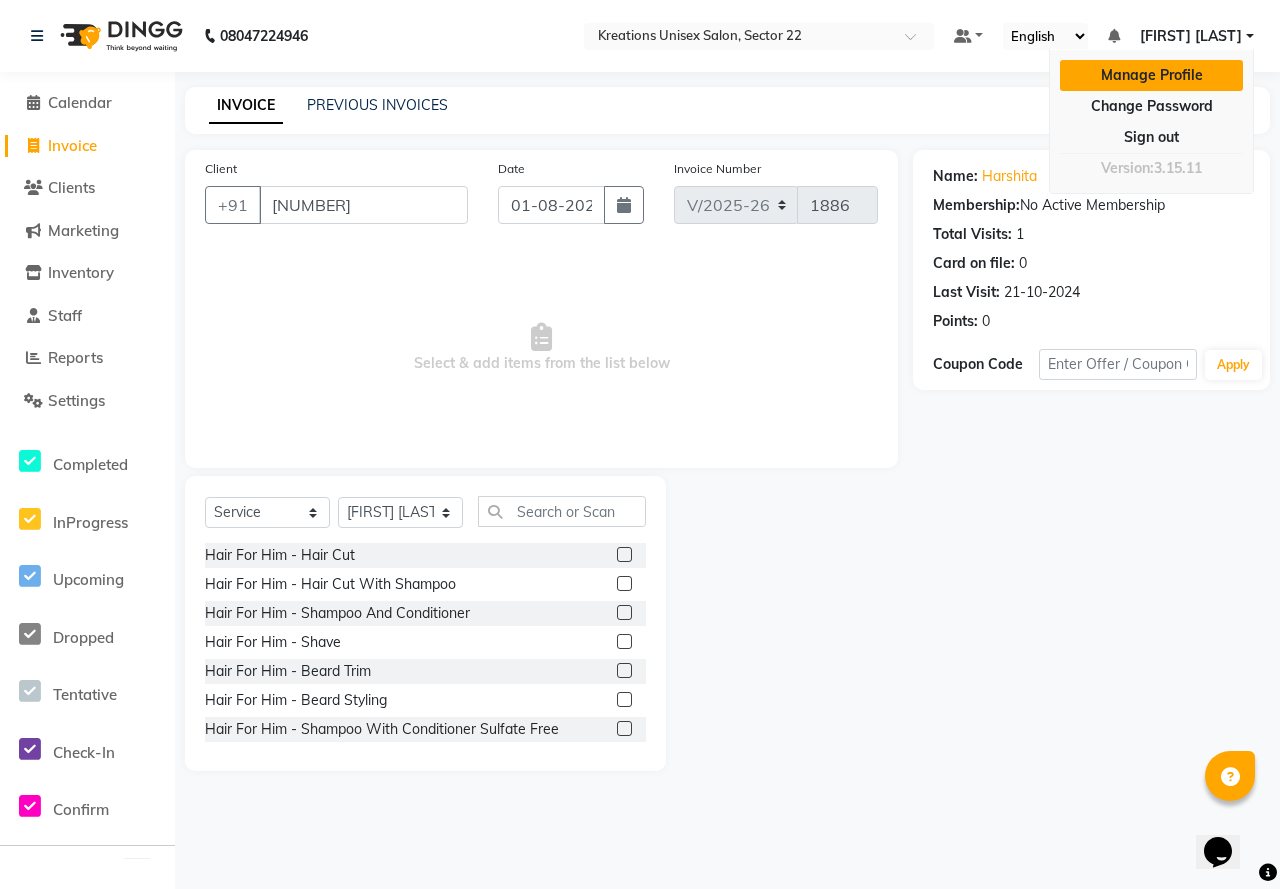 click on "Manage Profile" at bounding box center [1151, 75] 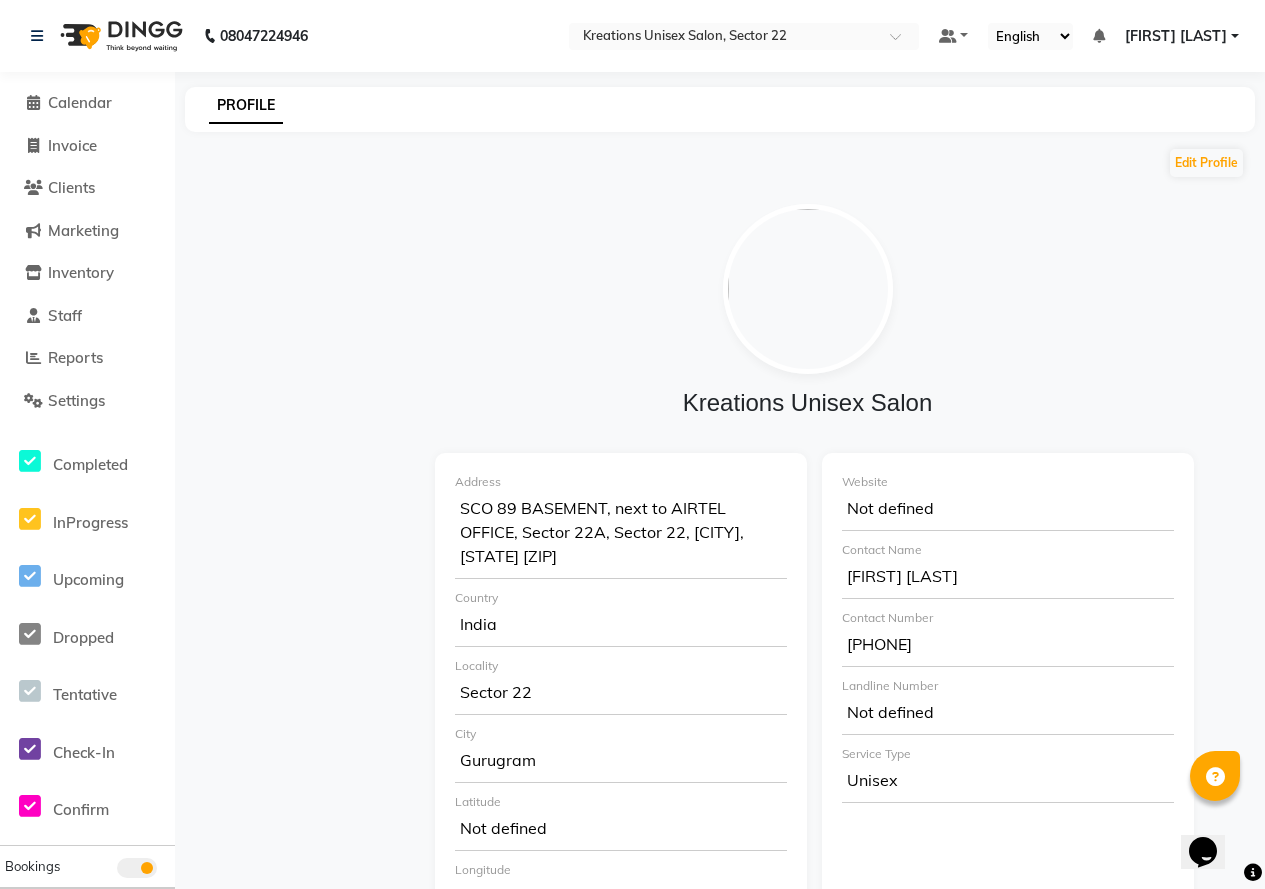 click on "Kreations Unisex Salon  Address  SCO 89 BASEMENT, next to AIRTEL OFFICE, Sector 22A, Sector 22, Gurugram, Haryana 122015  Country  India  Locality  Sector 22  City  Gurugram  Latitude  Not defined  Longitude  Not defined  Pin Code  Not defined  Website  Not defined  Contact Name  MANAS NIGAM  Contact Number  8448860889  Landline Number  Not defined  Service Type  Unisex  Logo Google Review Link  https://g.page/r/CaBdcgew9LfKEB0/review  Google Map Link  https://maps.app.goo.gl/j1yJYSqMr64fkLr98" 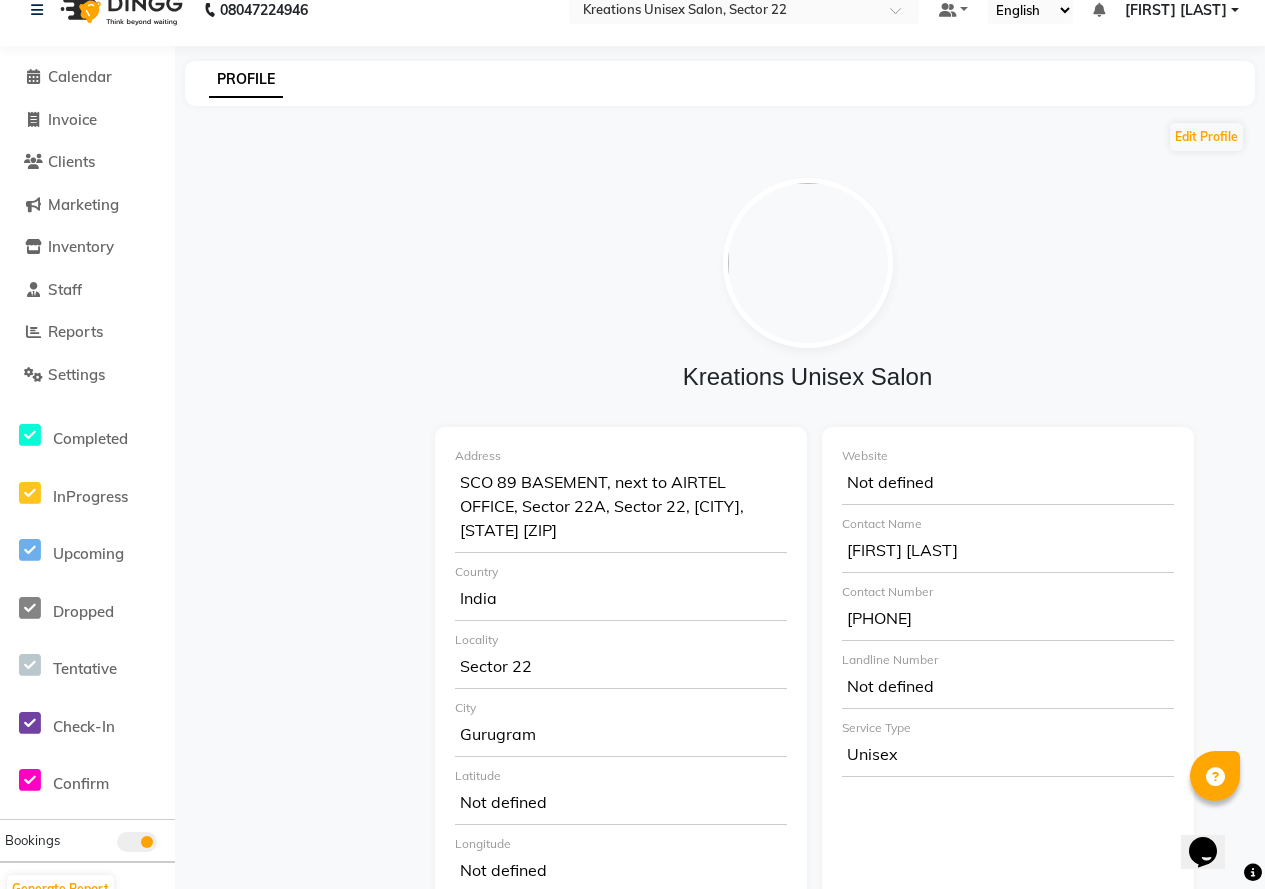scroll, scrollTop: 0, scrollLeft: 0, axis: both 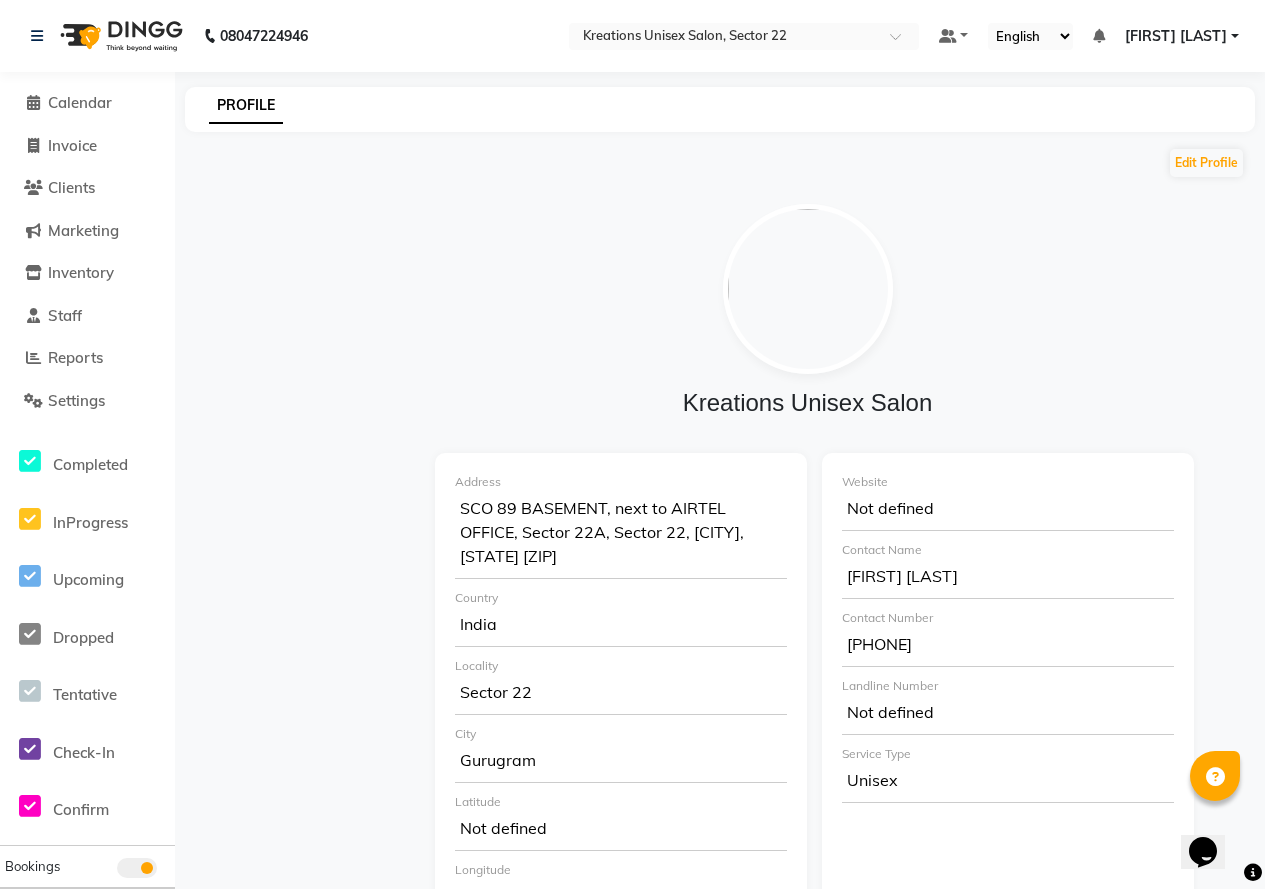 click on "08047224946 Select Location × Kreations Unisex Salon, Sector 22 Default Panel My Panel English ENGLISH Español العربية मराठी हिंदी ગુજરાતી தமிழ் 中文 Notifications nothing to show Sachin Kaushik Manage Profile Change Password Sign out  Version:3.15.11" 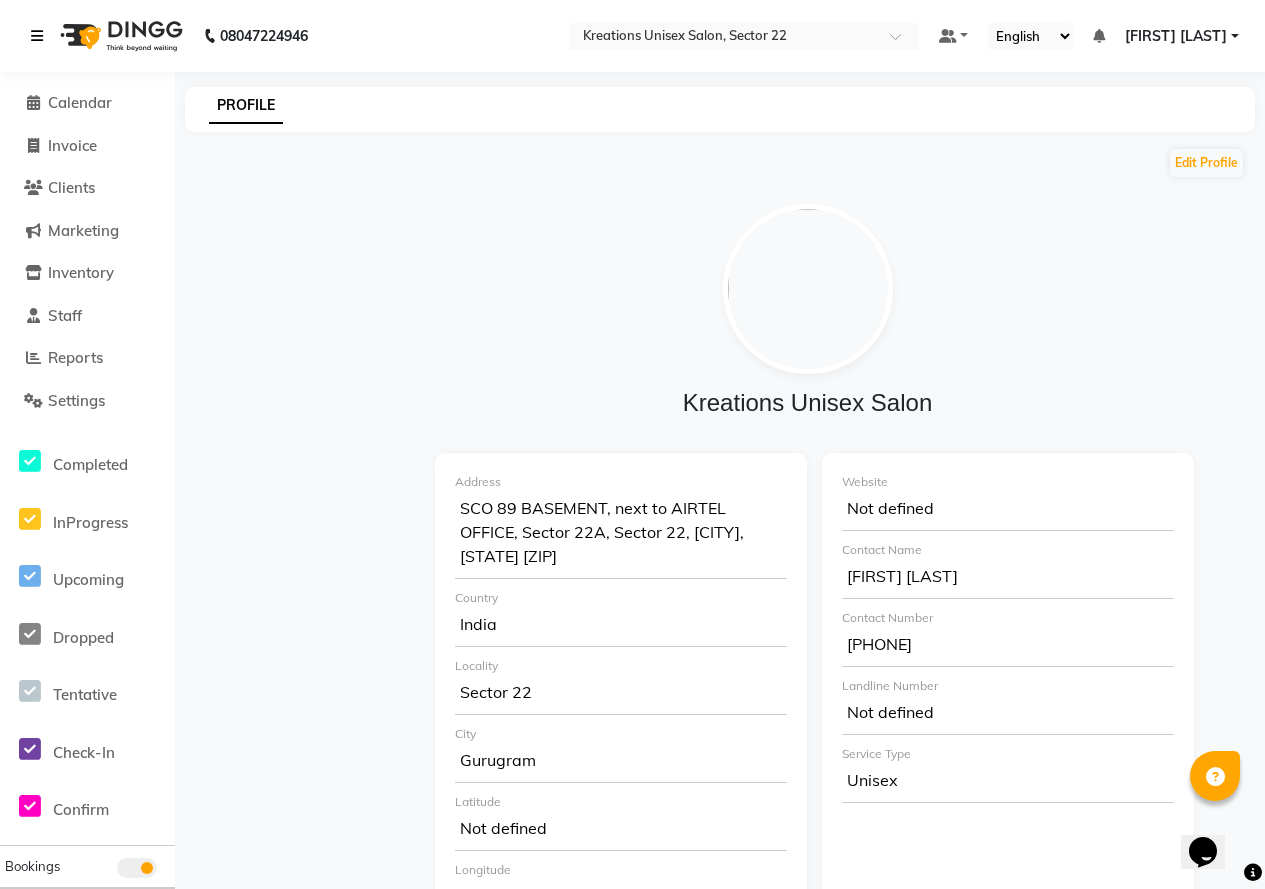 click at bounding box center (37, 36) 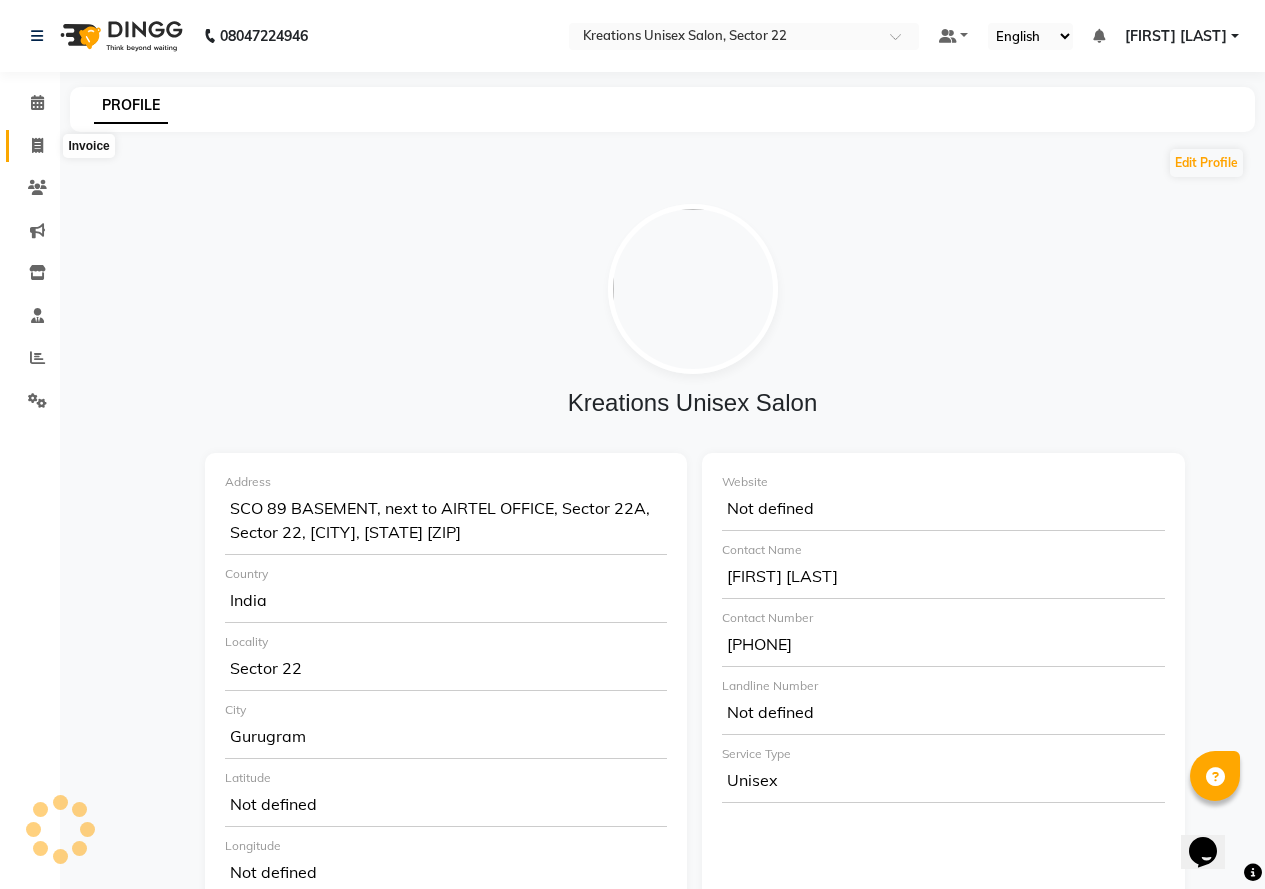 click 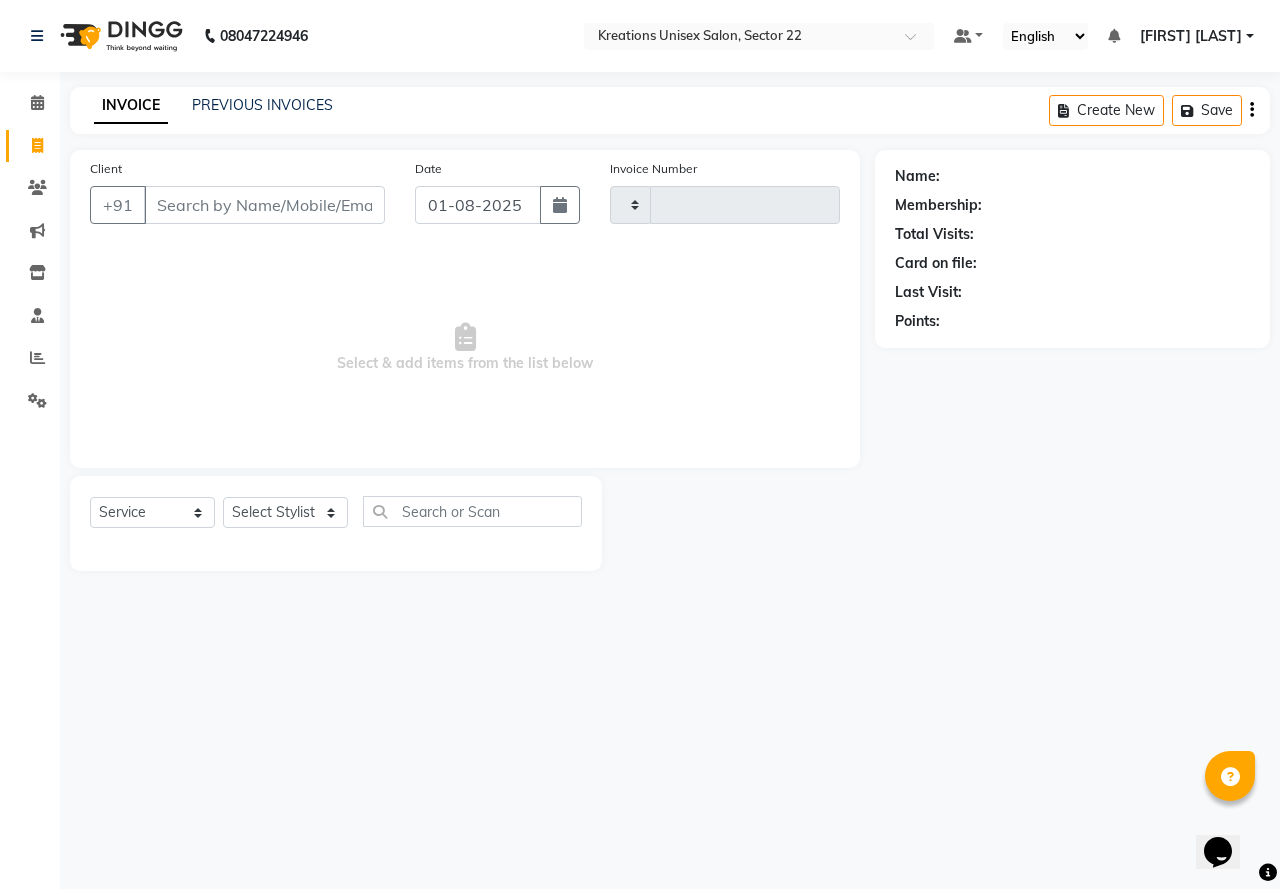 type on "1886" 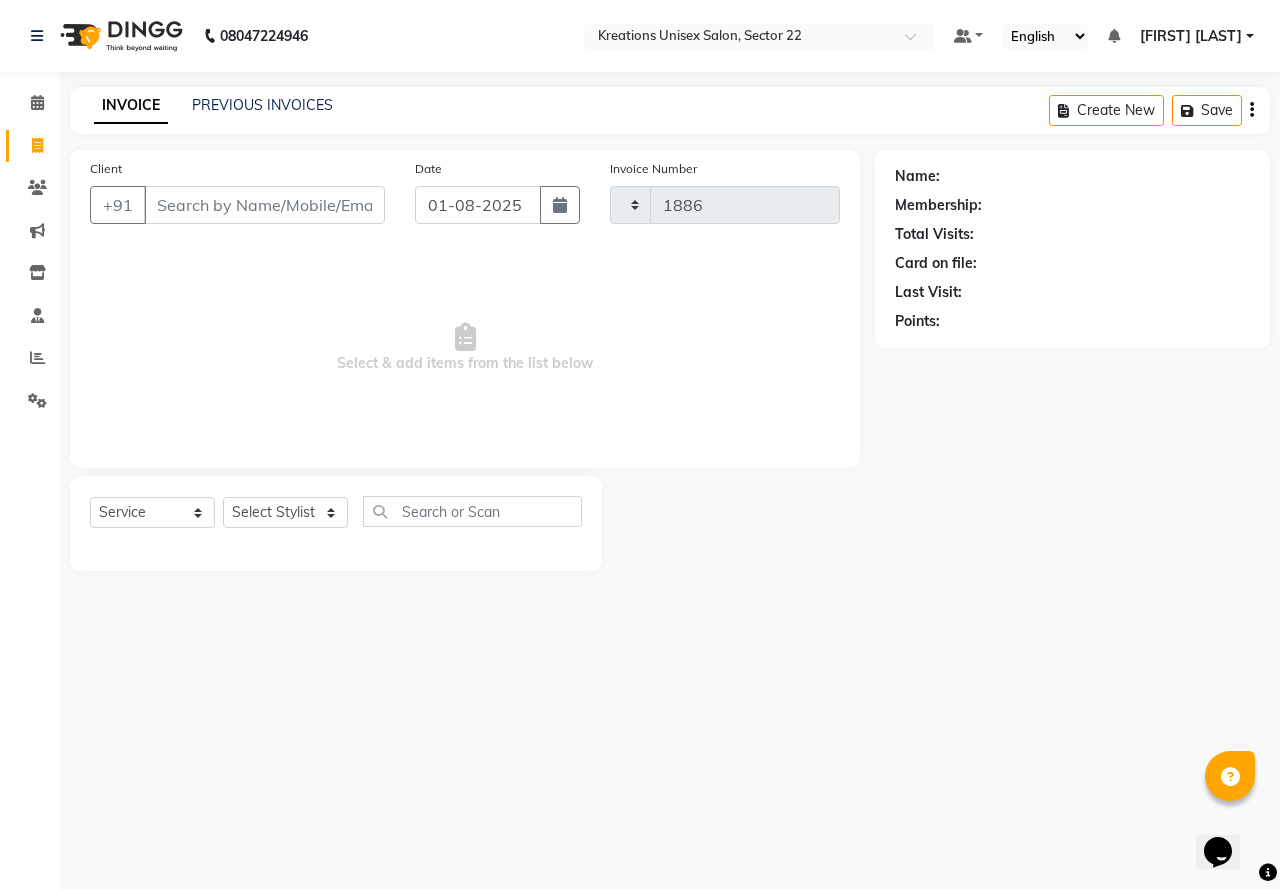 select on "6170" 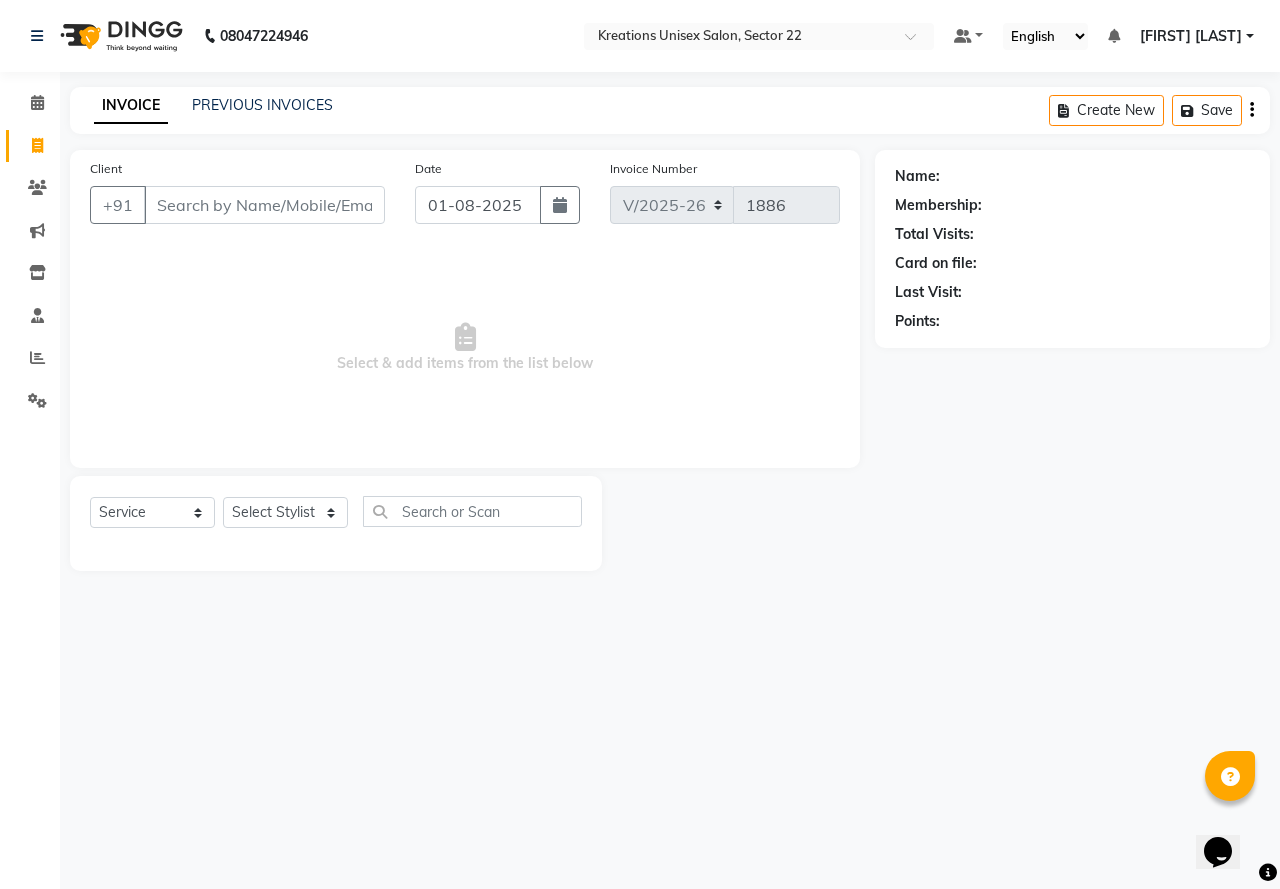 click on "[FIRST] [LAST]" at bounding box center [1197, 36] 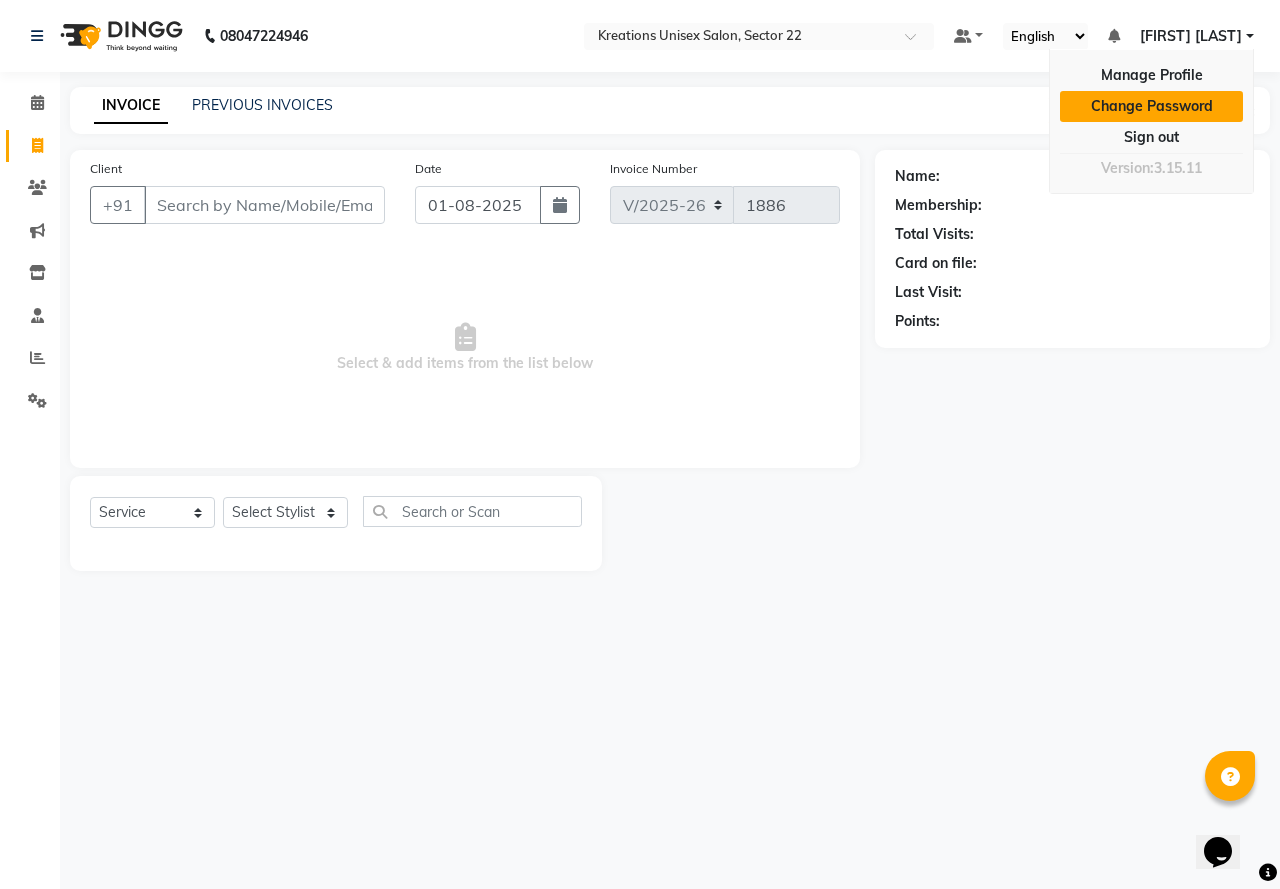 click on "Change Password" at bounding box center (1151, 106) 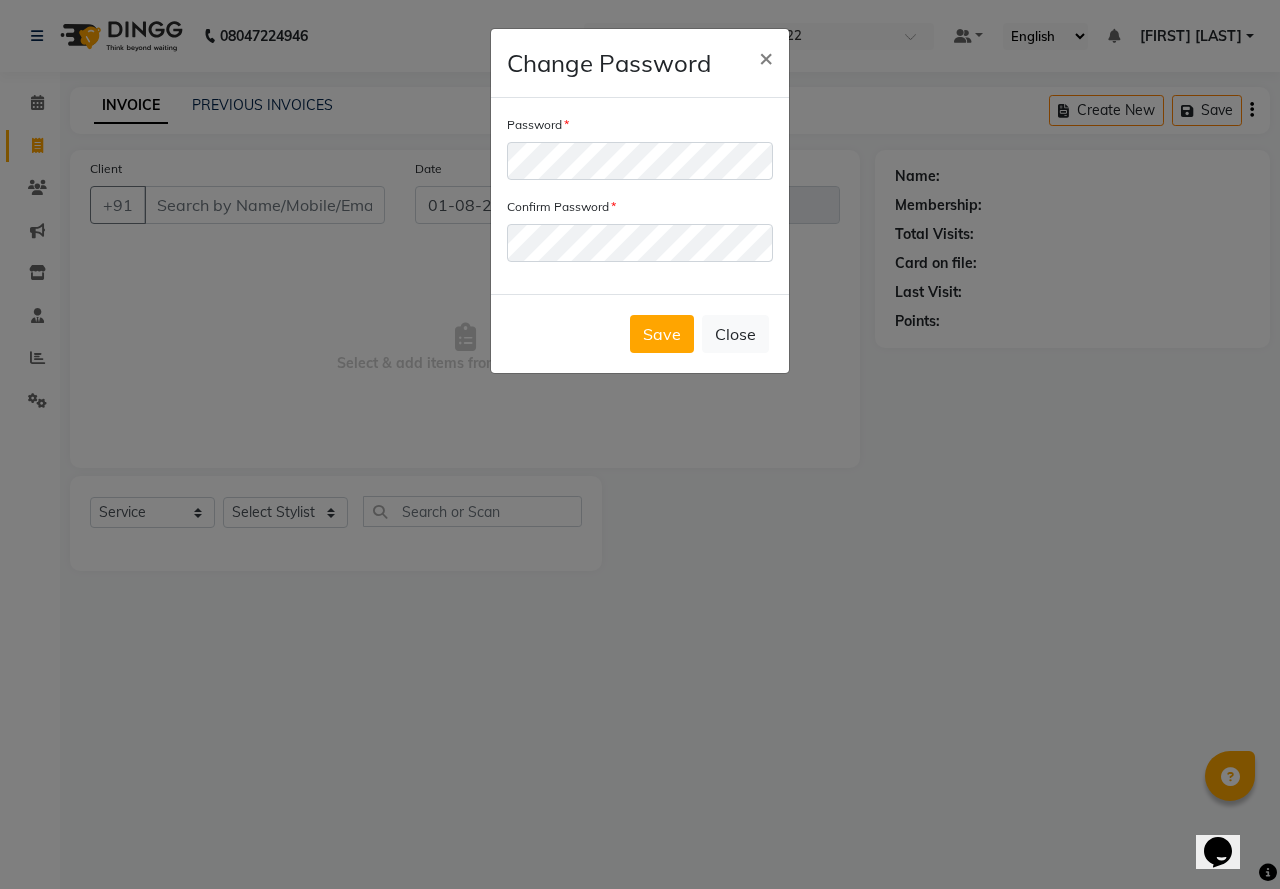 click on "Change Password × Password Confirm Password  Save   Close" 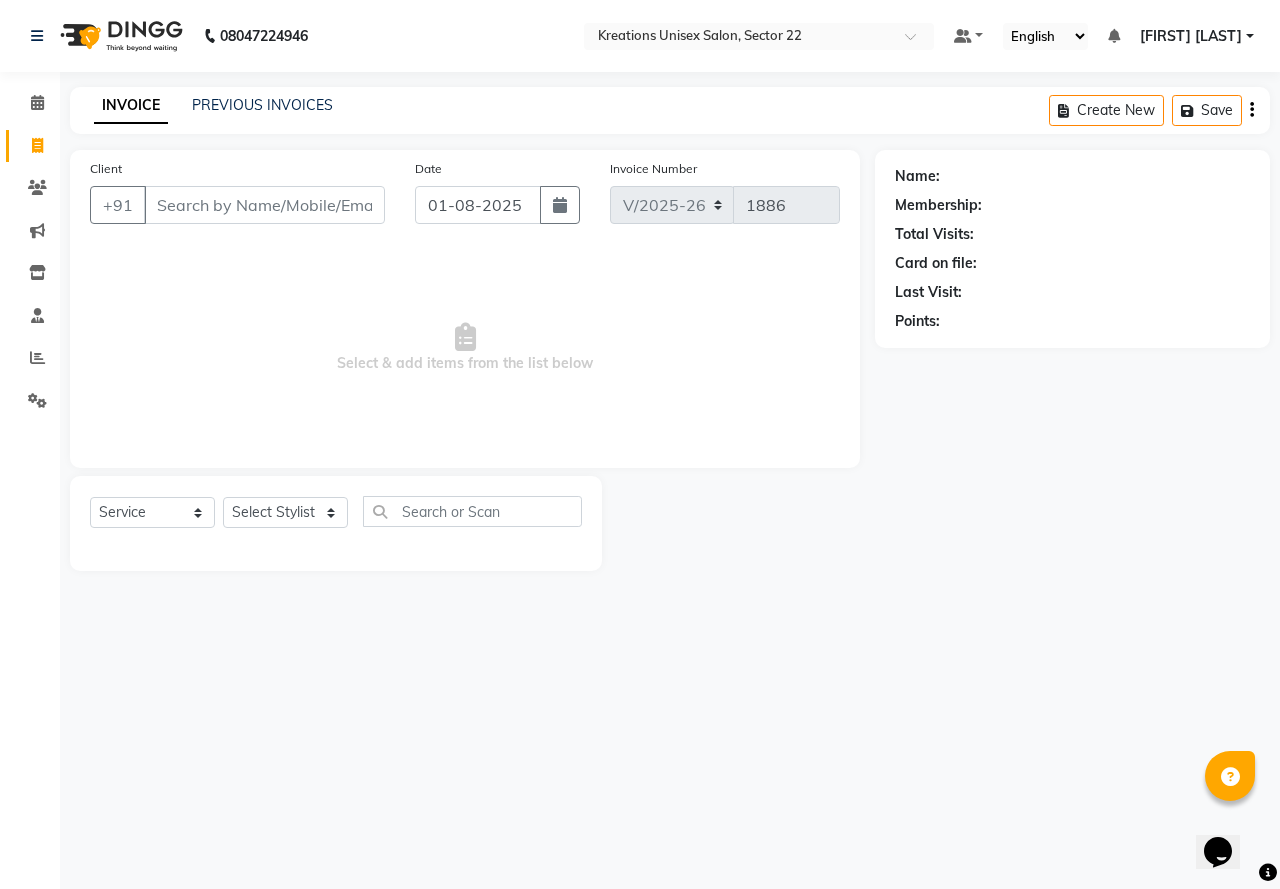 click on "Default Panel My Panel English ENGLISH Español العربية मराठी हिंदी ગુજરાતી தமிழ் 中文 Notifications nothing to show Sachin Kaushik Manage Profile Change Password Sign out  Version:3.15.11" at bounding box center [759, 36] 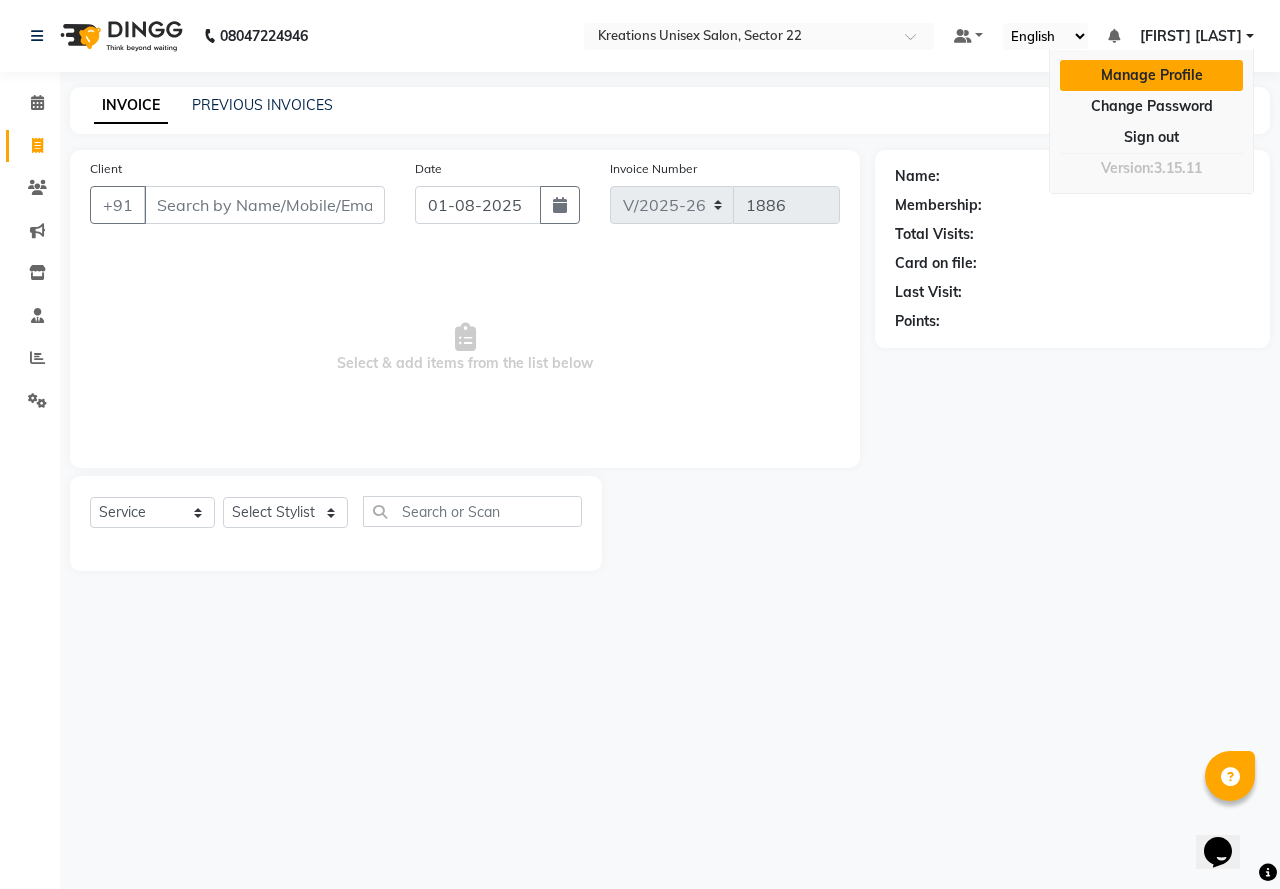 click on "Manage Profile" at bounding box center (1151, 75) 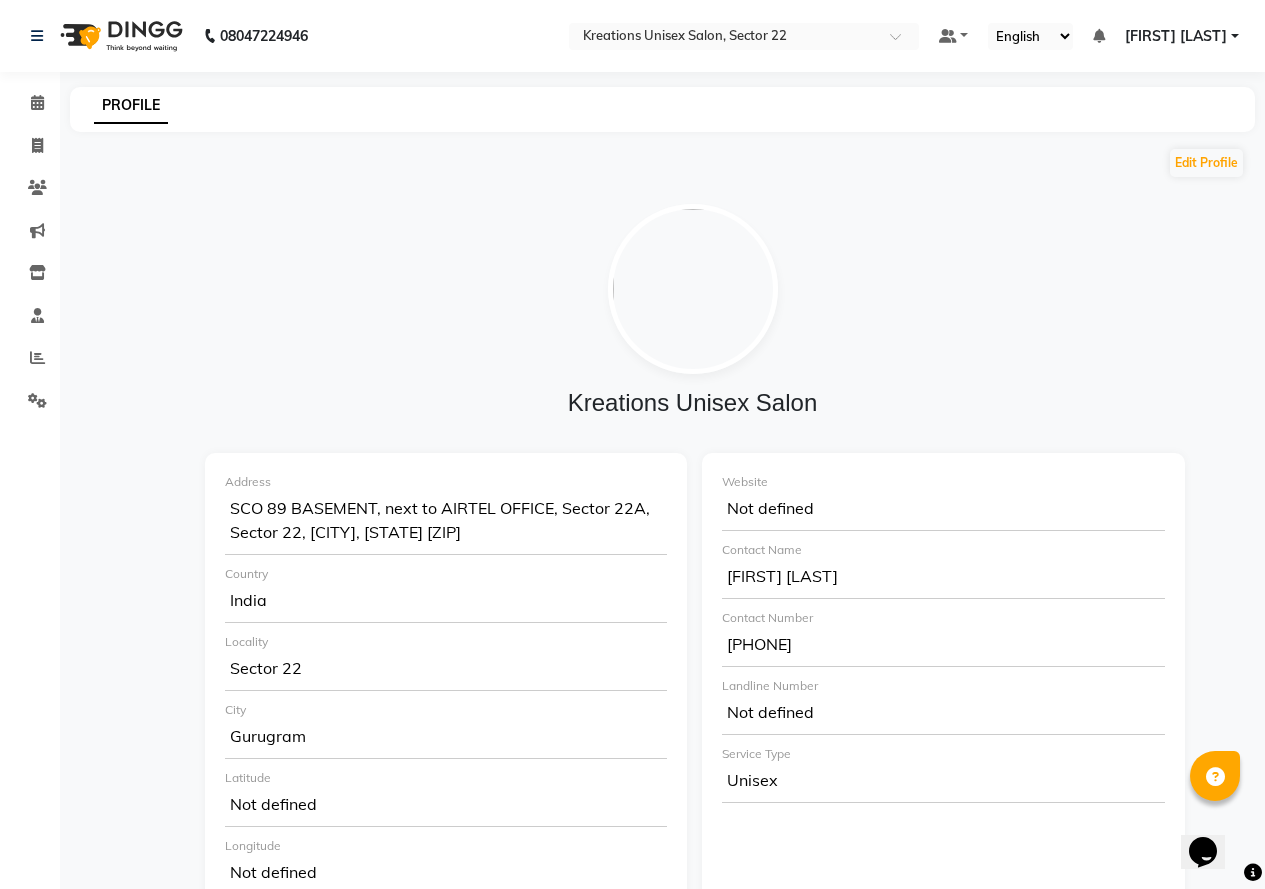 click on "MANAS NIGAM" 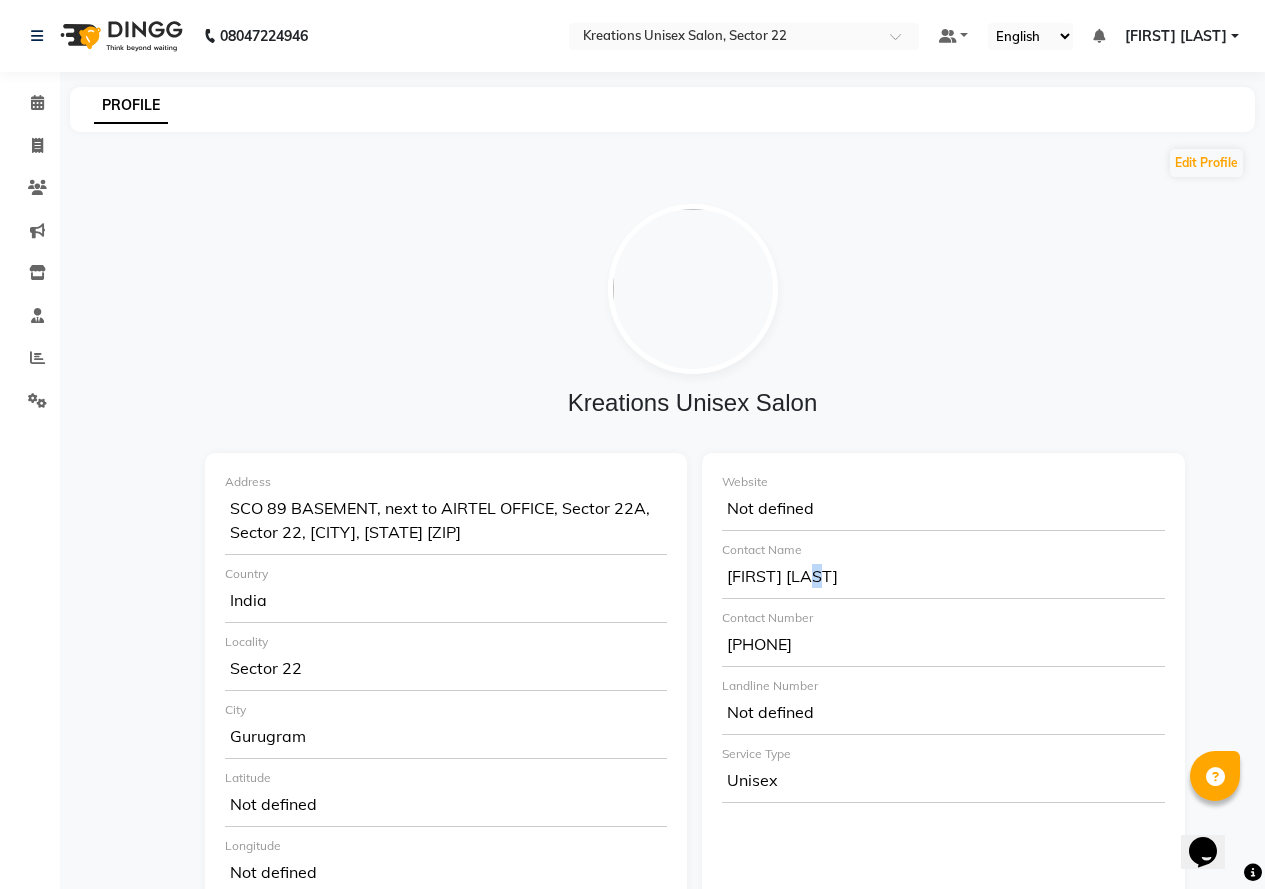 click on "MANAS NIGAM" 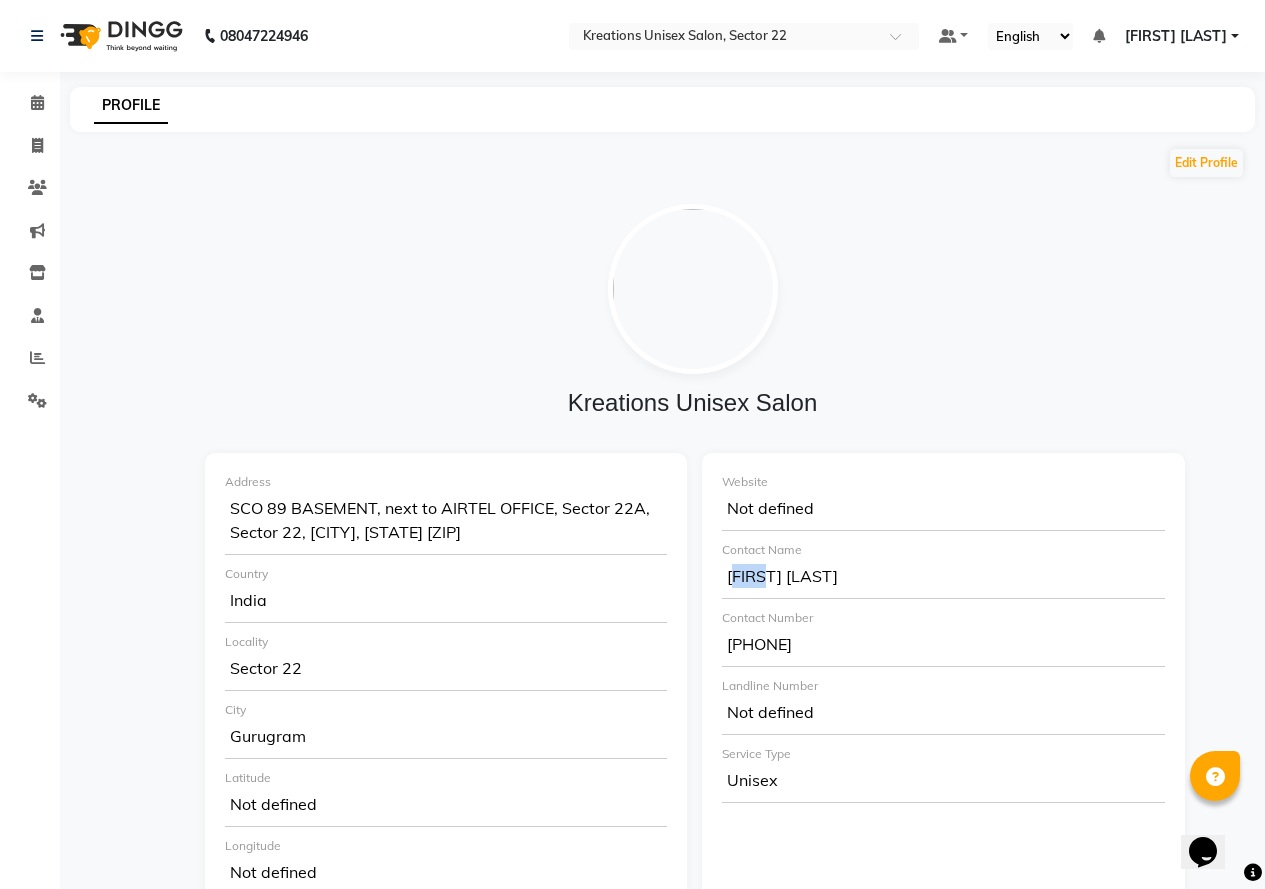 drag, startPoint x: 774, startPoint y: 577, endPoint x: 748, endPoint y: 578, distance: 26.019224 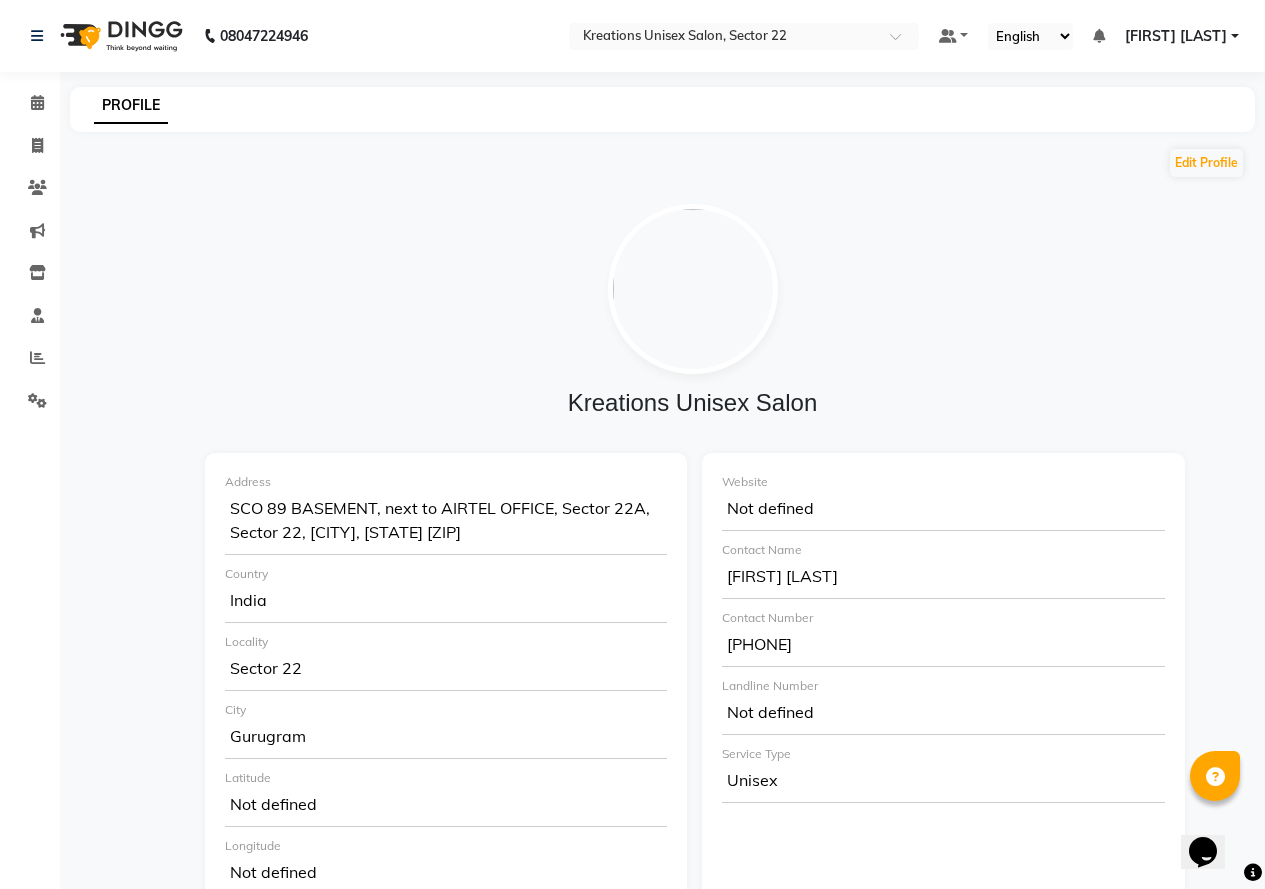 click on "Kreations Unisex Salon" 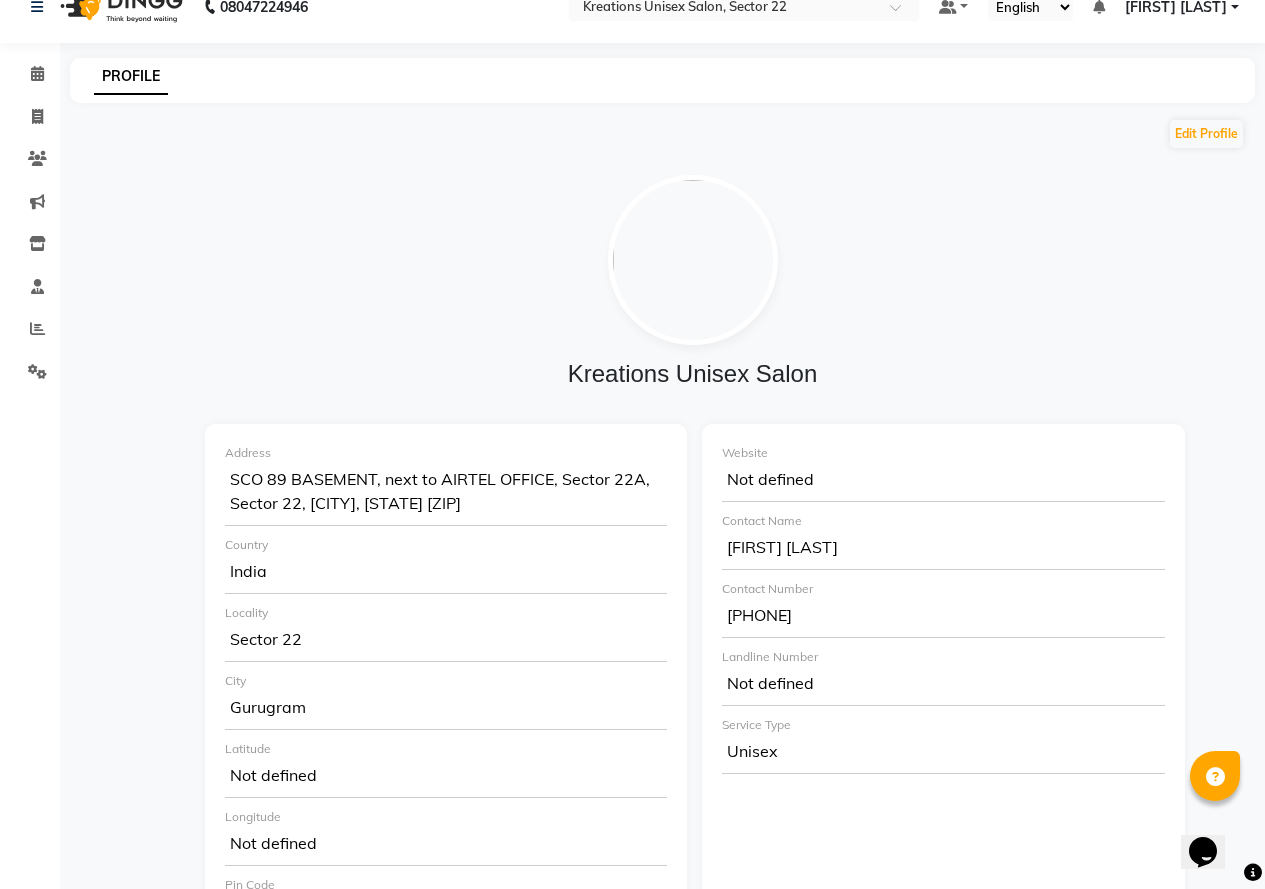 scroll, scrollTop: 0, scrollLeft: 0, axis: both 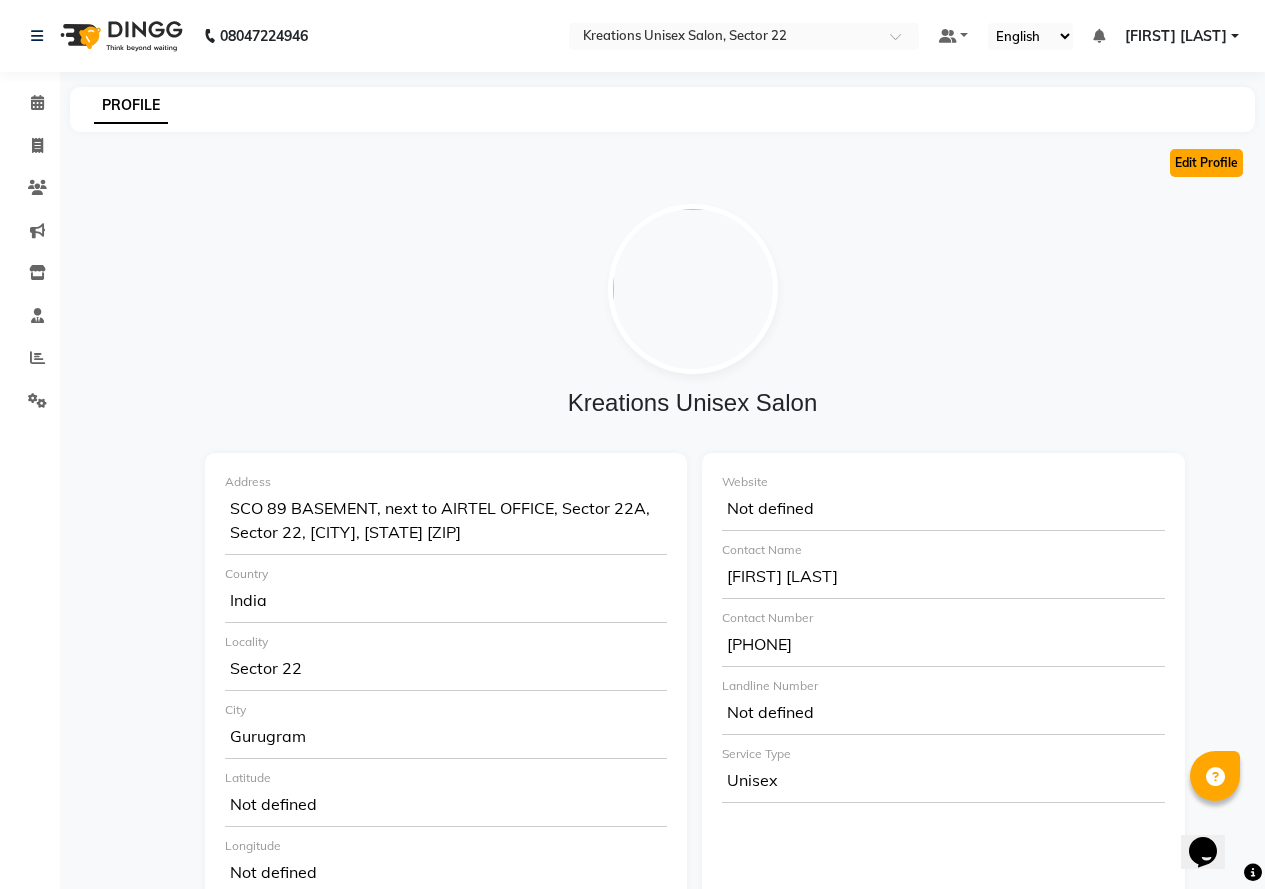 click on "Edit Profile" 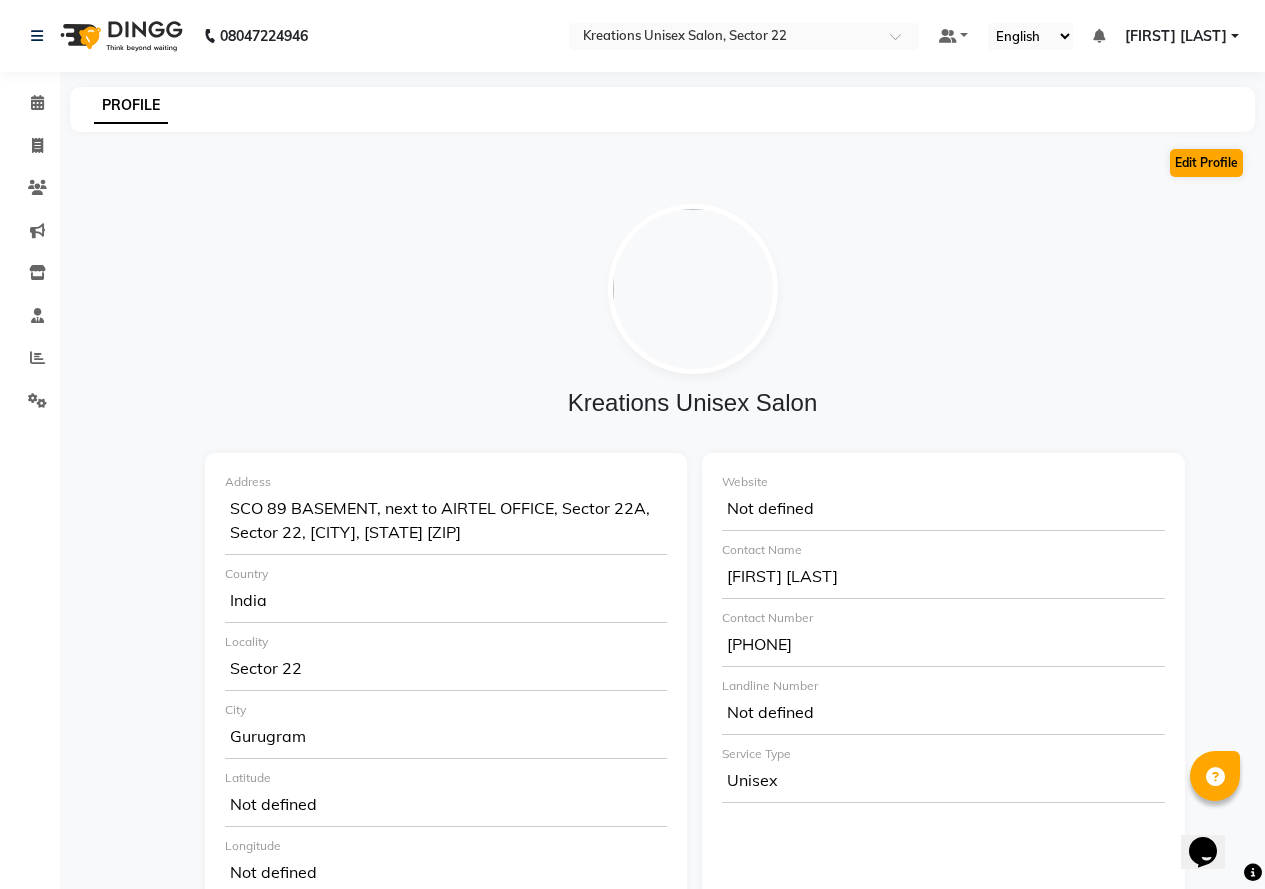 select on "1" 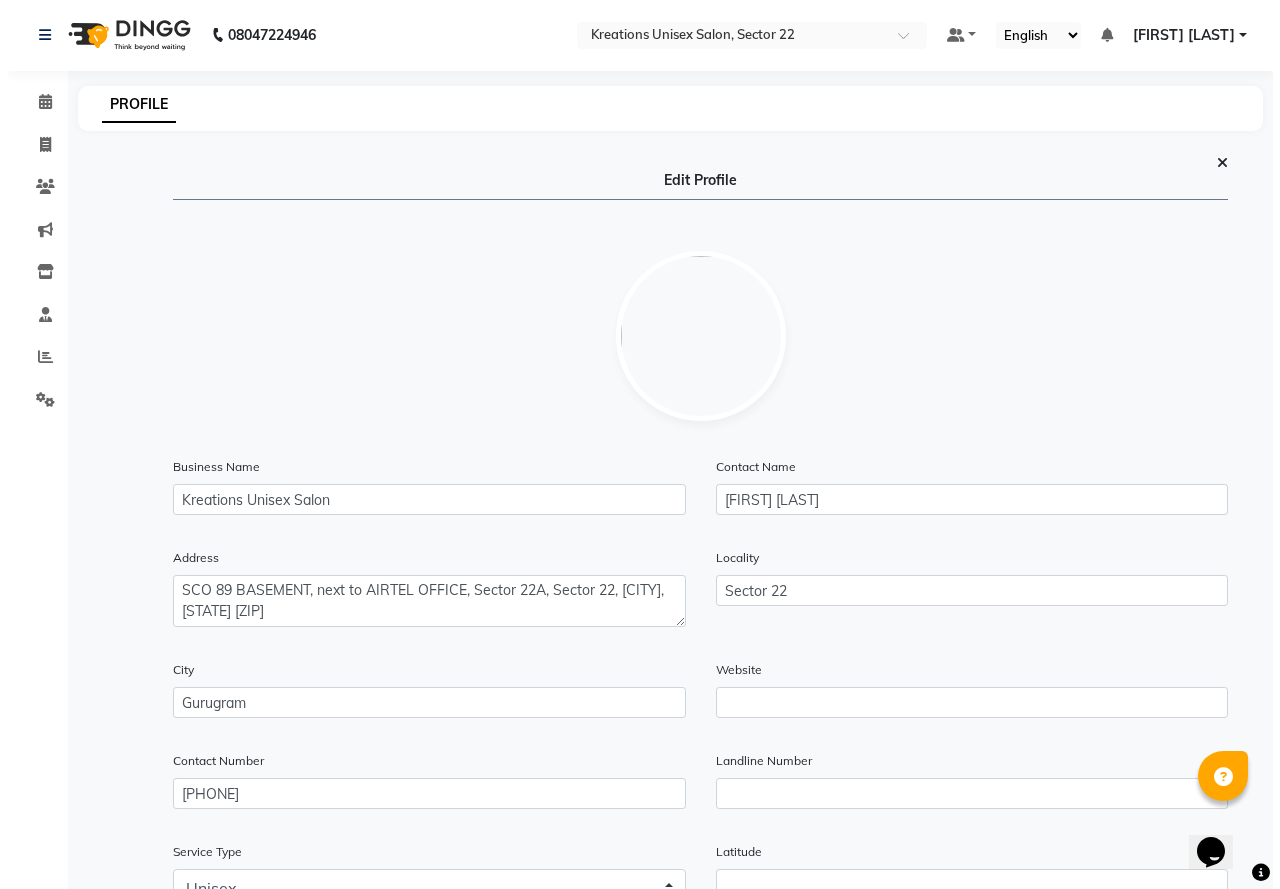 scroll, scrollTop: 0, scrollLeft: 0, axis: both 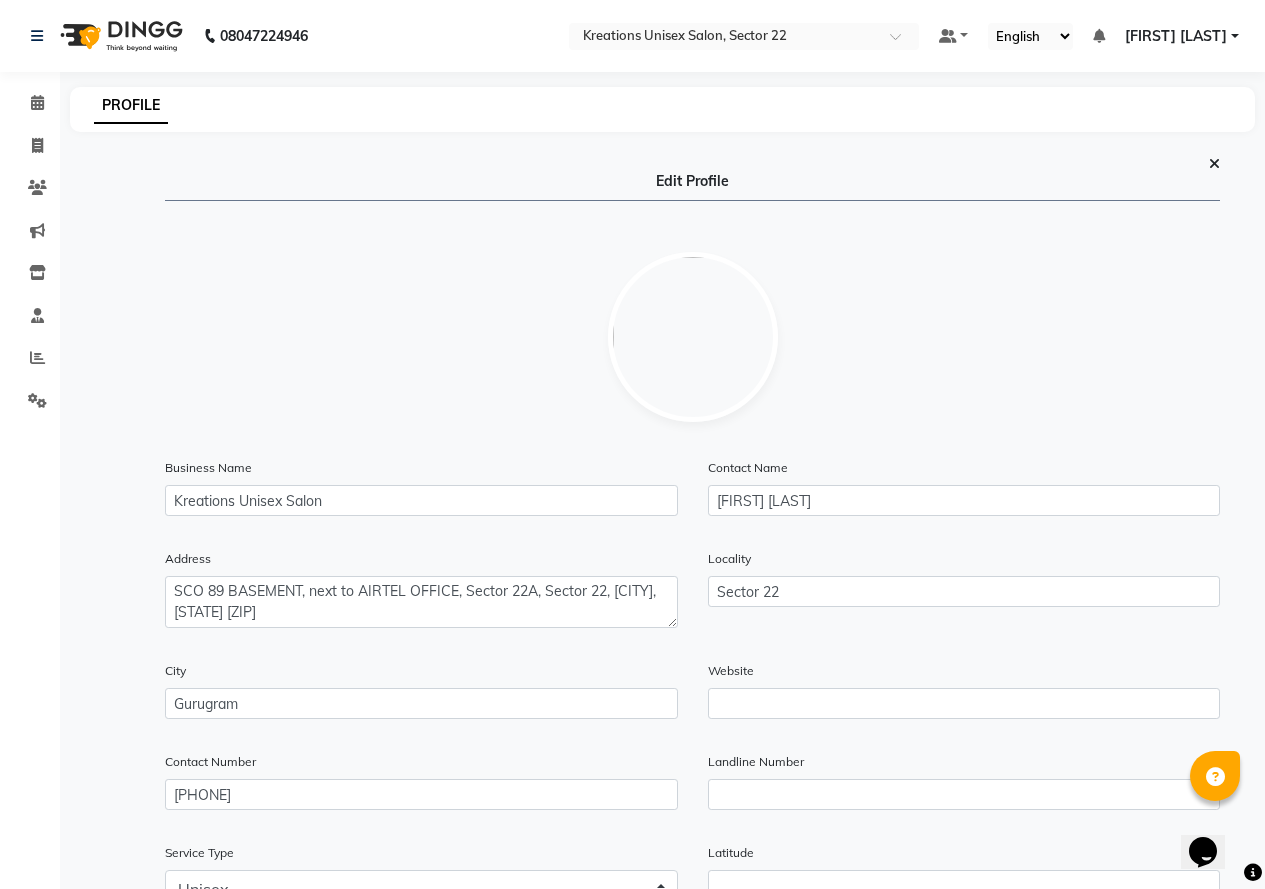 click 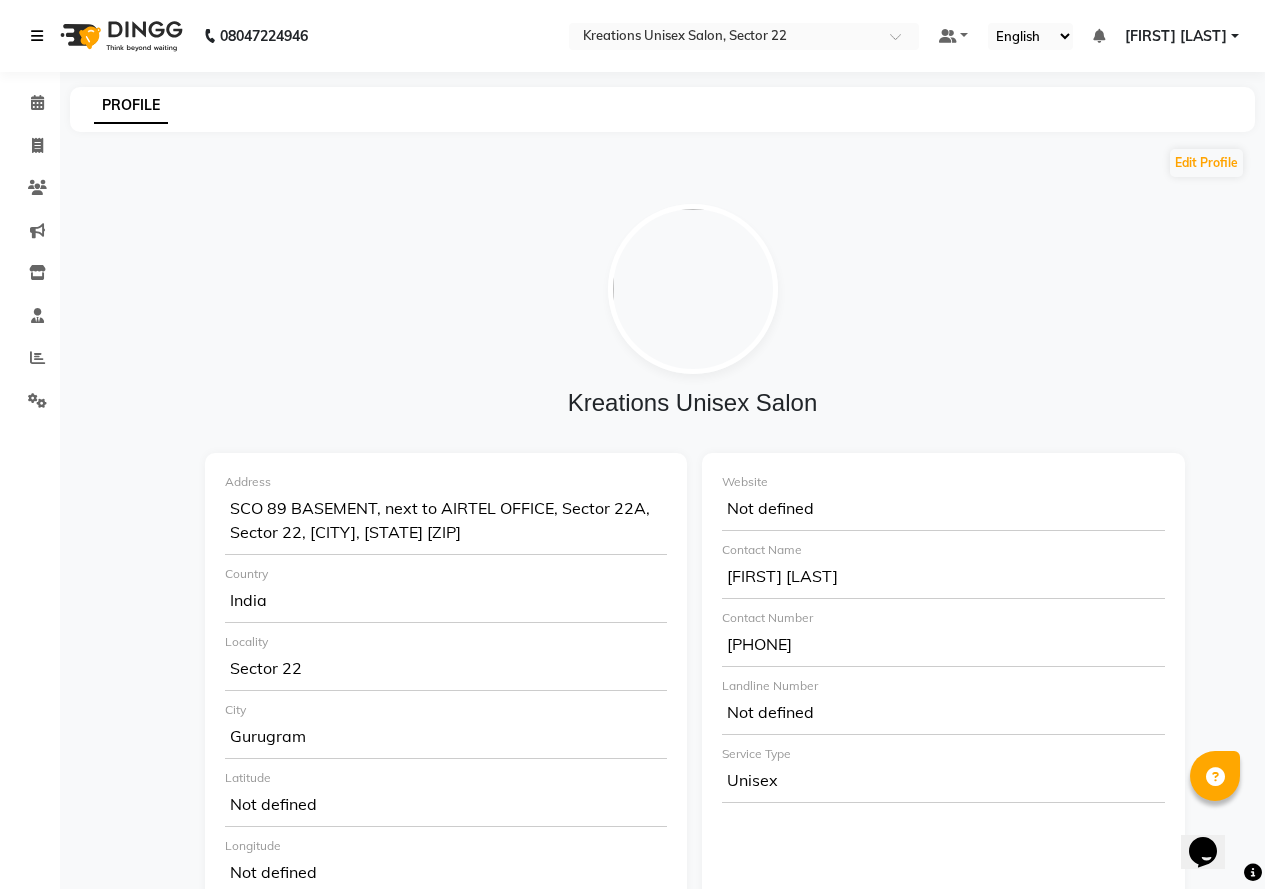 click at bounding box center [37, 36] 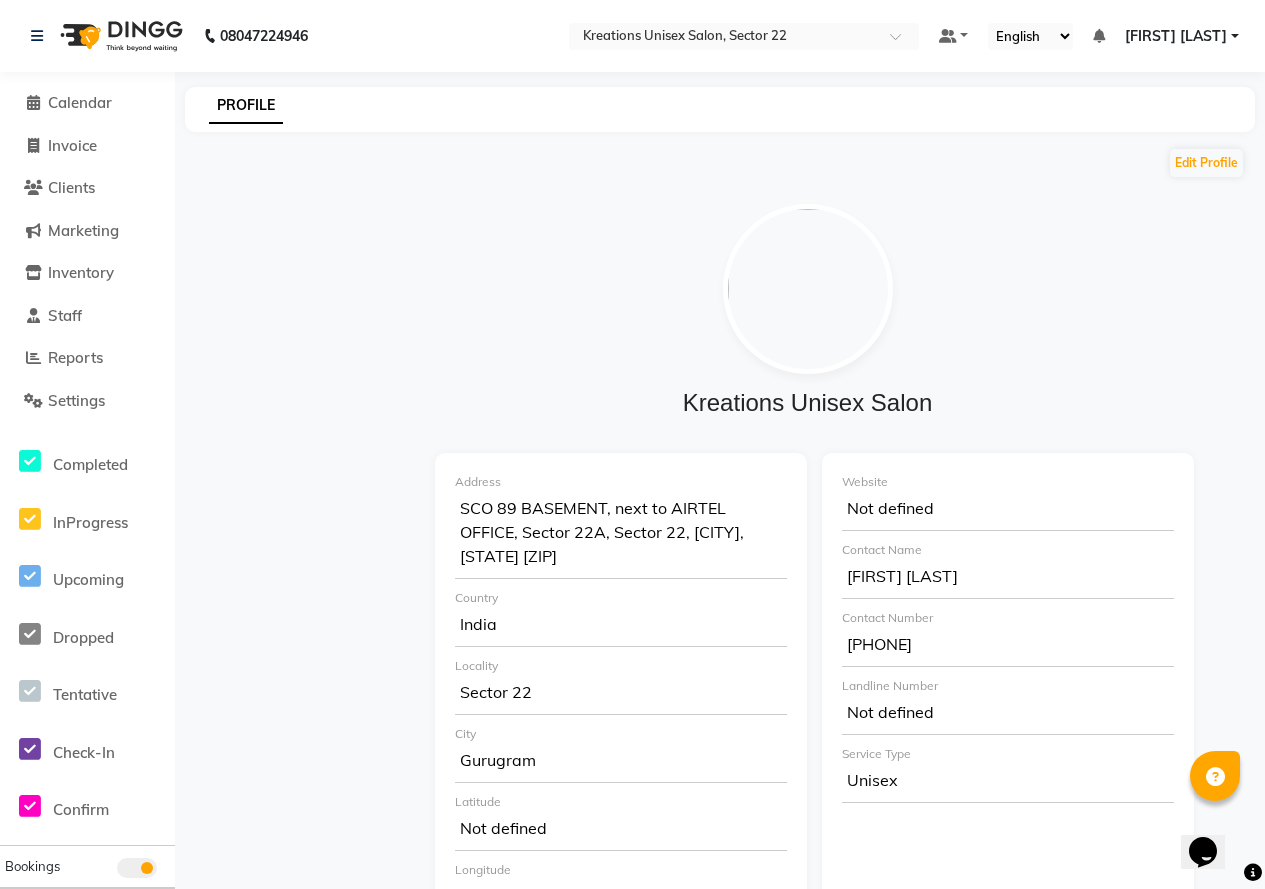 click on "[FIRST] [LAST]" at bounding box center (1176, 36) 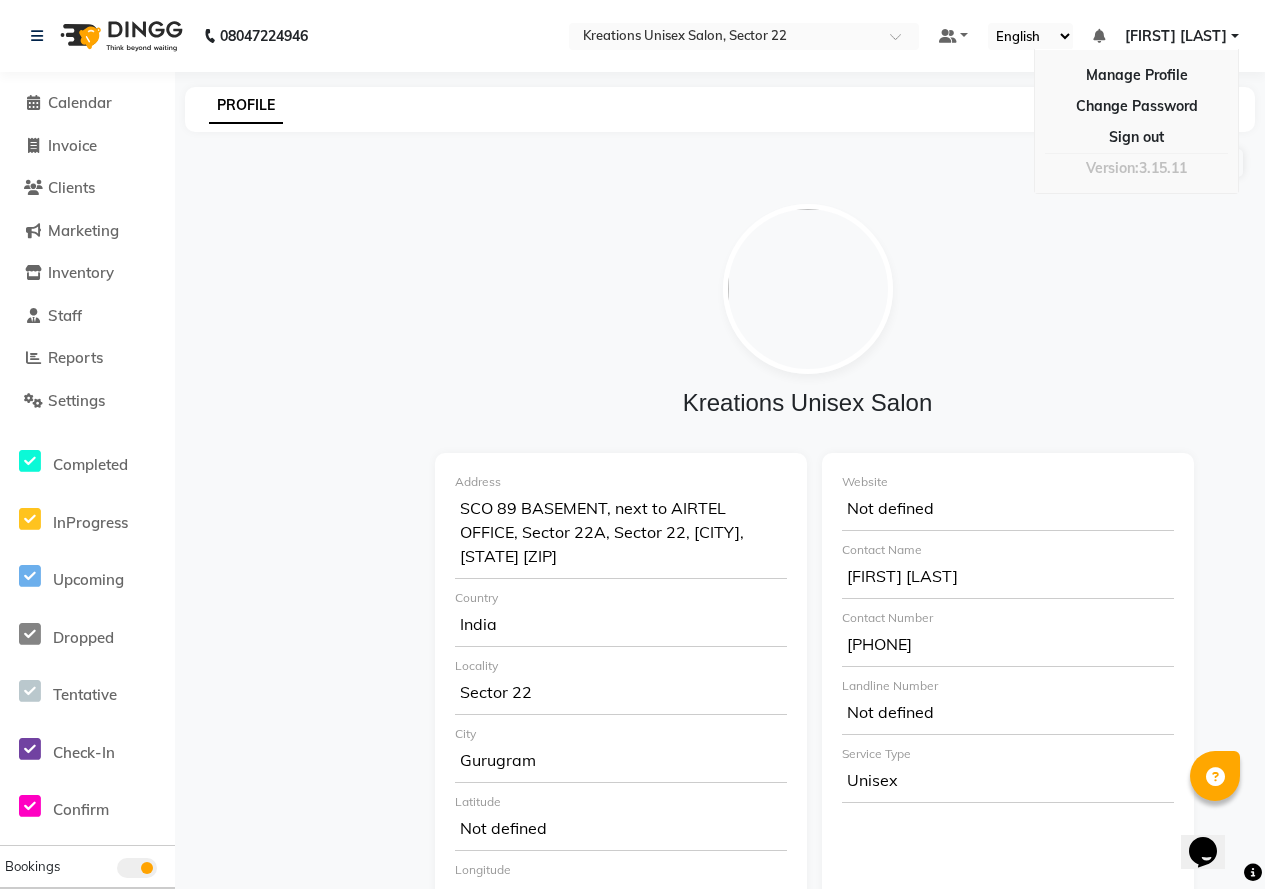 click on "[FIRST] [LAST]" at bounding box center (1176, 36) 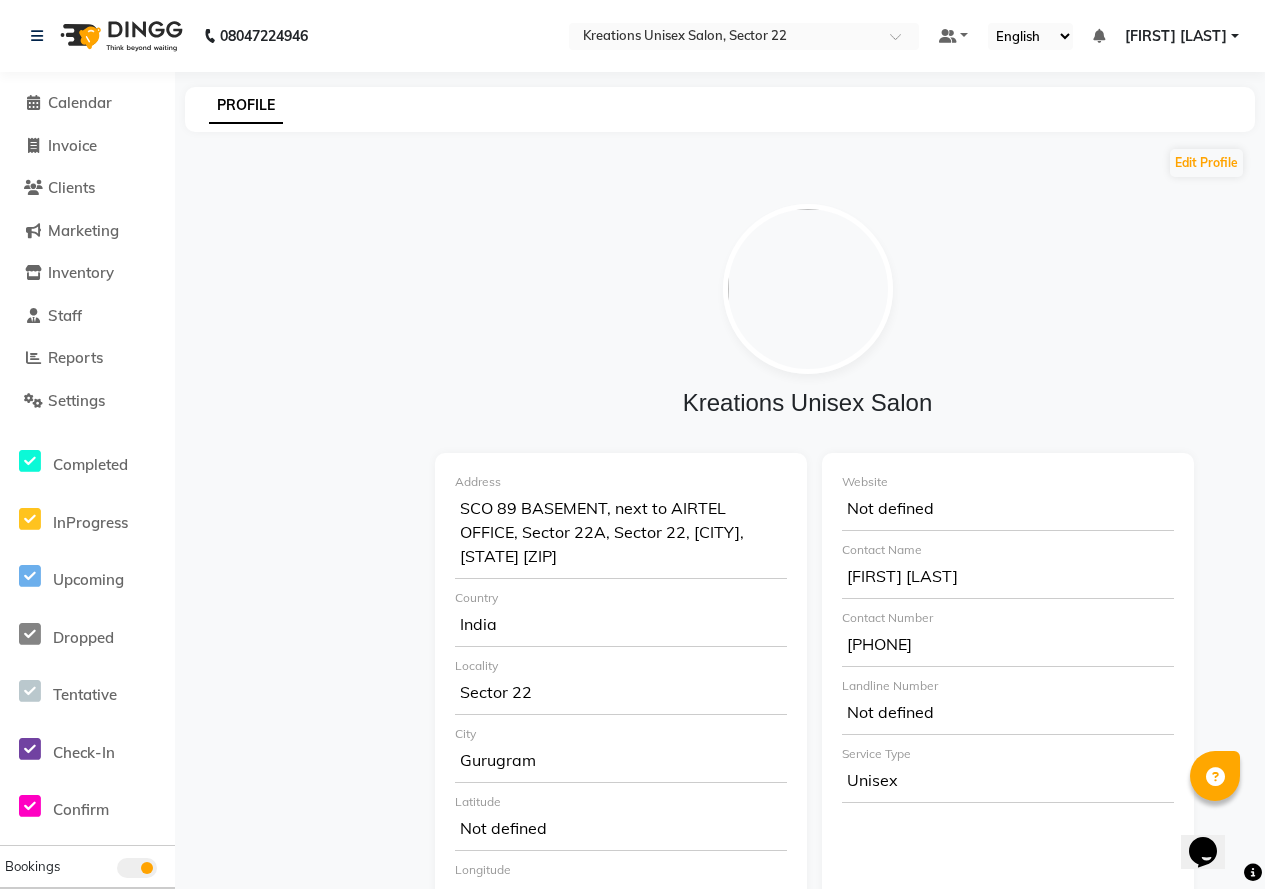 click on "[FIRST] [LAST]" at bounding box center [1176, 36] 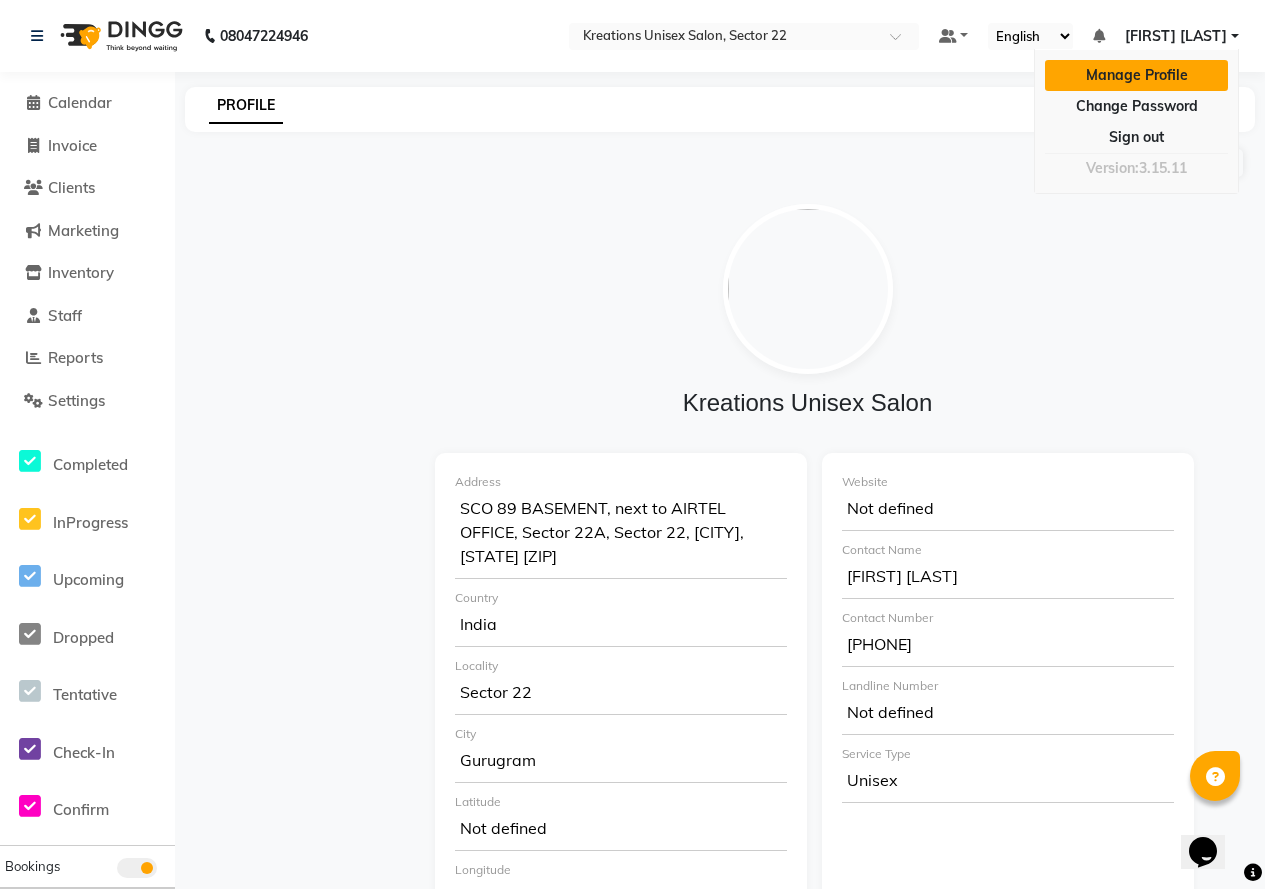 click on "Manage Profile" at bounding box center (1136, 75) 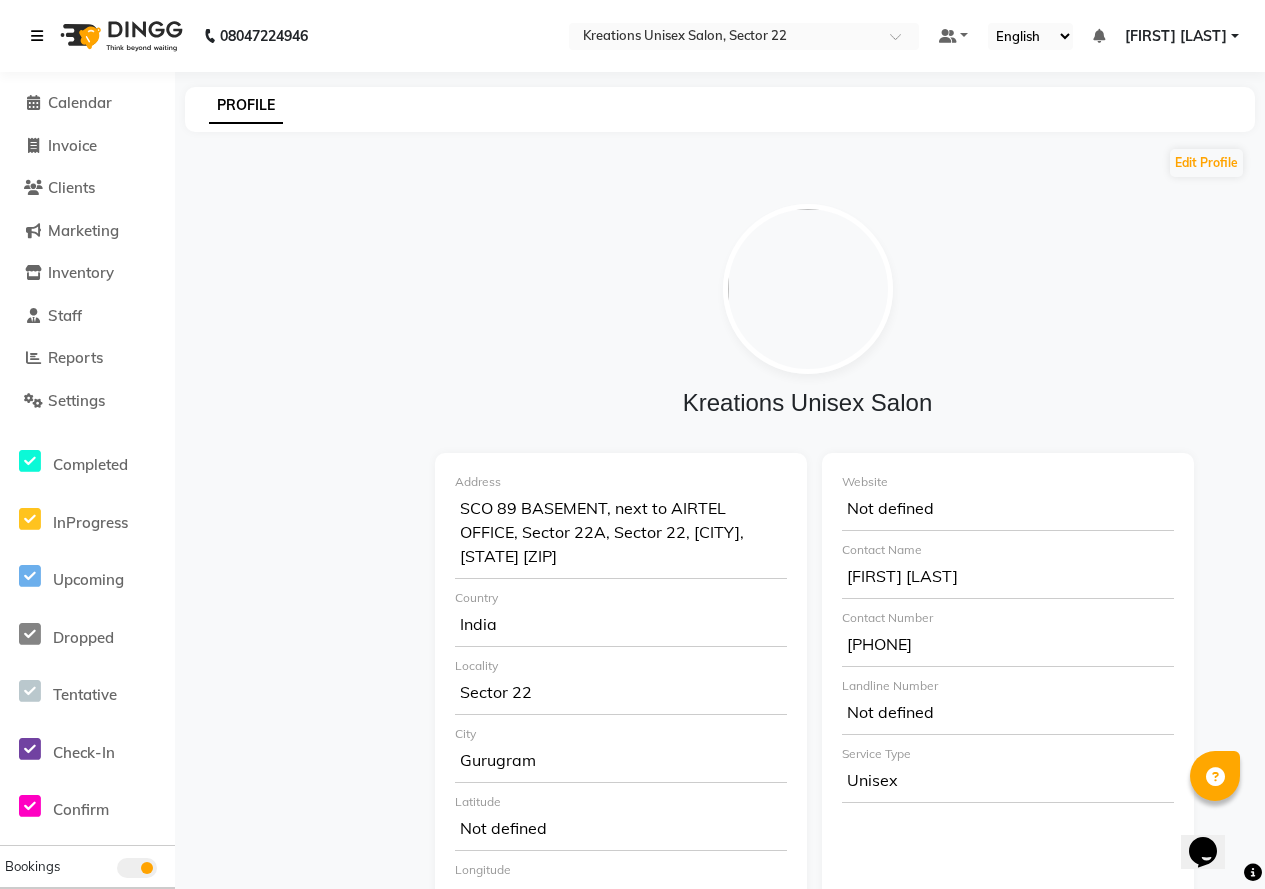 click at bounding box center [41, 36] 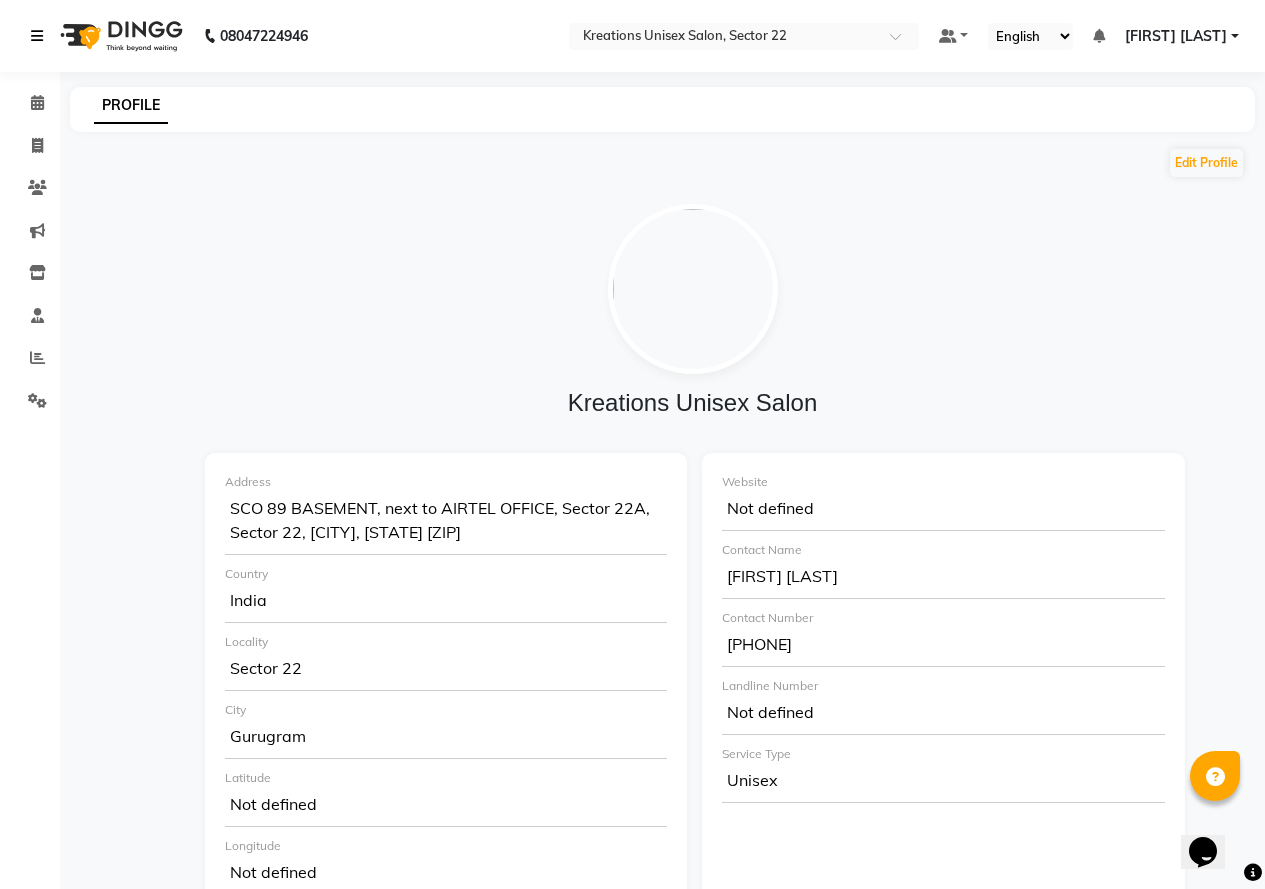 click at bounding box center [41, 36] 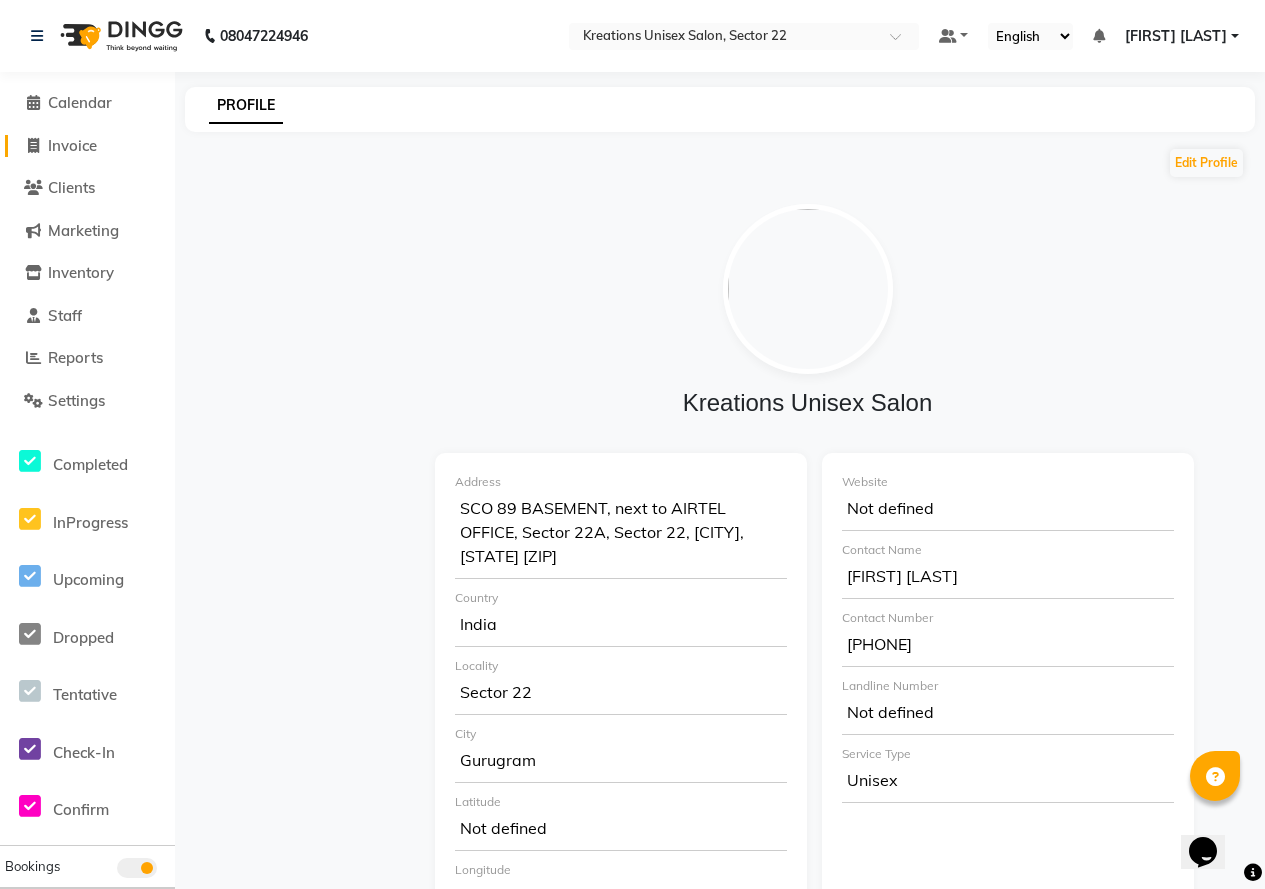 click on "Invoice" 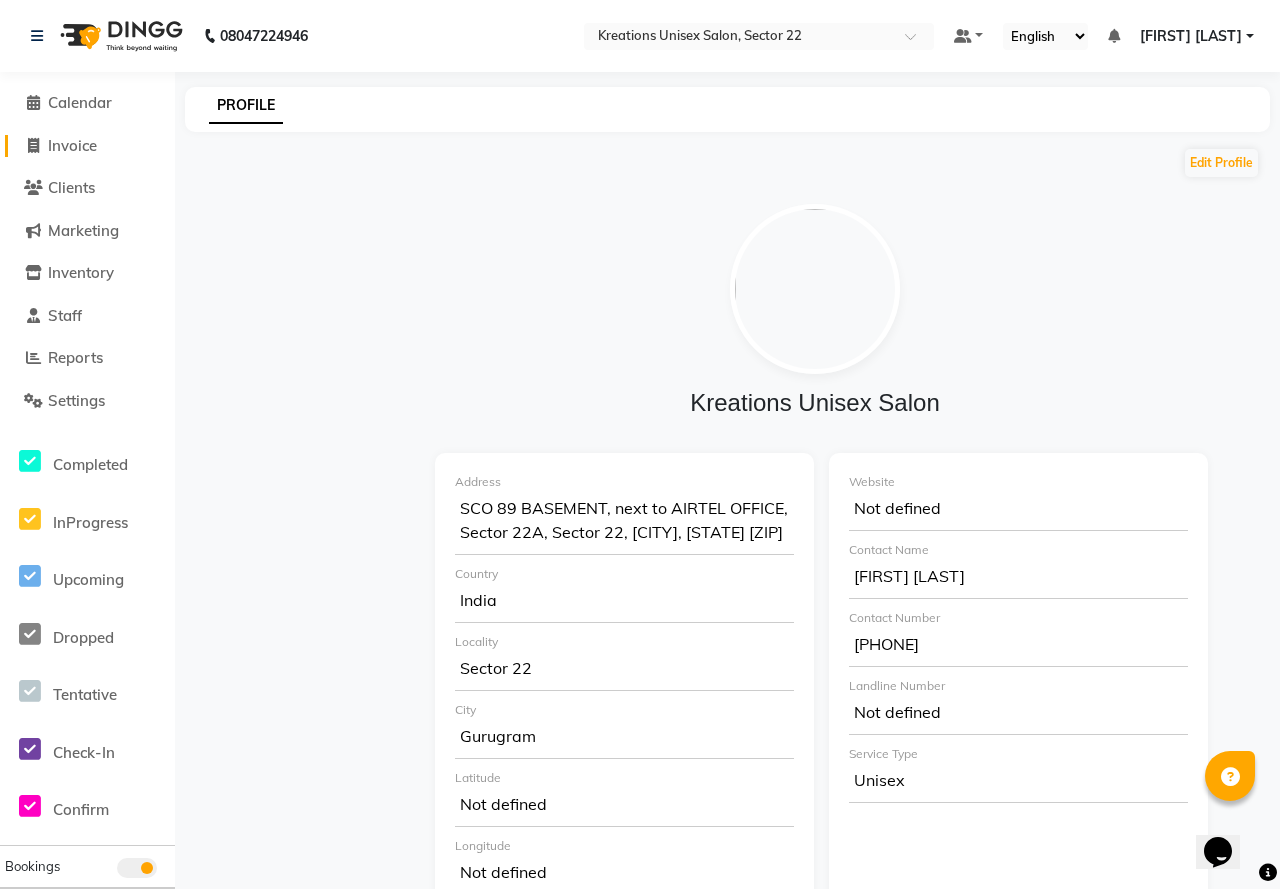 select on "service" 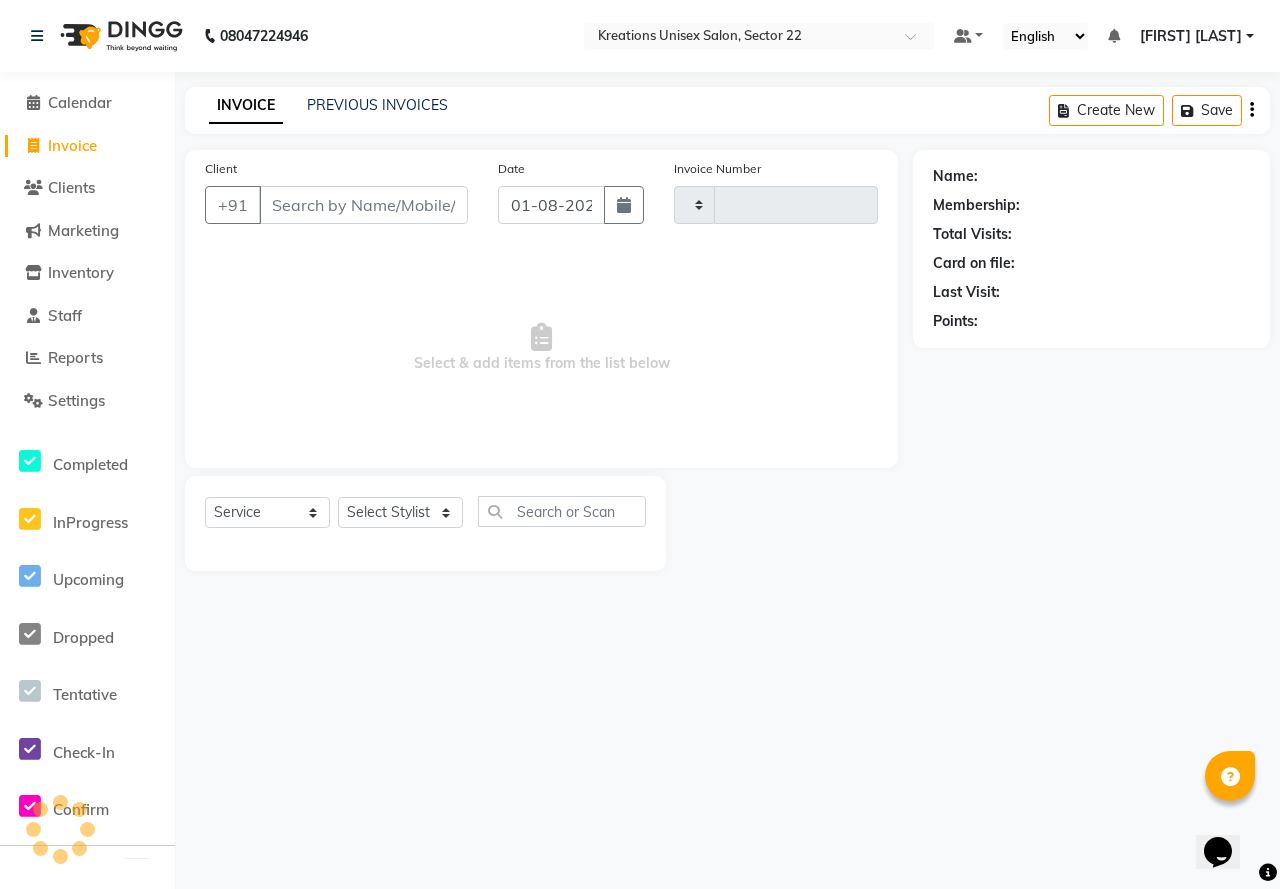 type on "1886" 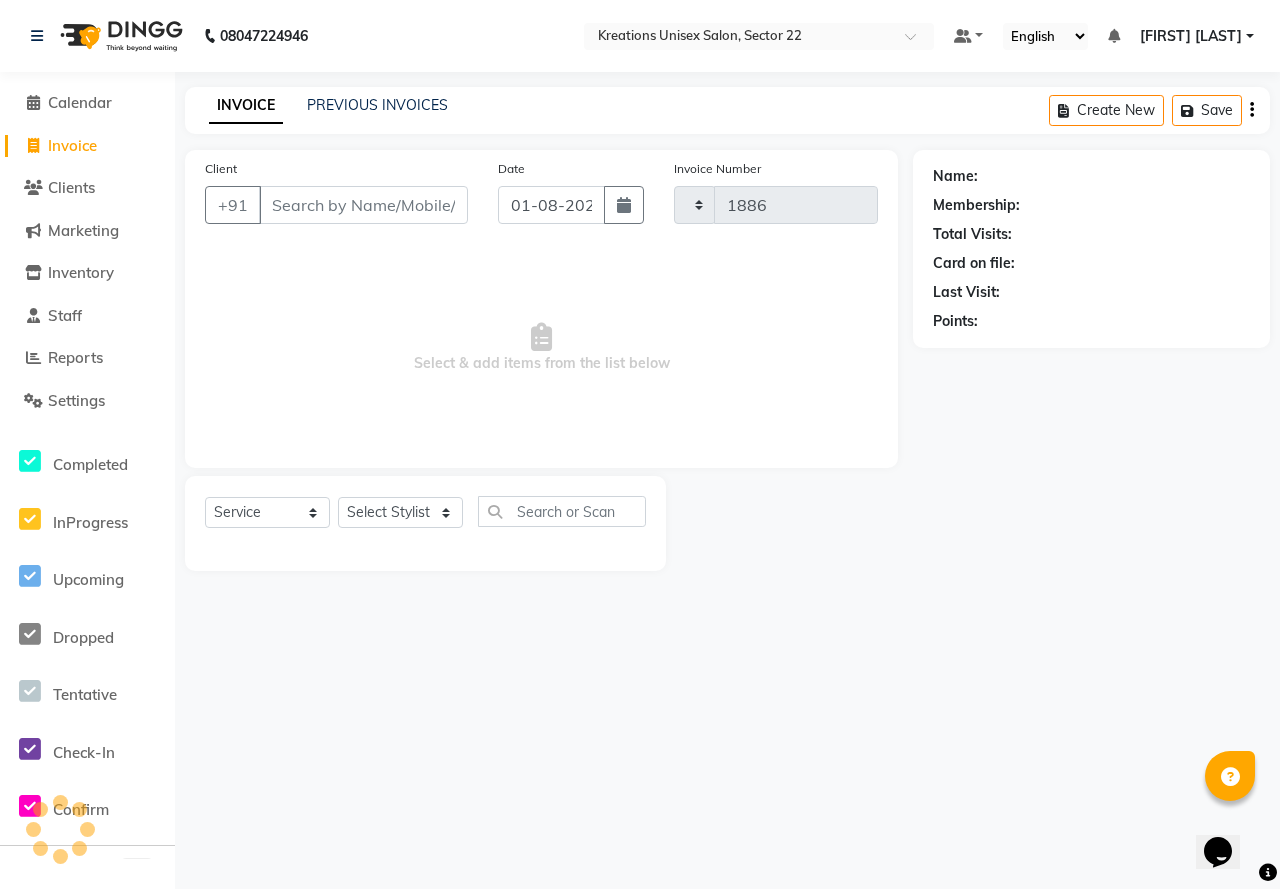 select on "6170" 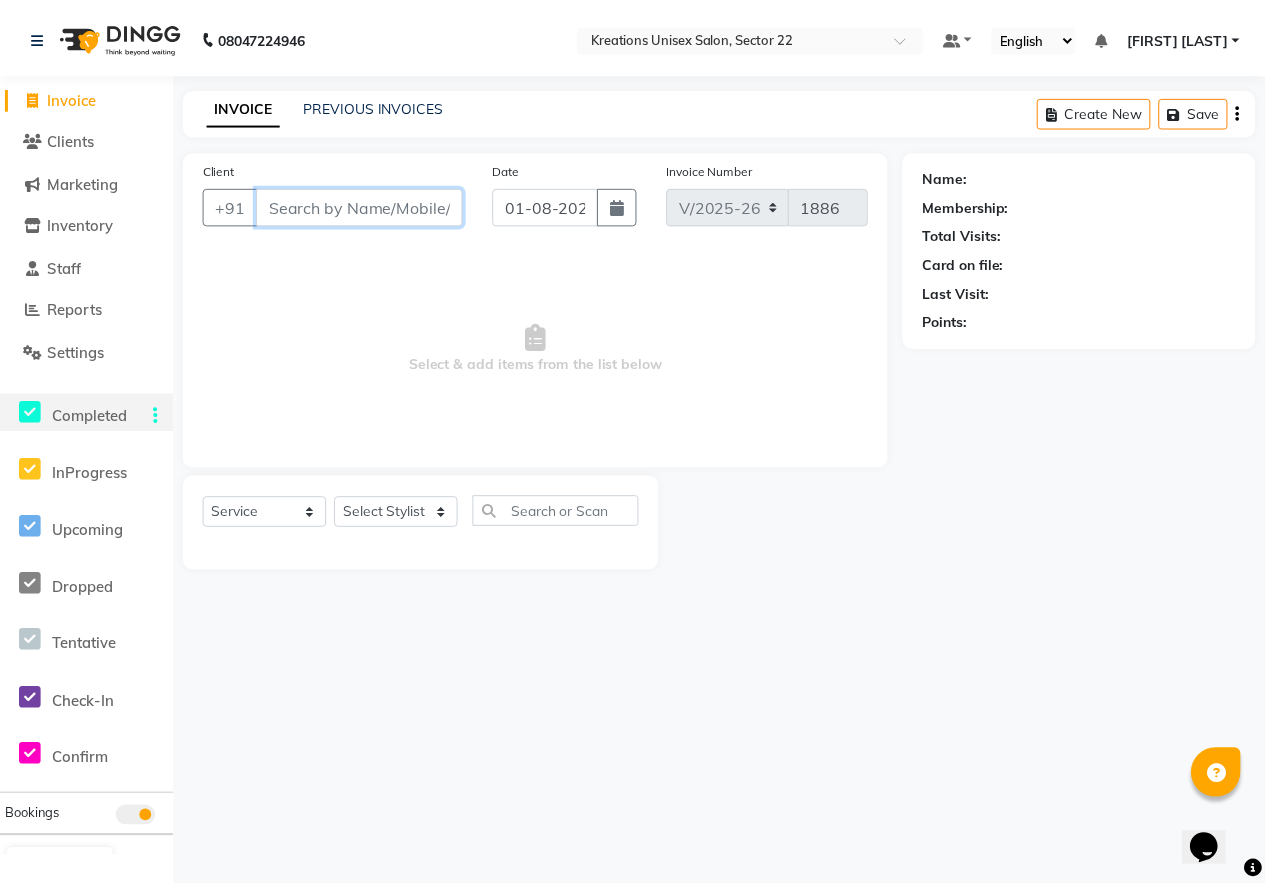 scroll, scrollTop: 5, scrollLeft: 0, axis: vertical 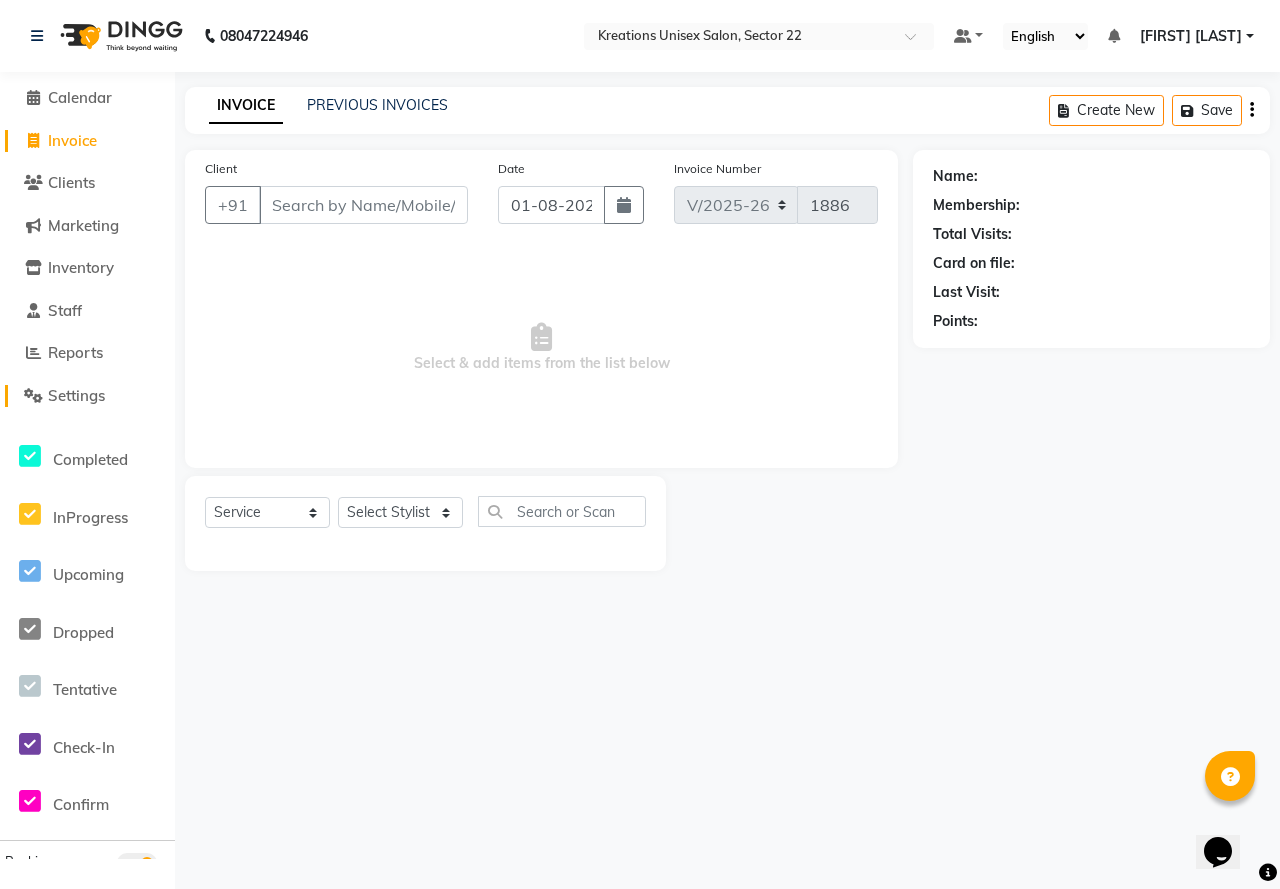 click on "Settings" 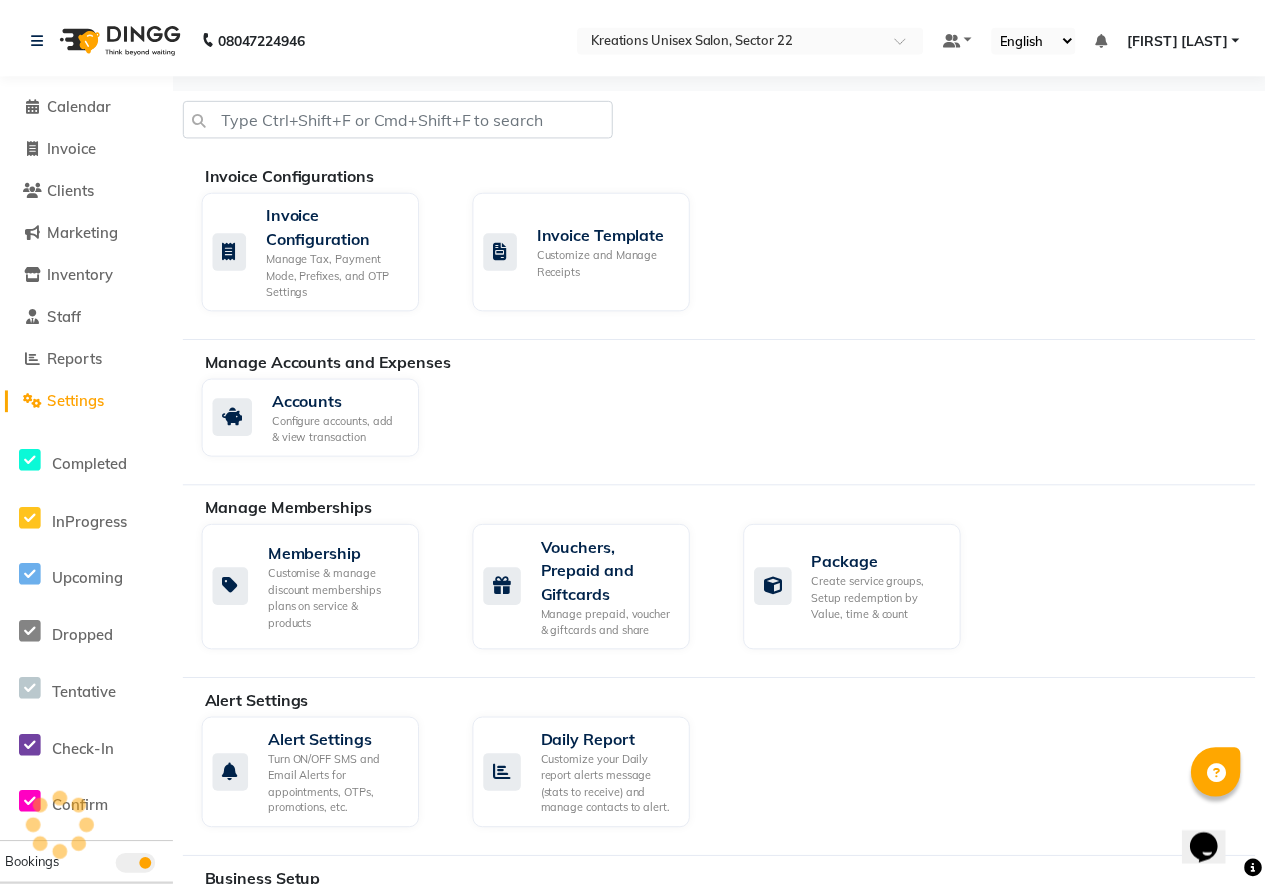 scroll, scrollTop: 0, scrollLeft: 0, axis: both 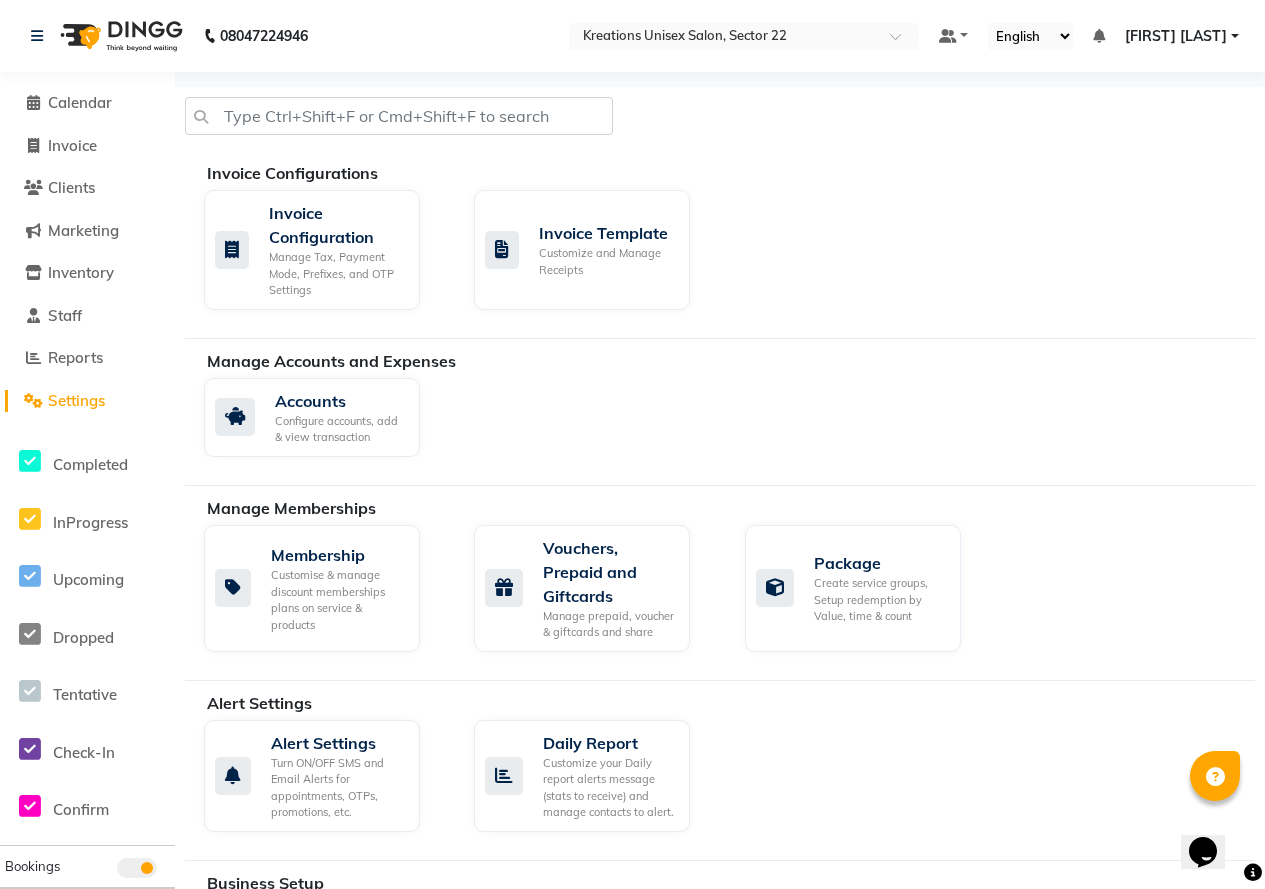 click on "Sachin Kaushik" at bounding box center (1176, 36) 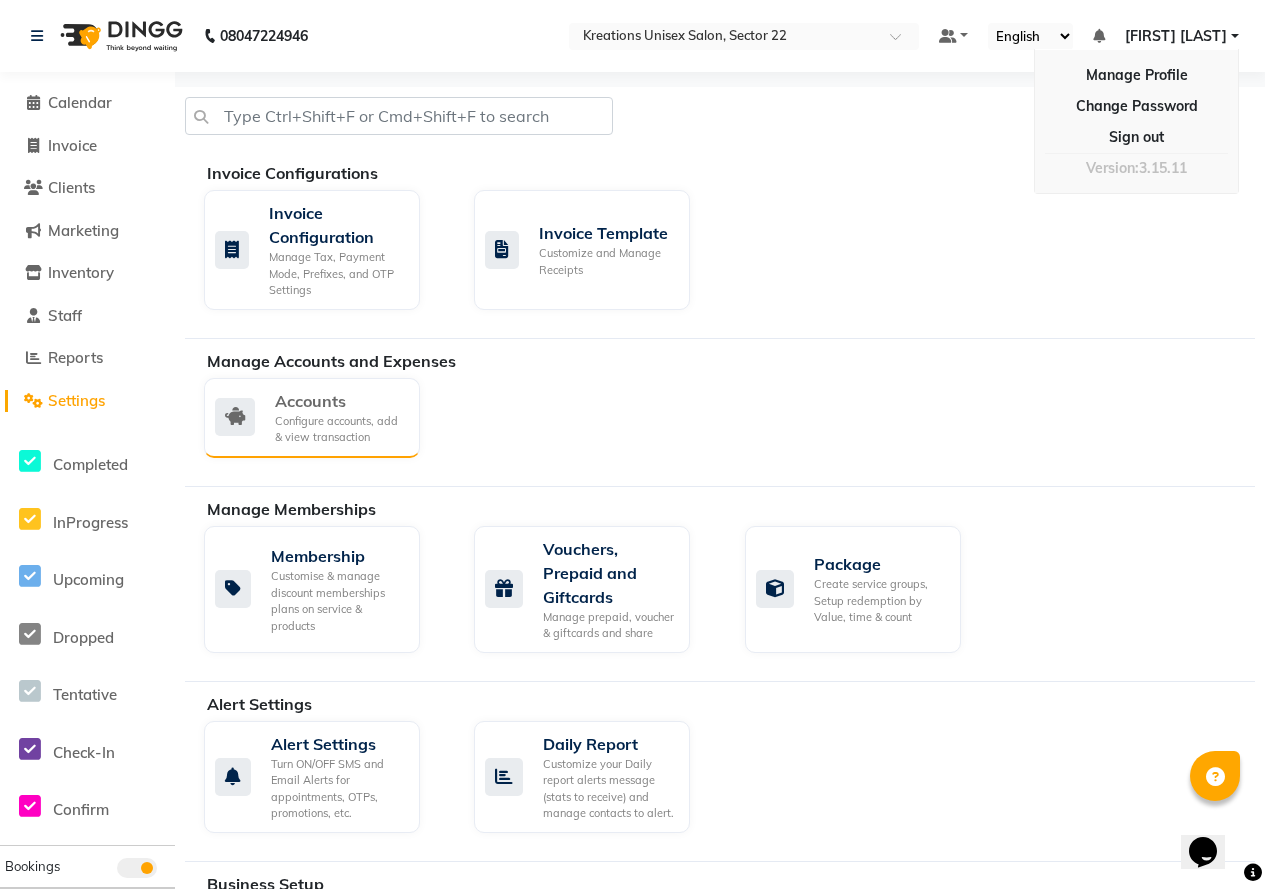click on "Configure accounts, add & view transaction" 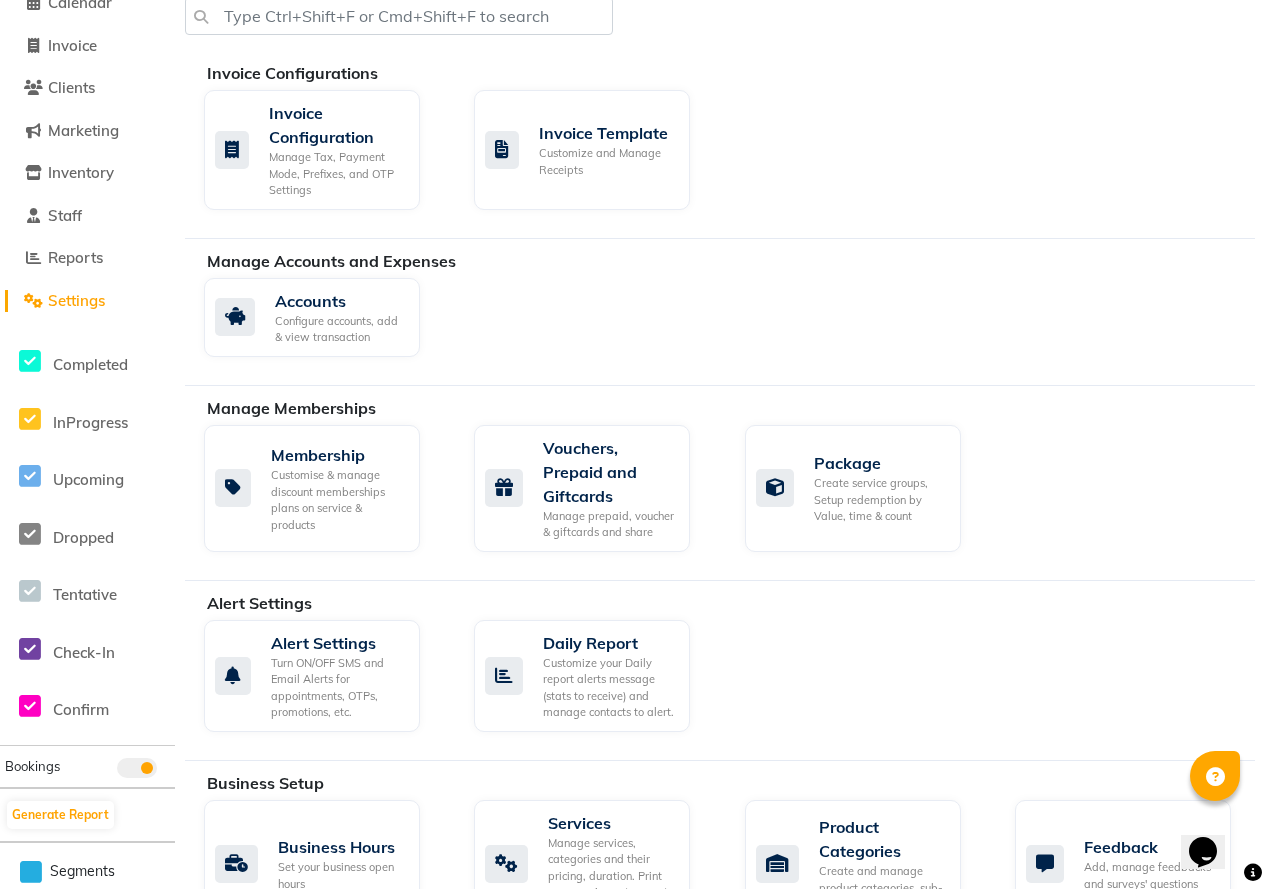 scroll, scrollTop: 200, scrollLeft: 0, axis: vertical 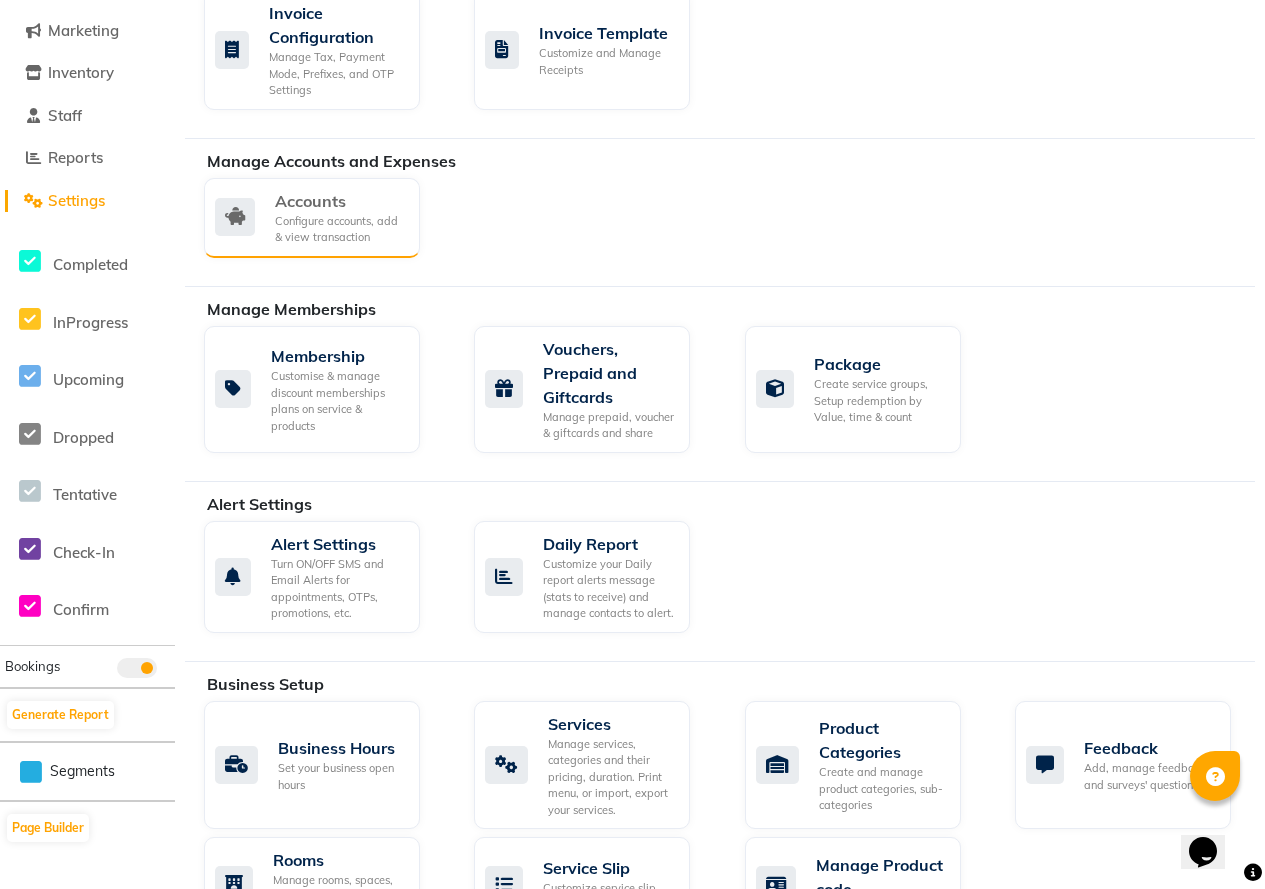 click on "Configure accounts, add & view transaction" 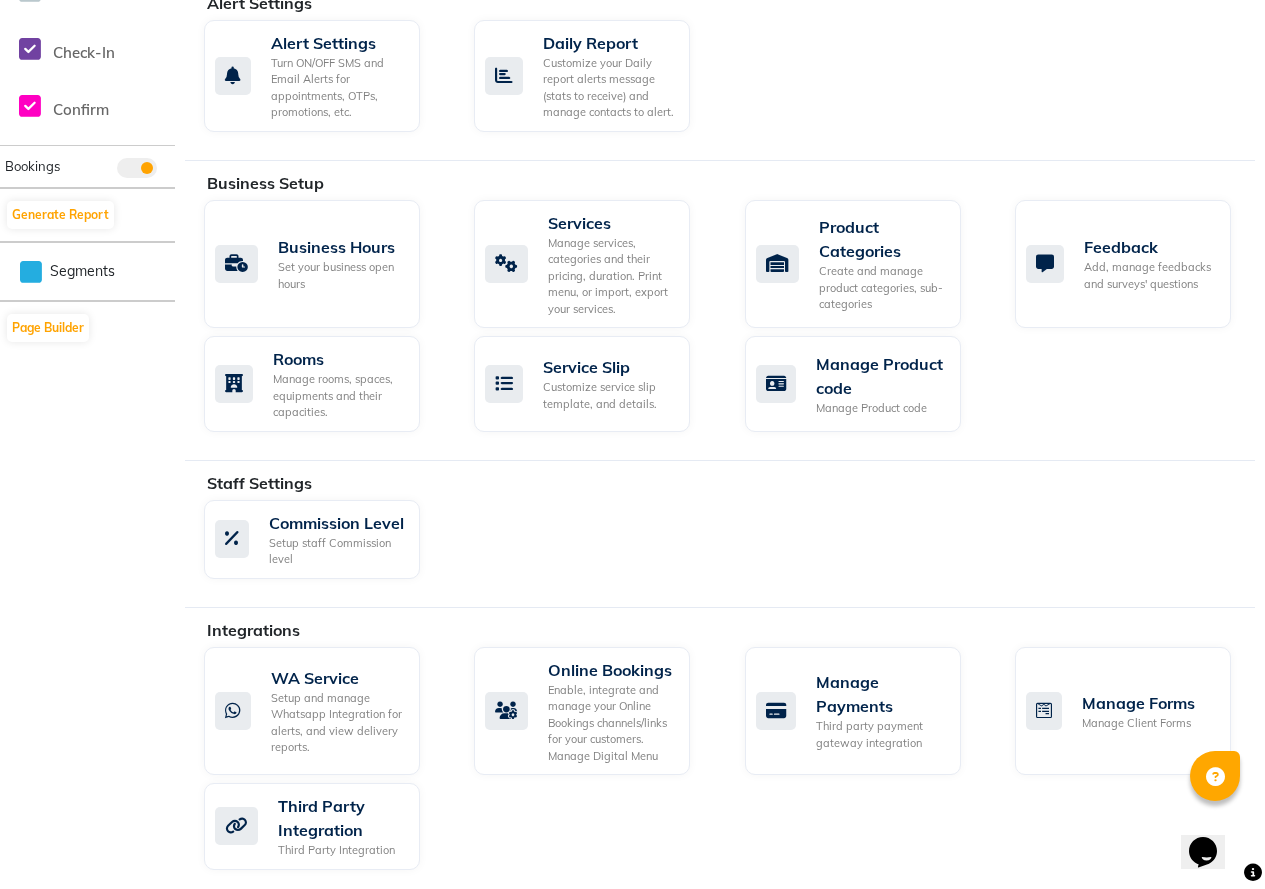 scroll, scrollTop: 800, scrollLeft: 0, axis: vertical 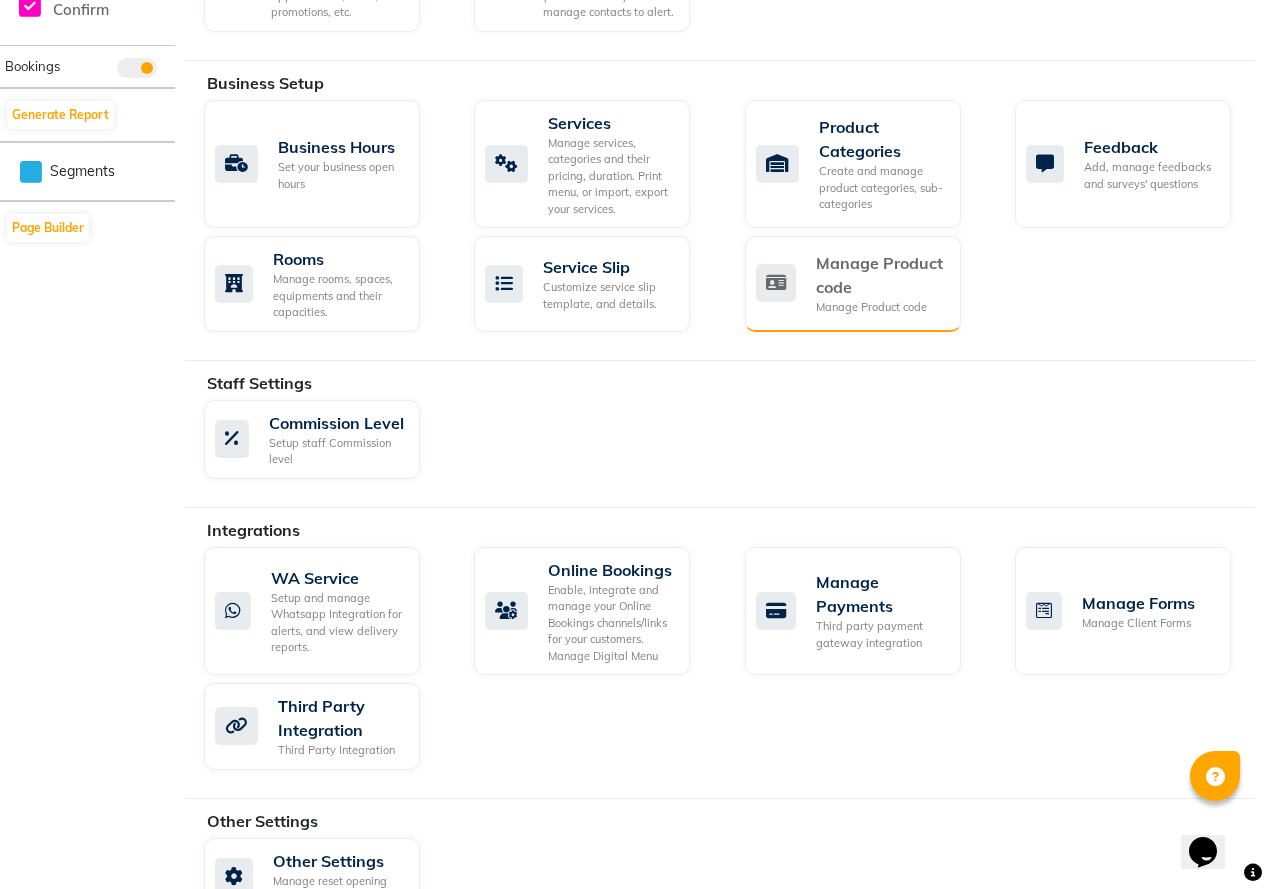click on "Manage Product code" 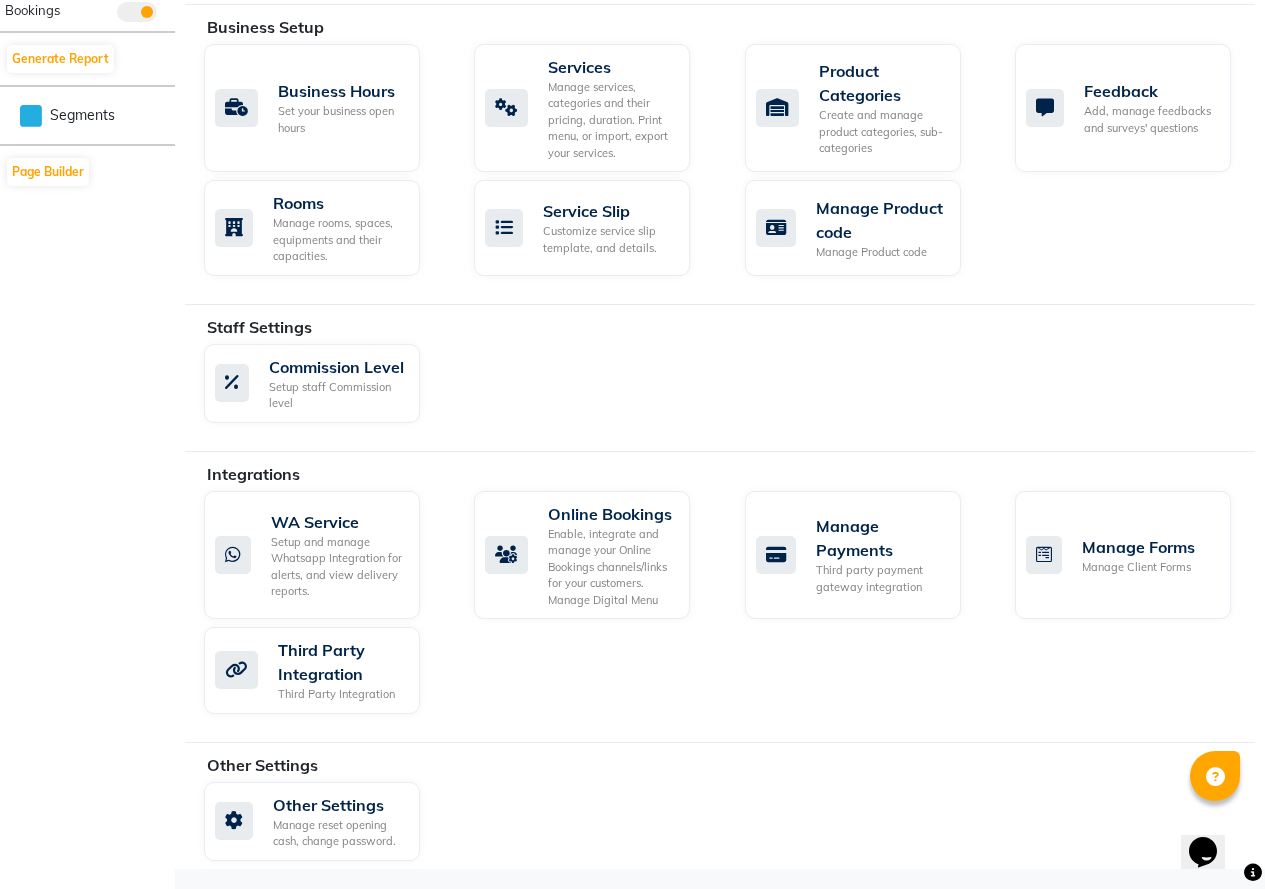 scroll, scrollTop: 880, scrollLeft: 0, axis: vertical 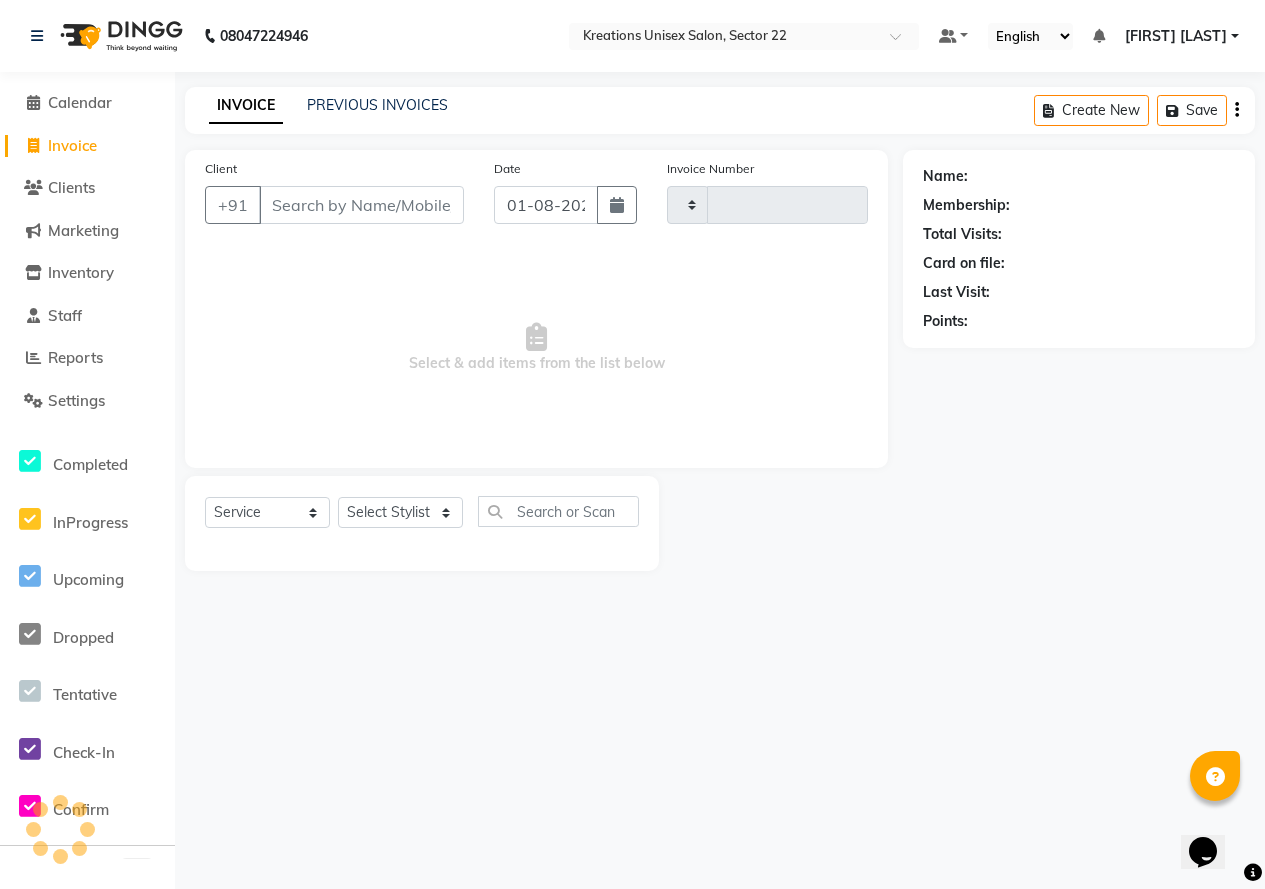 type on "1886" 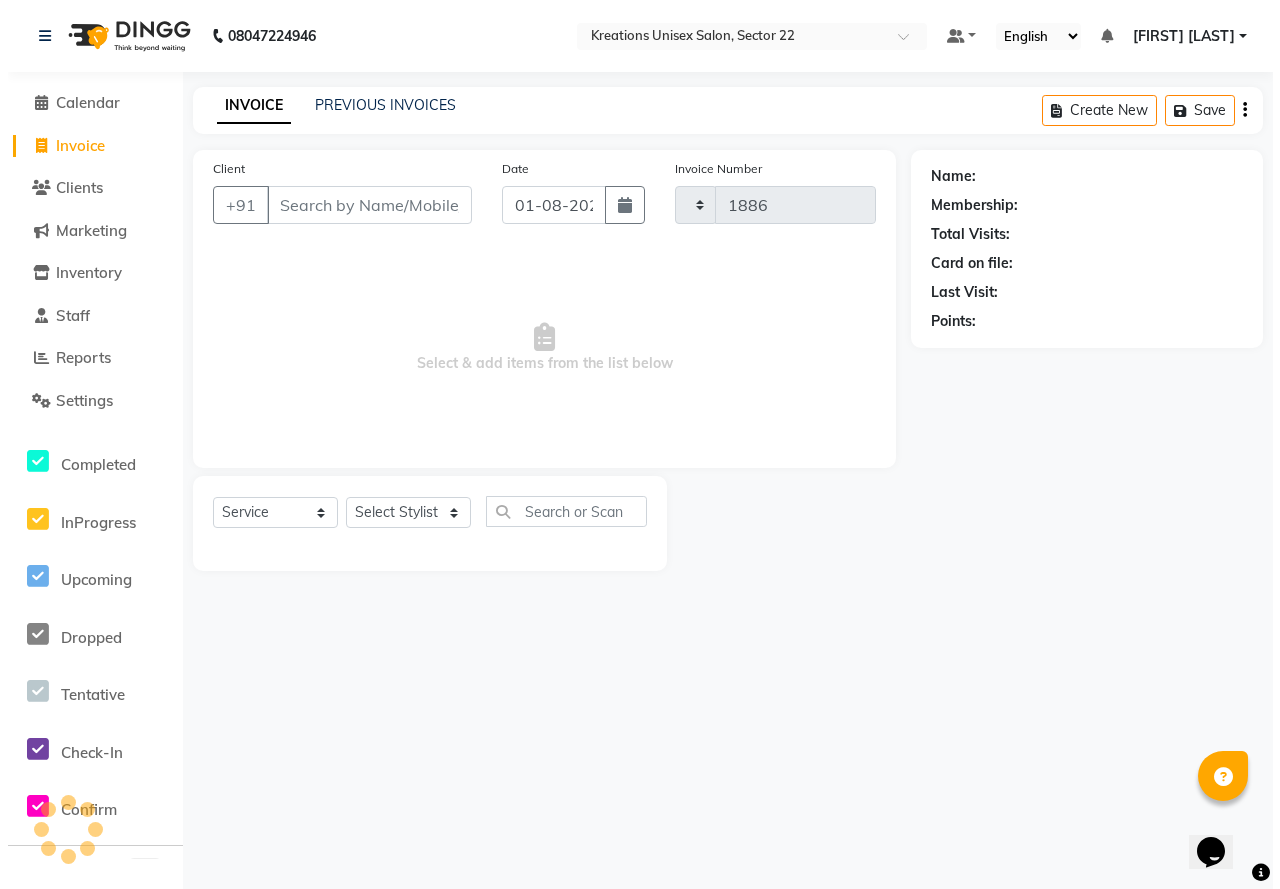 scroll, scrollTop: 0, scrollLeft: 0, axis: both 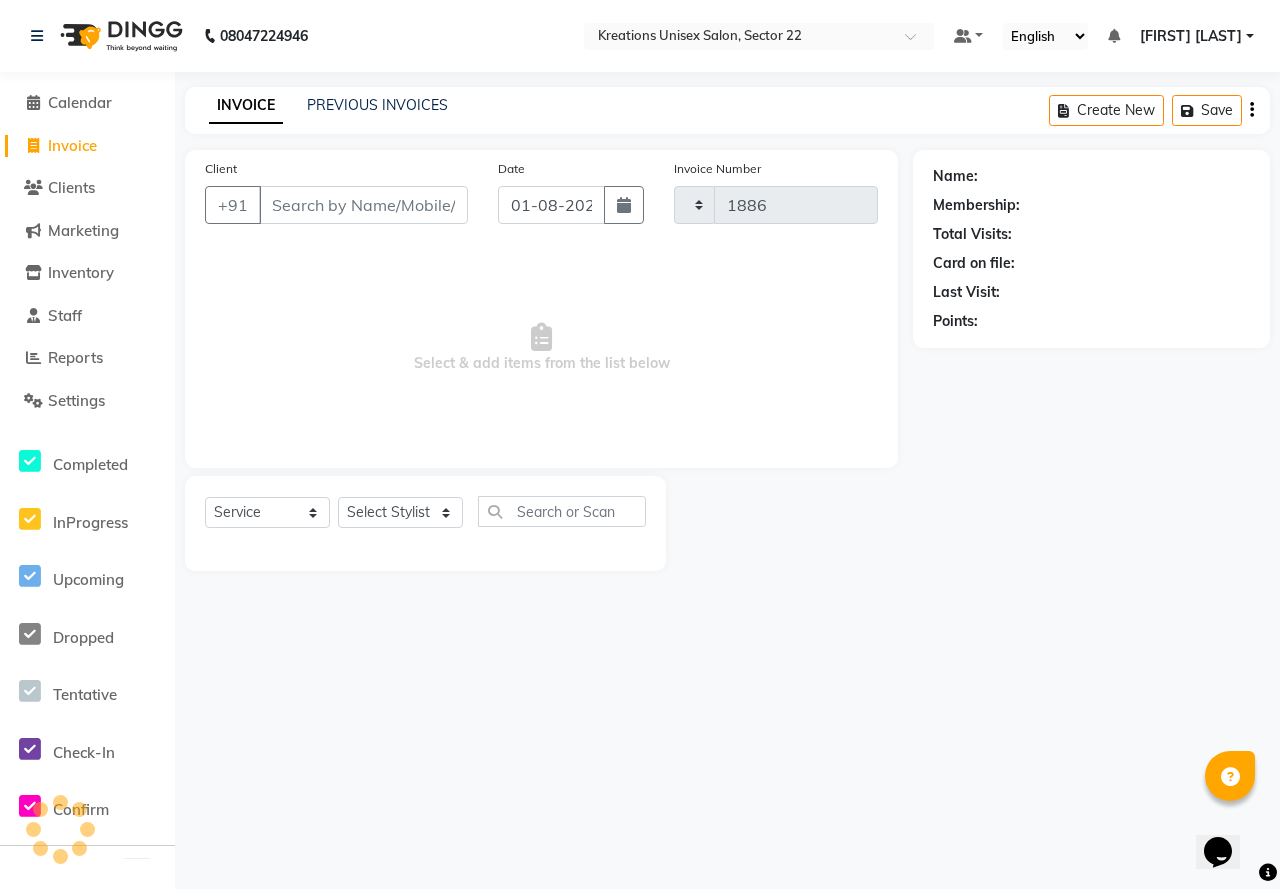 select on "6170" 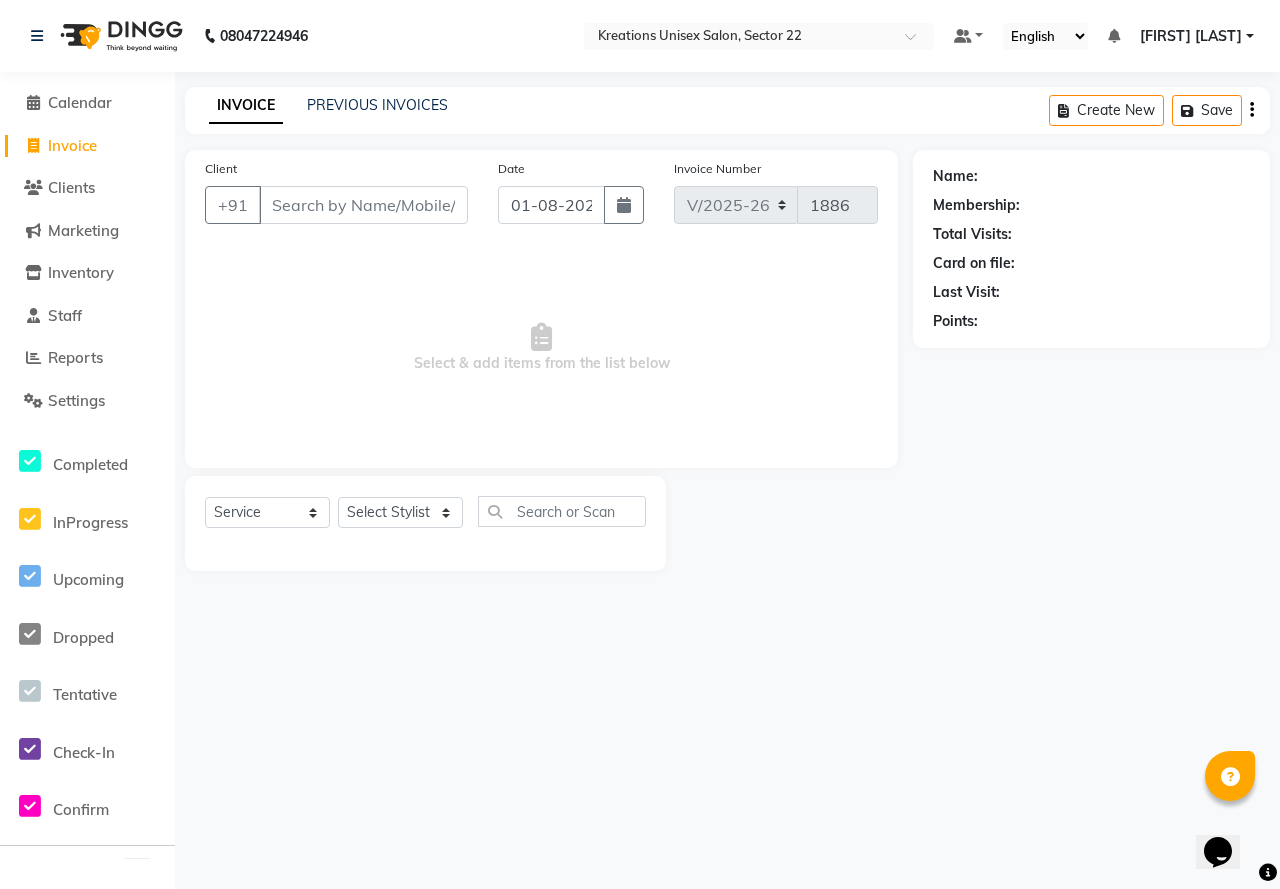 click on "Sachin Kaushik" at bounding box center (1191, 36) 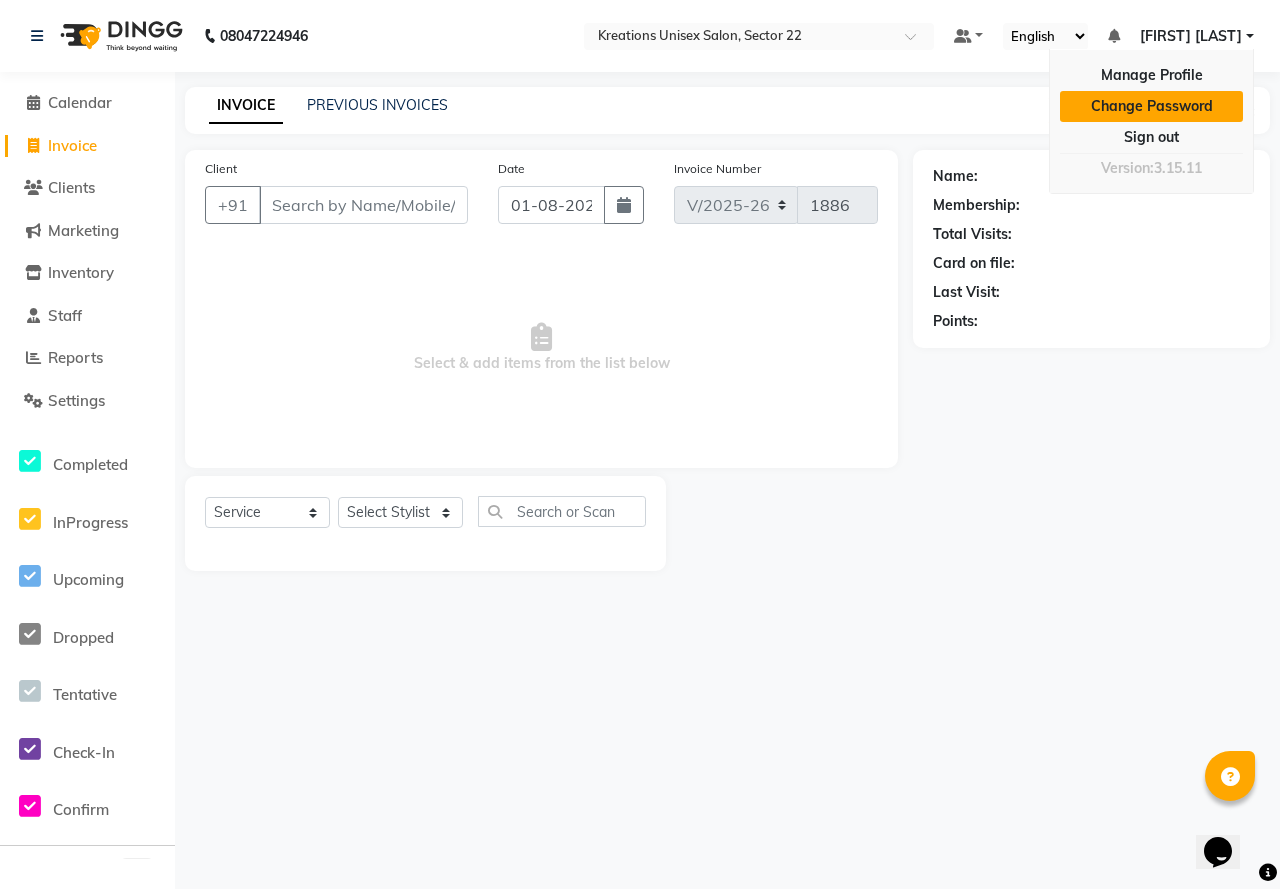 click on "Change Password" at bounding box center (1151, 106) 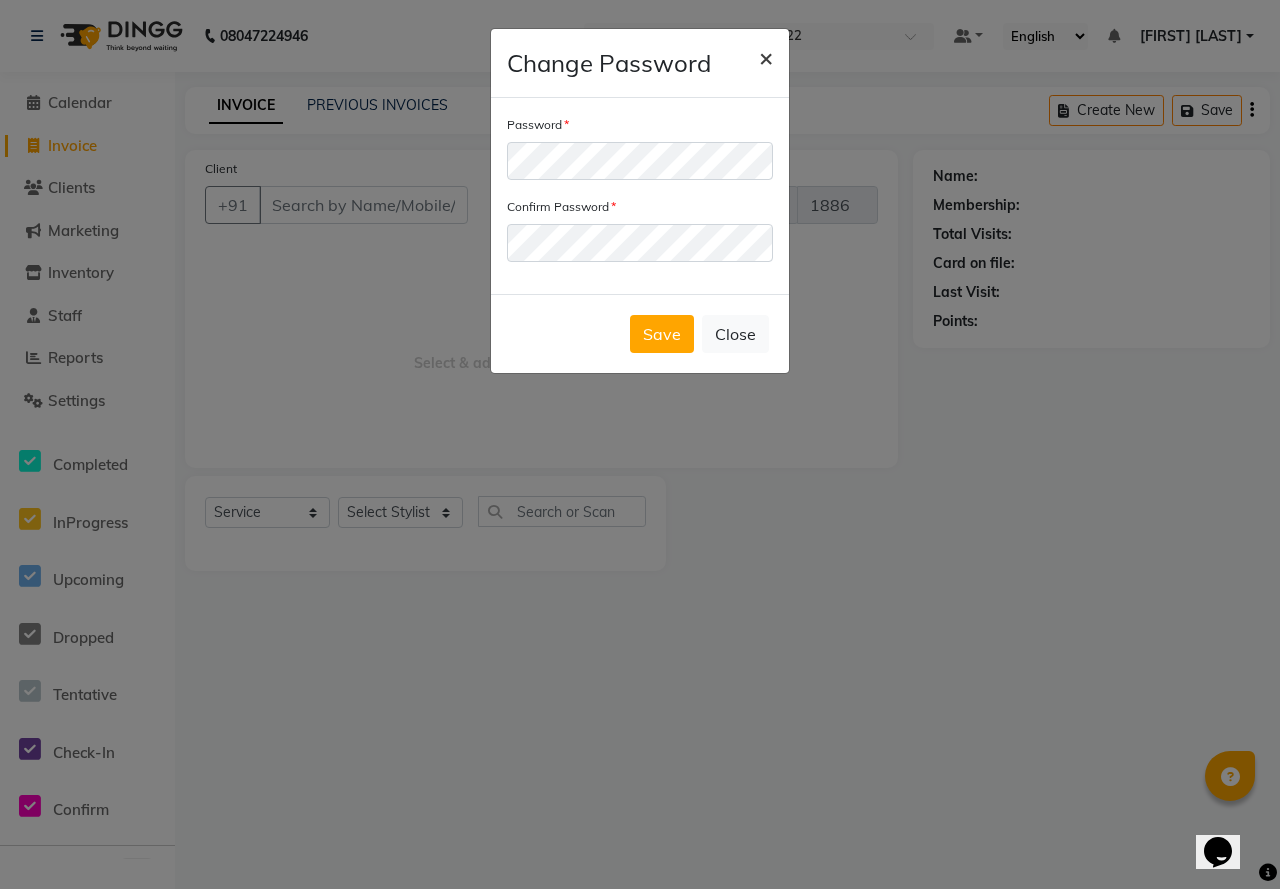 click on "×" 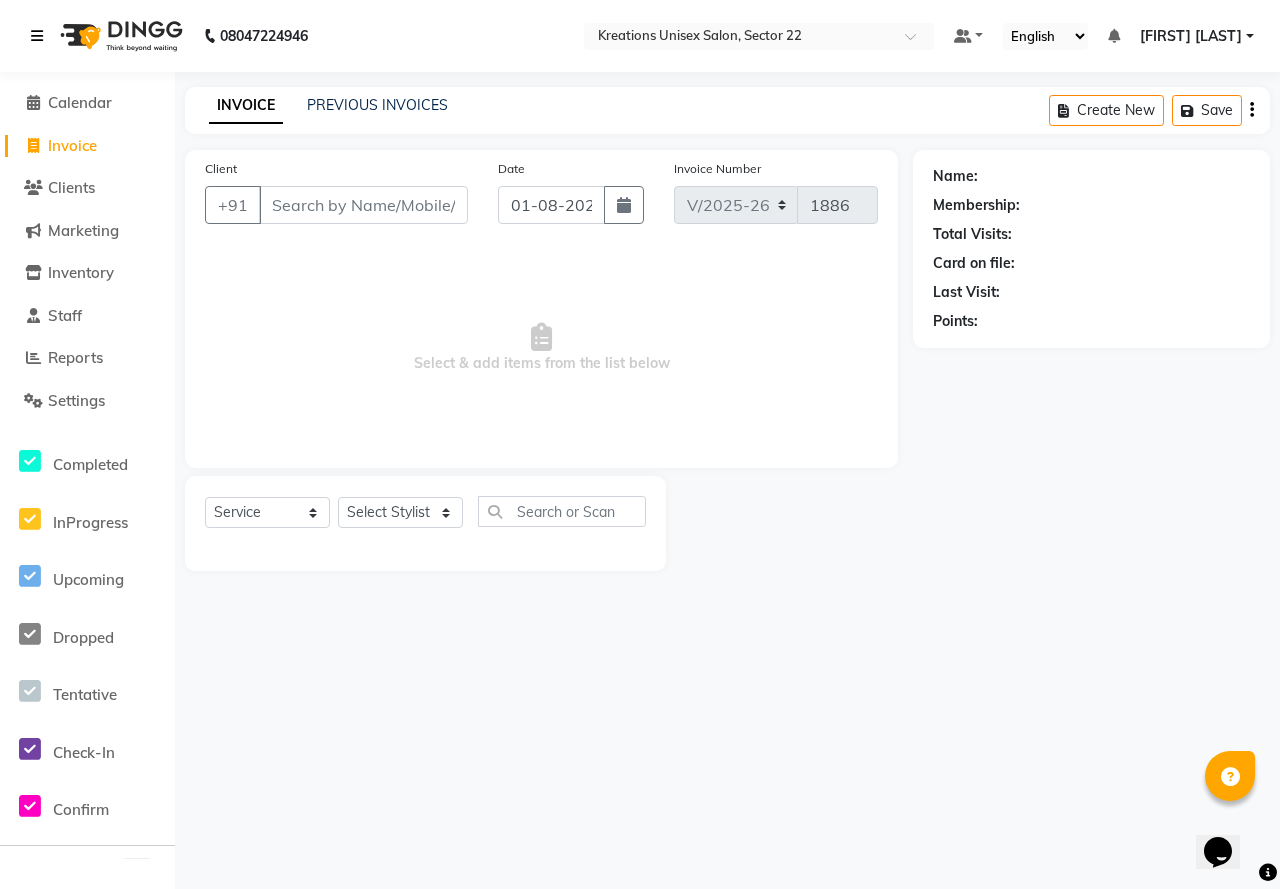 click at bounding box center (37, 36) 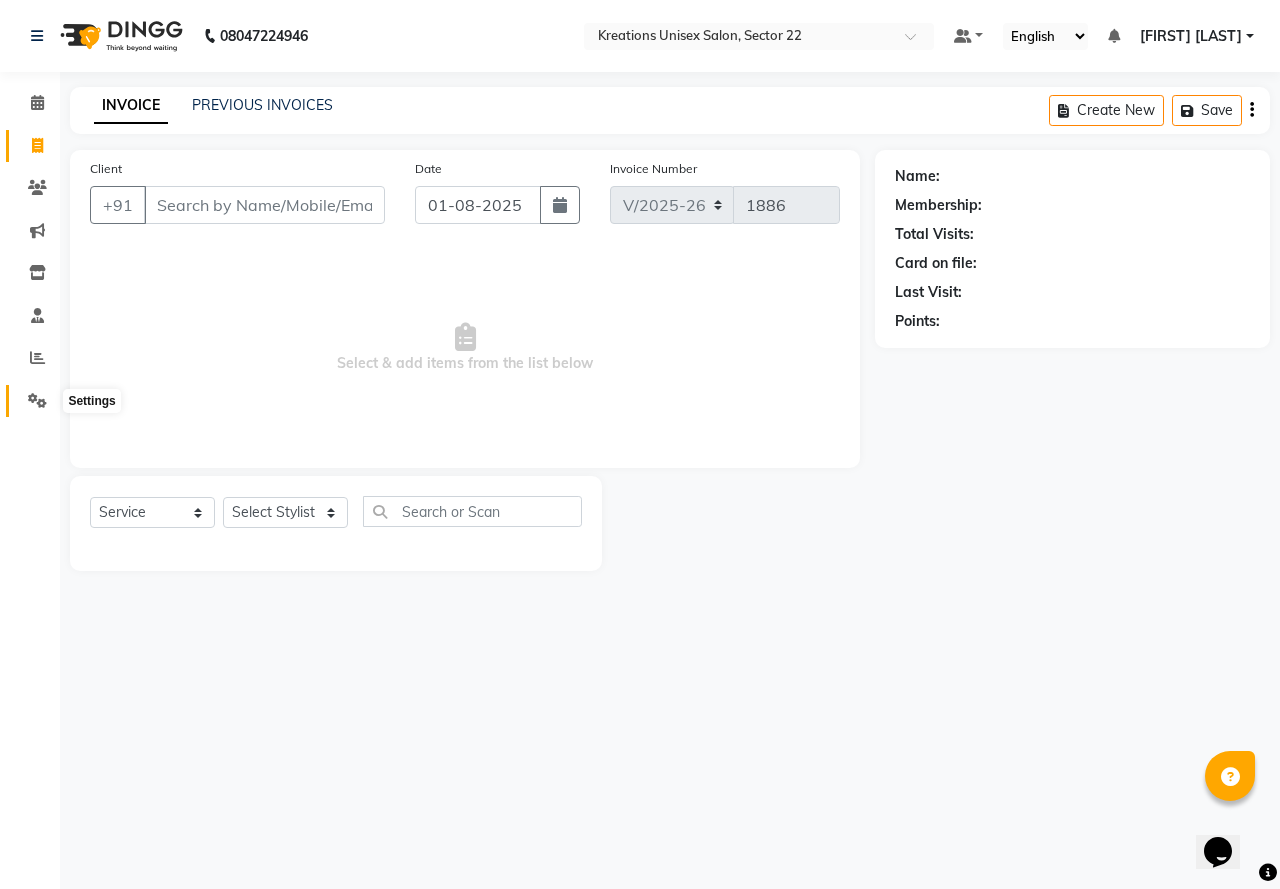 click 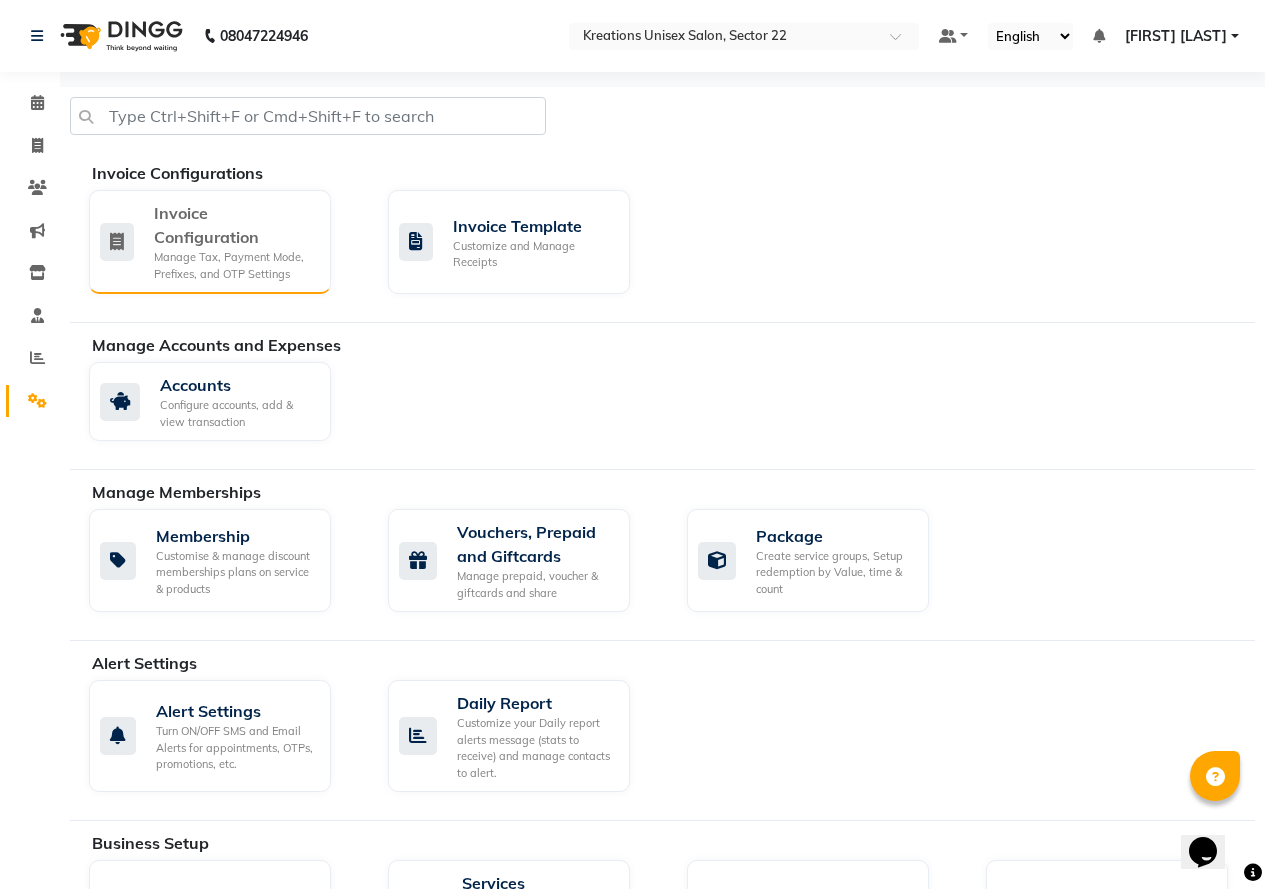 click on "Manage Tax, Payment Mode, Prefixes, and OTP Settings" 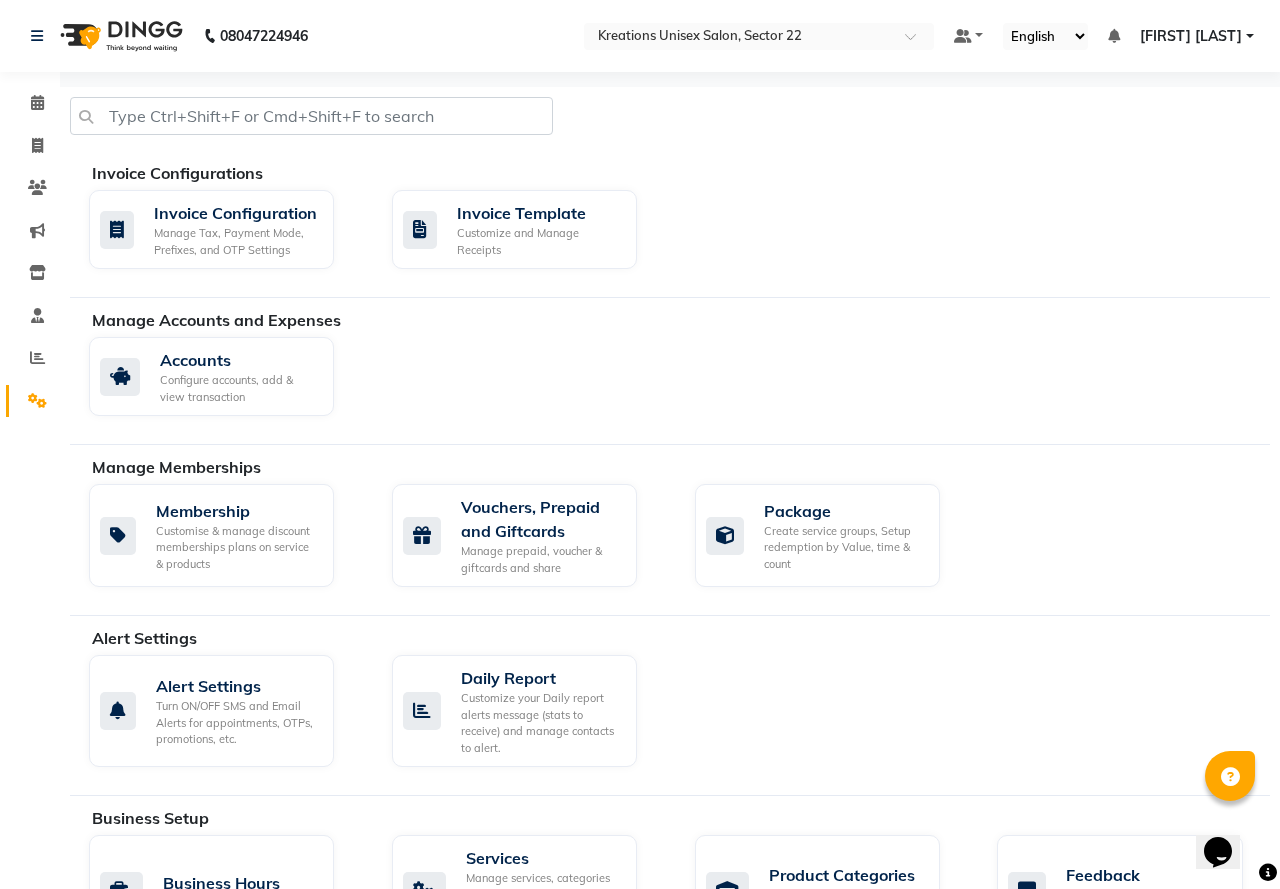 select on "6170" 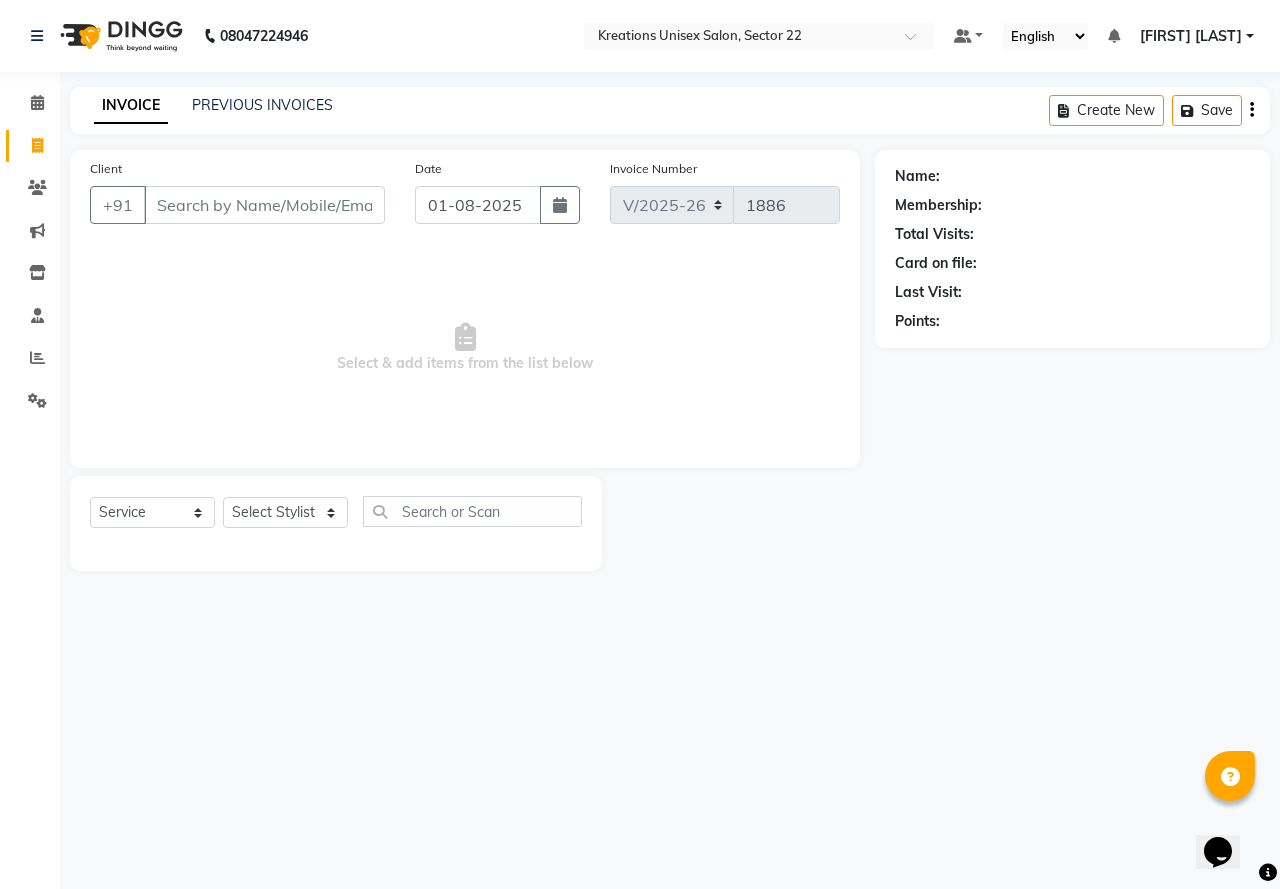 click 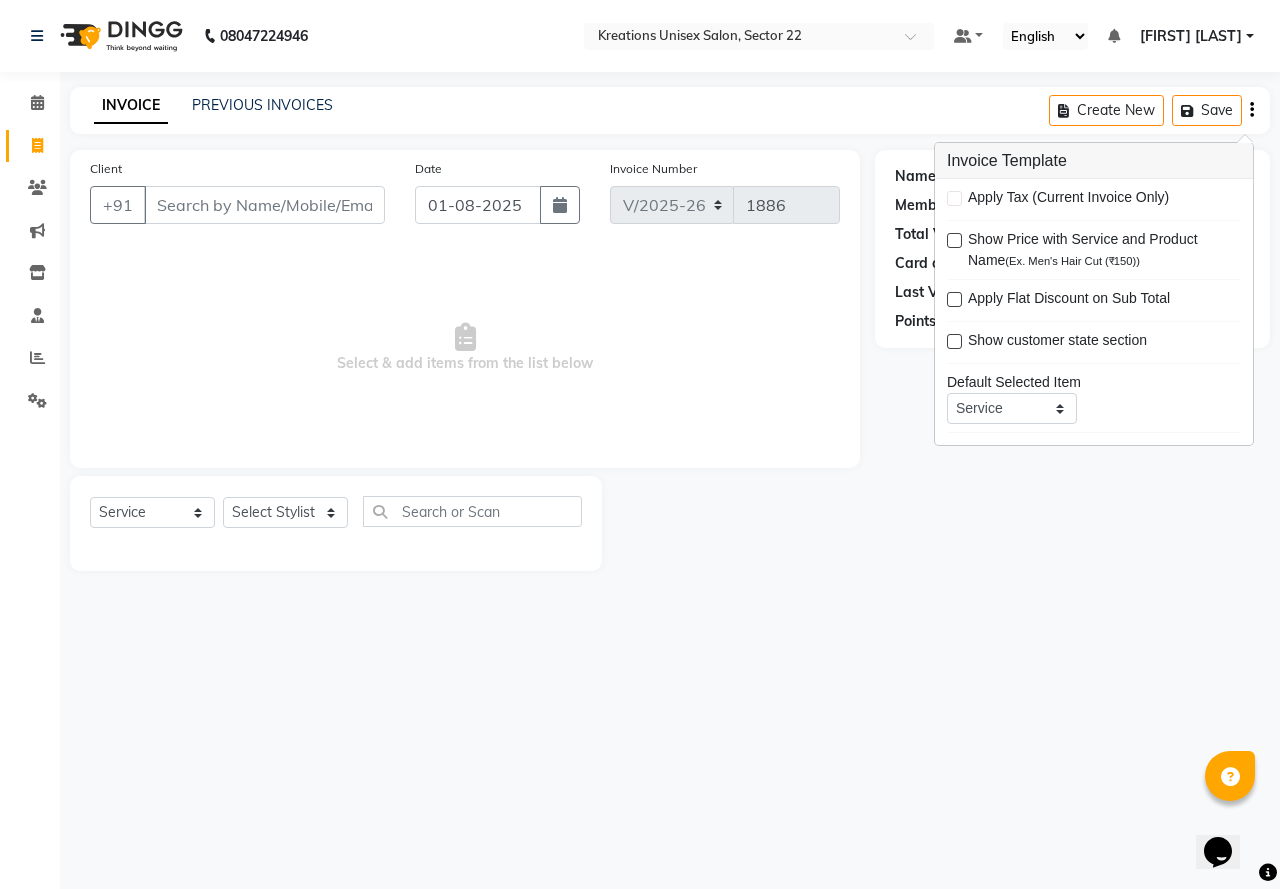 click 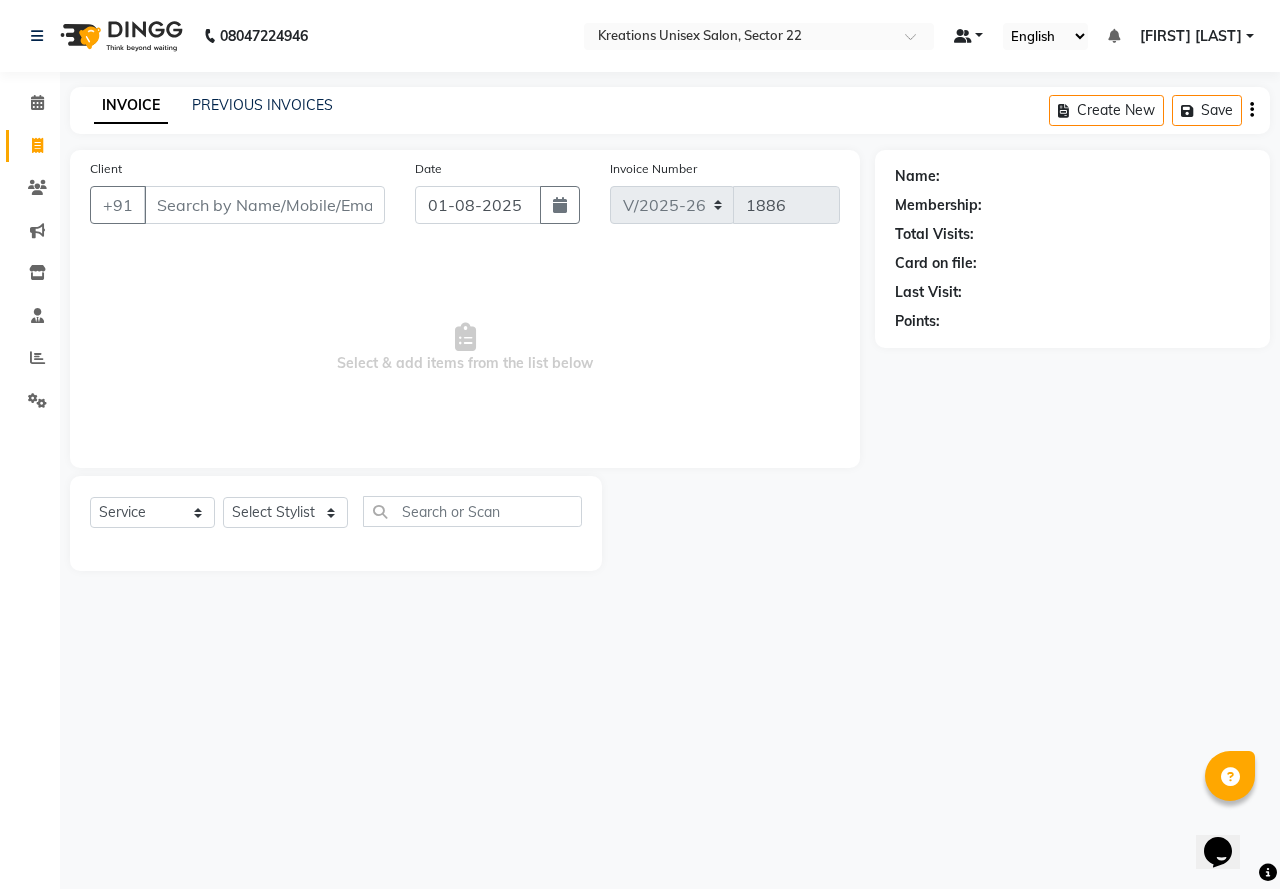 click at bounding box center [963, 36] 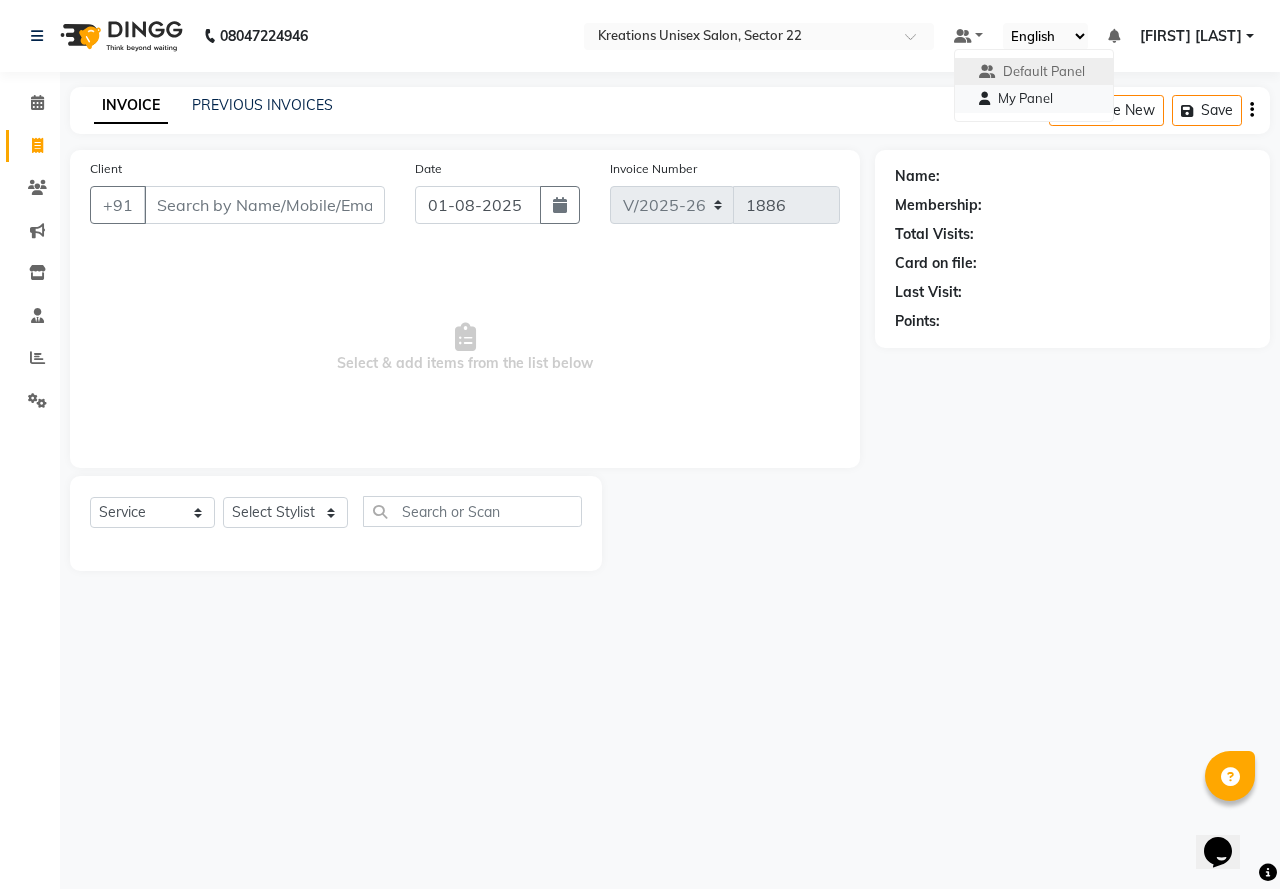 click on "My Panel" at bounding box center (1025, 98) 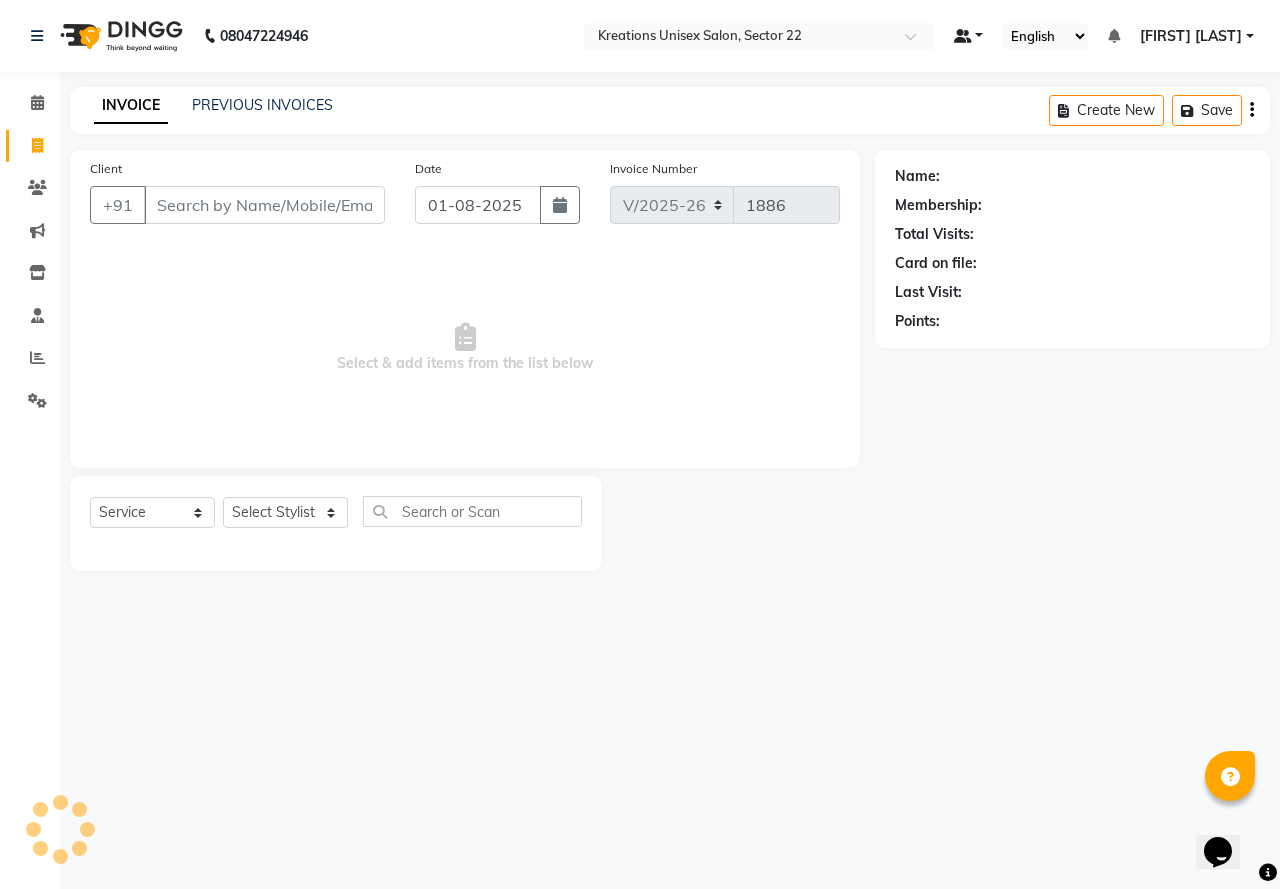 click at bounding box center (969, 36) 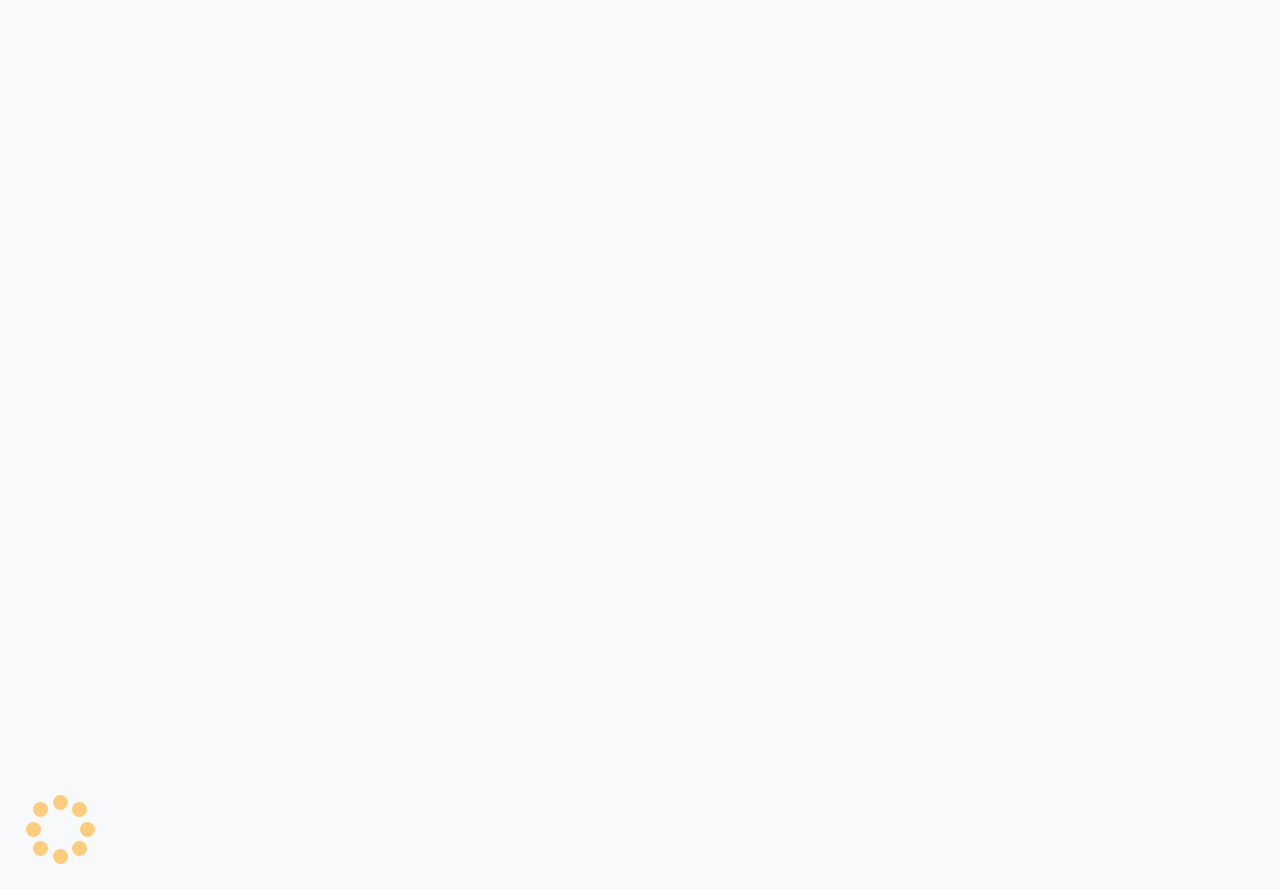 scroll, scrollTop: 0, scrollLeft: 0, axis: both 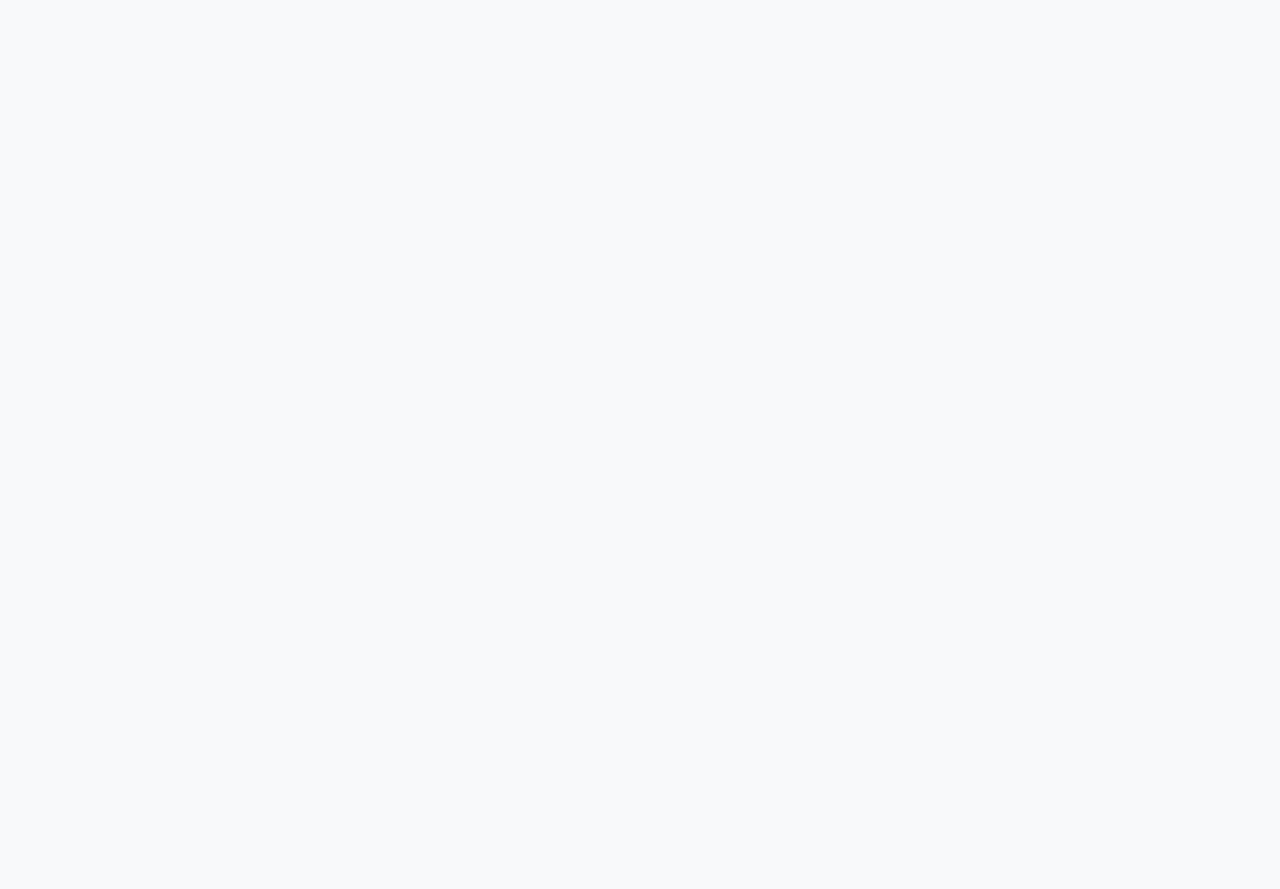 select on "6170" 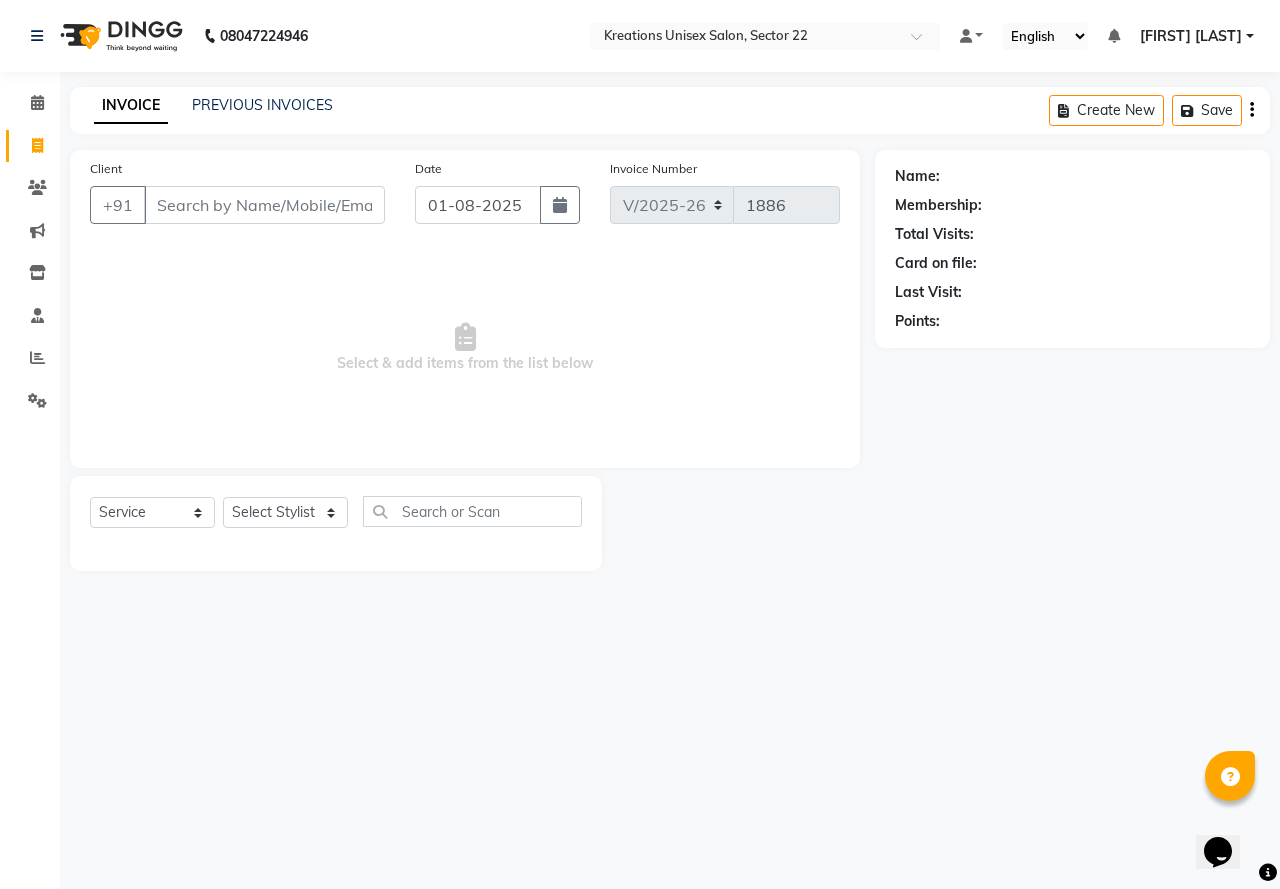 scroll, scrollTop: 0, scrollLeft: 0, axis: both 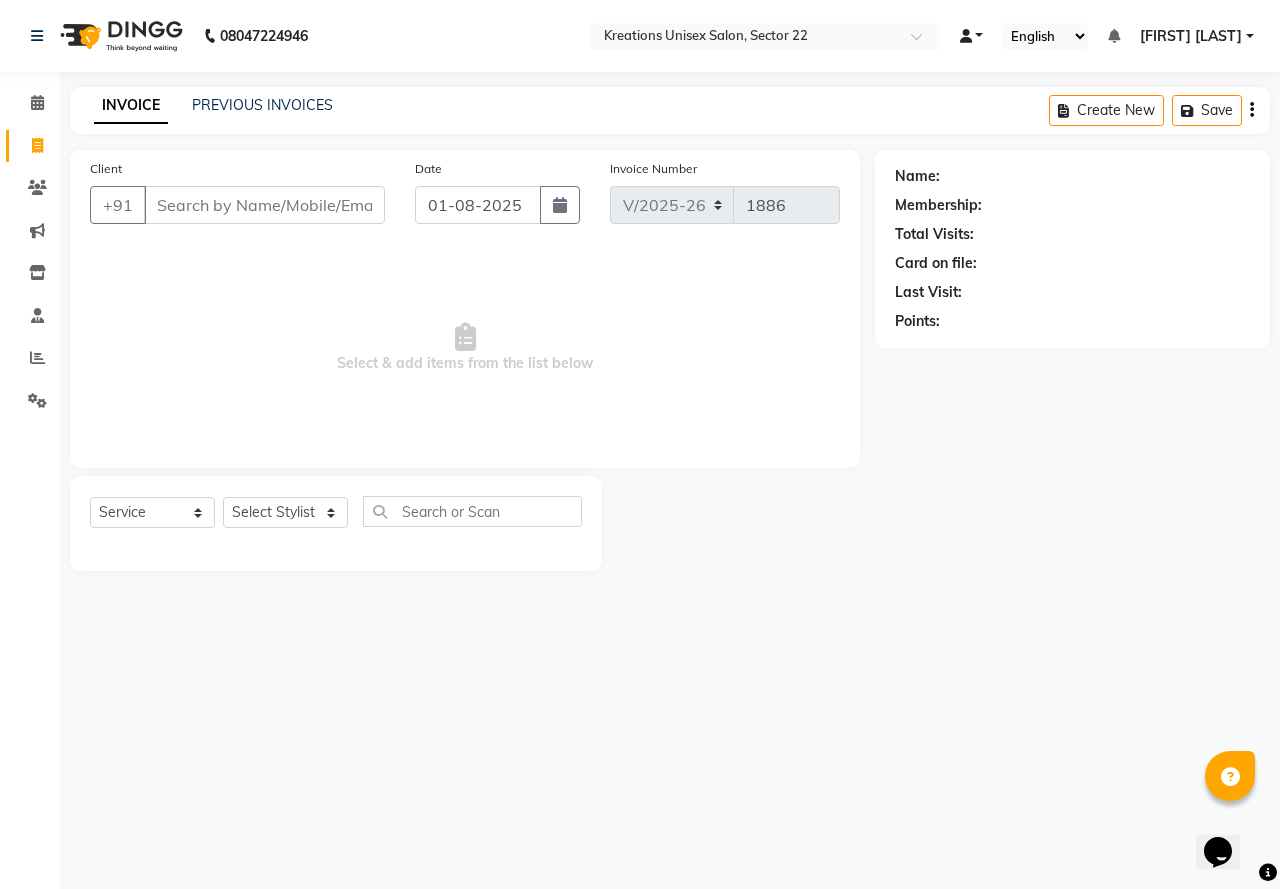 click at bounding box center [966, 36] 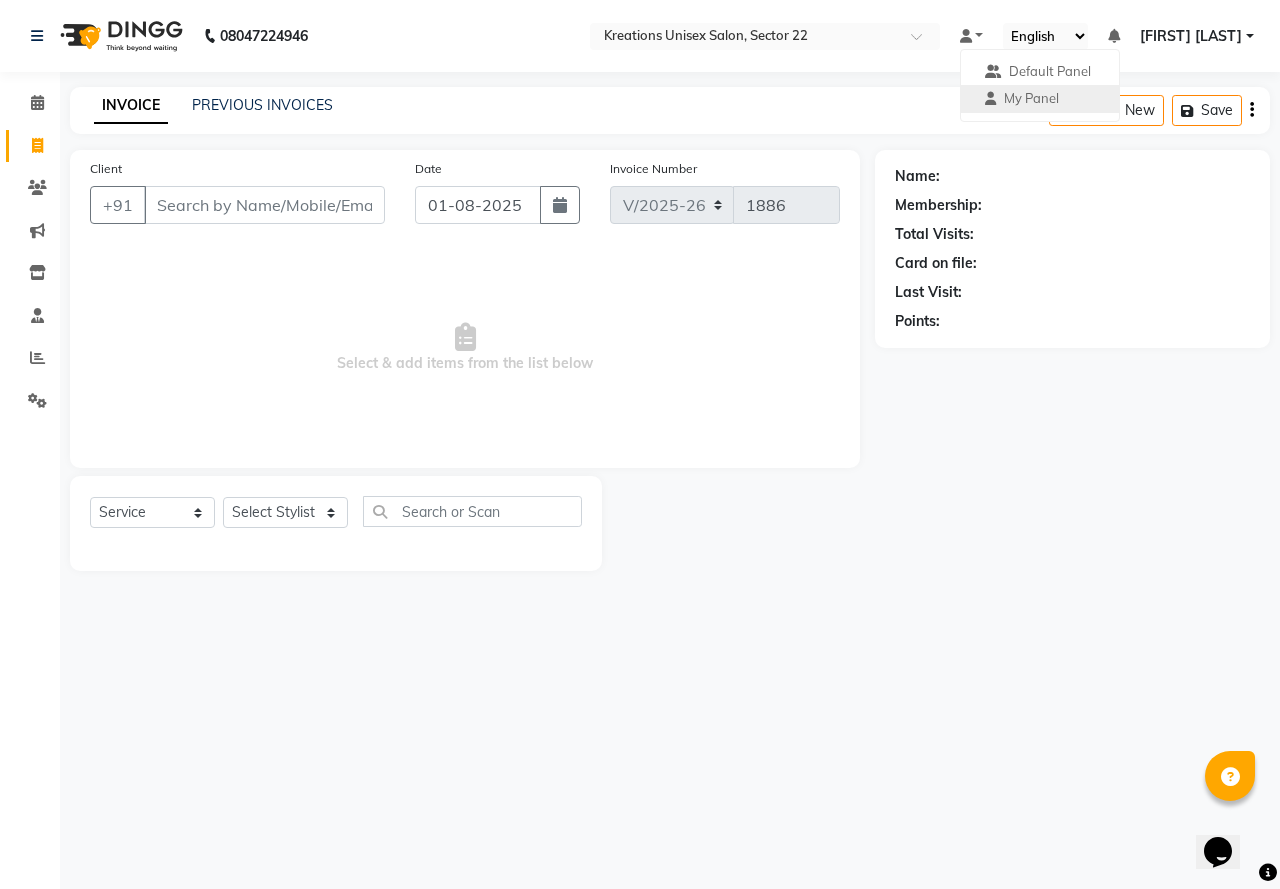 click on "Name: Membership: Total Visits: Card on file: Last Visit:  Points:" 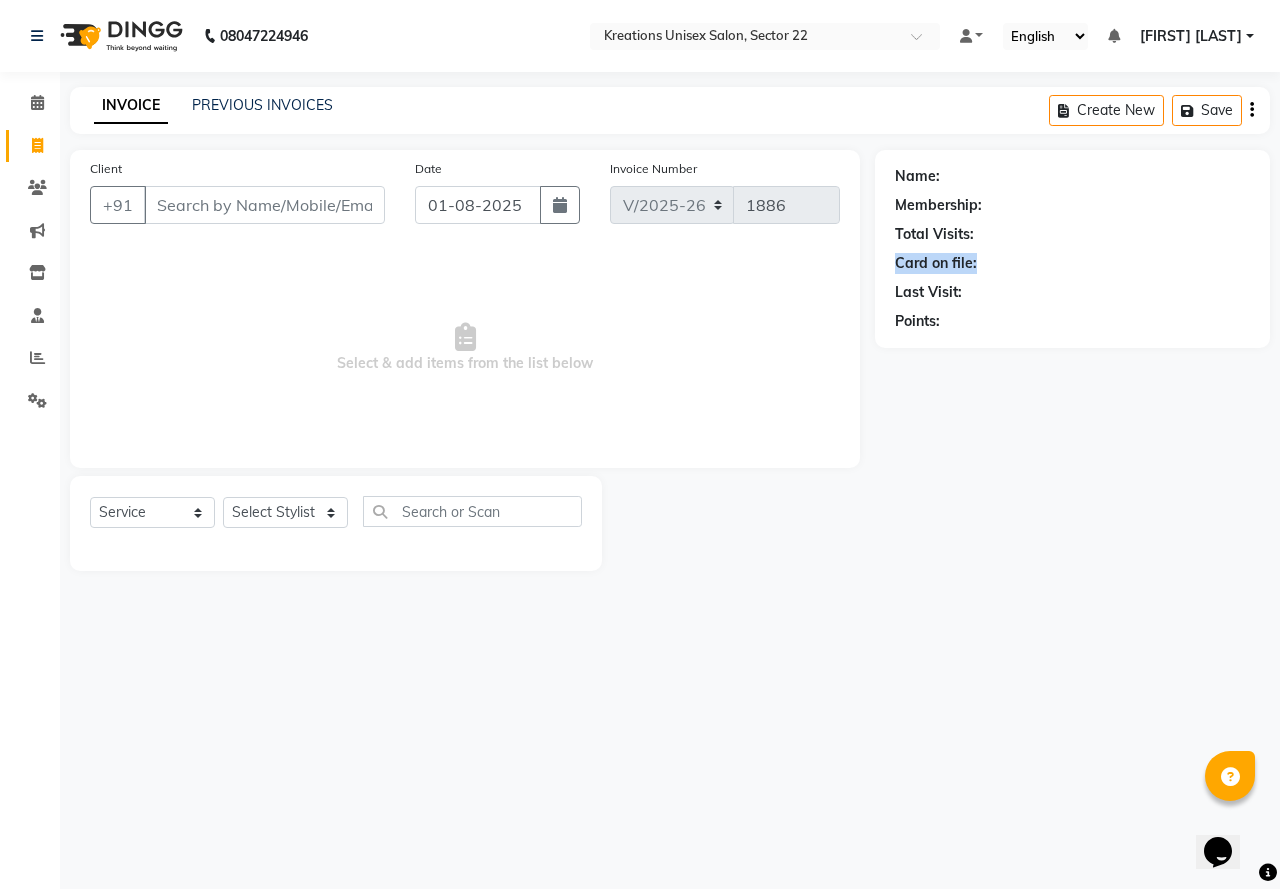 drag, startPoint x: 1122, startPoint y: 239, endPoint x: 1176, endPoint y: 148, distance: 105.81588 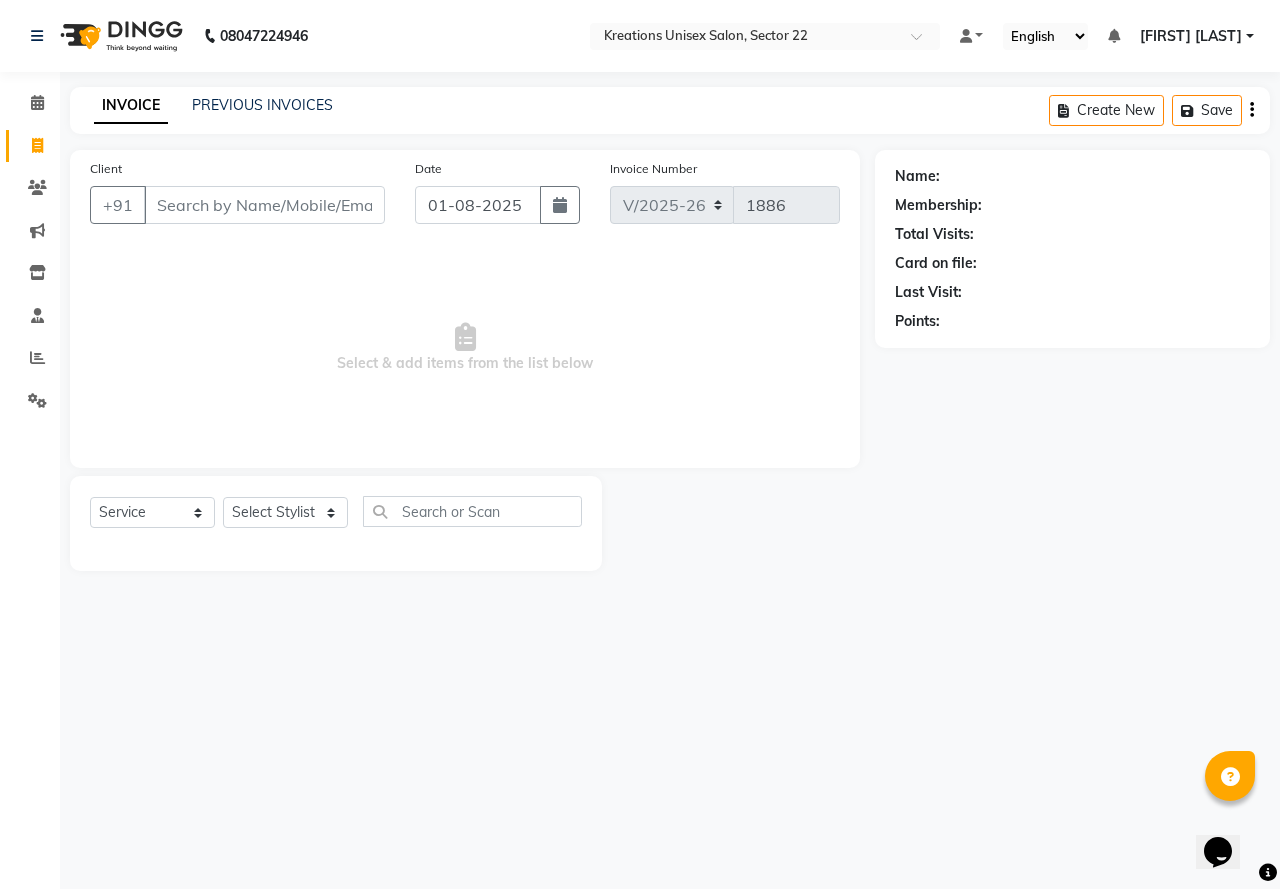 click on "[FIRST] [LAST]" at bounding box center (1197, 36) 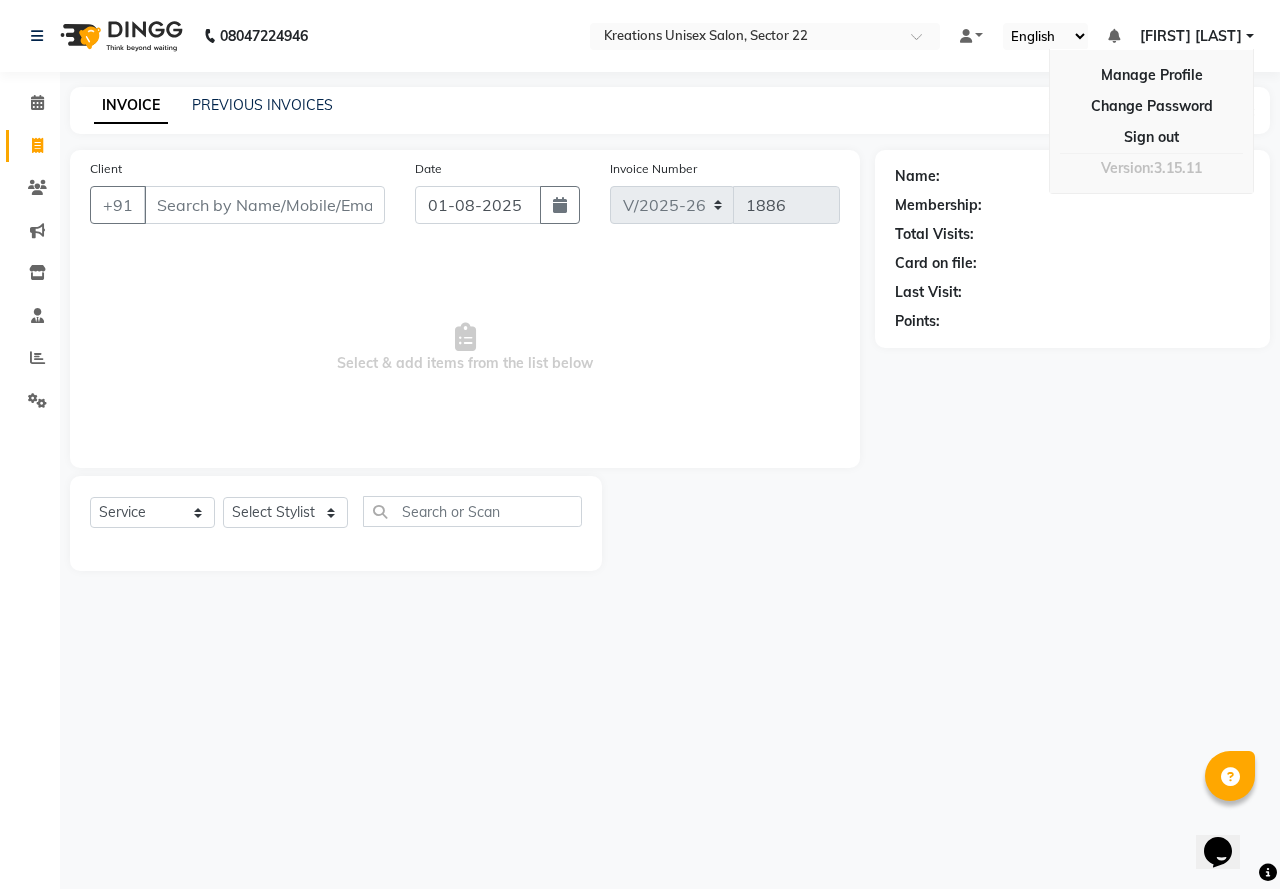 click on "[FIRST] [LAST]" at bounding box center [1197, 36] 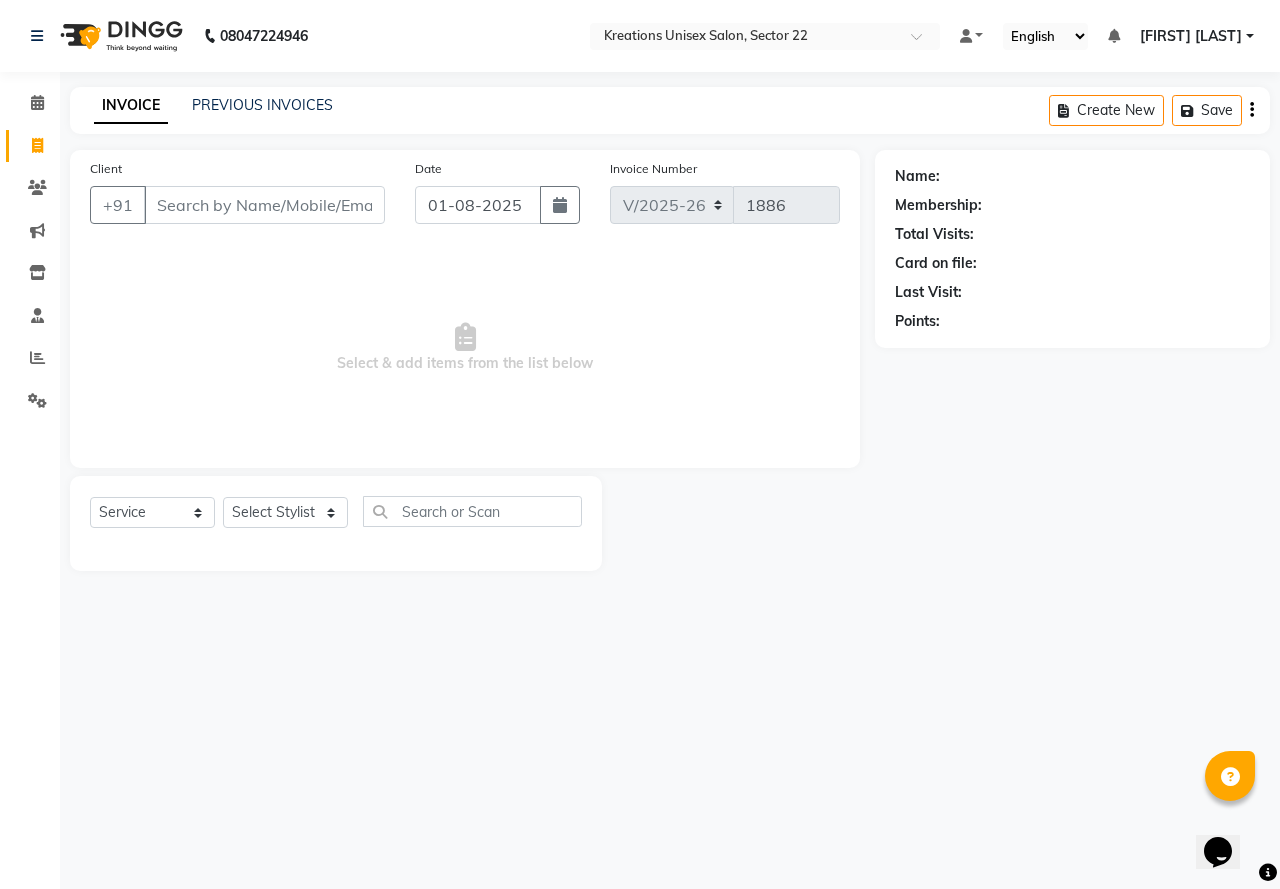 drag, startPoint x: 1272, startPoint y: 0, endPoint x: 815, endPoint y: 418, distance: 619.3327 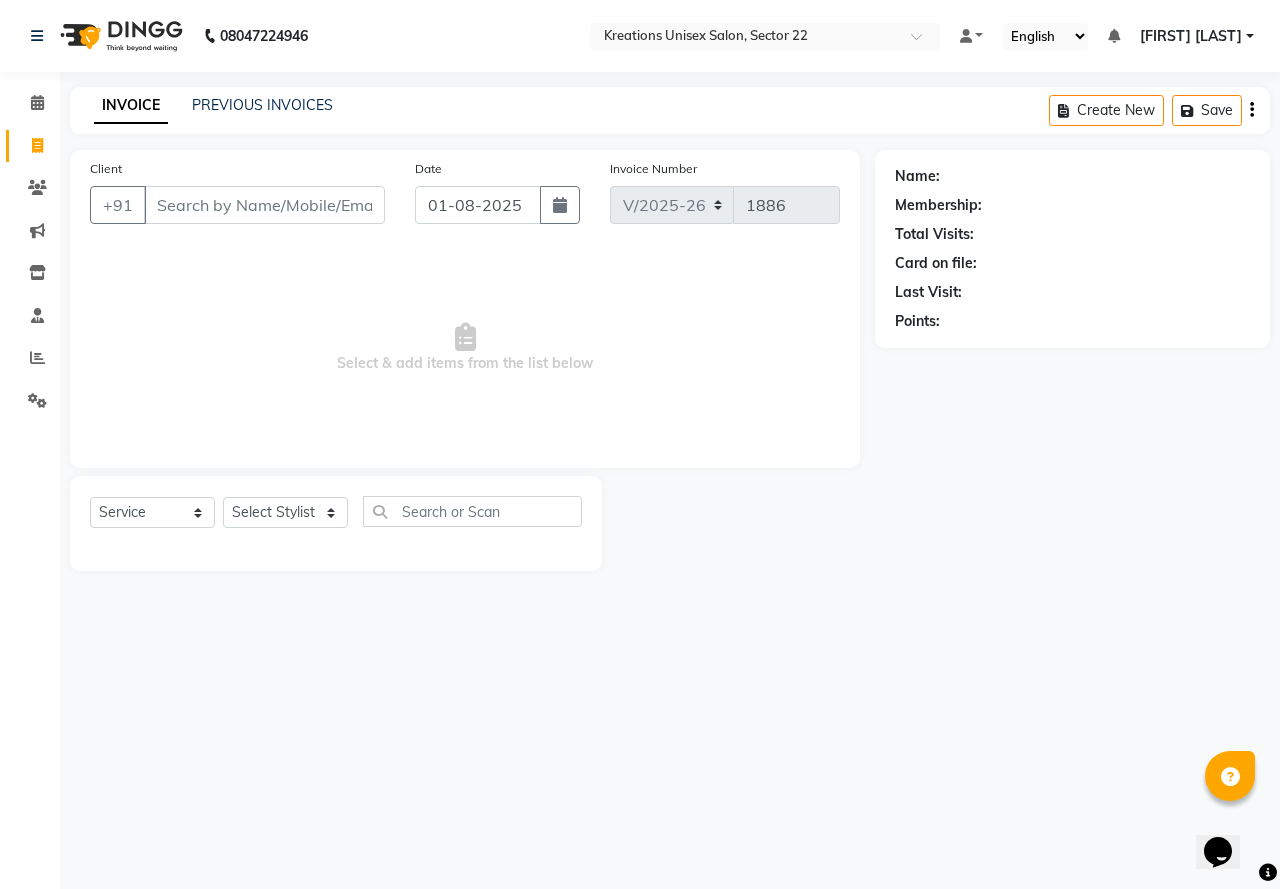 click on "[FIRST] [LAST]" at bounding box center [1197, 36] 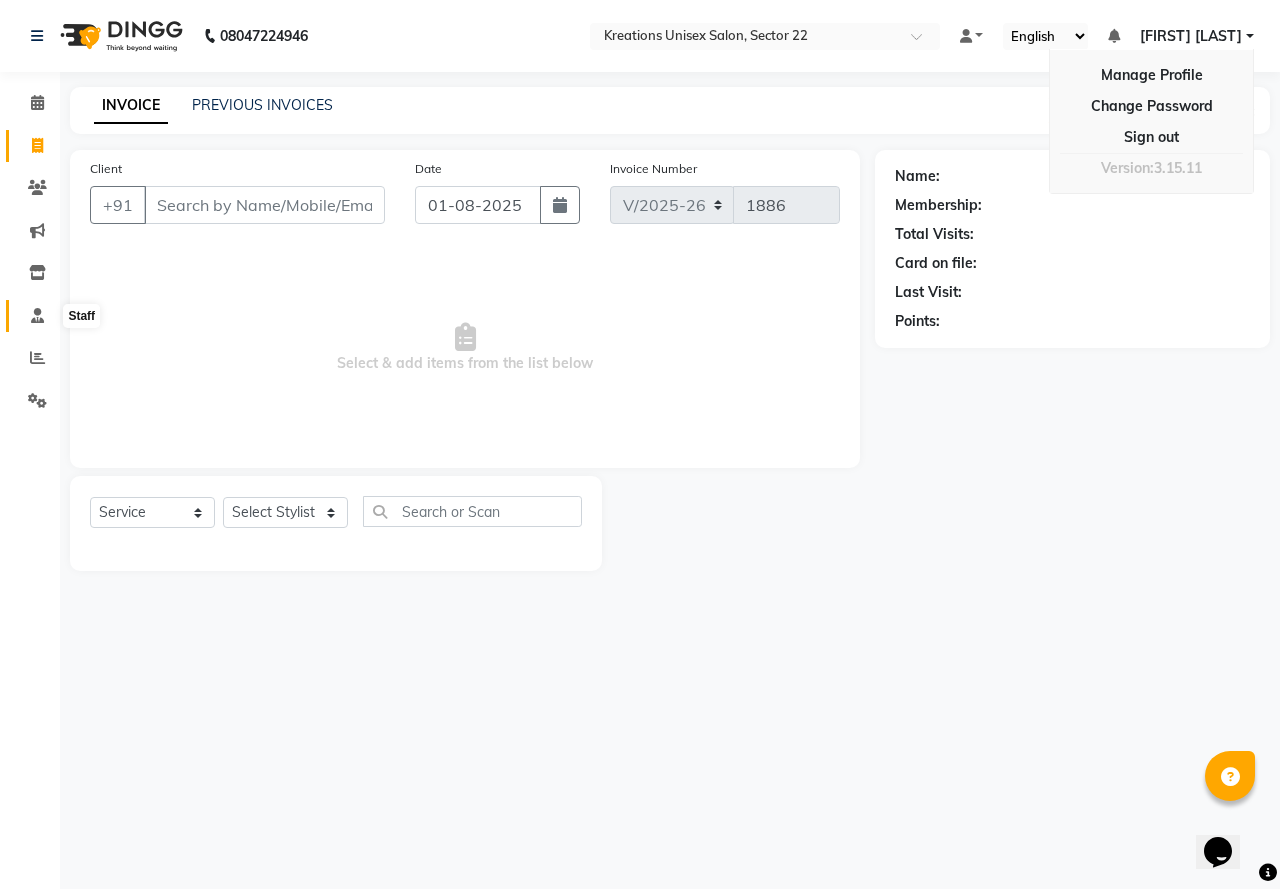 click 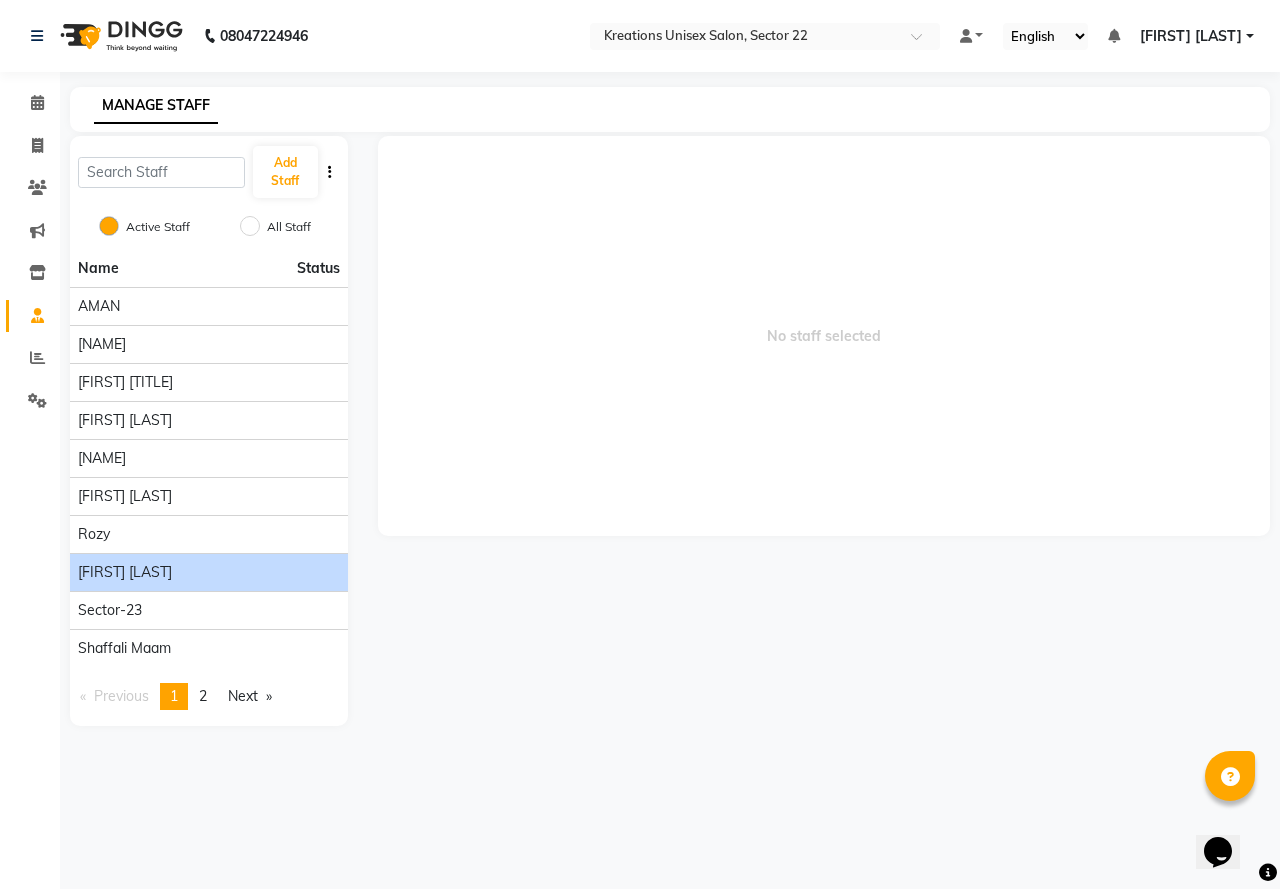 click on "[FIRST] [LAST]" 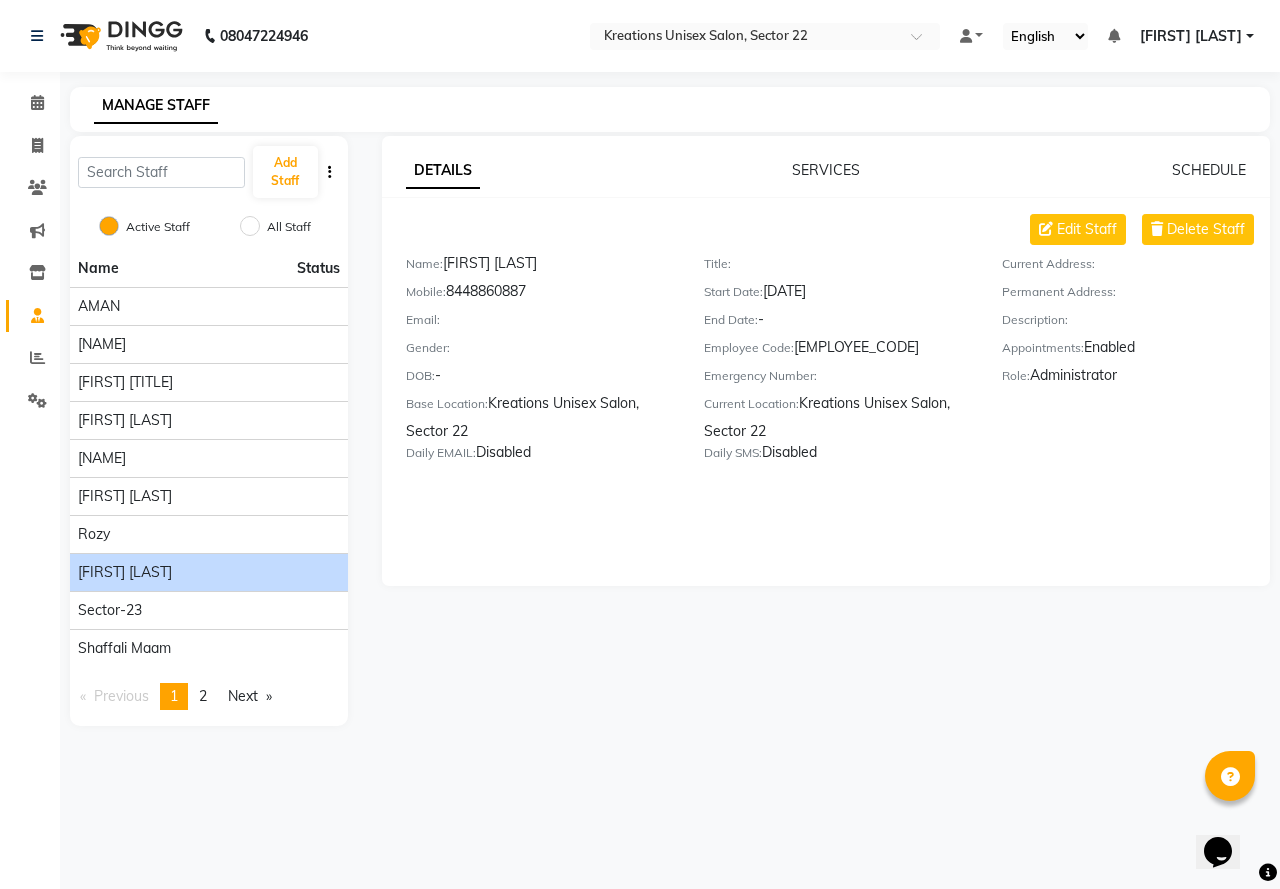 click on "DETAILS SERVICES SCHEDULE Edit Staff Delete Staff Name:   Sachin Kaushik  Mobile:   8448860887  Email:     Gender:     DOB:   -  Base Location:   Kreations Unisex Salon, Sector 22  Daily EMAIL:   Disabled  Title:     Start Date:   01-03-2022  End Date:   -  Employee Code:   e2675-14  Emergency Number:     Current Location:   Kreations Unisex Salon, Sector 22  Daily SMS:   Disabled  Current Address:     Permanent Address:     Description:     Appointments:   Enabled  Role:   Administrator" 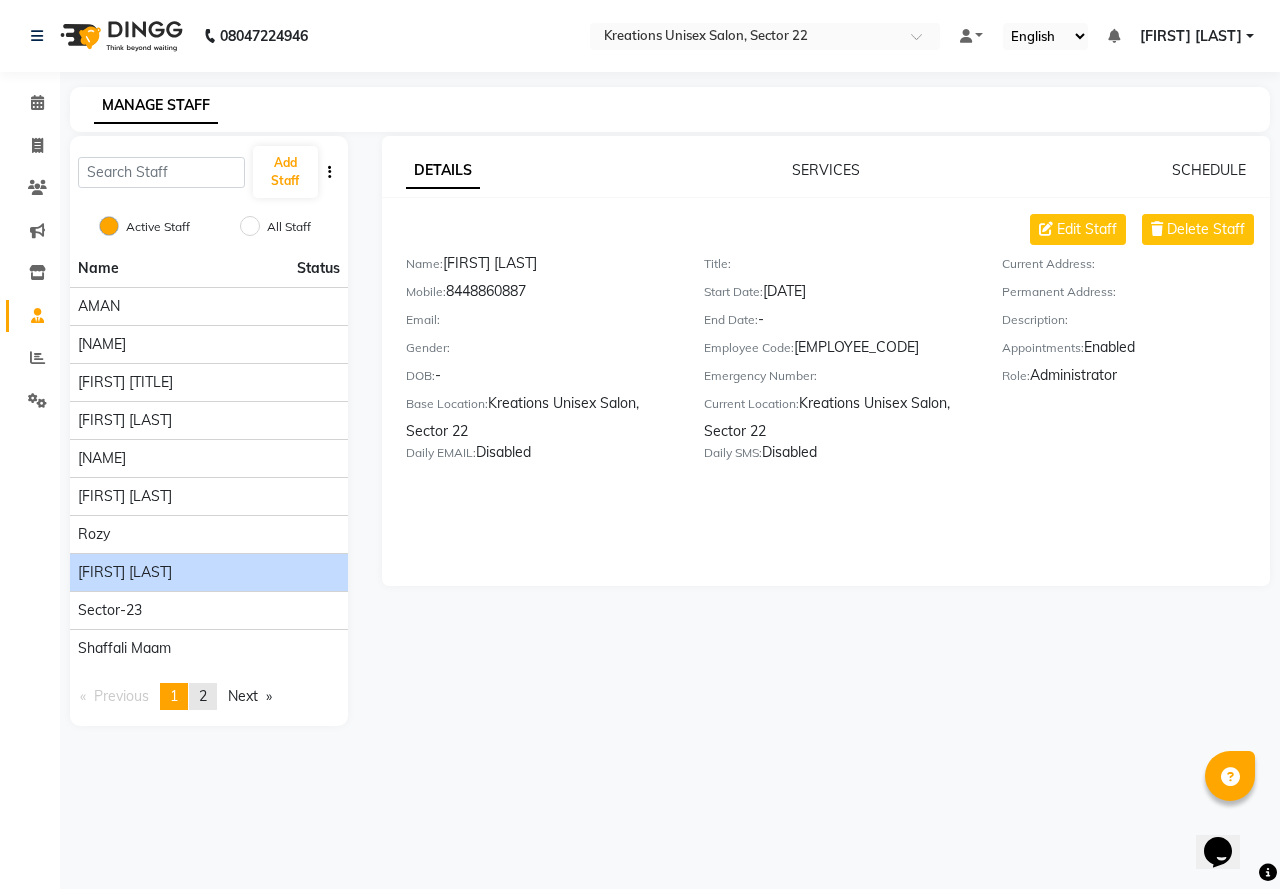 click on "2" at bounding box center (203, 696) 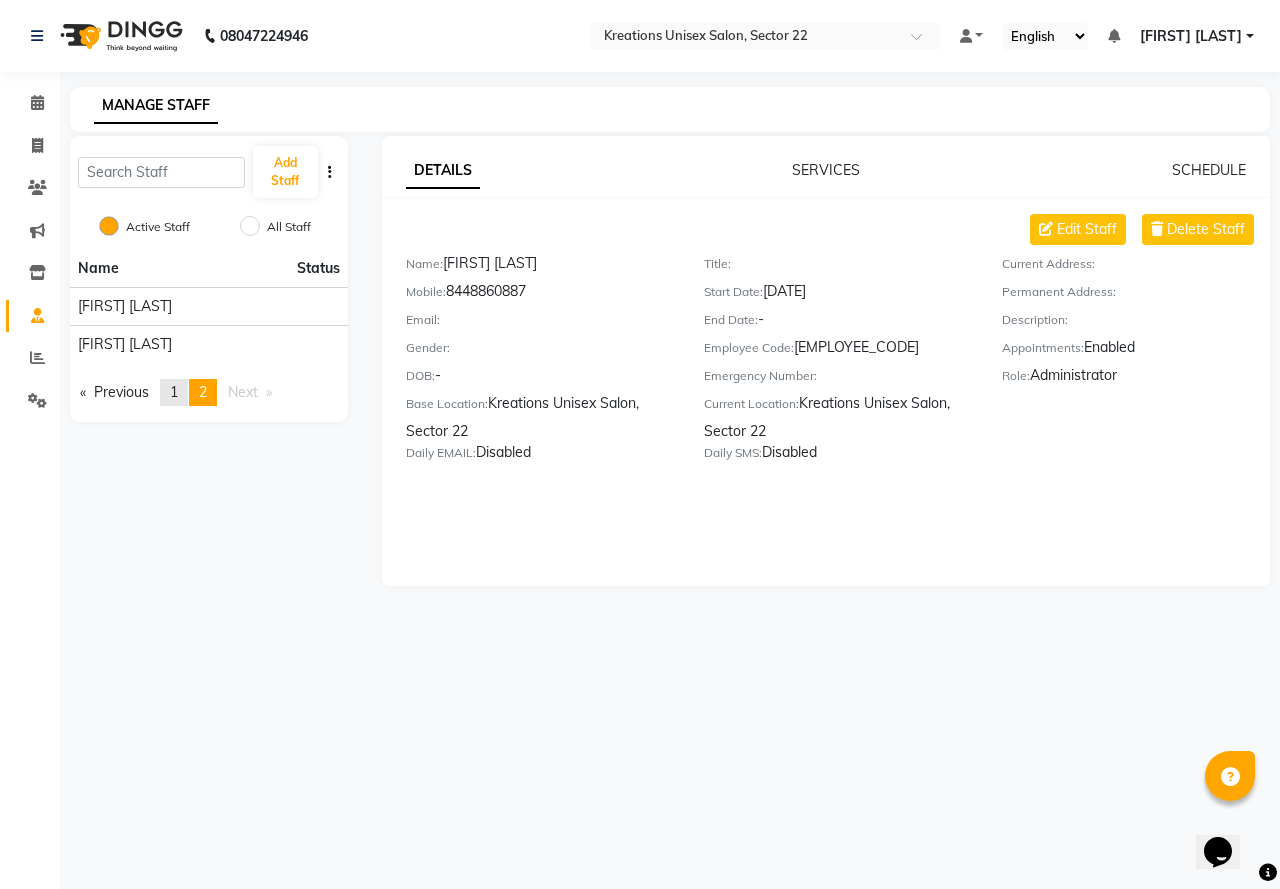 click on "page  1" at bounding box center (174, 392) 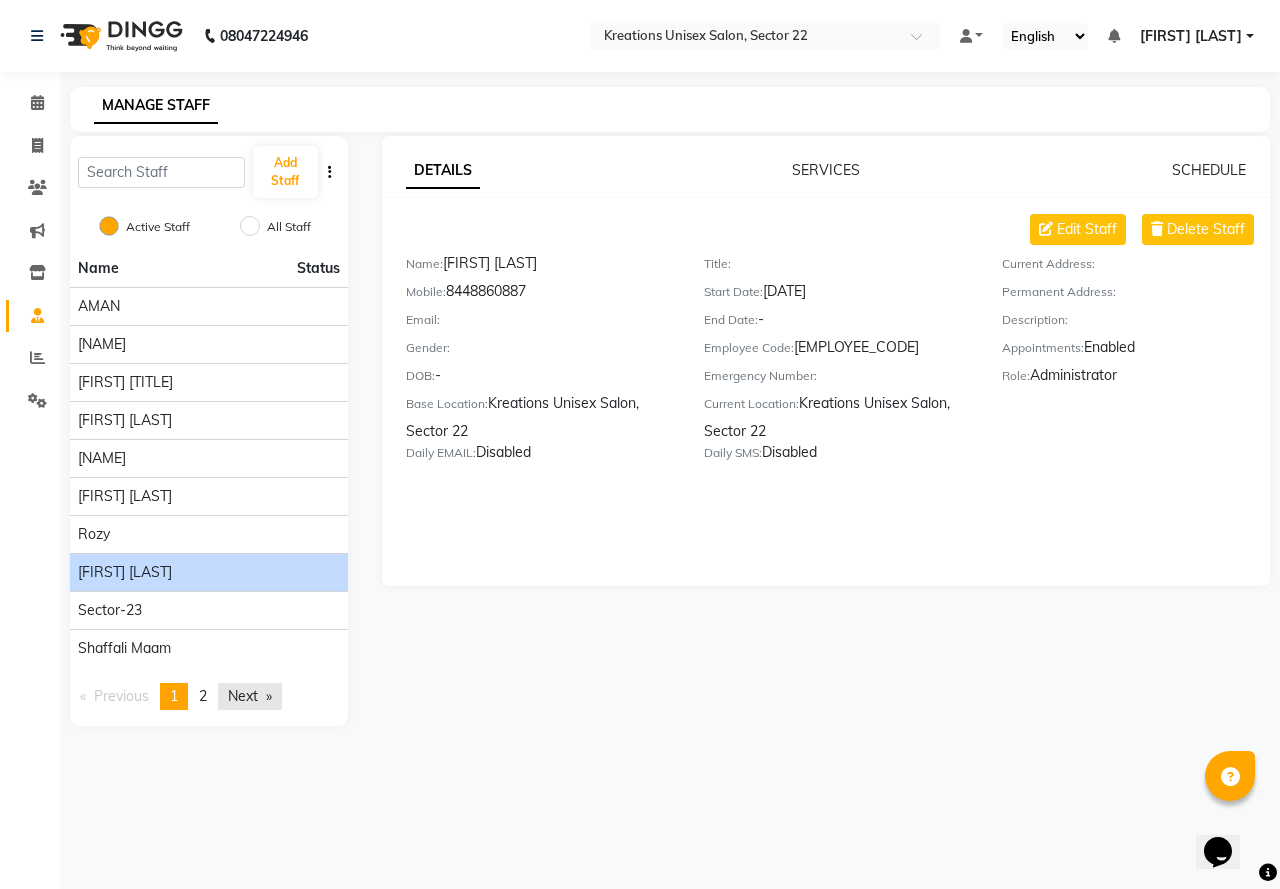 click on "Next  page" at bounding box center [250, 696] 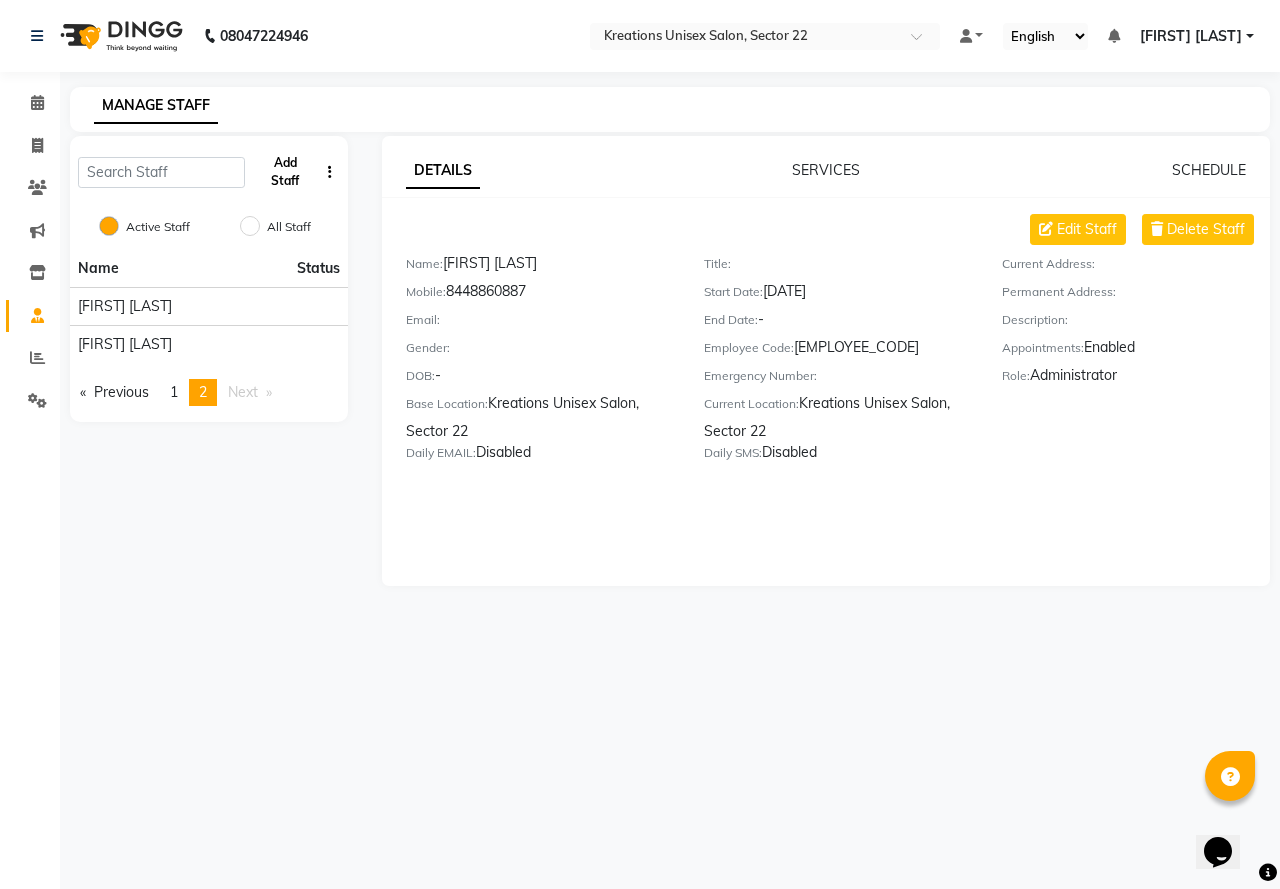 click on "Add Staff" 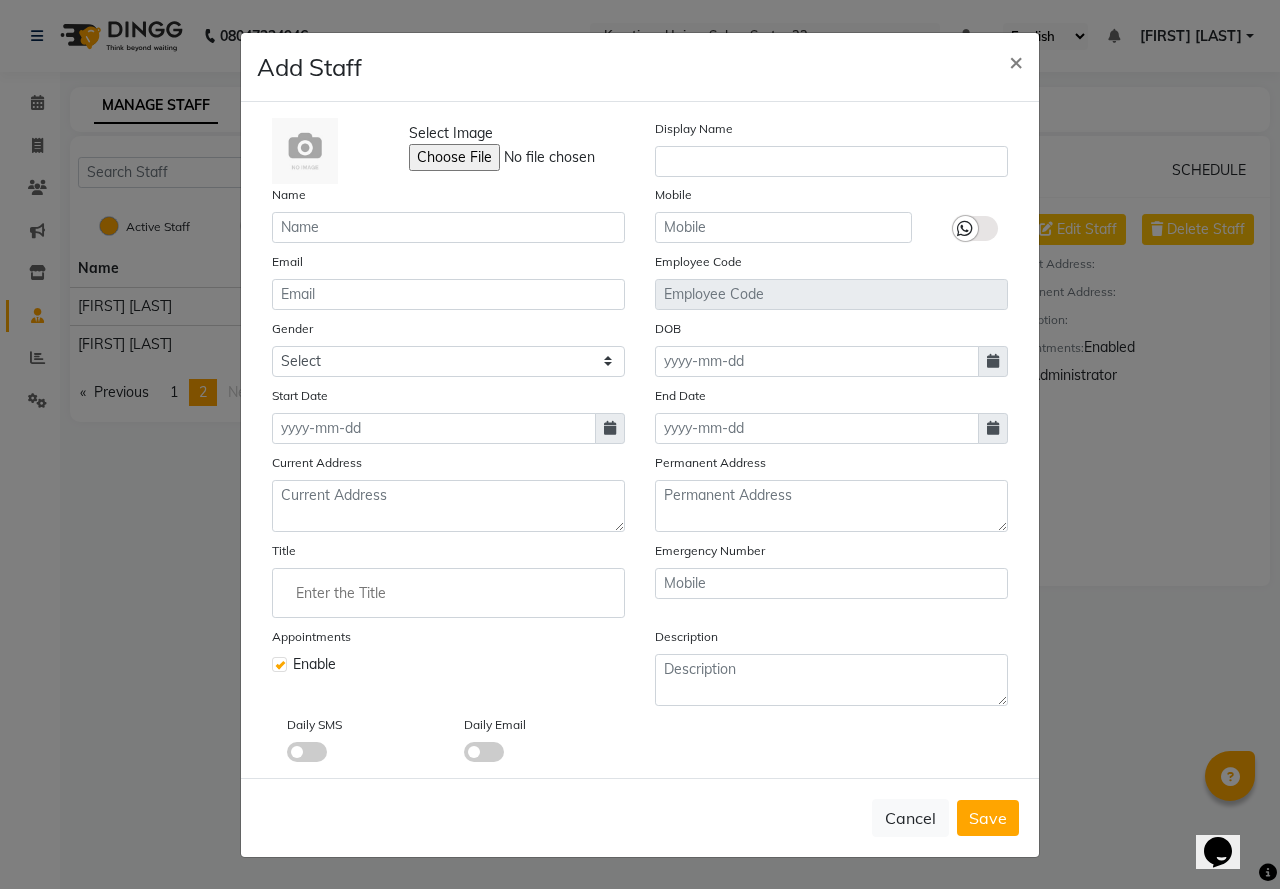 click on "Add Staff × Select Image  Display Name Name Mobile Email Employee Code Gender Select Male Female Other Prefer Not To Say DOB Start Date End Date Current Address Permanent Address Title Emergency Number Appointments Enable Description Daily SMS Daily Email  Cancel   Save" 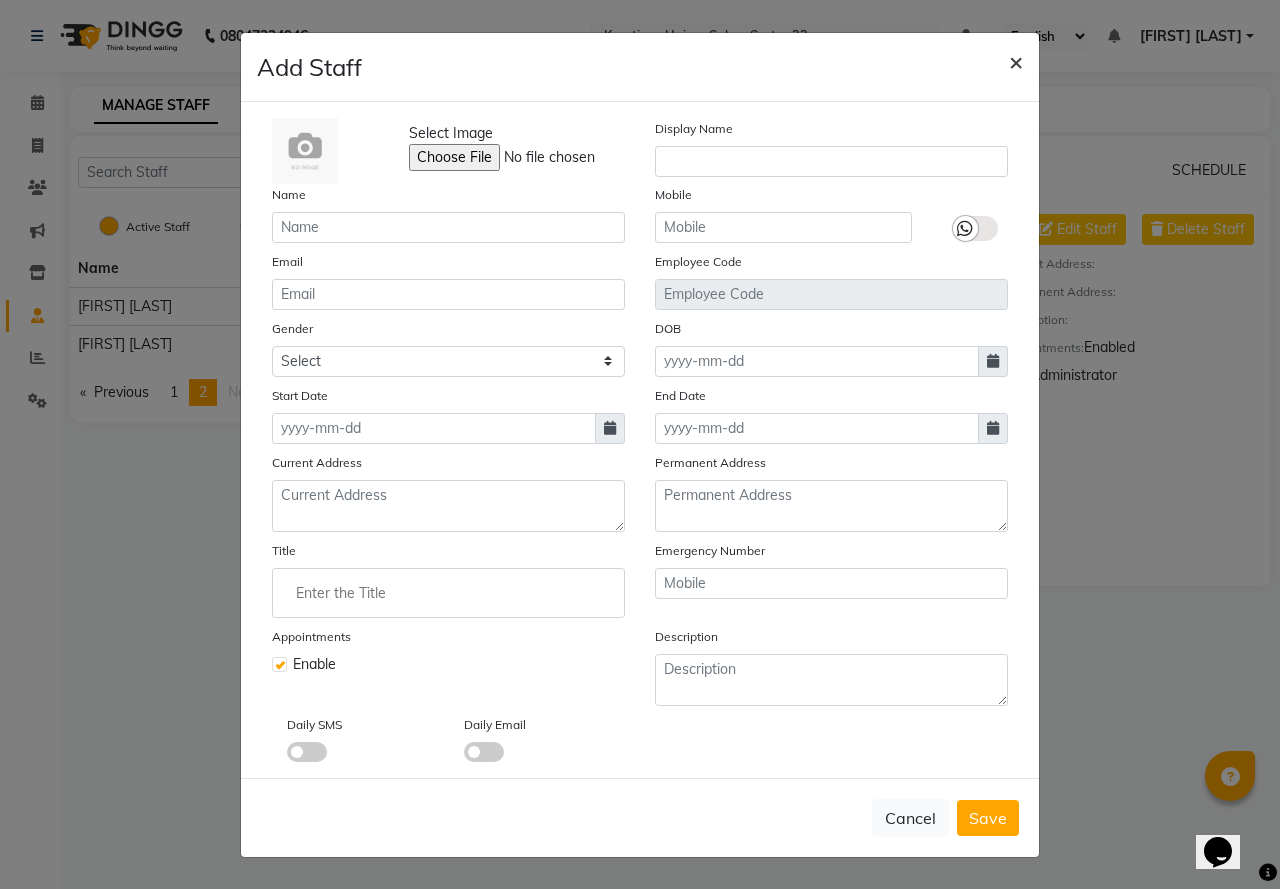 click on "×" 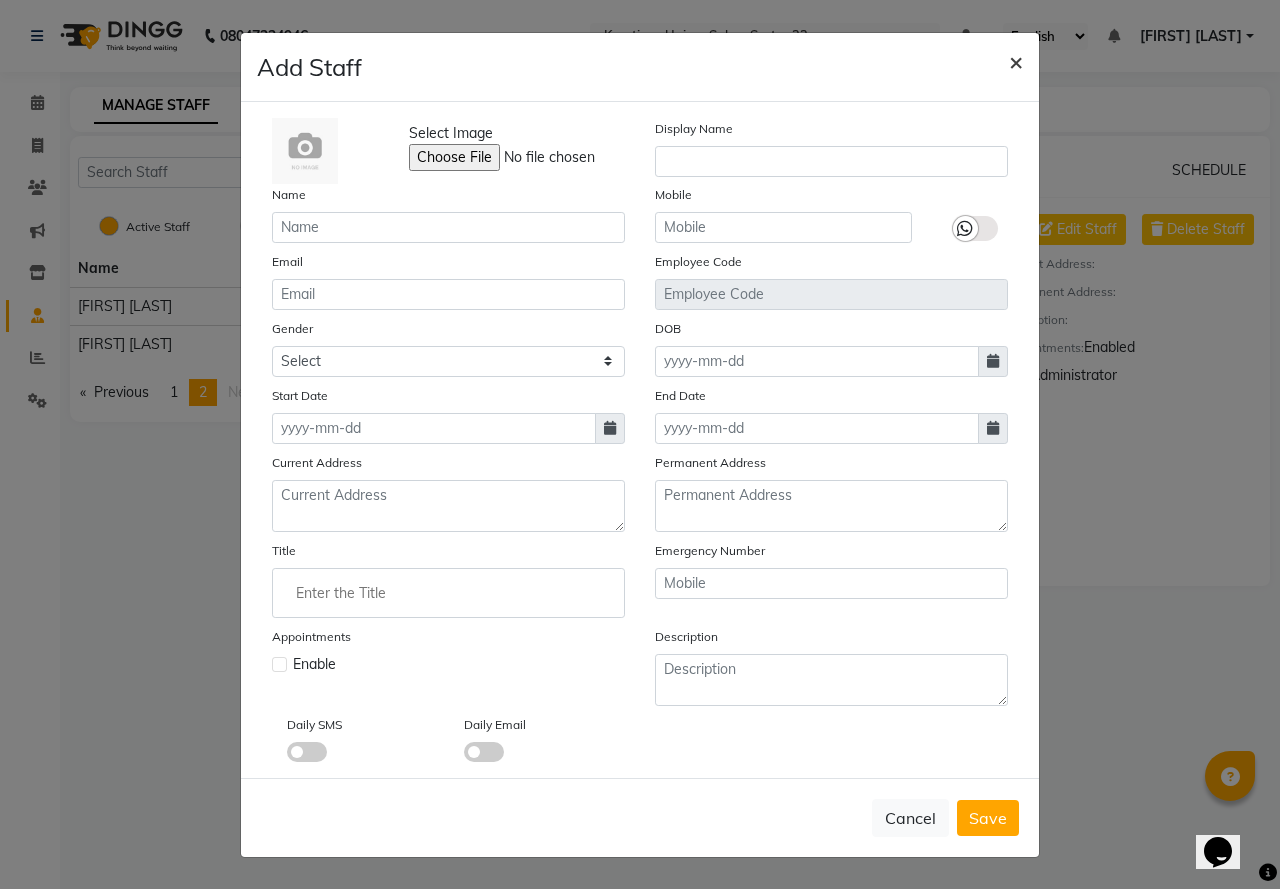 checkbox on "false" 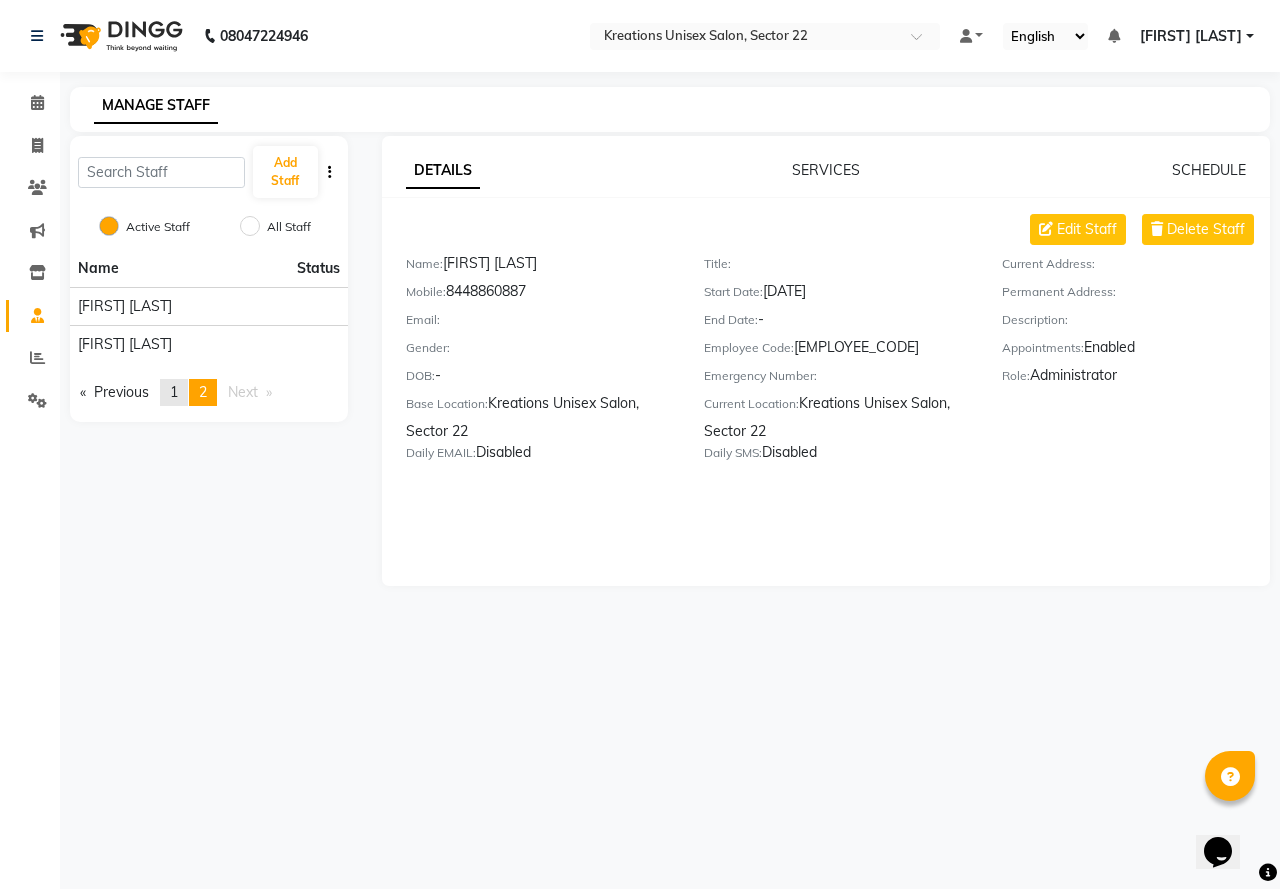 click on "page  1" at bounding box center (174, 392) 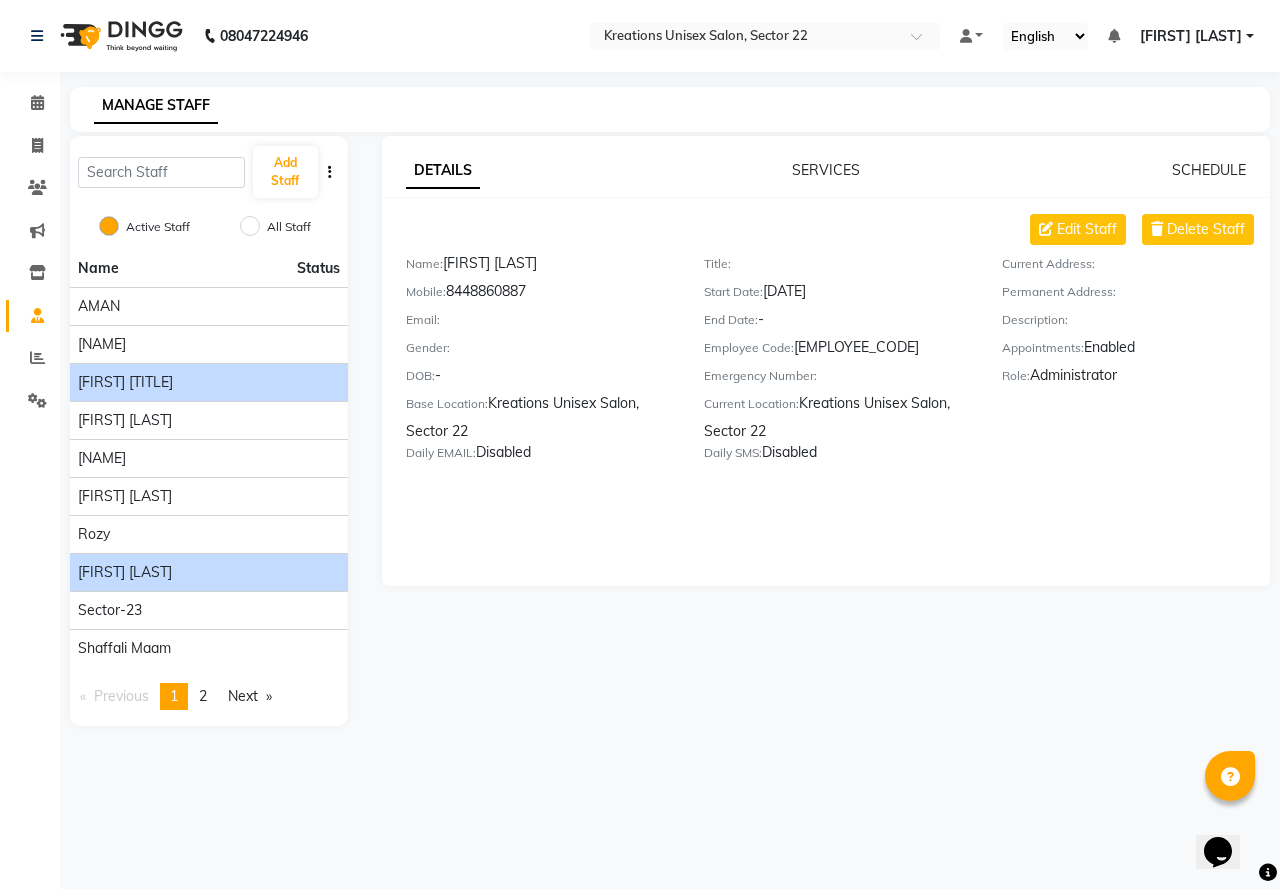 click on "[FIRST] [TITLE]" 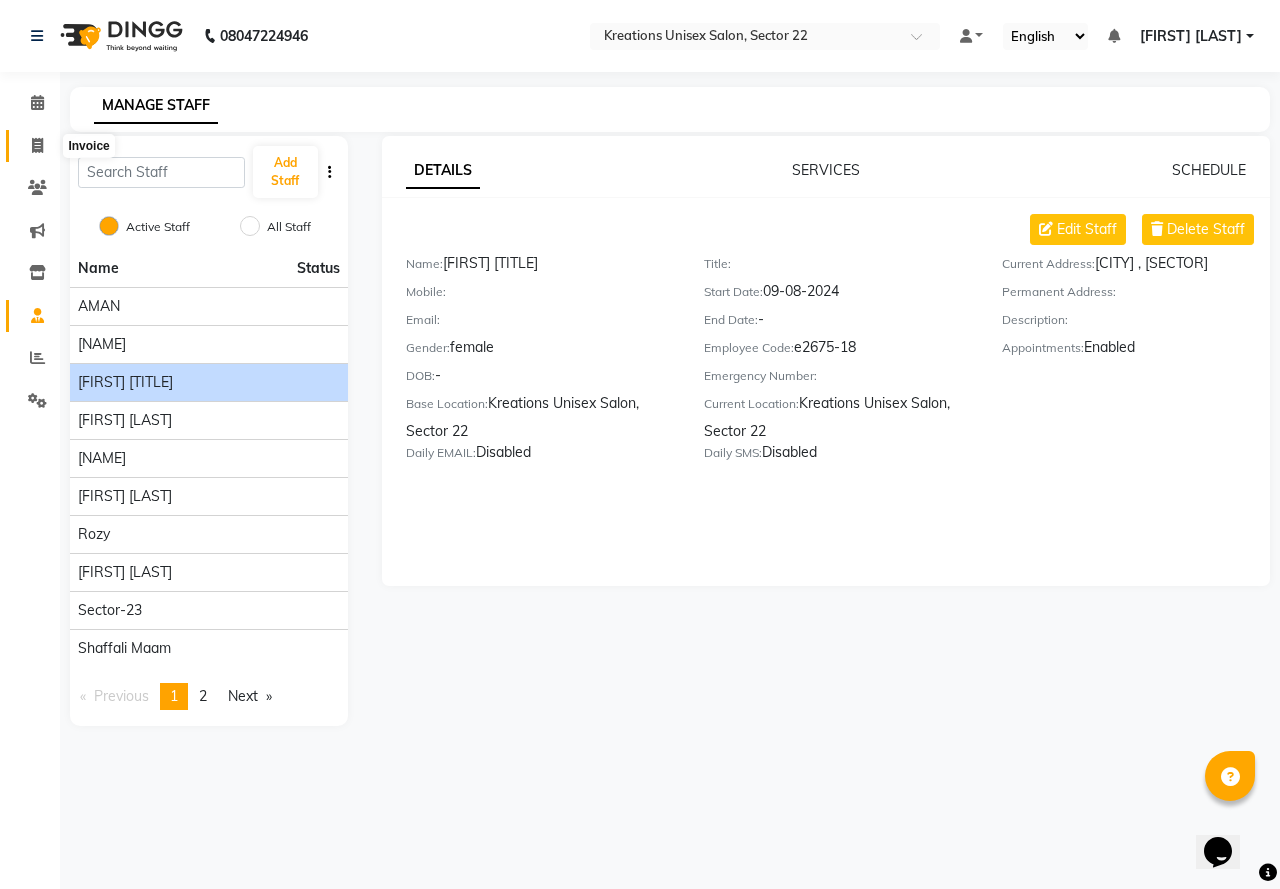 click 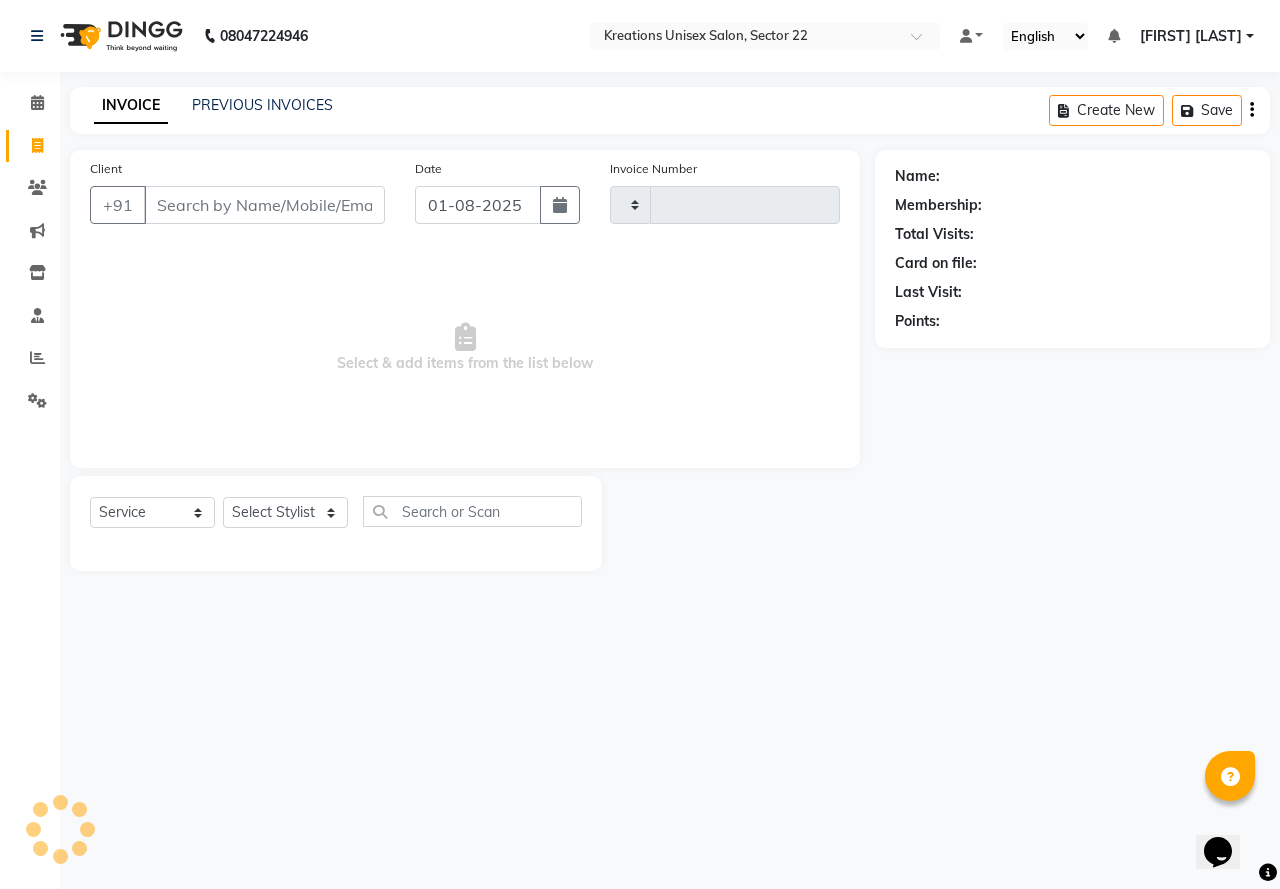 type on "1886" 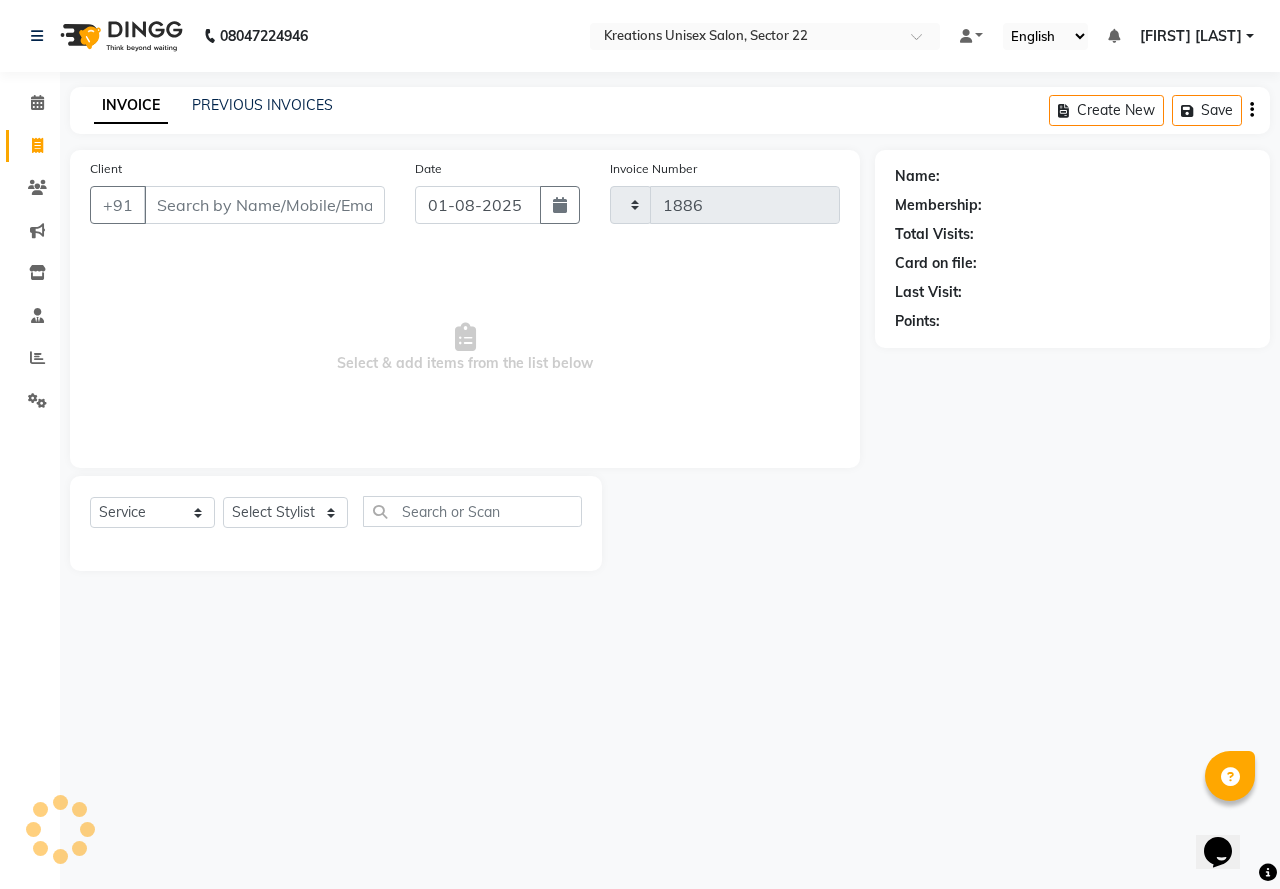 select on "6170" 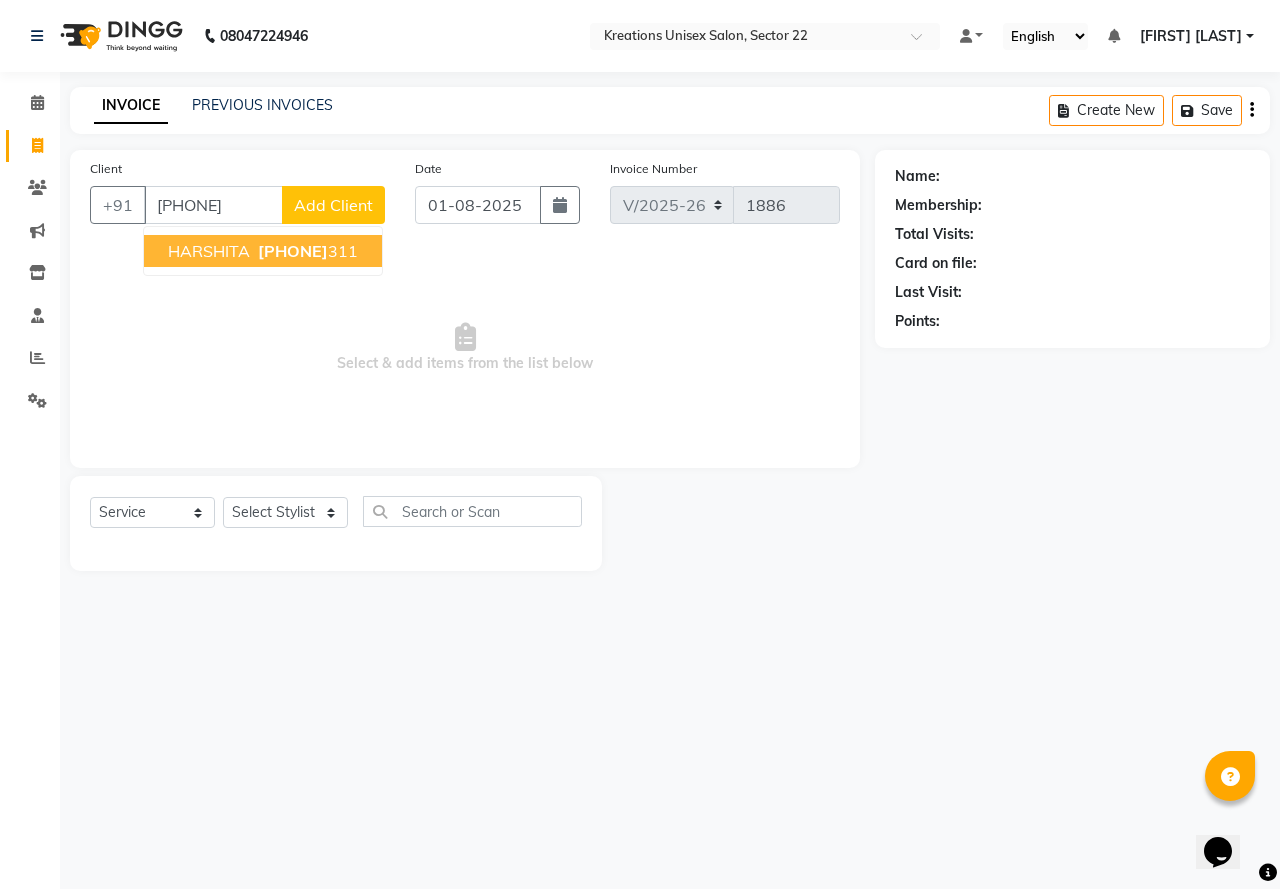 click on "HARSHITA   9991094 311" at bounding box center [263, 251] 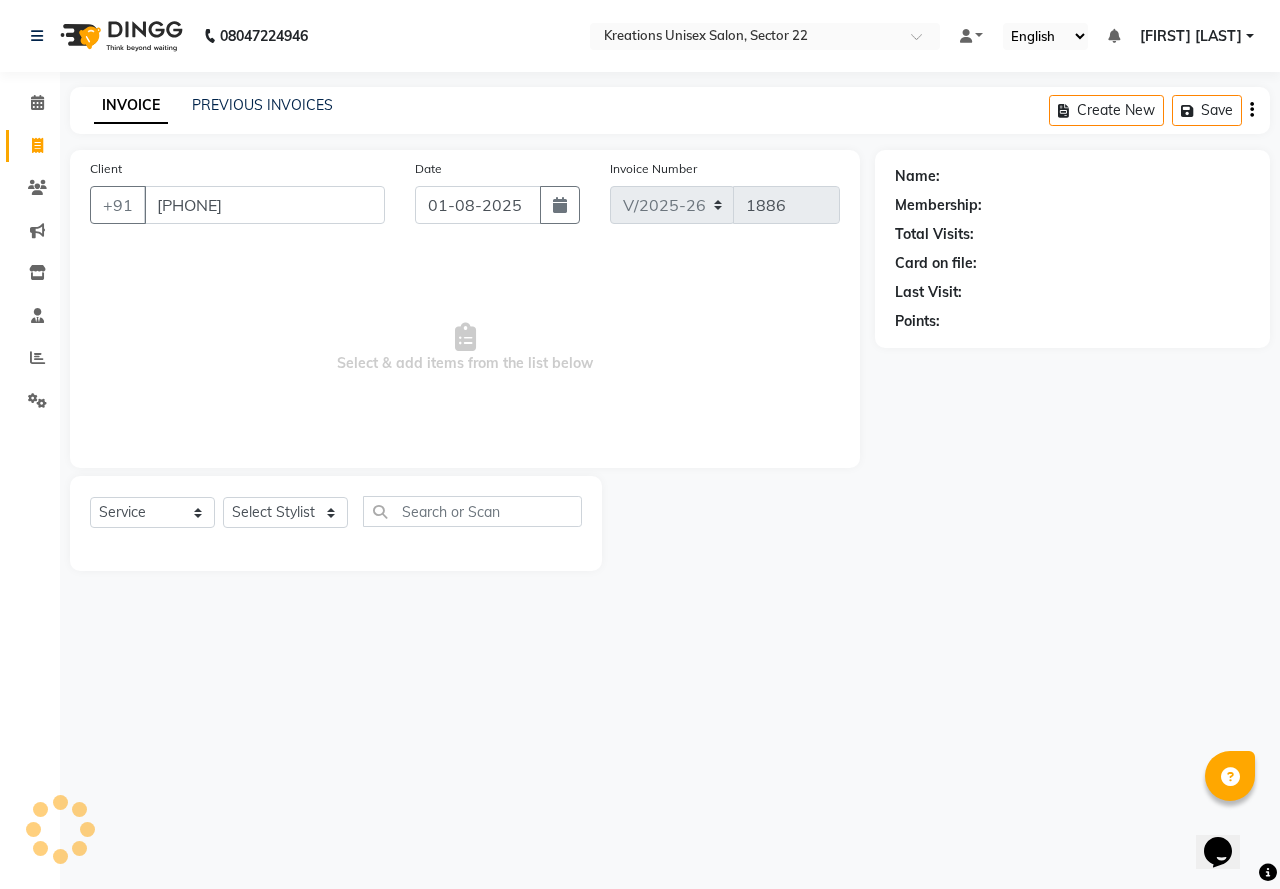 type on "9991094311" 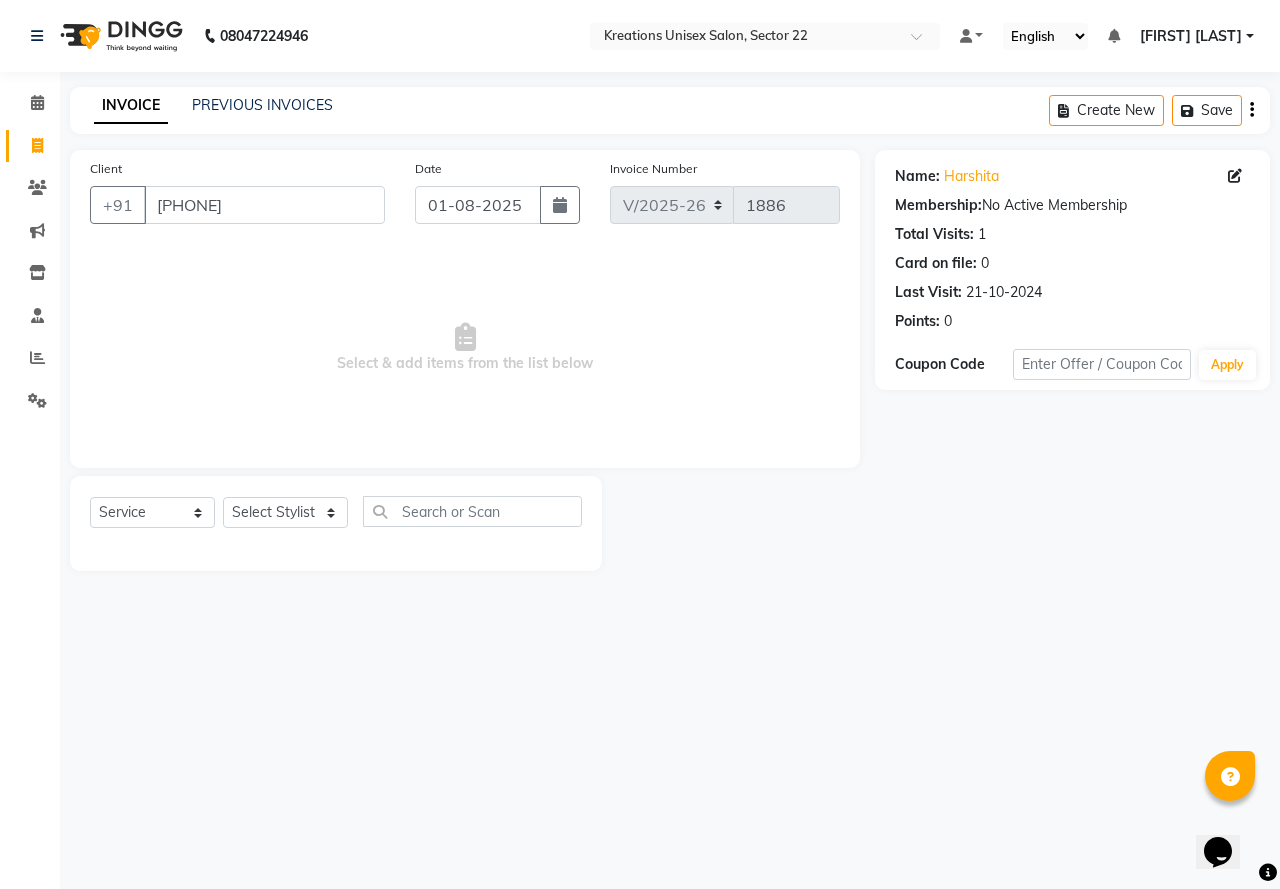 drag, startPoint x: 710, startPoint y: 203, endPoint x: 671, endPoint y: 279, distance: 85.42248 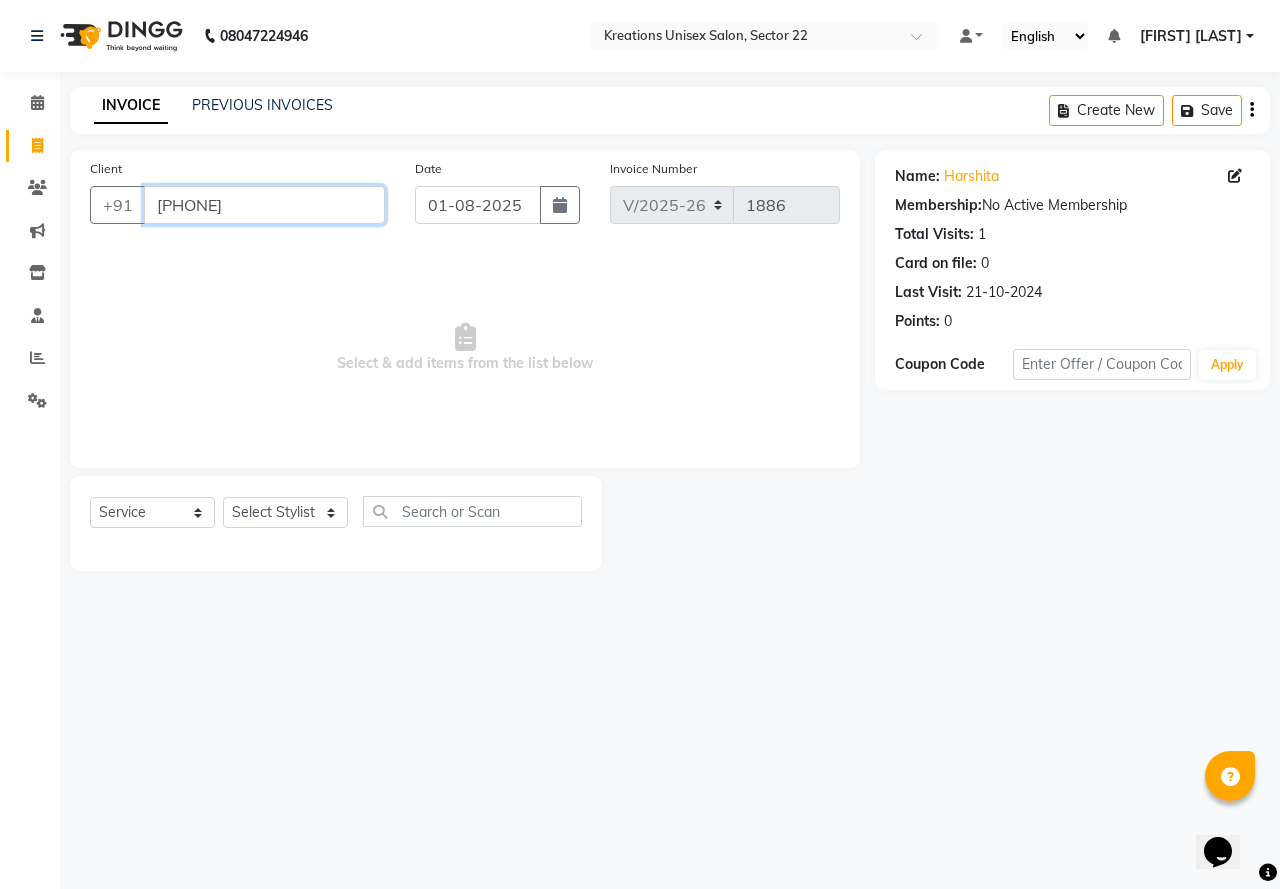 click on "9991094311" at bounding box center [264, 205] 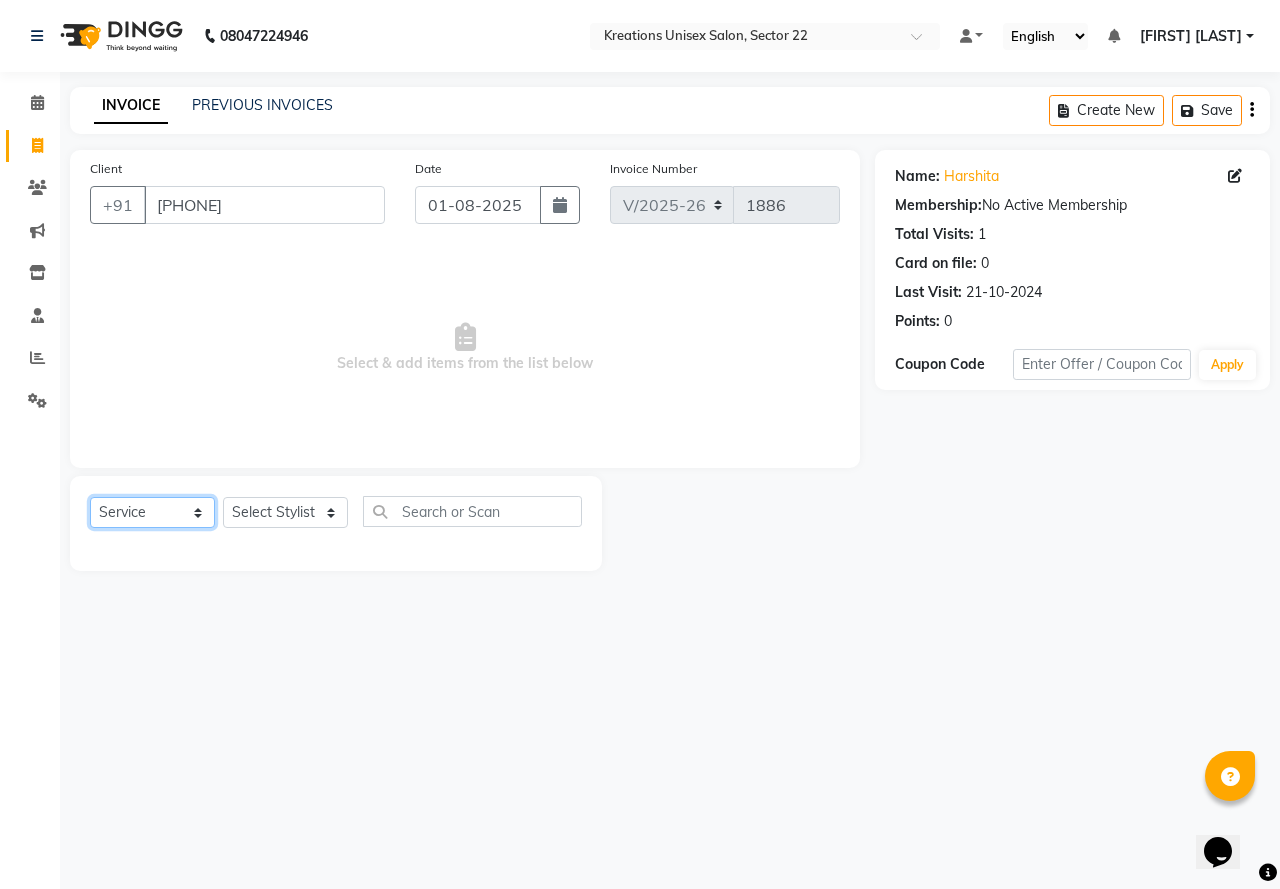 click on "Select  Service  Product  Membership  Package Voucher Prepaid Gift Card" 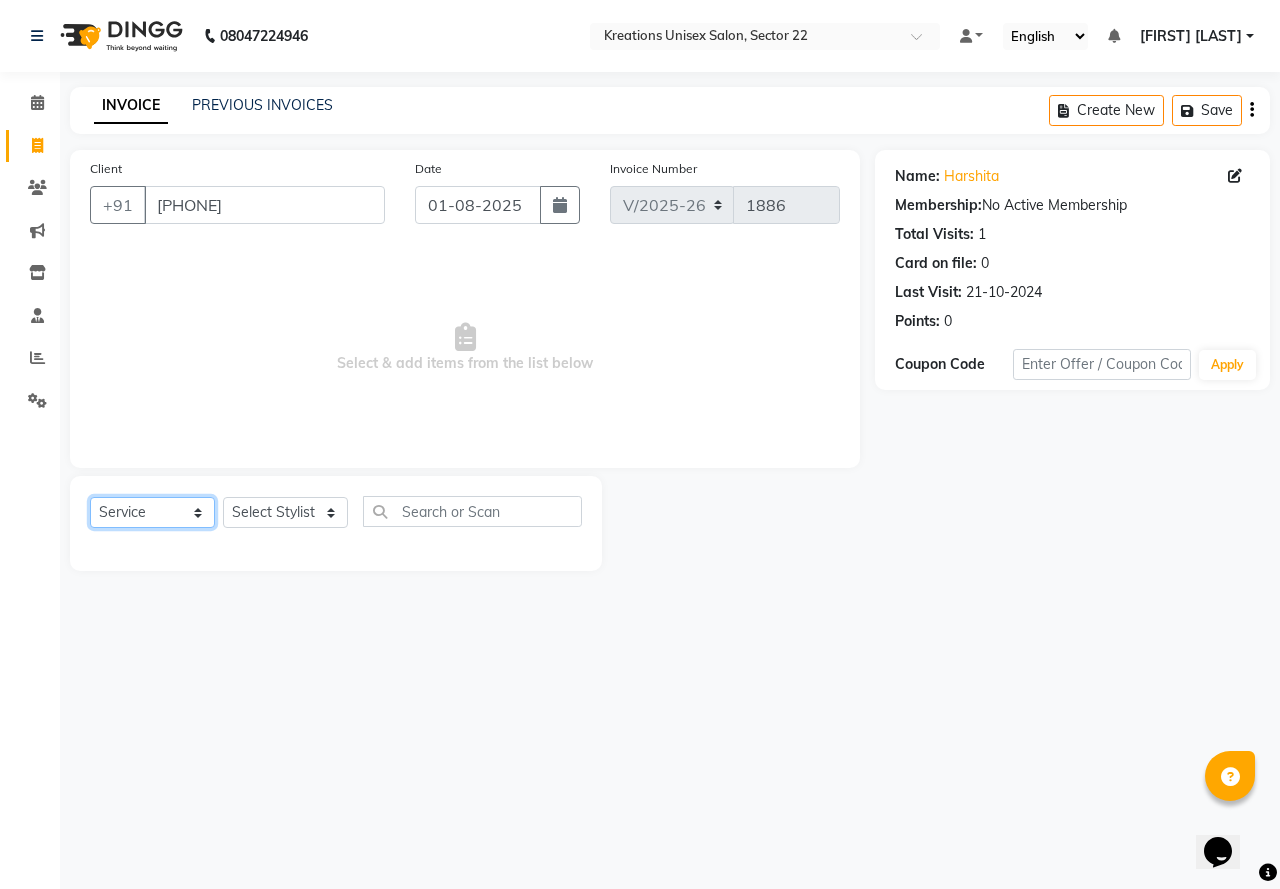 click on "Select  Service  Product  Membership  Package Voucher Prepaid Gift Card" 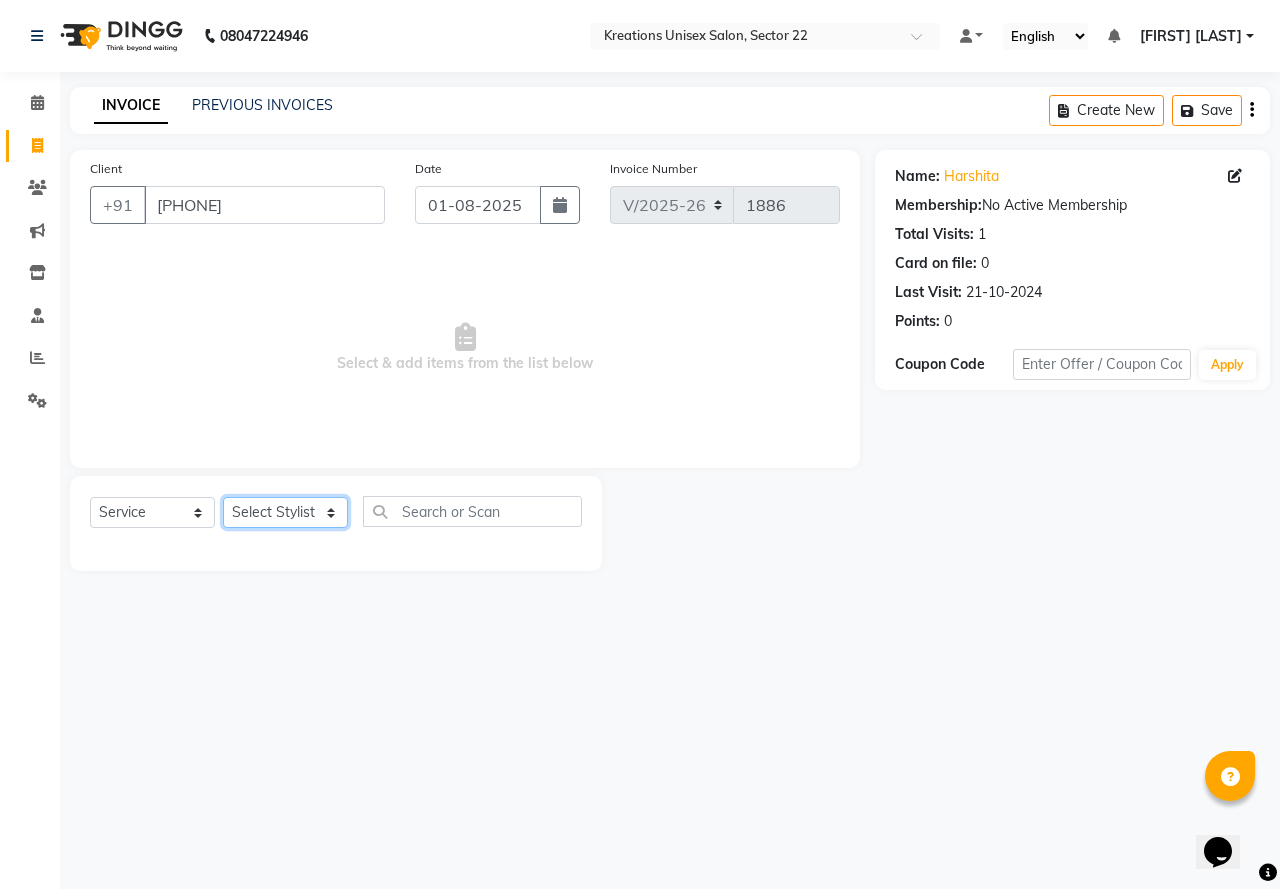 click on "Select Stylist AMAN Jitender  Kavita Manager Malik Khan  Manas Sir  Rocky Kumar  rozy  Sachin Kaushik Sector-23 Shaffali Maam  Shiv Kumar Sita Mehto" 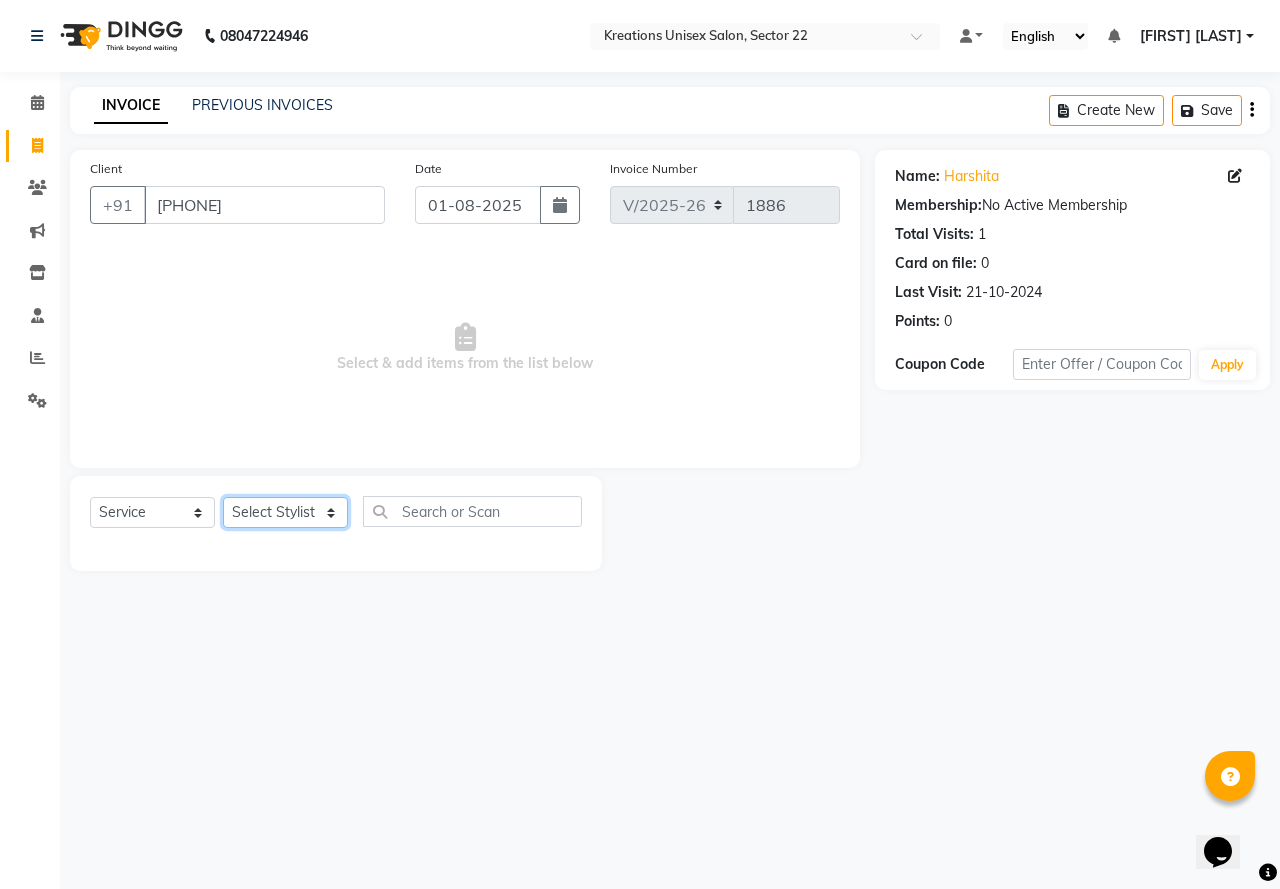 click on "Select Stylist AMAN Jitender  Kavita Manager Malik Khan  Manas Sir  Rocky Kumar  rozy  Sachin Kaushik Sector-23 Shaffali Maam  Shiv Kumar Sita Mehto" 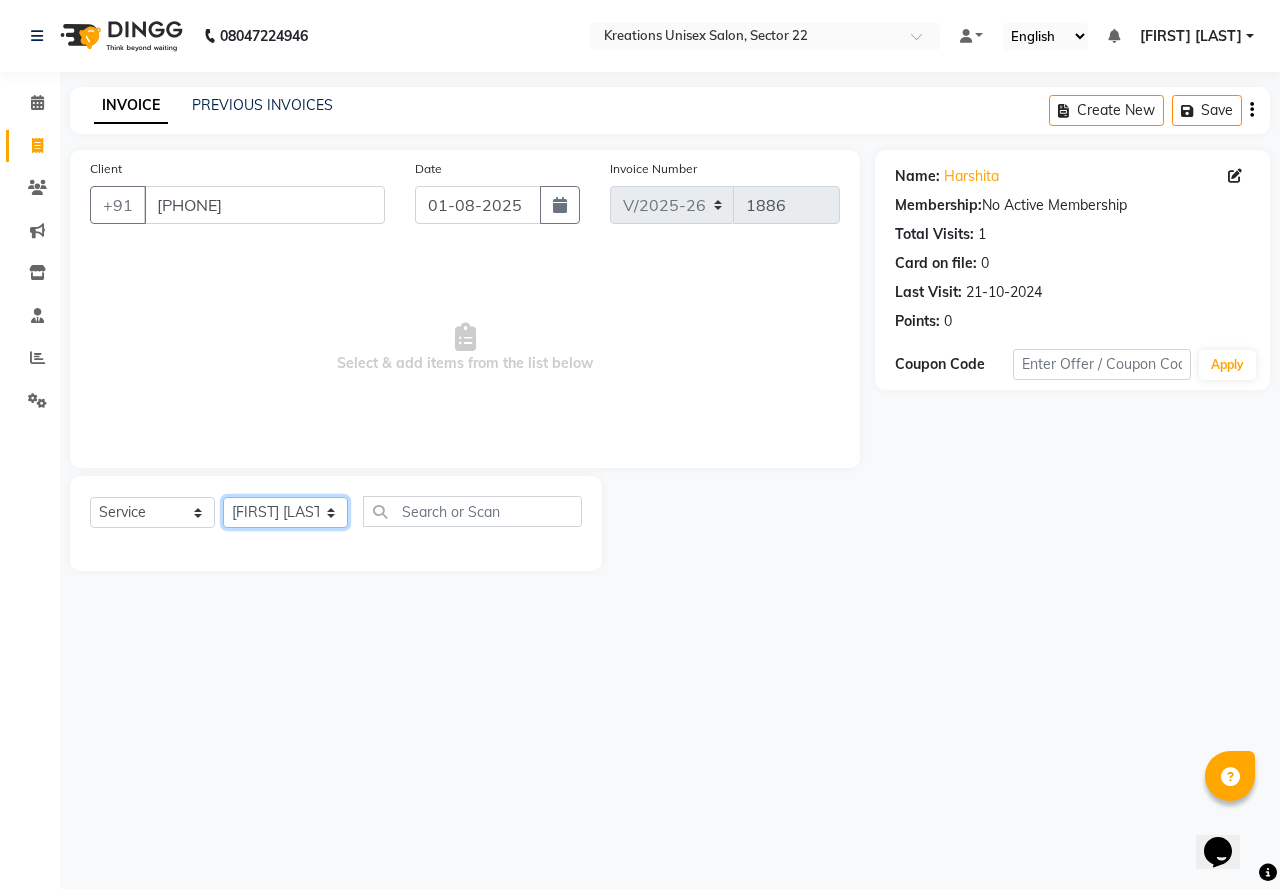 click on "Select Stylist AMAN Jitender  Kavita Manager Malik Khan  Manas Sir  Rocky Kumar  rozy  Sachin Kaushik Sector-23 Shaffali Maam  Shiv Kumar Sita Mehto" 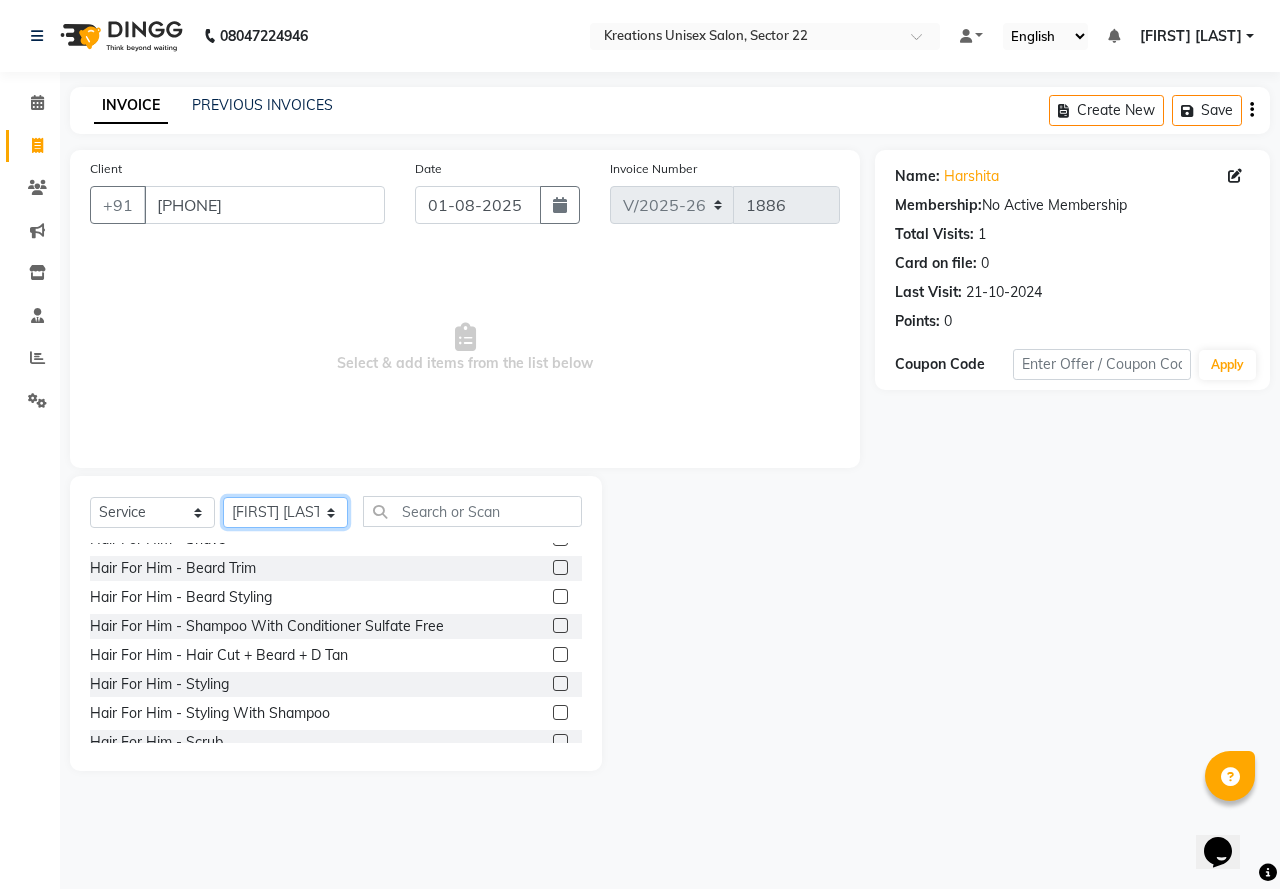 scroll, scrollTop: 0, scrollLeft: 0, axis: both 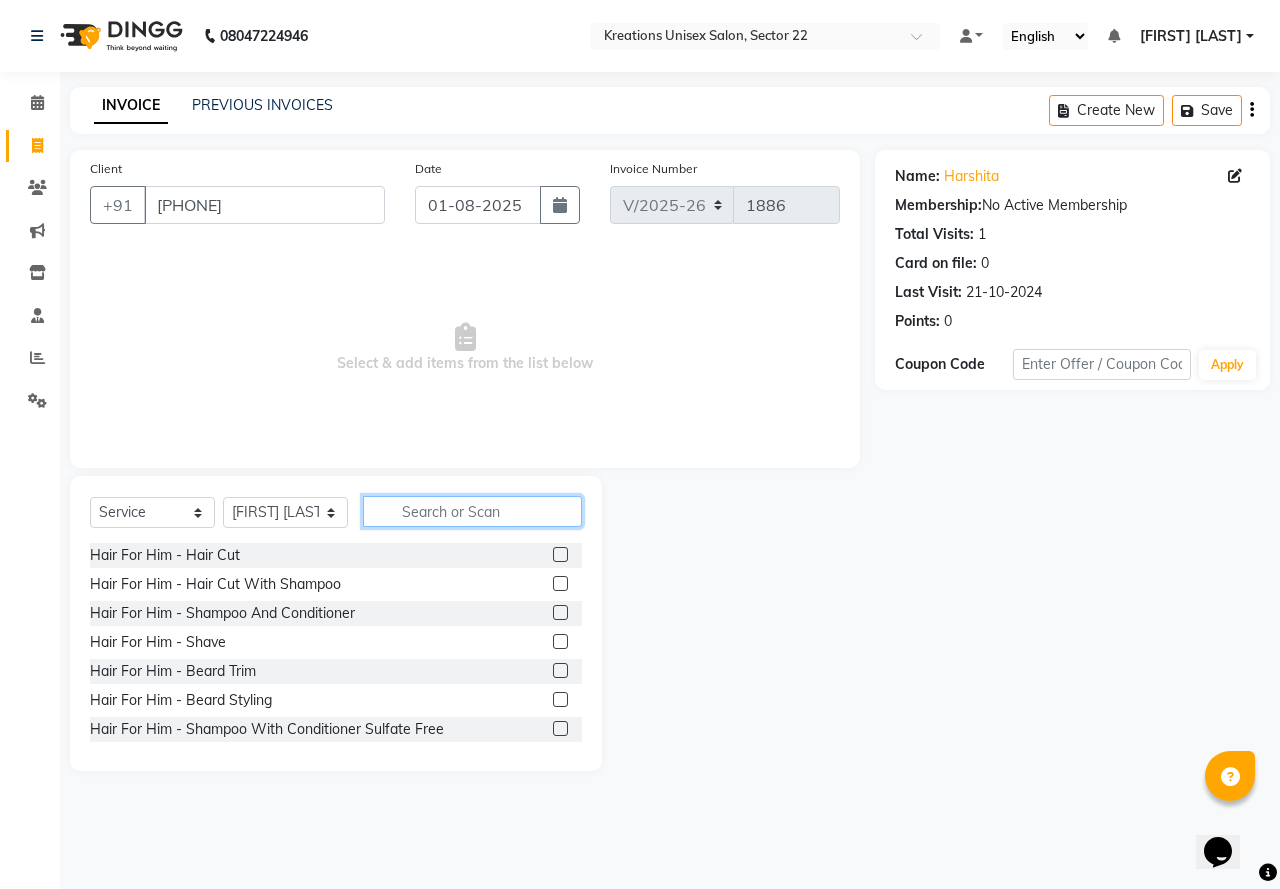 click 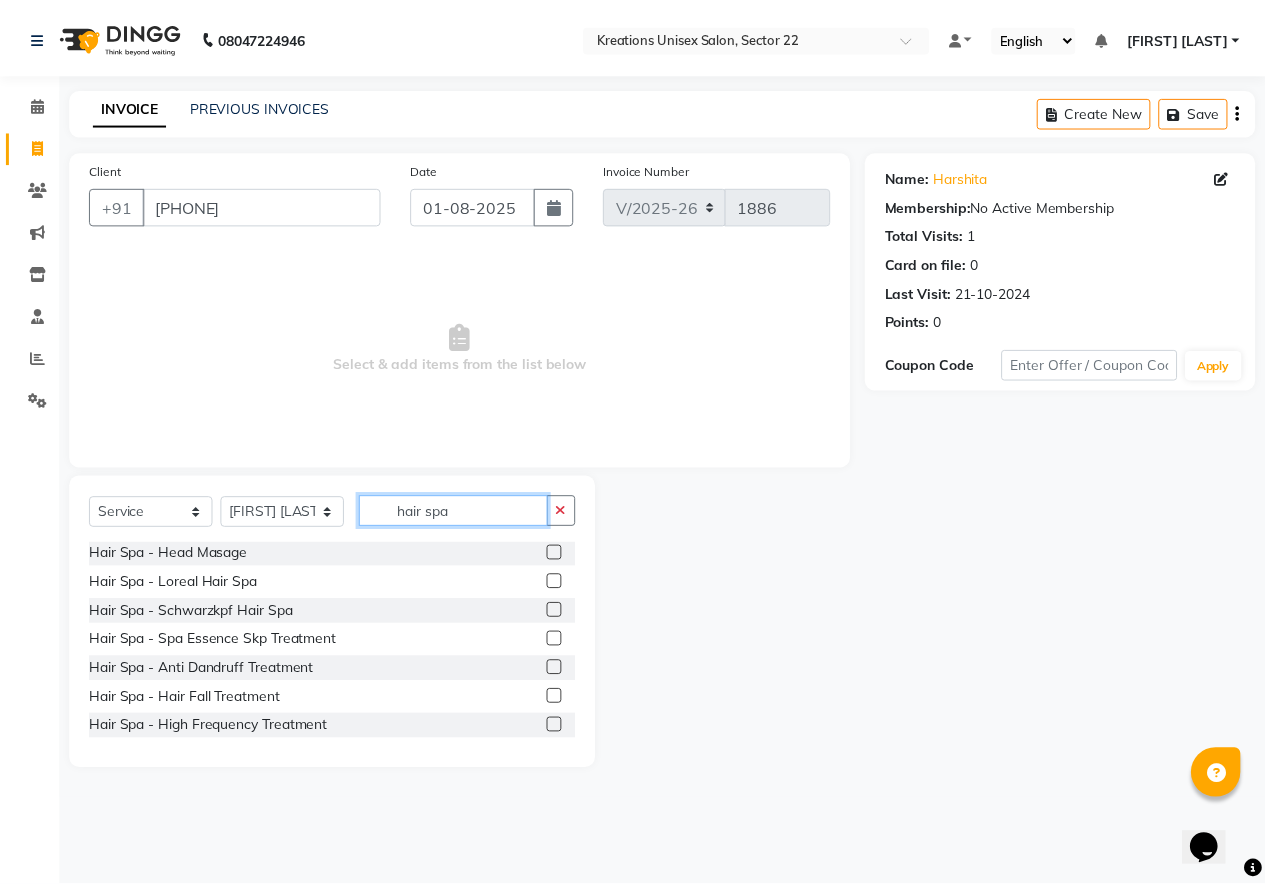 scroll, scrollTop: 0, scrollLeft: 0, axis: both 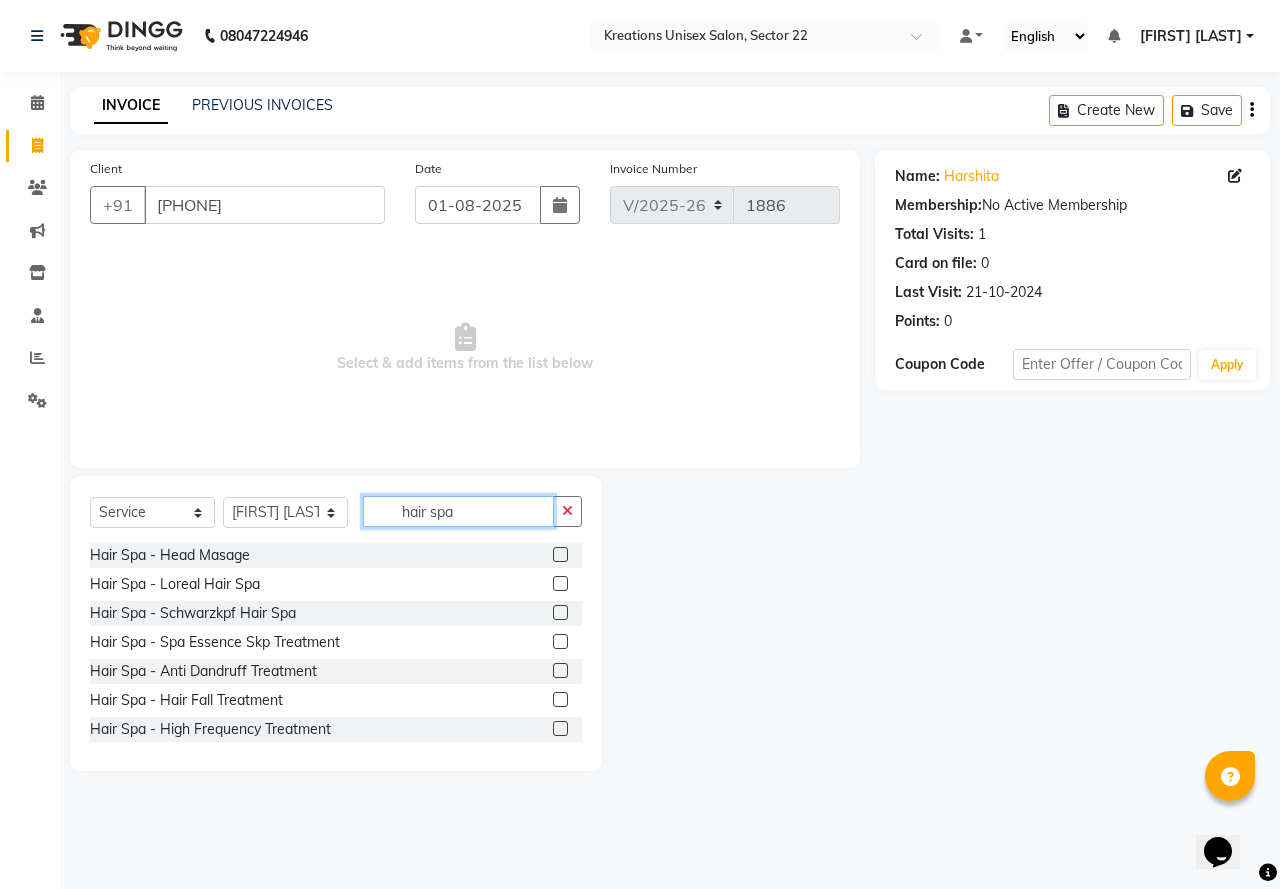 type on "hair spa" 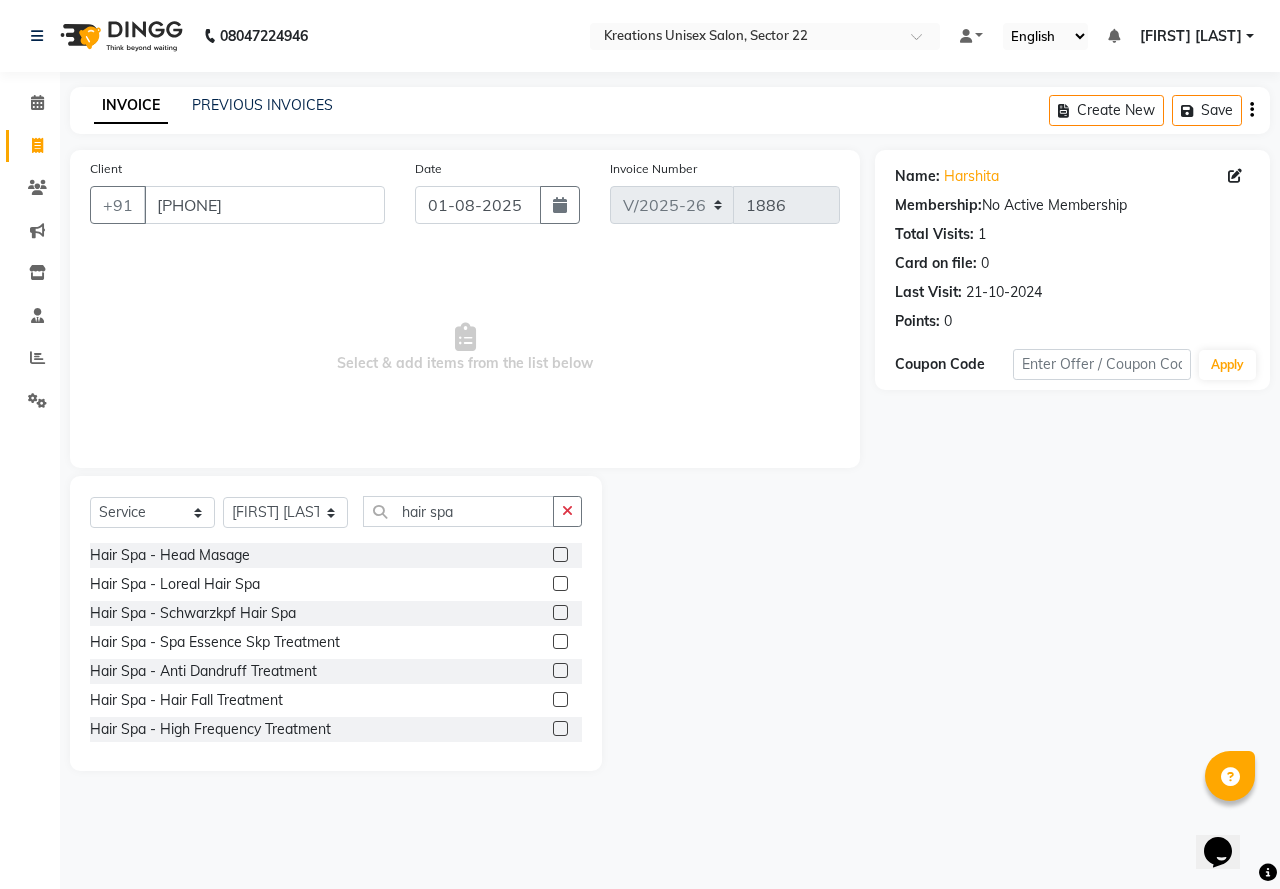 click 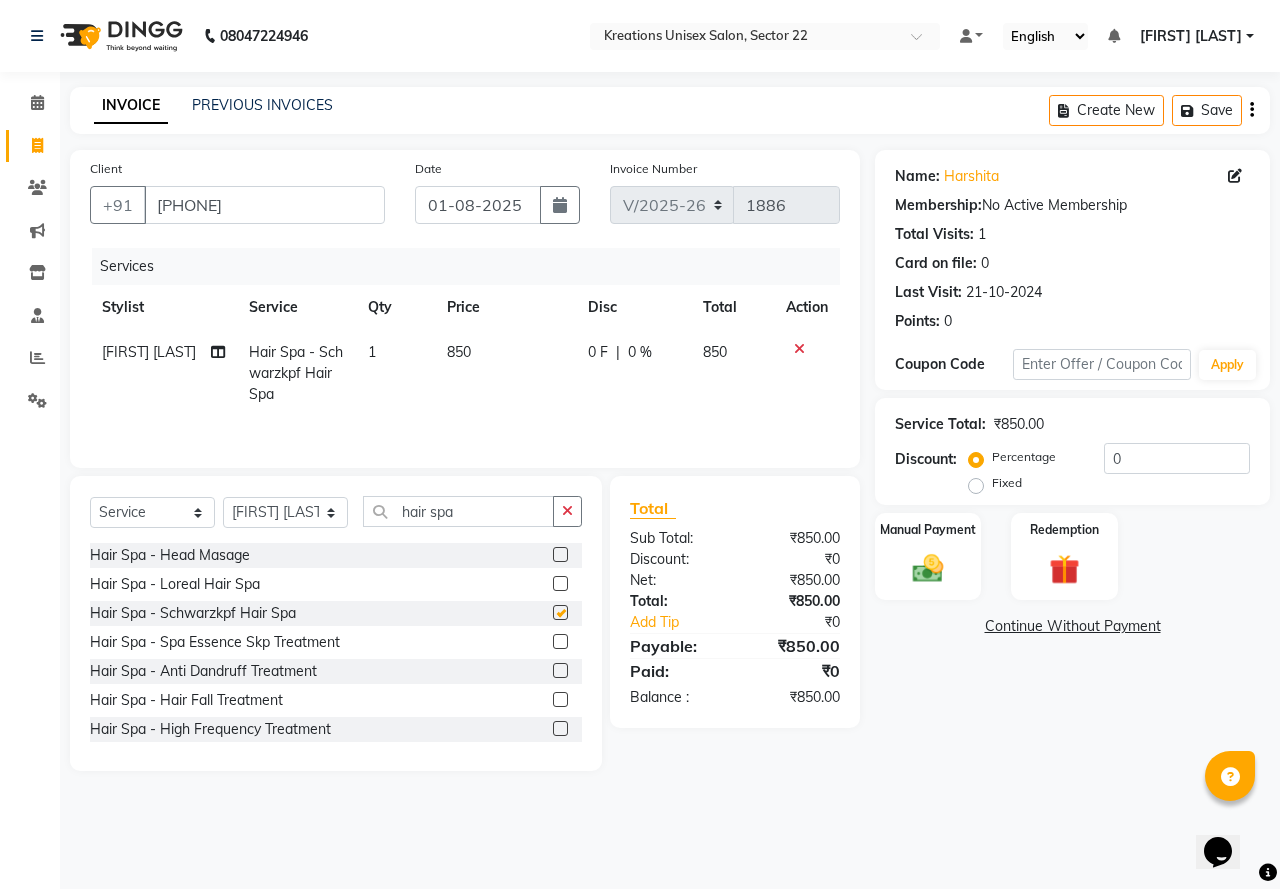 checkbox on "false" 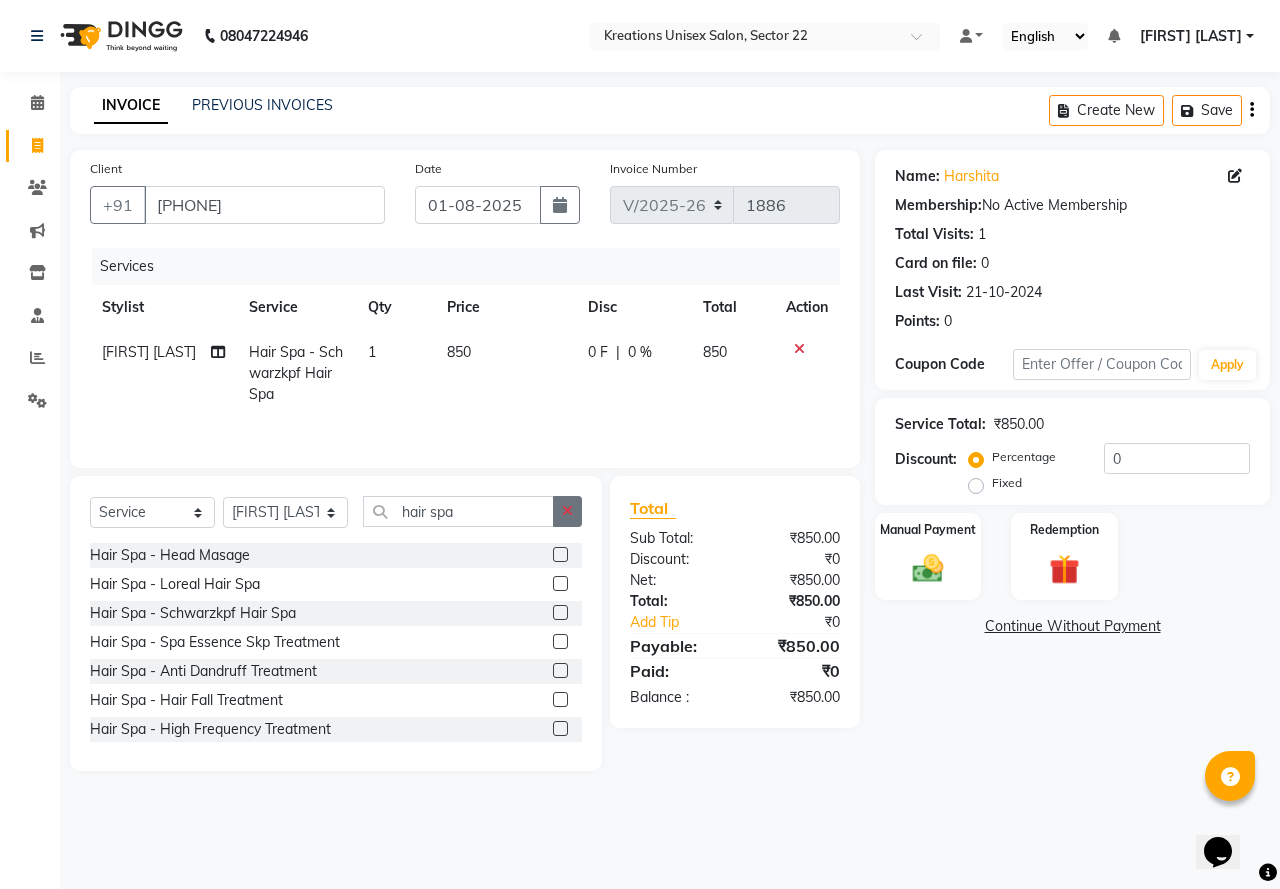 click 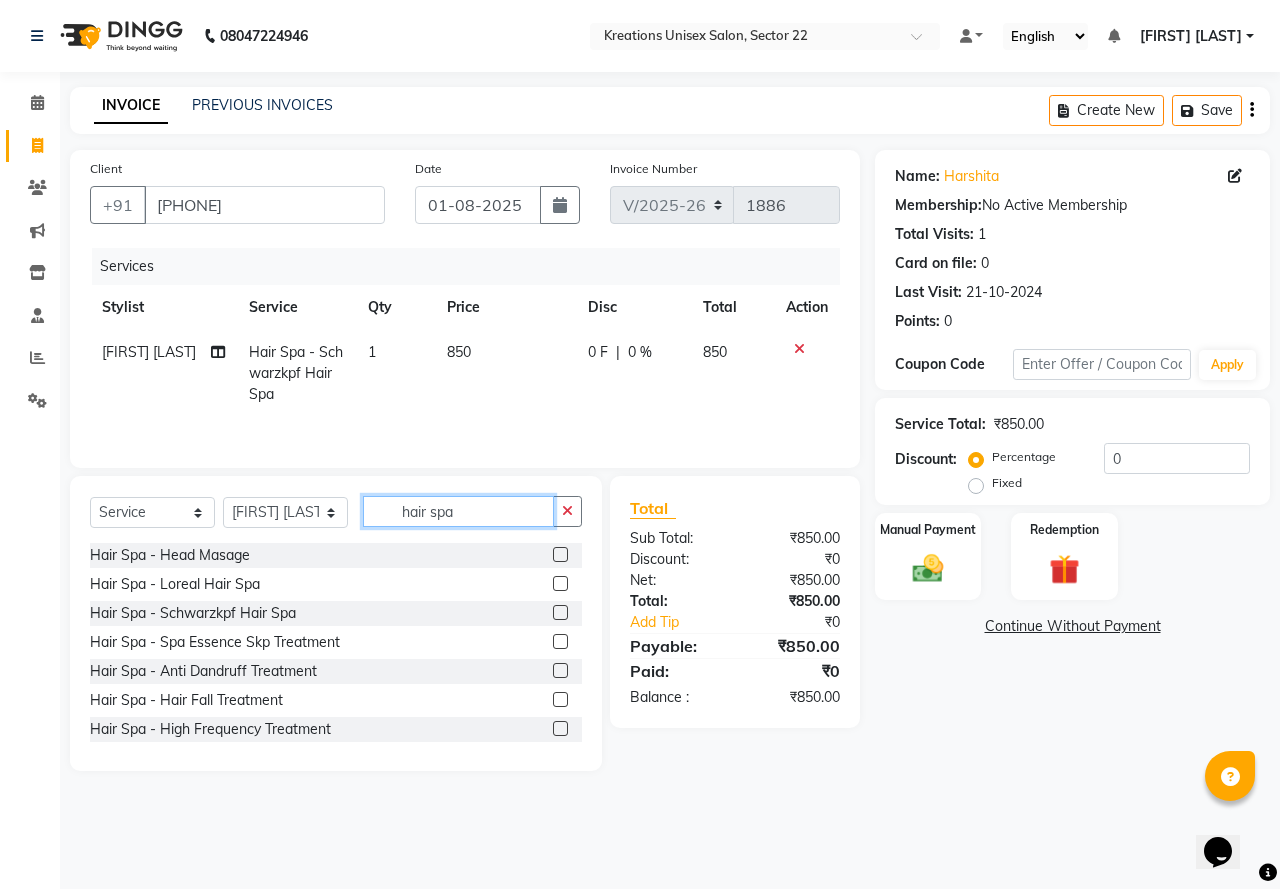 type 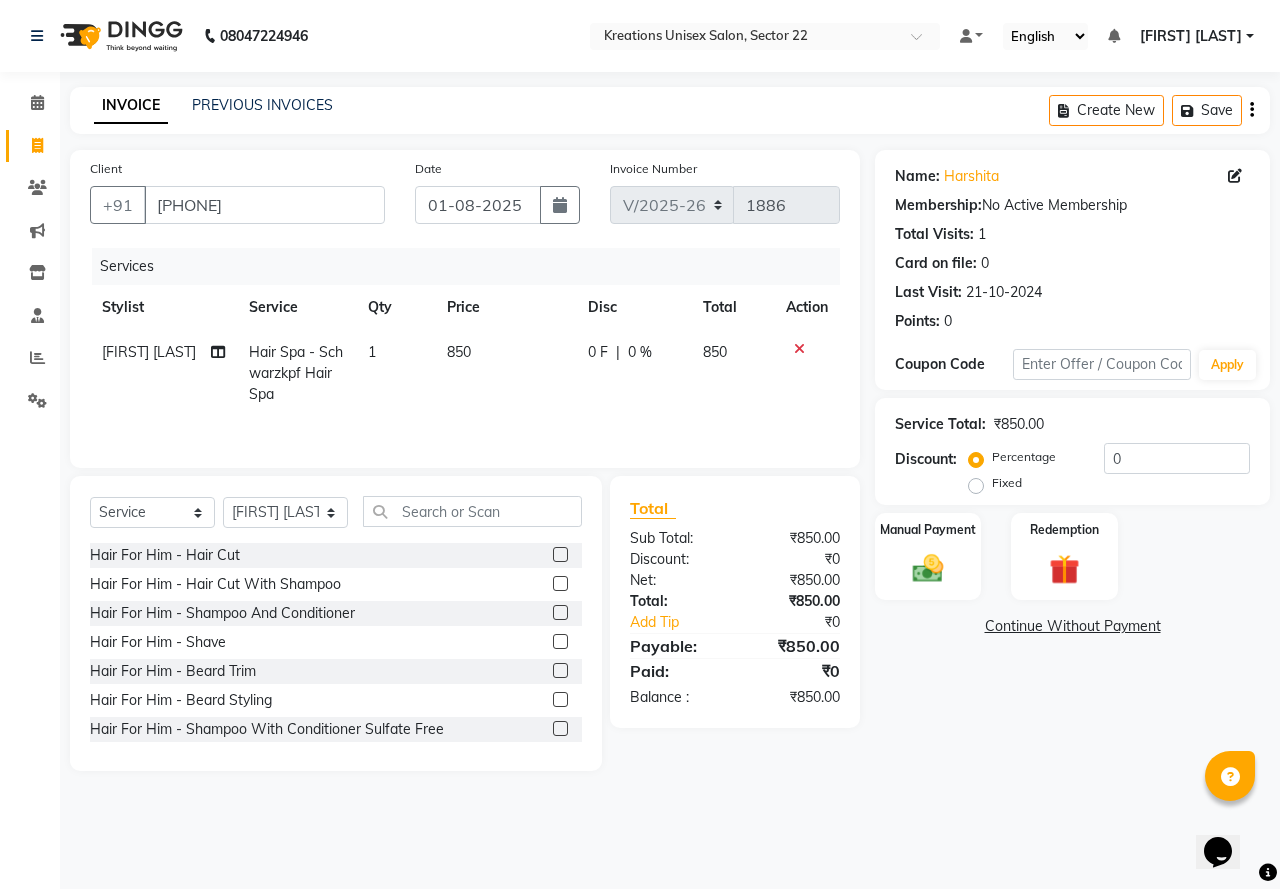 click on "850" 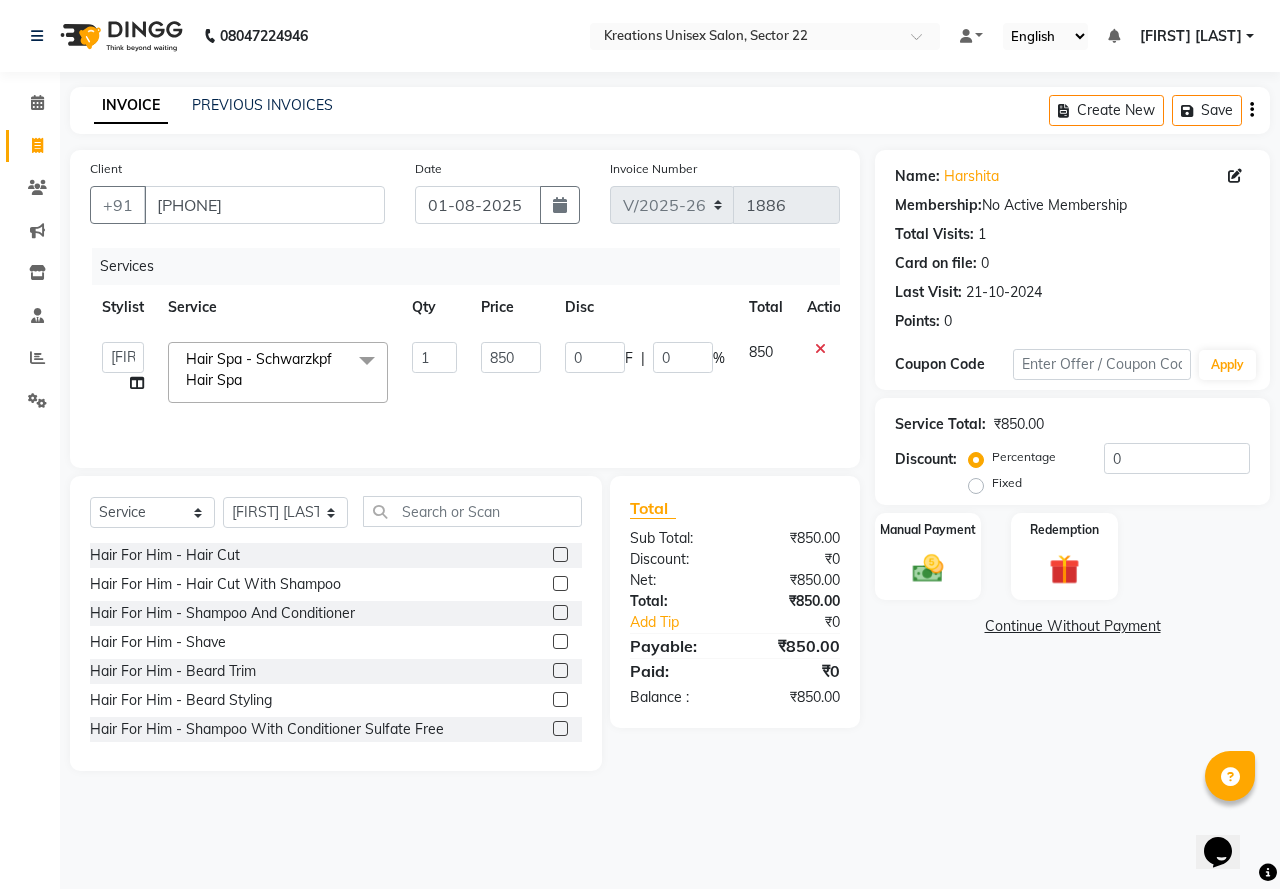 click on "850" 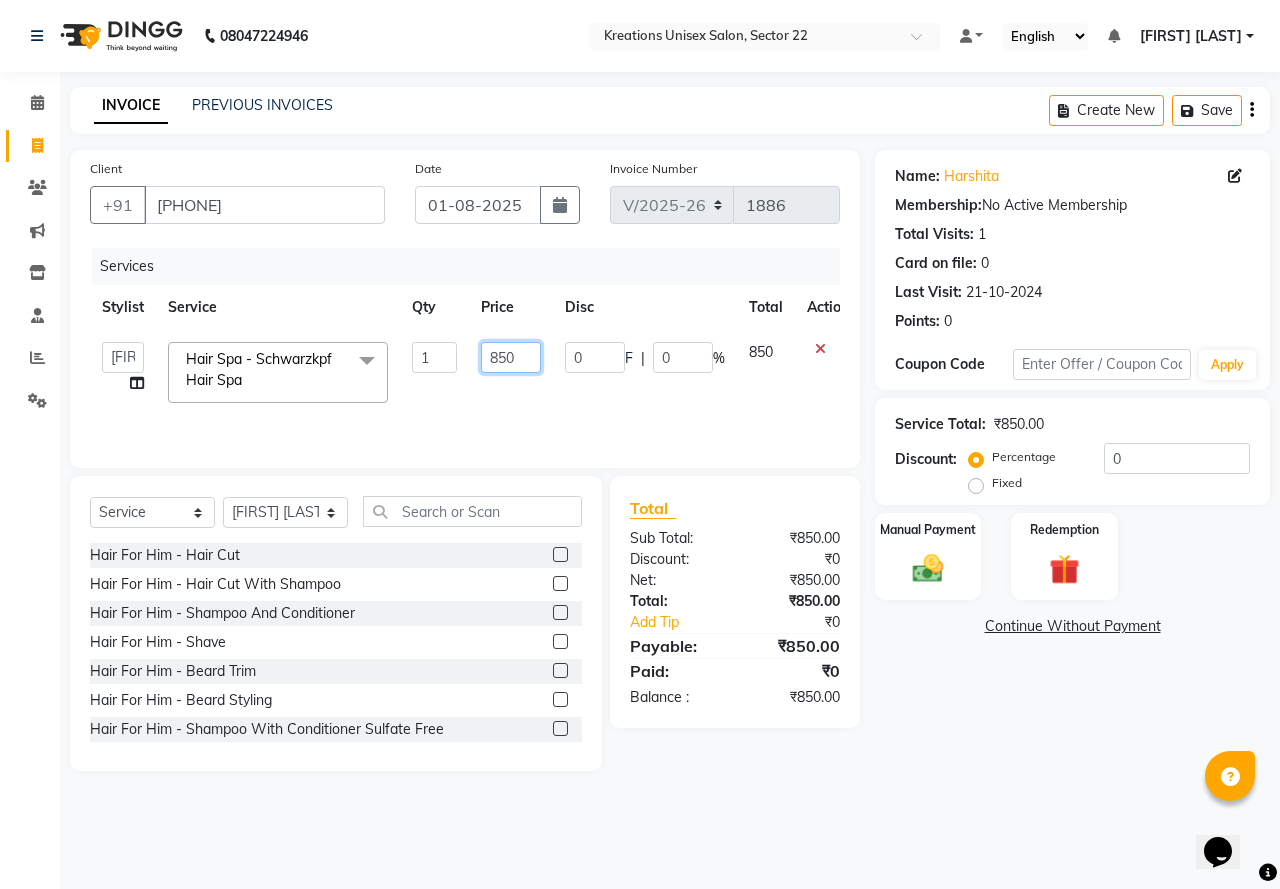click on "850" 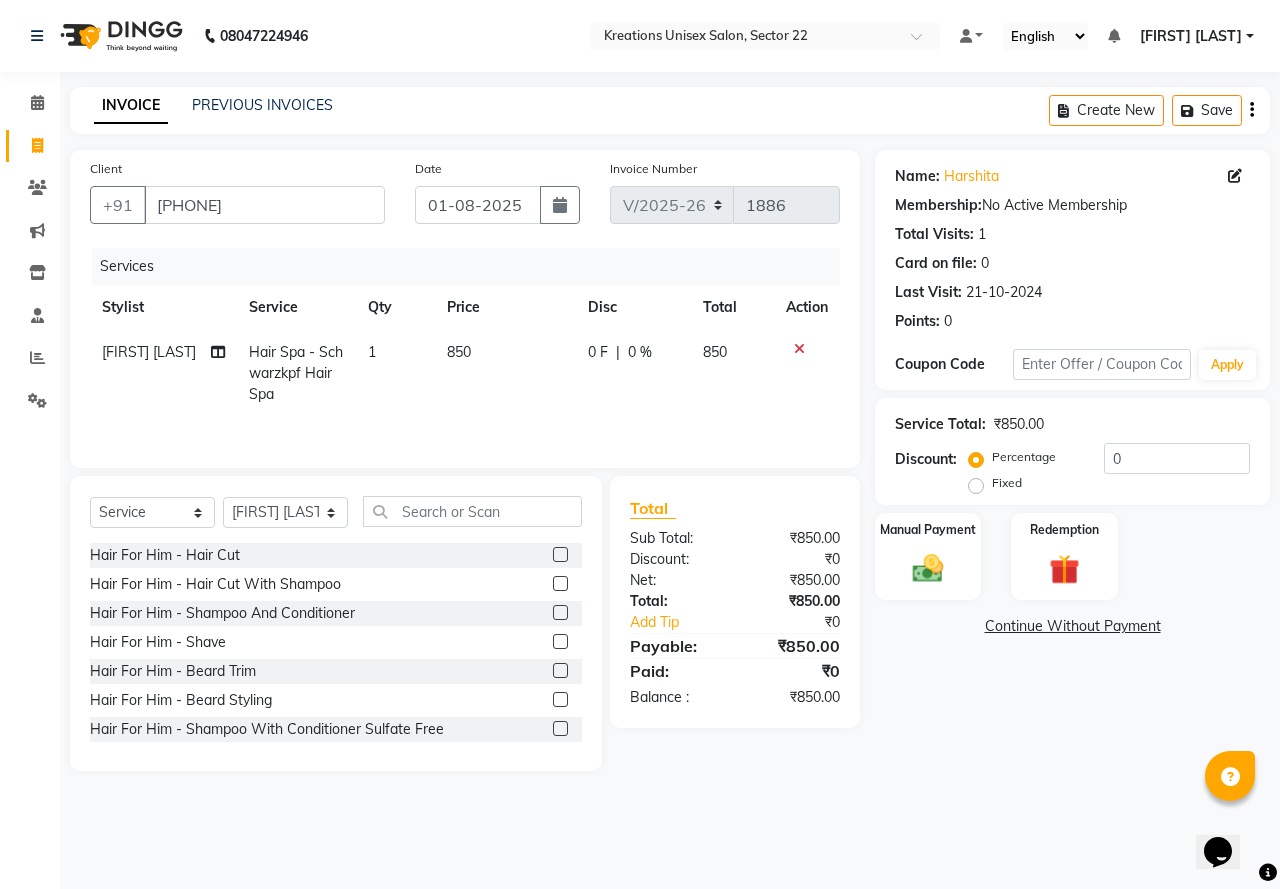 click on "Hair Spa - Schwarzkpf Hair Spa" 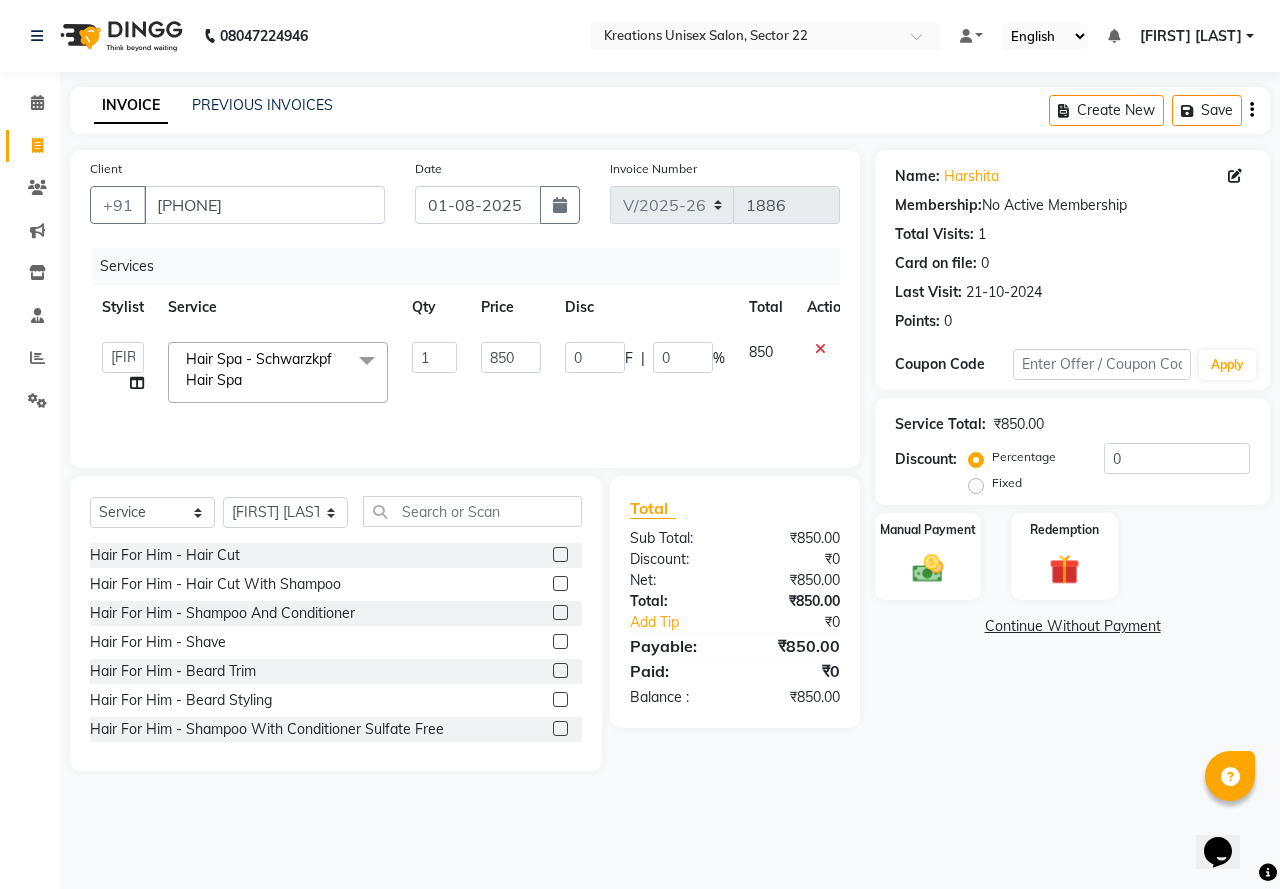click 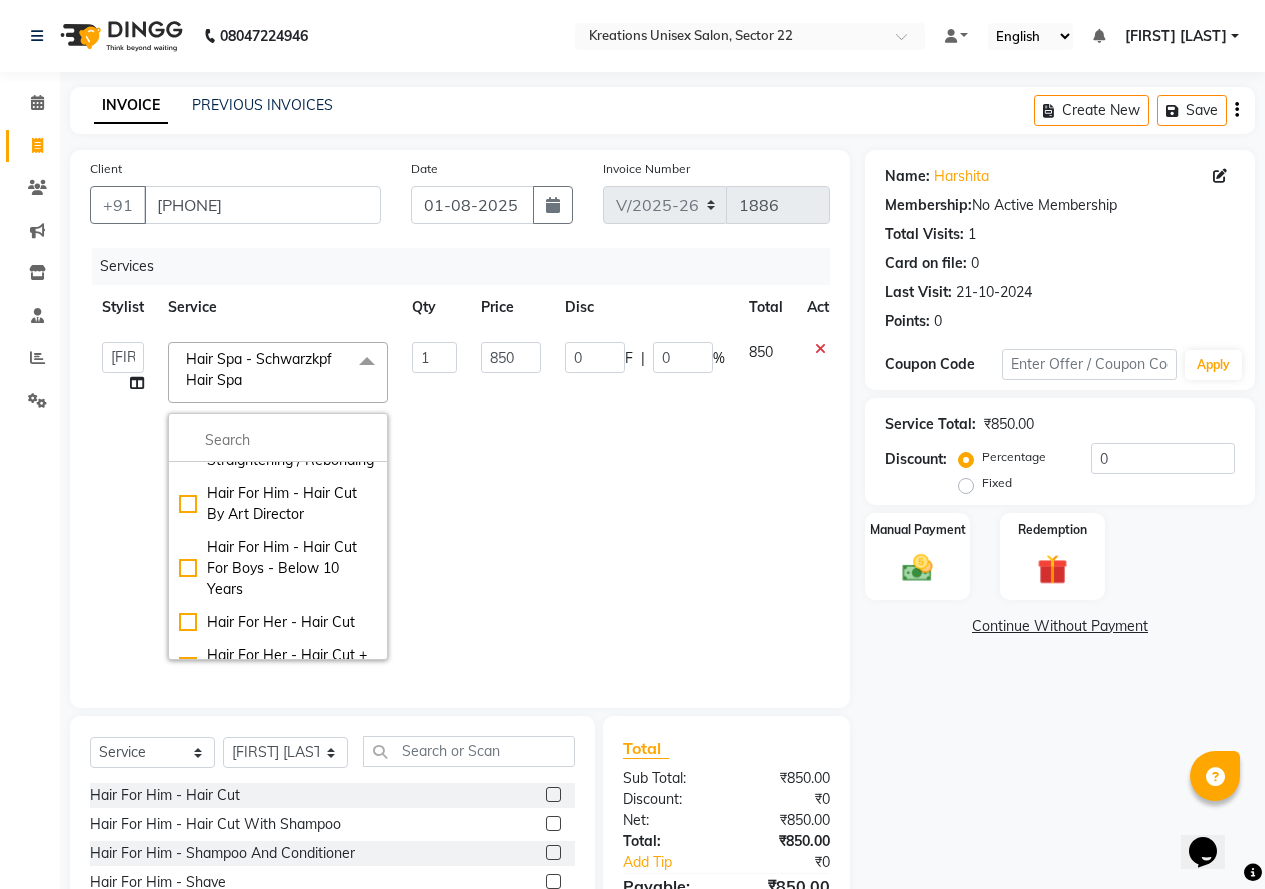 scroll, scrollTop: 800, scrollLeft: 0, axis: vertical 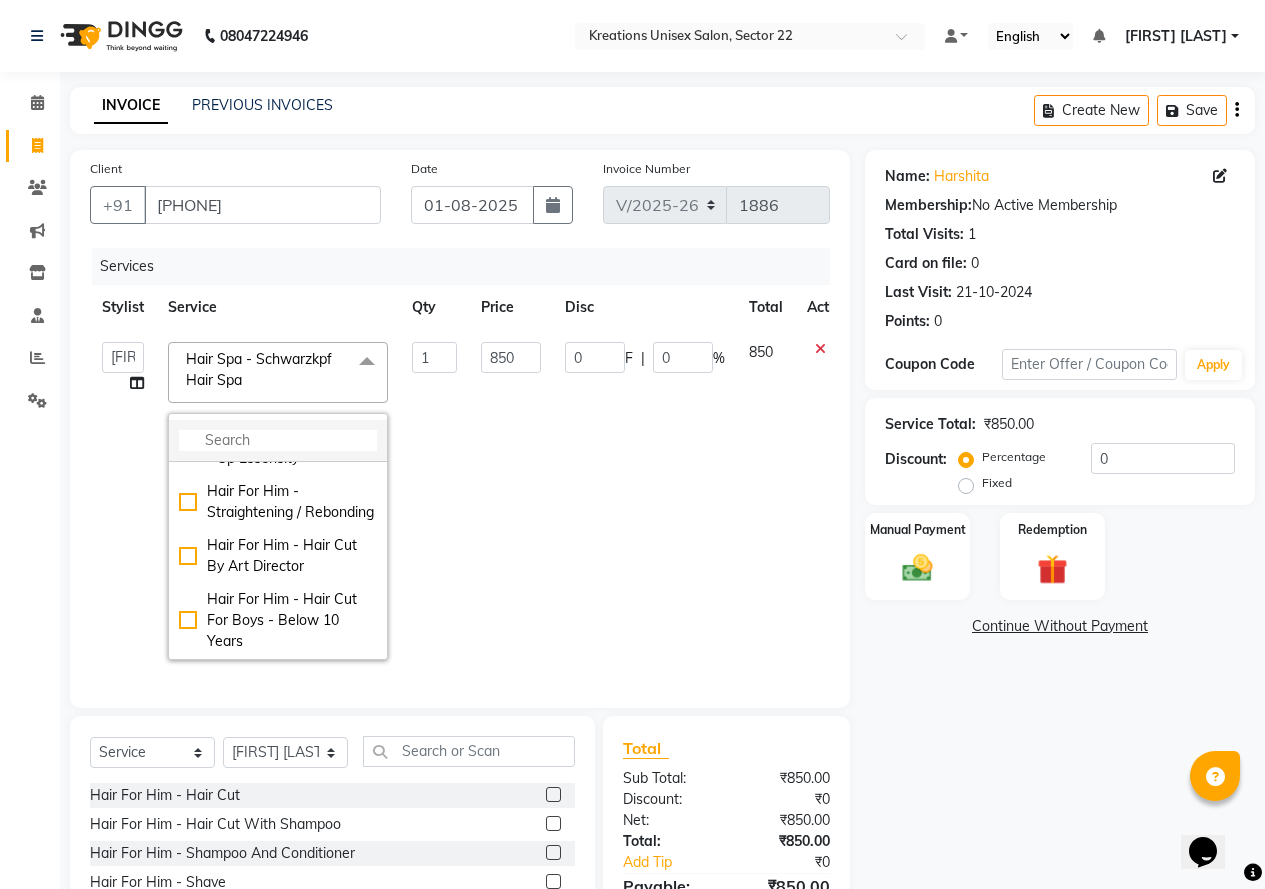 click 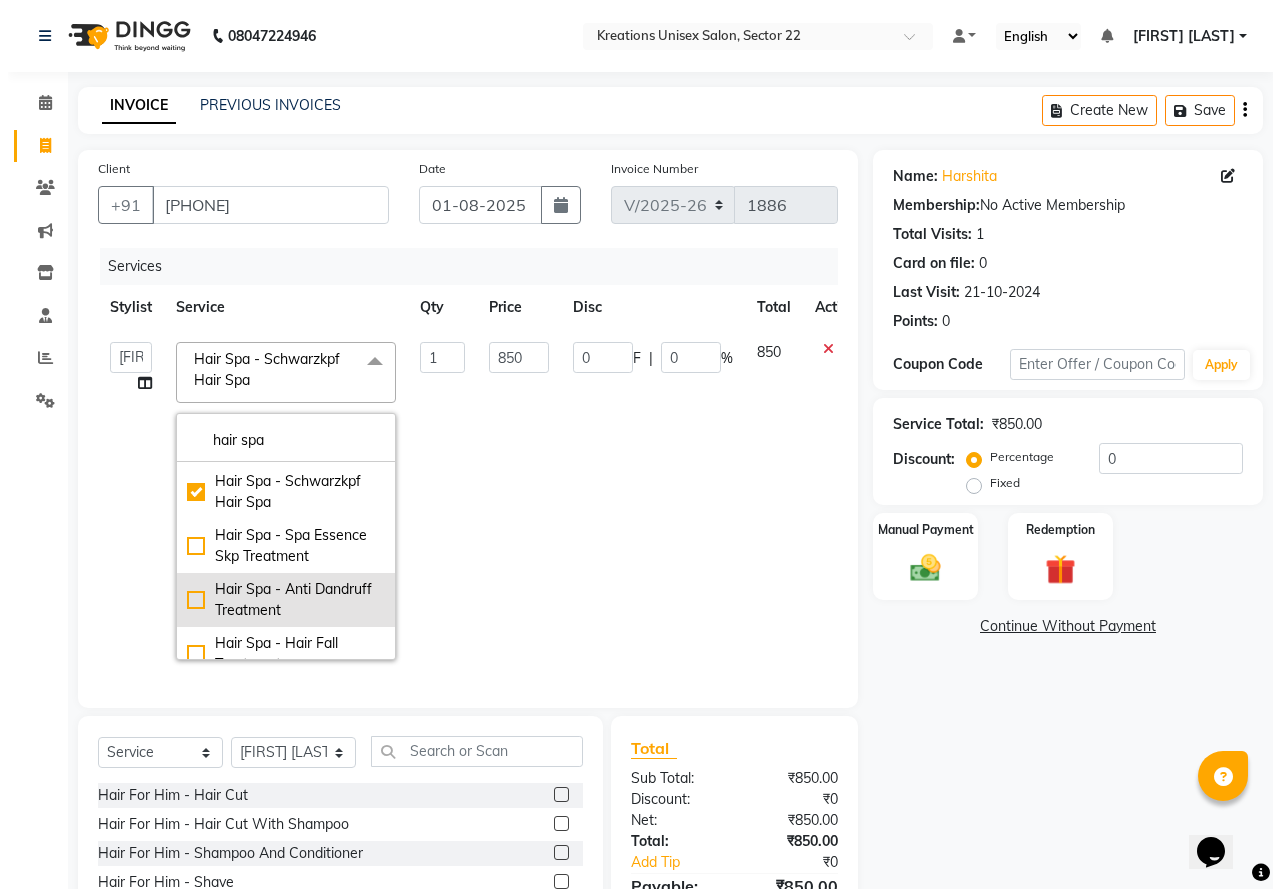 scroll, scrollTop: 0, scrollLeft: 0, axis: both 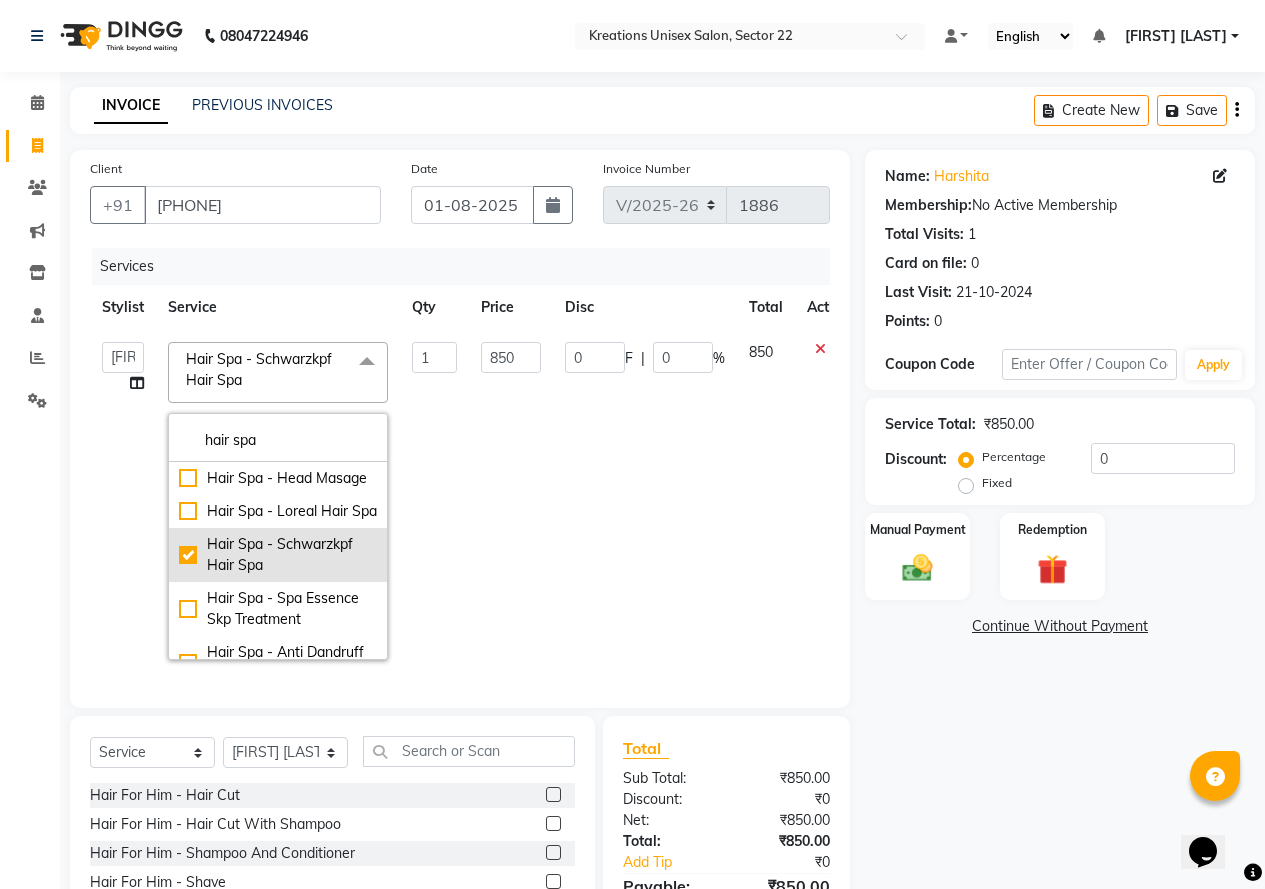 type on "hair spa" 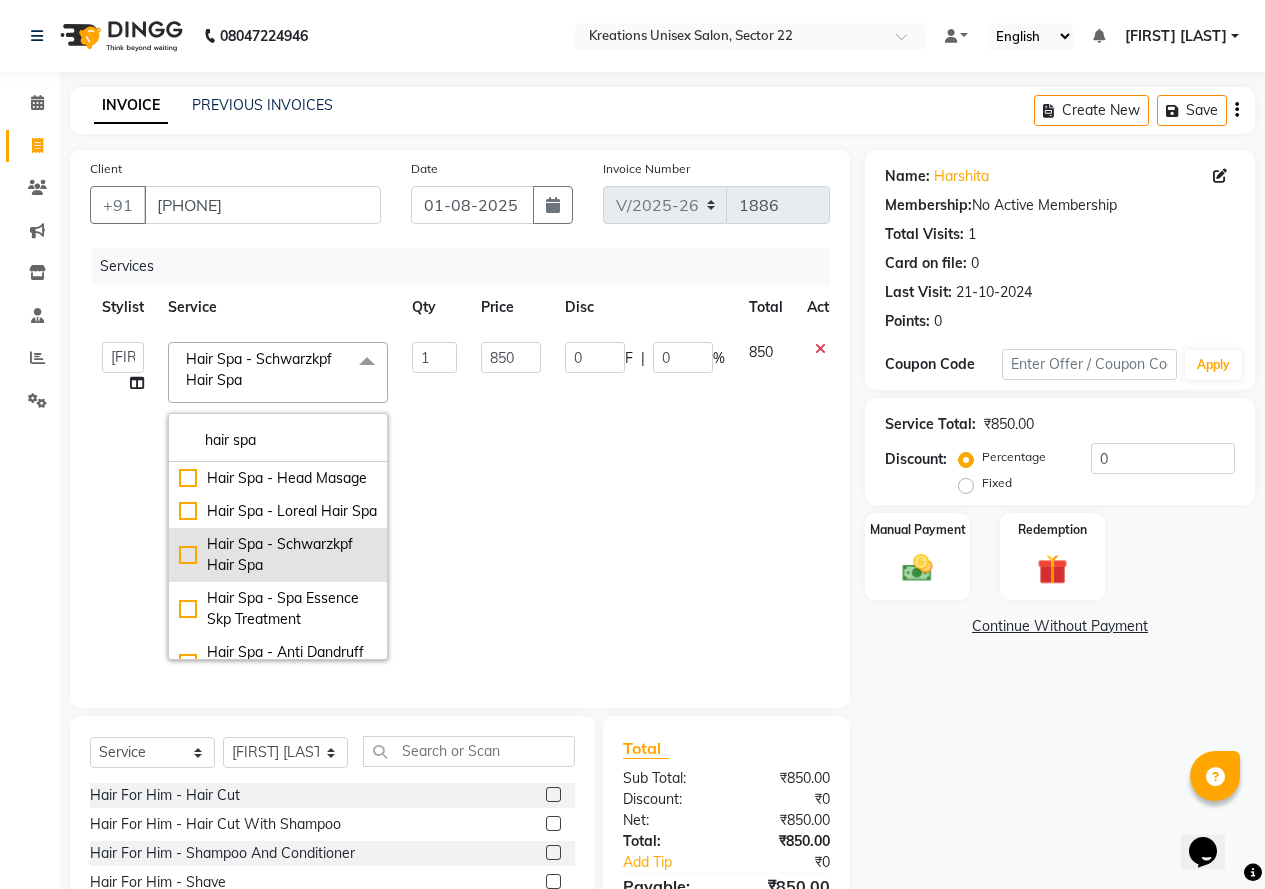 checkbox on "false" 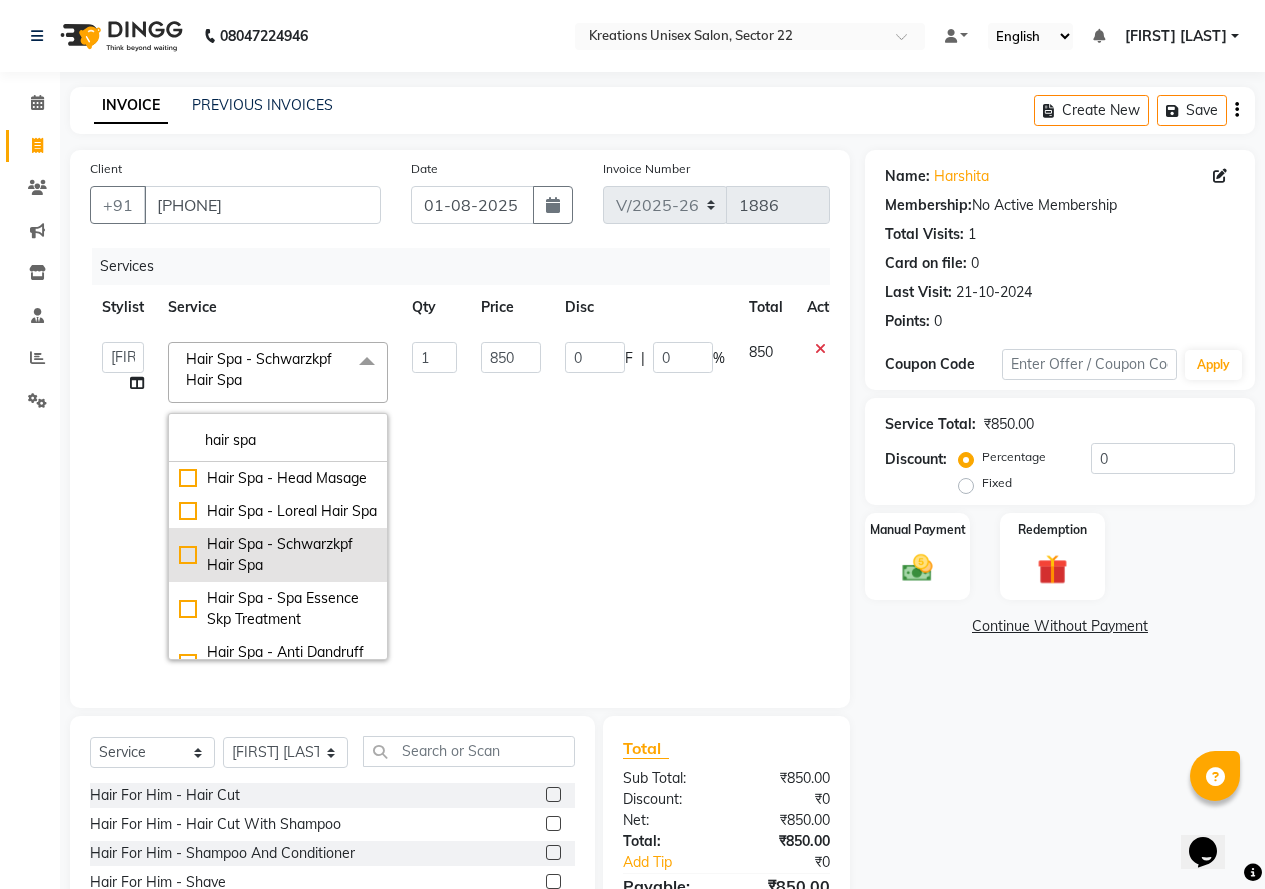 type on "0" 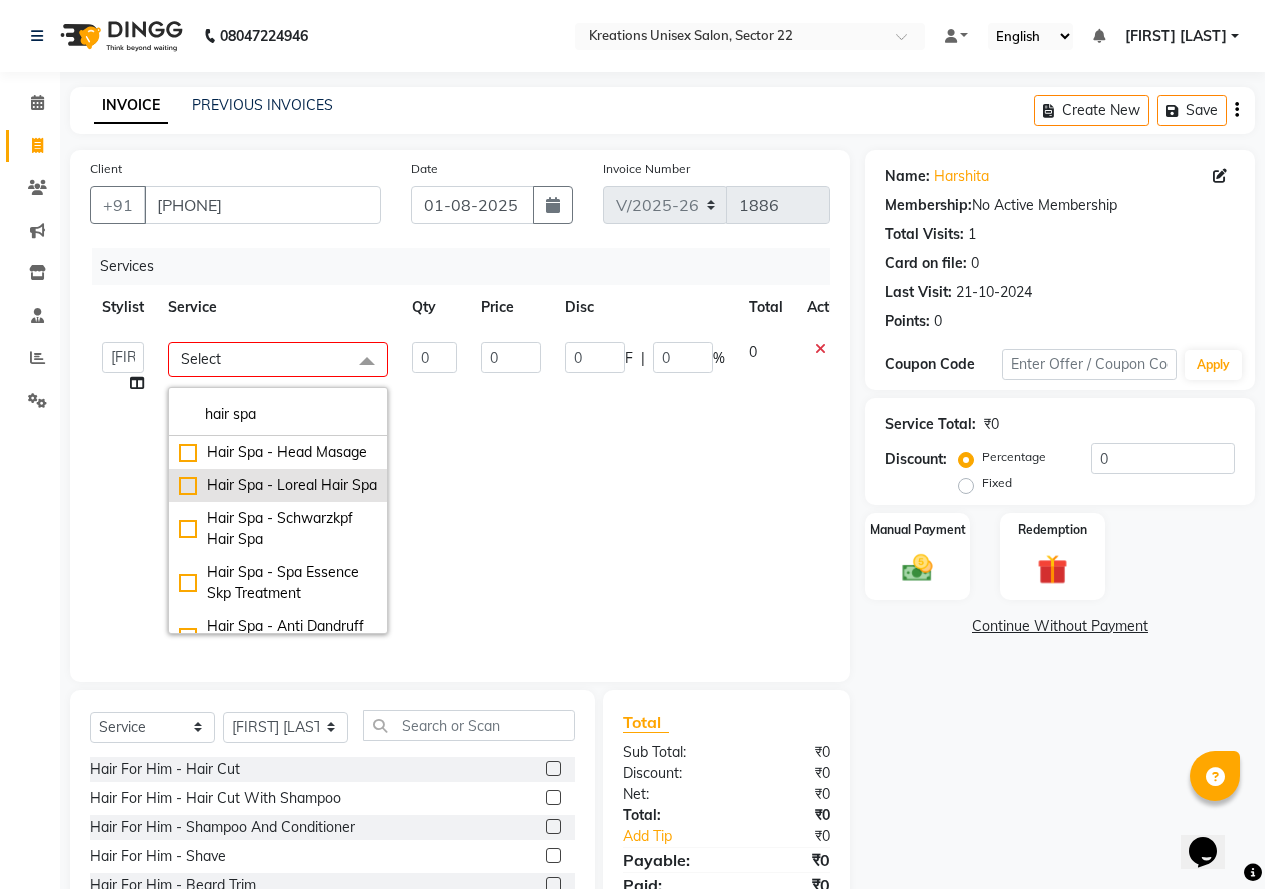 click on "Hair Spa - Loreal Hair Spa" 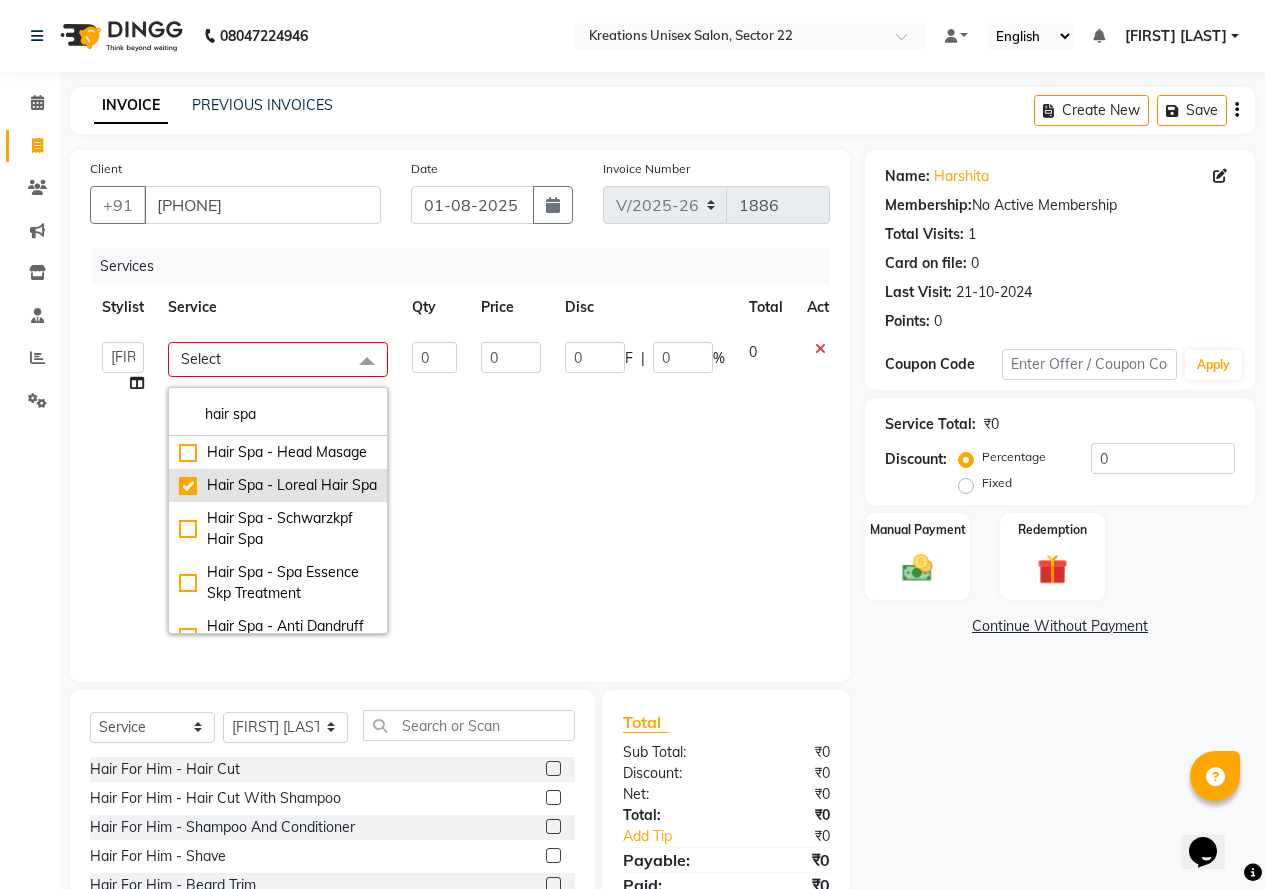 checkbox on "true" 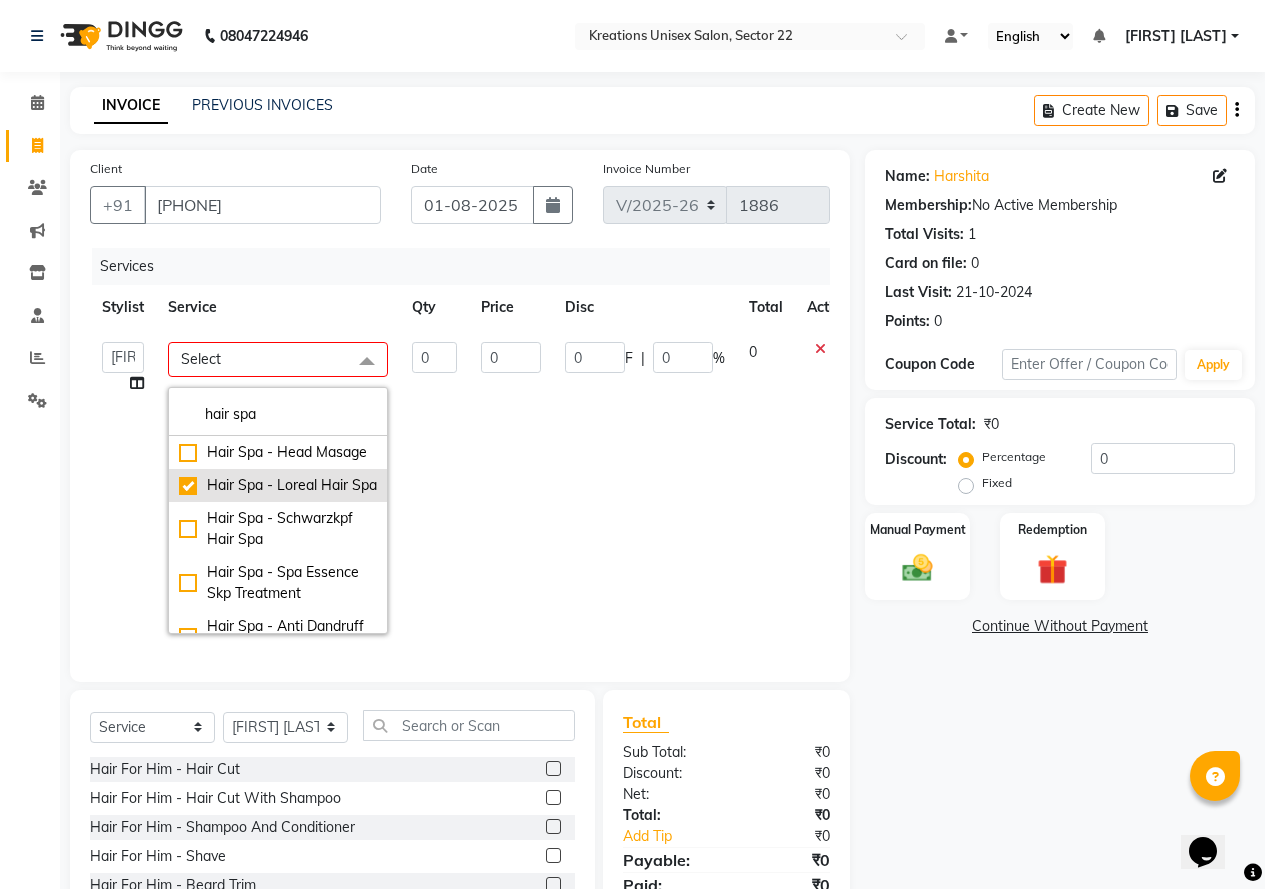 type on "1" 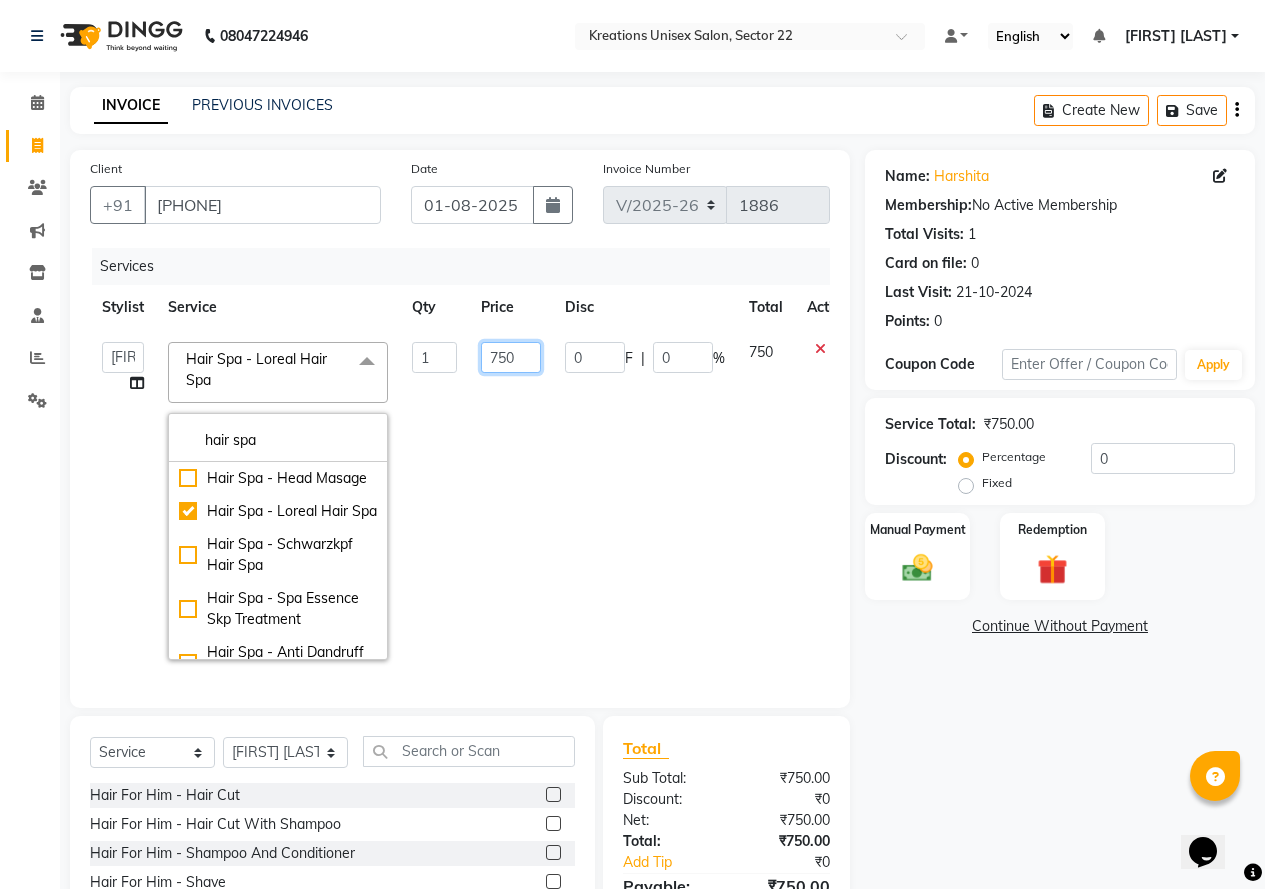 click on "750" 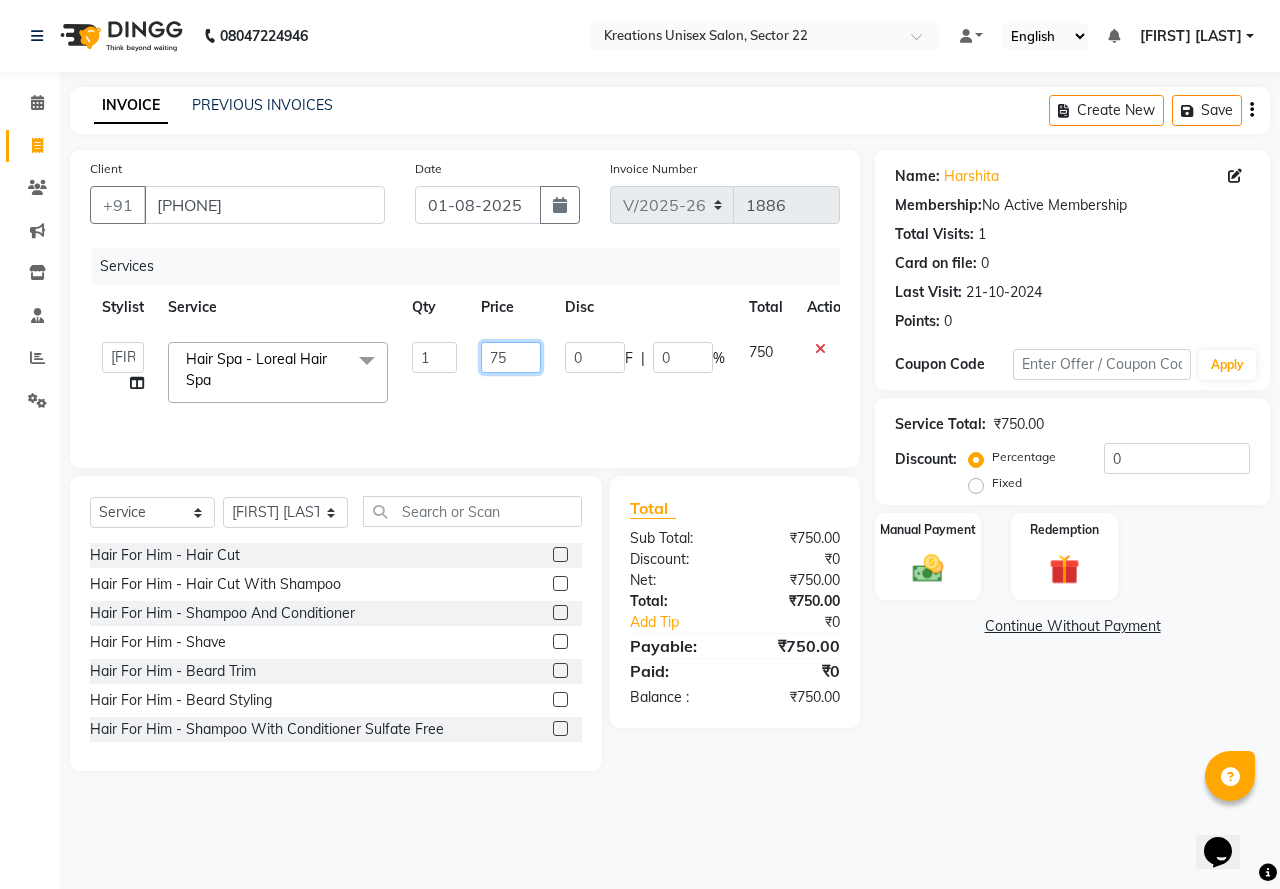 type on "7" 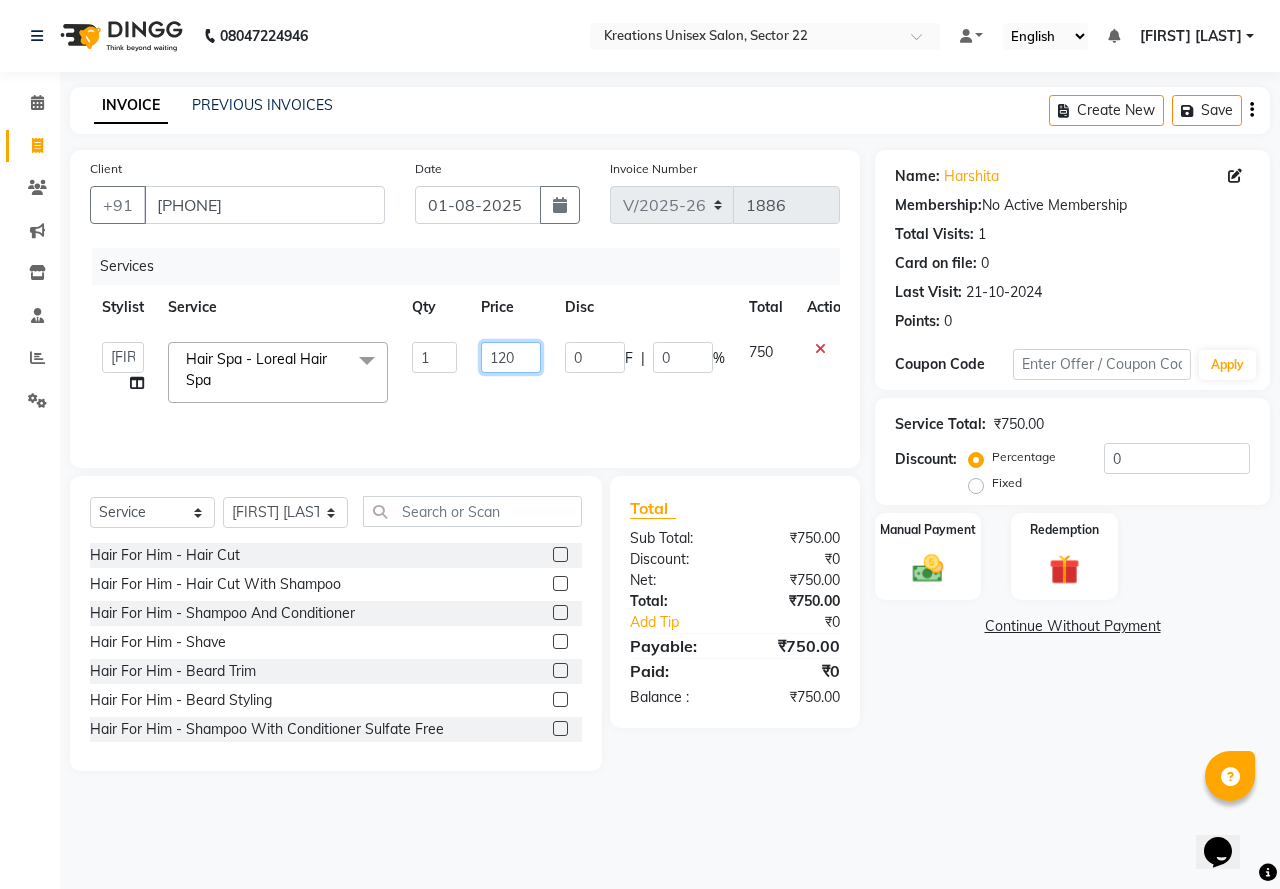 type on "1200" 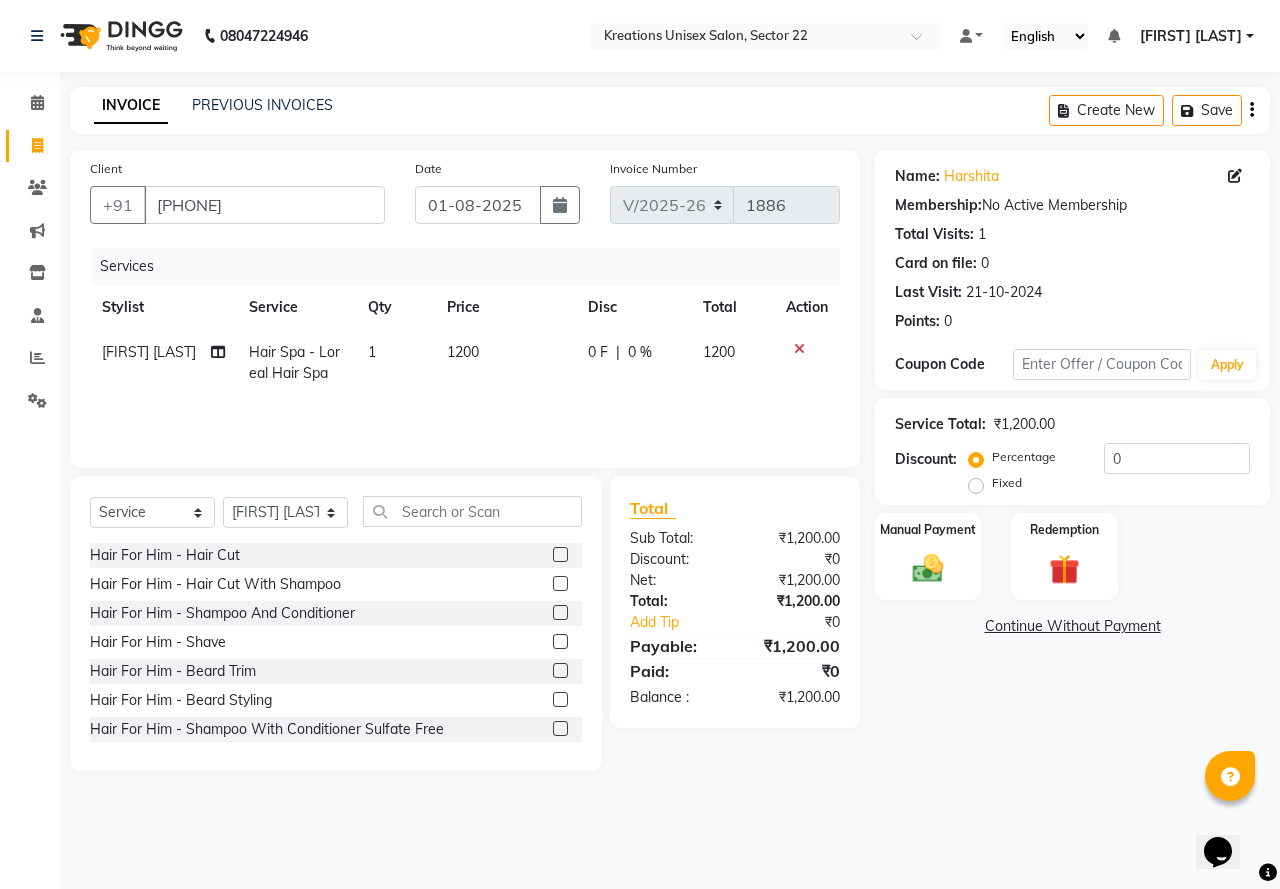 click on "Name: Harshita  Membership:  No Active Membership  Total Visits:  1 Card on file:  0 Last Visit:   21-10-2024 Points:   0  Coupon Code Apply Service Total:  ₹1,200.00  Discount:  Percentage   Fixed  0 Manual Payment Redemption  Continue Without Payment" 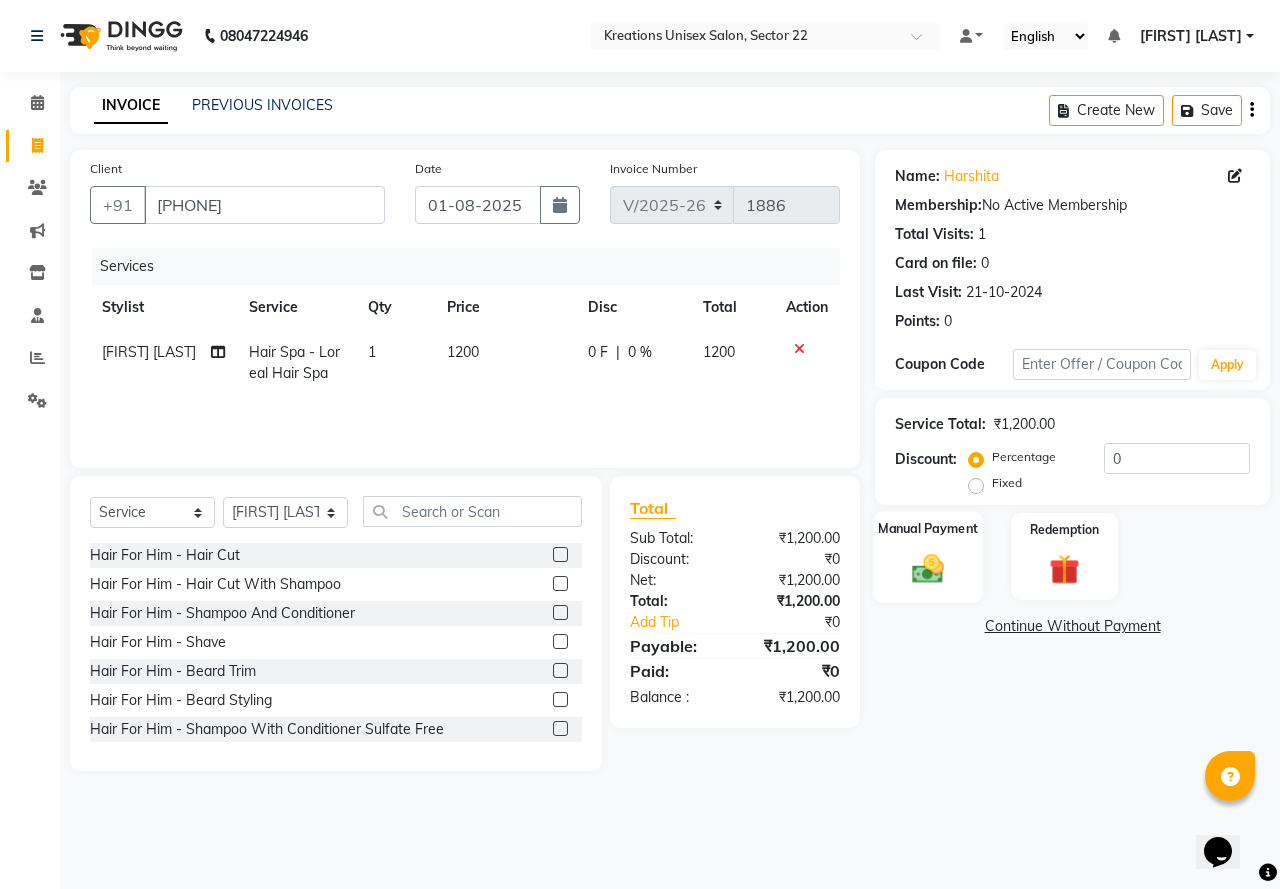 click 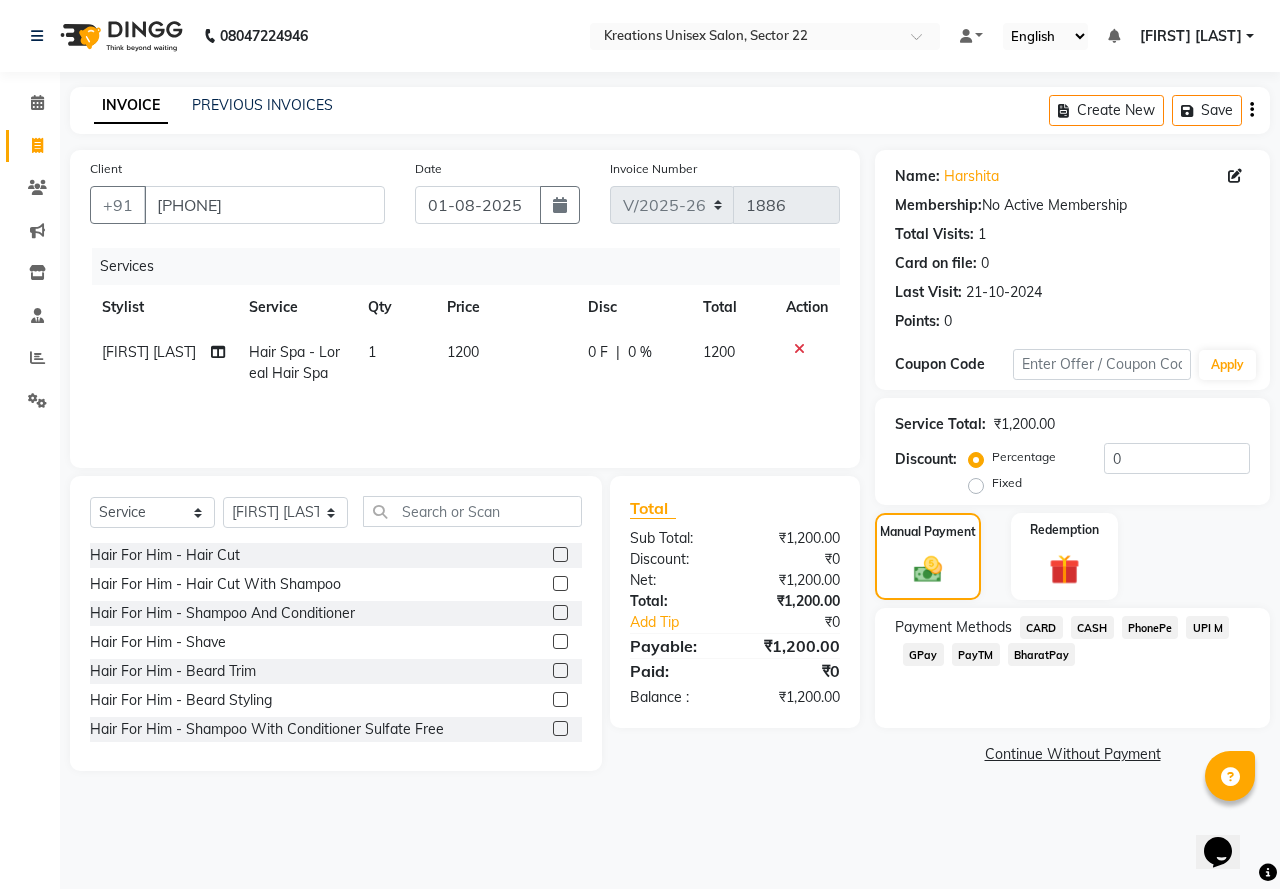 click on "PayTM" 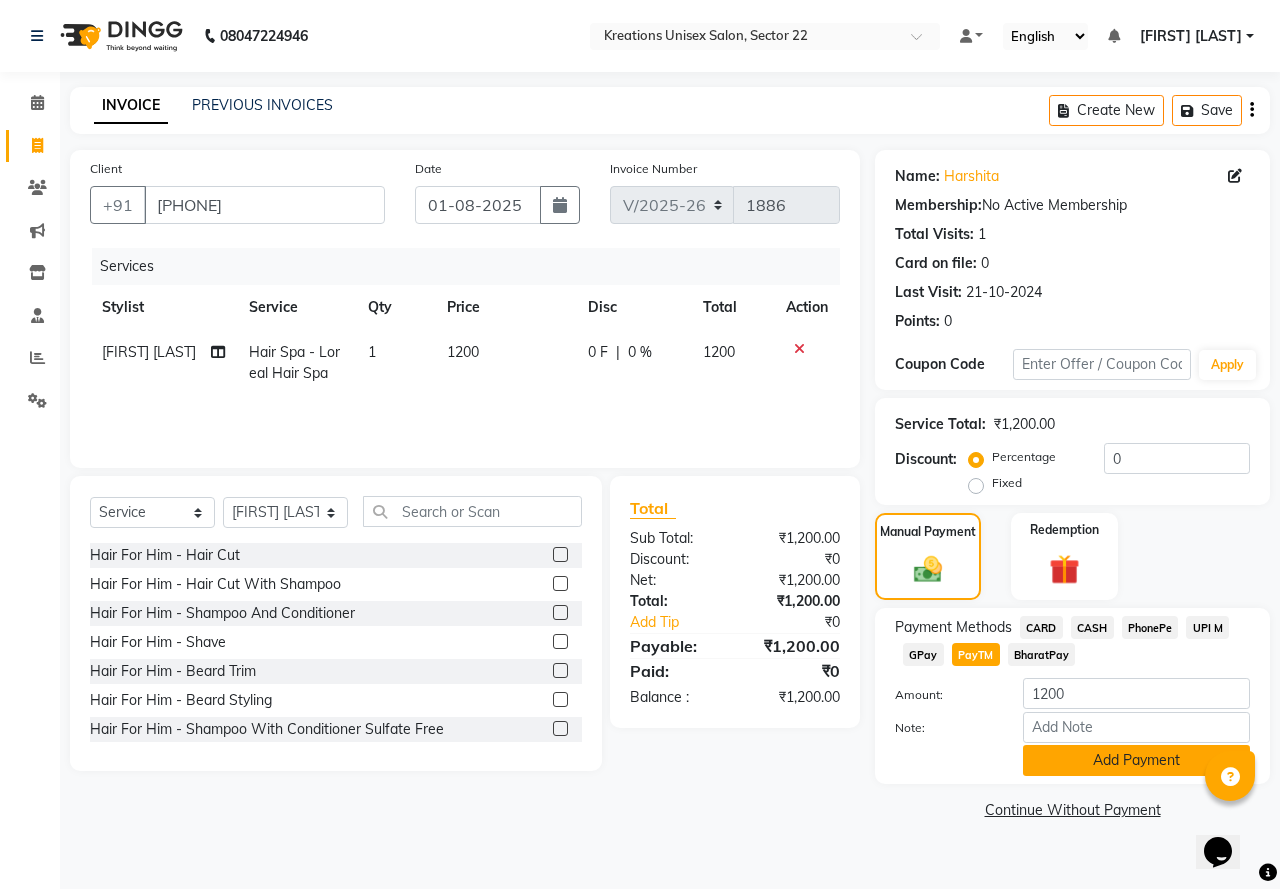 click on "Add Payment" 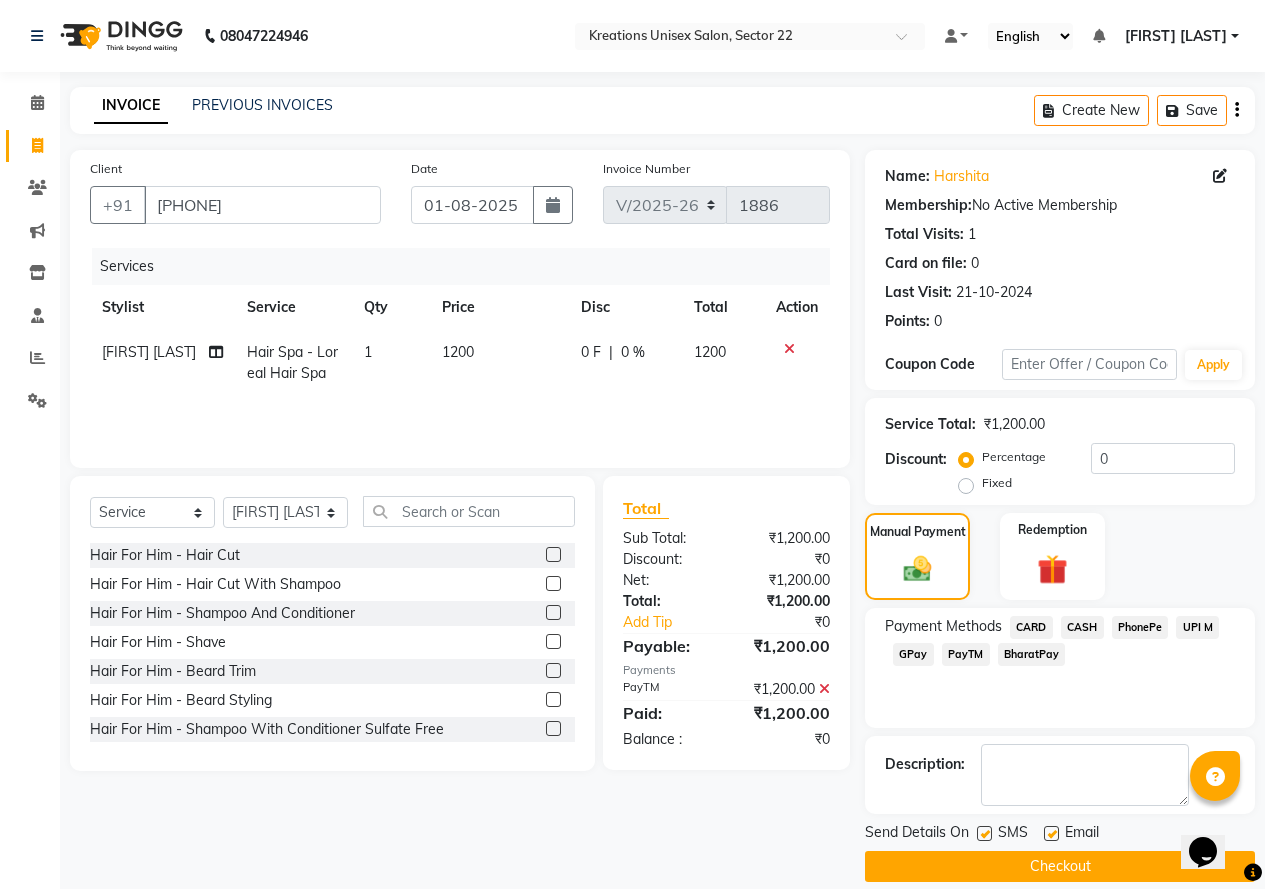 click 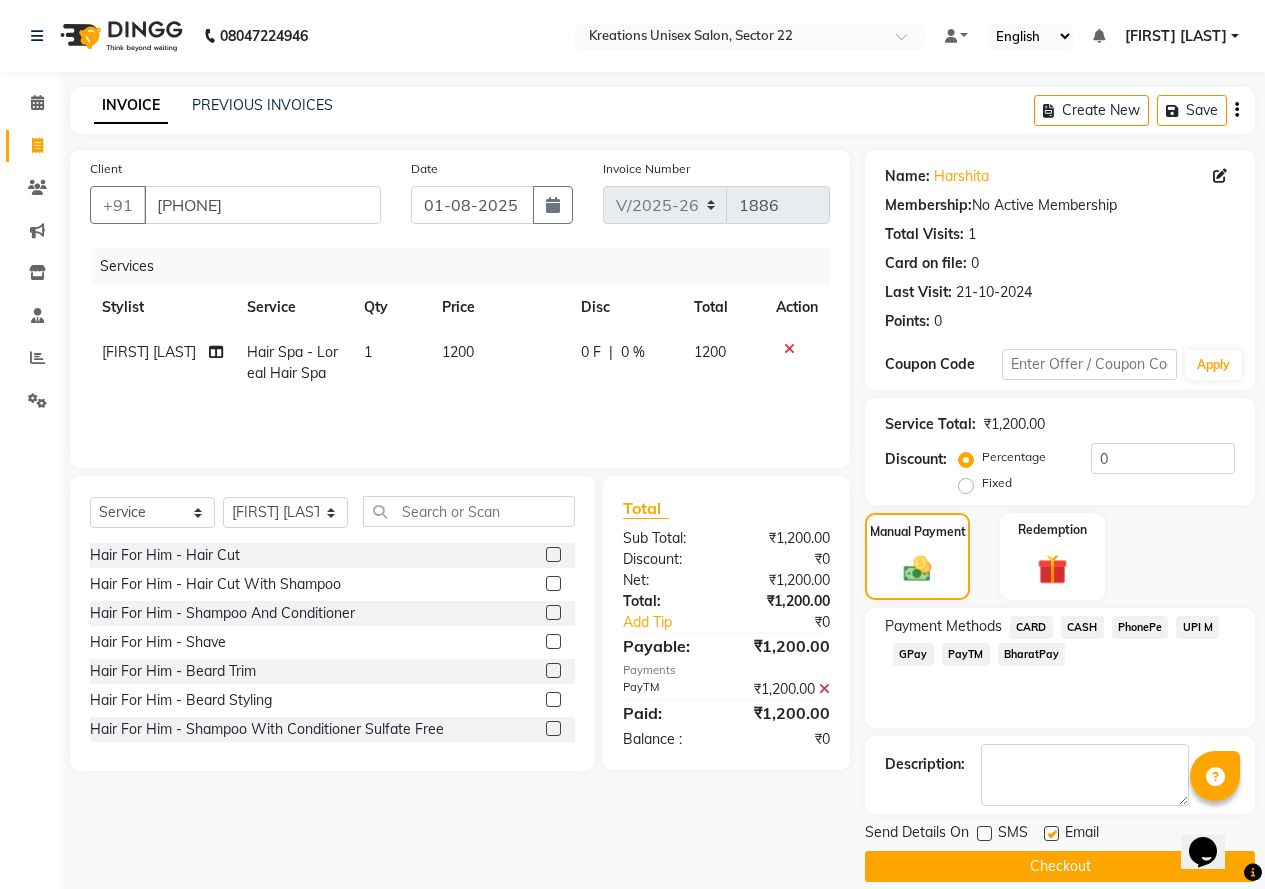 click 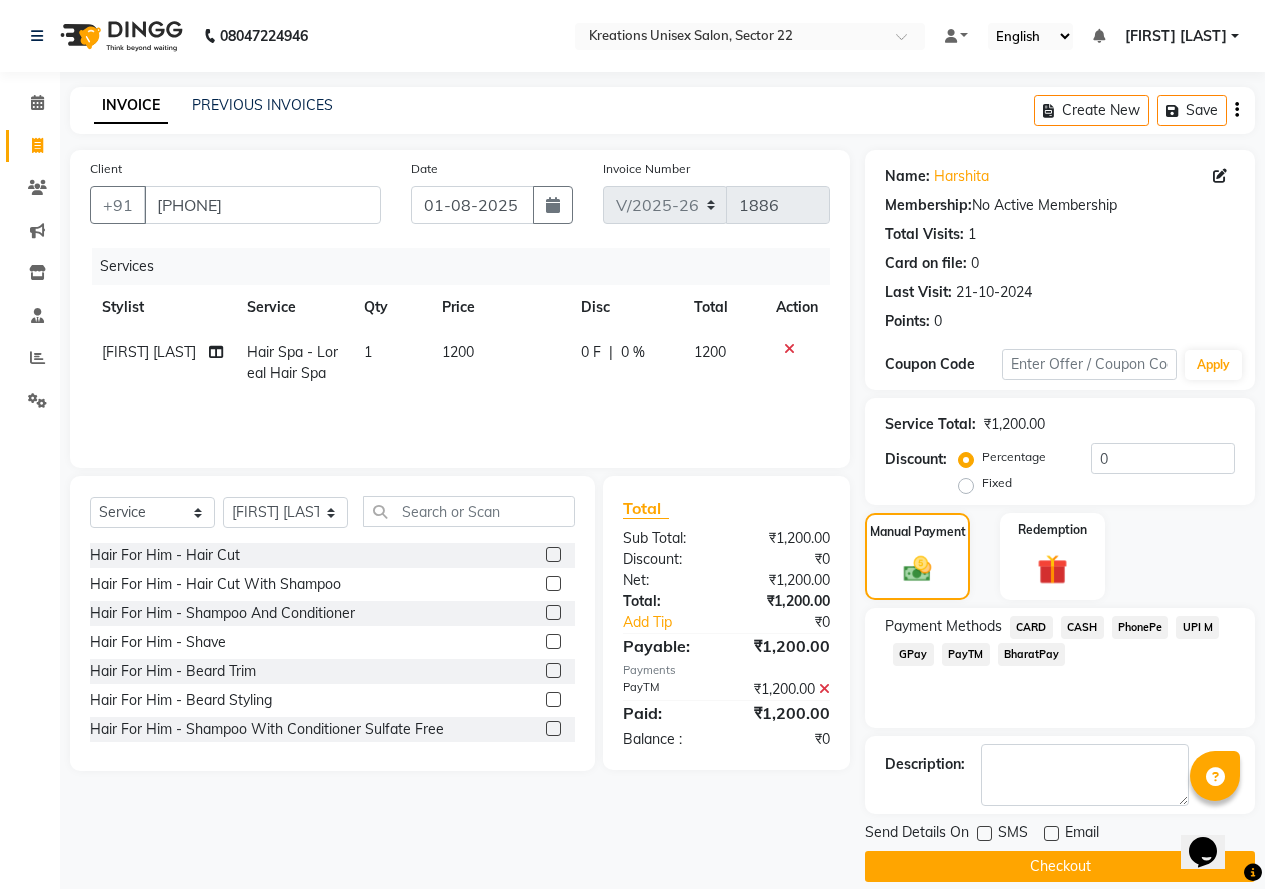 click on "Checkout" 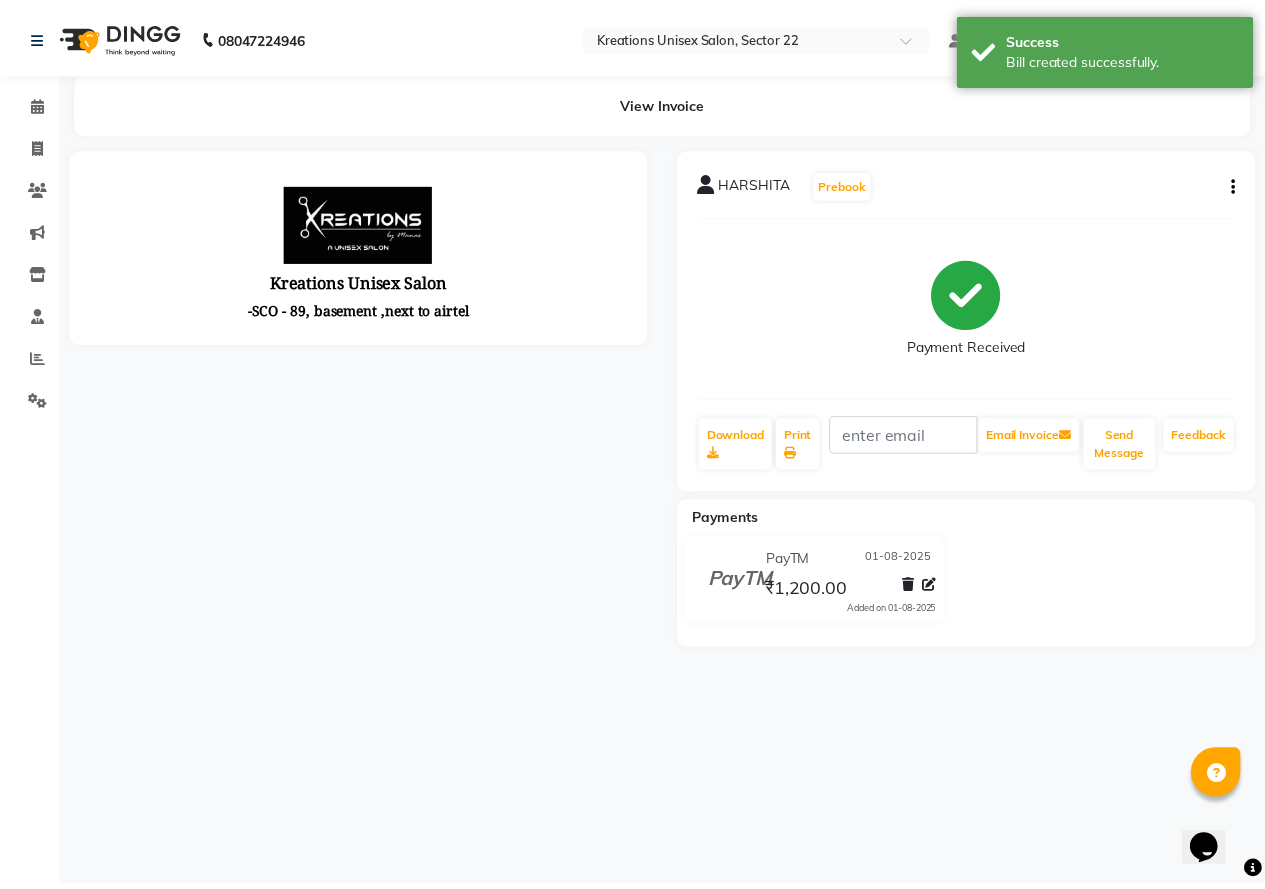 scroll, scrollTop: 0, scrollLeft: 0, axis: both 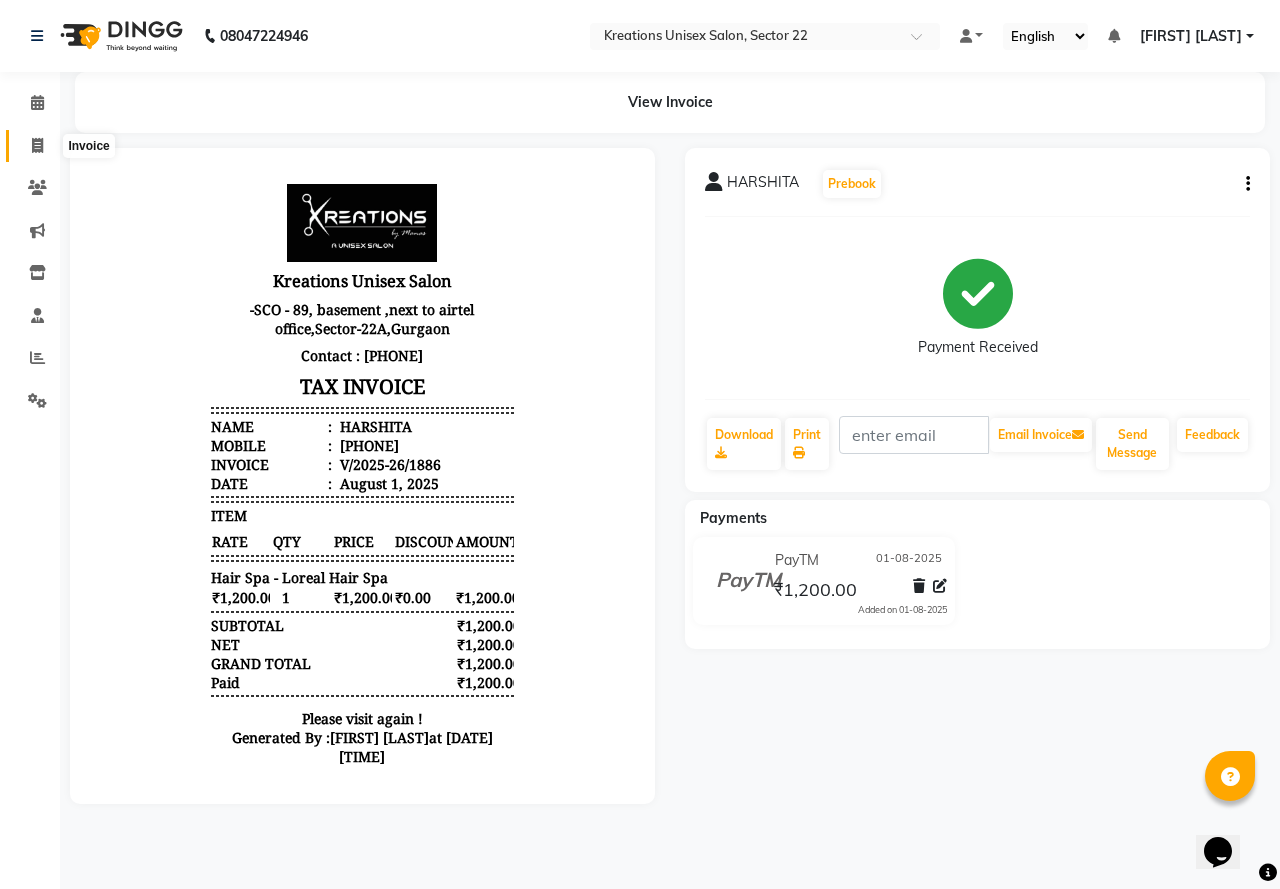 click 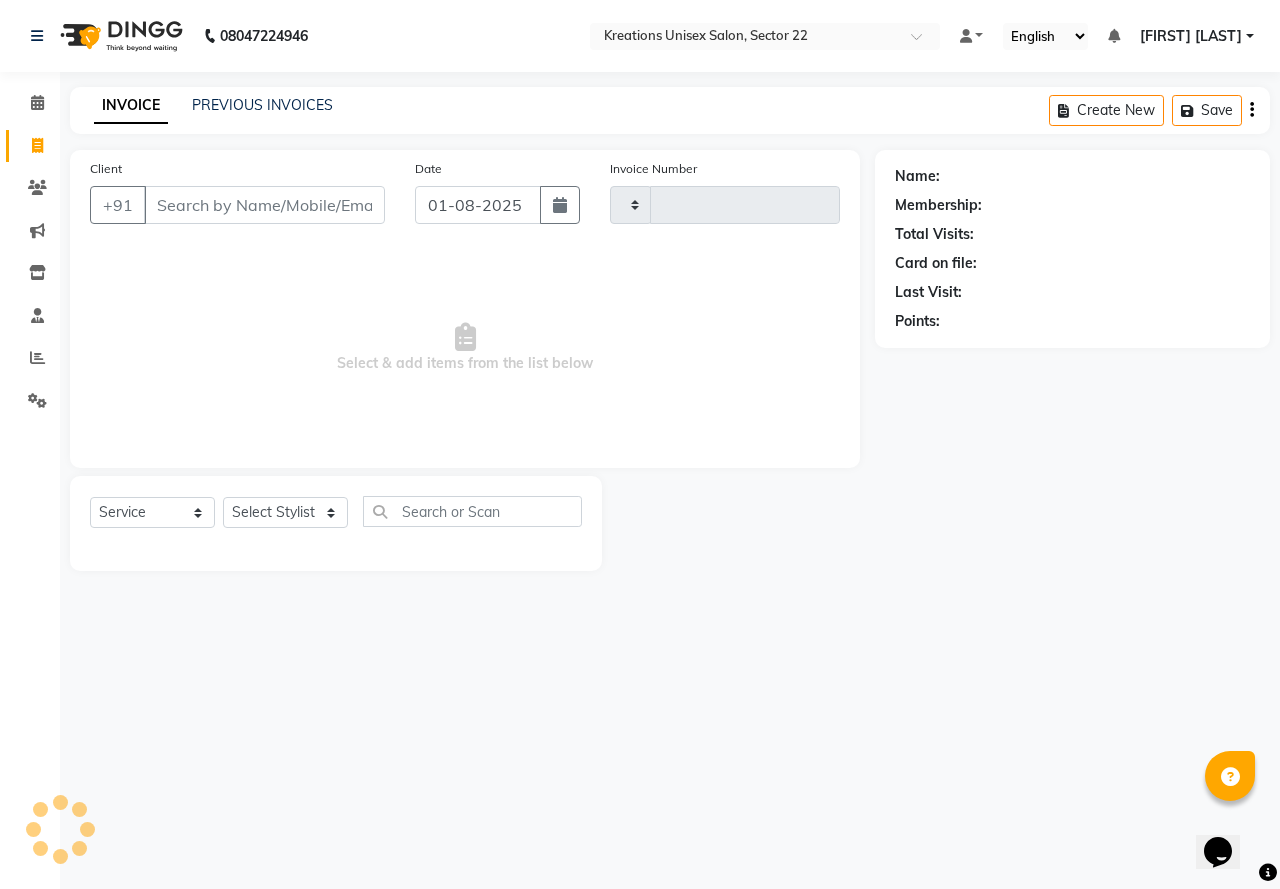 type on "1887" 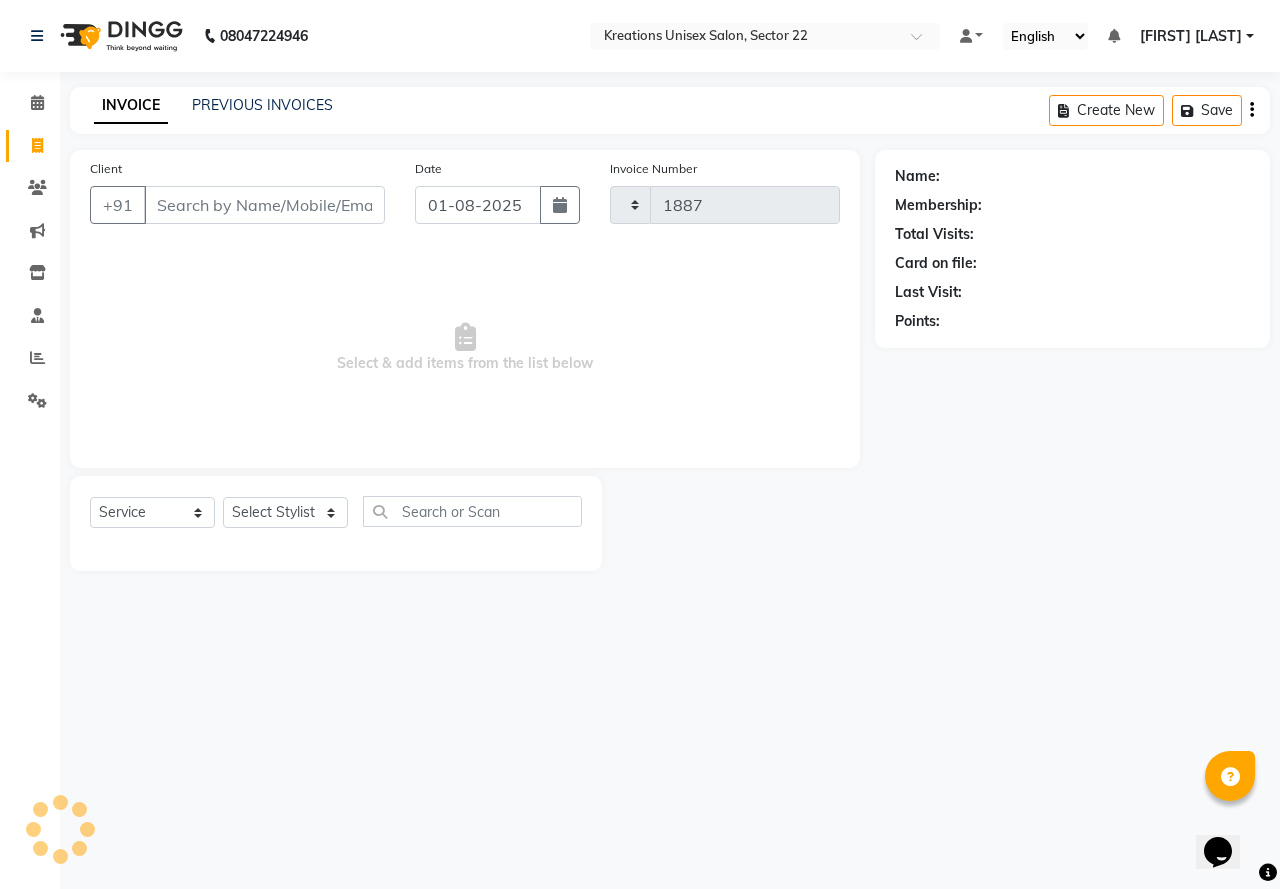 select on "6170" 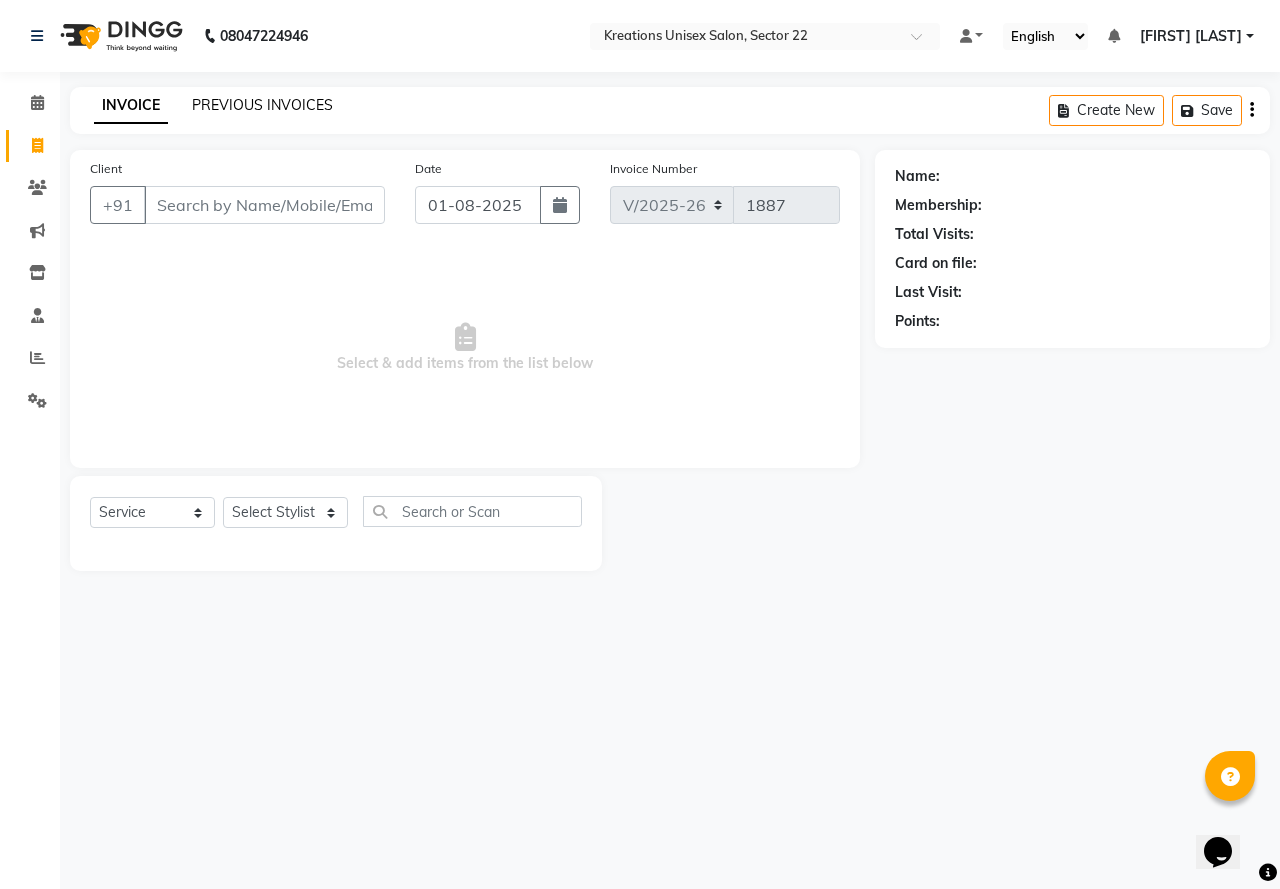 click on "PREVIOUS INVOICES" 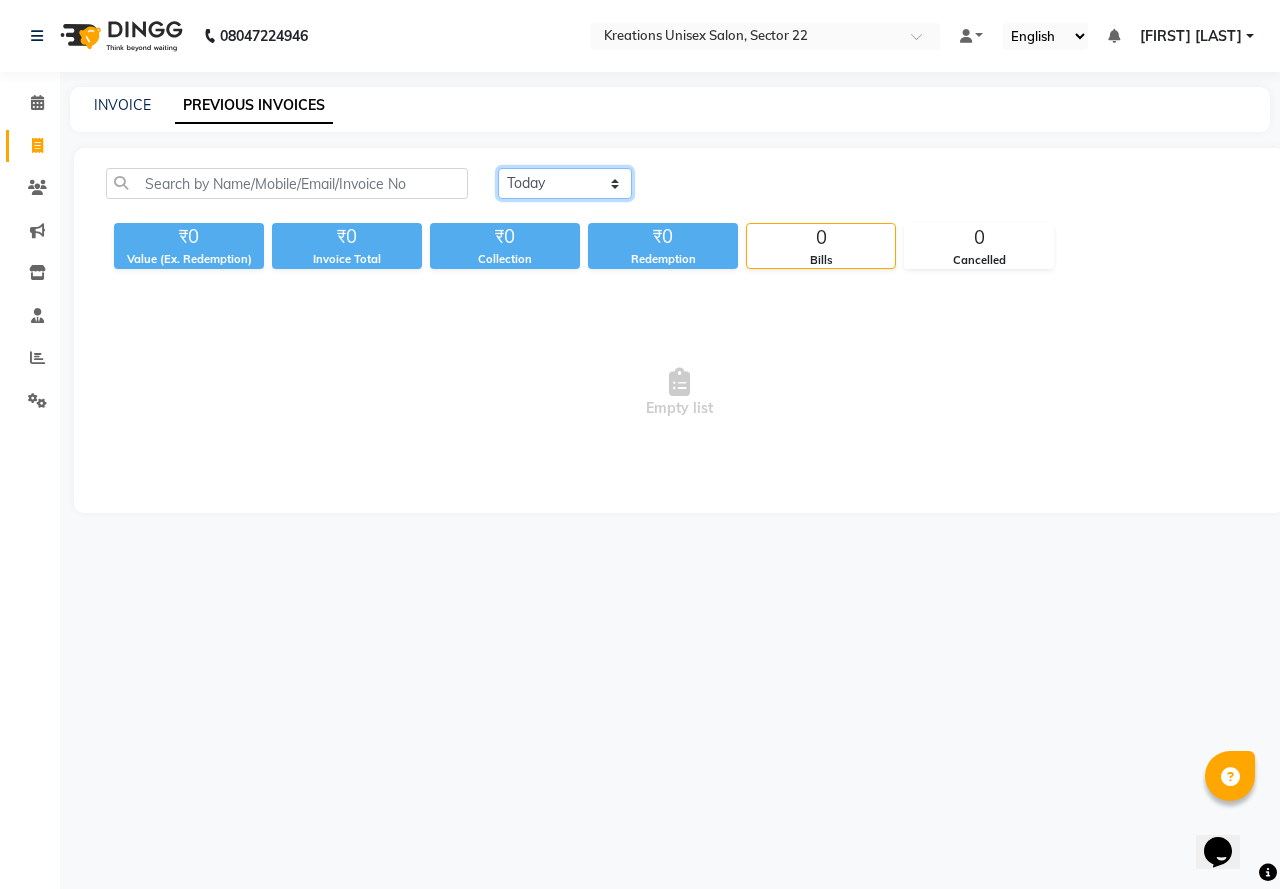 click on "Today Yesterday Custom Range" 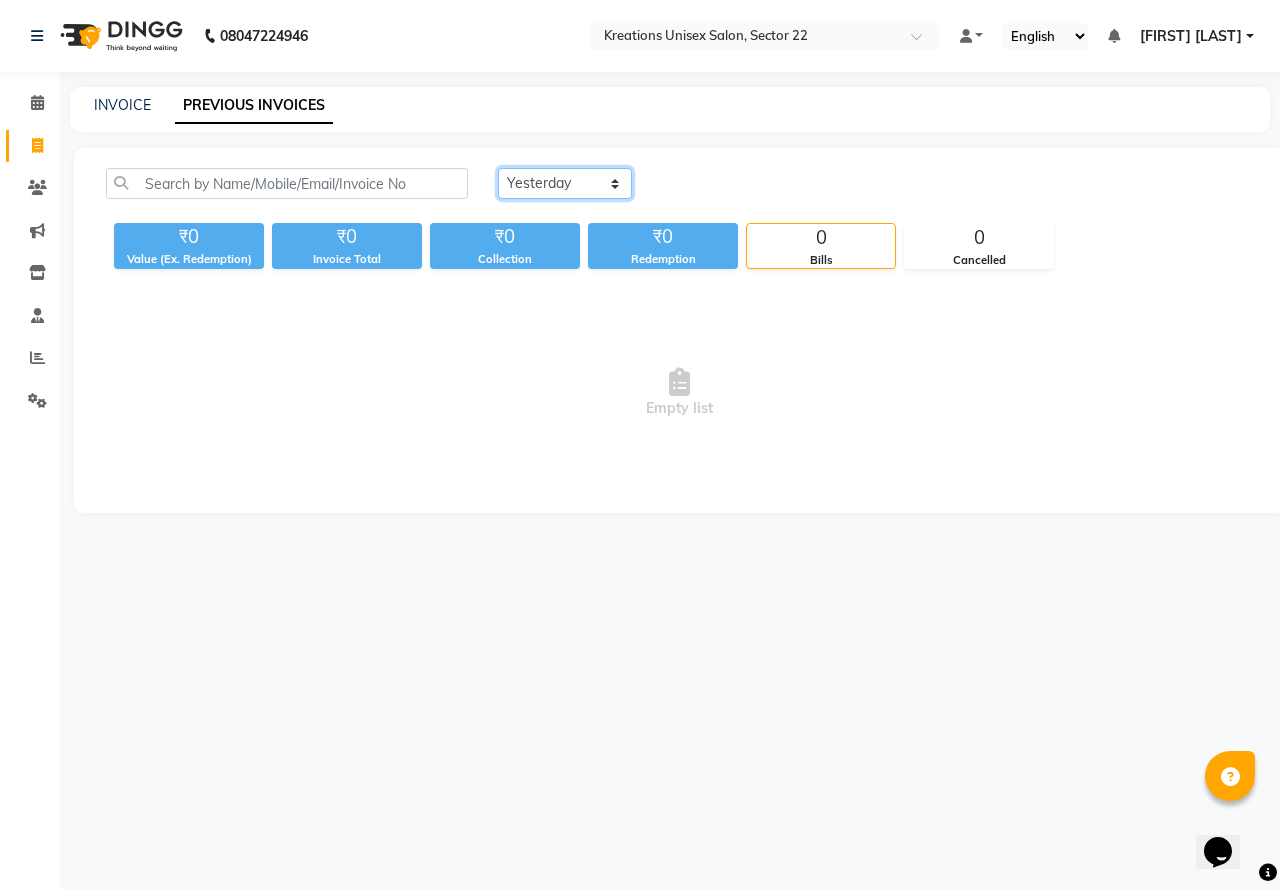 click on "Today Yesterday Custom Range" 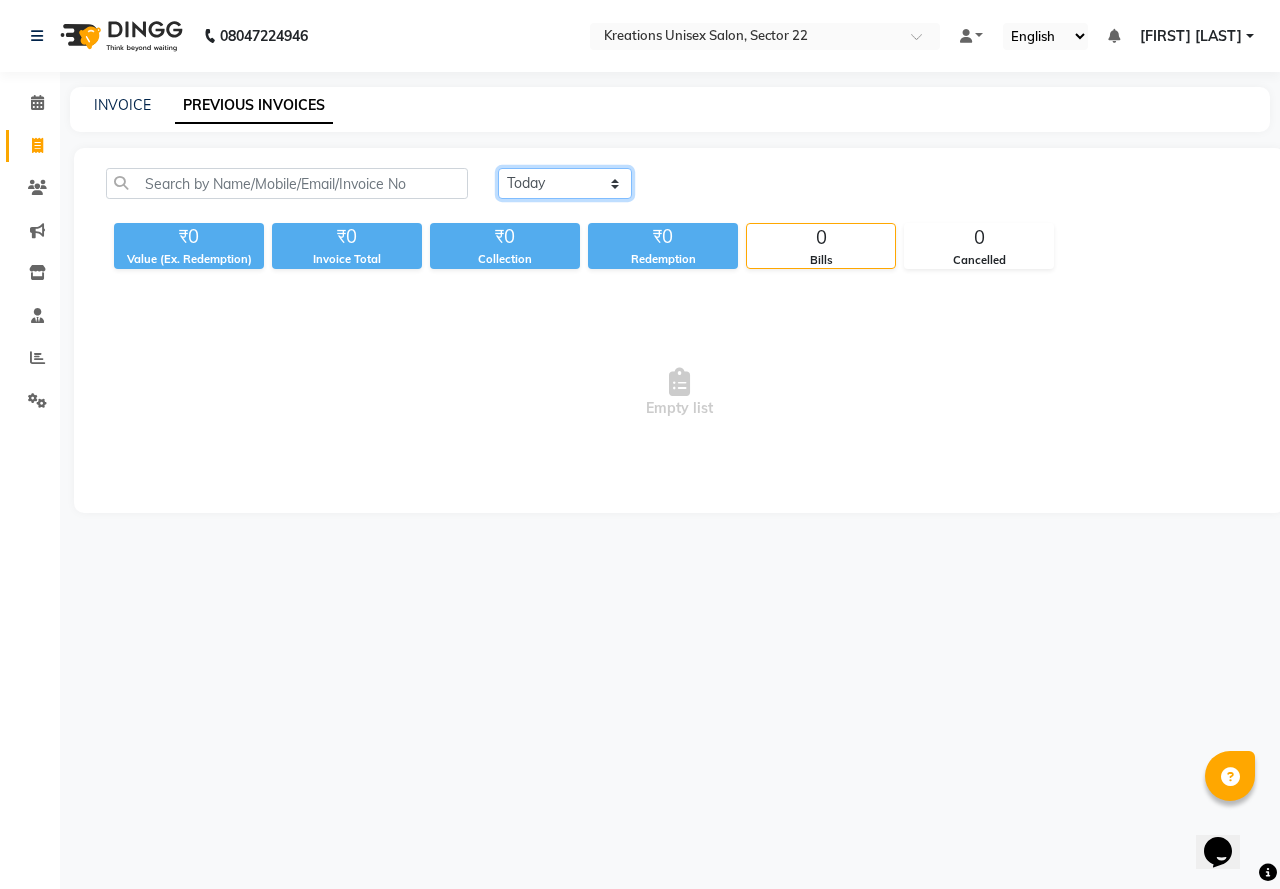 click on "Today Yesterday Custom Range" 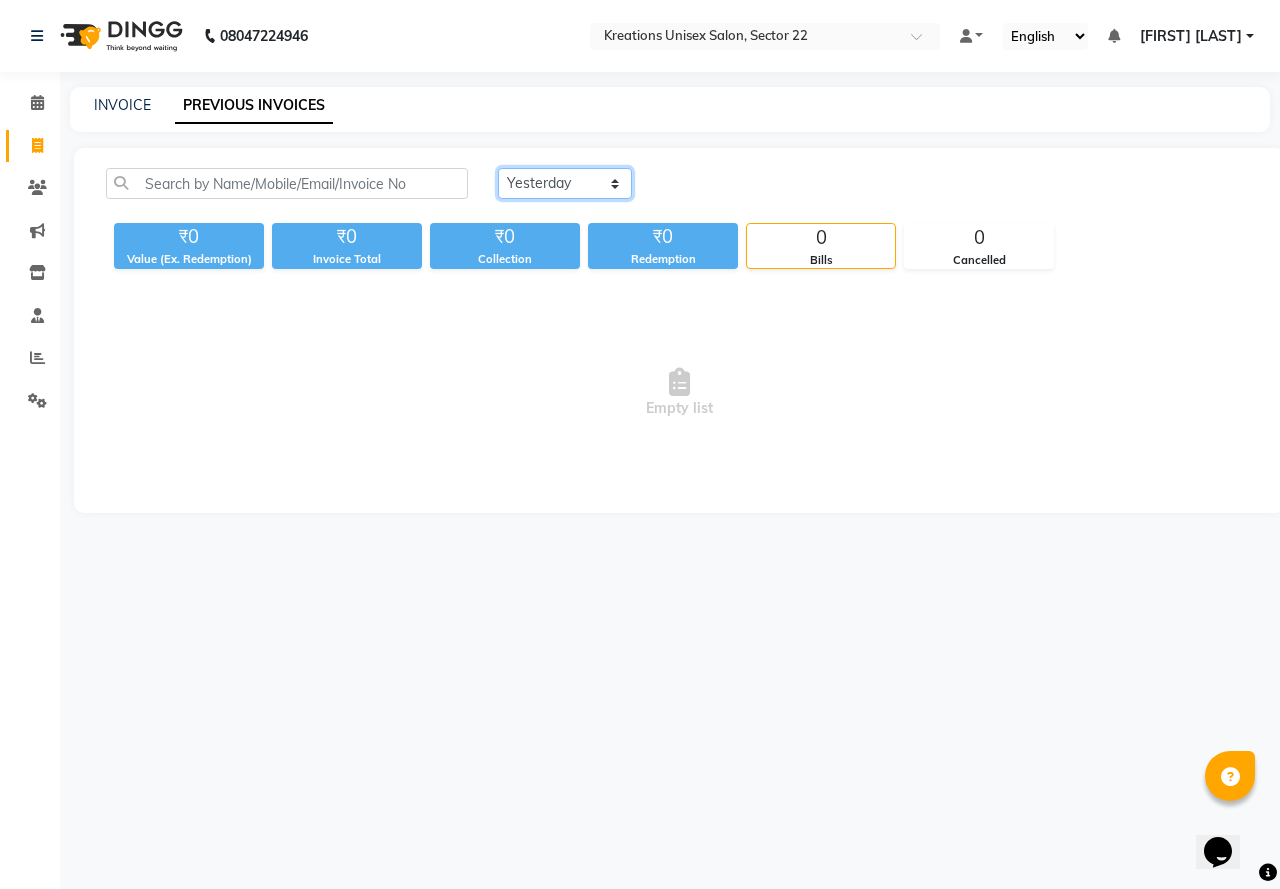 click on "Today Yesterday Custom Range" 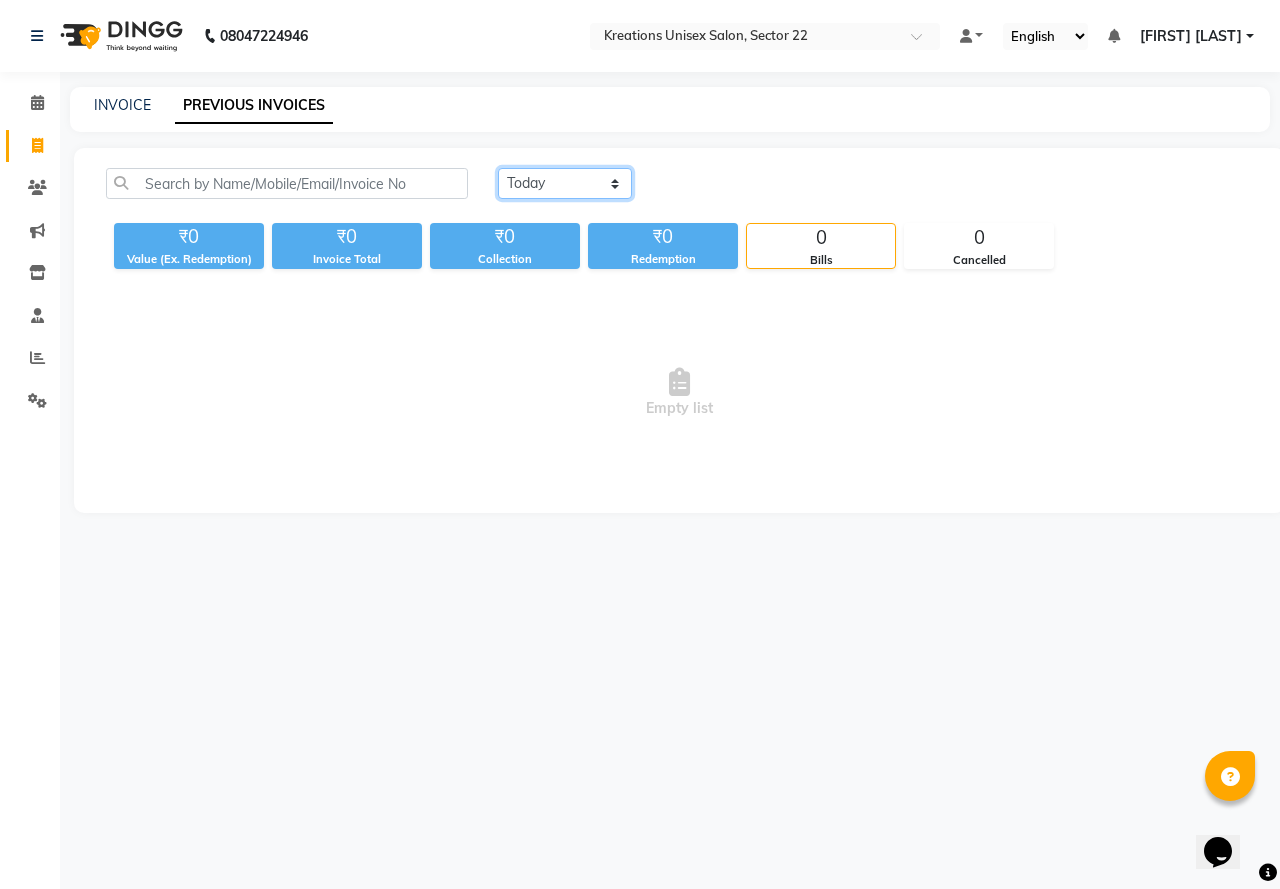 click on "Today Yesterday Custom Range" 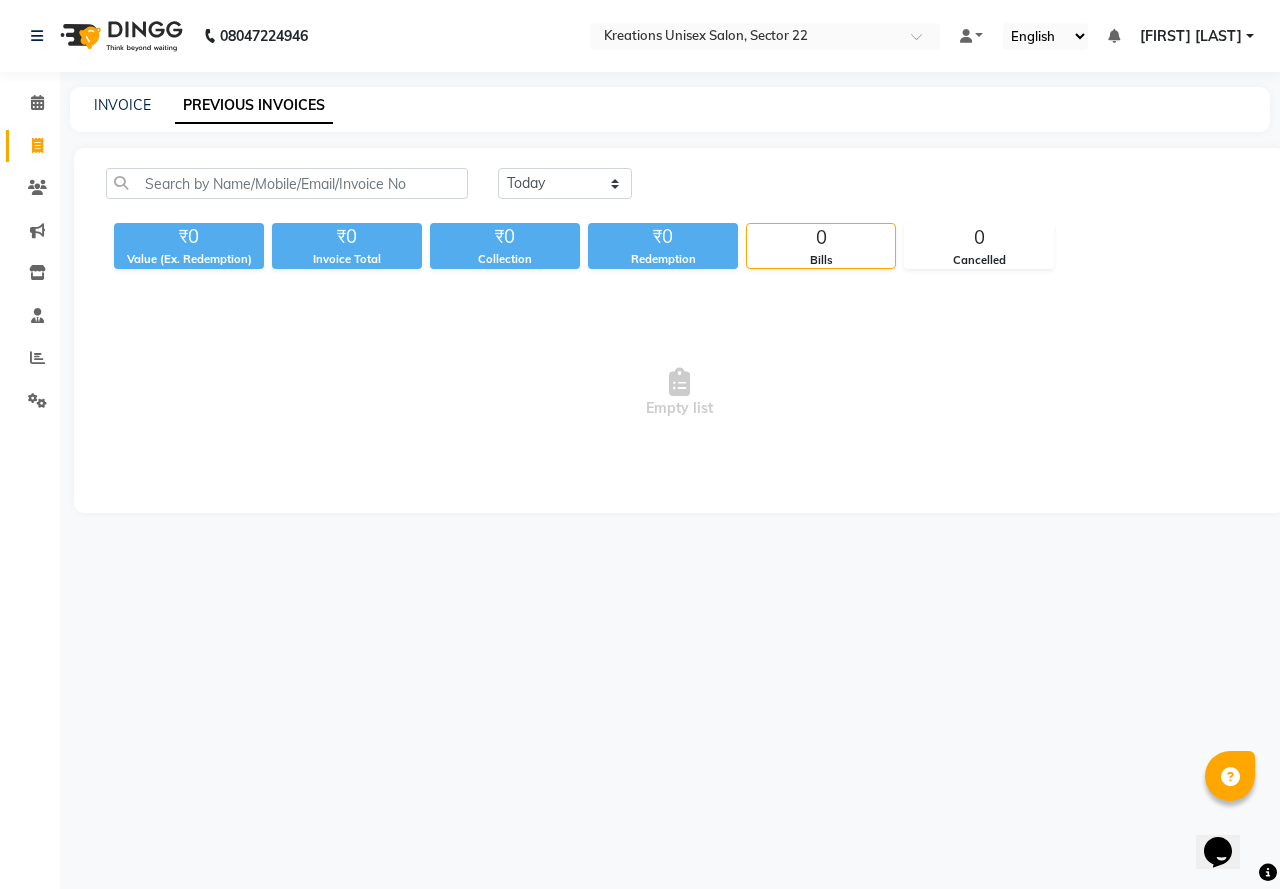click on "INVOICE PREVIOUS INVOICES" 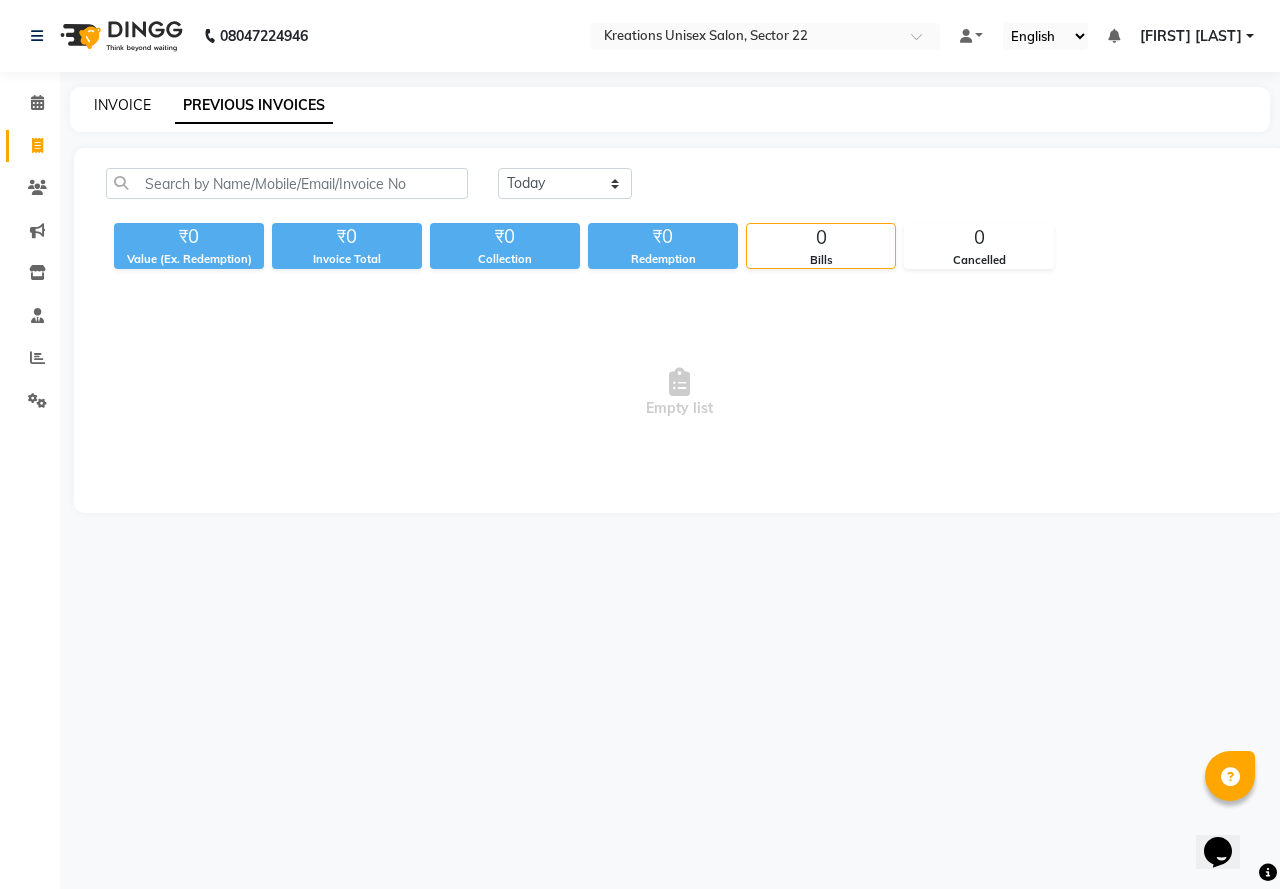 click on "INVOICE" 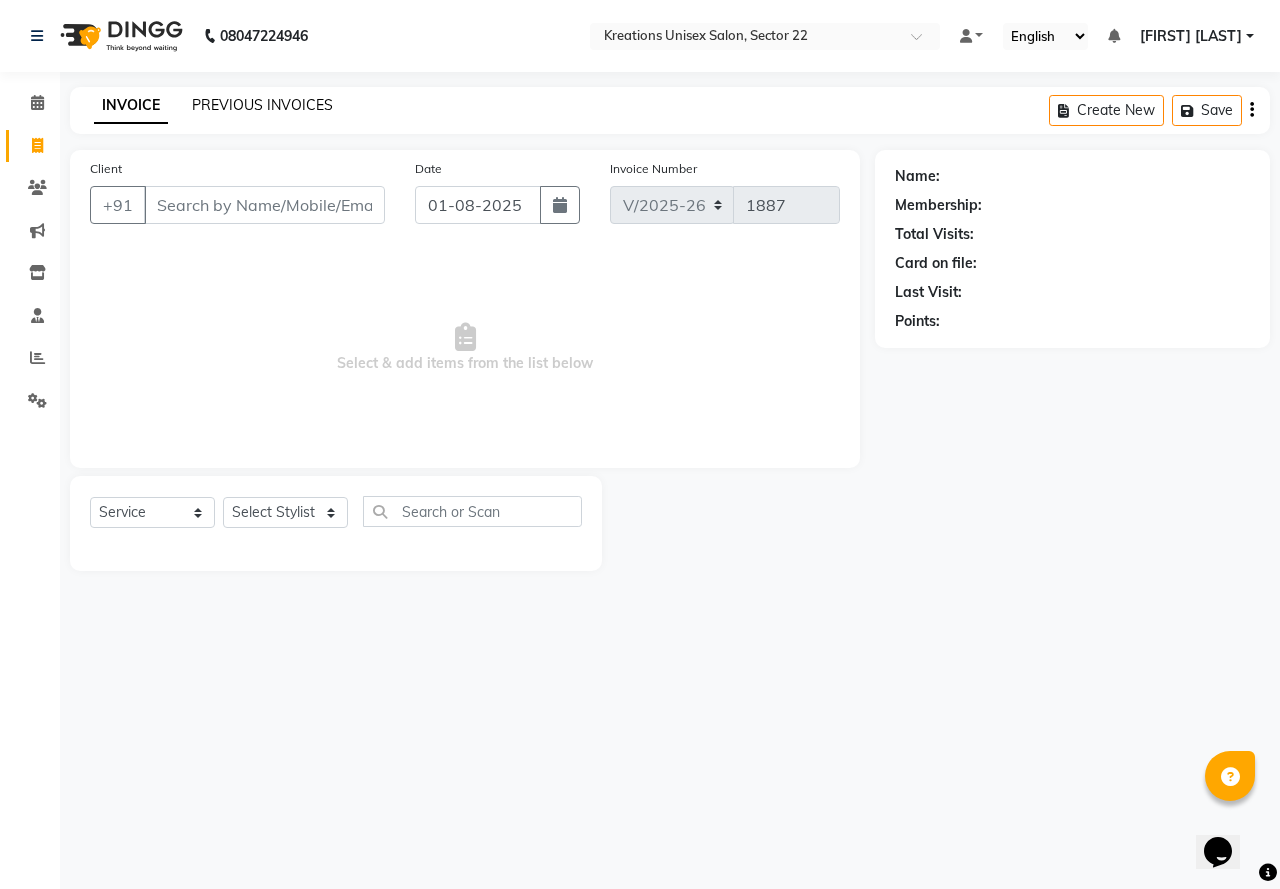 click on "PREVIOUS INVOICES" 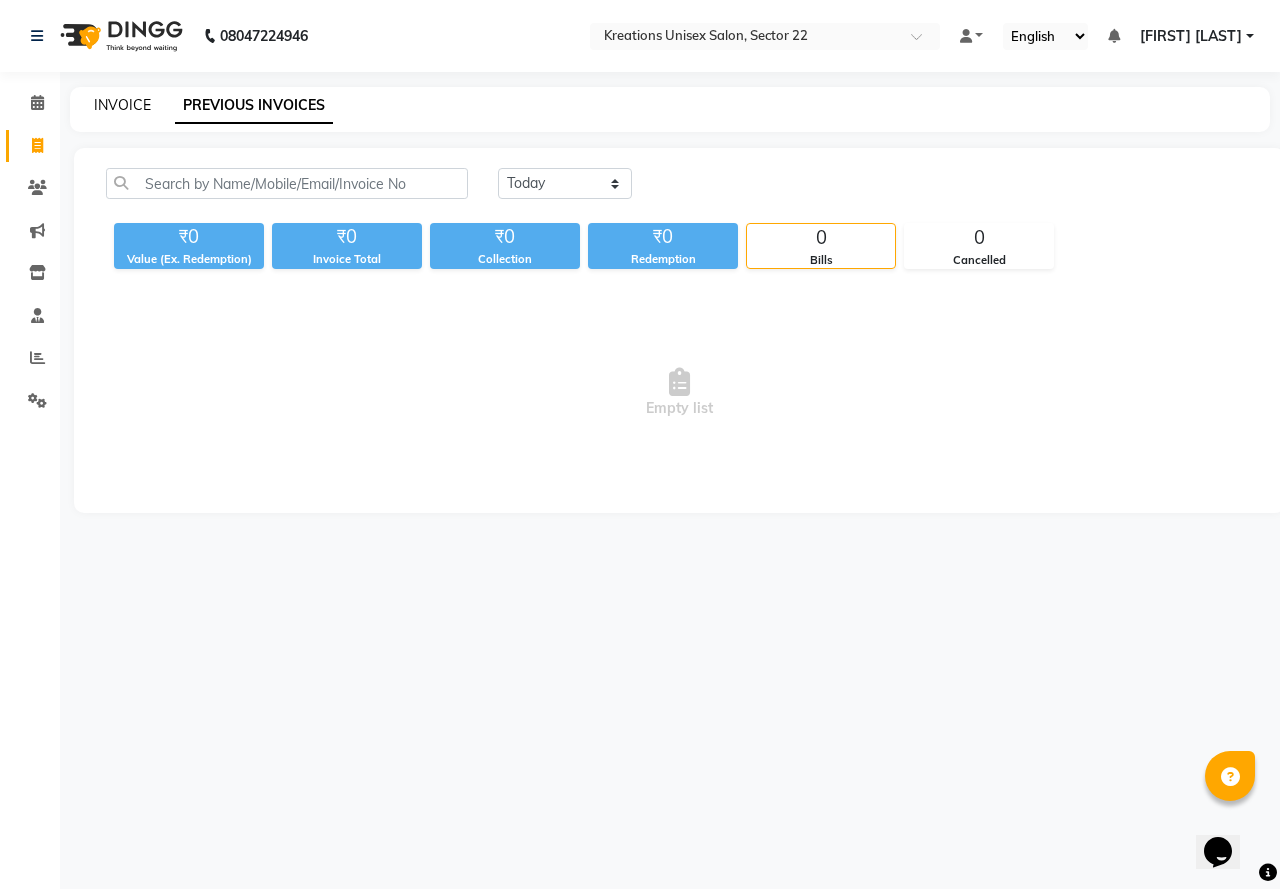 click on "INVOICE" 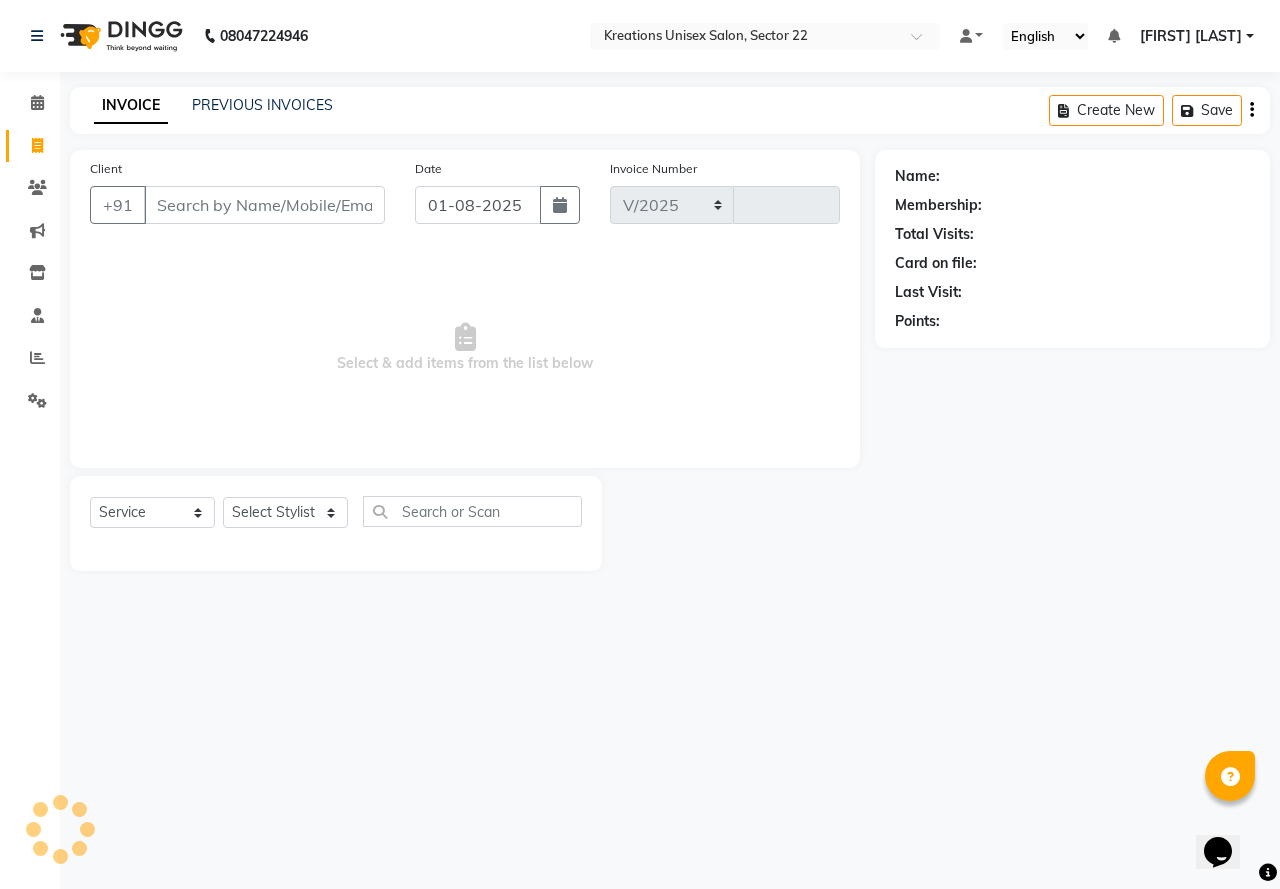 select on "6170" 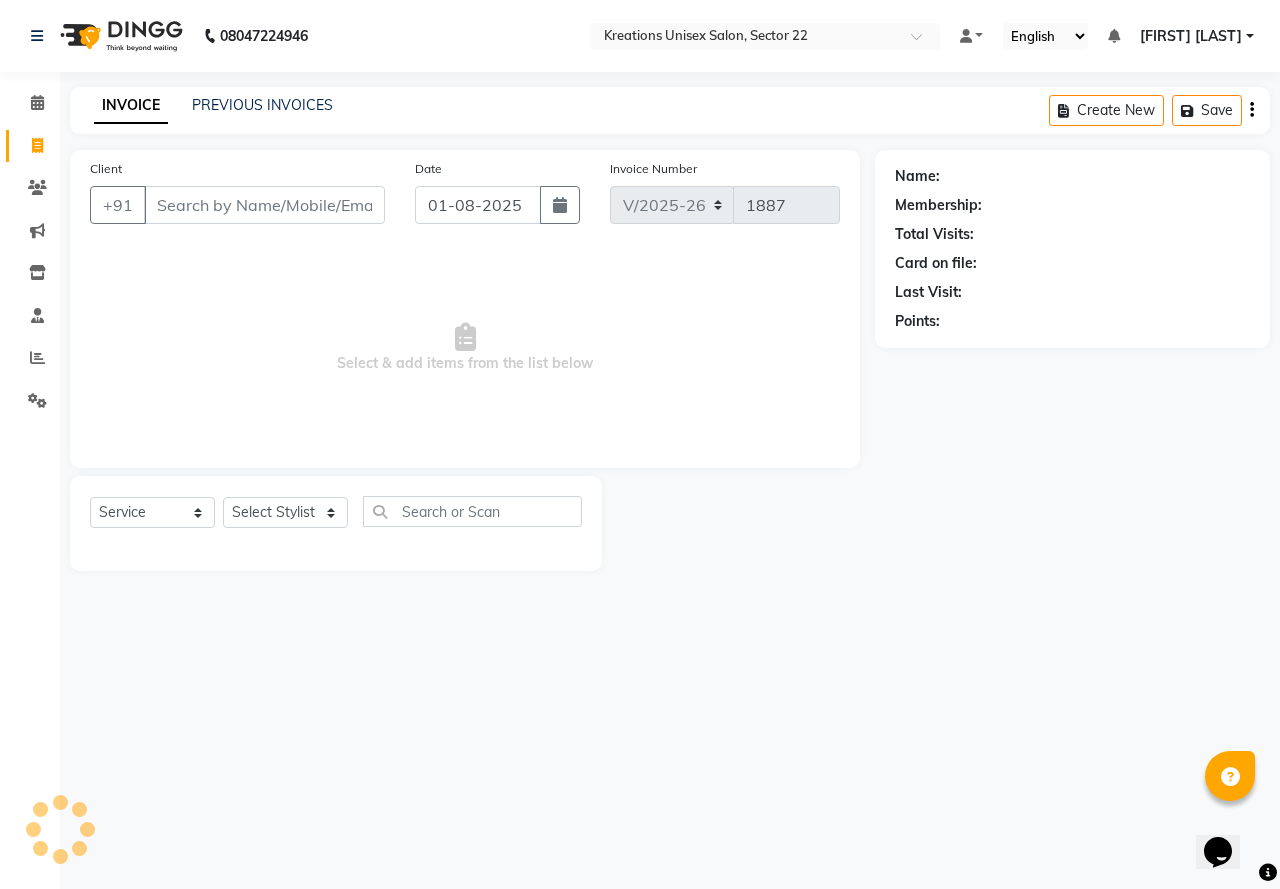 click on "Client" at bounding box center [264, 205] 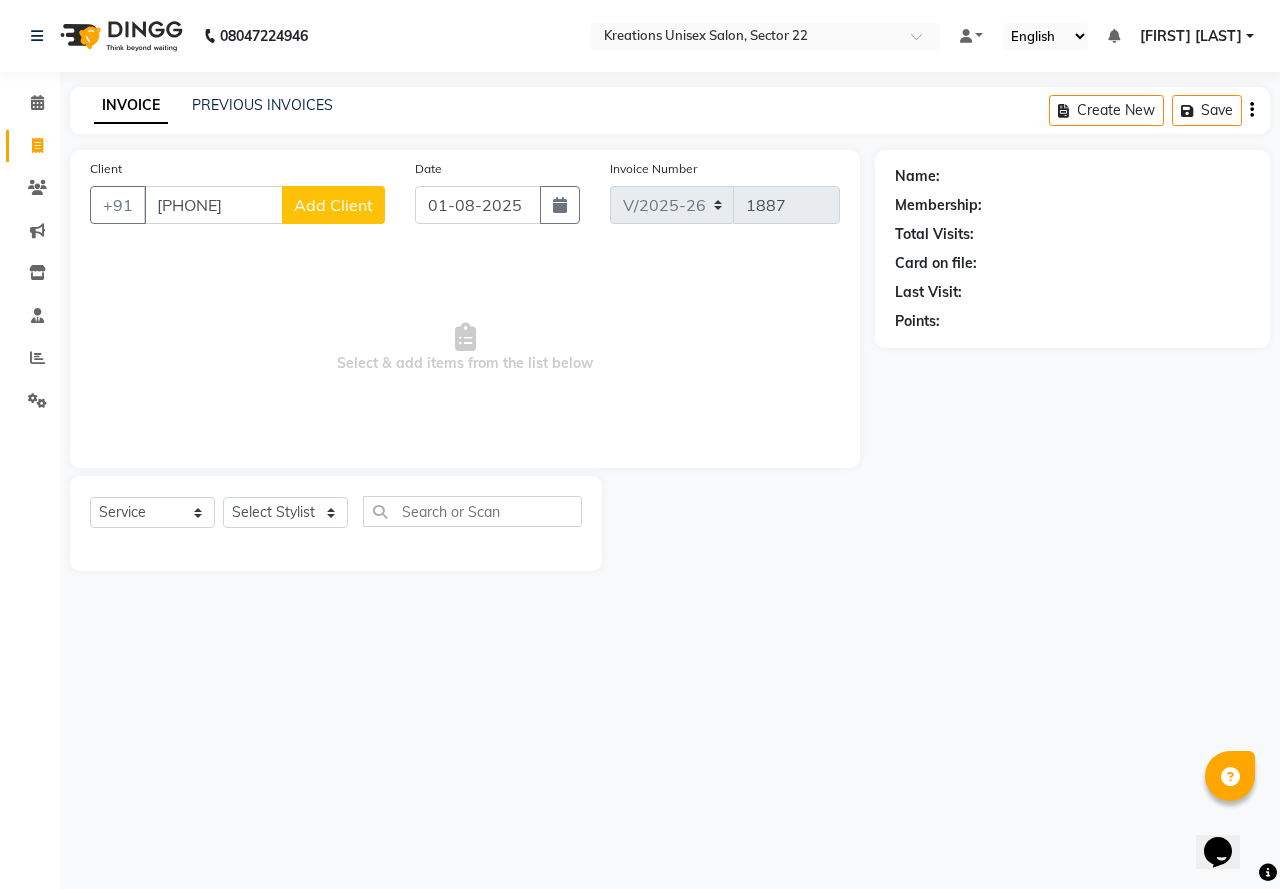 type on "9718336449" 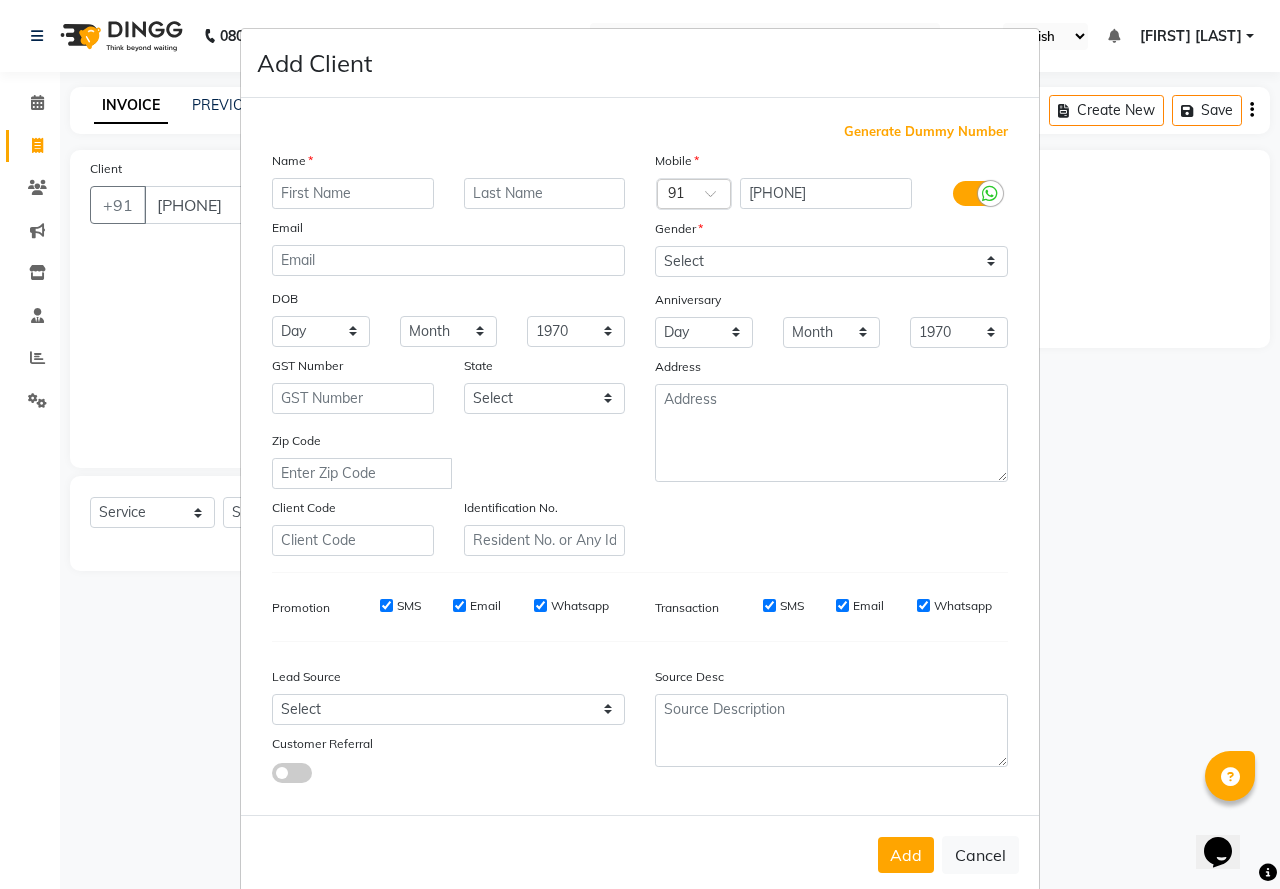 click at bounding box center (353, 193) 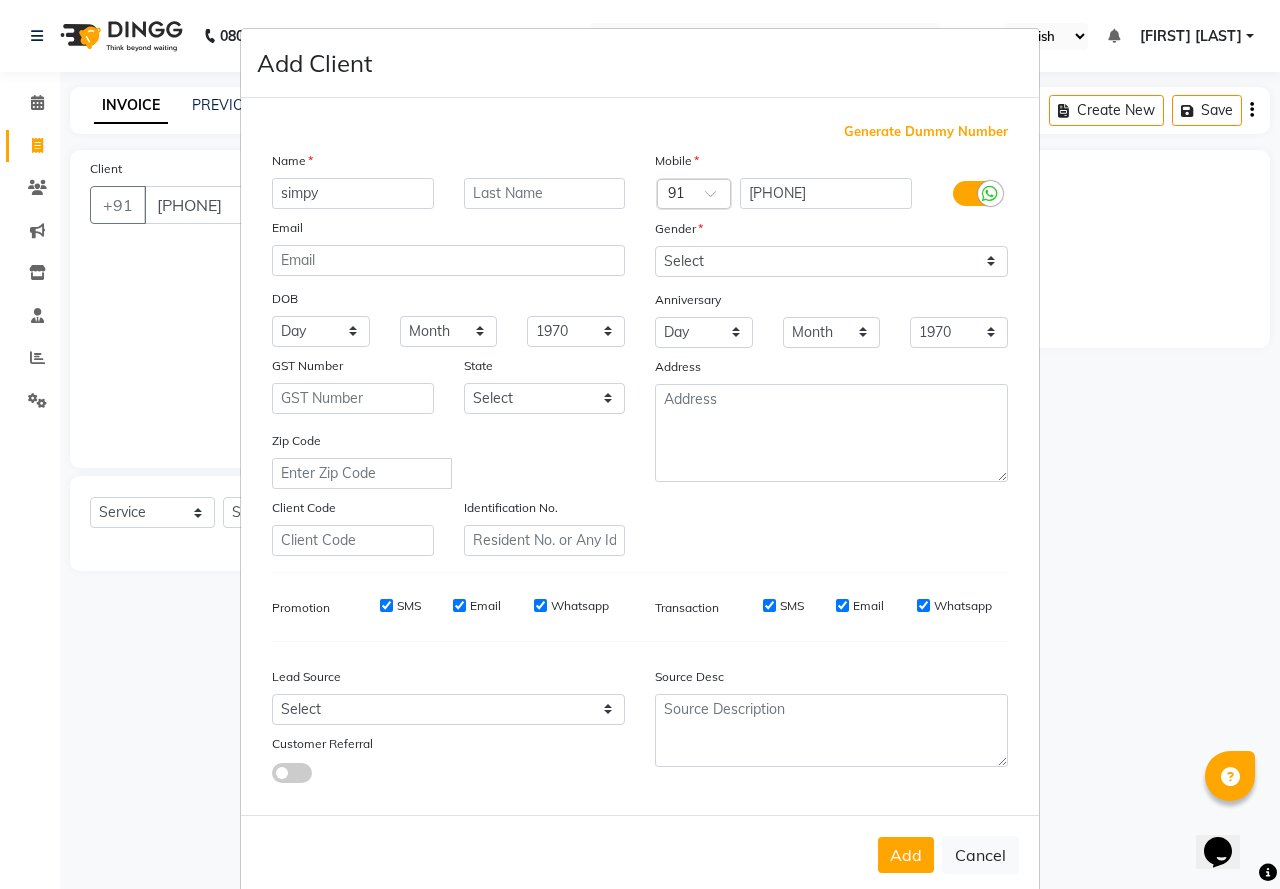 type on "simpy" 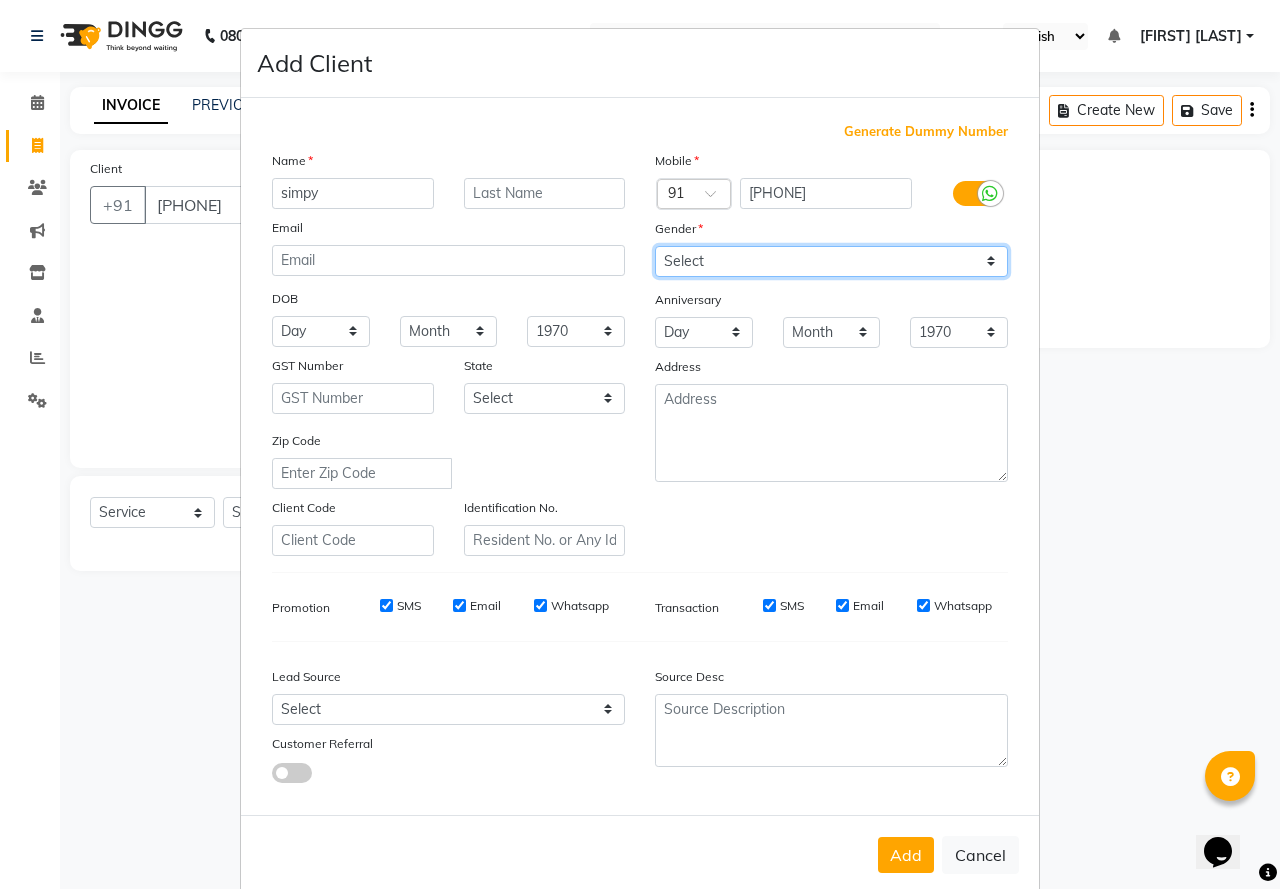 click on "Select Male Female Other Prefer Not To Say" at bounding box center [831, 261] 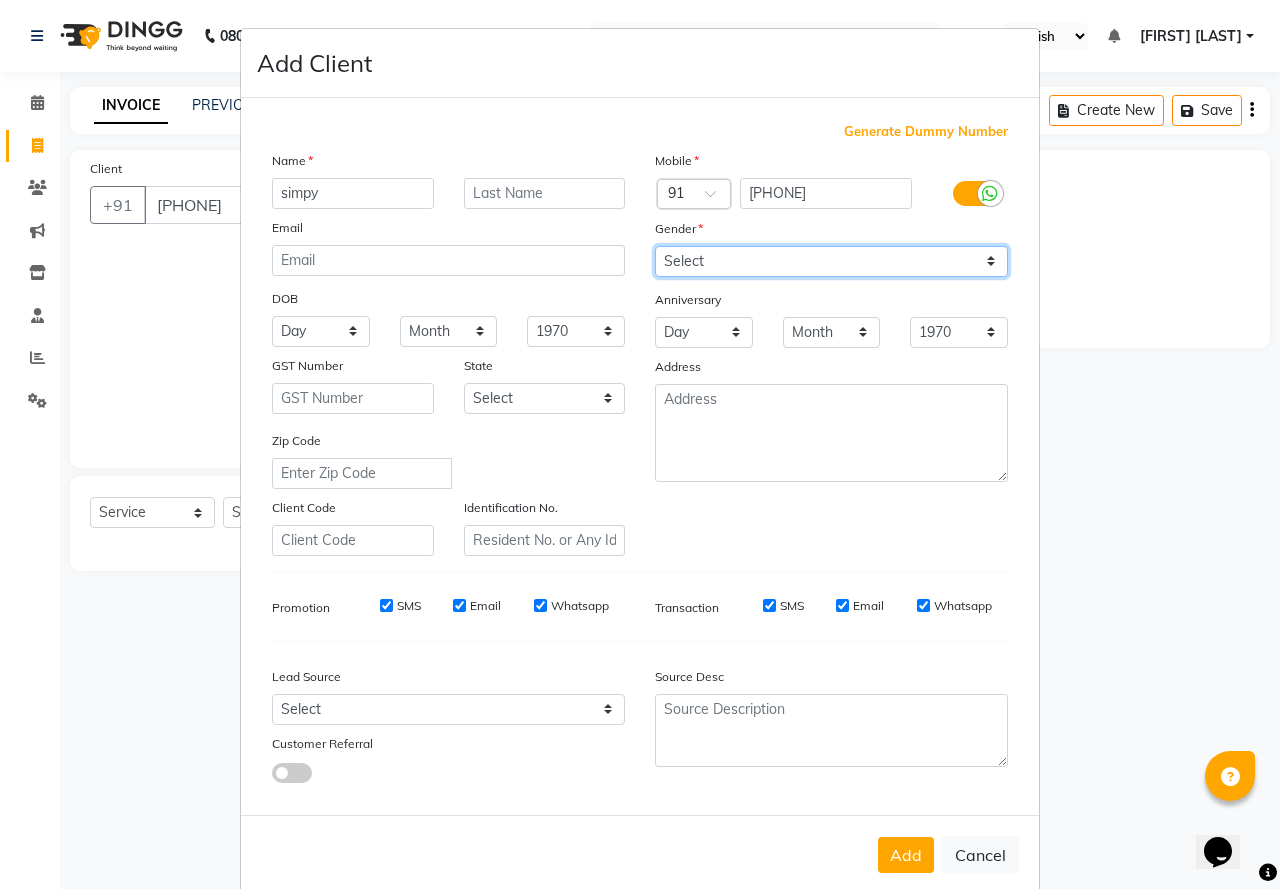 select on "female" 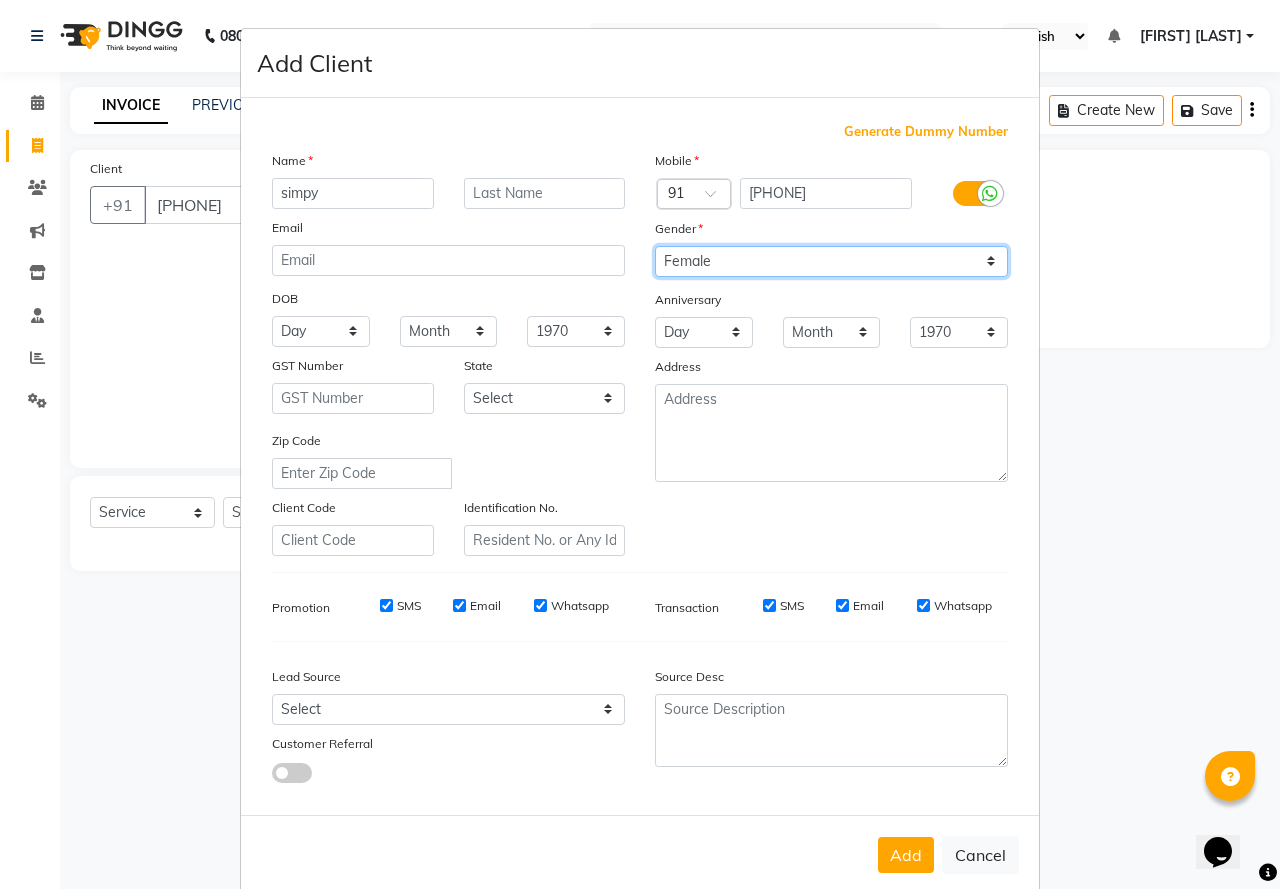 click on "Select Male Female Other Prefer Not To Say" at bounding box center [831, 261] 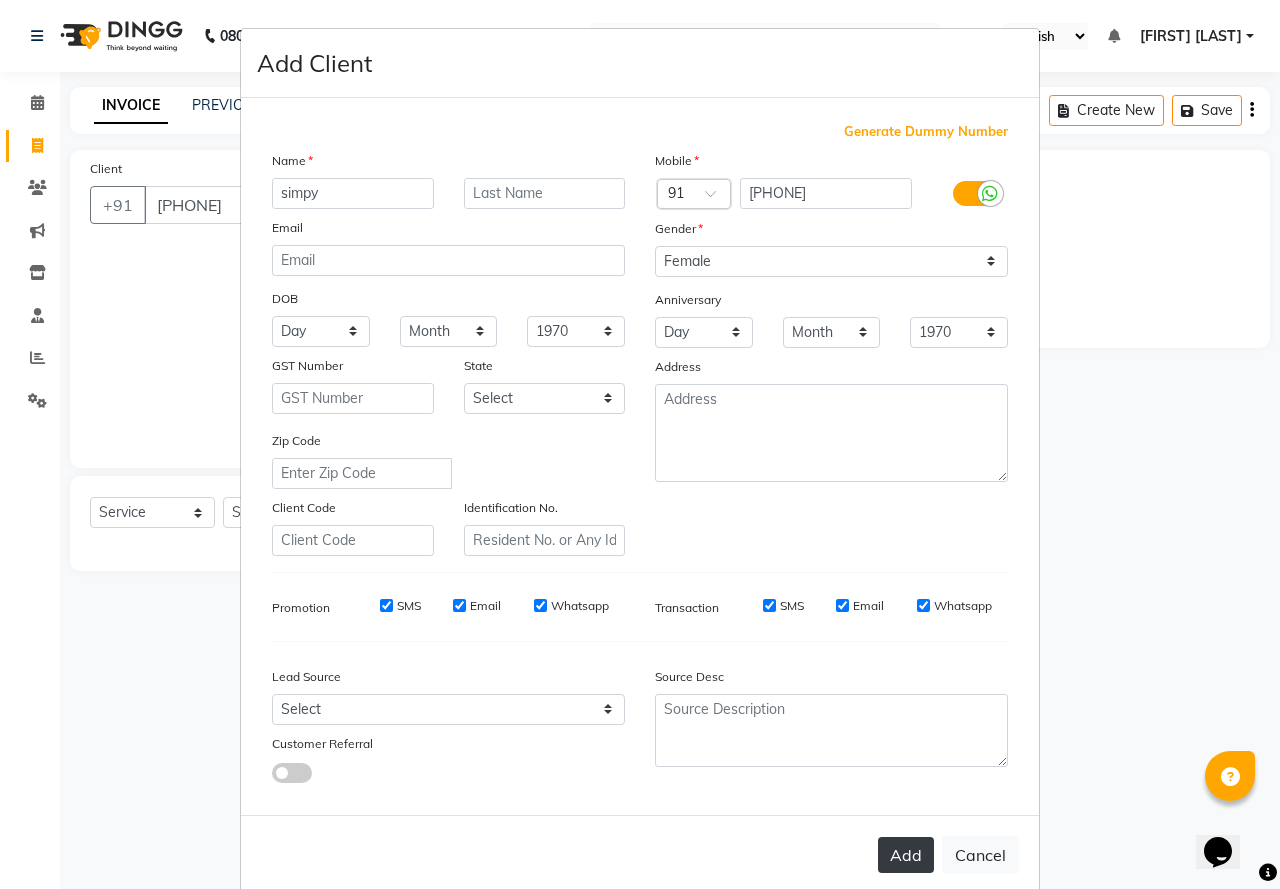 click on "Add" at bounding box center [906, 855] 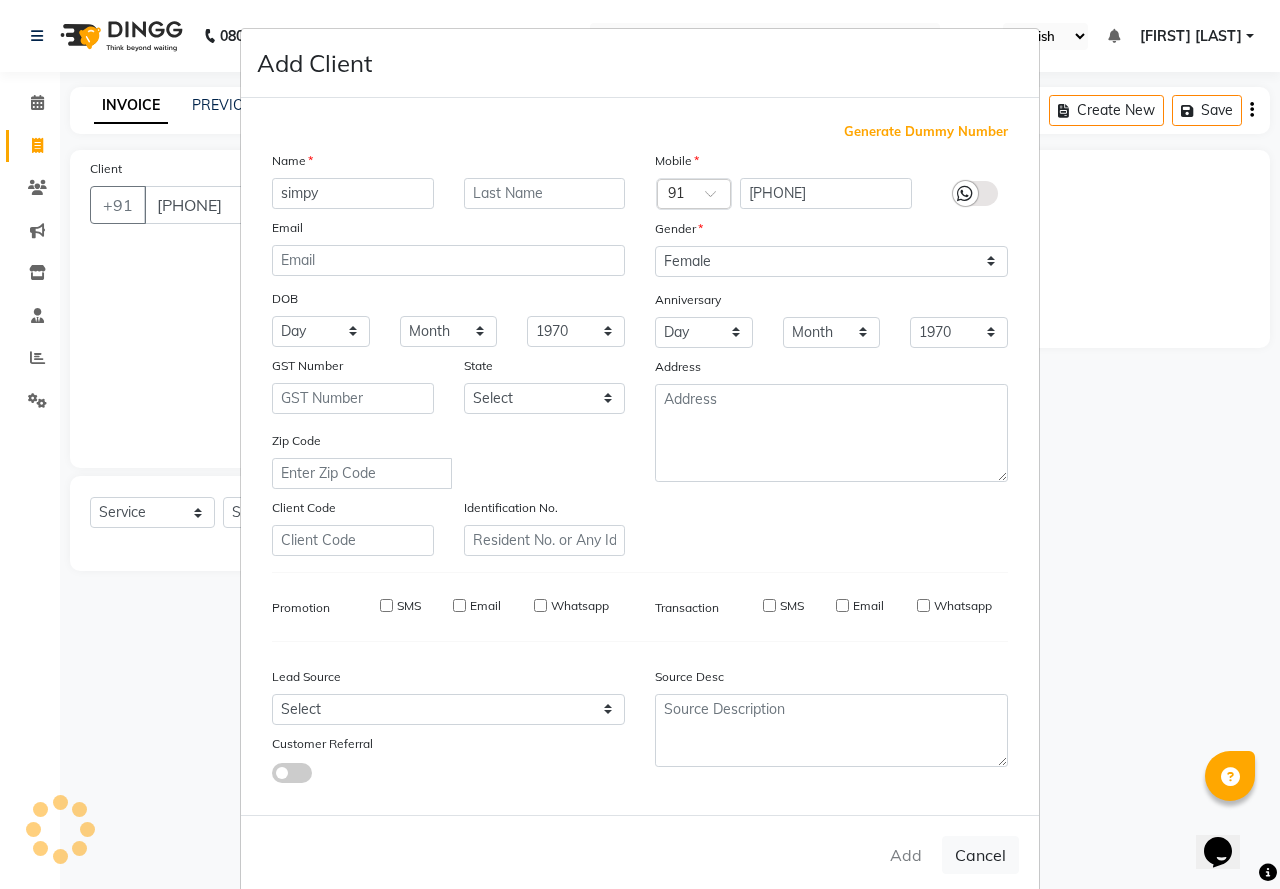 type 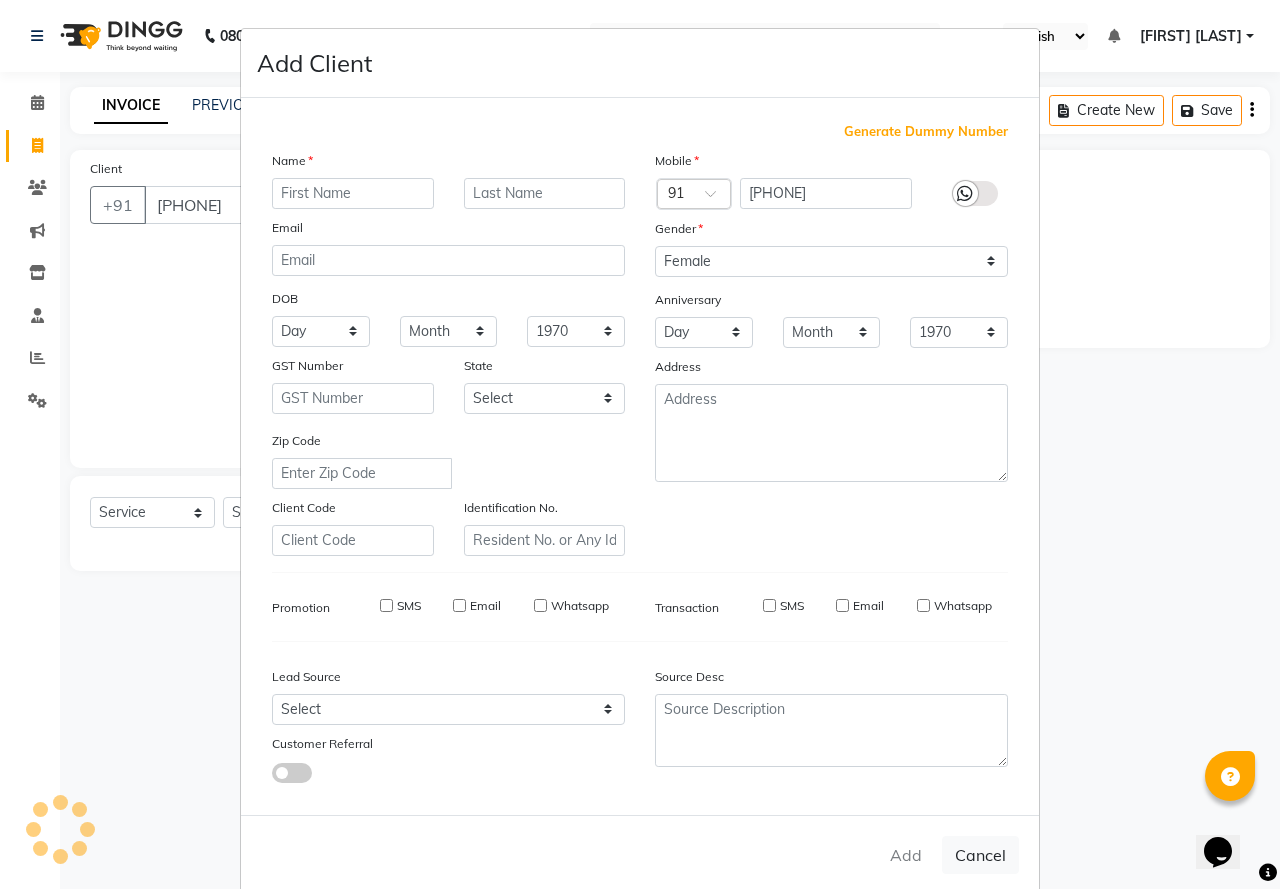select 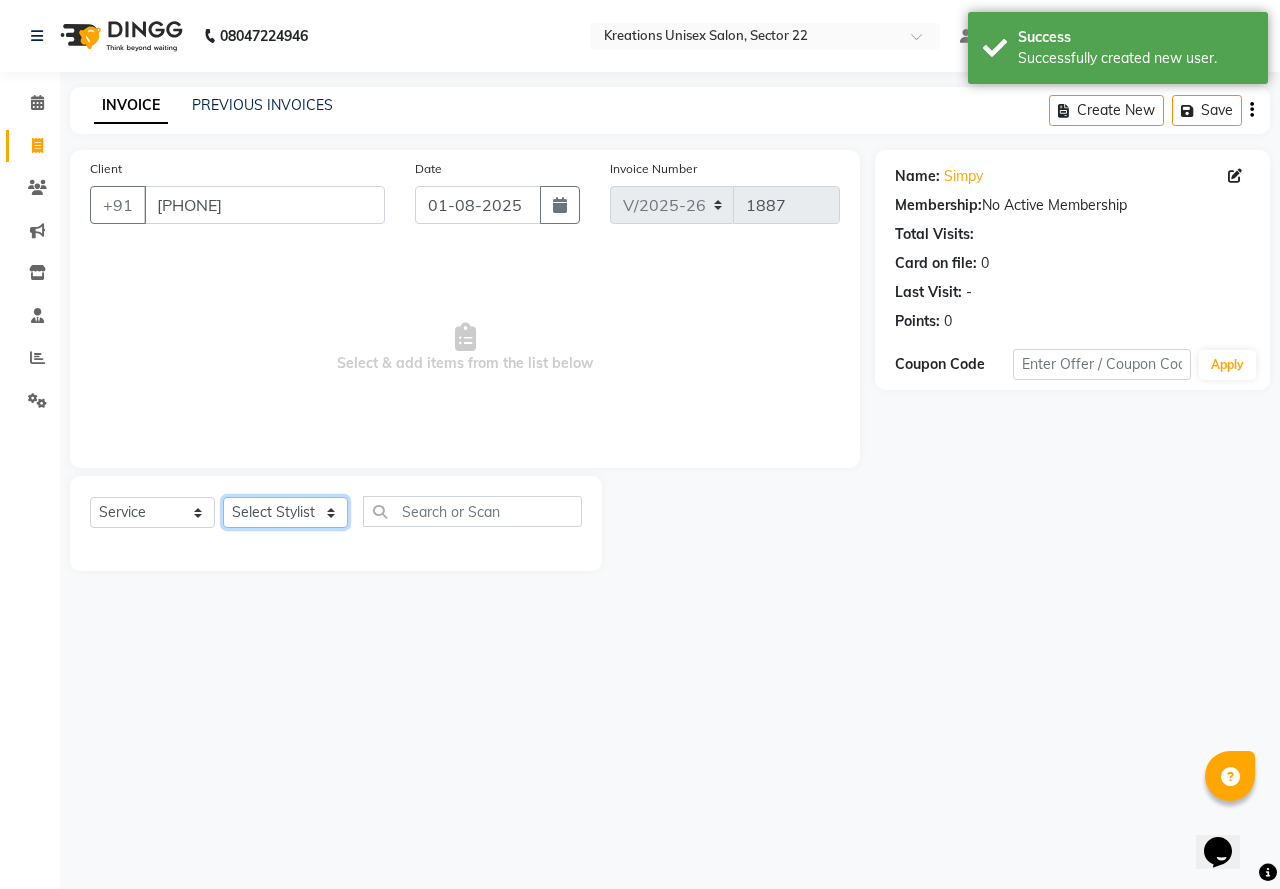 click on "Select Stylist AMAN Jitender  Kavita Manager Malik Khan  Manas Sir  Rocky Kumar  rozy  Sachin Kaushik Sector-23 Shaffali Maam  Shiv Kumar Sita Mehto" 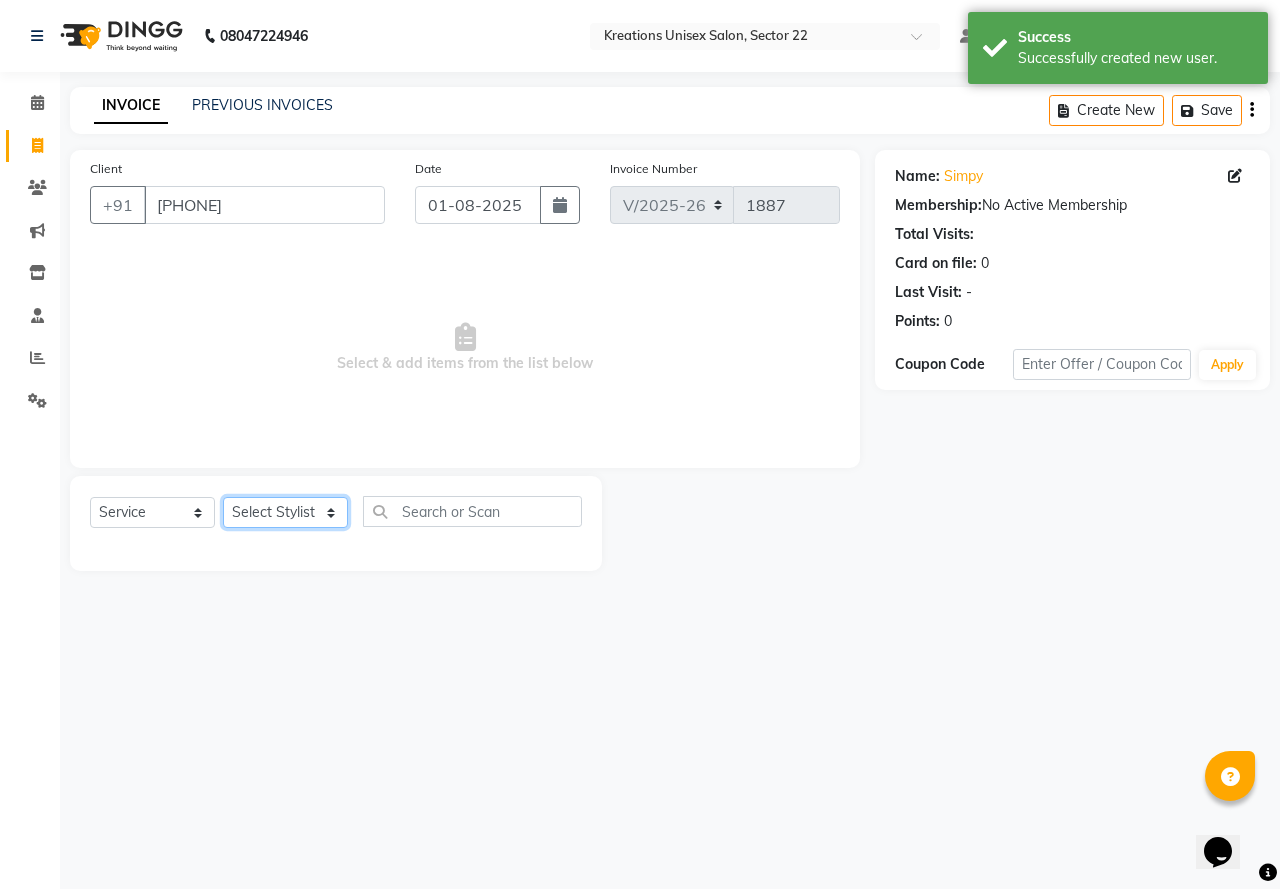 select on "46531" 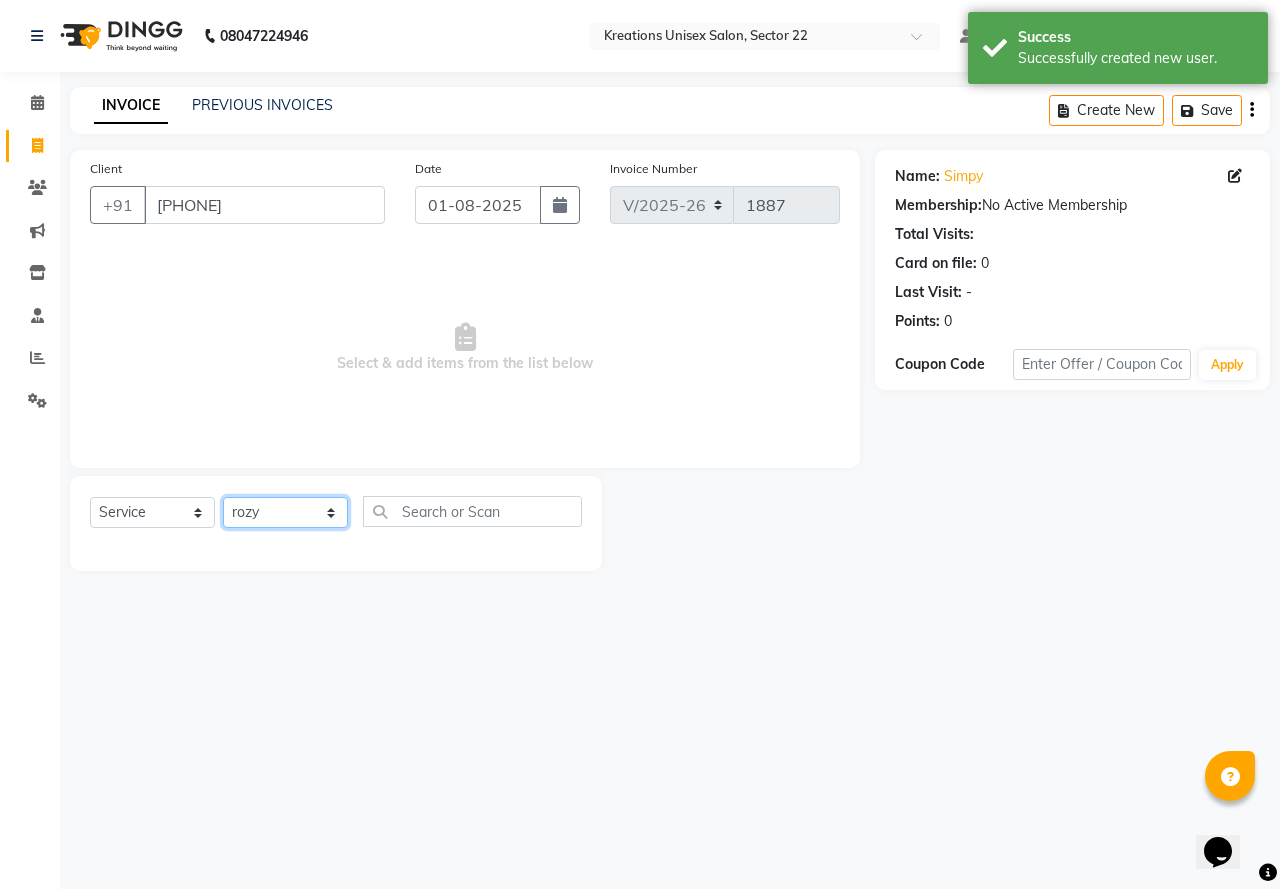 click on "Select Stylist AMAN Jitender  Kavita Manager Malik Khan  Manas Sir  Rocky Kumar  rozy  Sachin Kaushik Sector-23 Shaffali Maam  Shiv Kumar Sita Mehto" 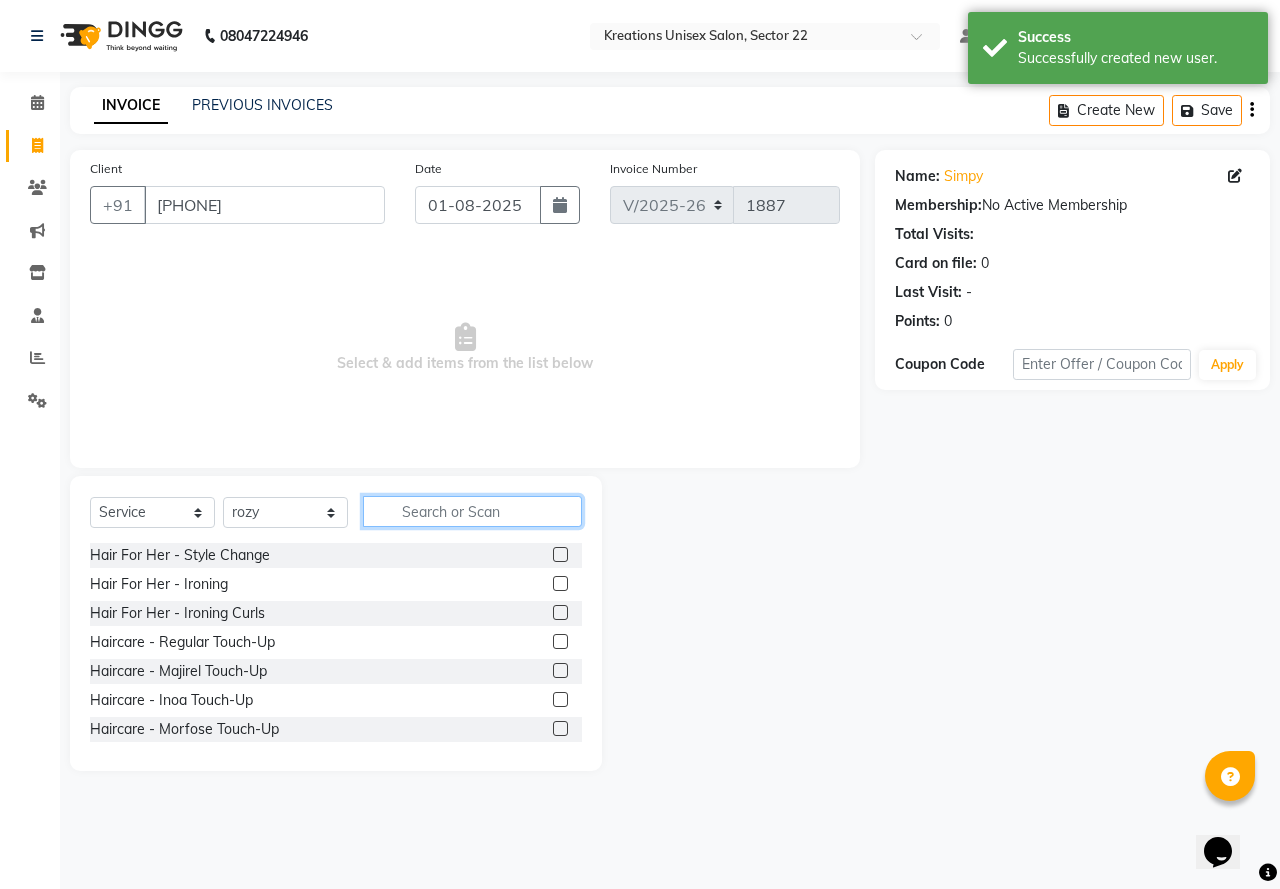 click 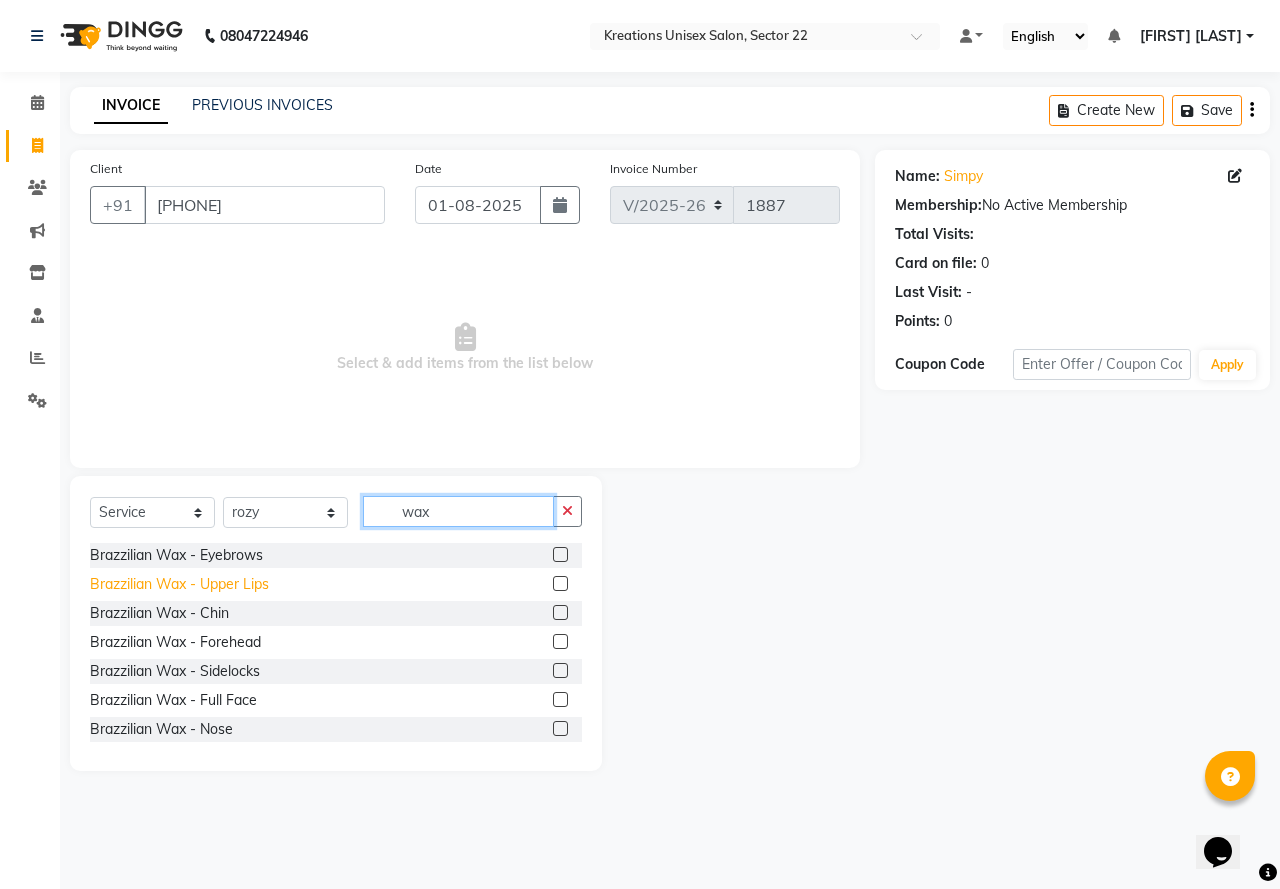 type on "wax" 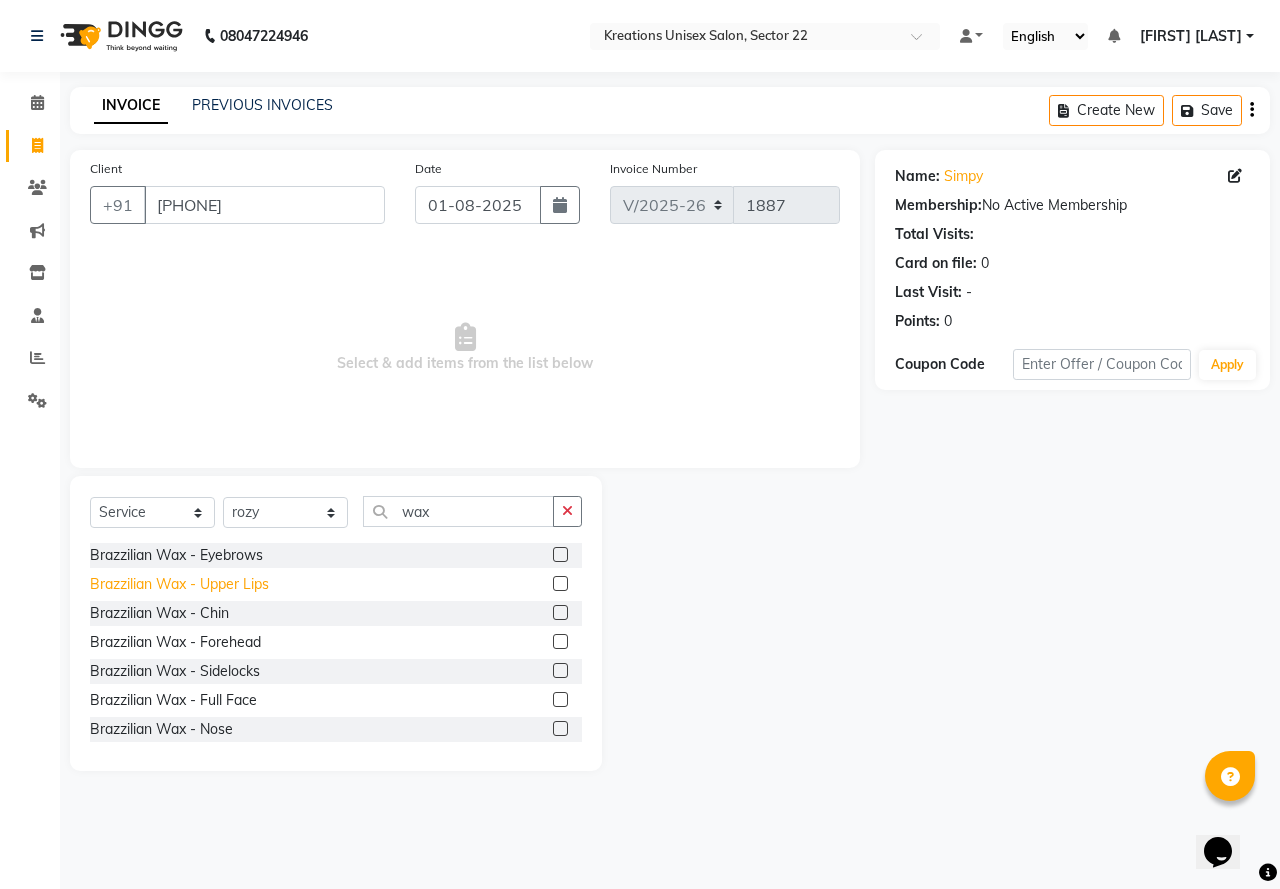 click on "Brazzilian Wax - Upper Lips" 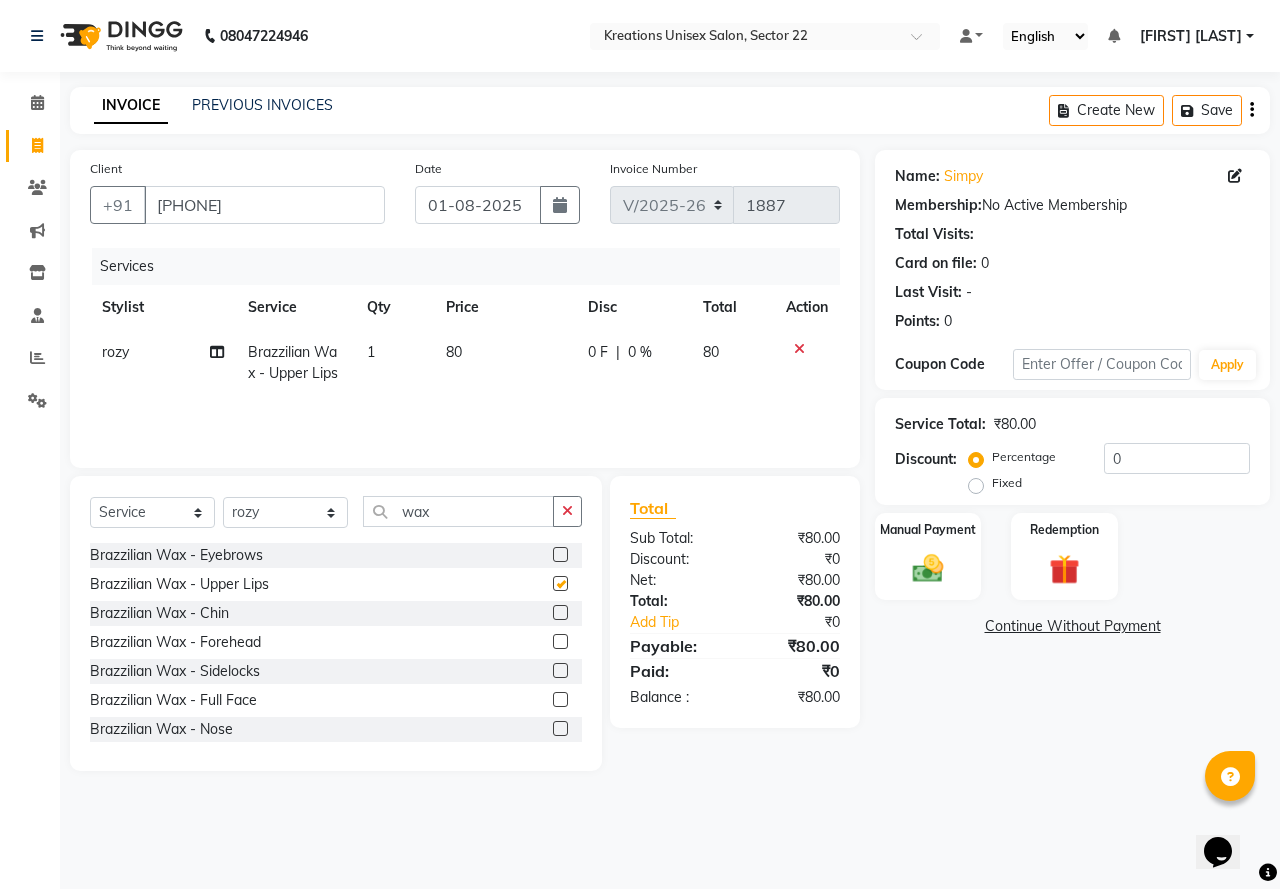 checkbox on "false" 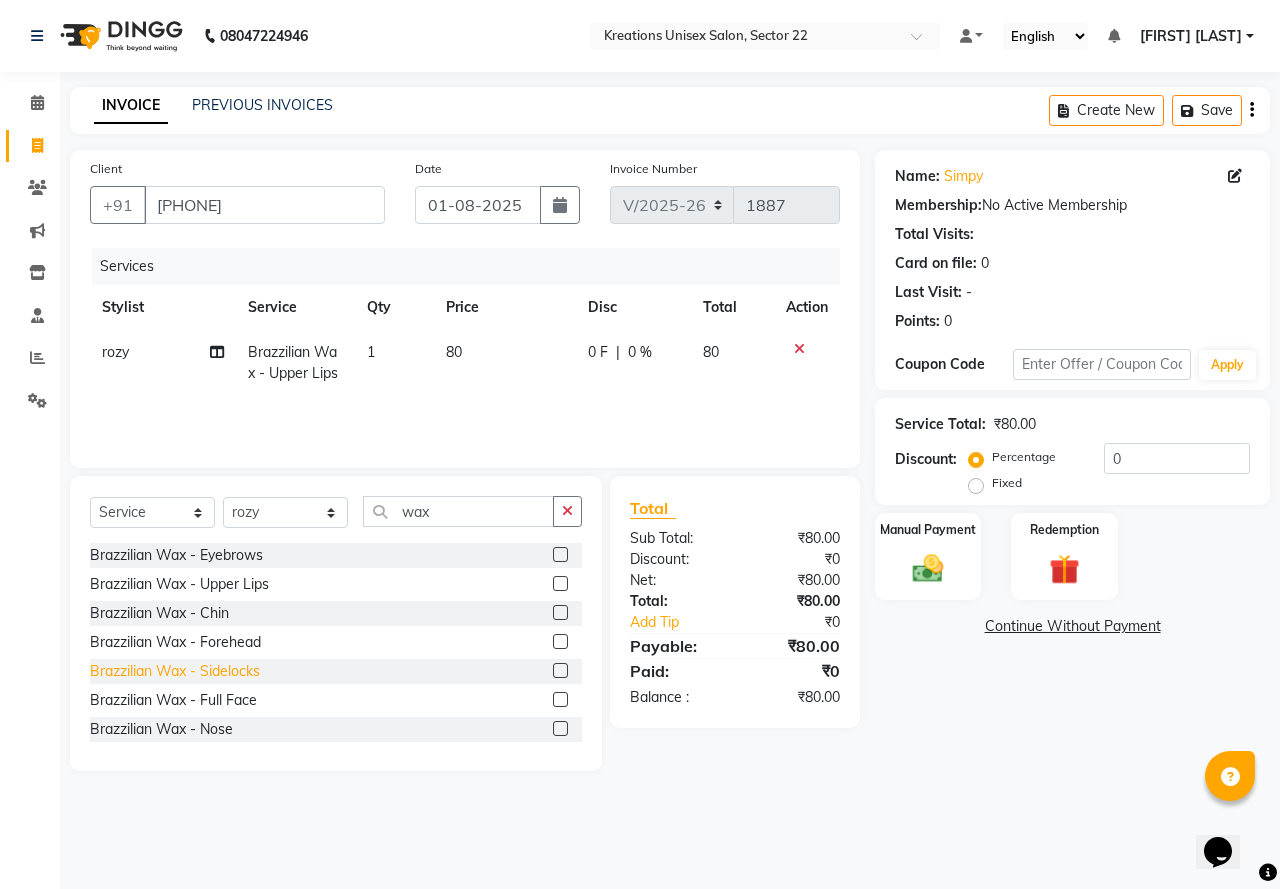 click on "Brazzilian Wax - Sidelocks" 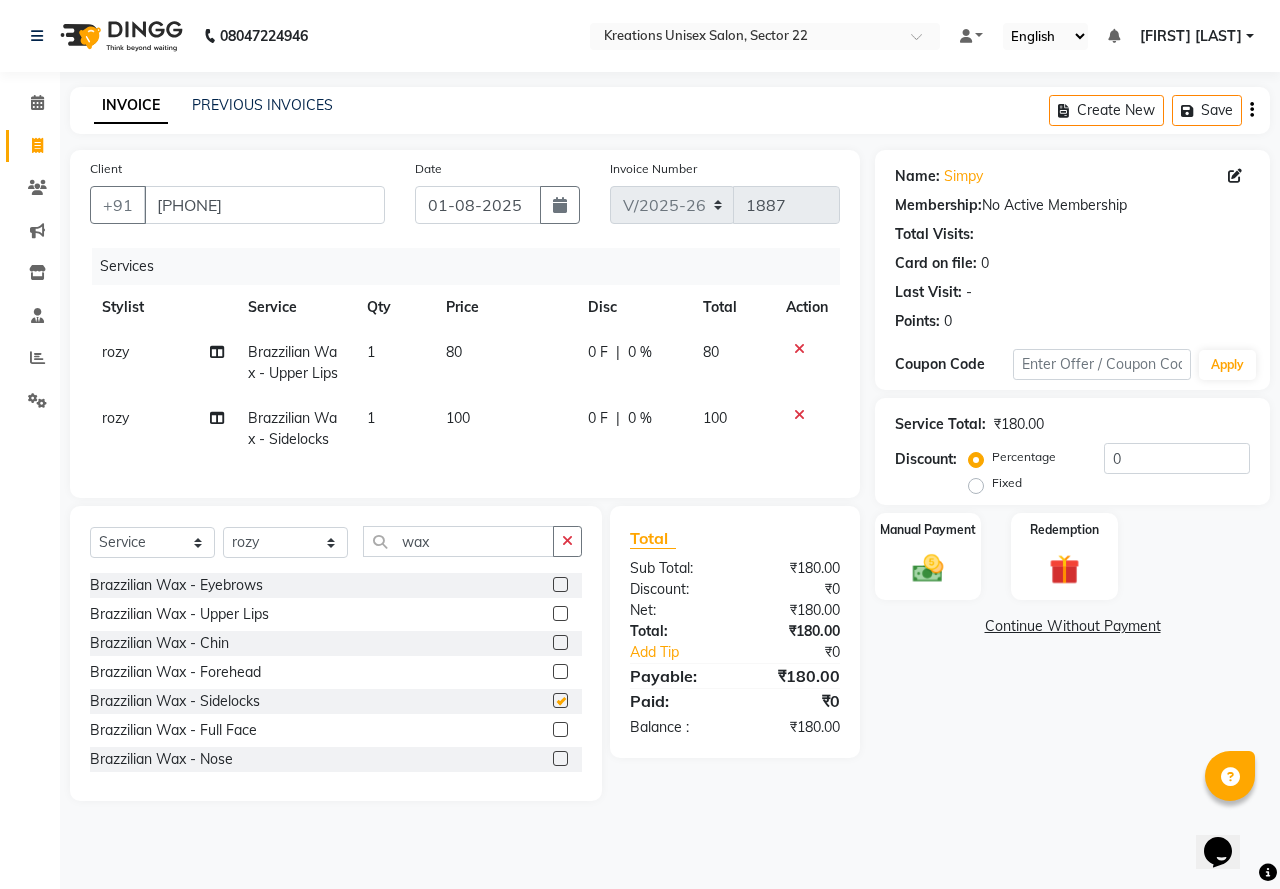 checkbox on "false" 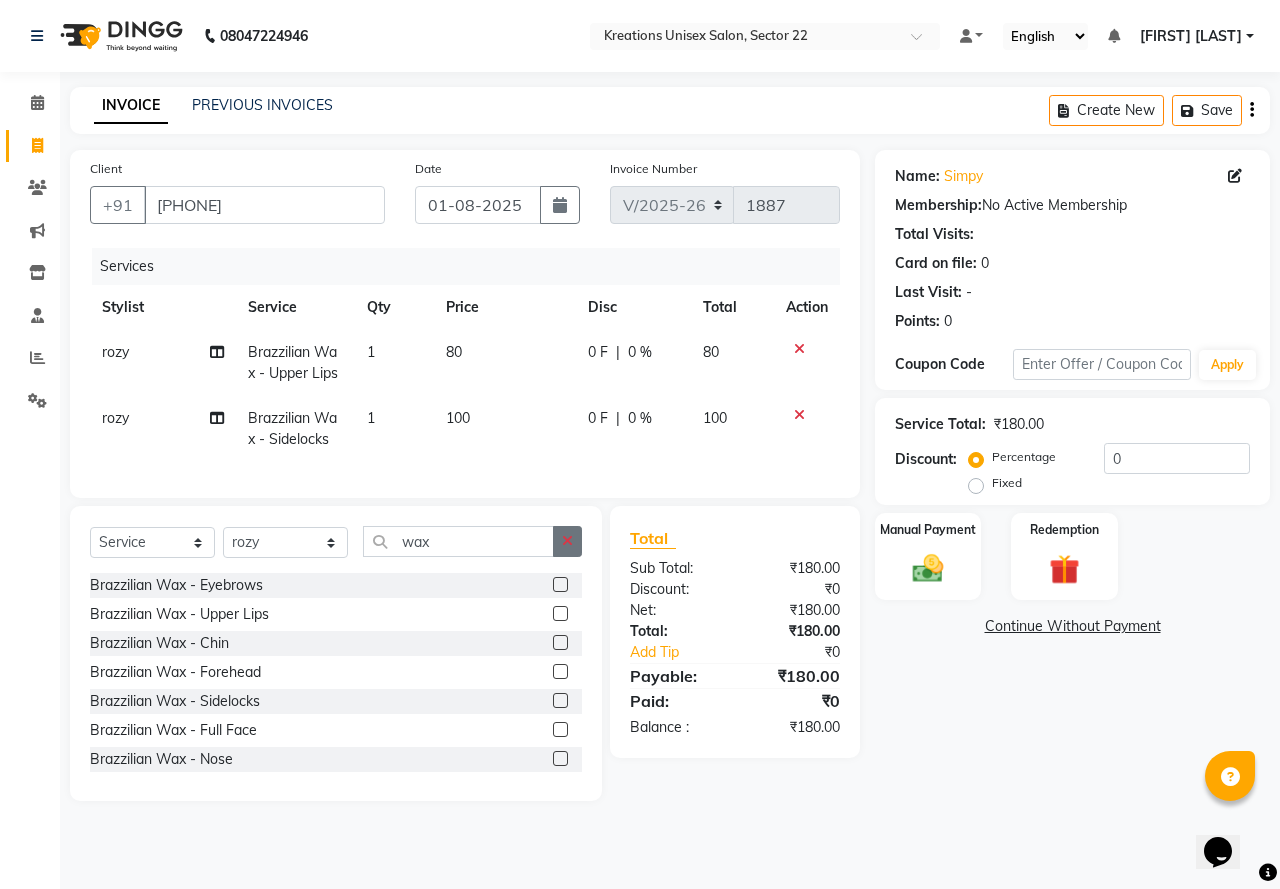 click 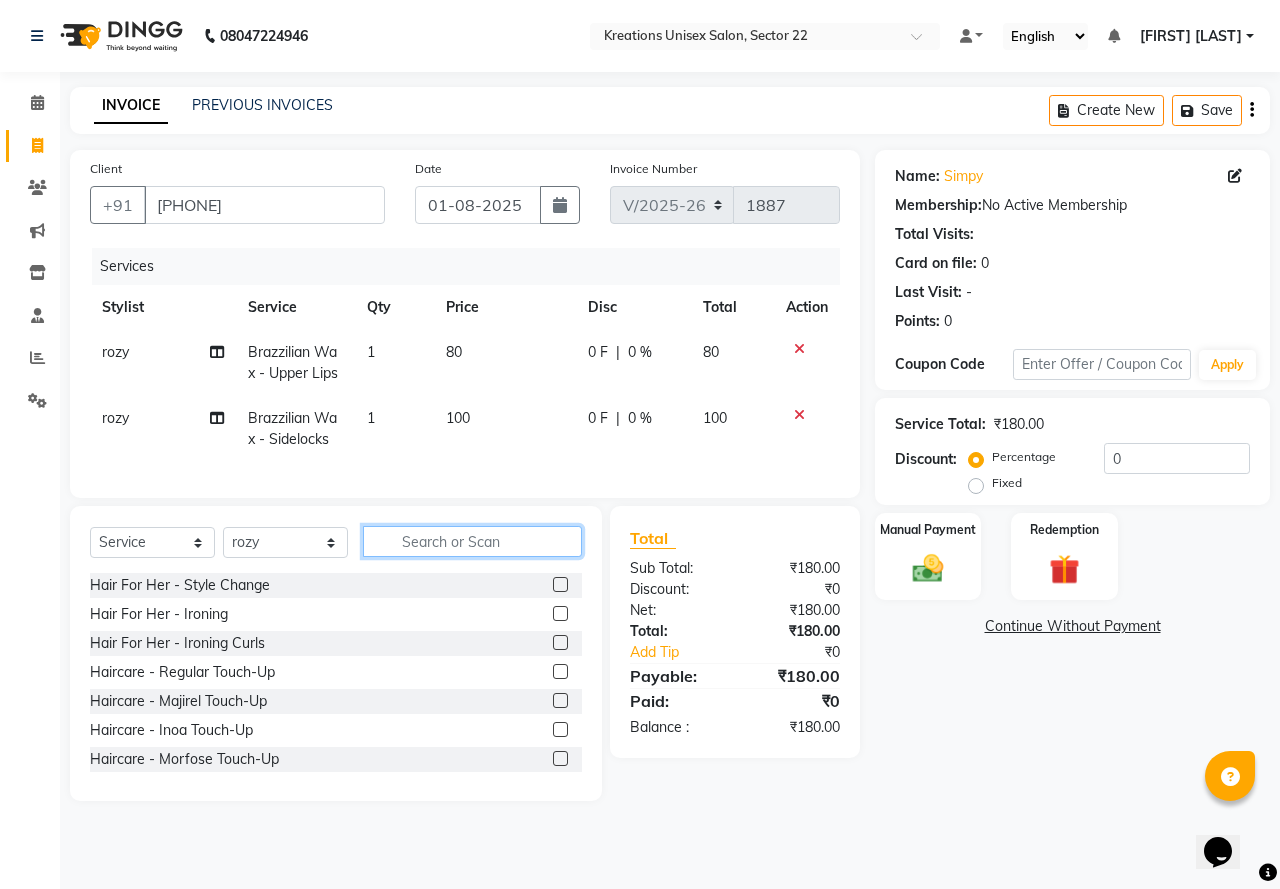 click 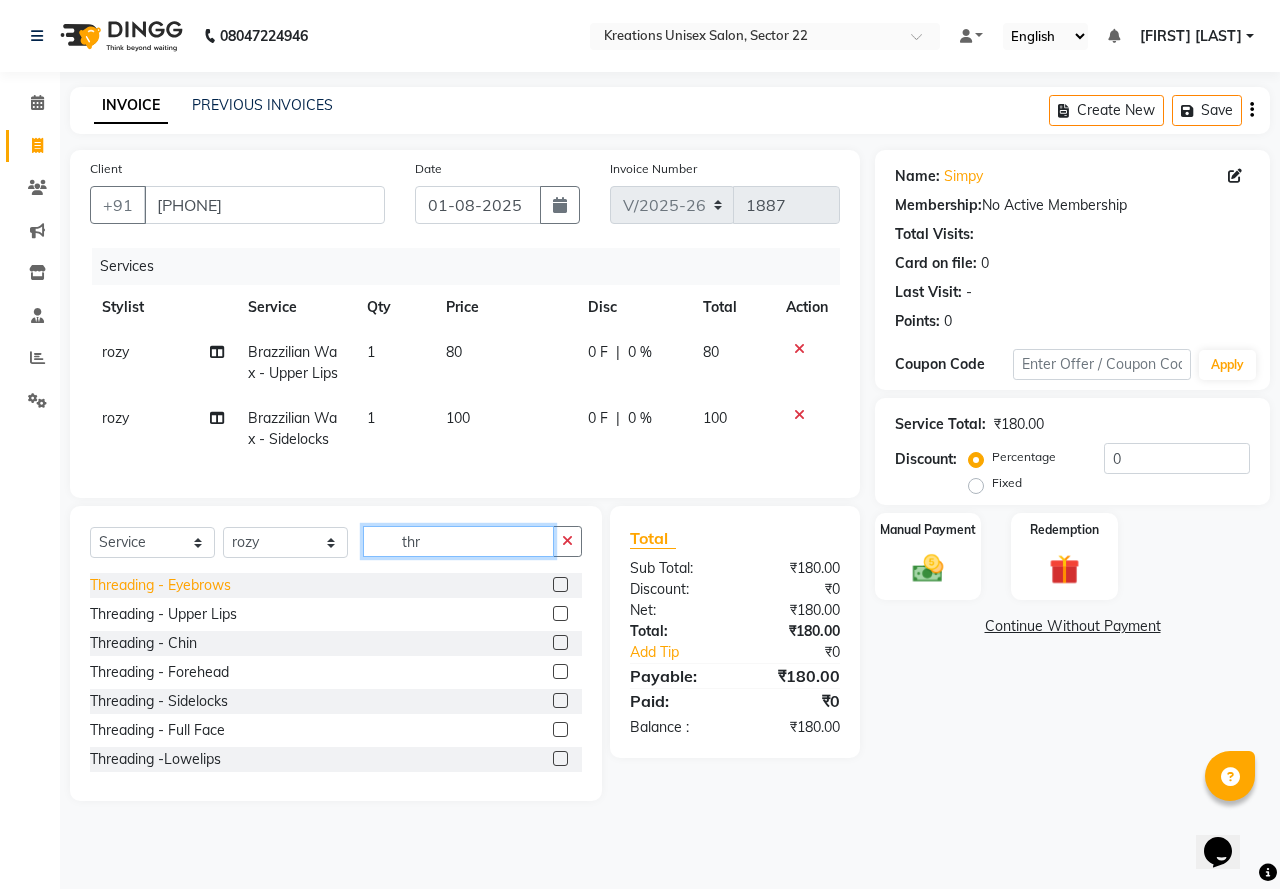 type on "thr" 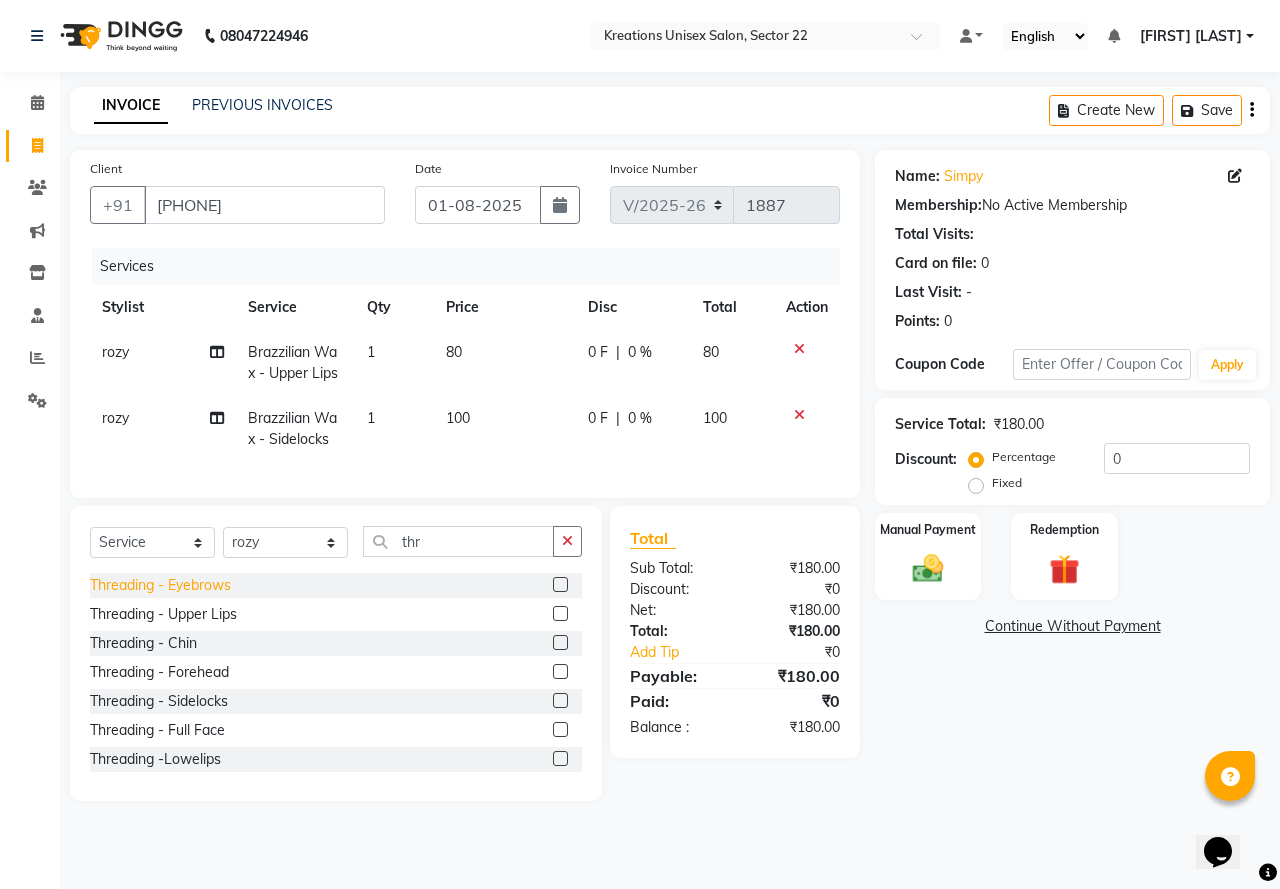 click on "Threading  - Eyebrows" 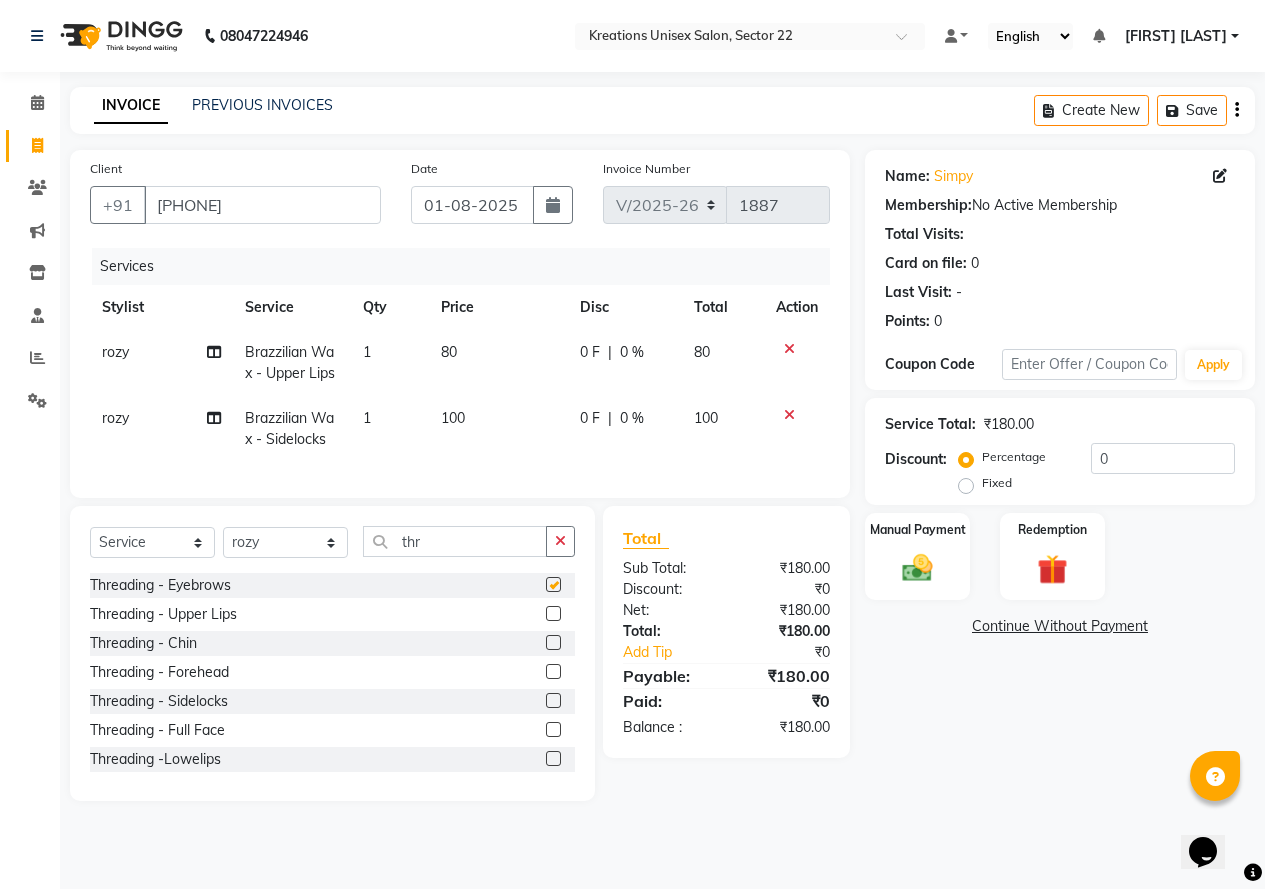 checkbox on "false" 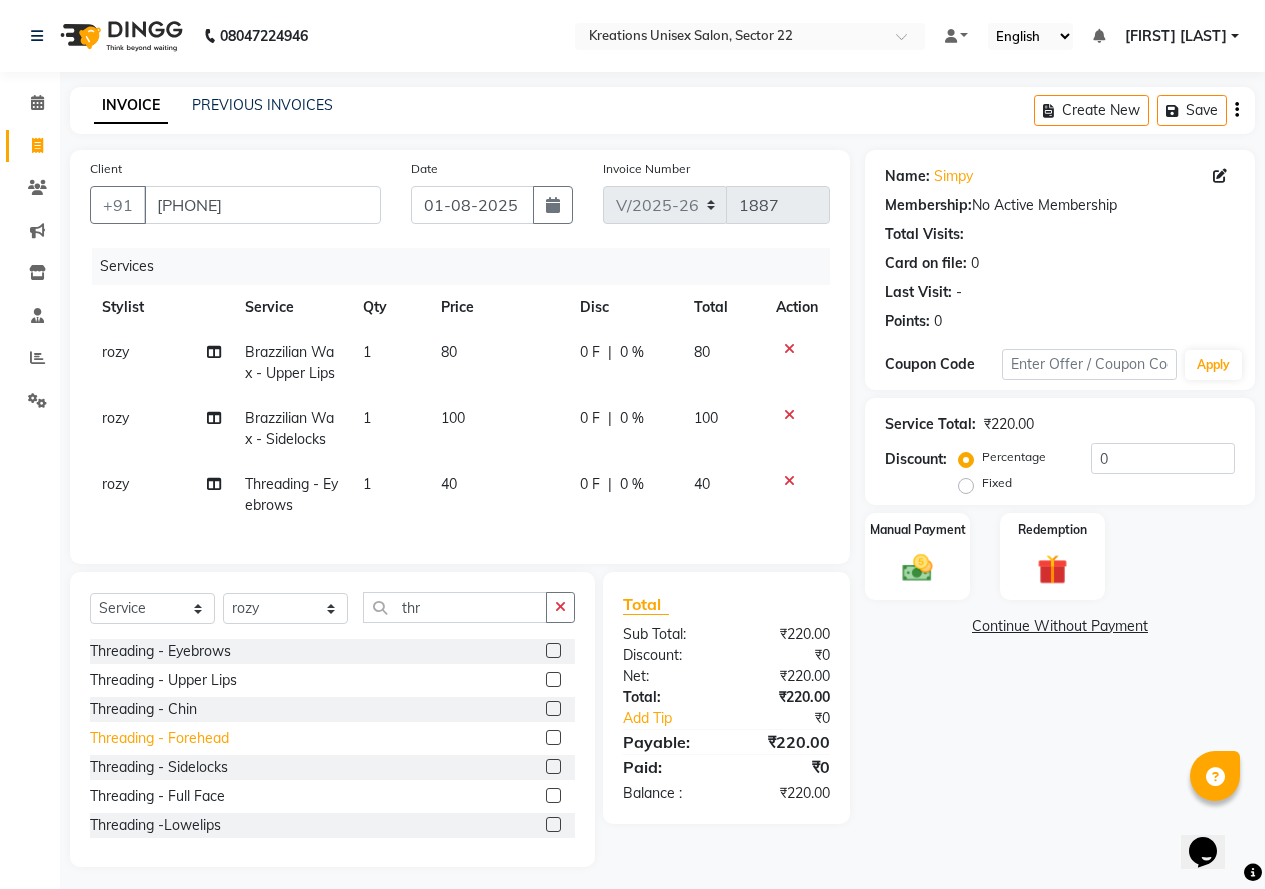 click on "Threading  - Forehead" 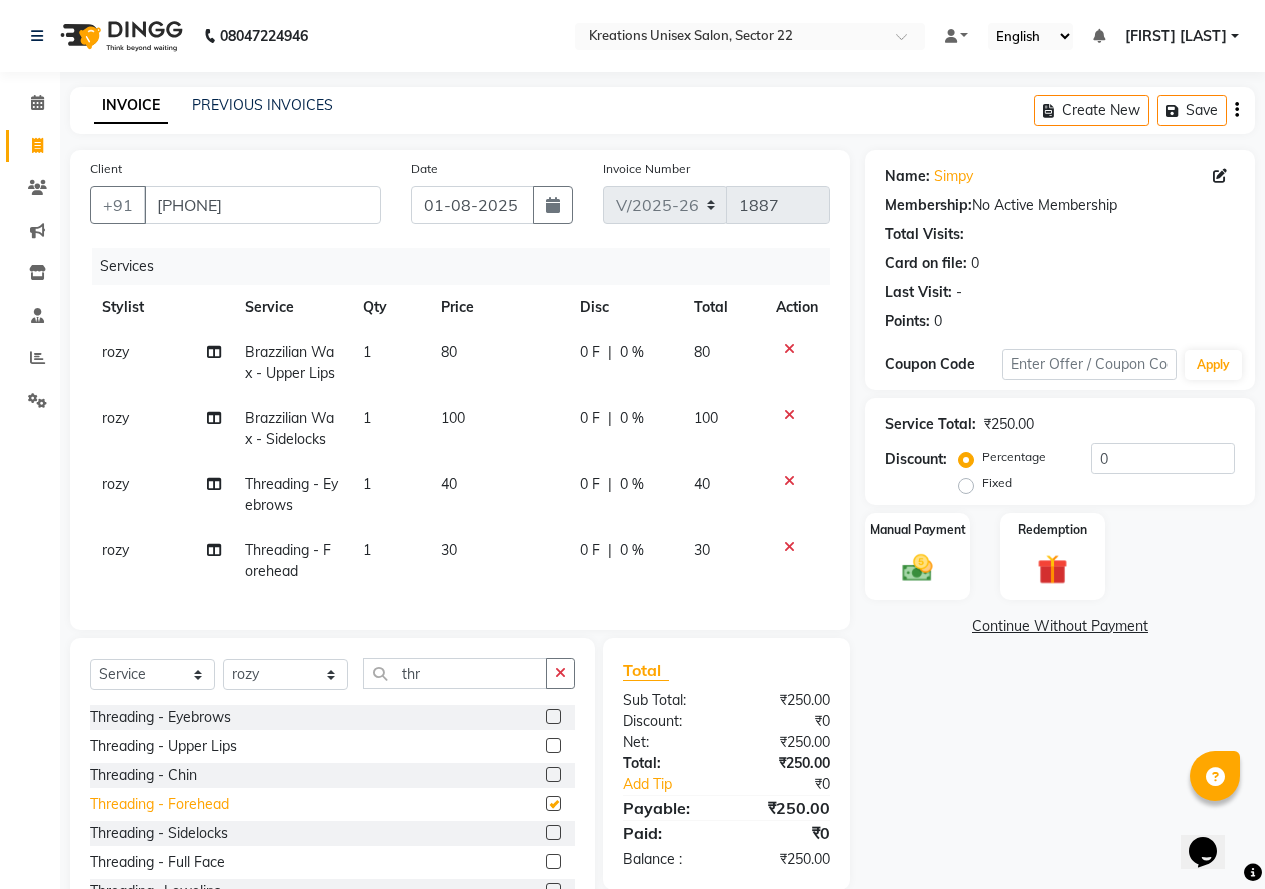 checkbox on "false" 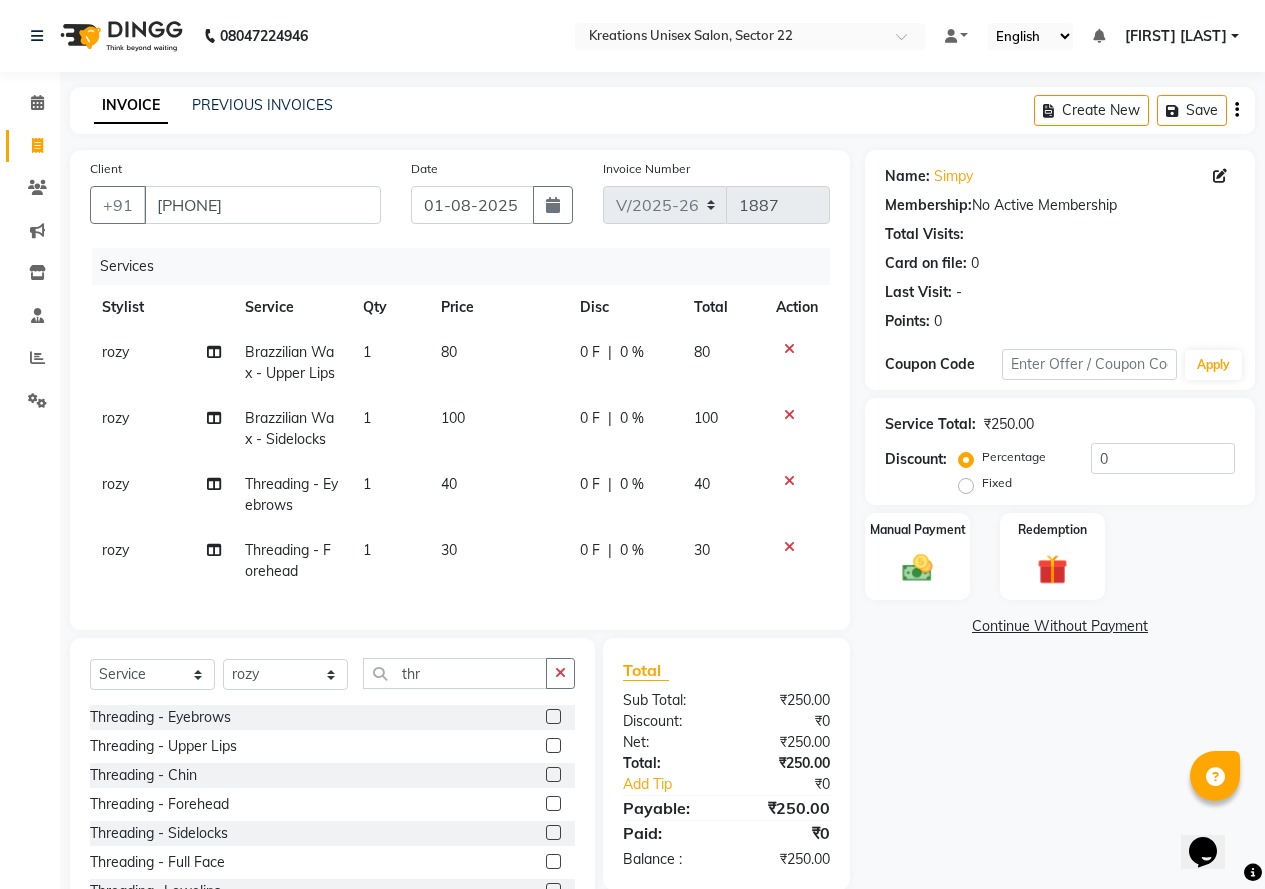 click on "80" 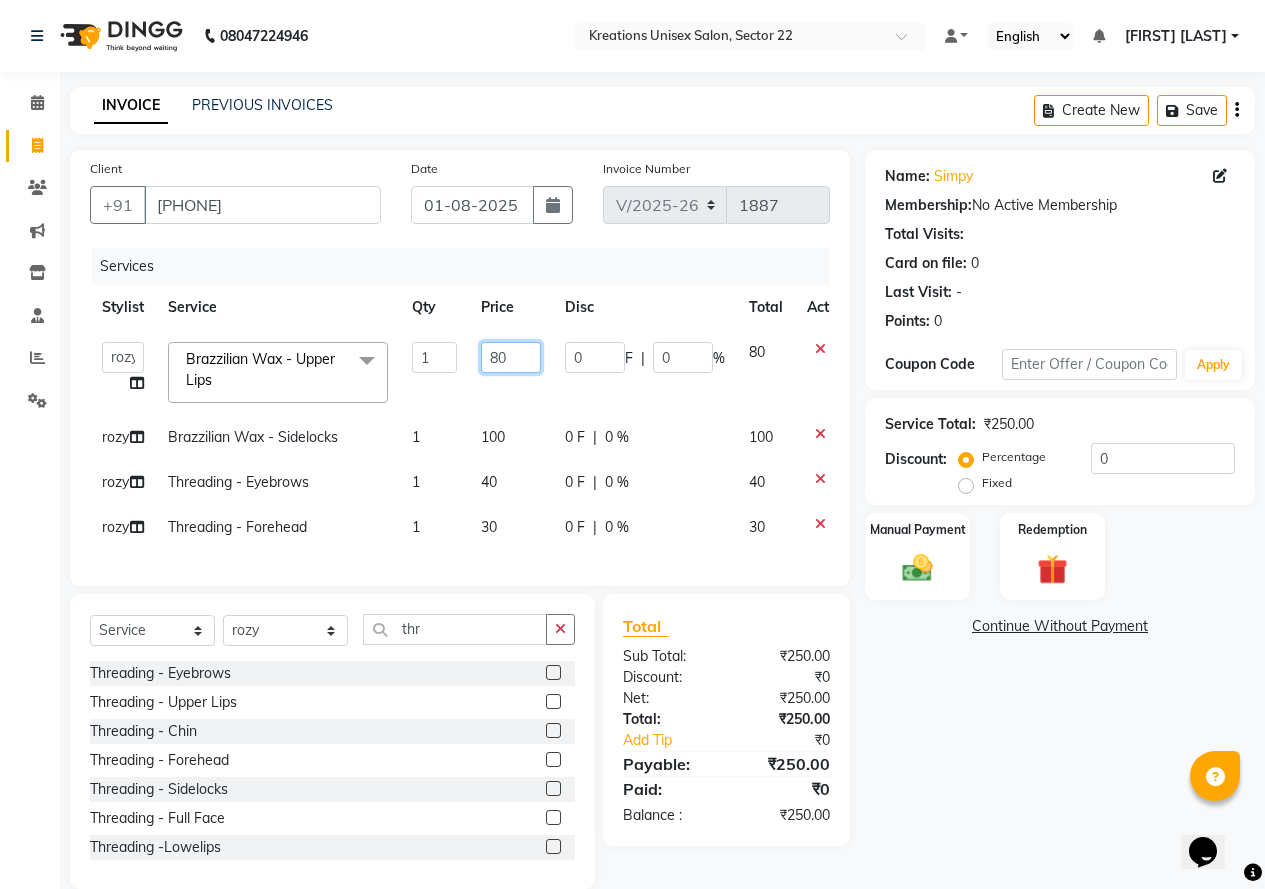drag, startPoint x: 521, startPoint y: 356, endPoint x: 483, endPoint y: 355, distance: 38.013157 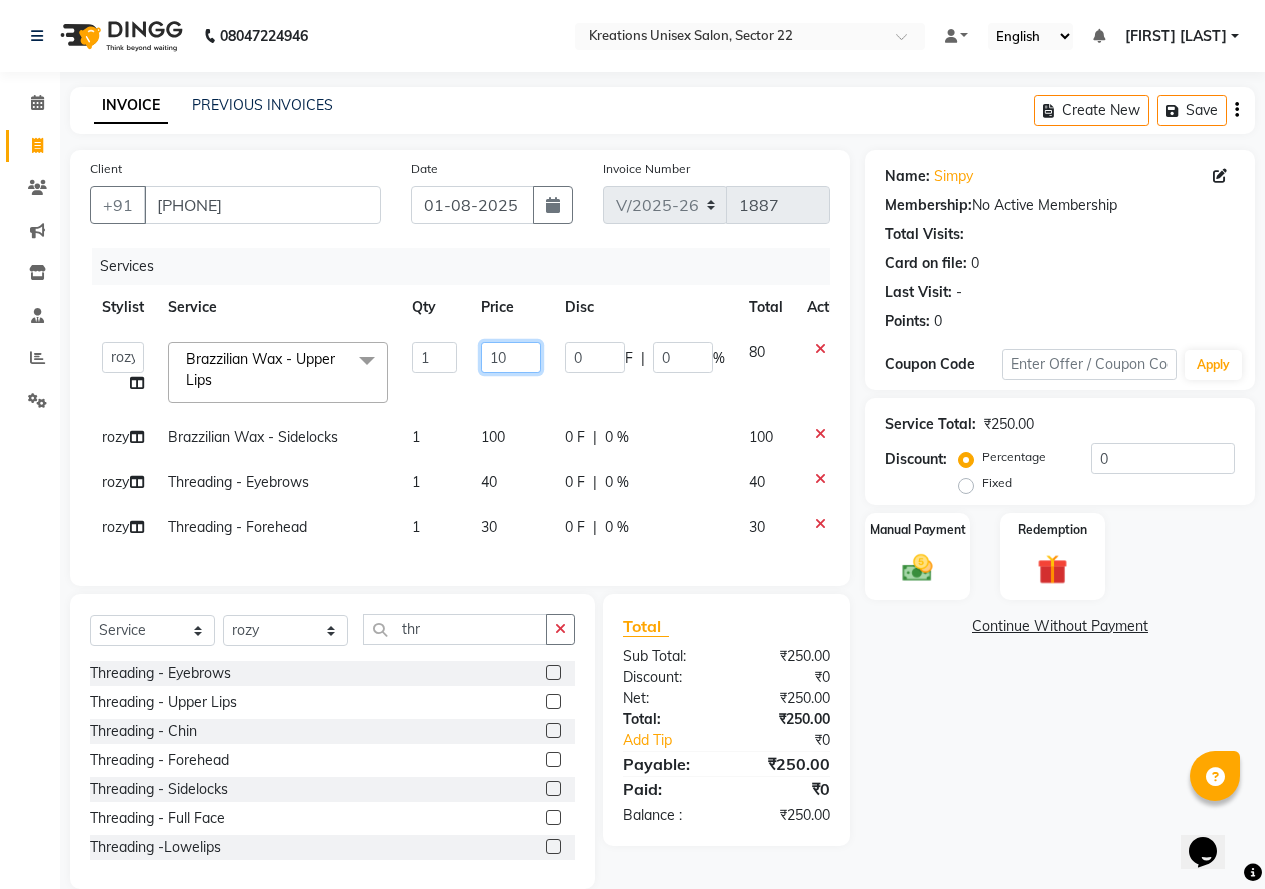 type on "100" 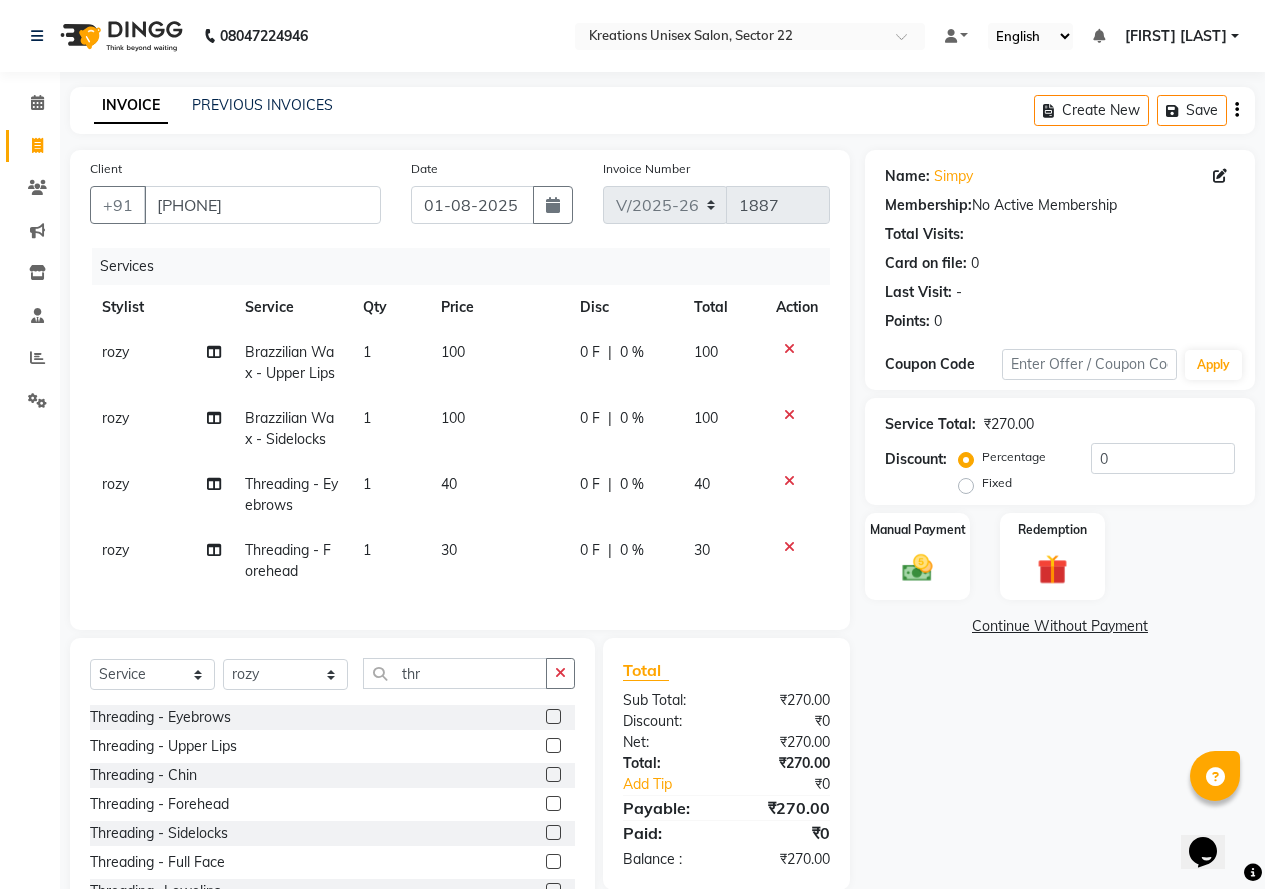 click on "Name: Simpy  Membership:  No Active Membership  Total Visits:   Card on file:  0 Last Visit:   - Points:   0  Coupon Code Apply Service Total:  ₹270.00  Discount:  Percentage   Fixed  0 Manual Payment Redemption  Continue Without Payment" 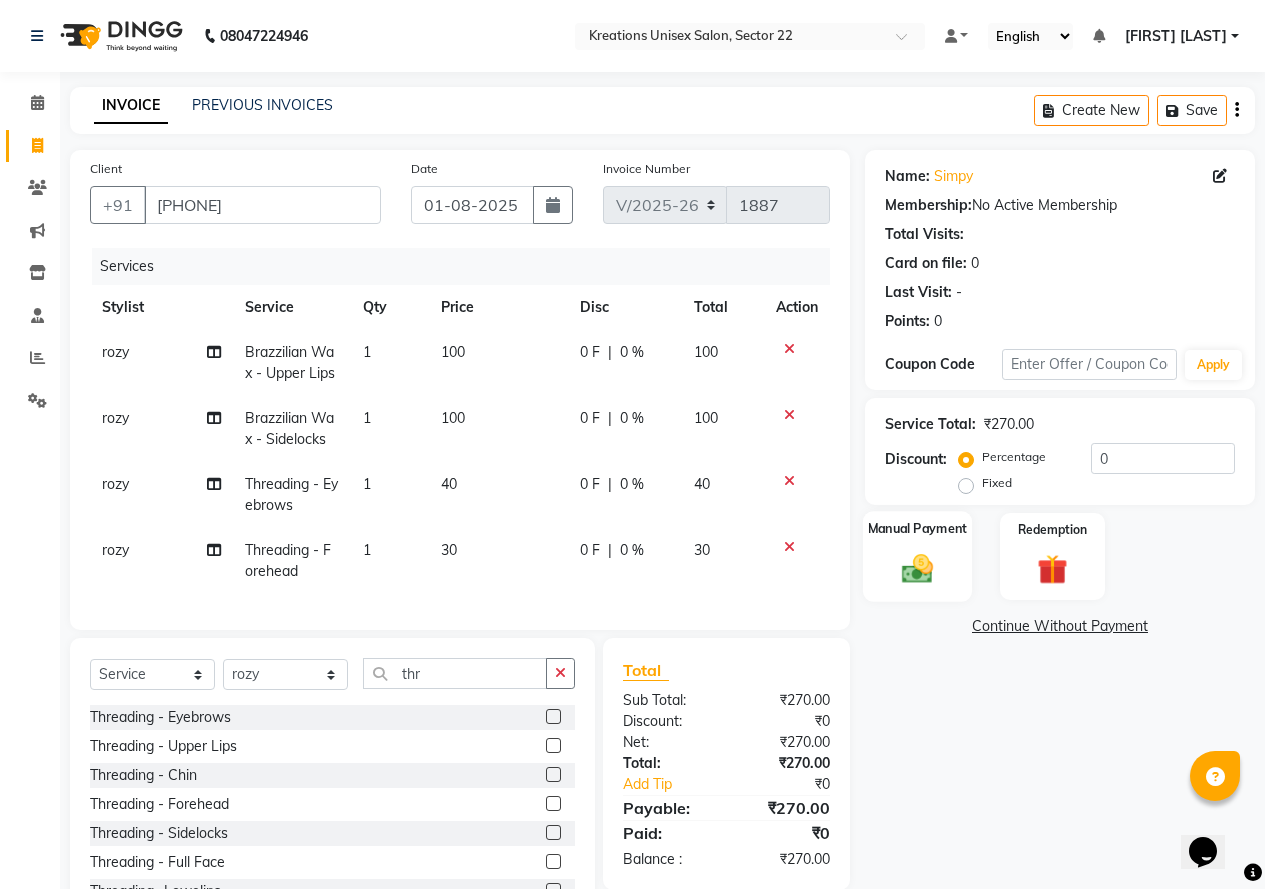click 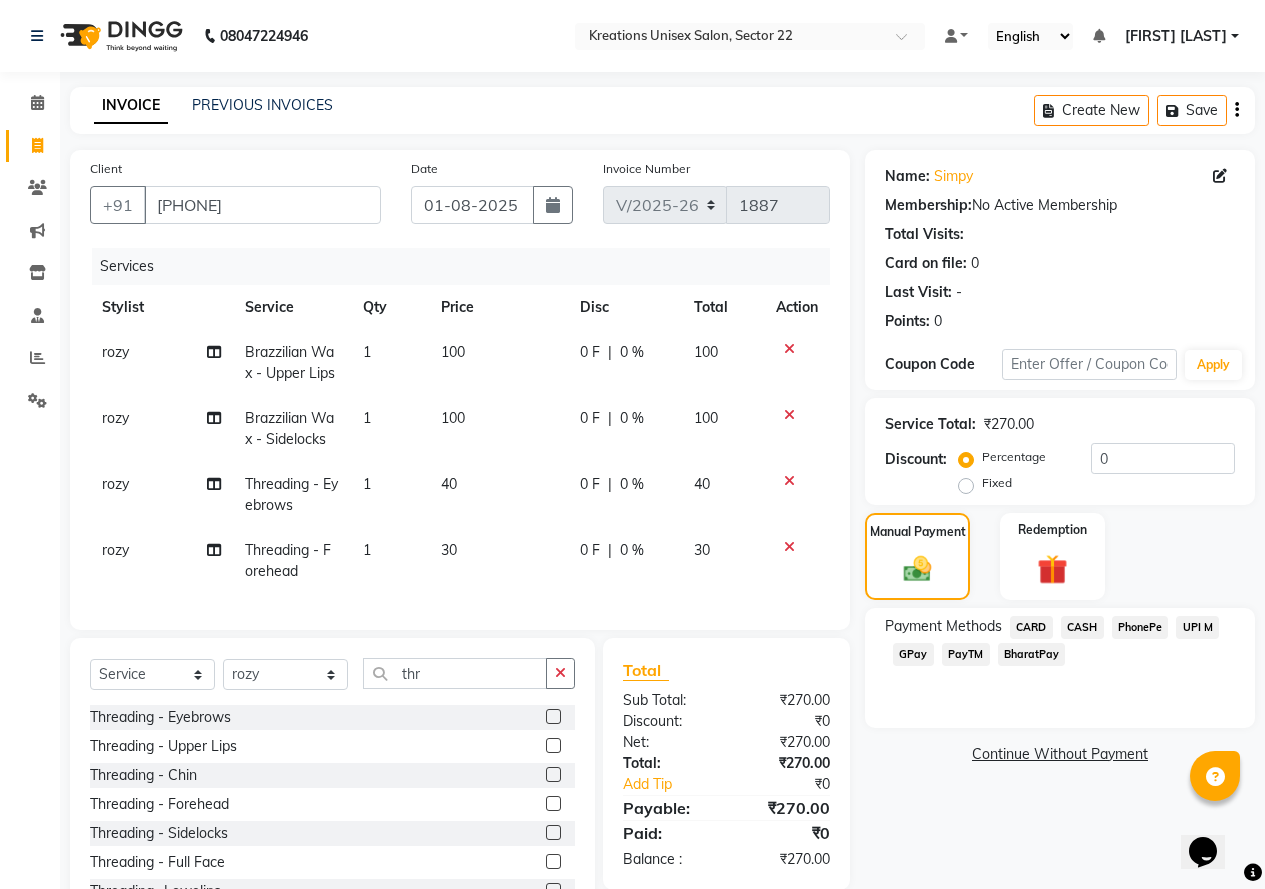 click on "PayTM" 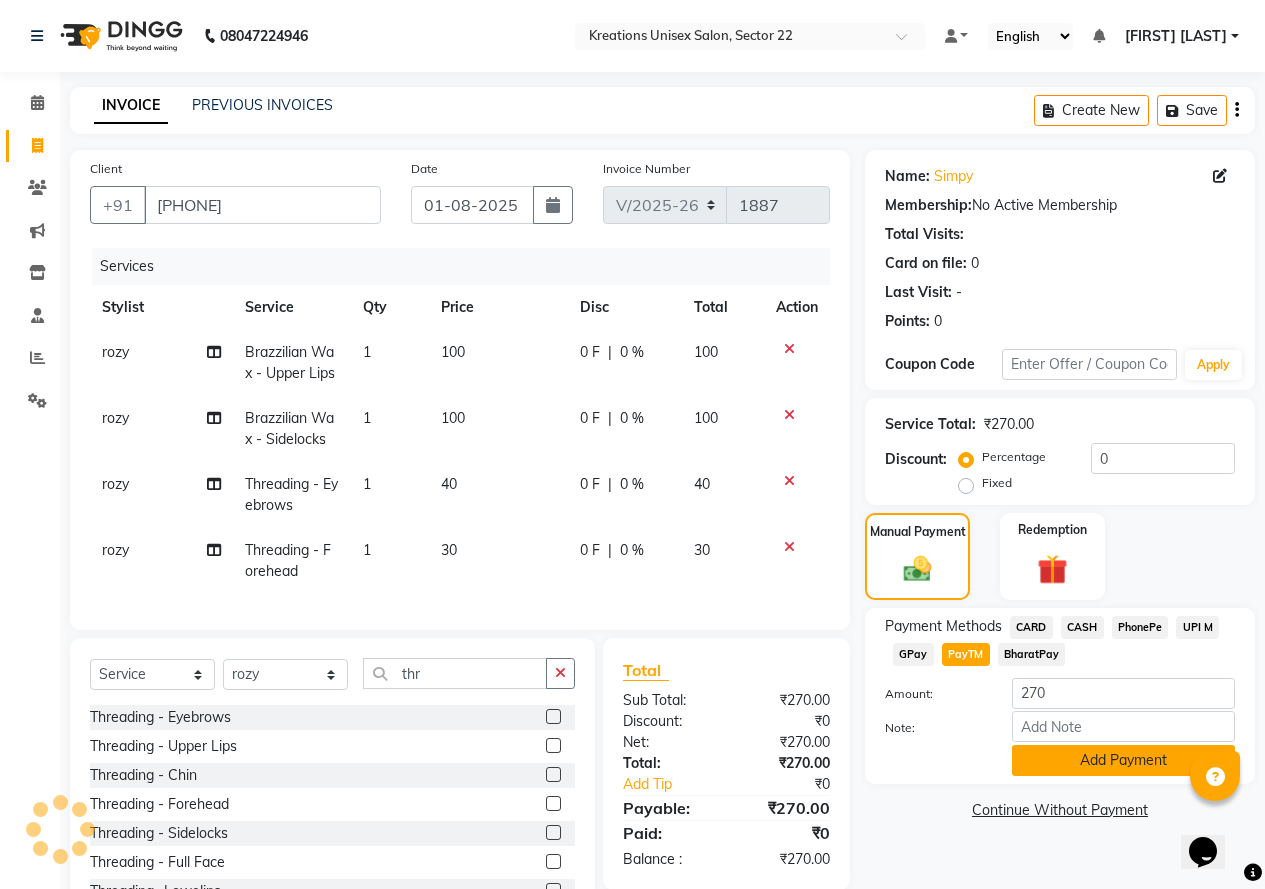 click on "Add Payment" 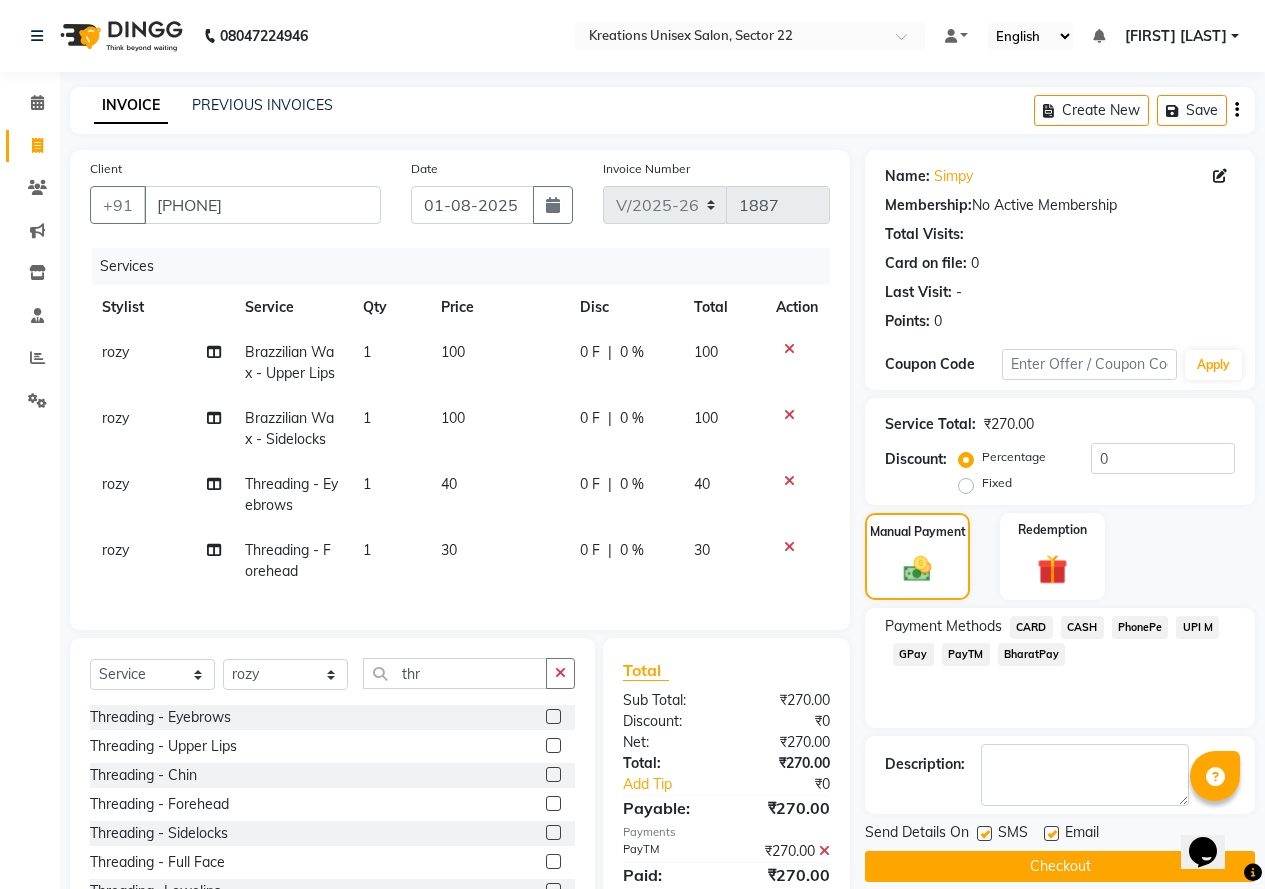 click 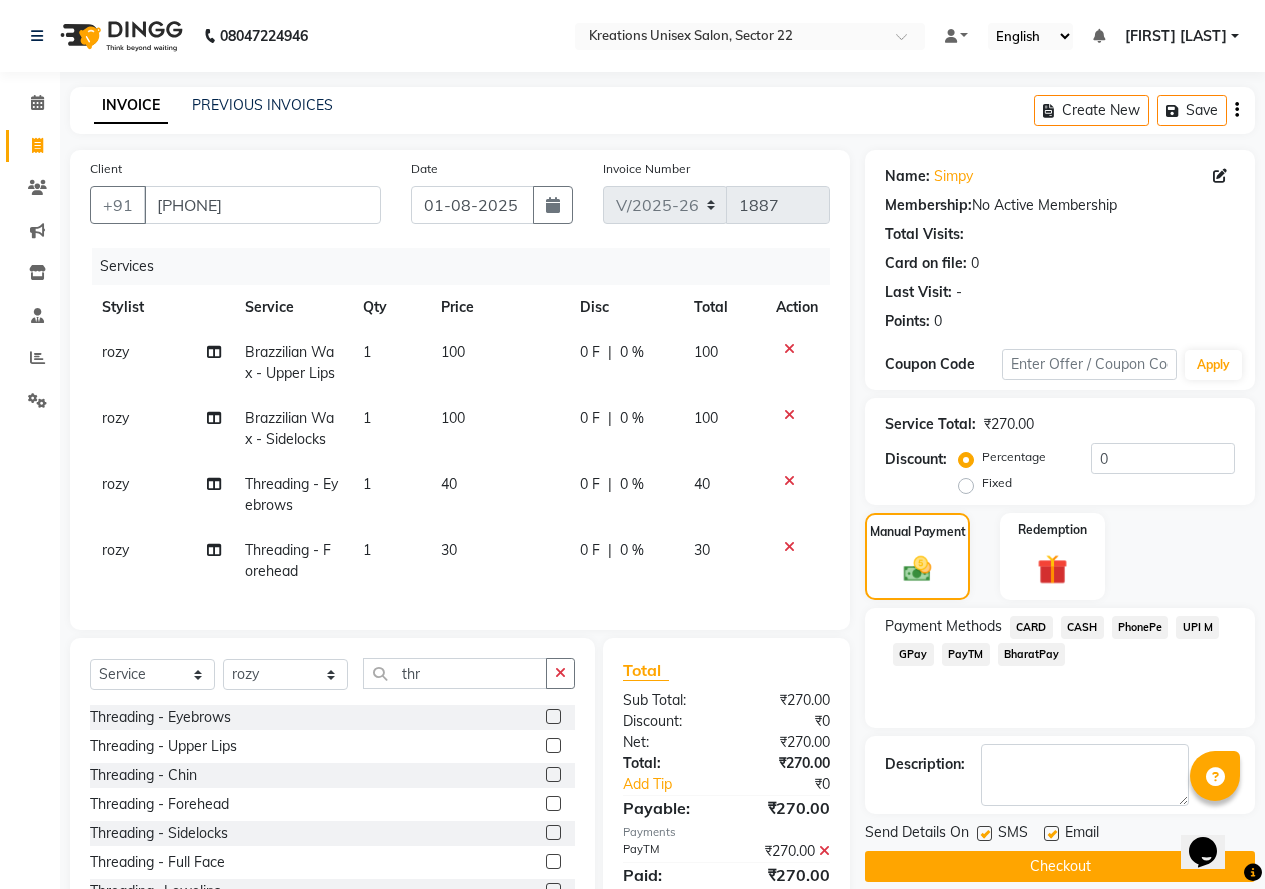 click at bounding box center (1050, 834) 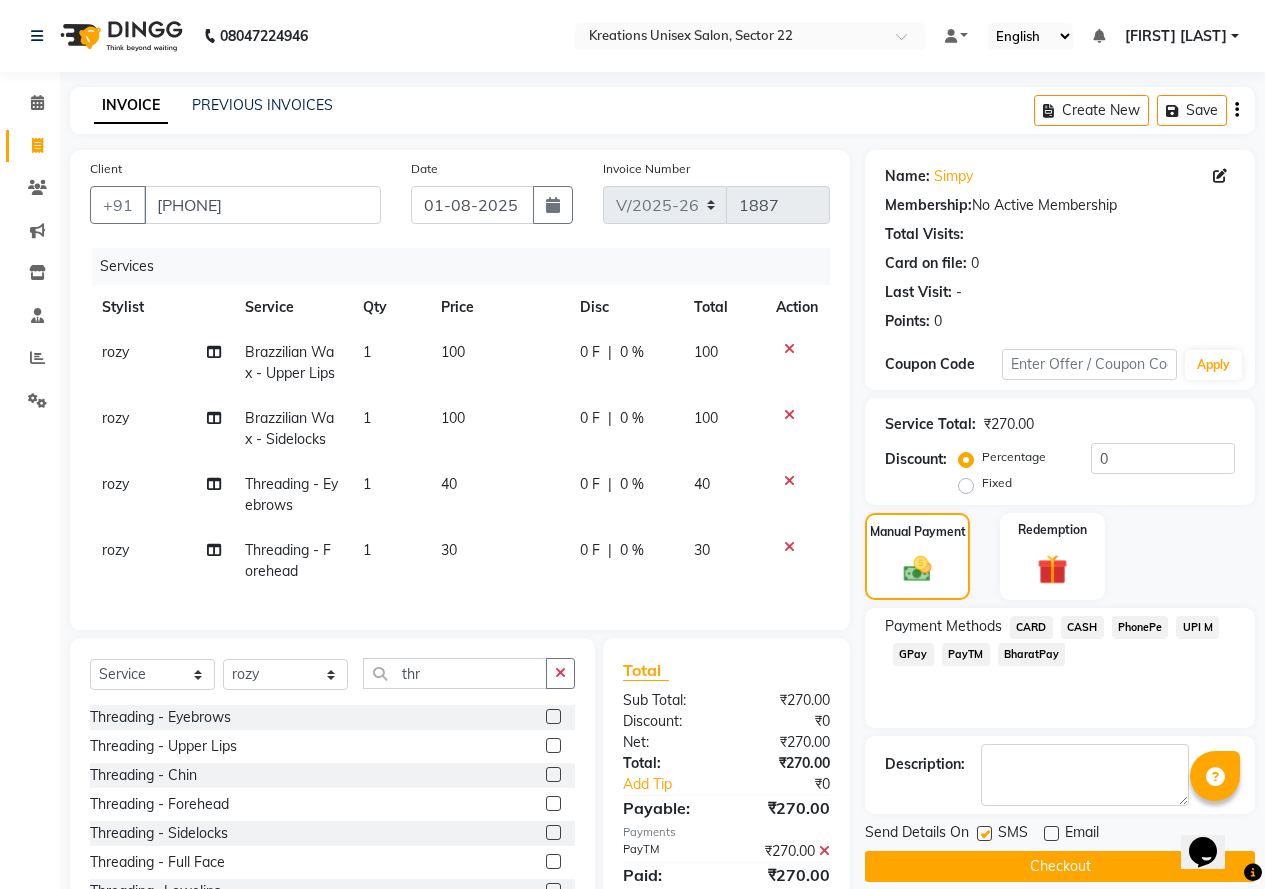 click 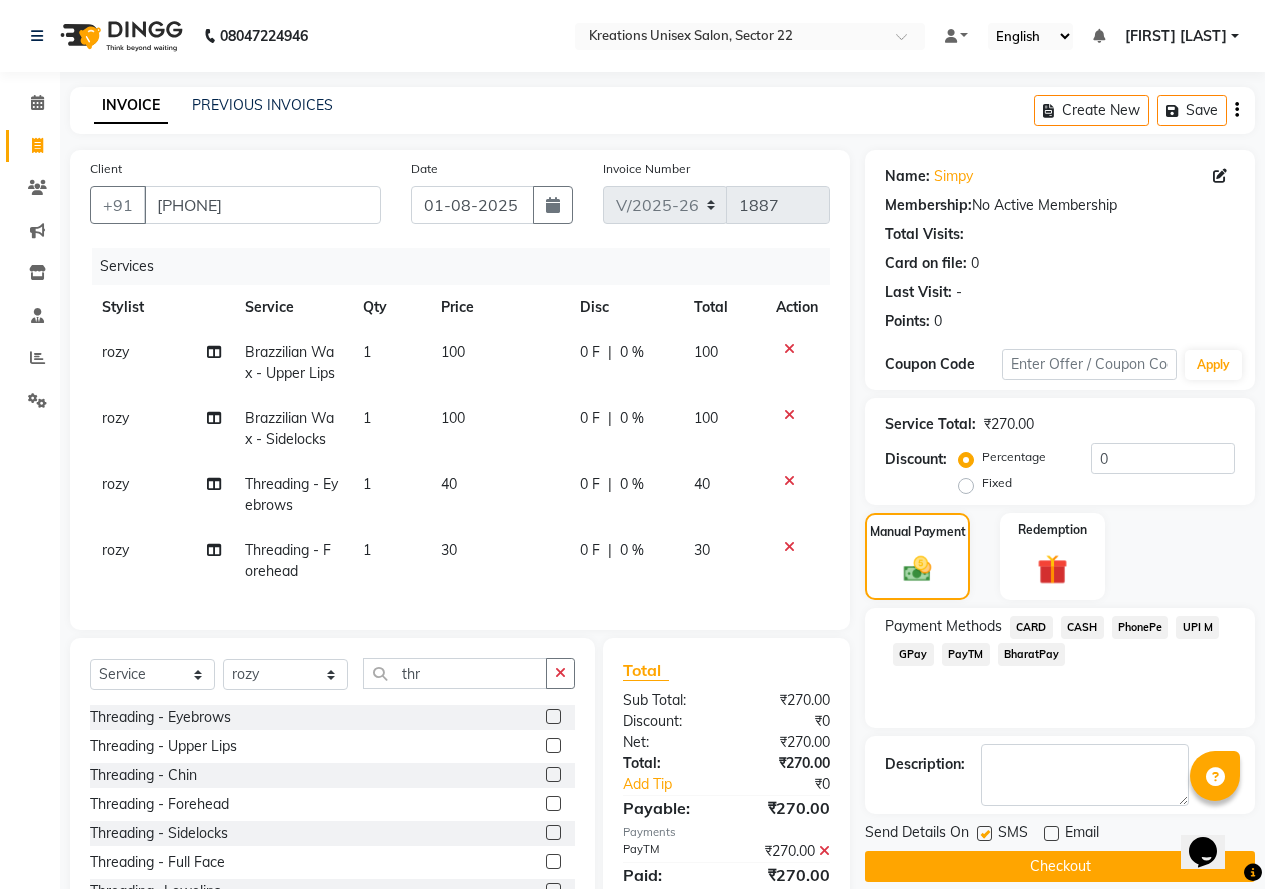 click at bounding box center (983, 834) 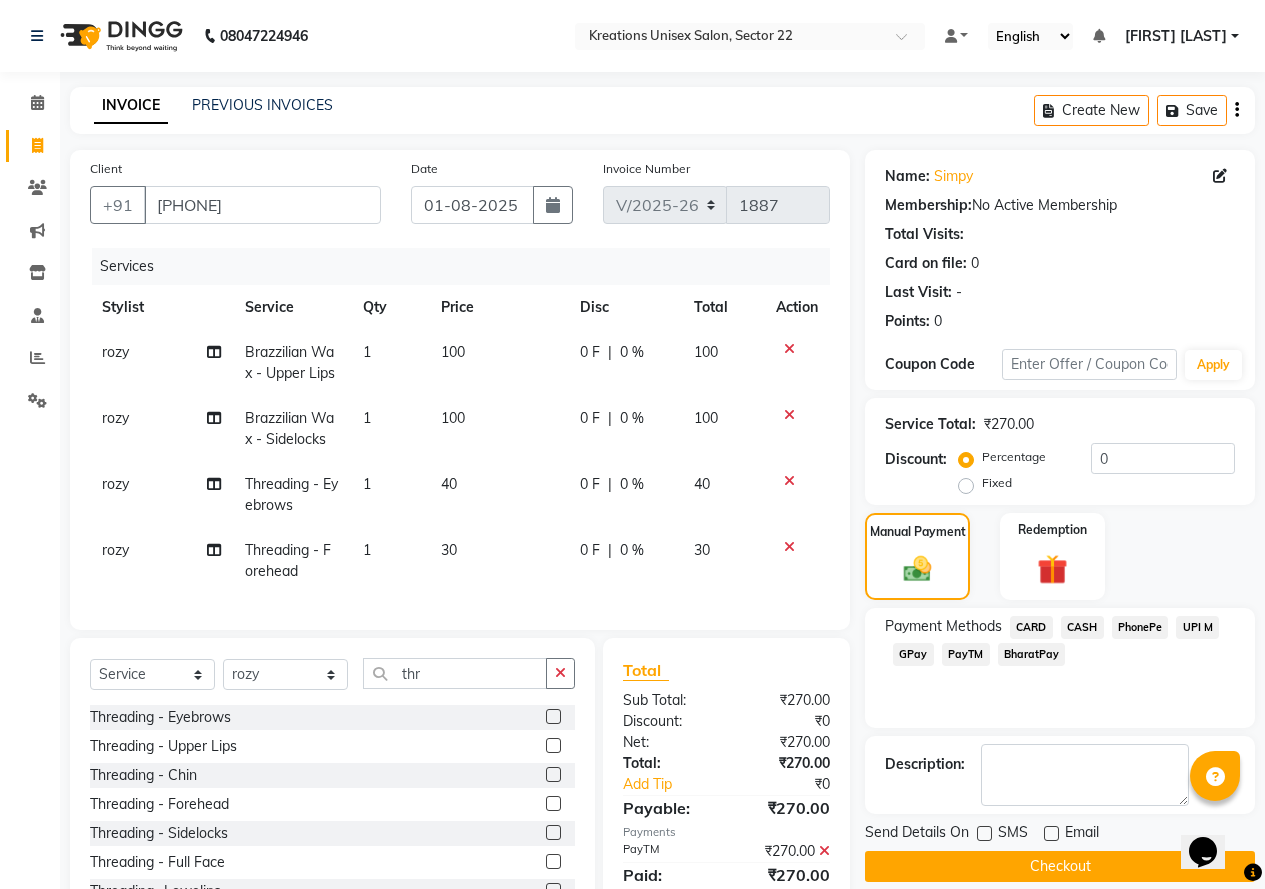 click on "Checkout" 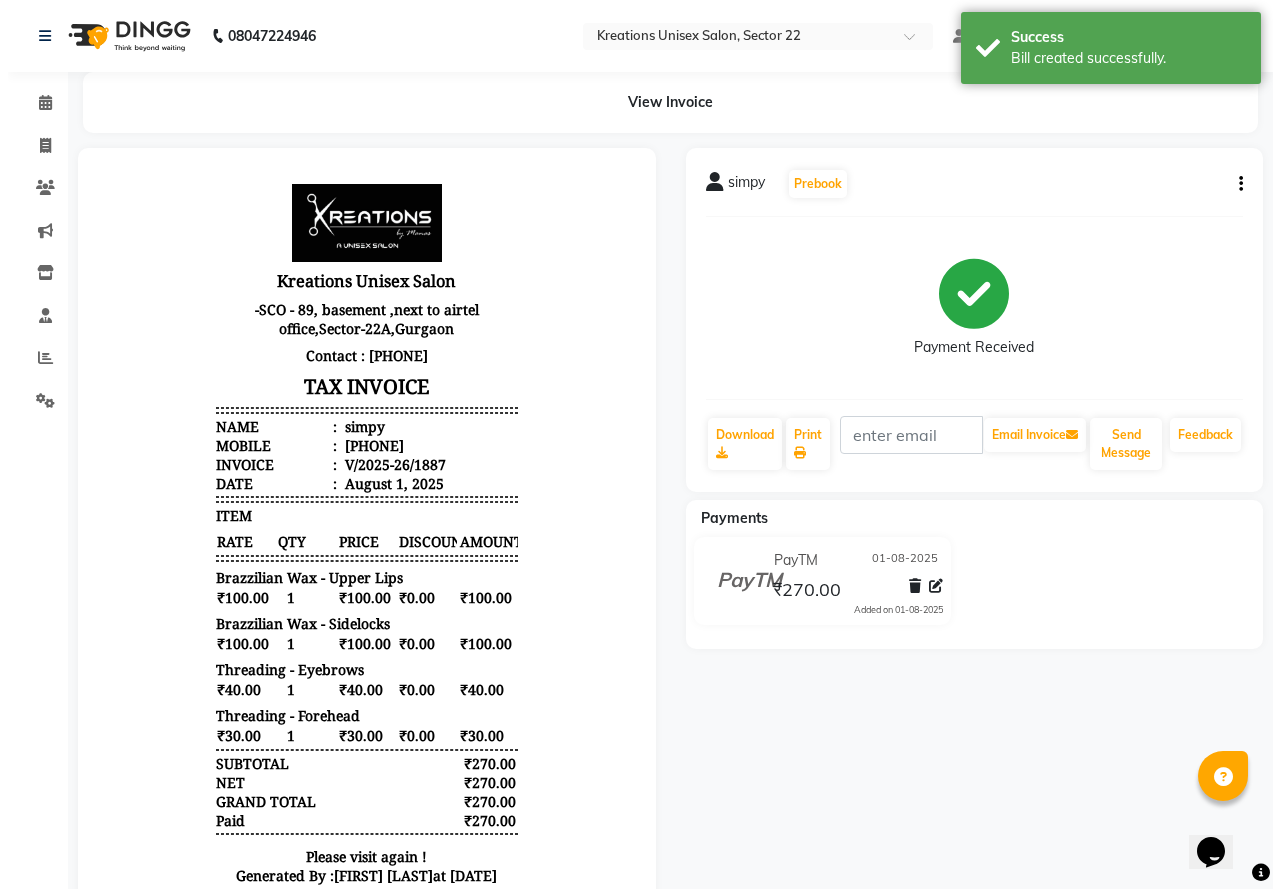 scroll, scrollTop: 0, scrollLeft: 0, axis: both 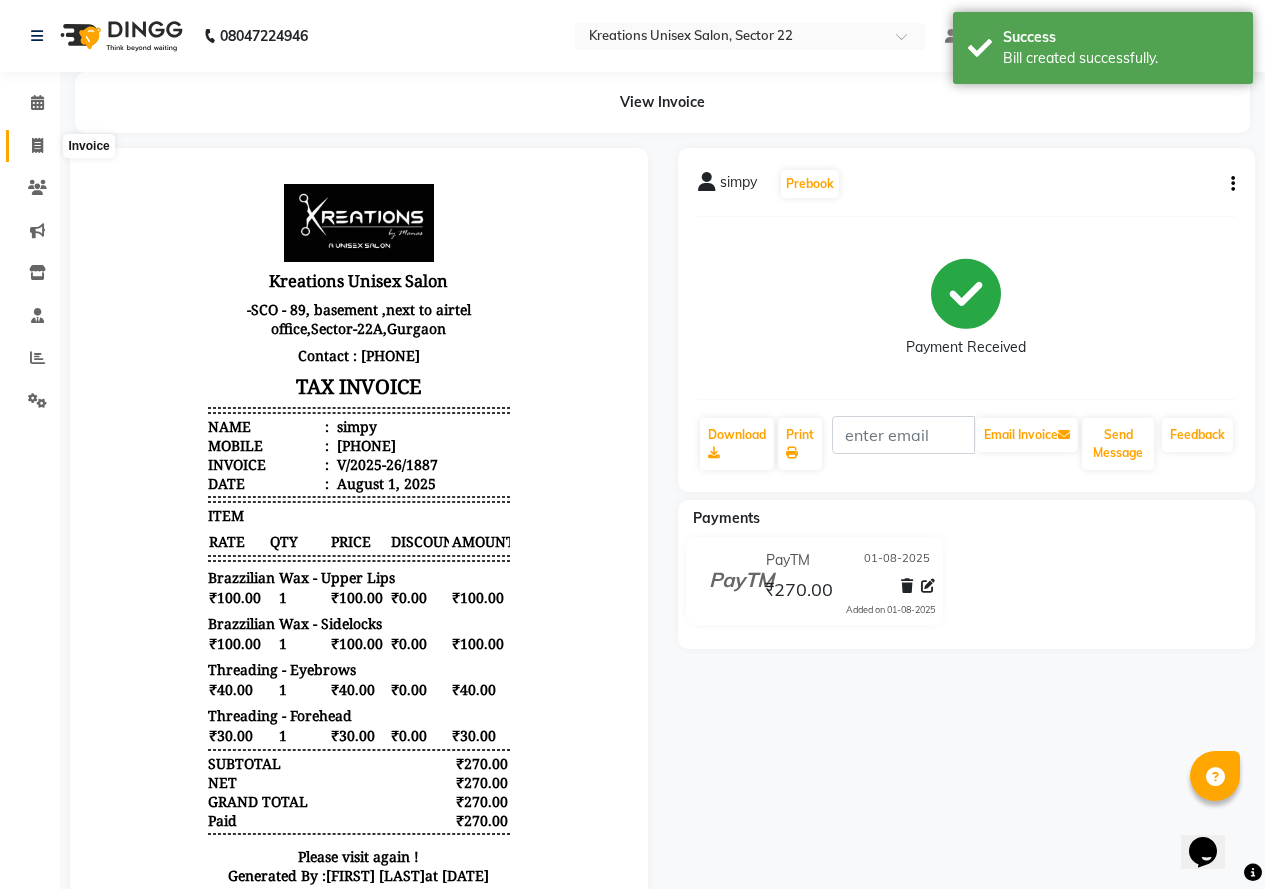 click 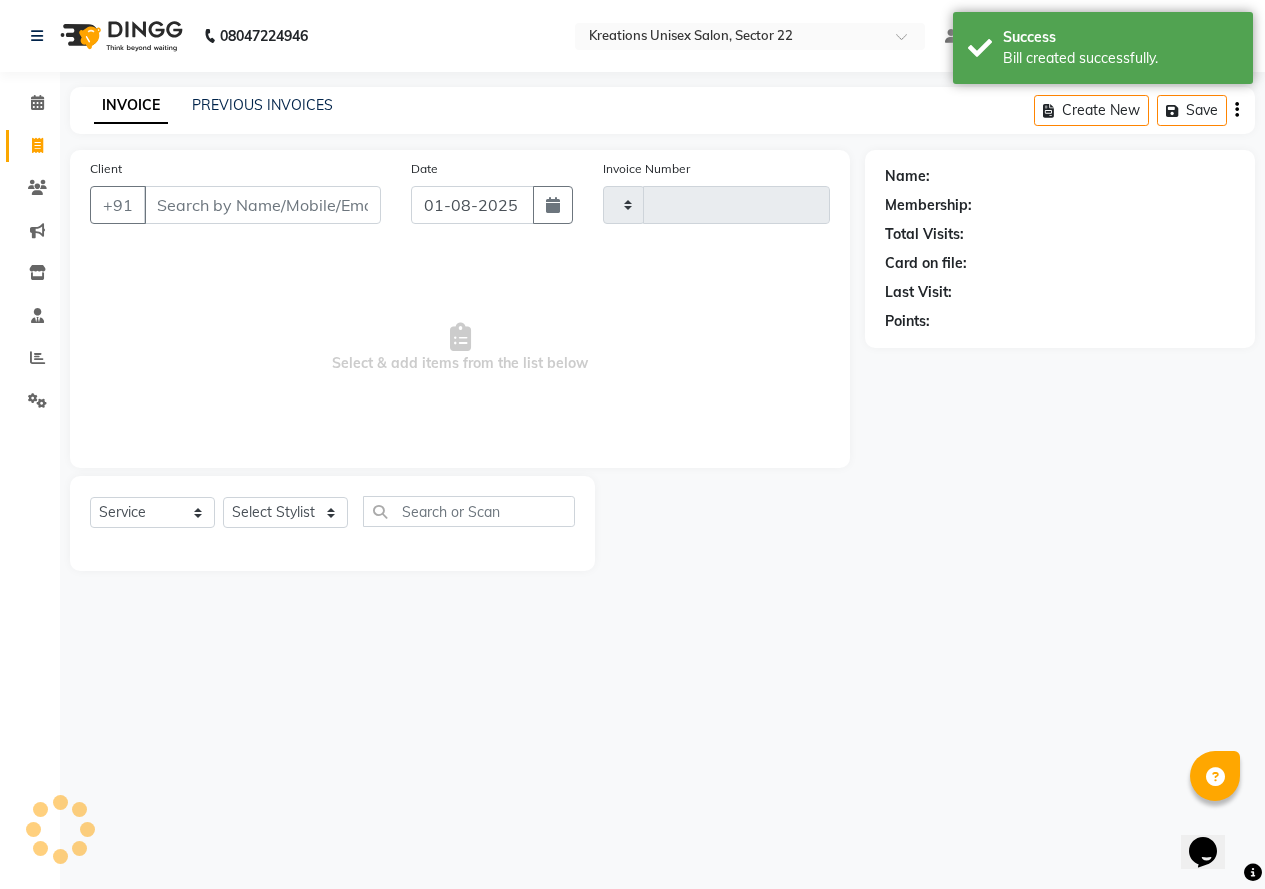 type on "1888" 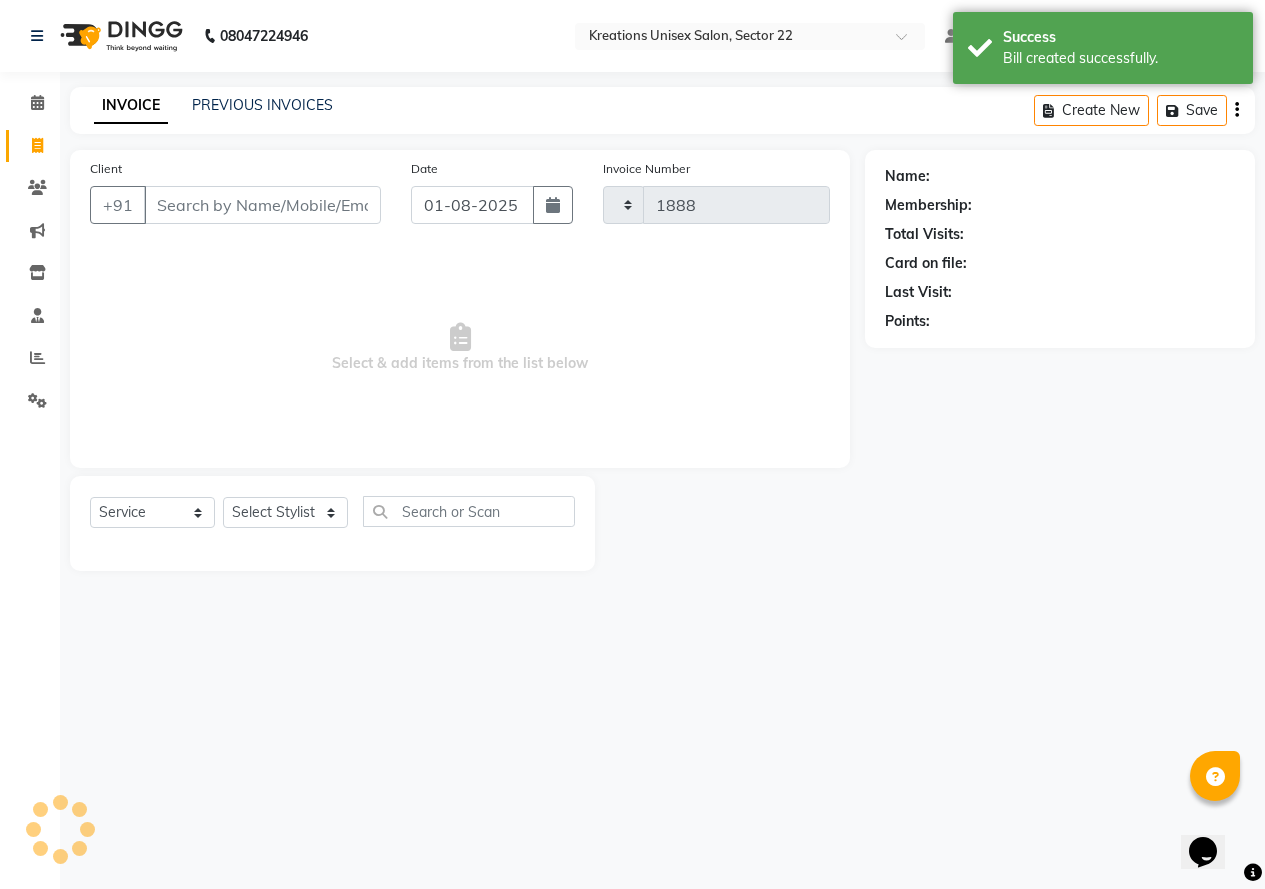 select on "6170" 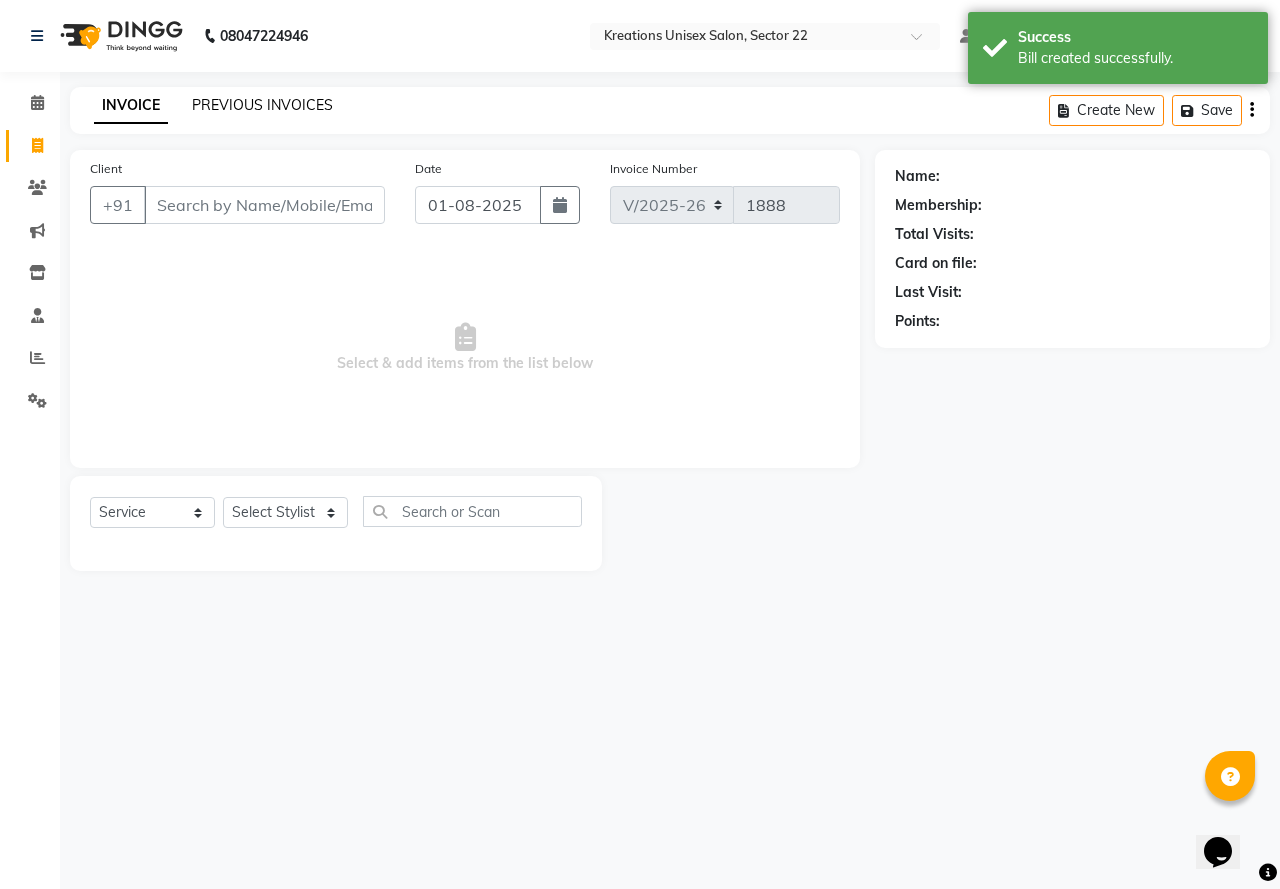 click on "PREVIOUS INVOICES" 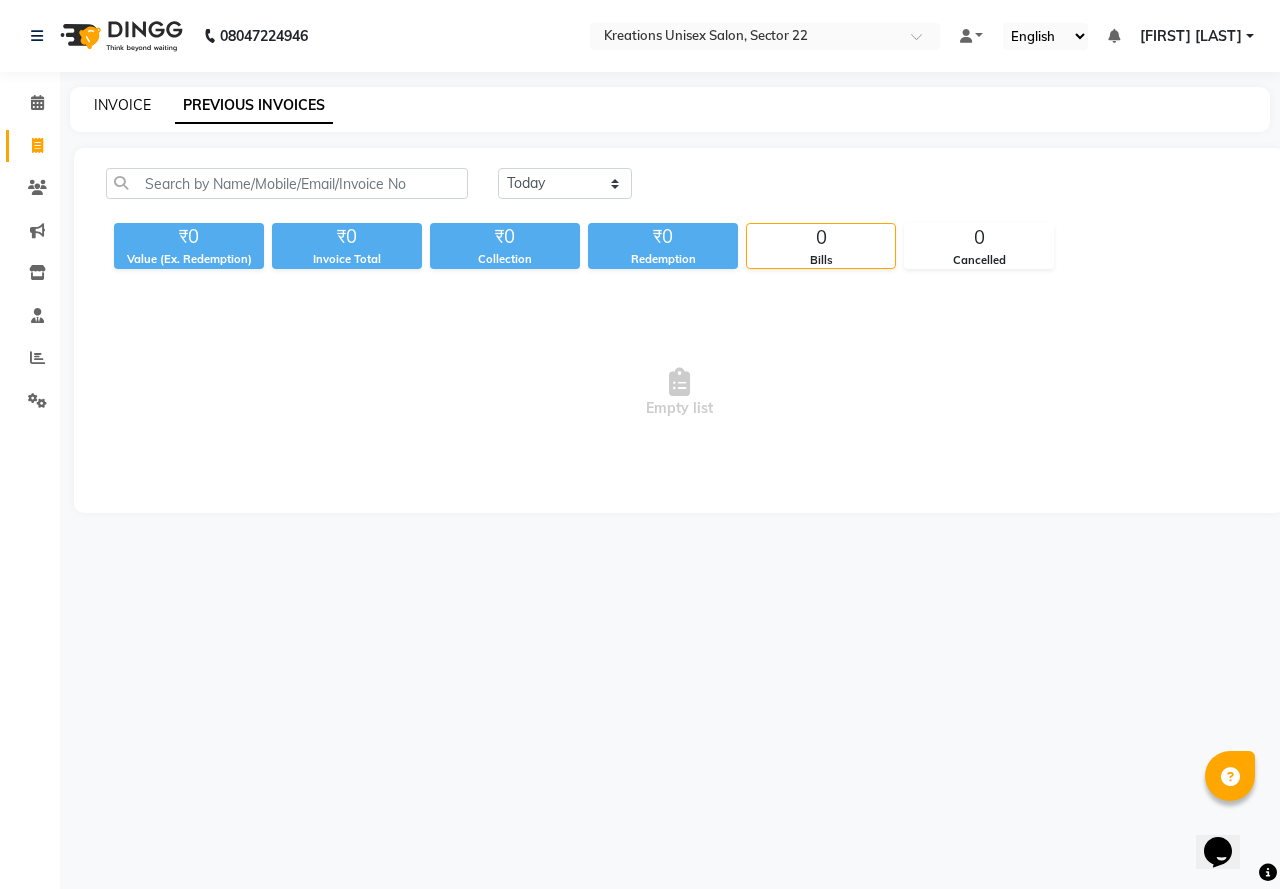 click on "INVOICE" 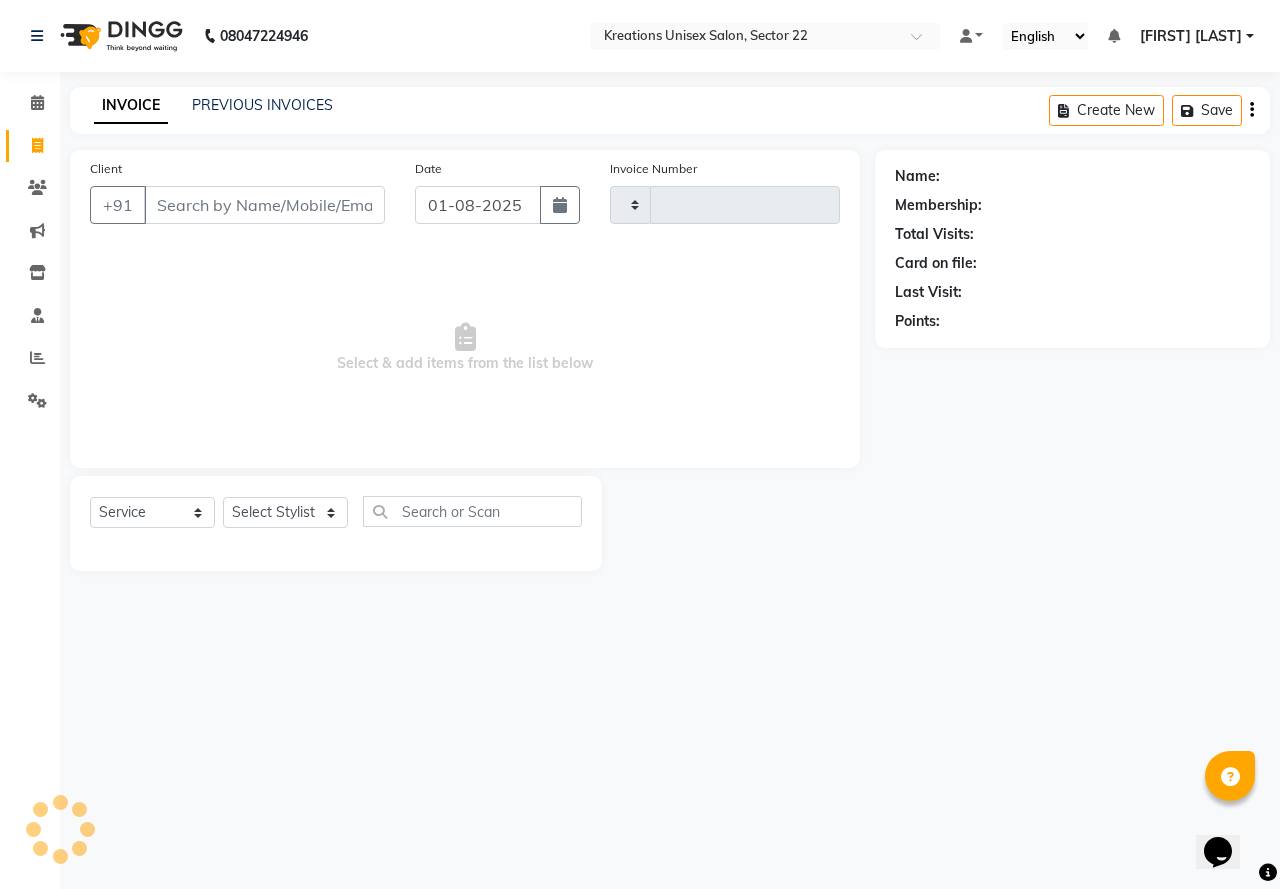 type on "1888" 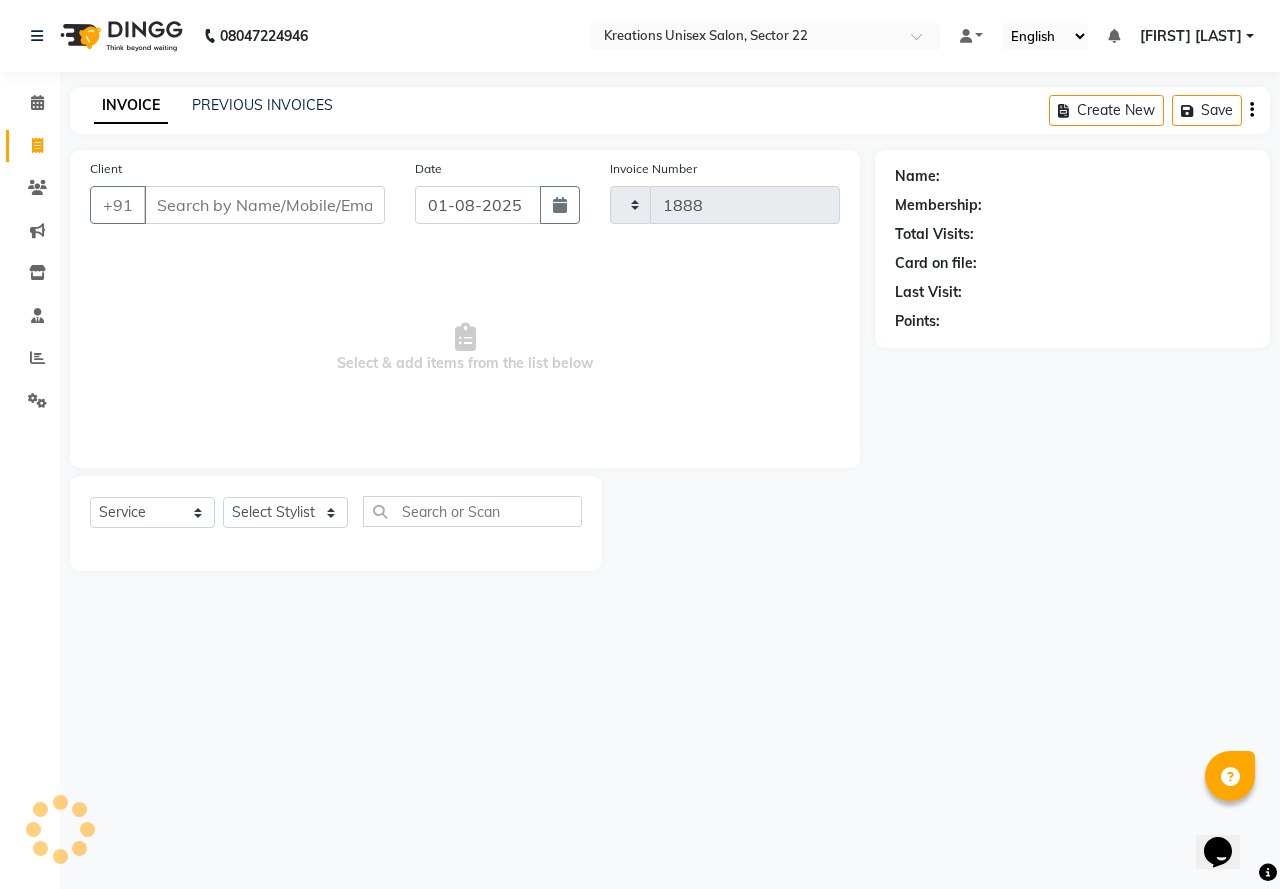 select on "6170" 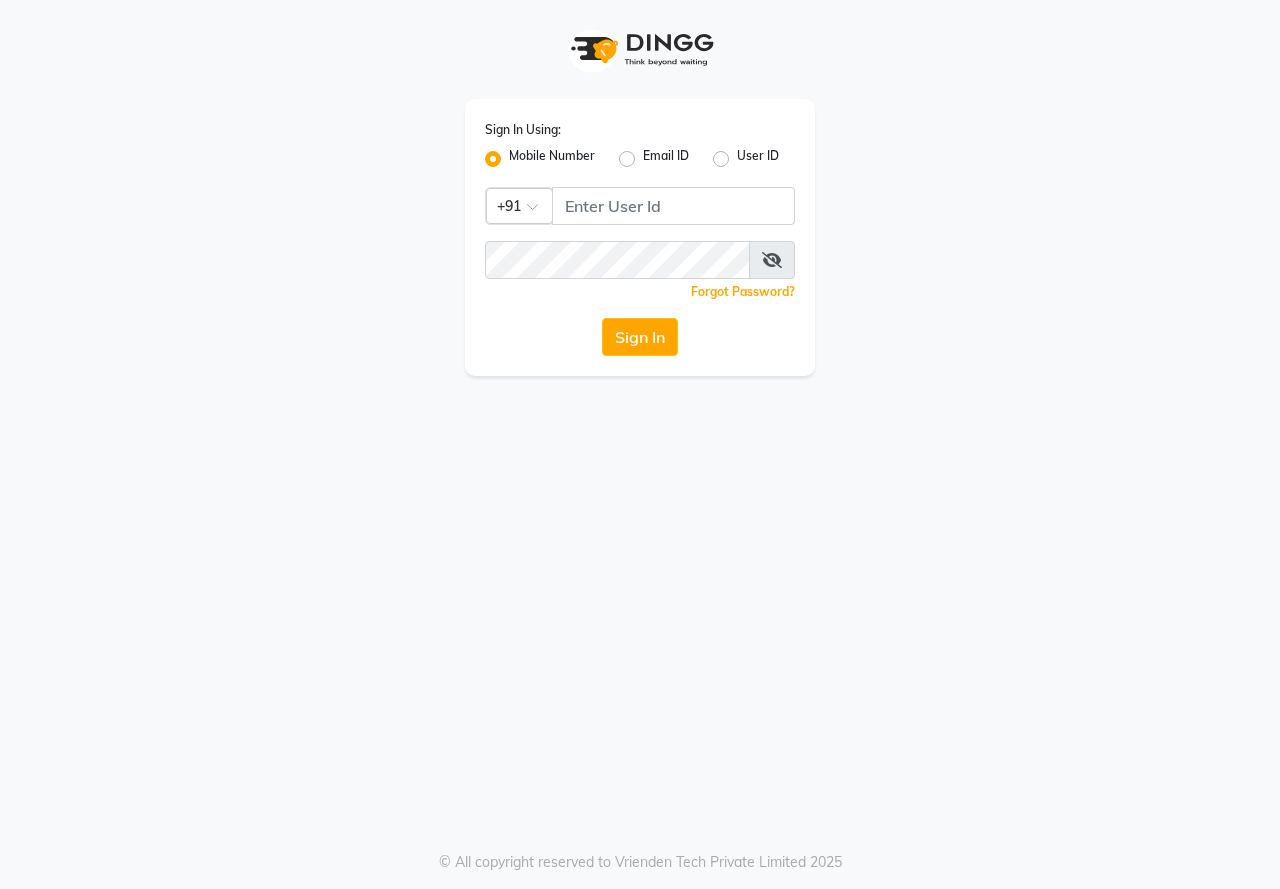scroll, scrollTop: 0, scrollLeft: 0, axis: both 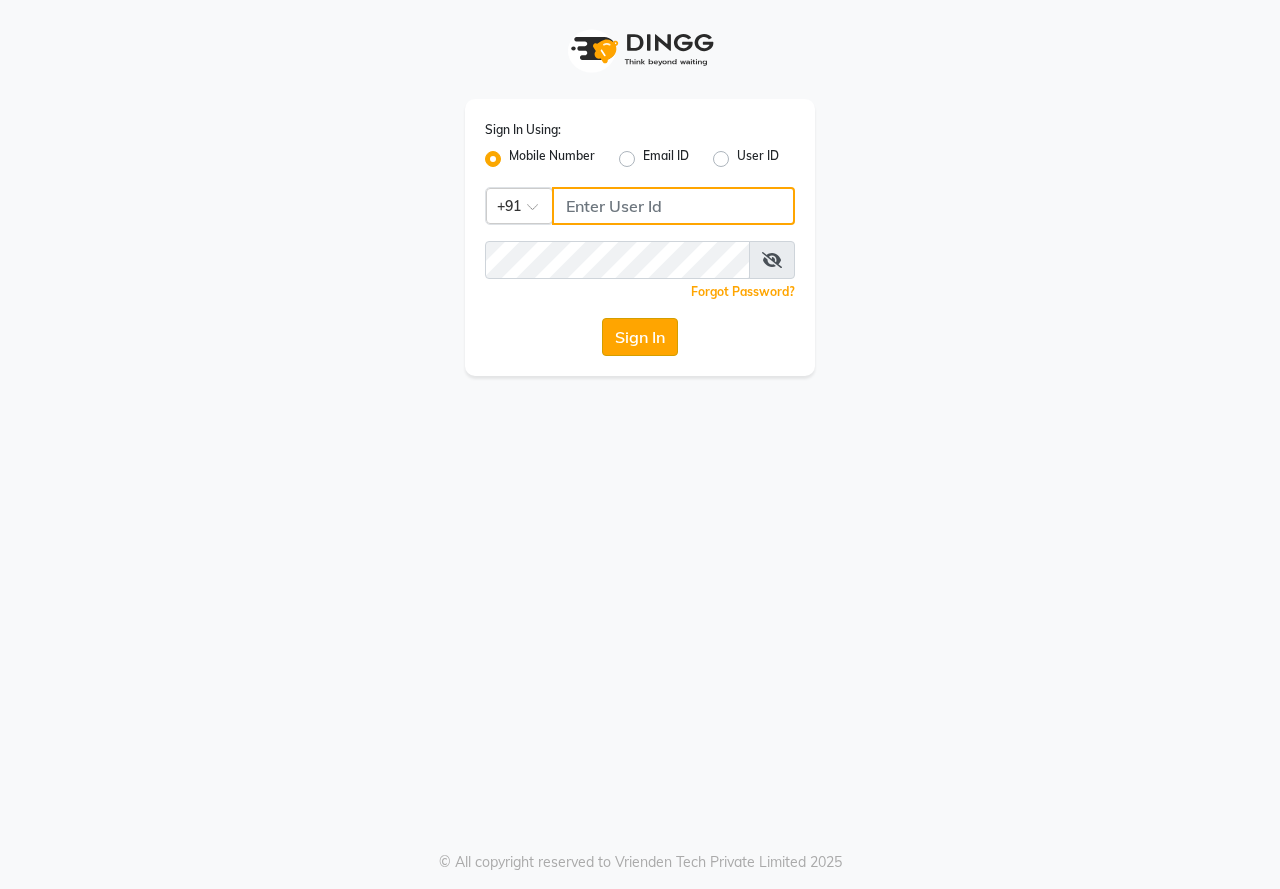 type on "8448860887" 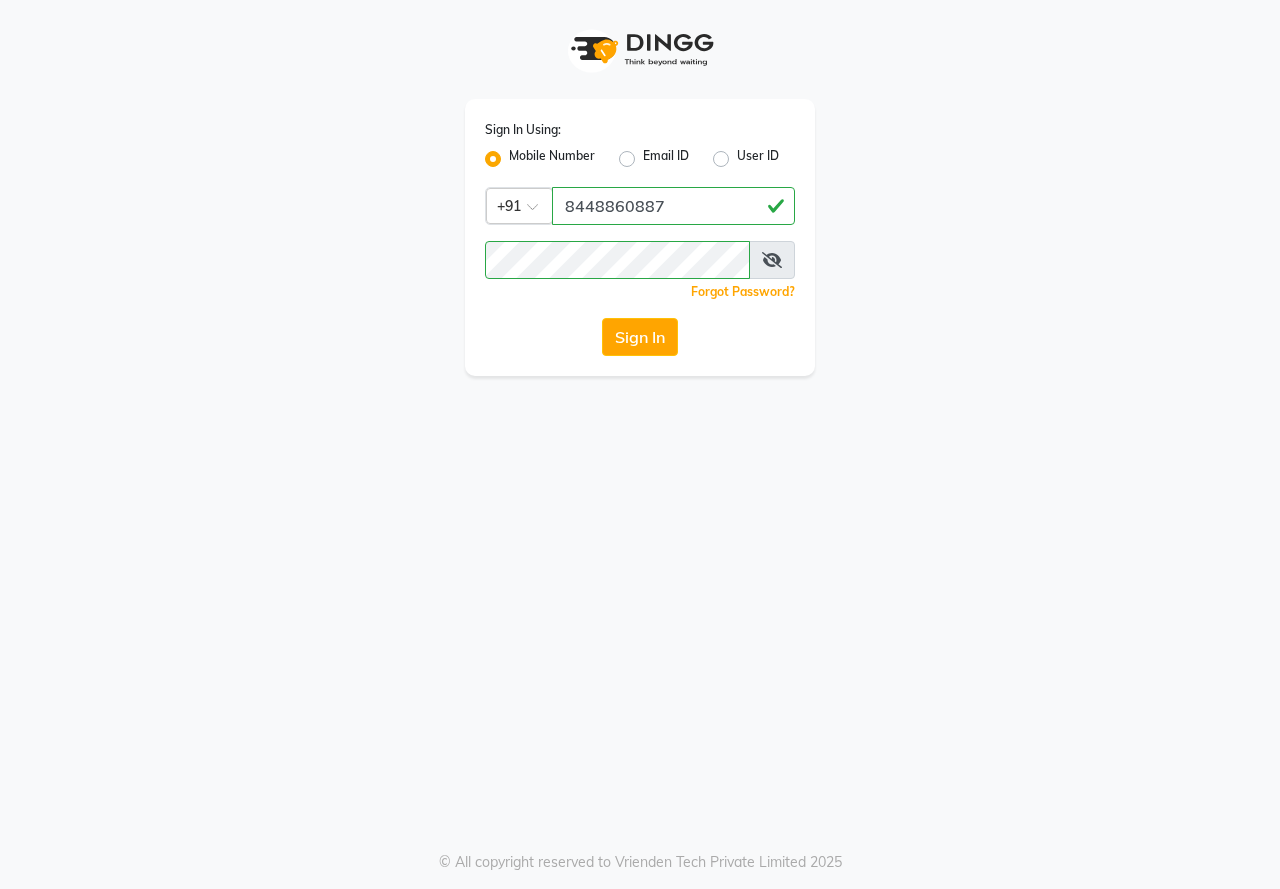 click on "Sign In" 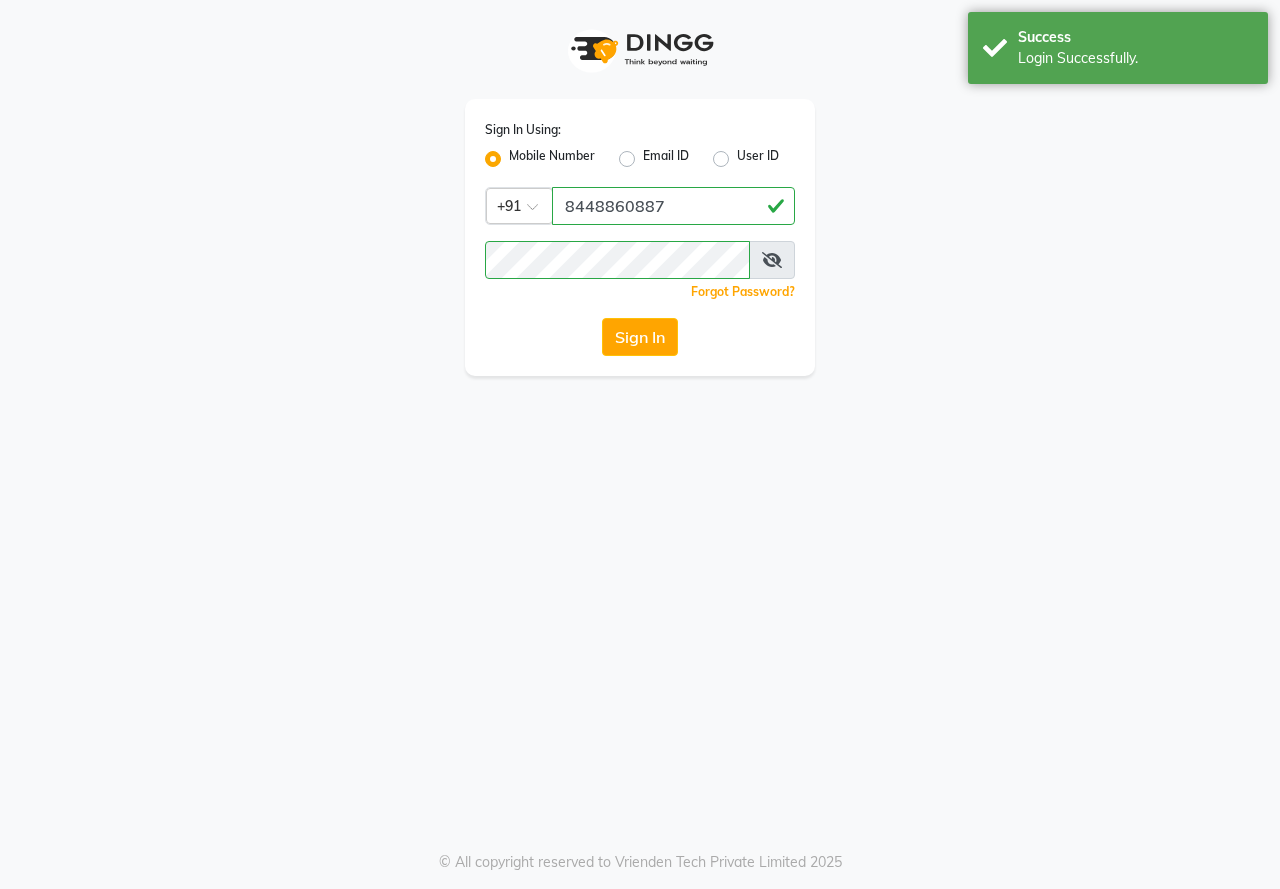 select on "service" 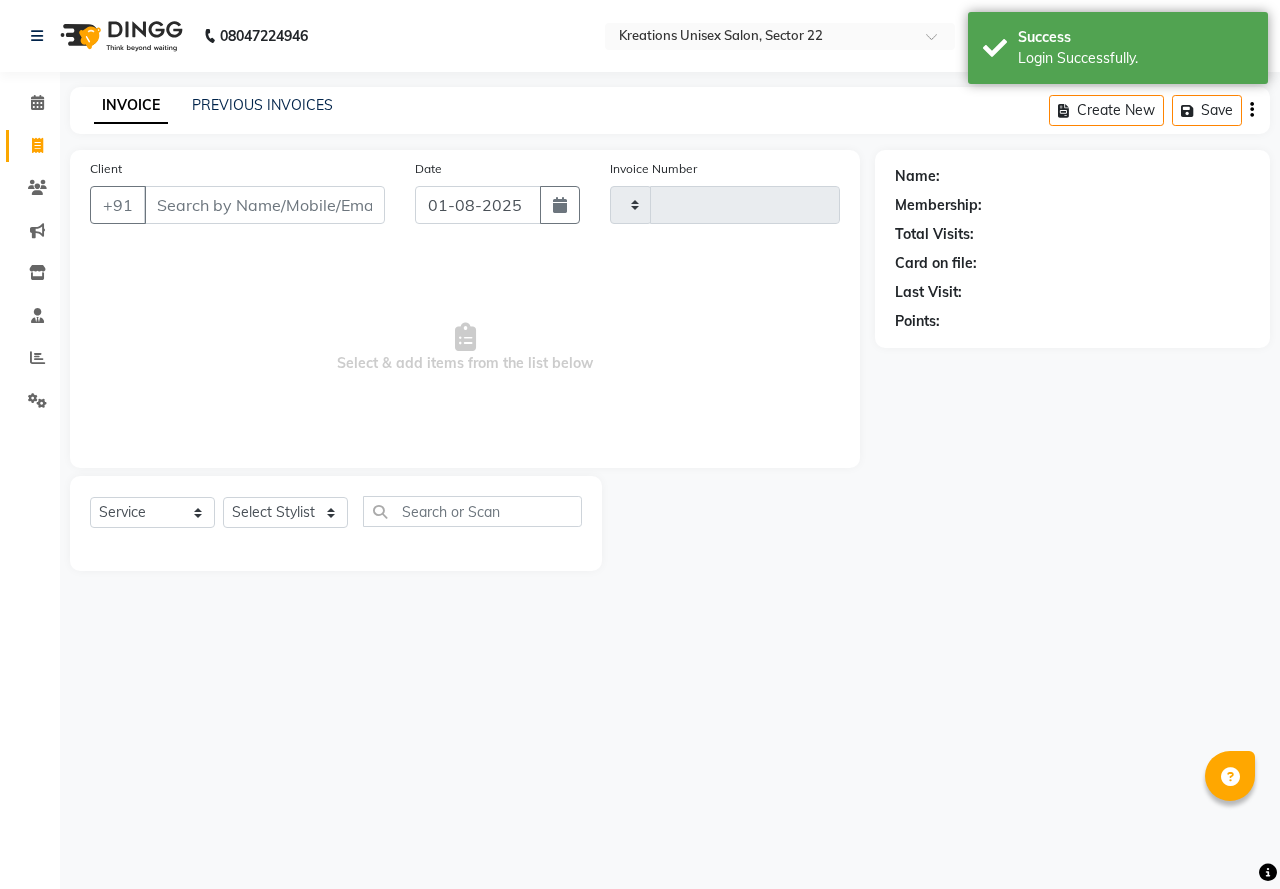 type on "1888" 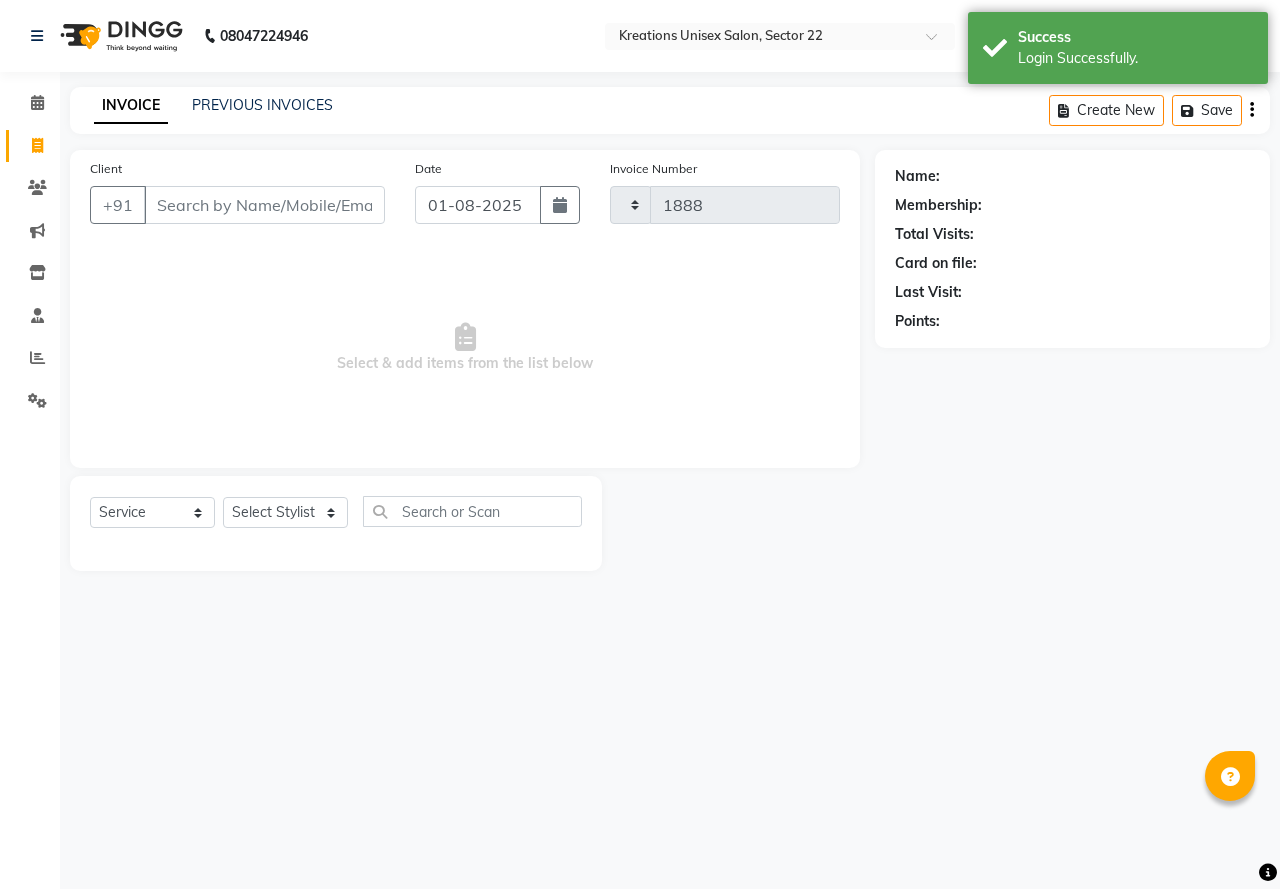 select on "6170" 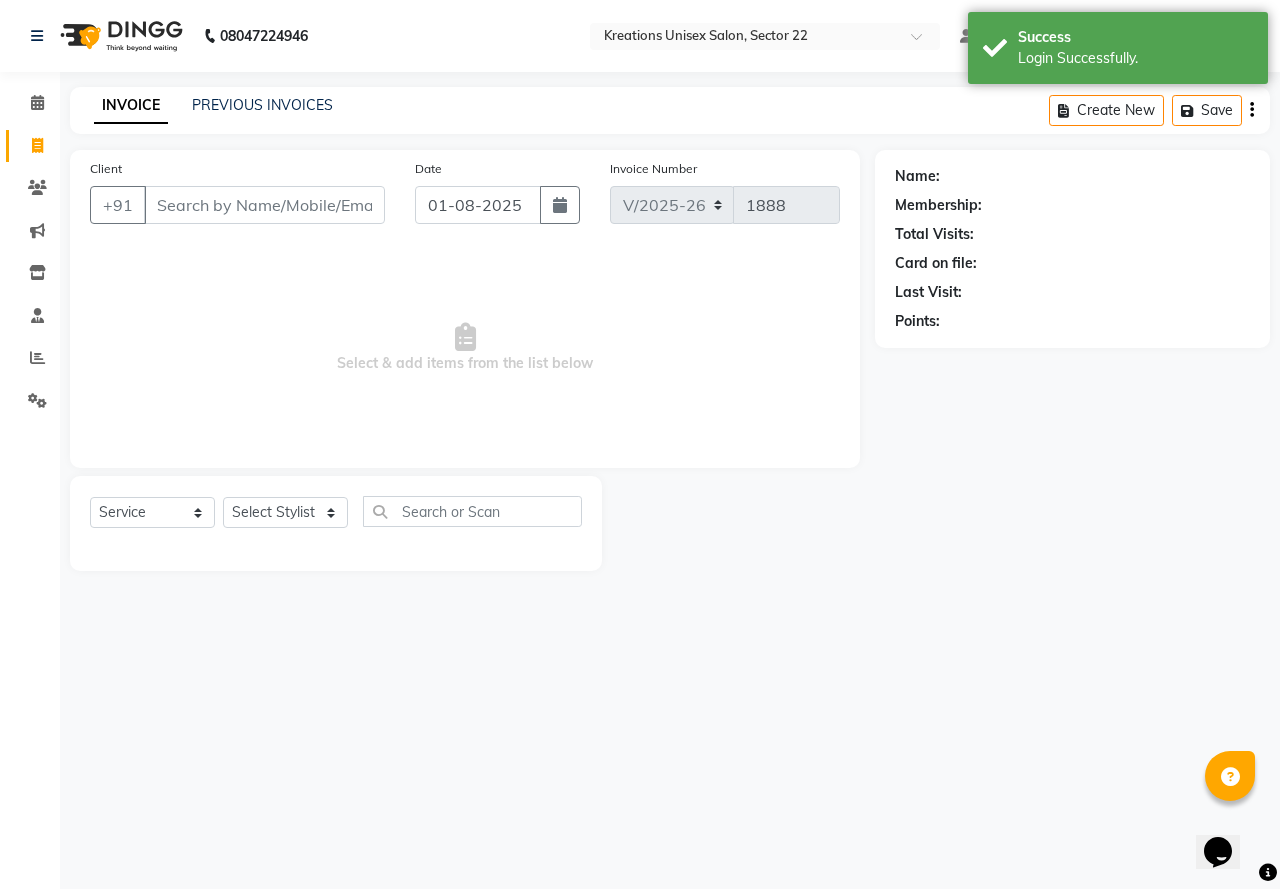 scroll, scrollTop: 0, scrollLeft: 0, axis: both 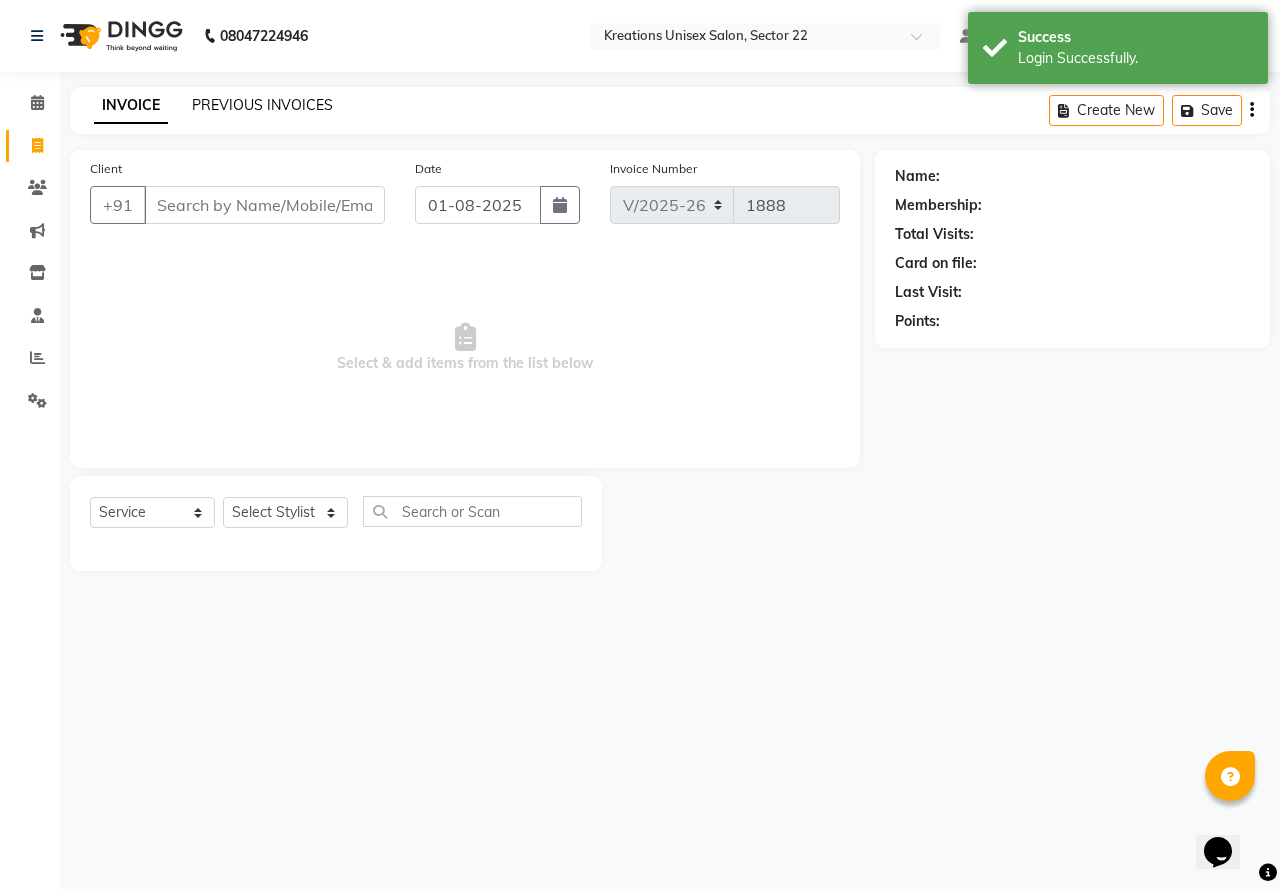 click on "PREVIOUS INVOICES" 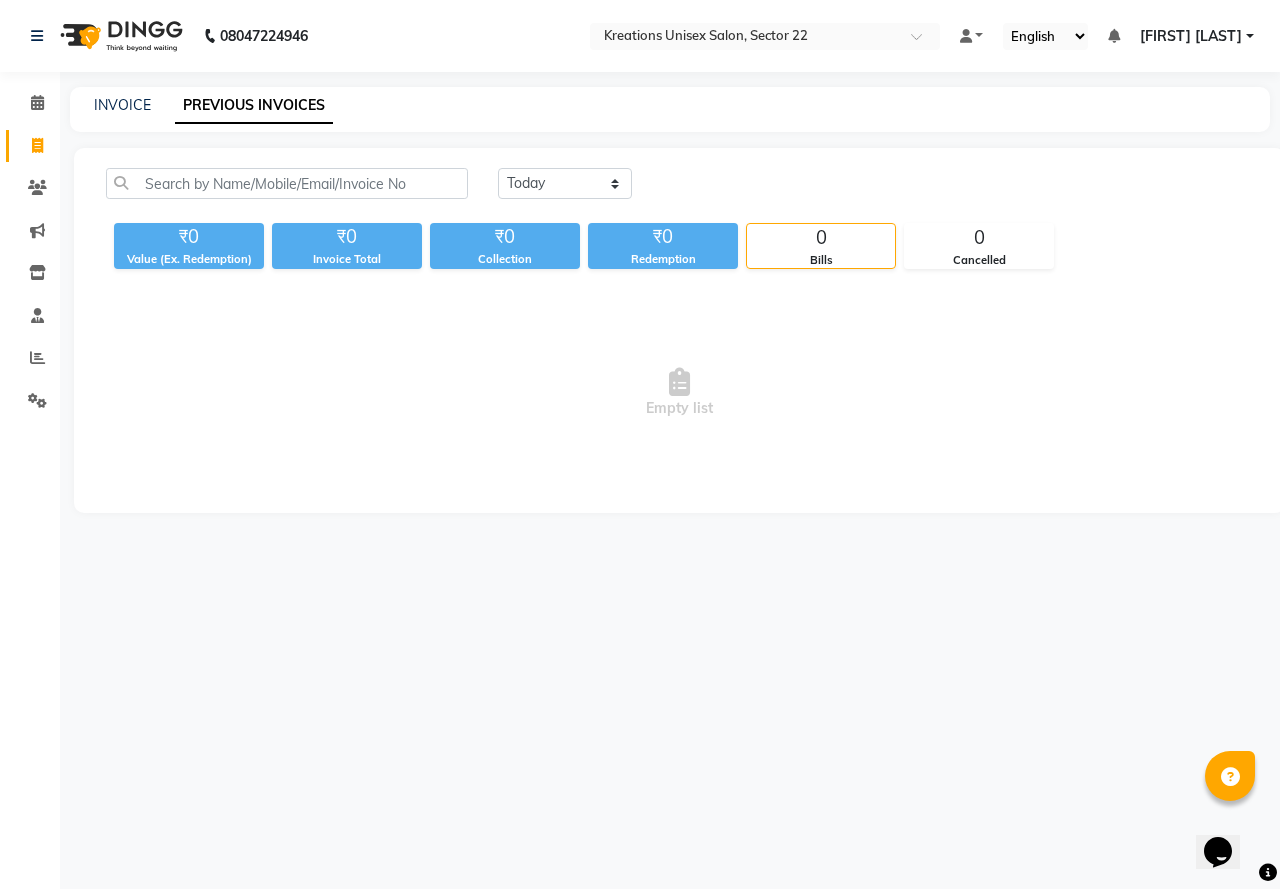 click on "₹0 Value (Ex. Redemption)" 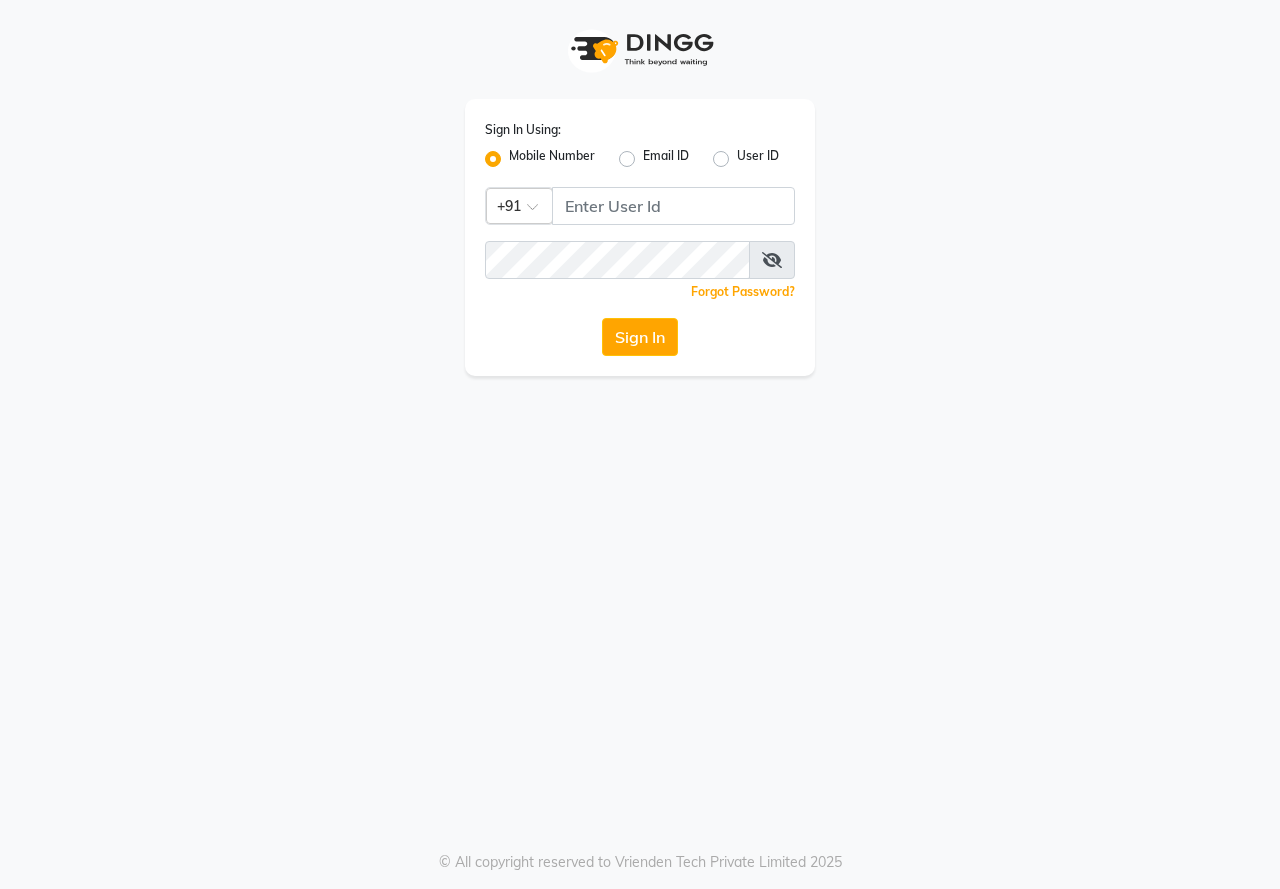 scroll, scrollTop: 0, scrollLeft: 0, axis: both 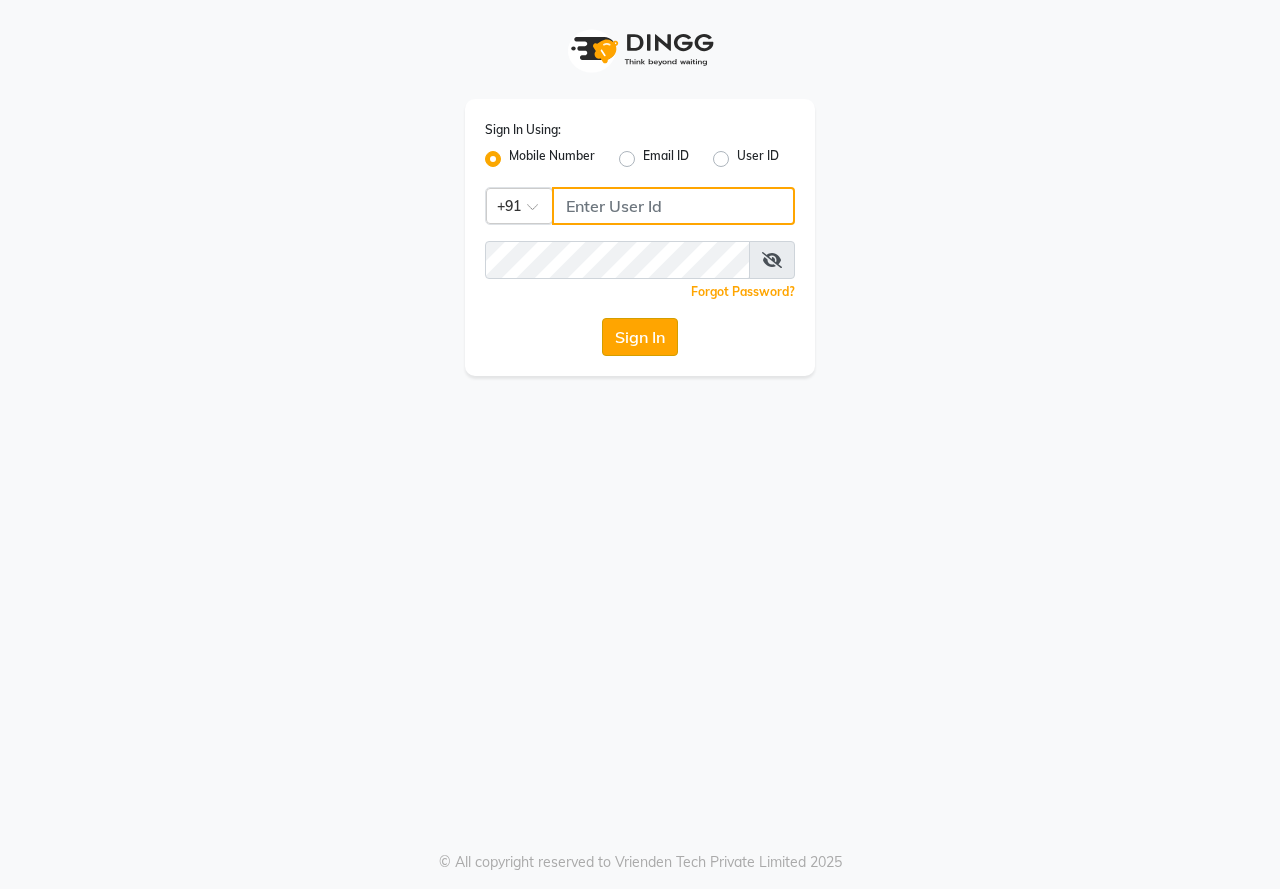 type on "8448860887" 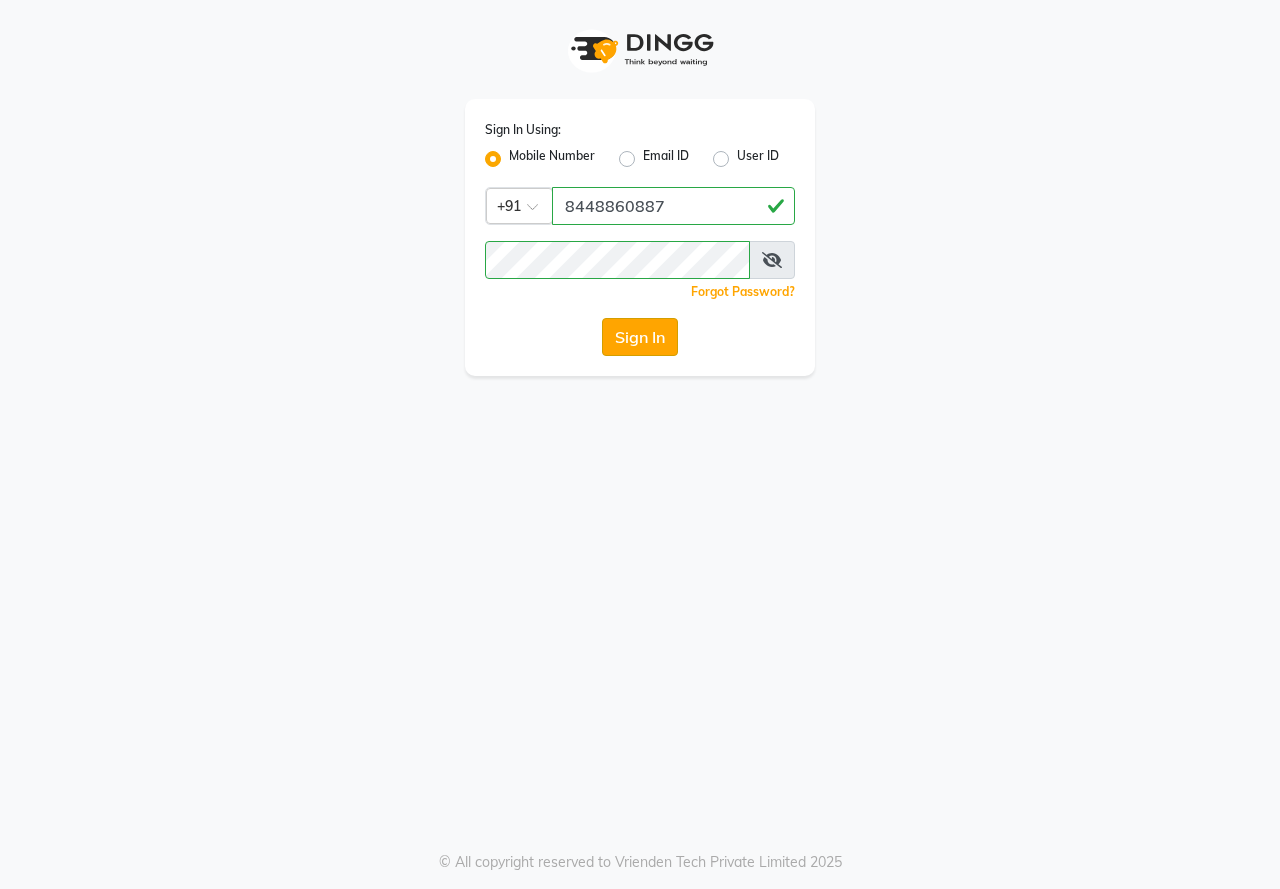 click on "Sign In" 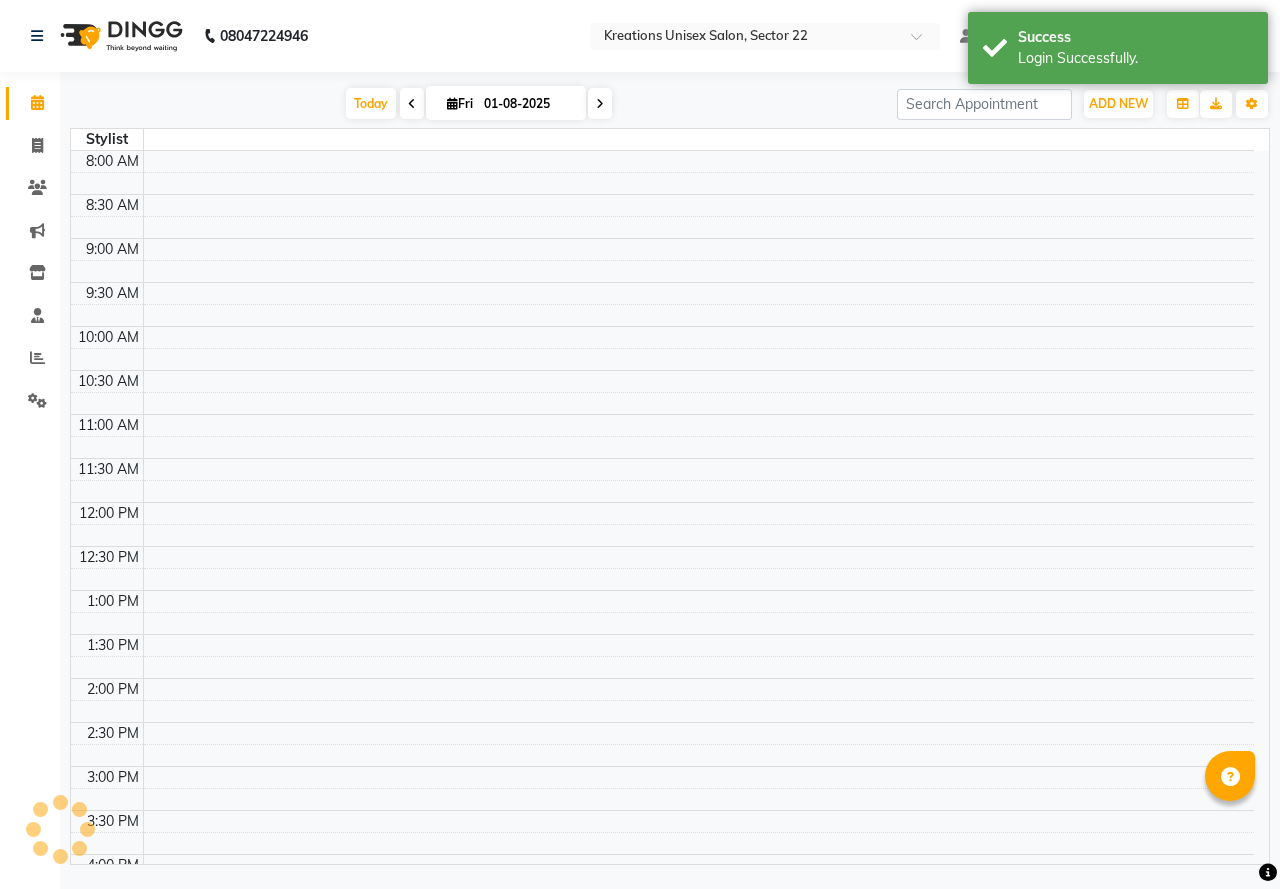 scroll, scrollTop: 0, scrollLeft: 0, axis: both 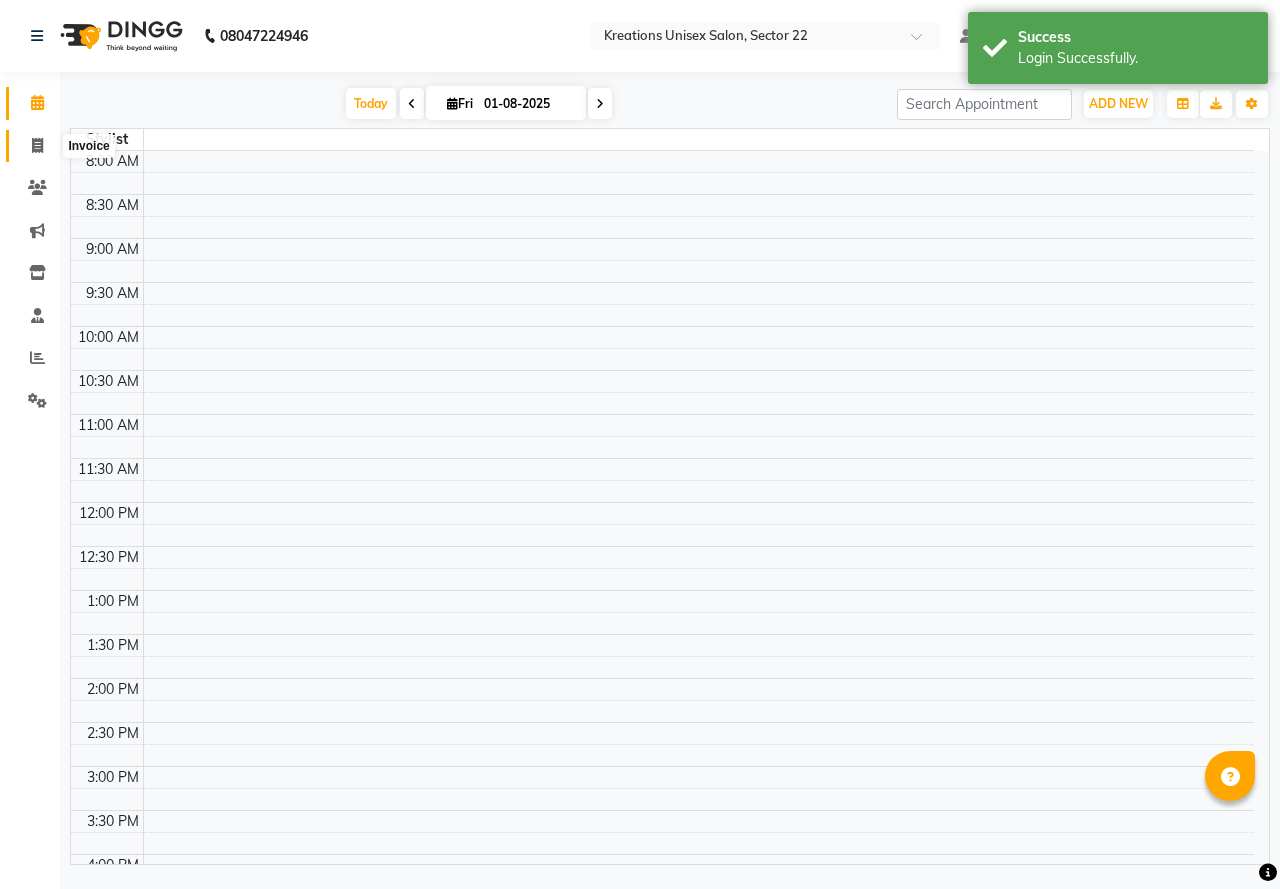 click 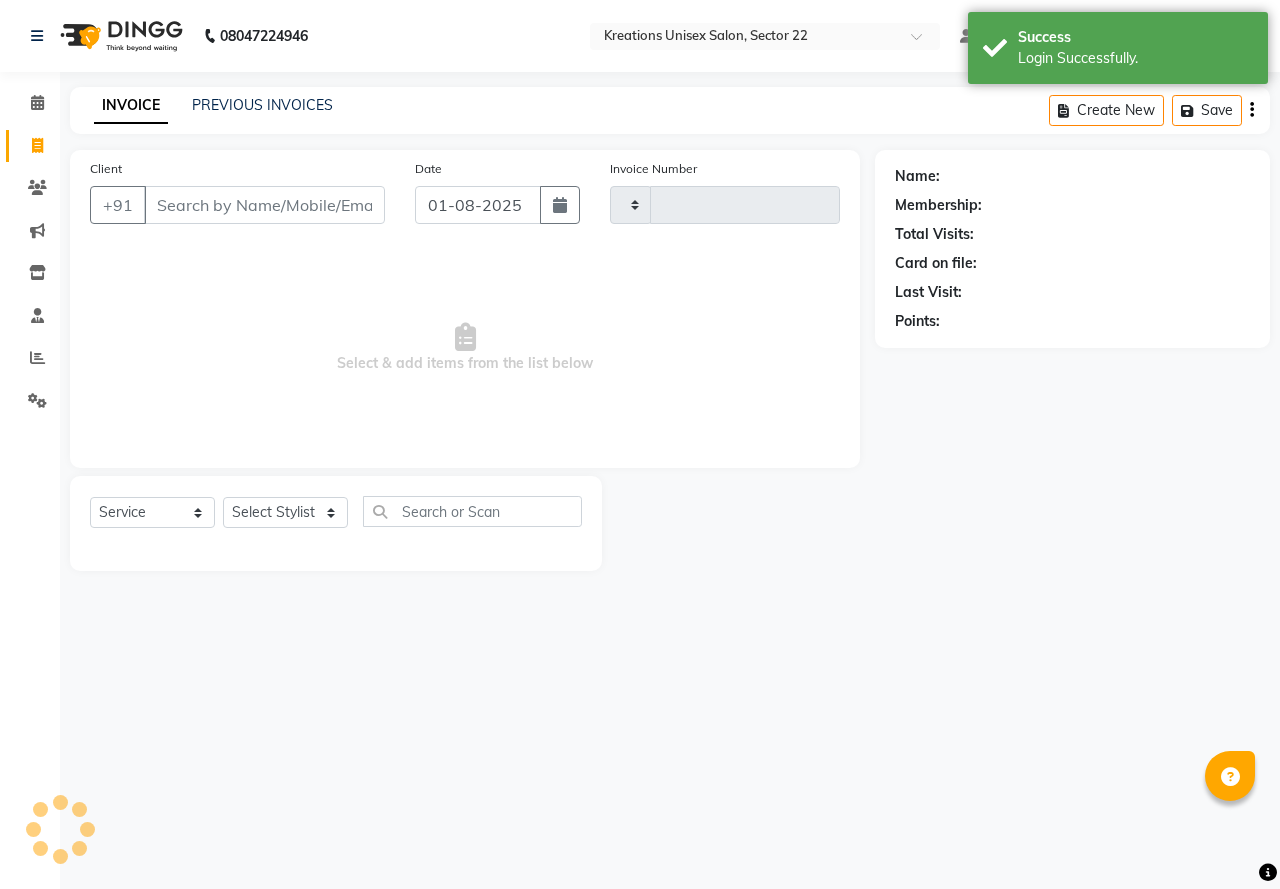 type on "1888" 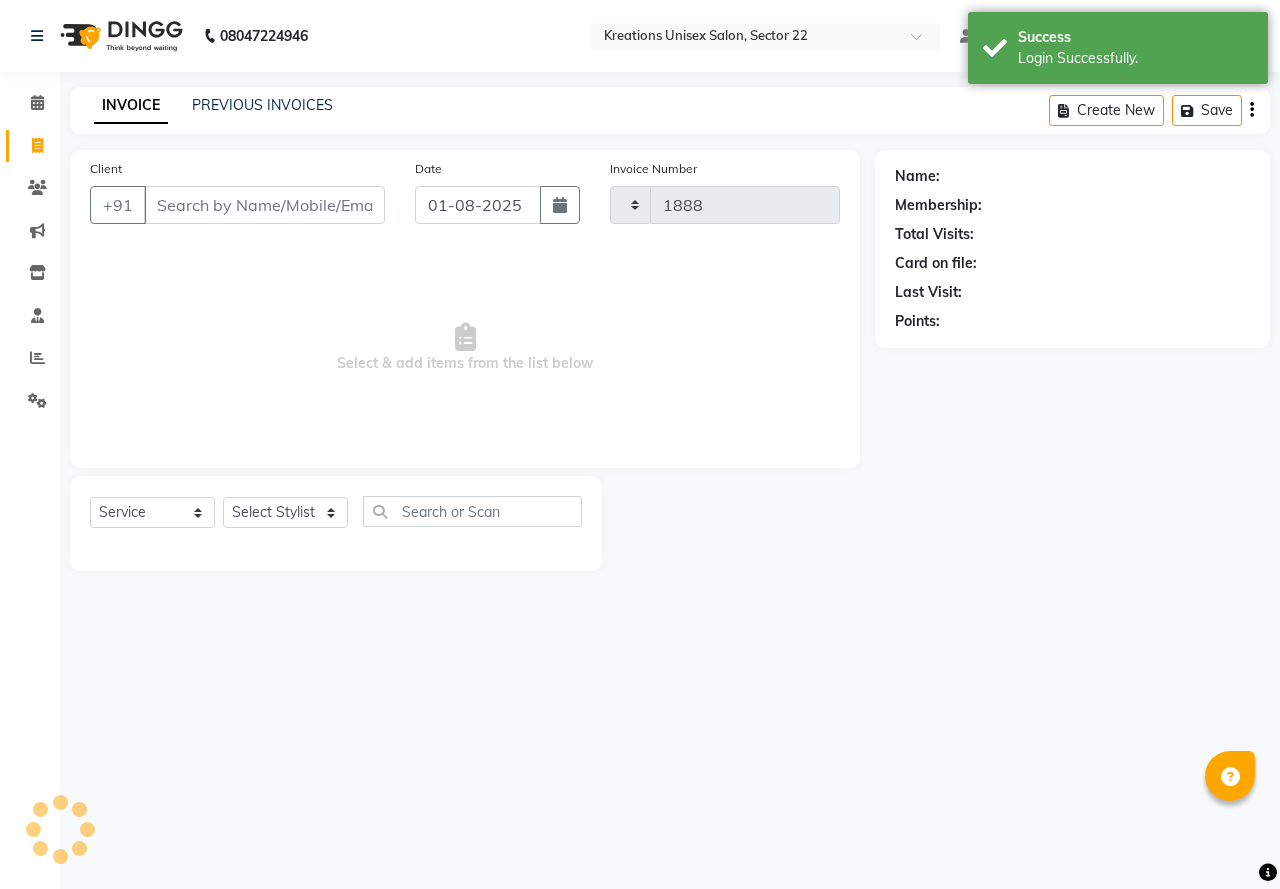 select on "6170" 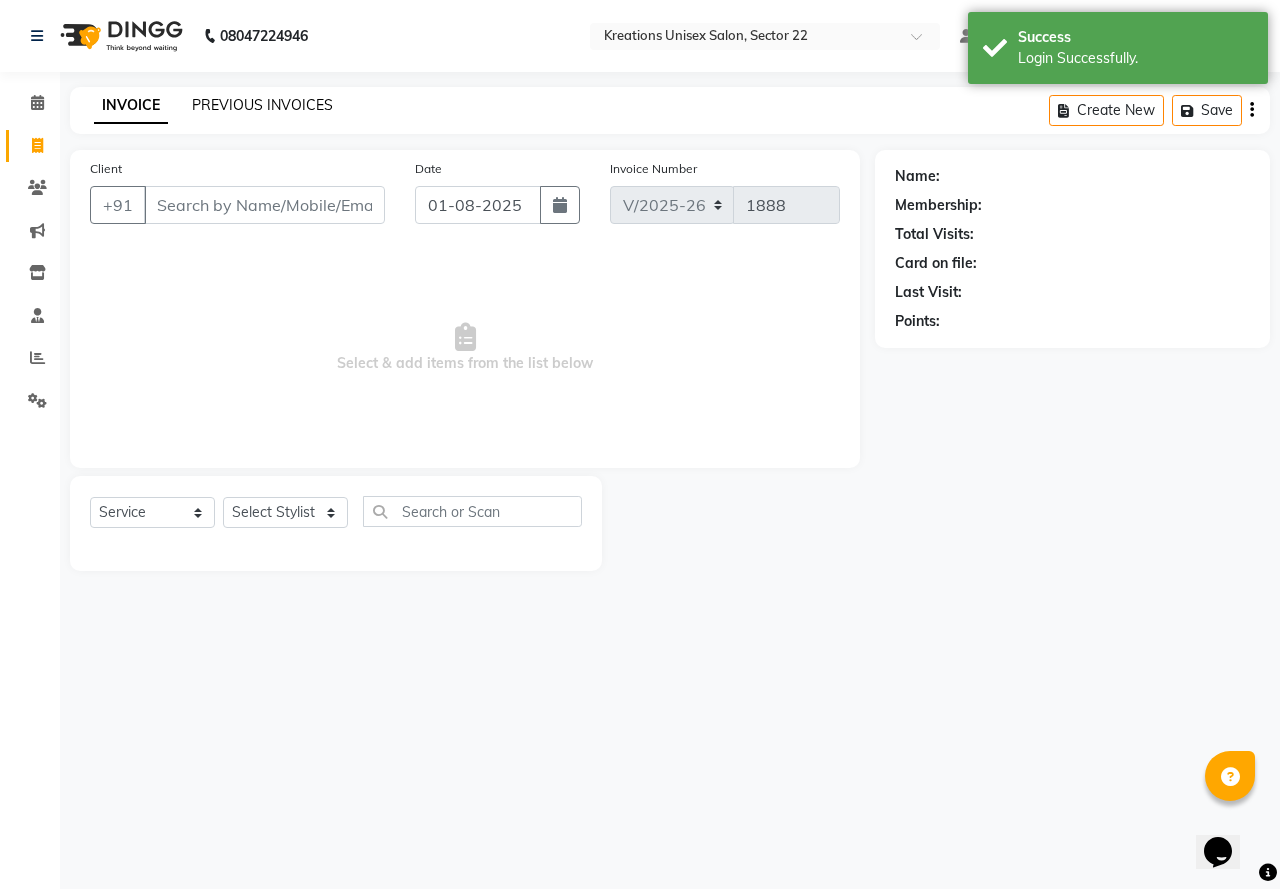 click on "PREVIOUS INVOICES" 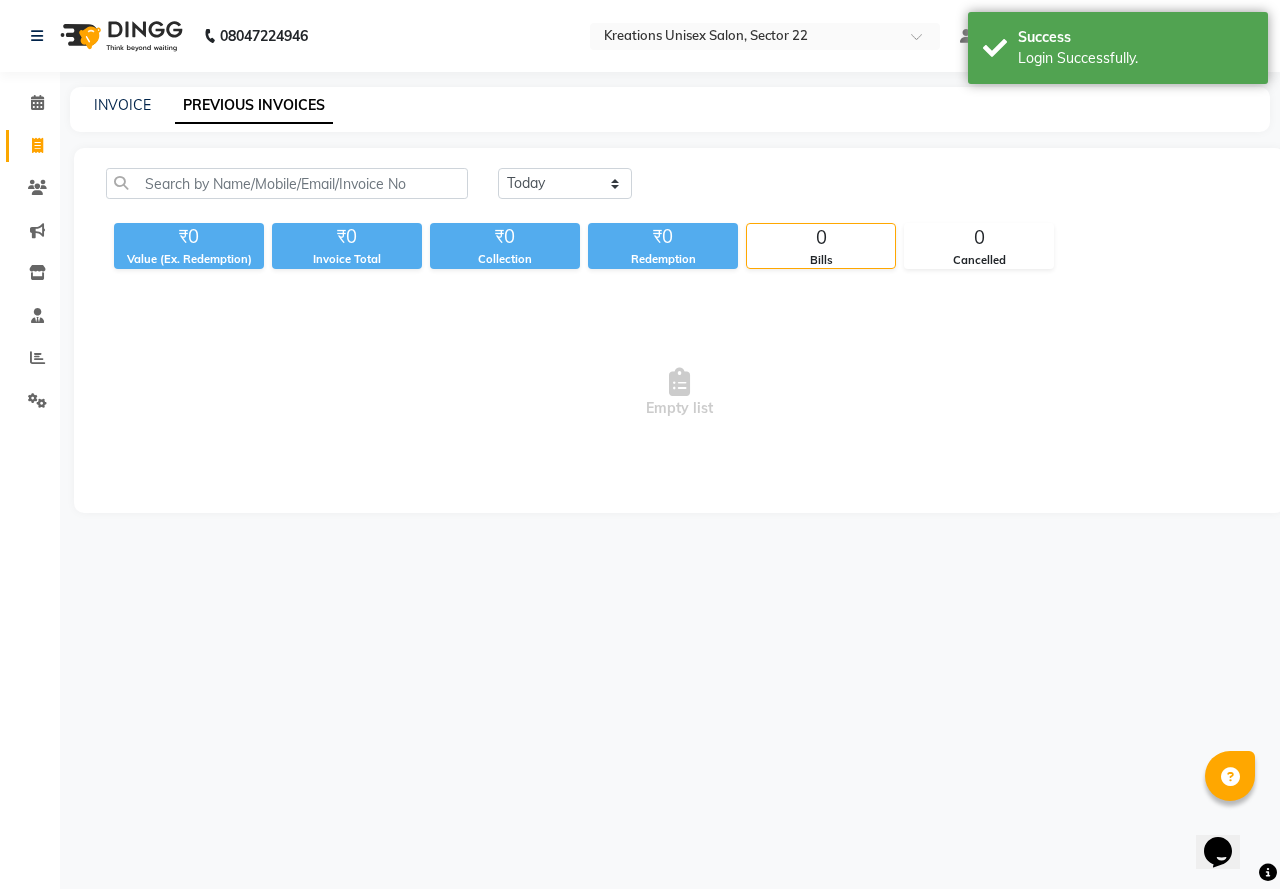 scroll, scrollTop: 0, scrollLeft: 0, axis: both 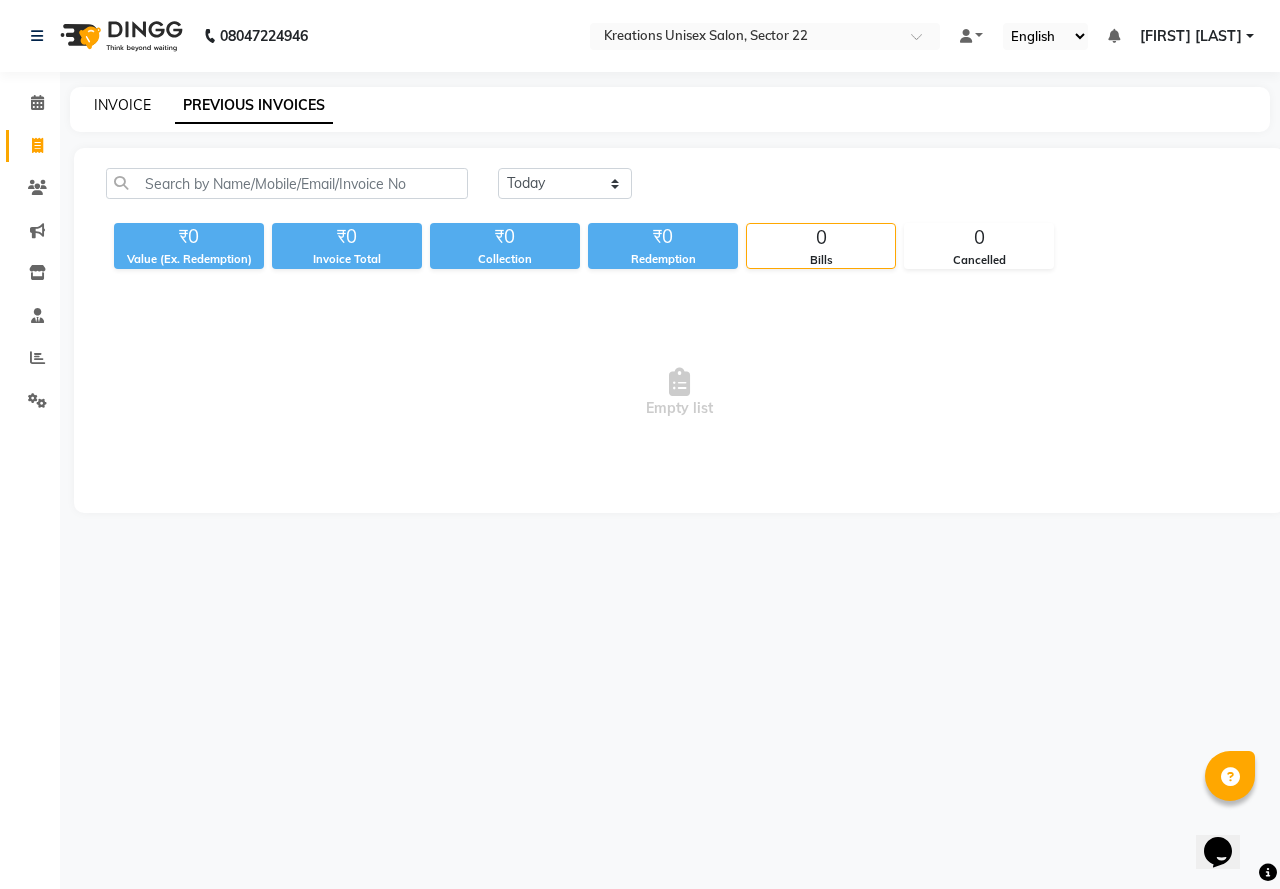 click on "INVOICE" 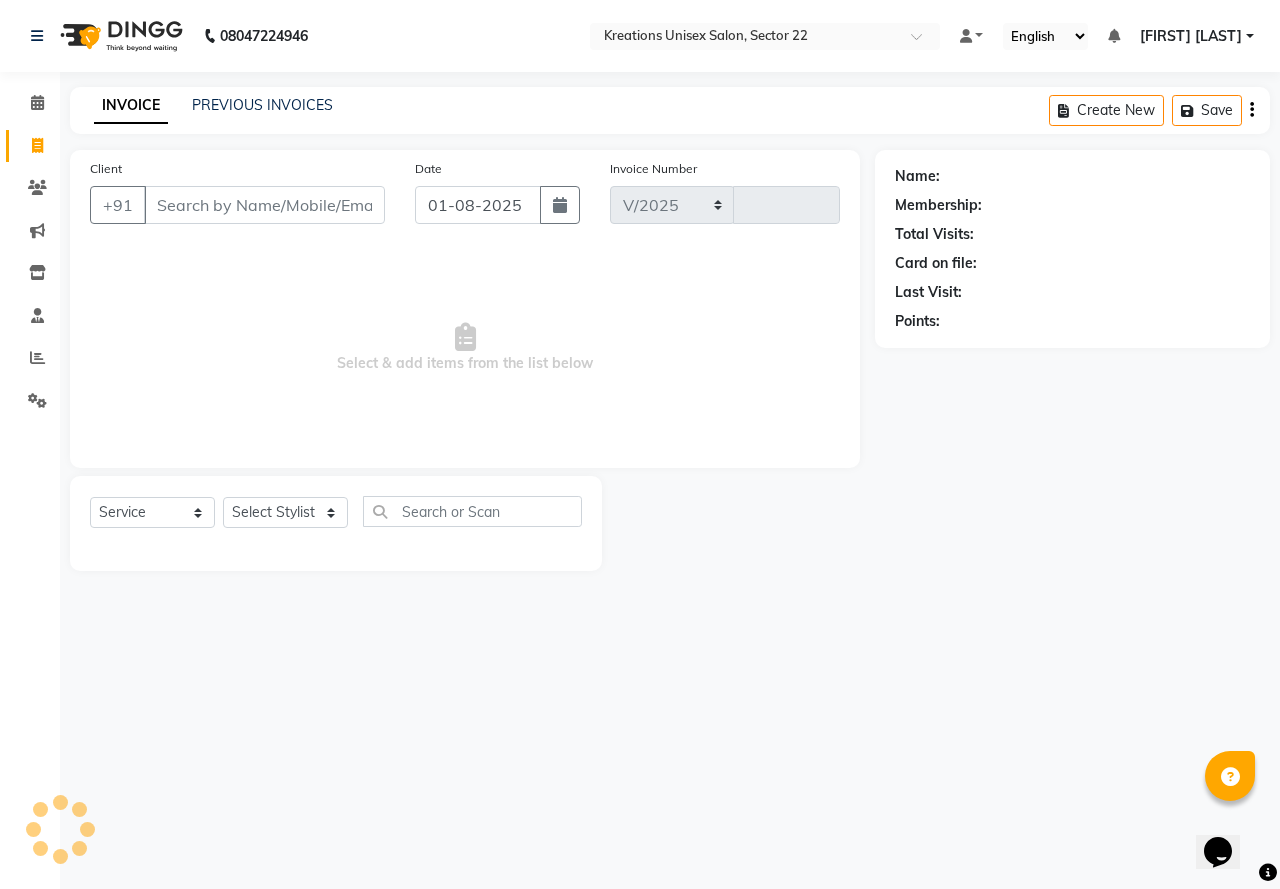 select on "6170" 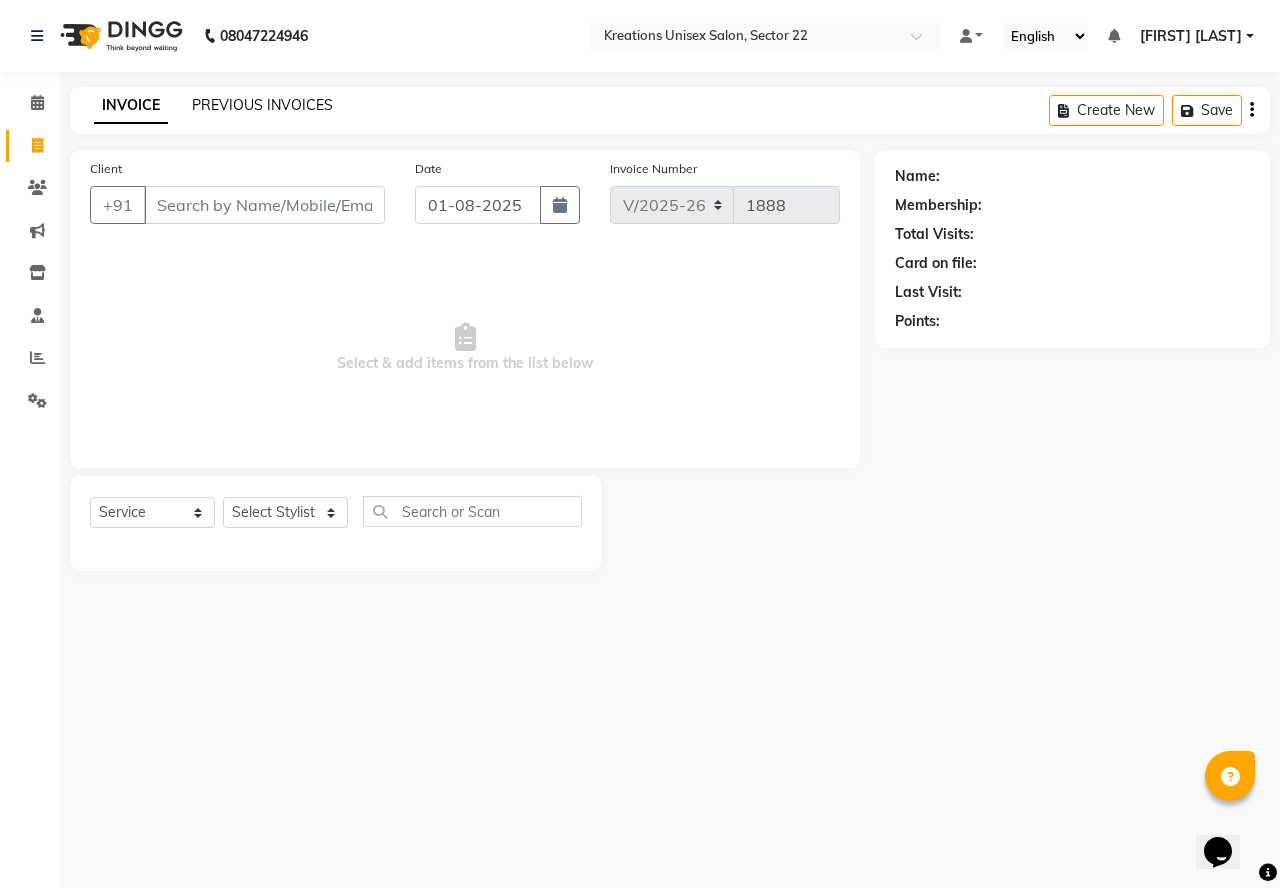 click on "PREVIOUS INVOICES" 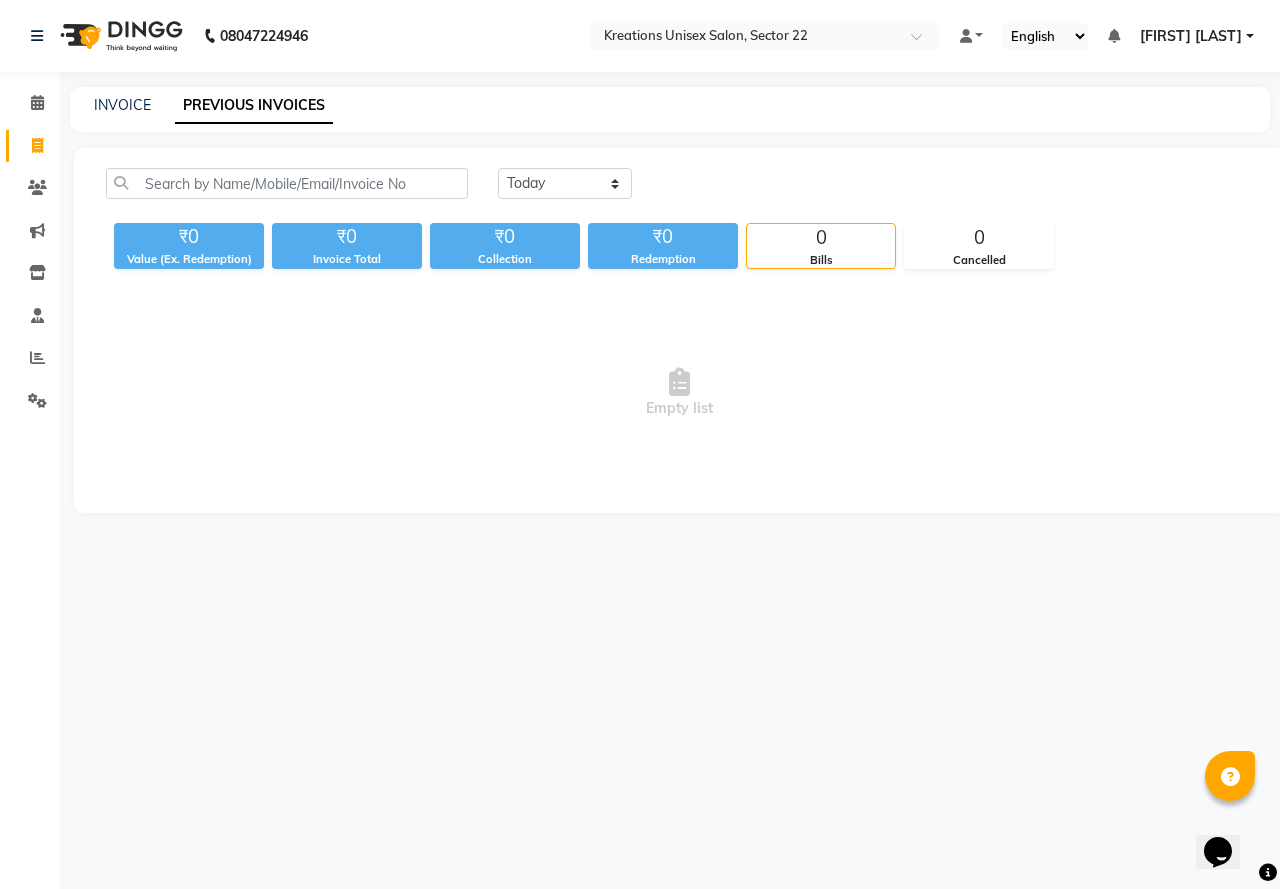 drag, startPoint x: 1269, startPoint y: 2, endPoint x: 249, endPoint y: 400, distance: 1094.899 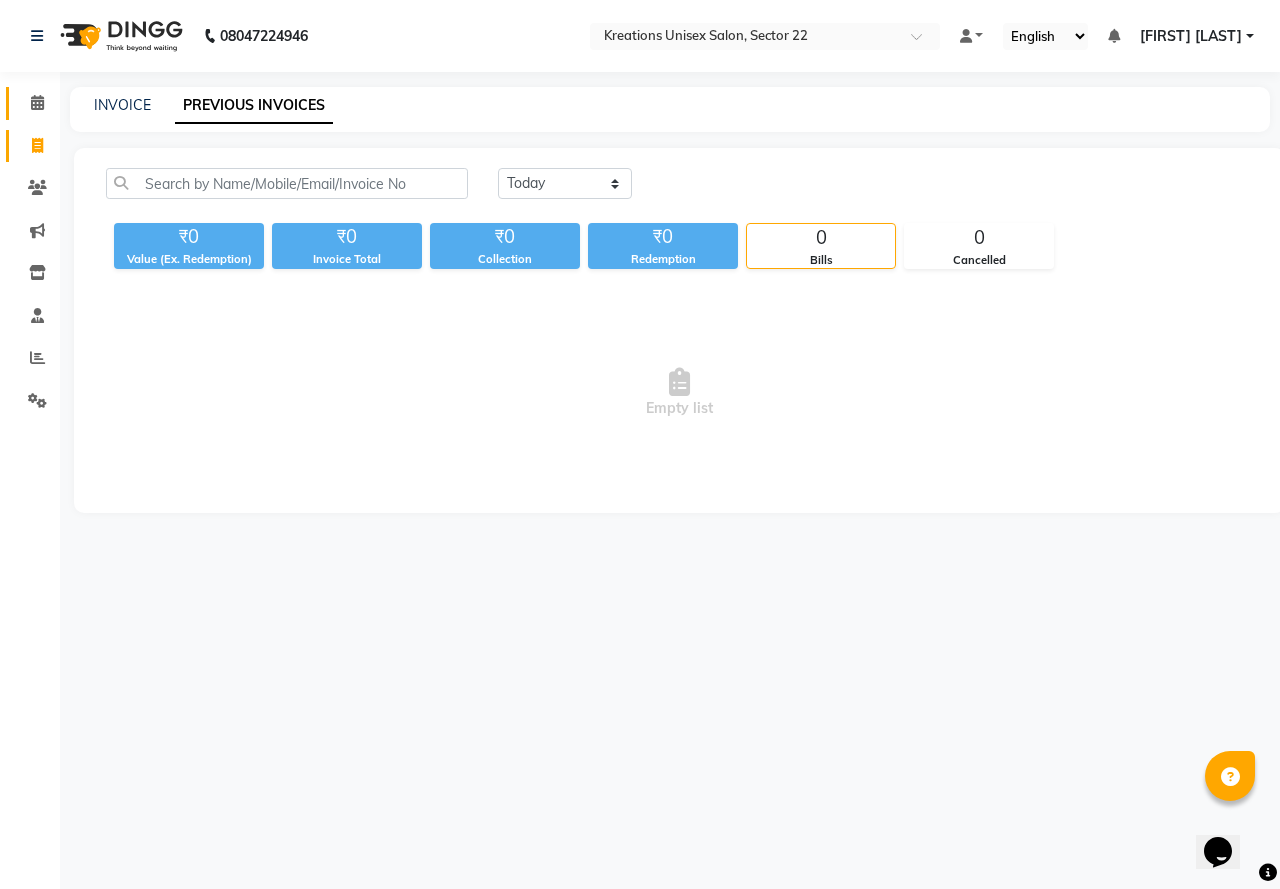 click 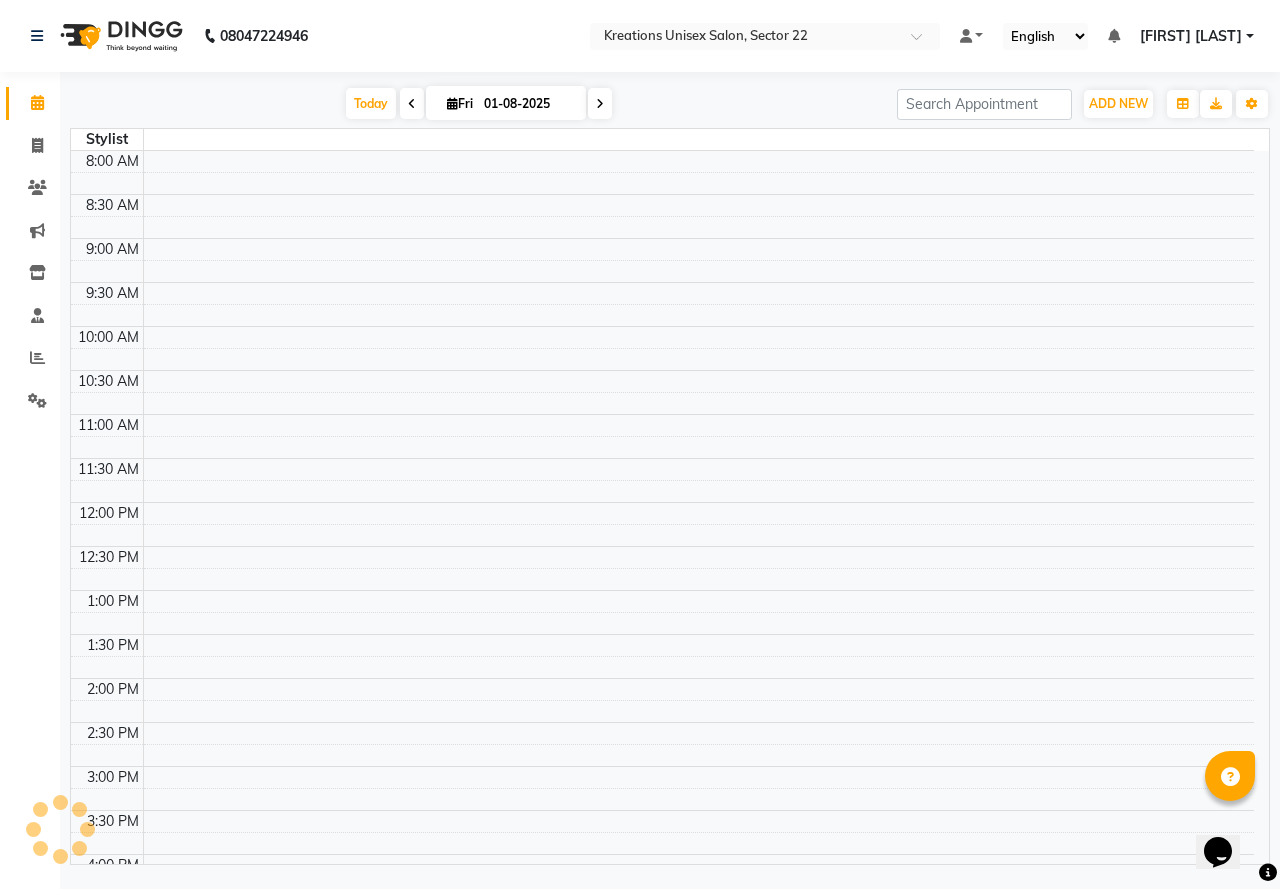 scroll, scrollTop: 0, scrollLeft: 0, axis: both 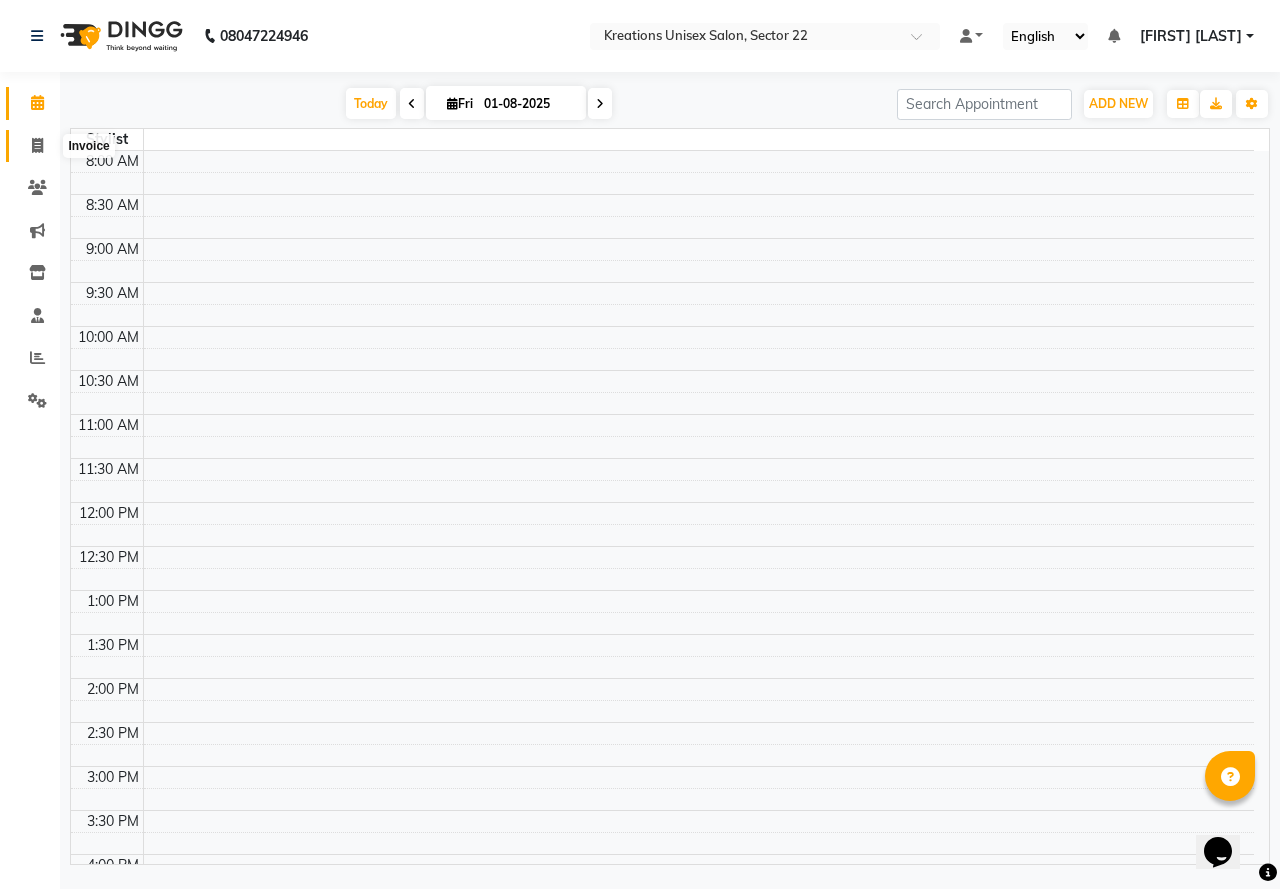 click 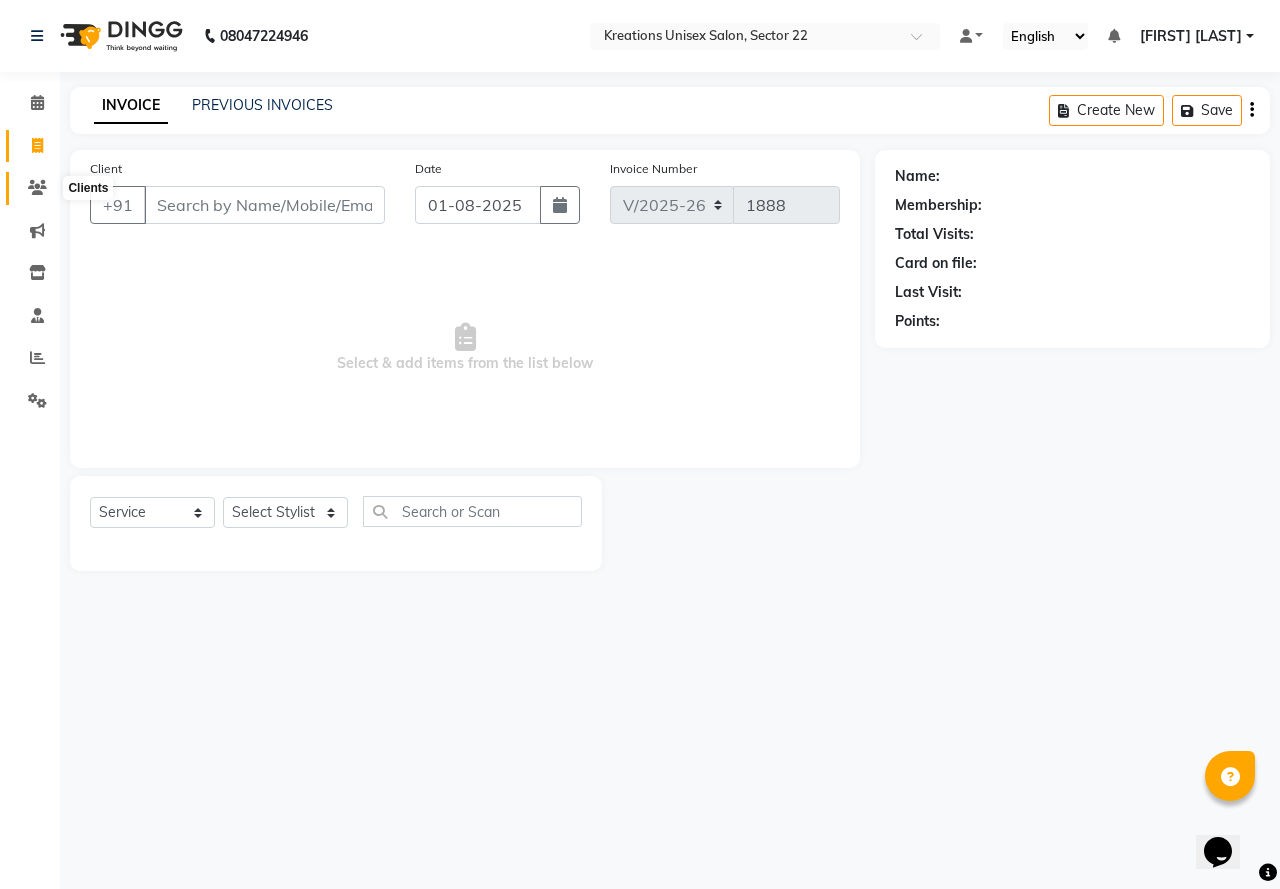 click 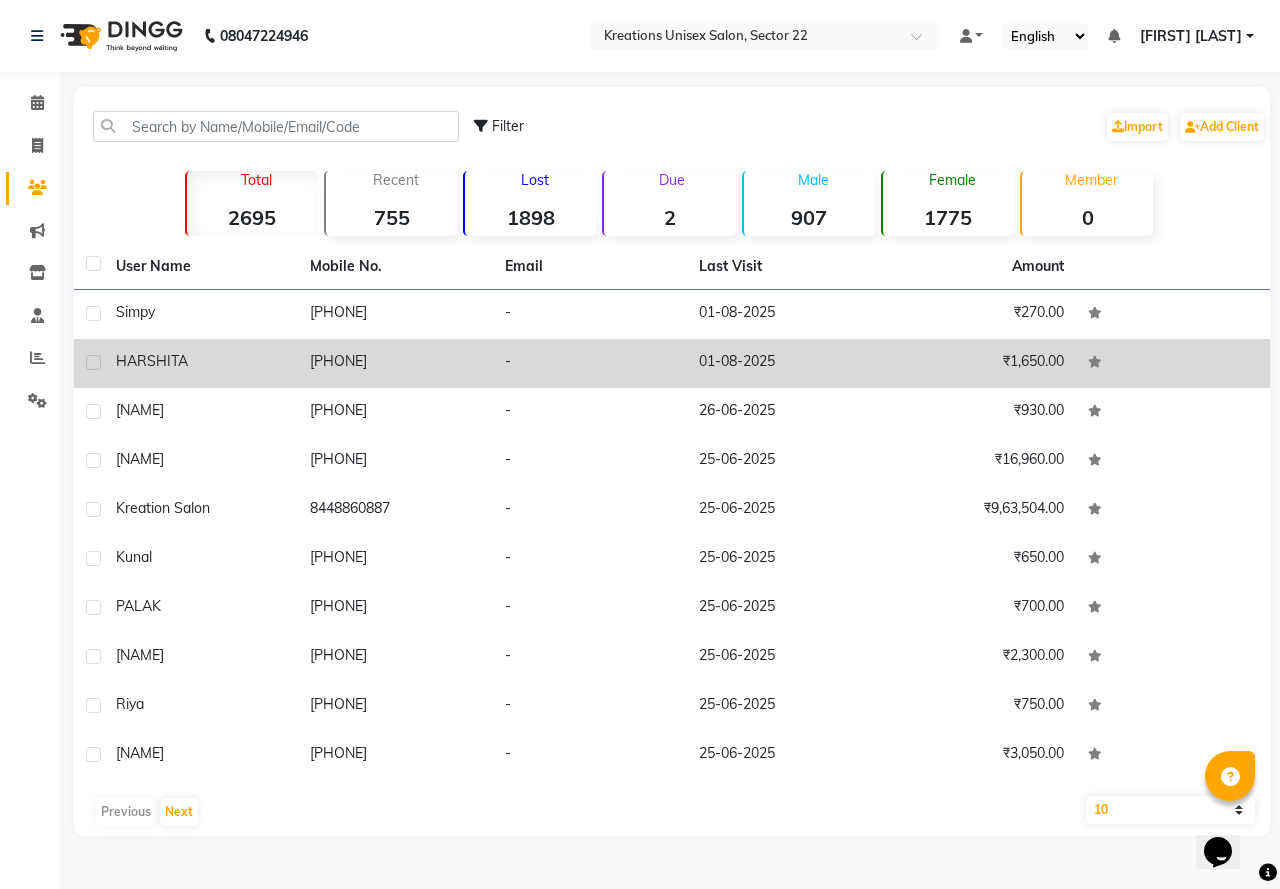 click on "-" 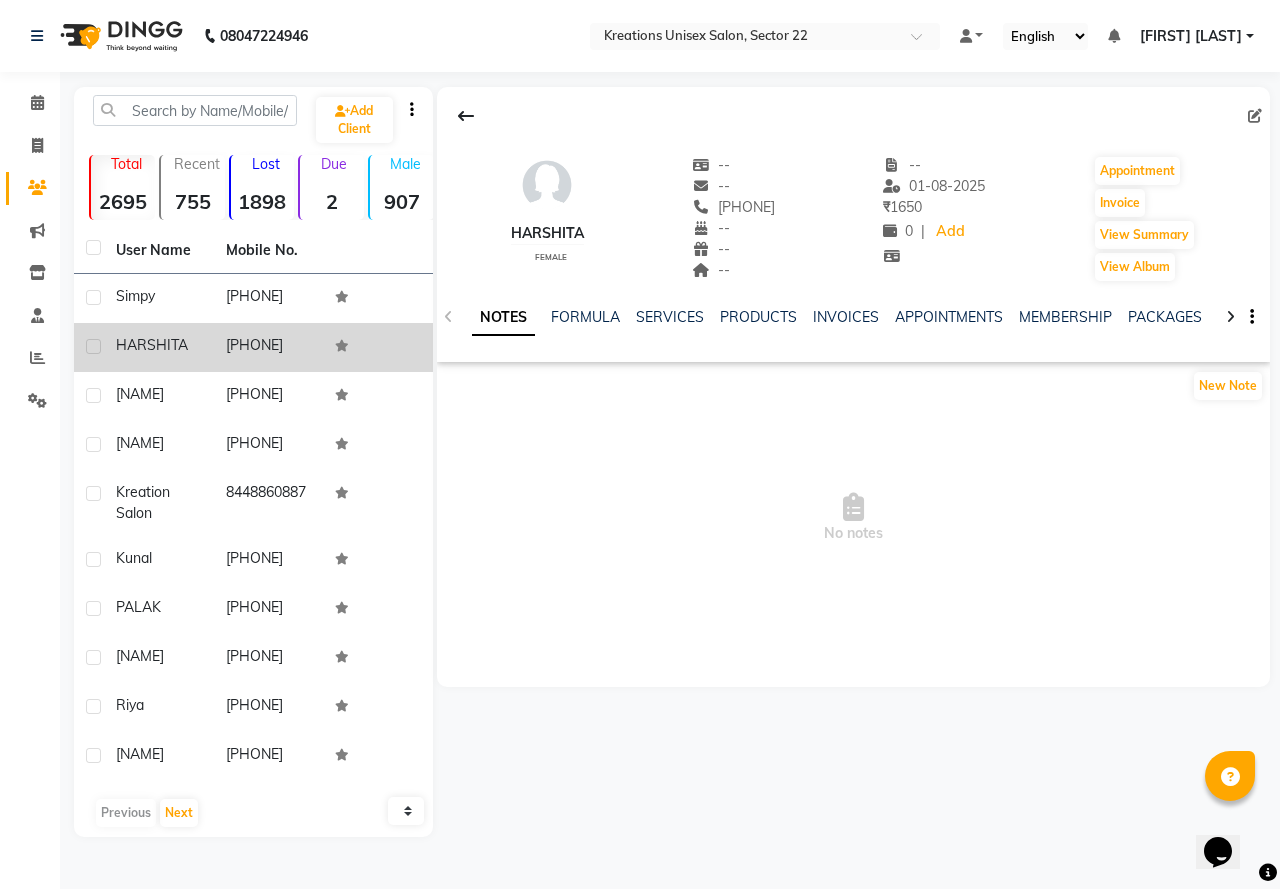 click 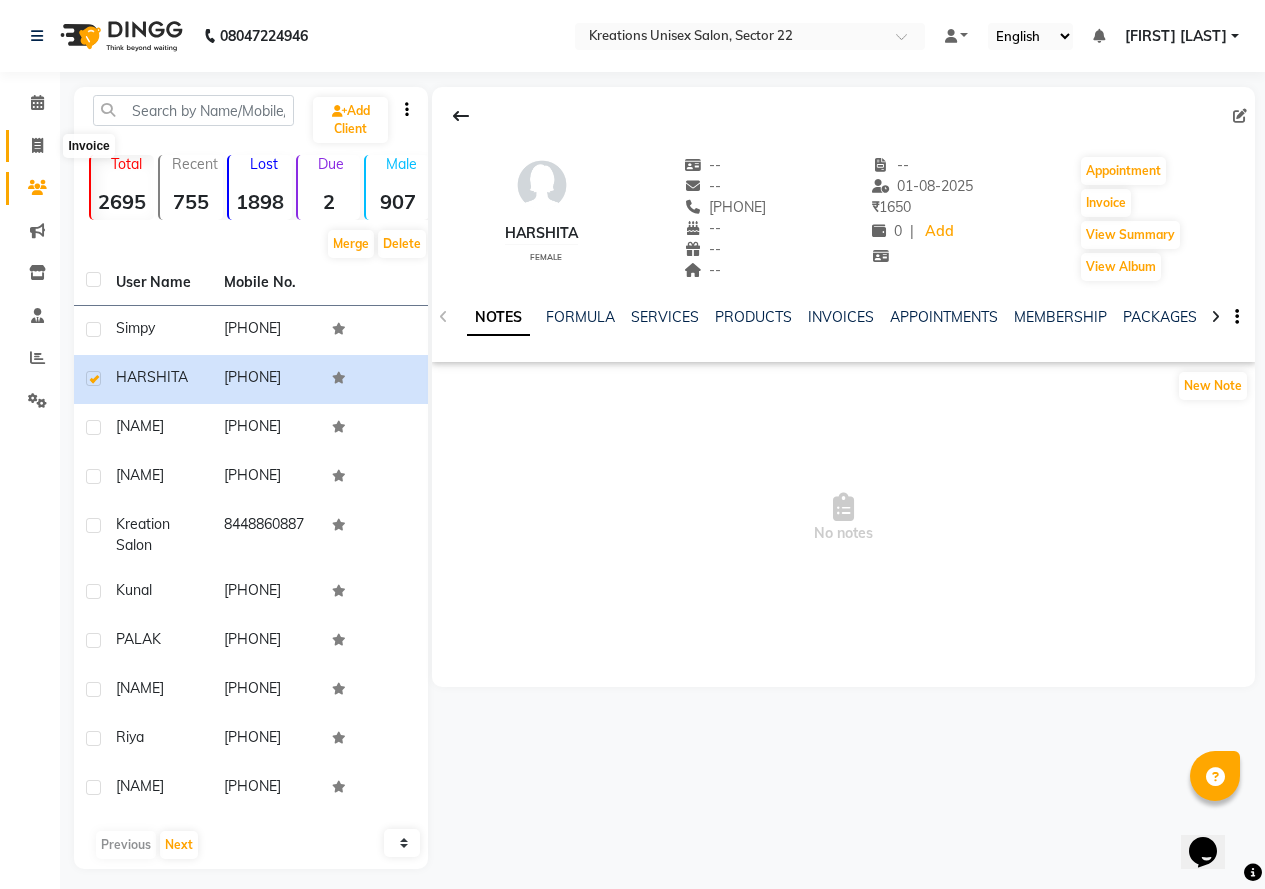 click 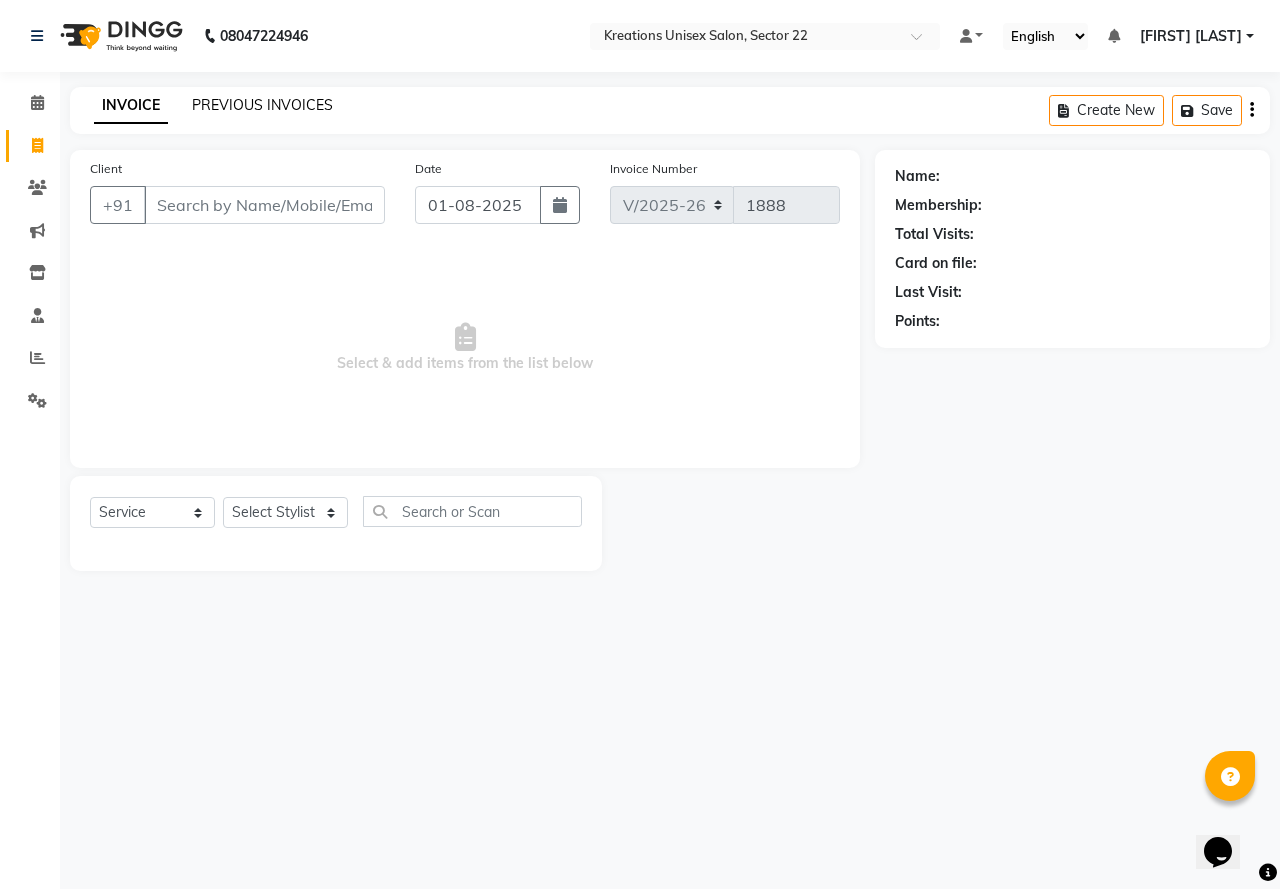 click on "PREVIOUS INVOICES" 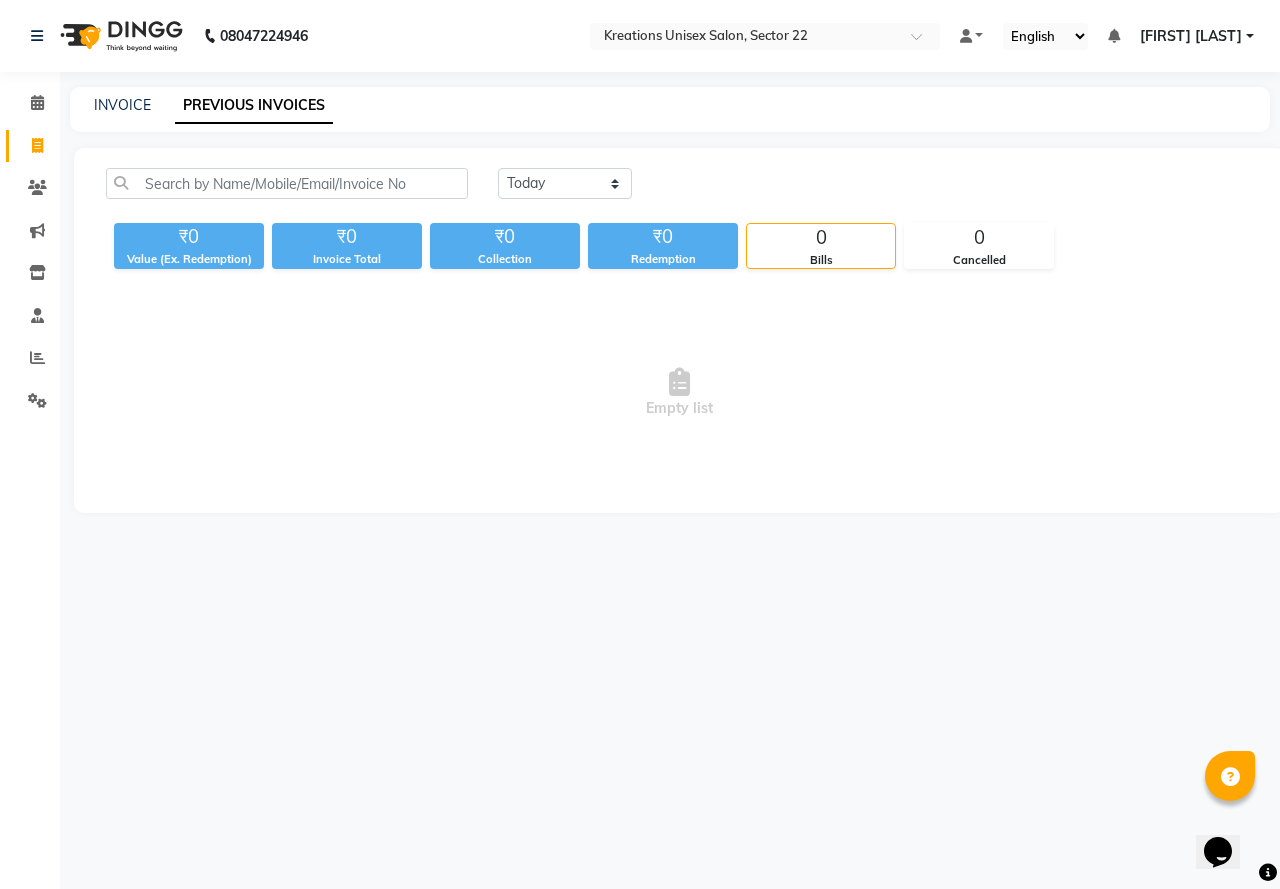 click on "INVOICE" 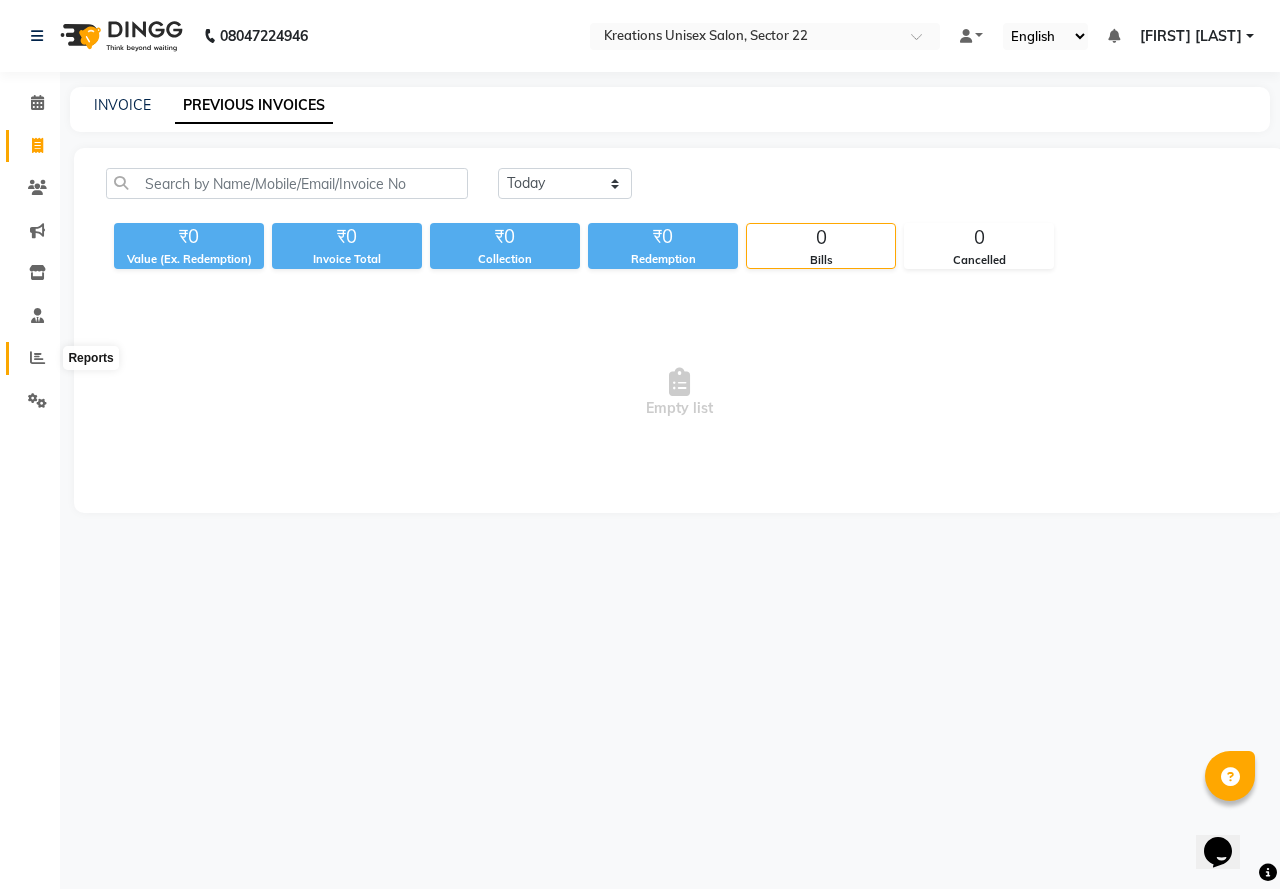 click 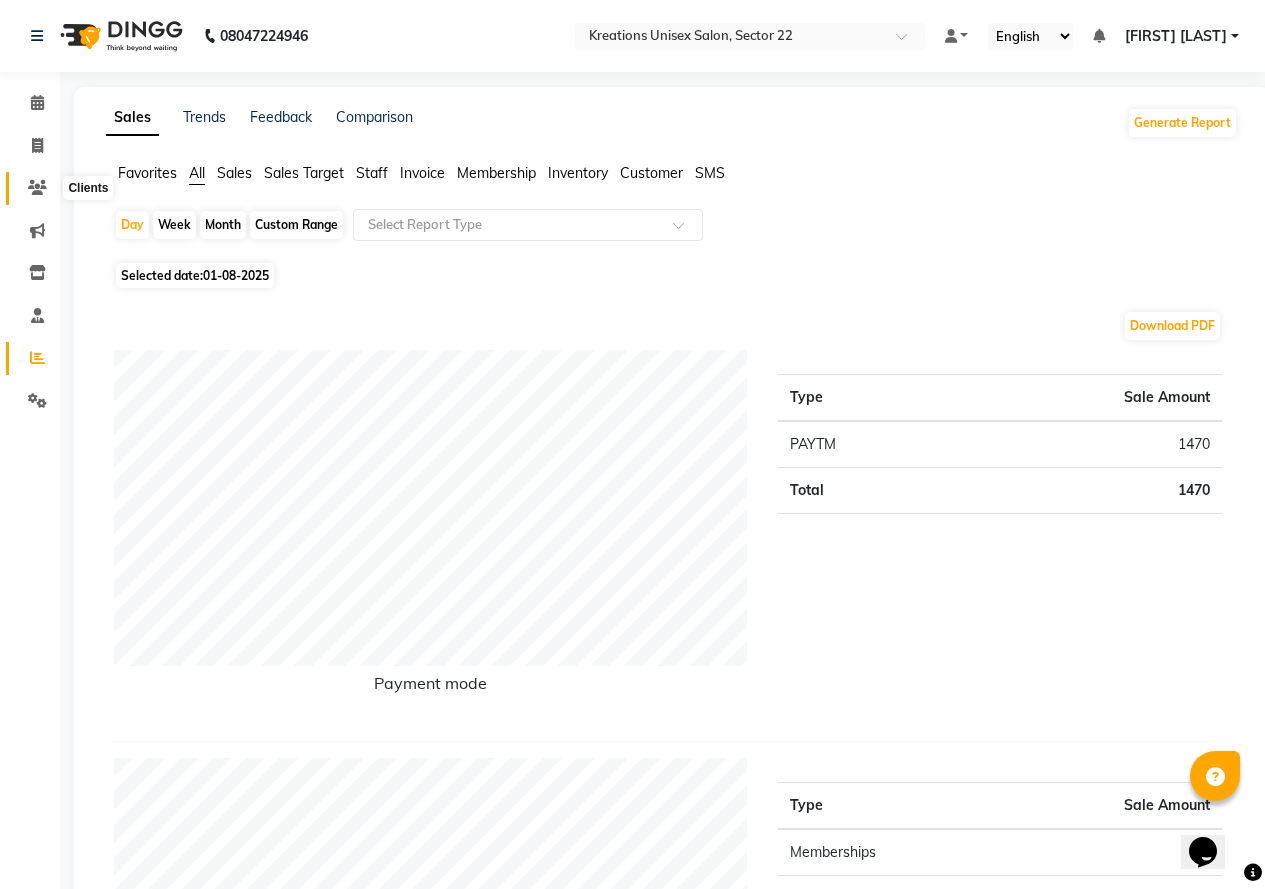 click 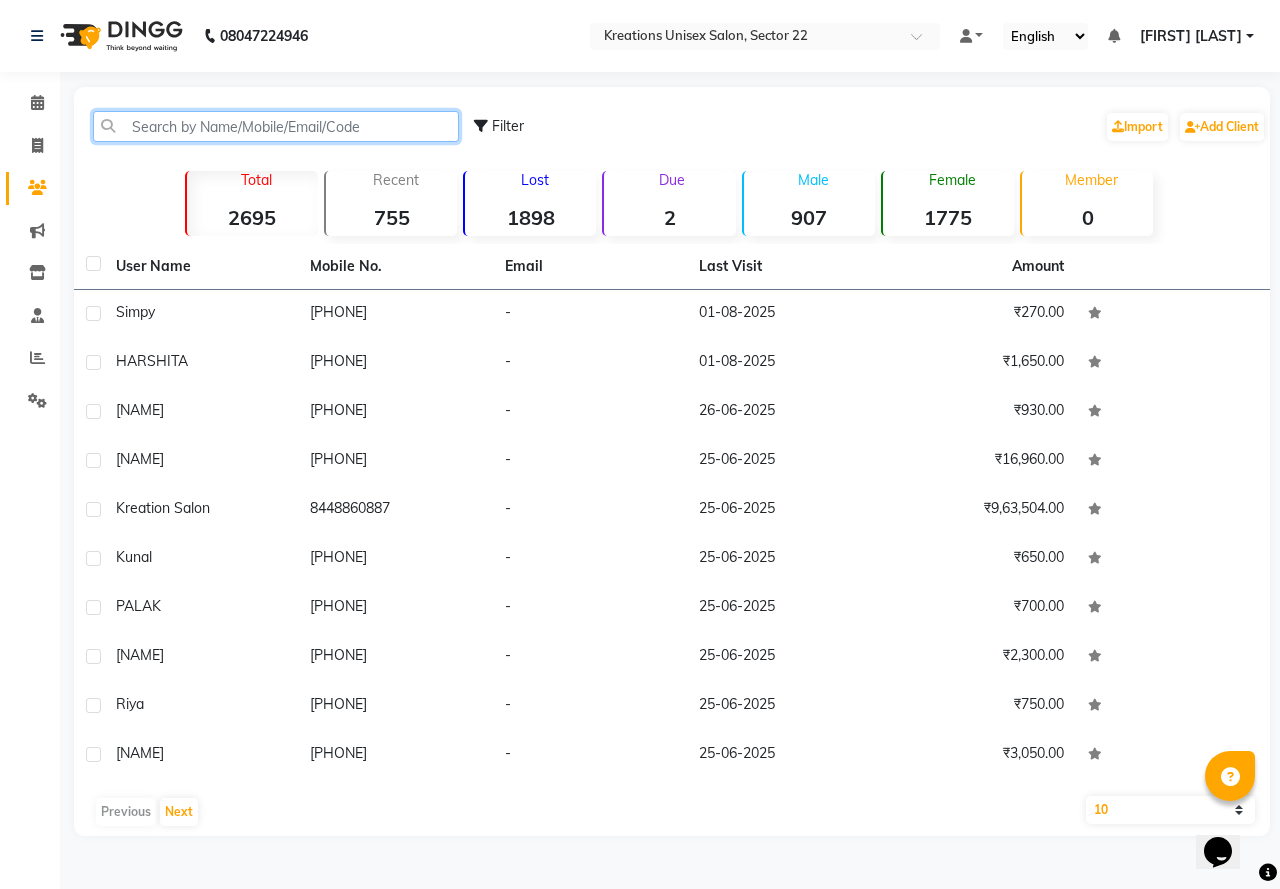 click 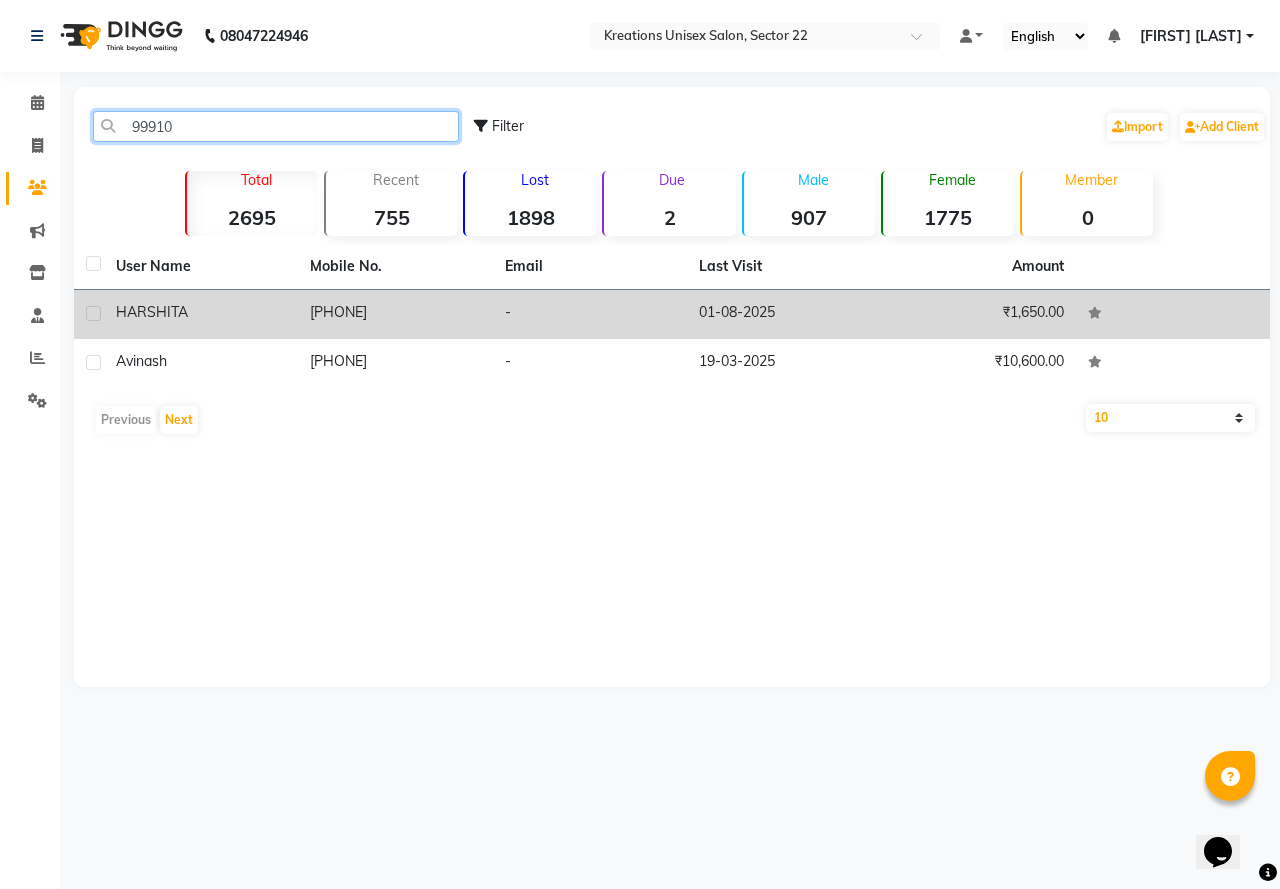 type on "99910" 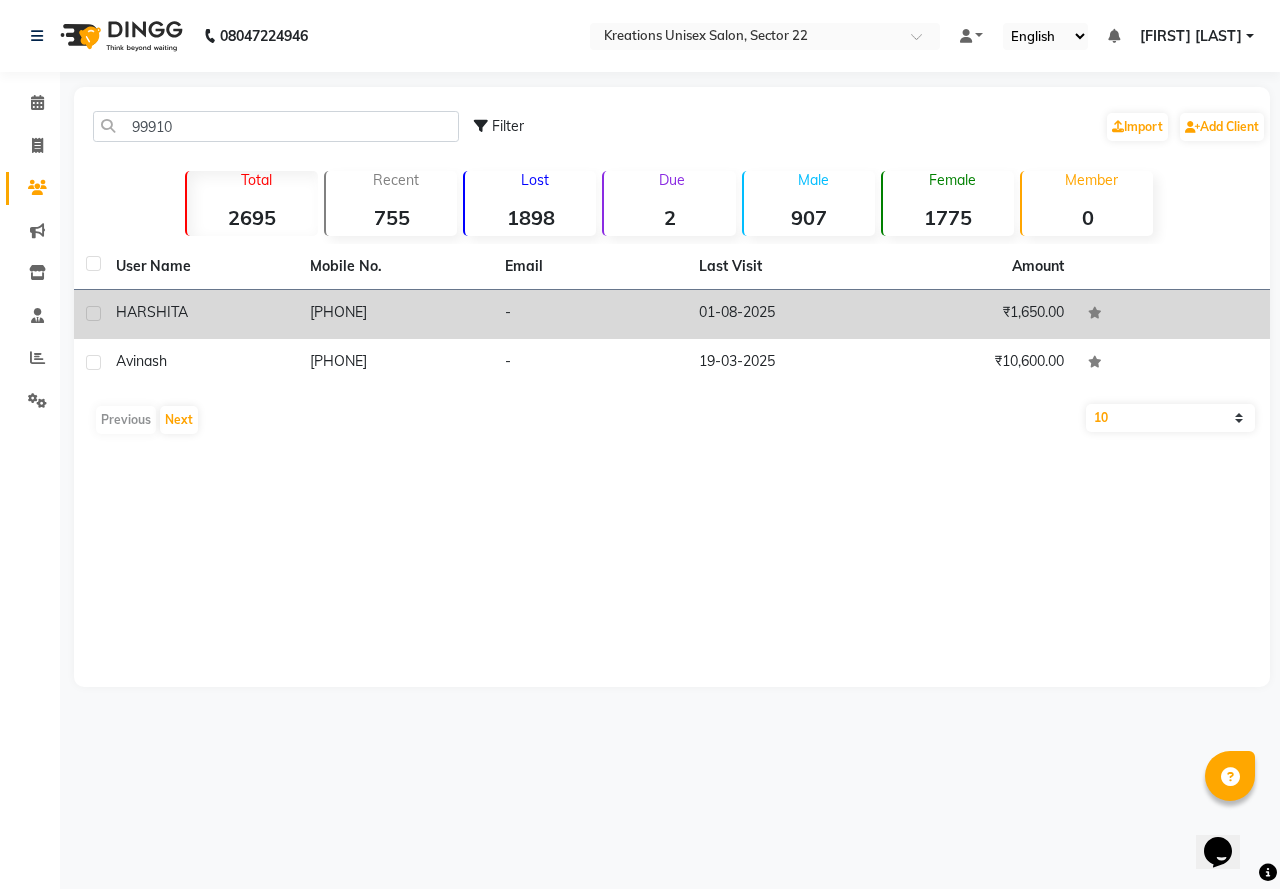 click on "9991094311" 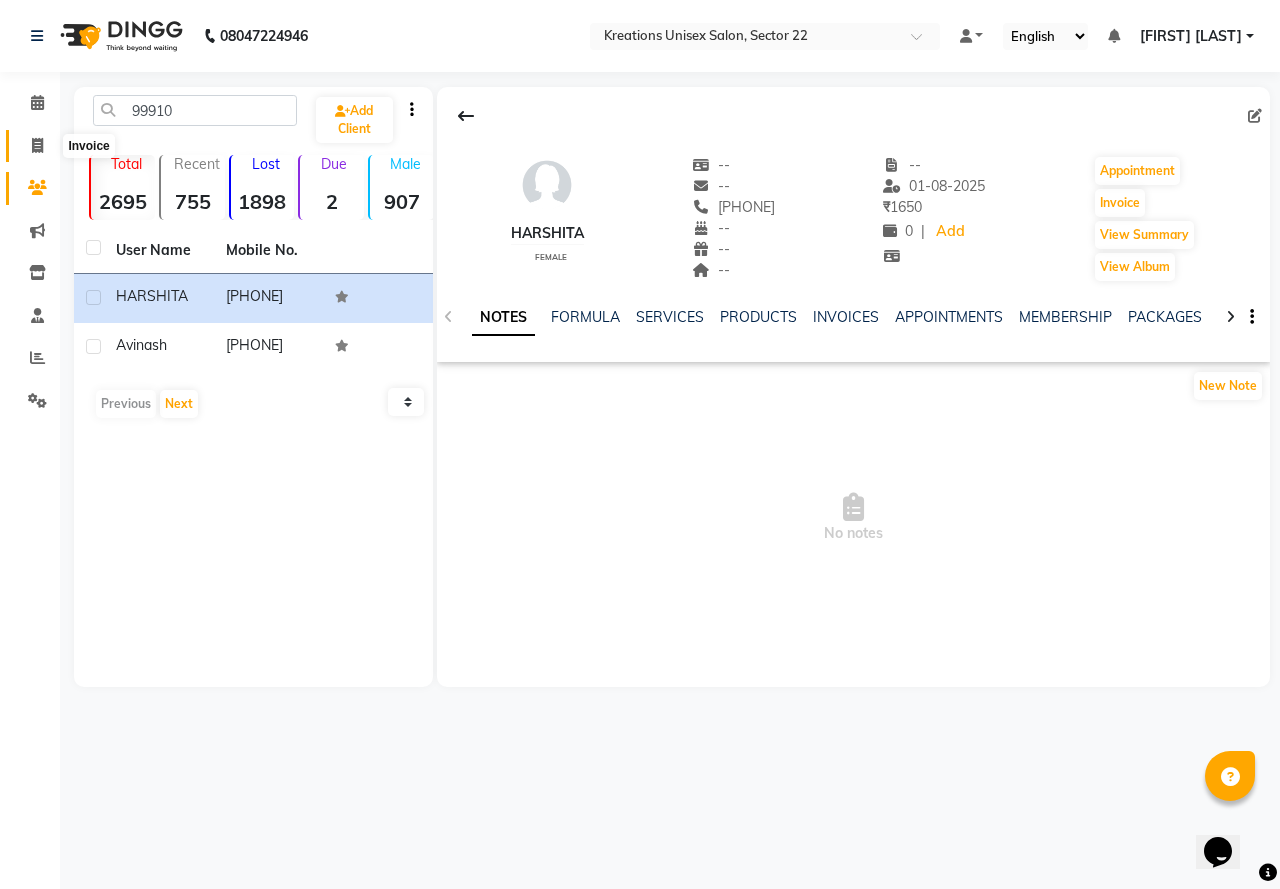 drag, startPoint x: 31, startPoint y: 150, endPoint x: 50, endPoint y: 135, distance: 24.207438 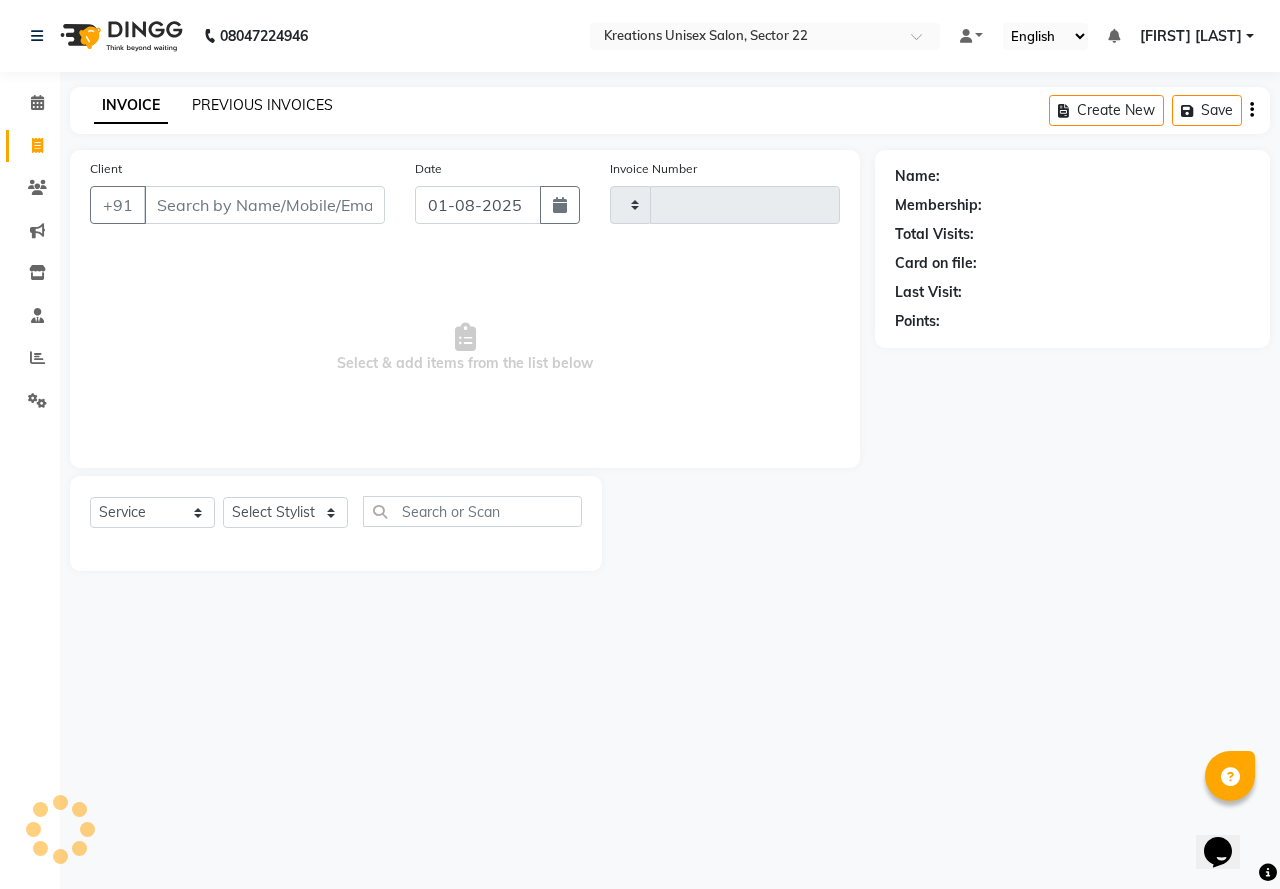 type on "1888" 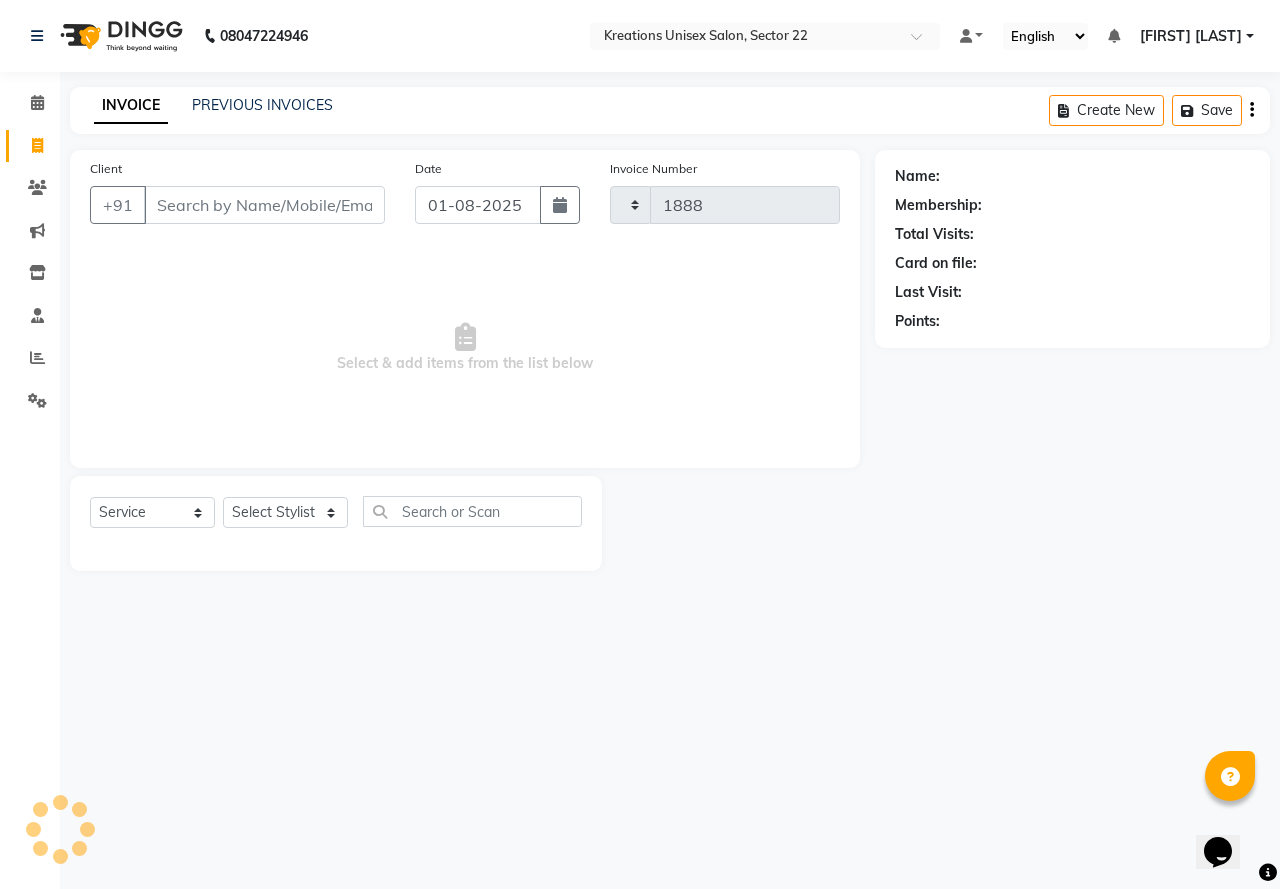 select on "6170" 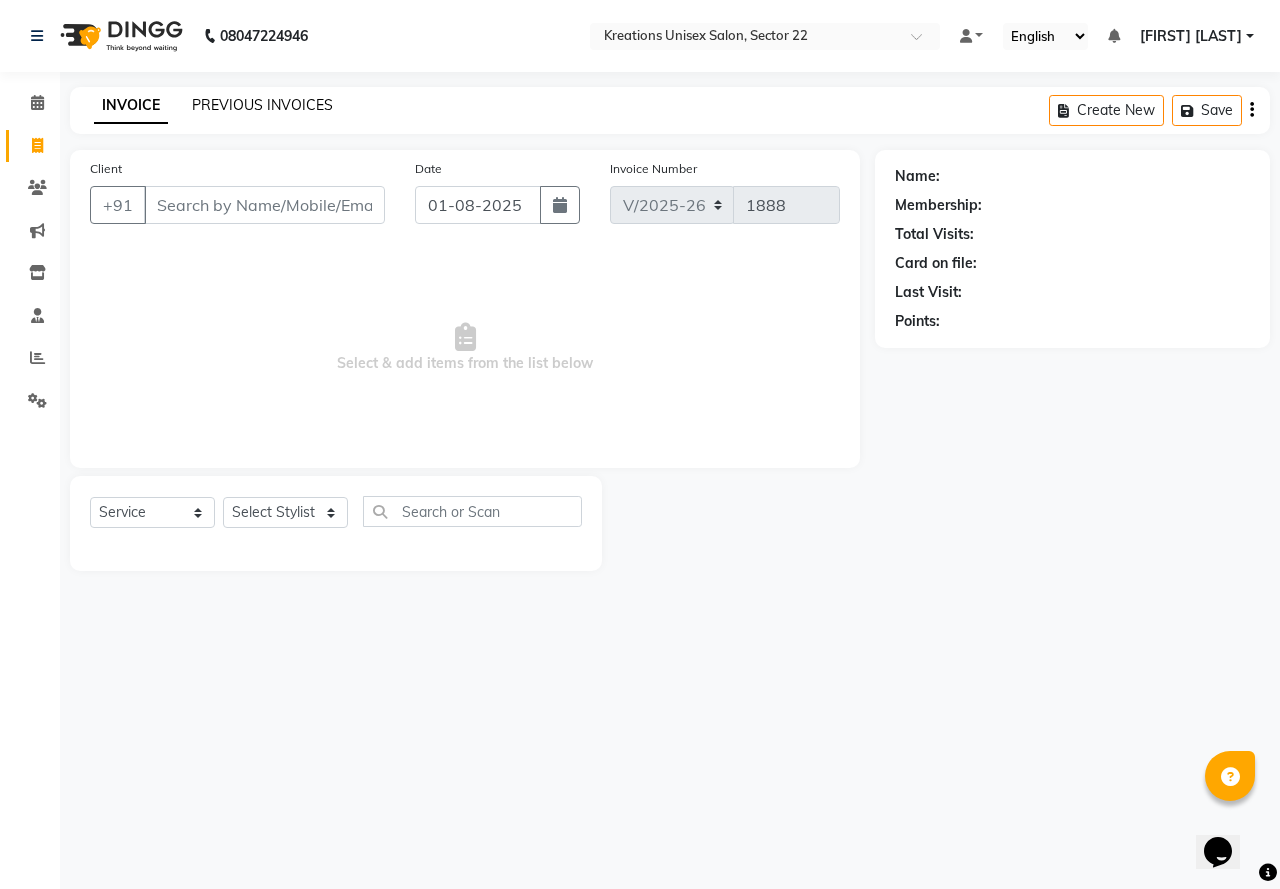 click on "PREVIOUS INVOICES" 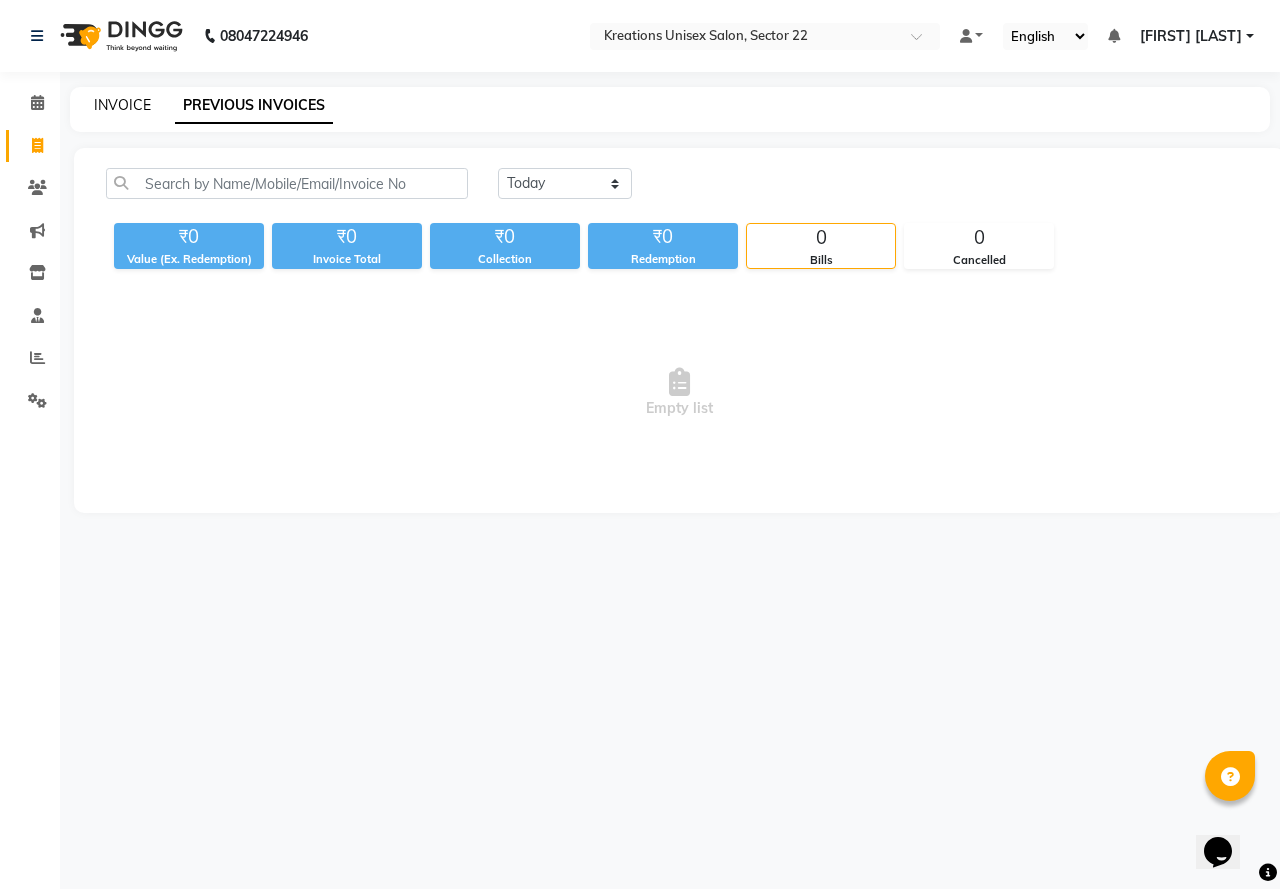 click on "INVOICE" 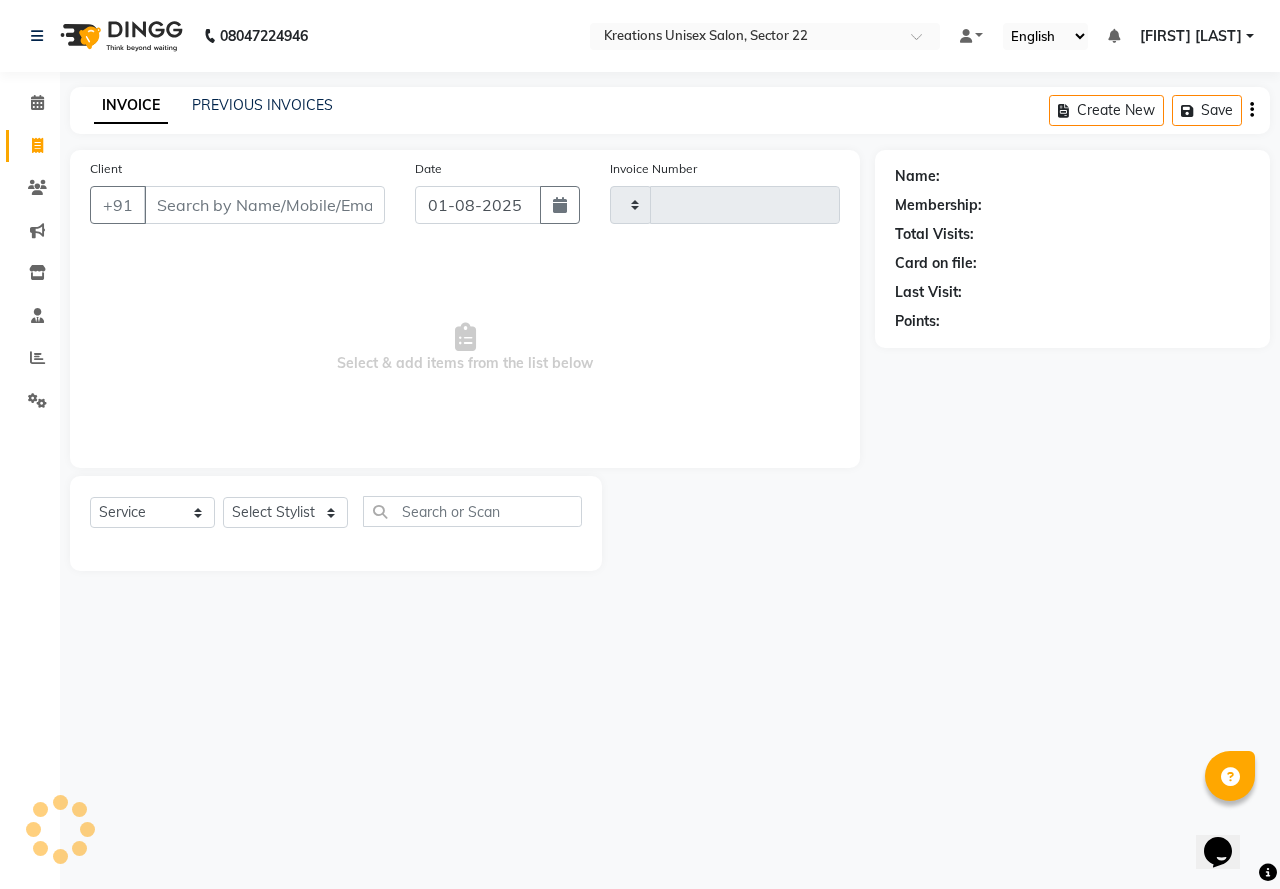 type on "1888" 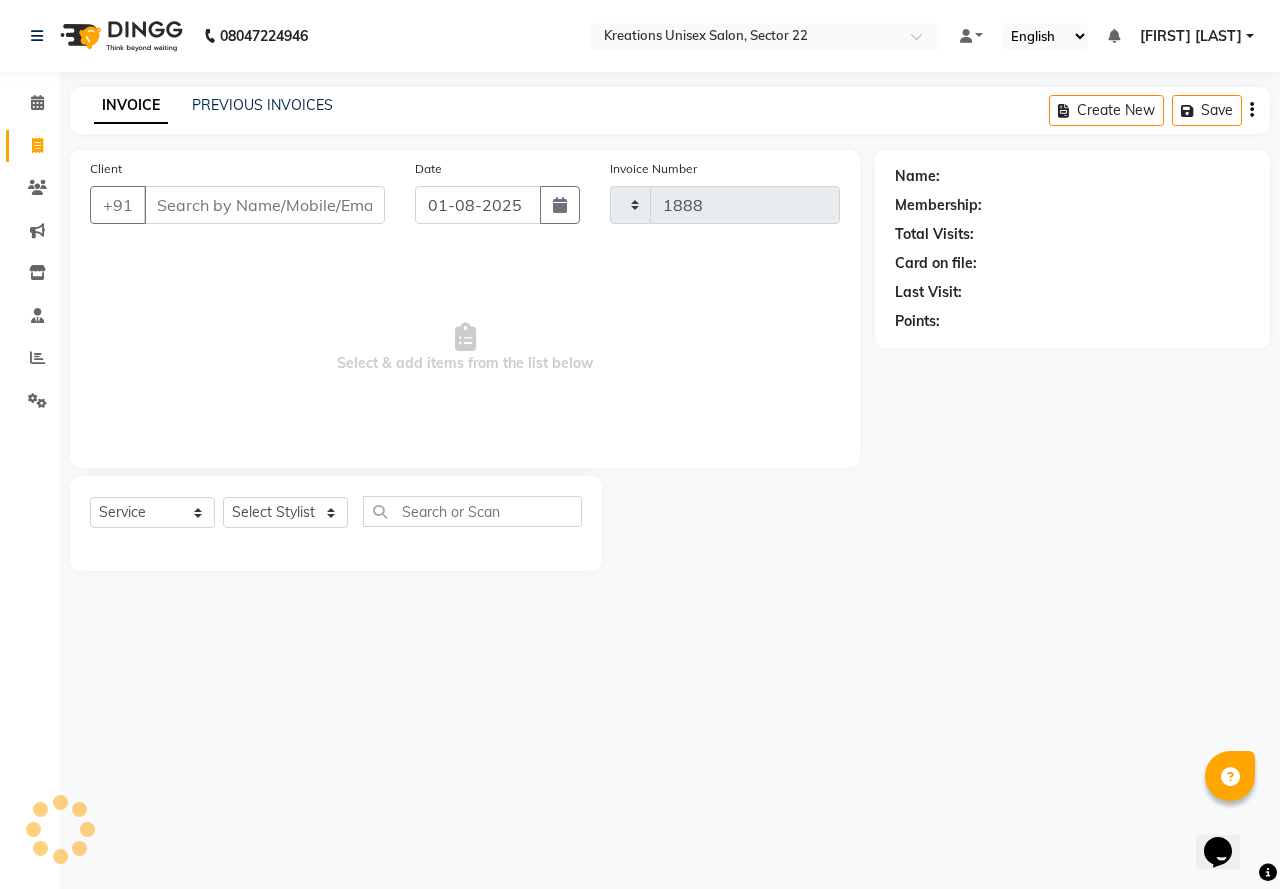 select on "6170" 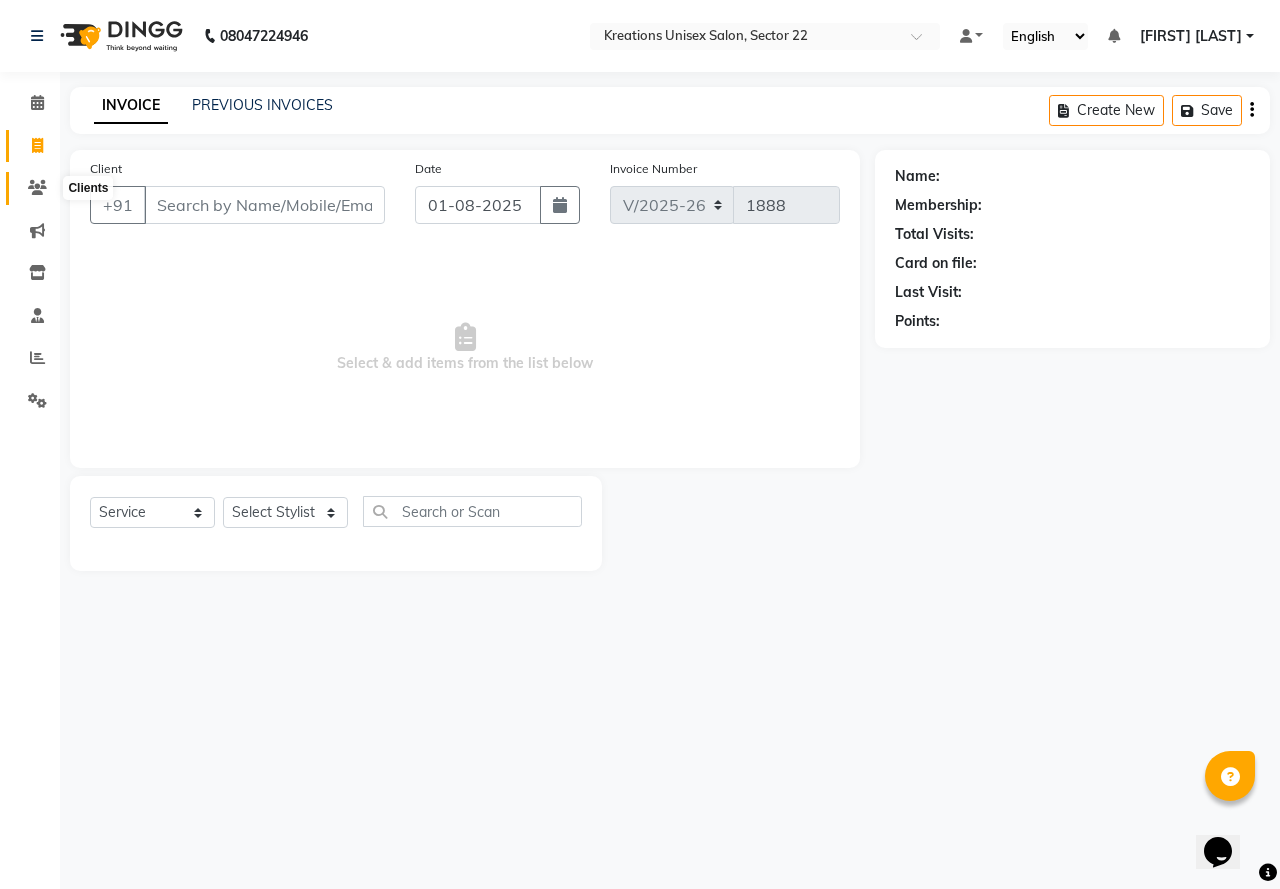 click 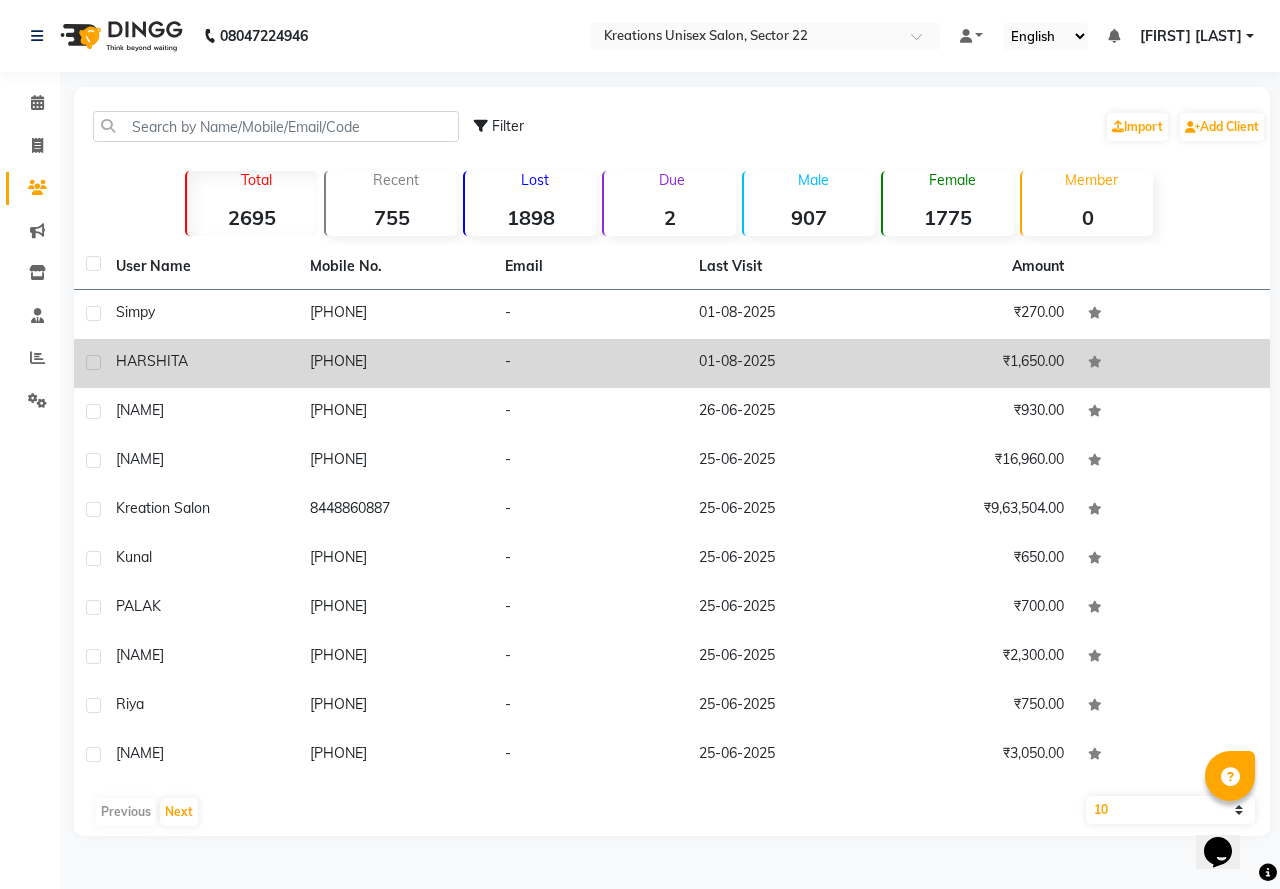click on "HARSHITA" 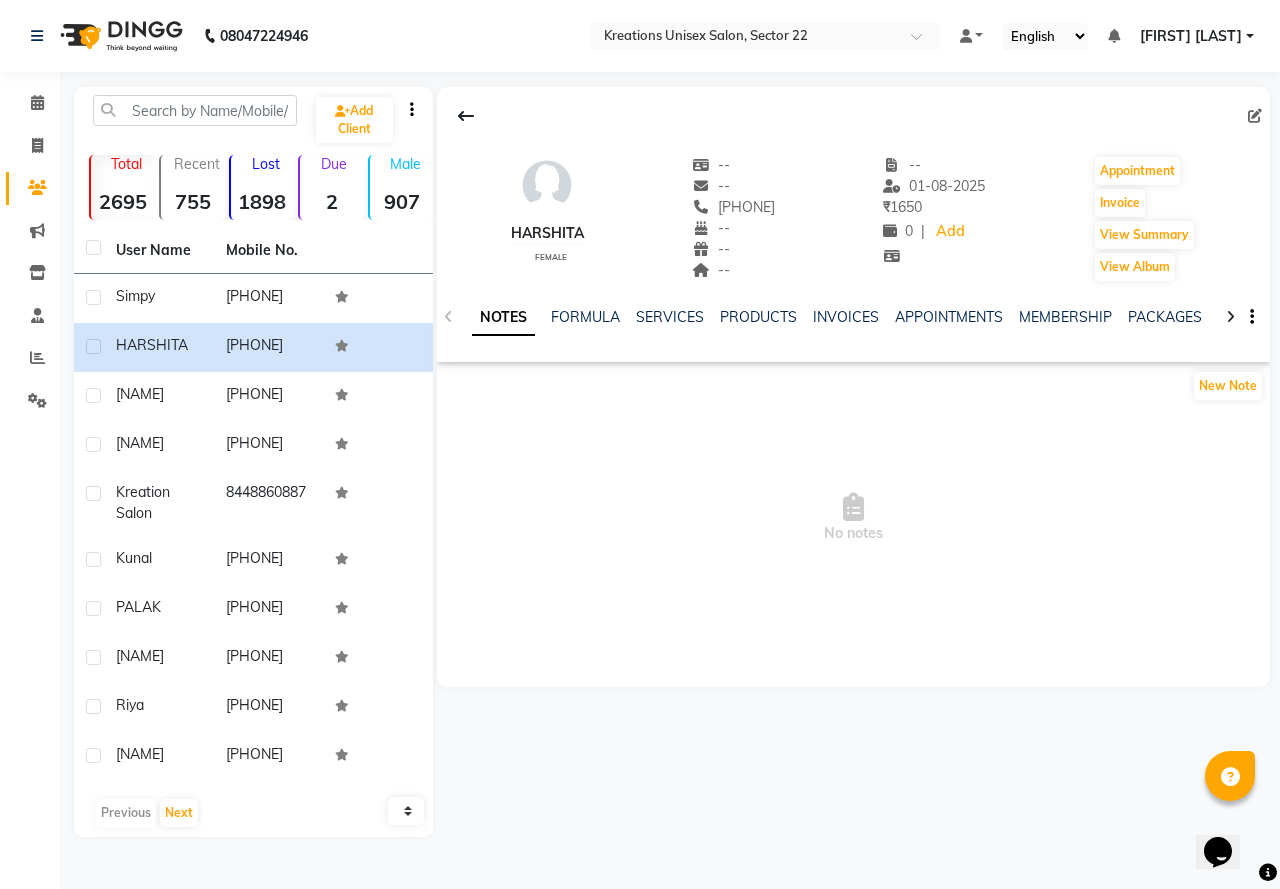 click 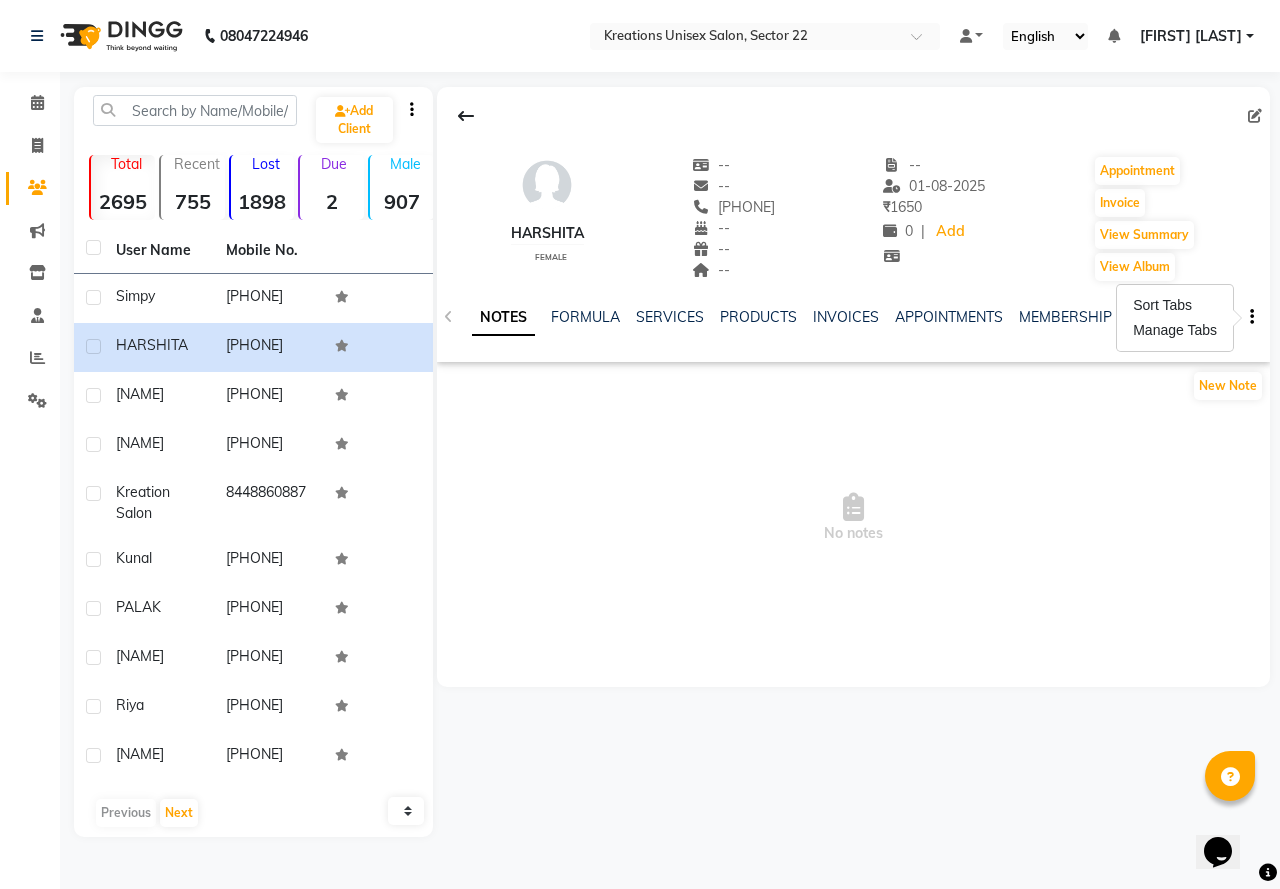 click on "Sort Tabs Manage Tabs" at bounding box center (1175, 318) 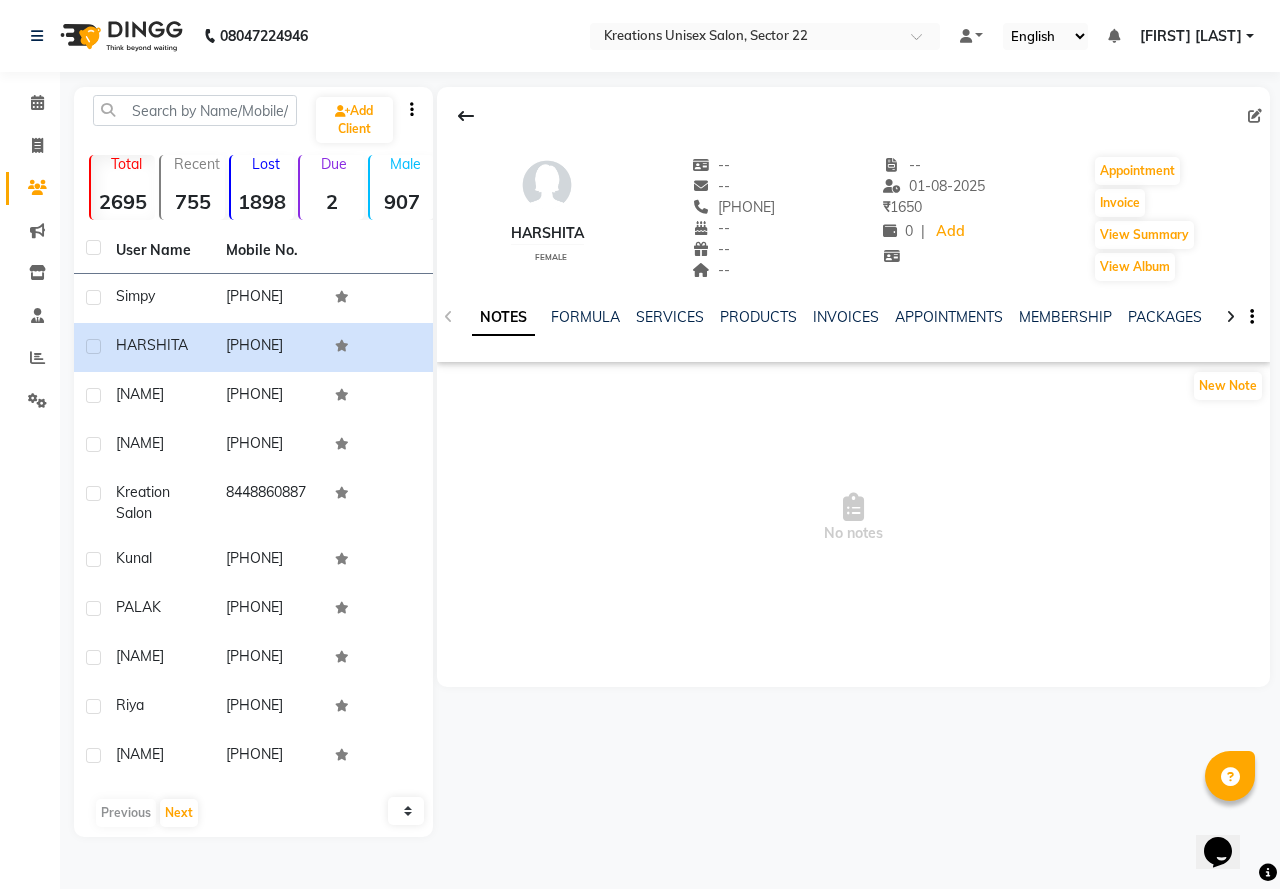 click 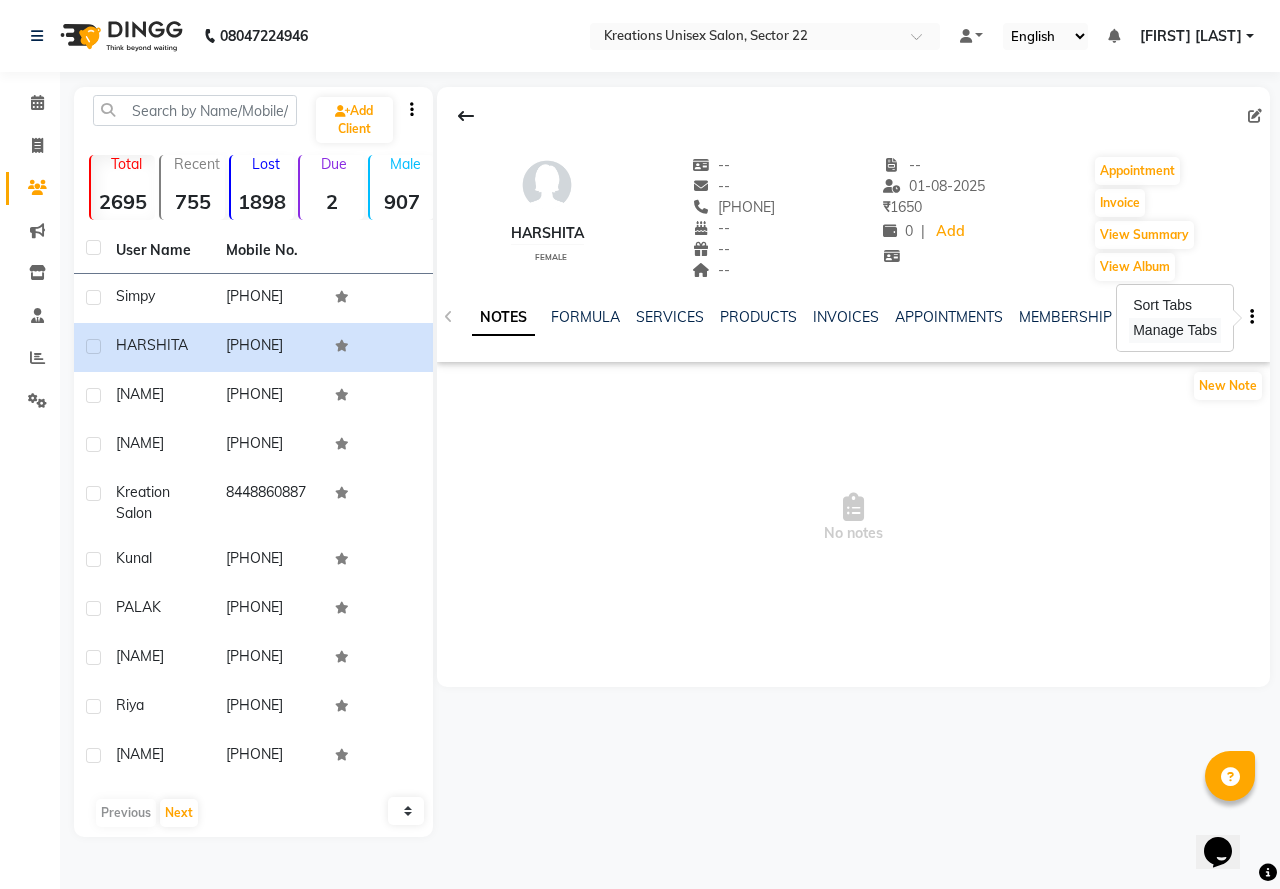 click on "Manage Tabs" at bounding box center [1175, 330] 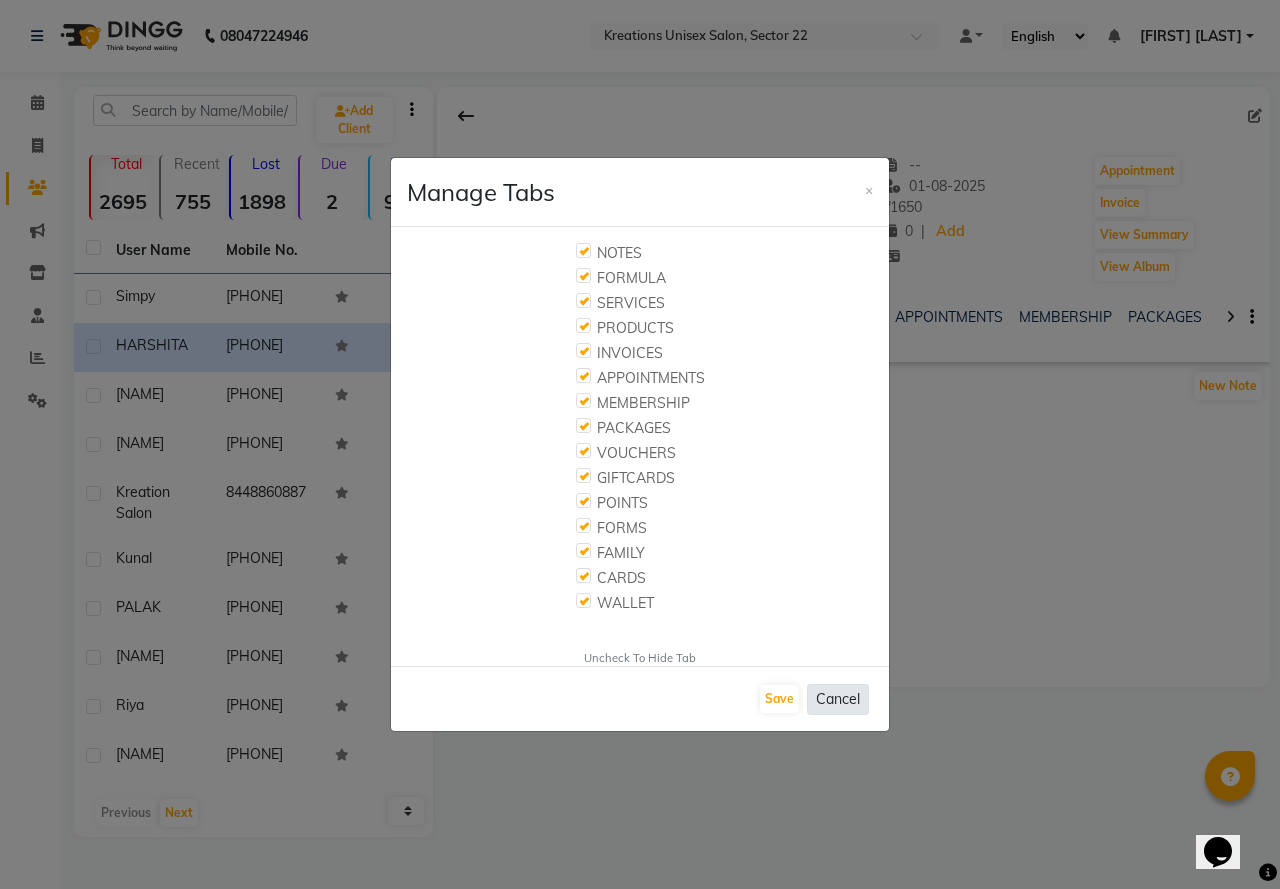 click on "Cancel" 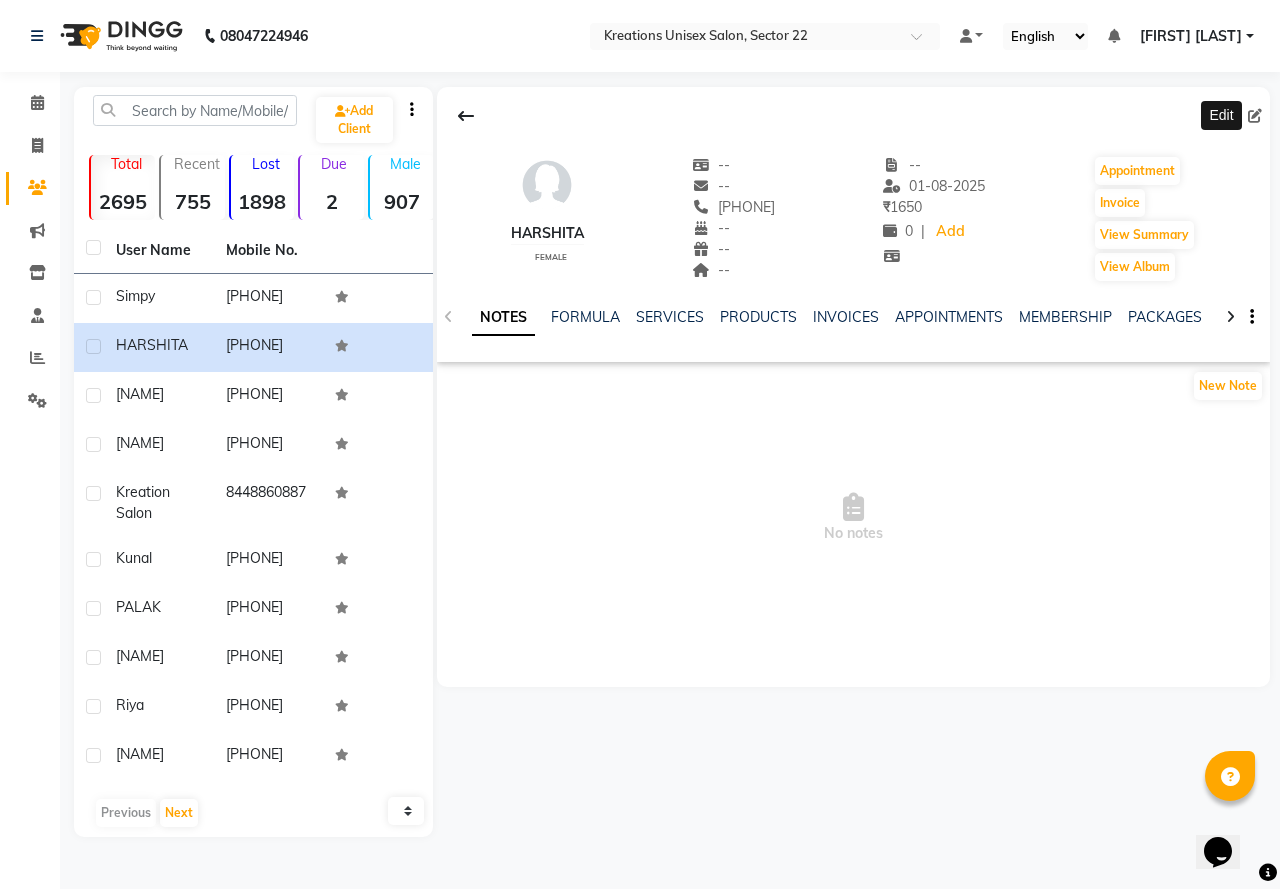click 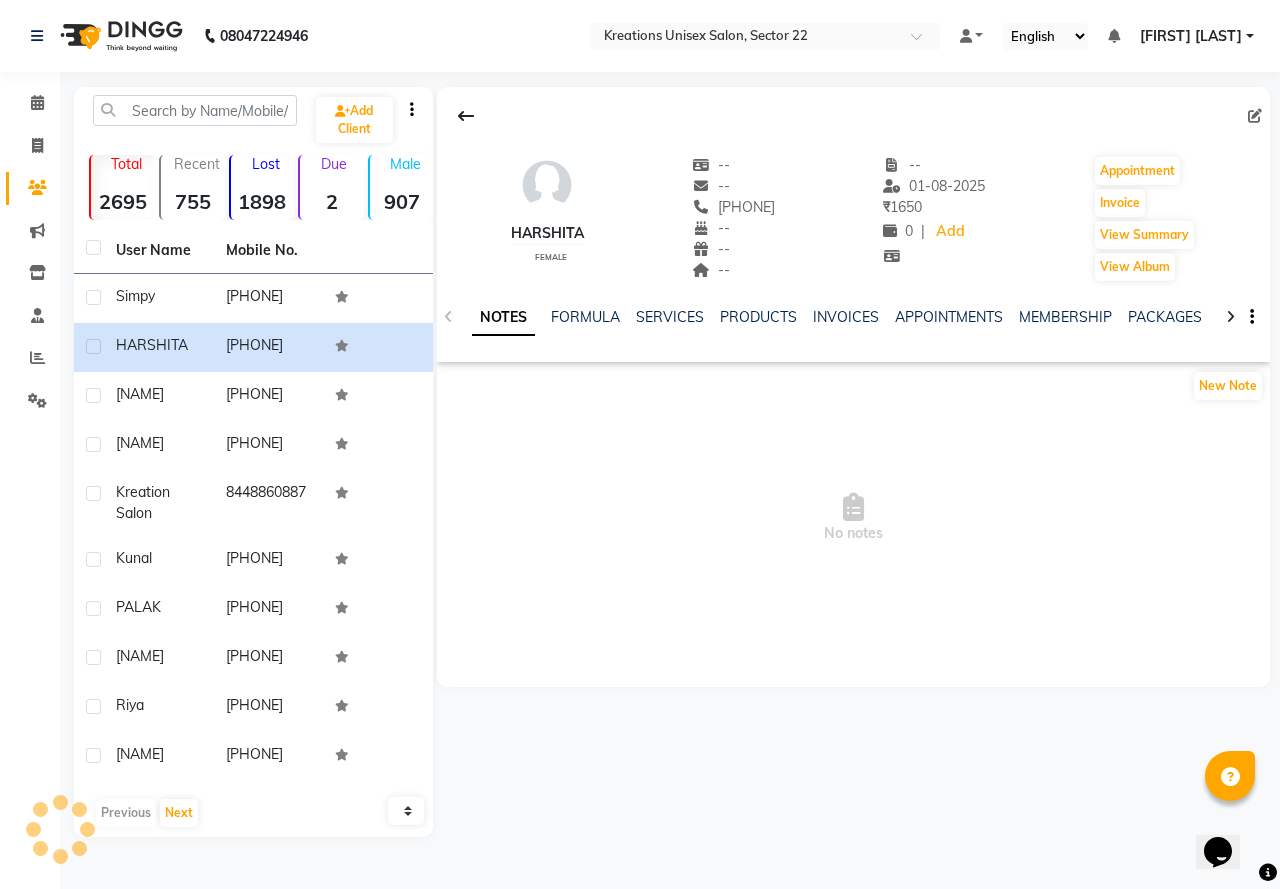 select on "female" 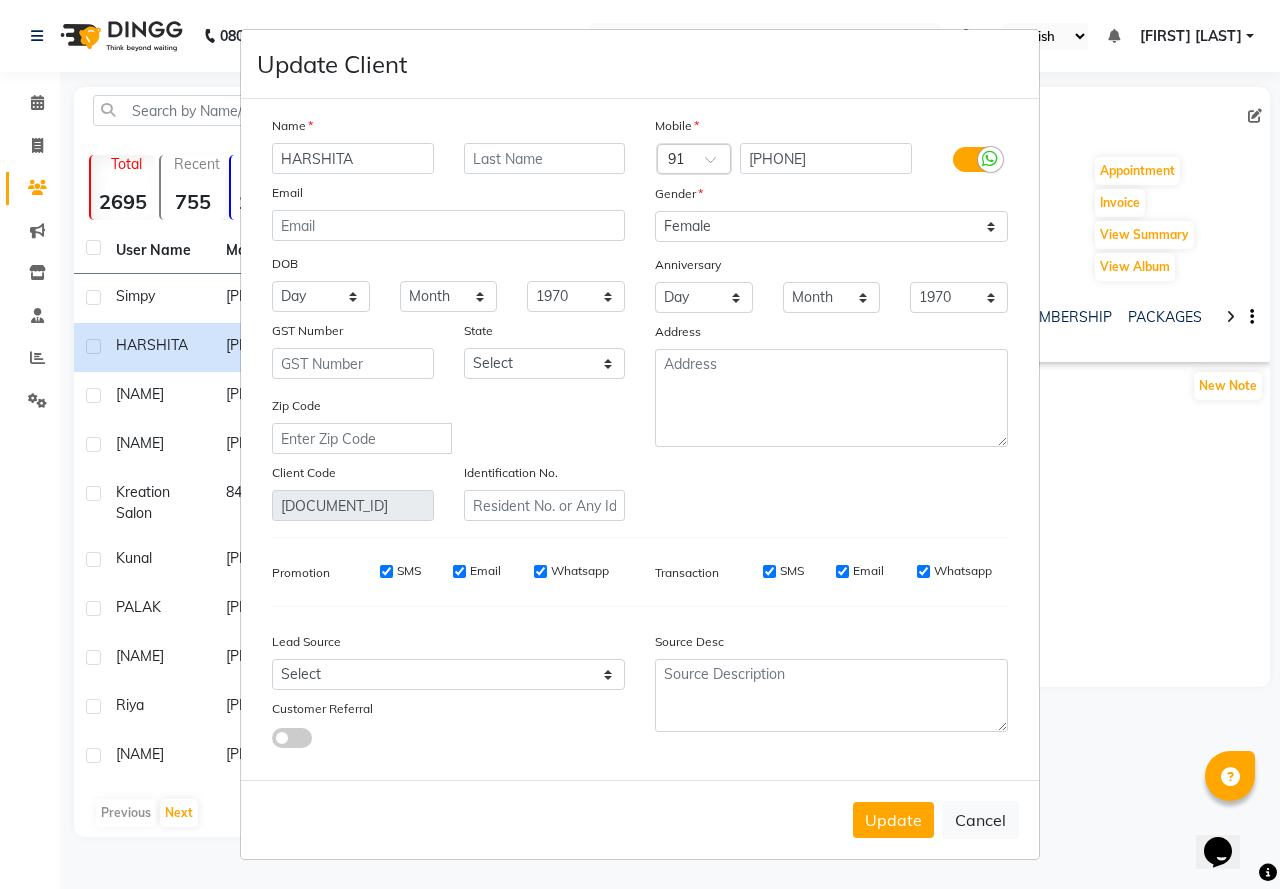 click on "Update Client Name HARSHITA Email DOB Day 01 02 03 04 05 06 07 08 09 10 11 12 13 14 15 16 17 18 19 20 21 22 23 24 25 26 27 28 29 30 31 Month January February March April May June July August September October November December 1940 1941 1942 1943 1944 1945 1946 1947 1948 1949 1950 1951 1952 1953 1954 1955 1956 1957 1958 1959 1960 1961 1962 1963 1964 1965 1966 1967 1968 1969 1970 1971 1972 1973 1974 1975 1976 1977 1978 1979 1980 1981 1982 1983 1984 1985 1986 1987 1988 1989 1990 1991 1992 1993 1994 1995 1996 1997 1998 1999 2000 2001 2002 2003 2004 2005 2006 2007 2008 2009 2010 2011 2012 2013 2014 2015 2016 2017 2018 2019 2020 2021 2022 2023 2024 GST Number State Select Andaman and Nicobar Islands Andhra Pradesh Arunachal Pradesh Assam Bihar Chandigarh Chhattisgarh Dadra and Nagar Haveli Daman and Diu Delhi Goa Gujarat Haryana Himachal Pradesh Jammu and Kashmir Jharkhand Karnataka Kerala Lakshadweep Madhya Pradesh Maharashtra Manipur Meghalaya Mizoram Nagaland Odisha Pondicherry Punjab Rajasthan Sikkim Telangana" at bounding box center [640, 444] 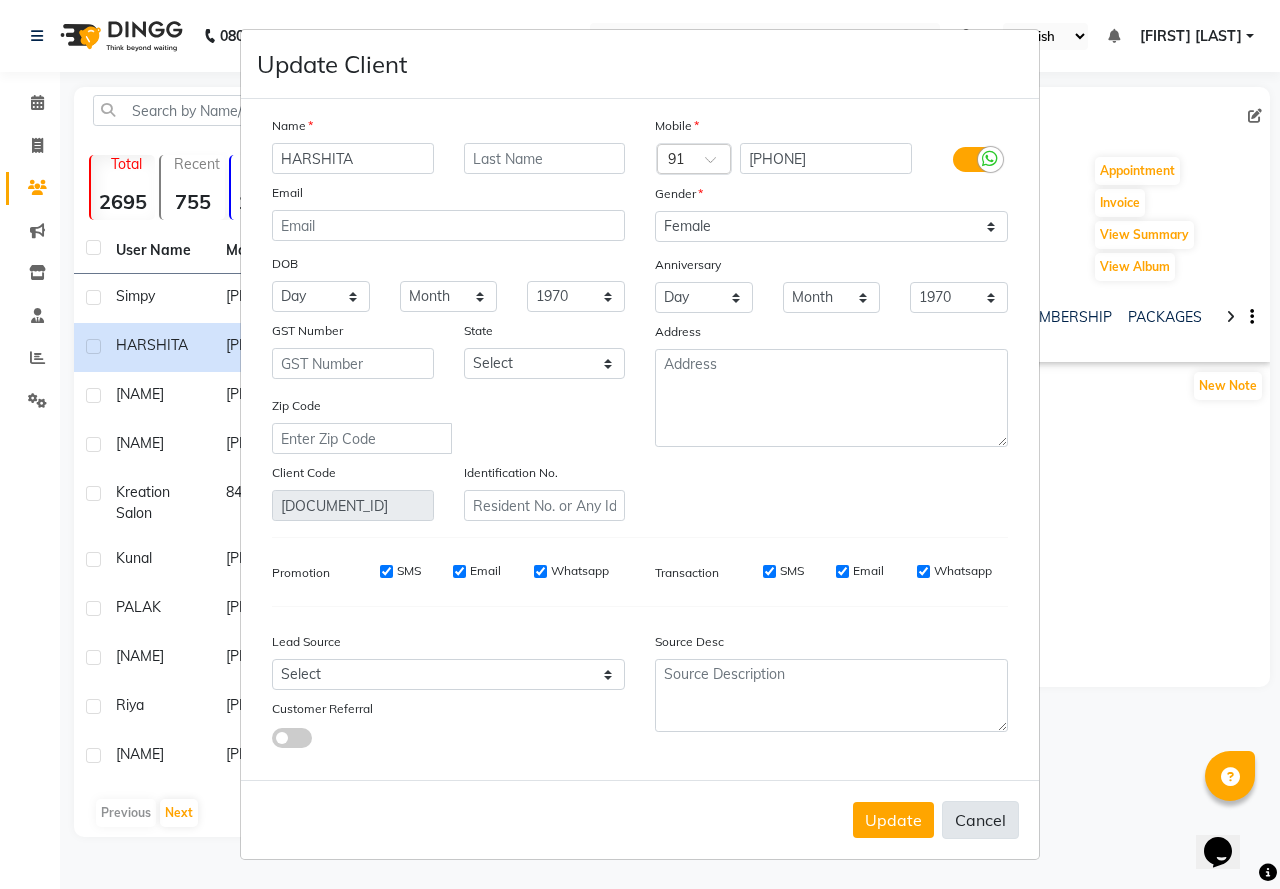 click on "Cancel" at bounding box center (980, 820) 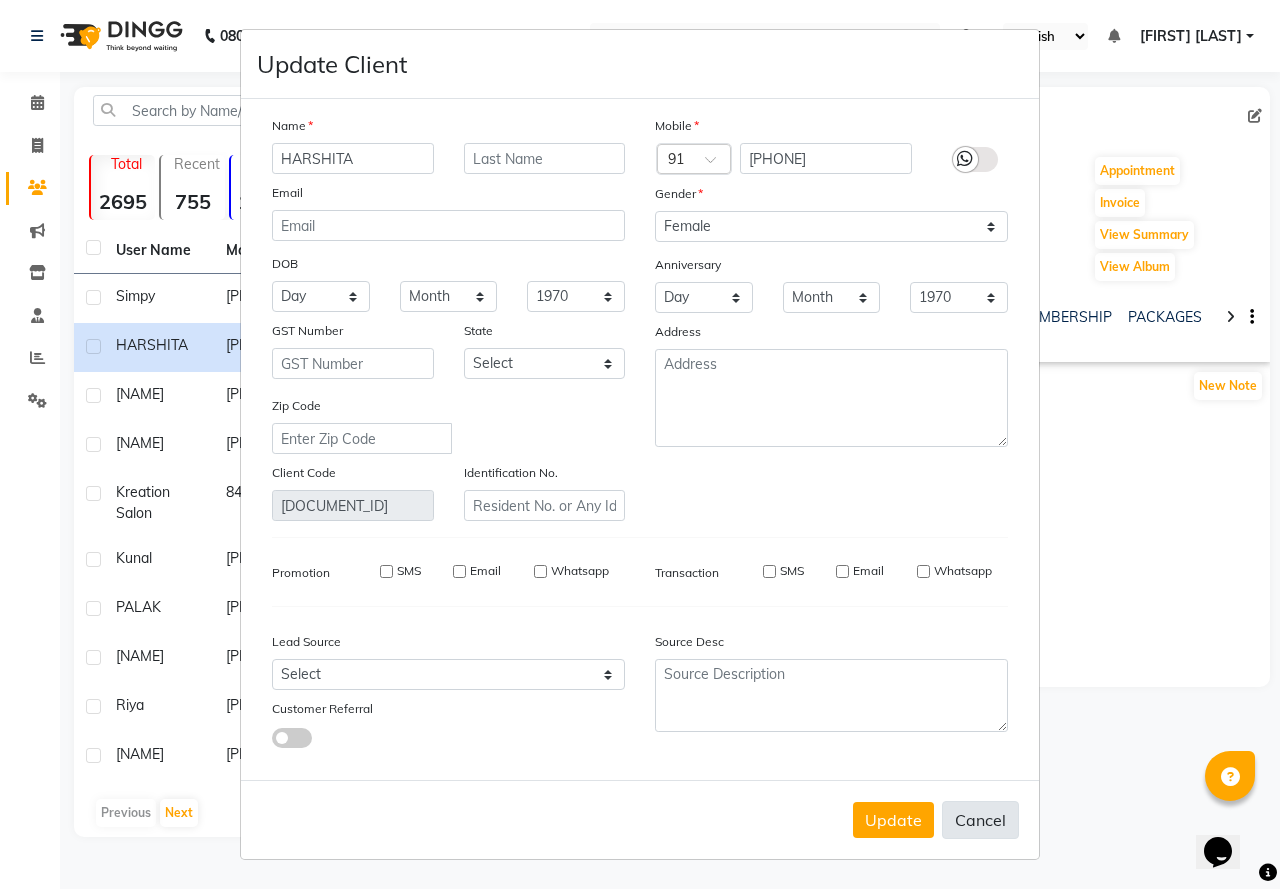 type 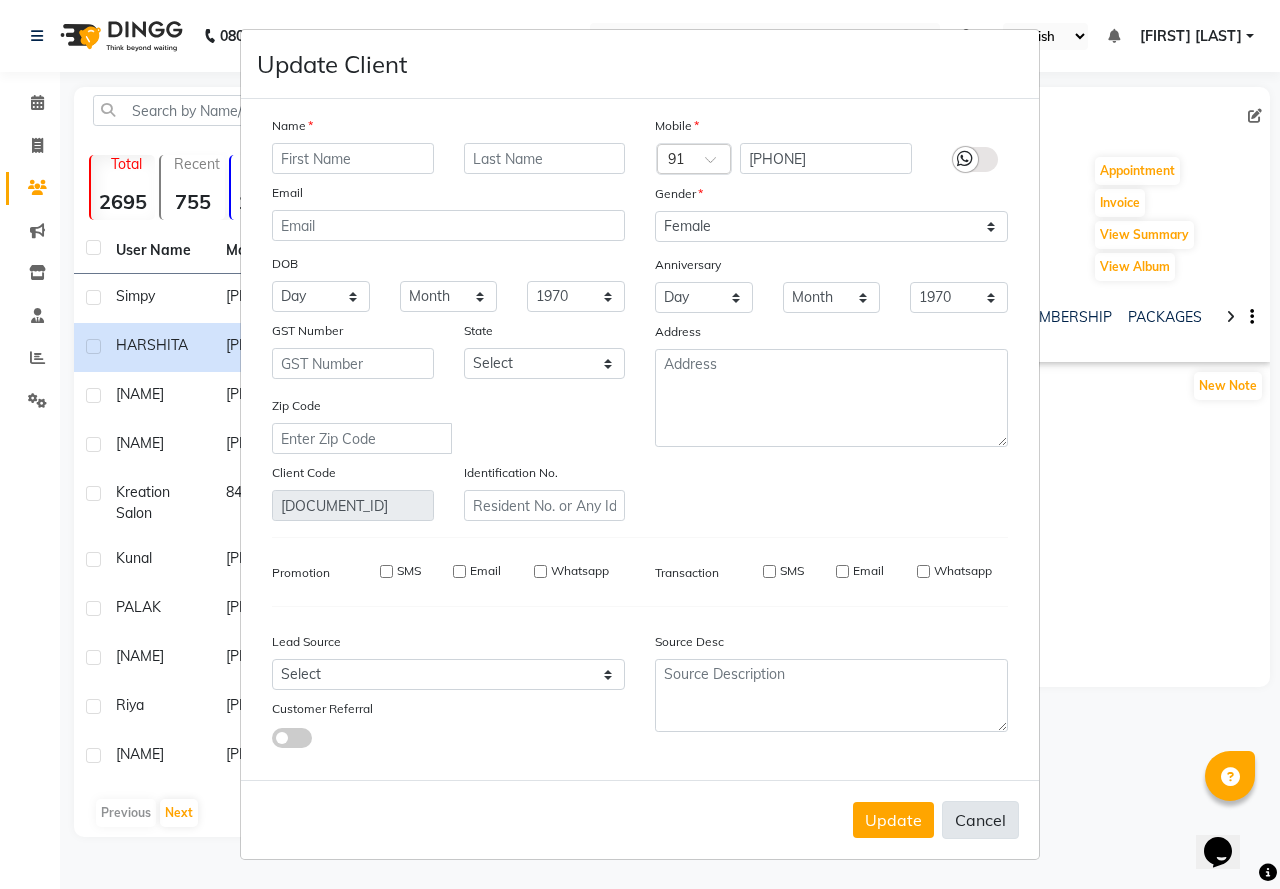 select 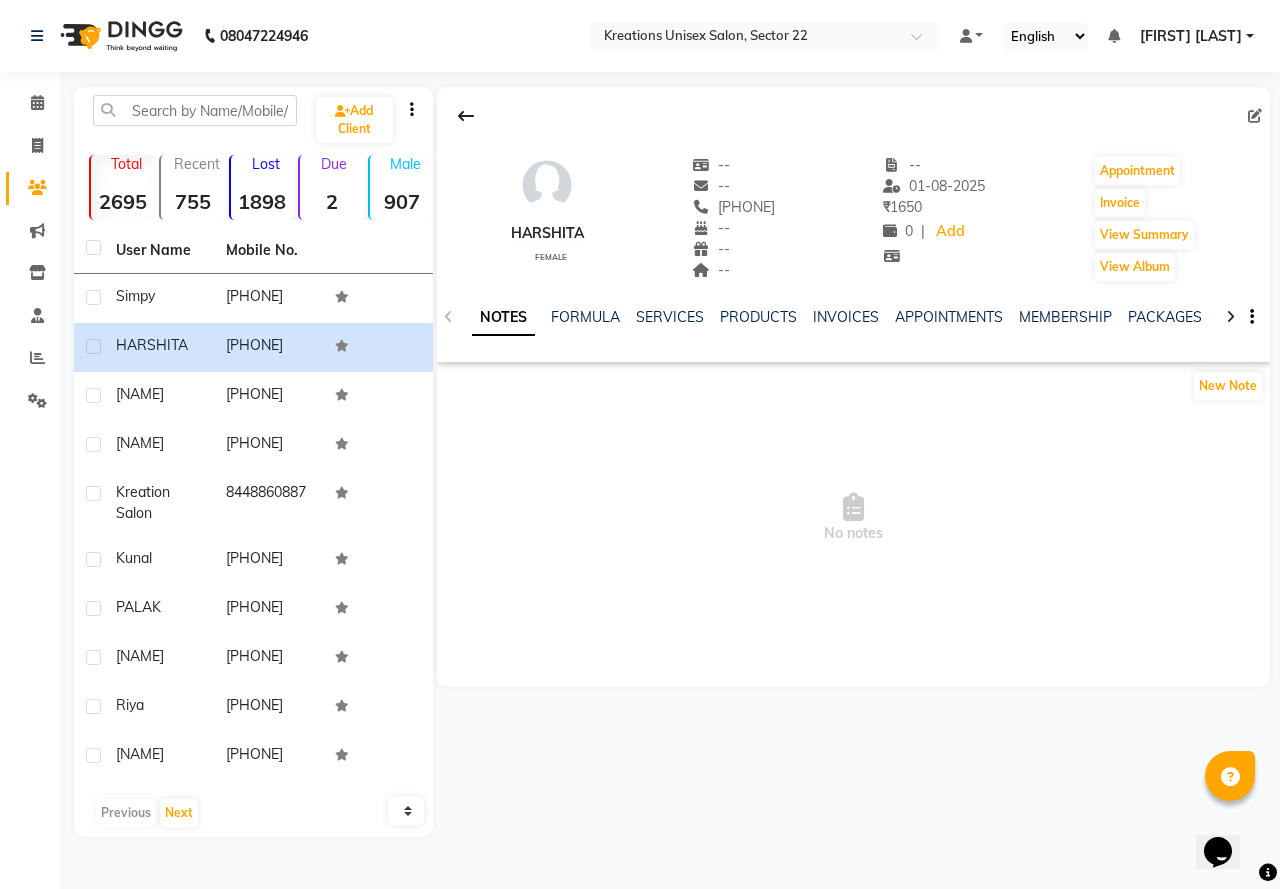 drag, startPoint x: 148, startPoint y: 351, endPoint x: 825, endPoint y: 389, distance: 678.0656 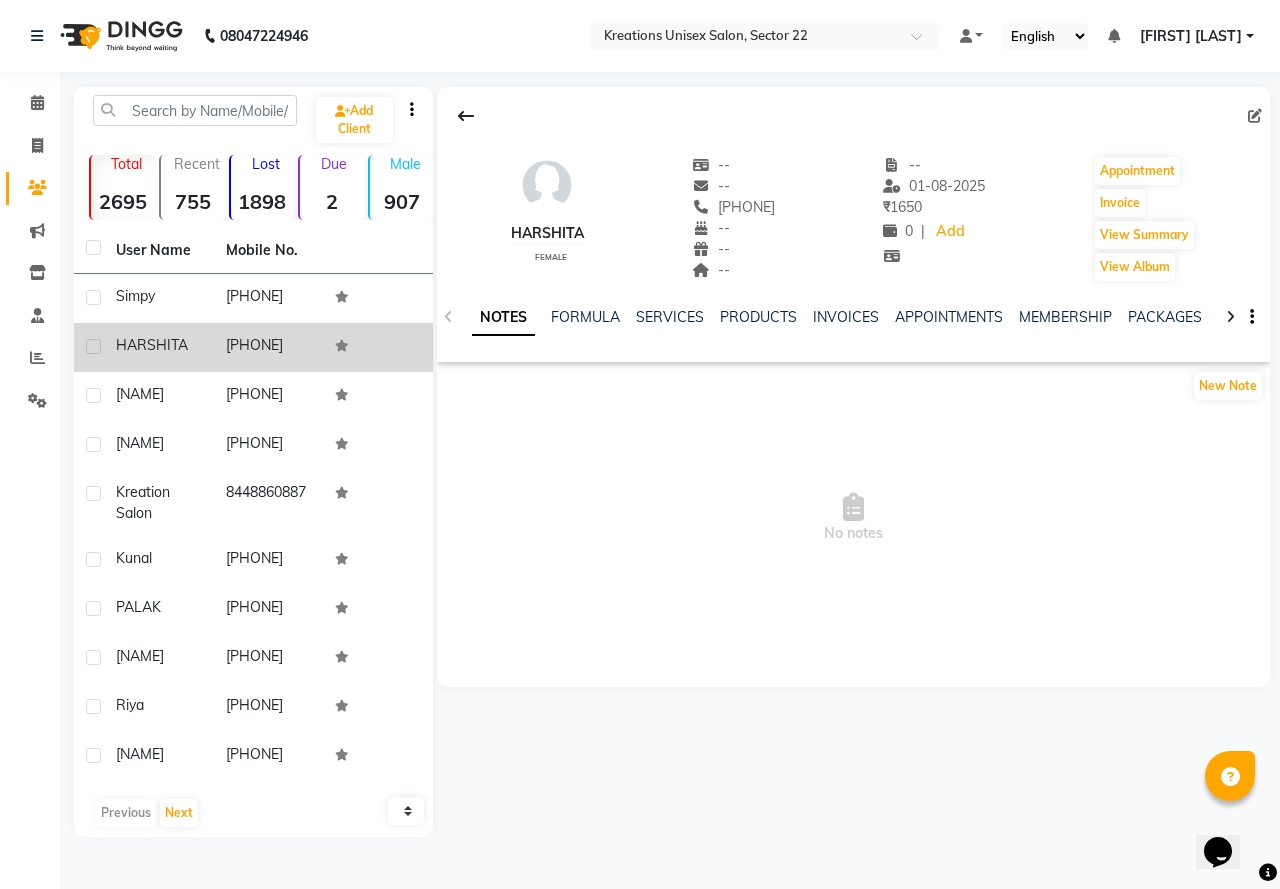 click on "9991094311" 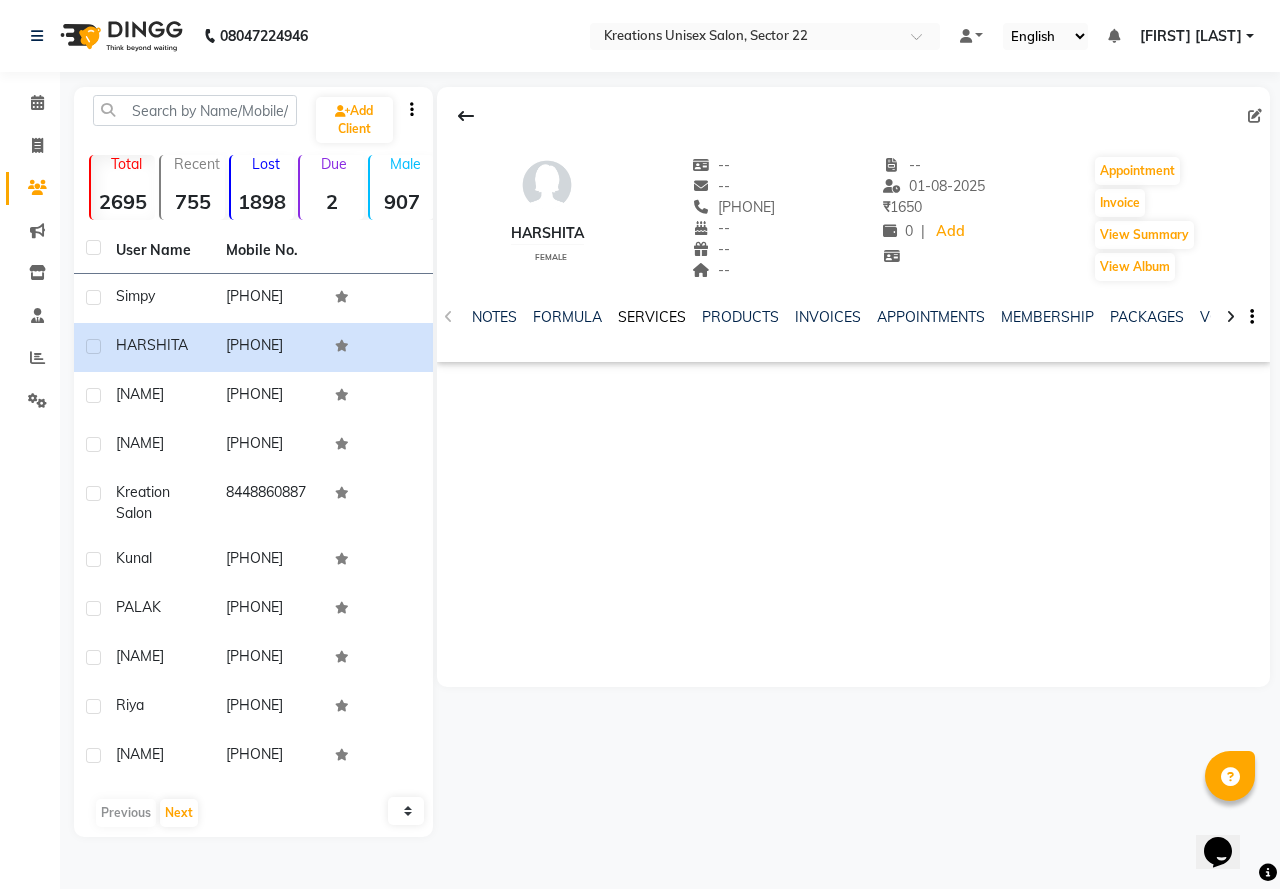 click on "SERVICES" 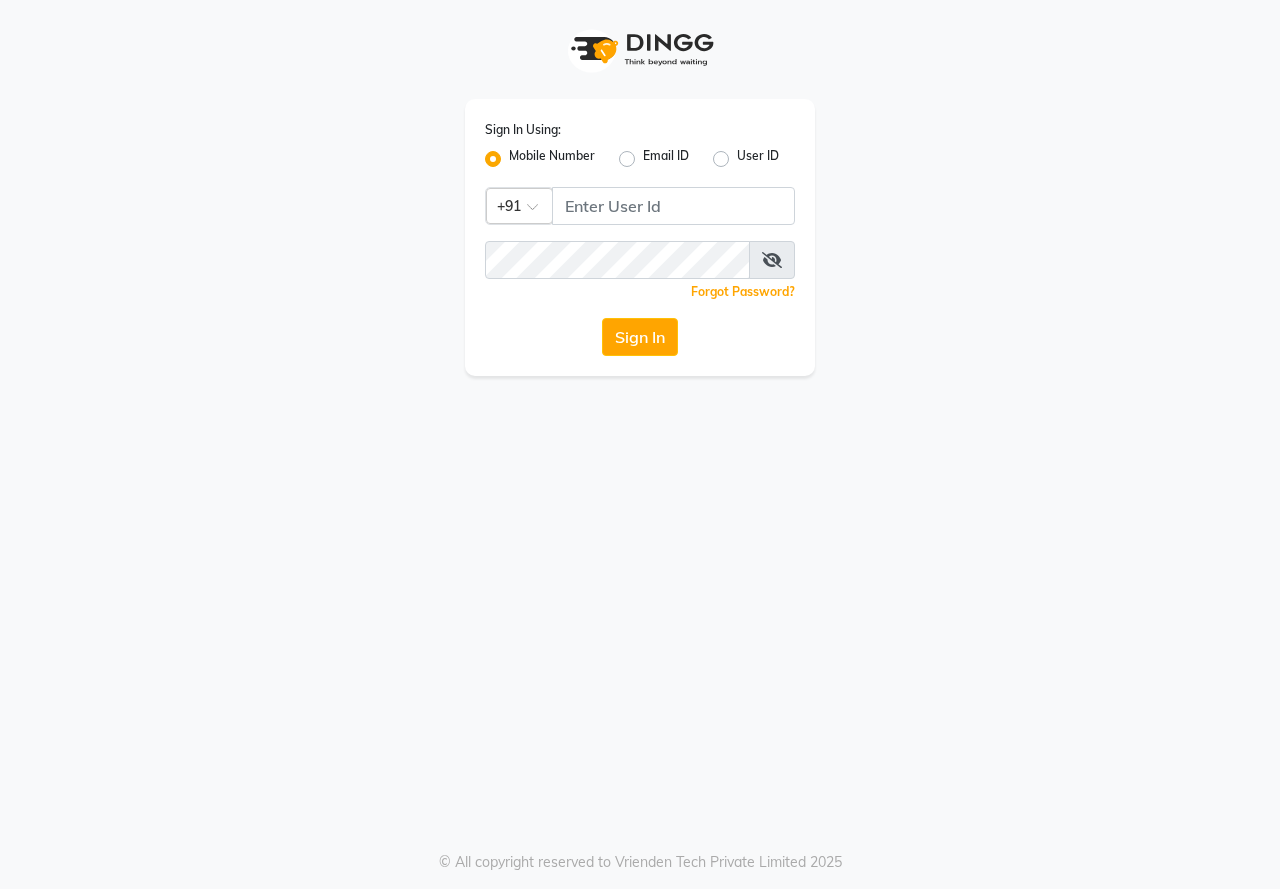 scroll, scrollTop: 0, scrollLeft: 0, axis: both 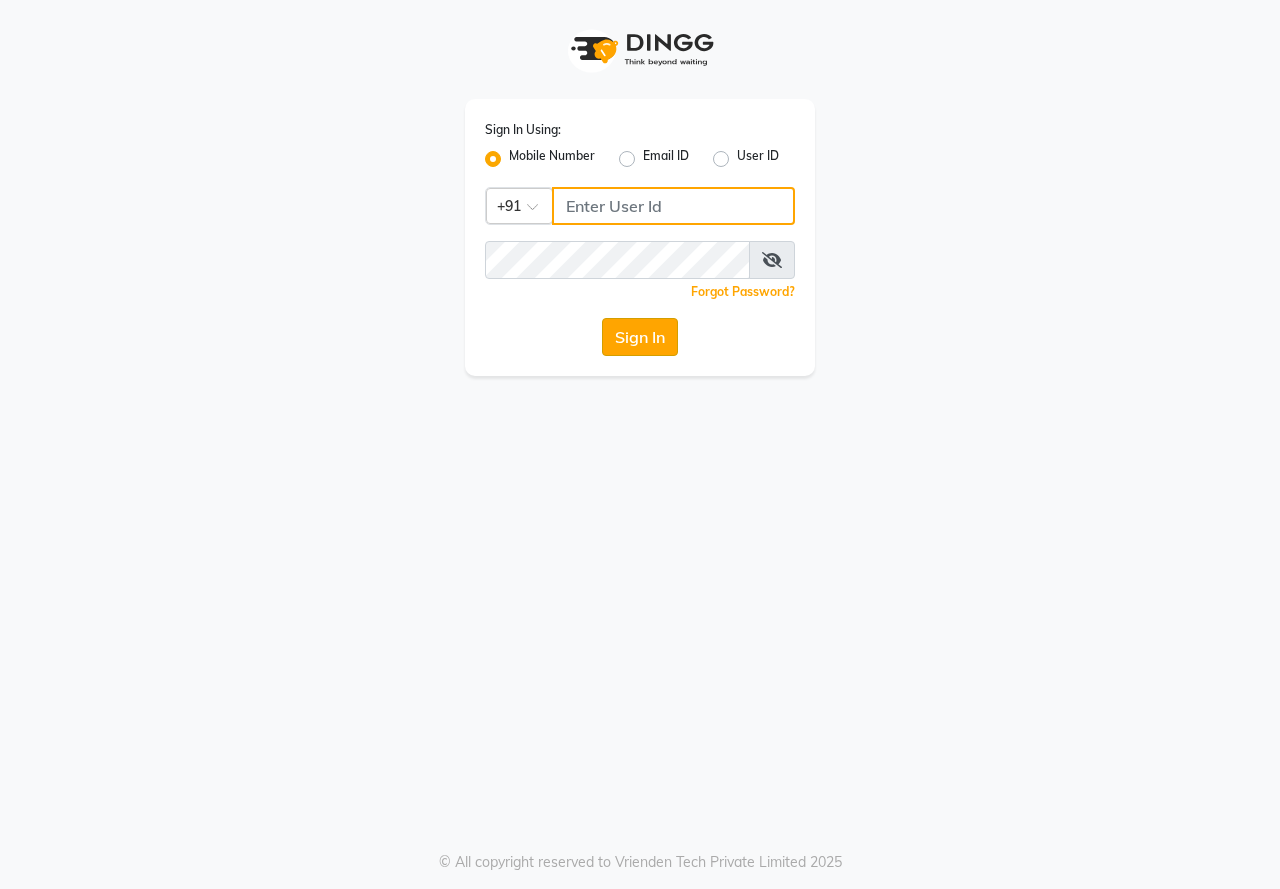 type on "8448860887" 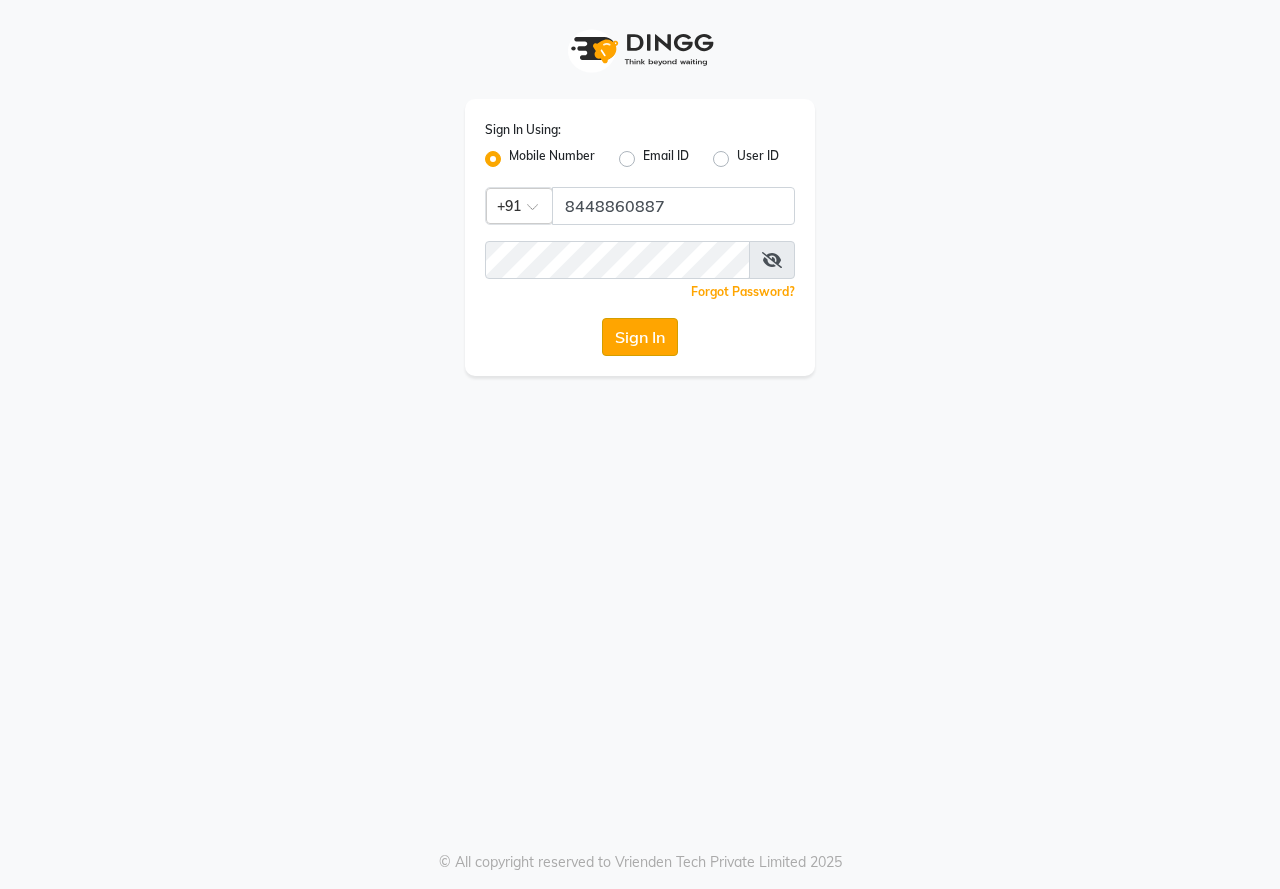click on "Sign In" 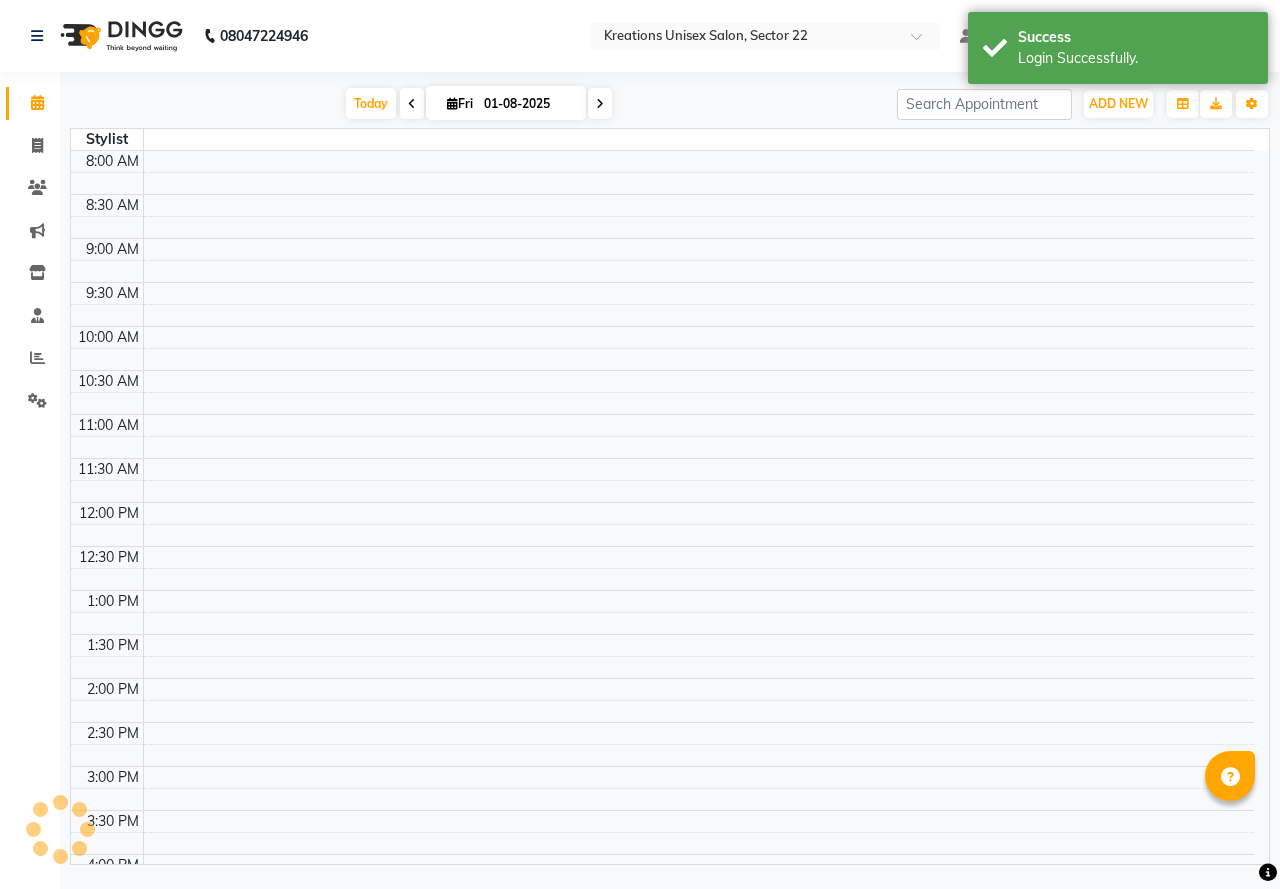 scroll, scrollTop: 0, scrollLeft: 0, axis: both 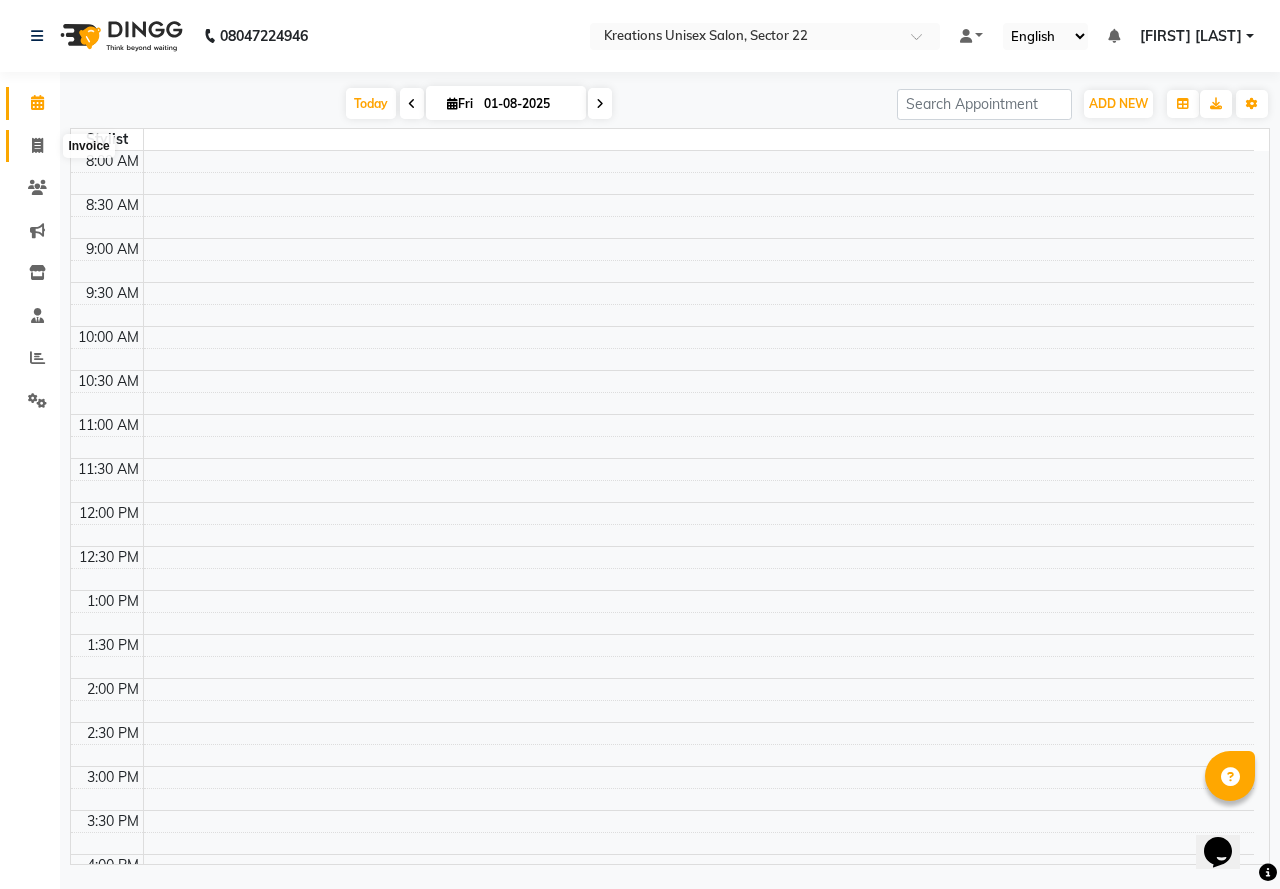 click 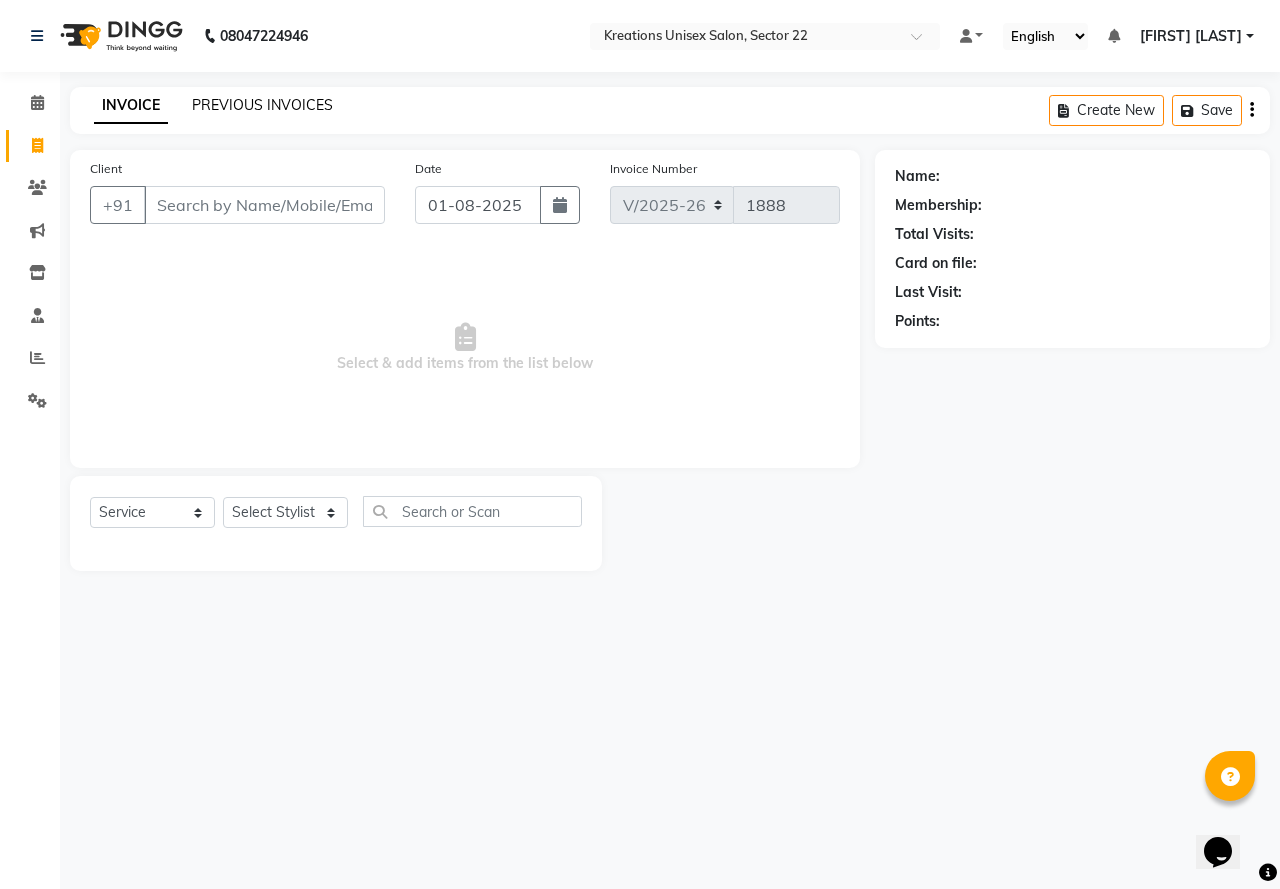 click on "PREVIOUS INVOICES" 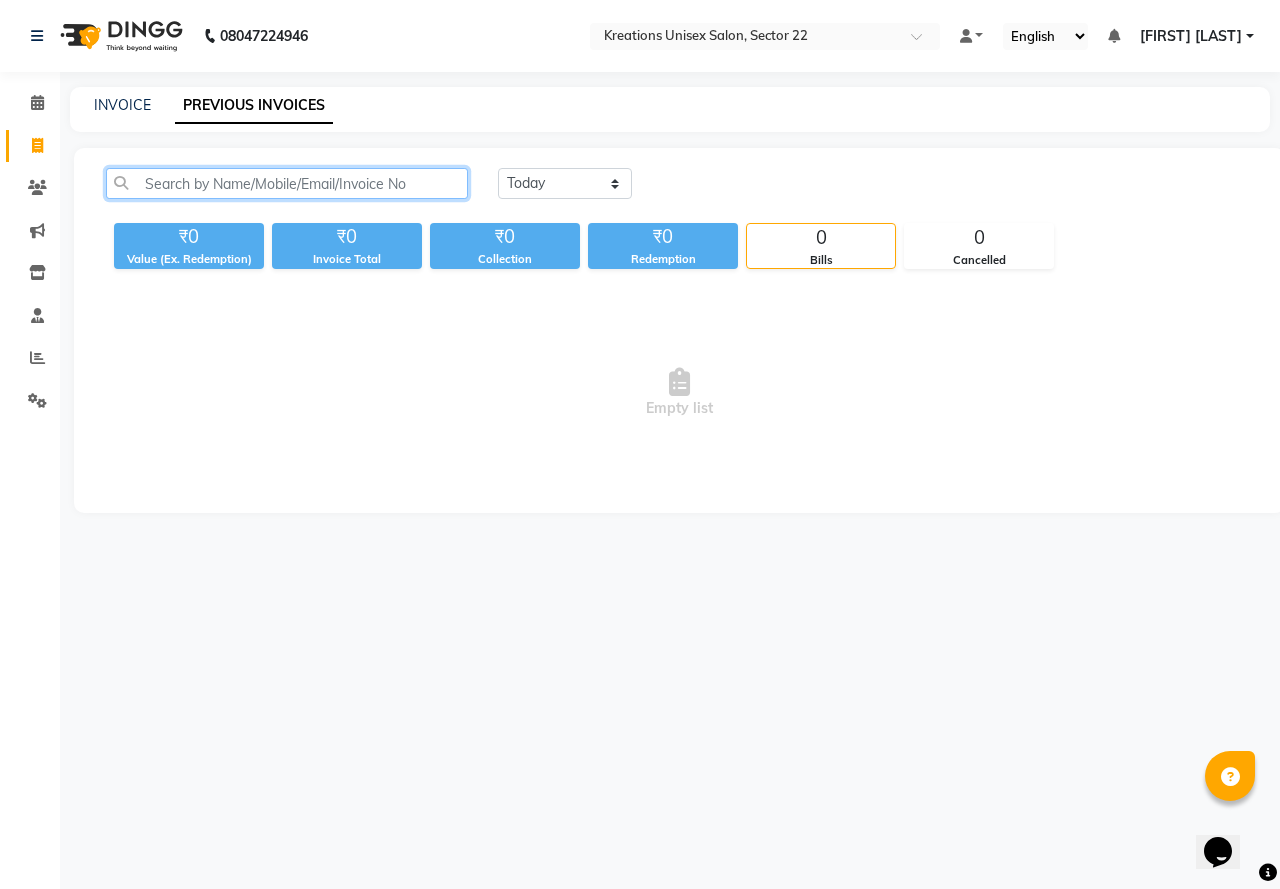 click 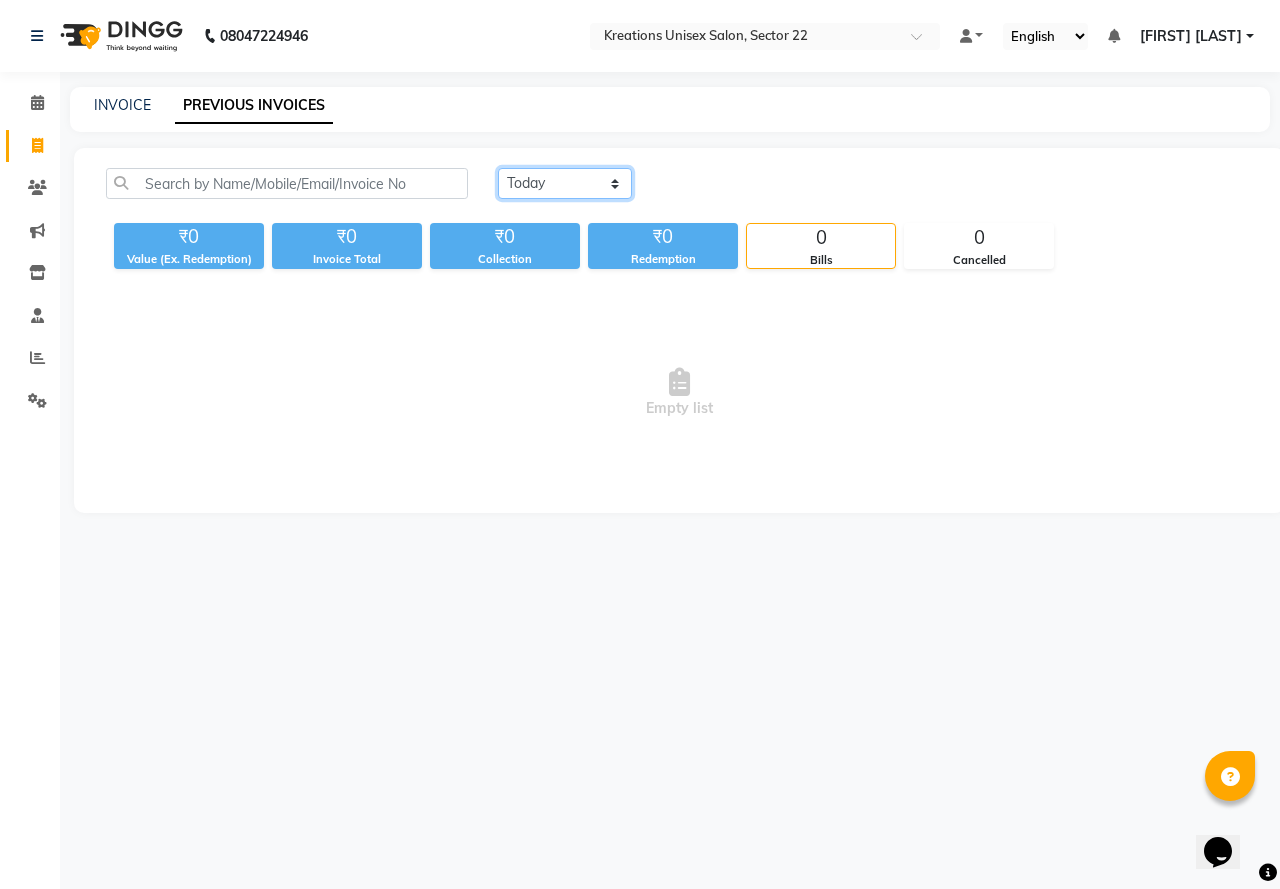 click on "Today Yesterday Custom Range" 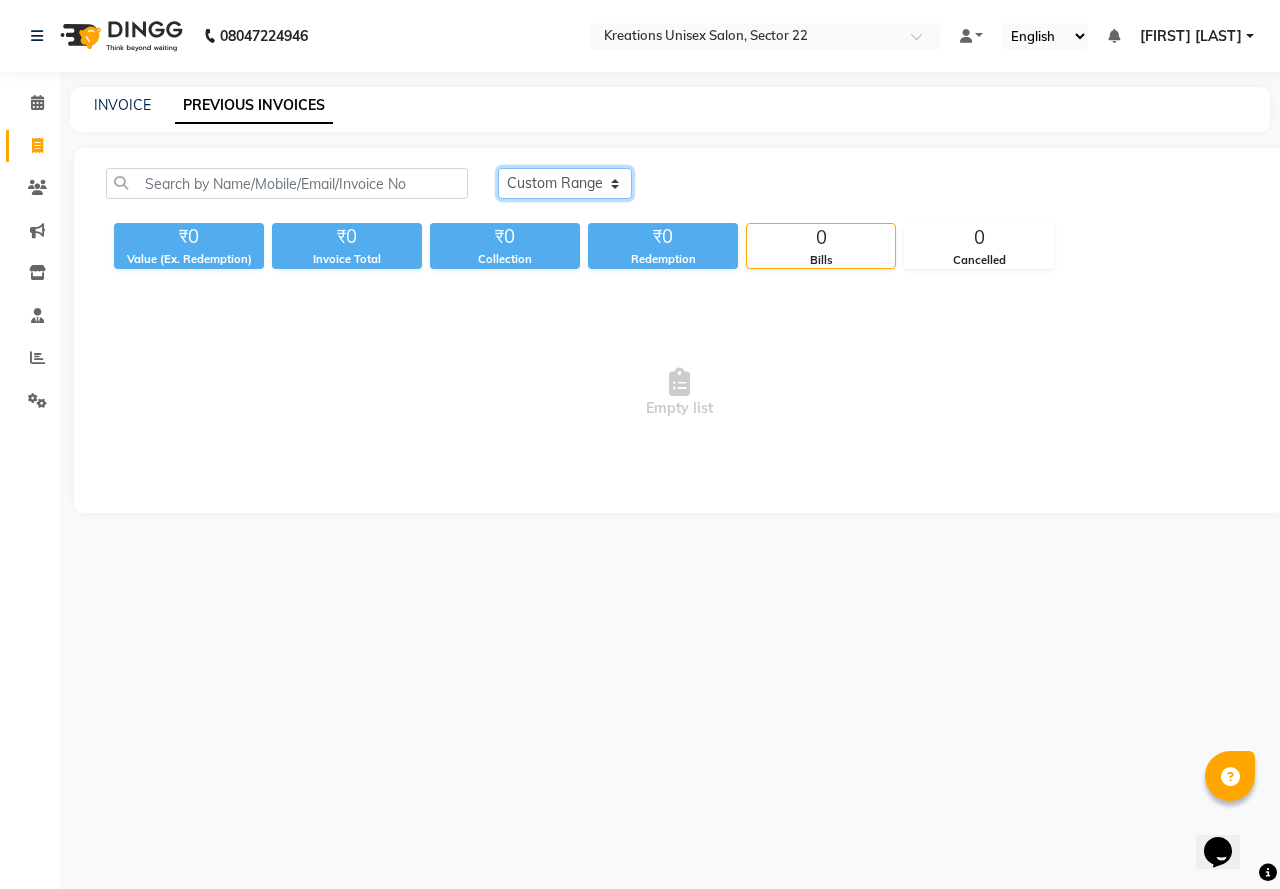 click on "Today Yesterday Custom Range" 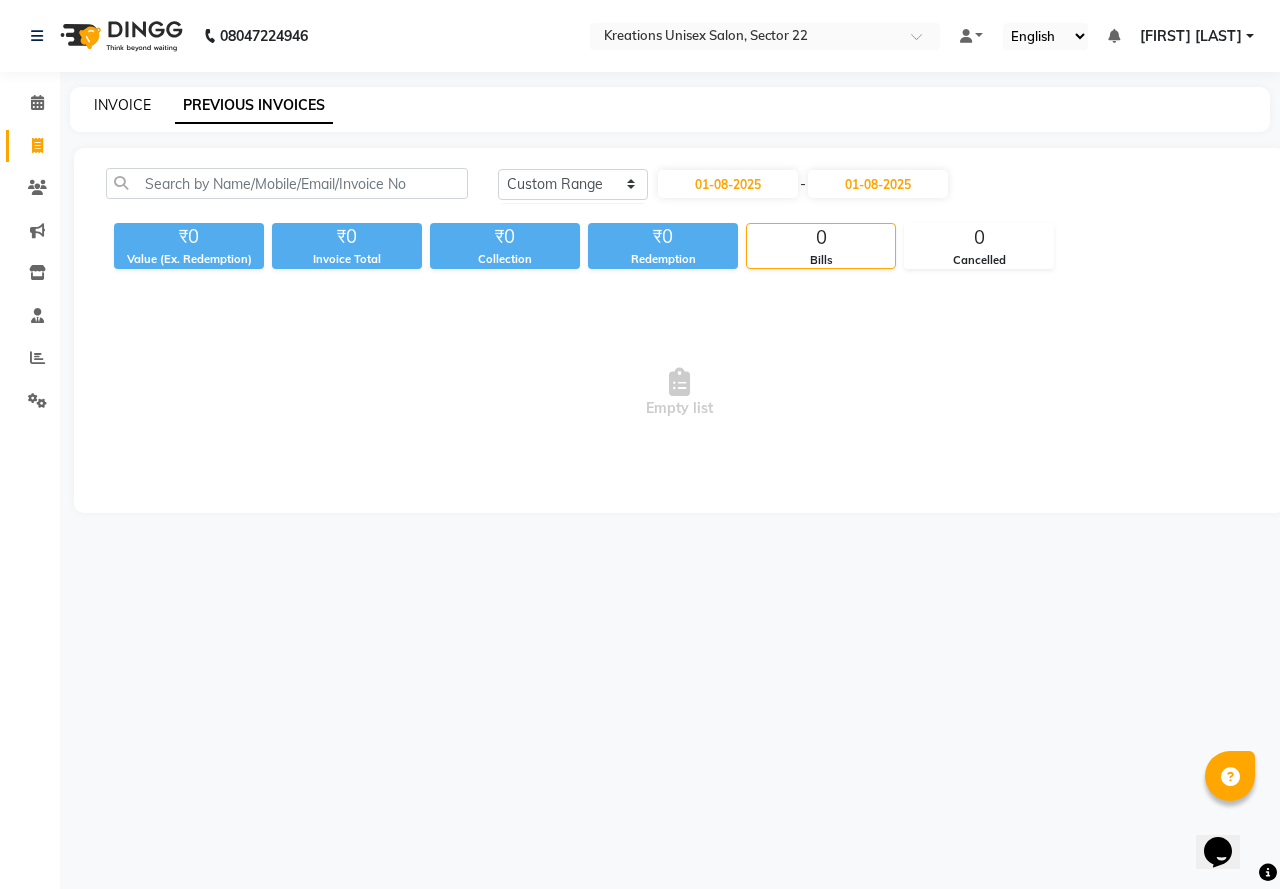 click on "INVOICE" 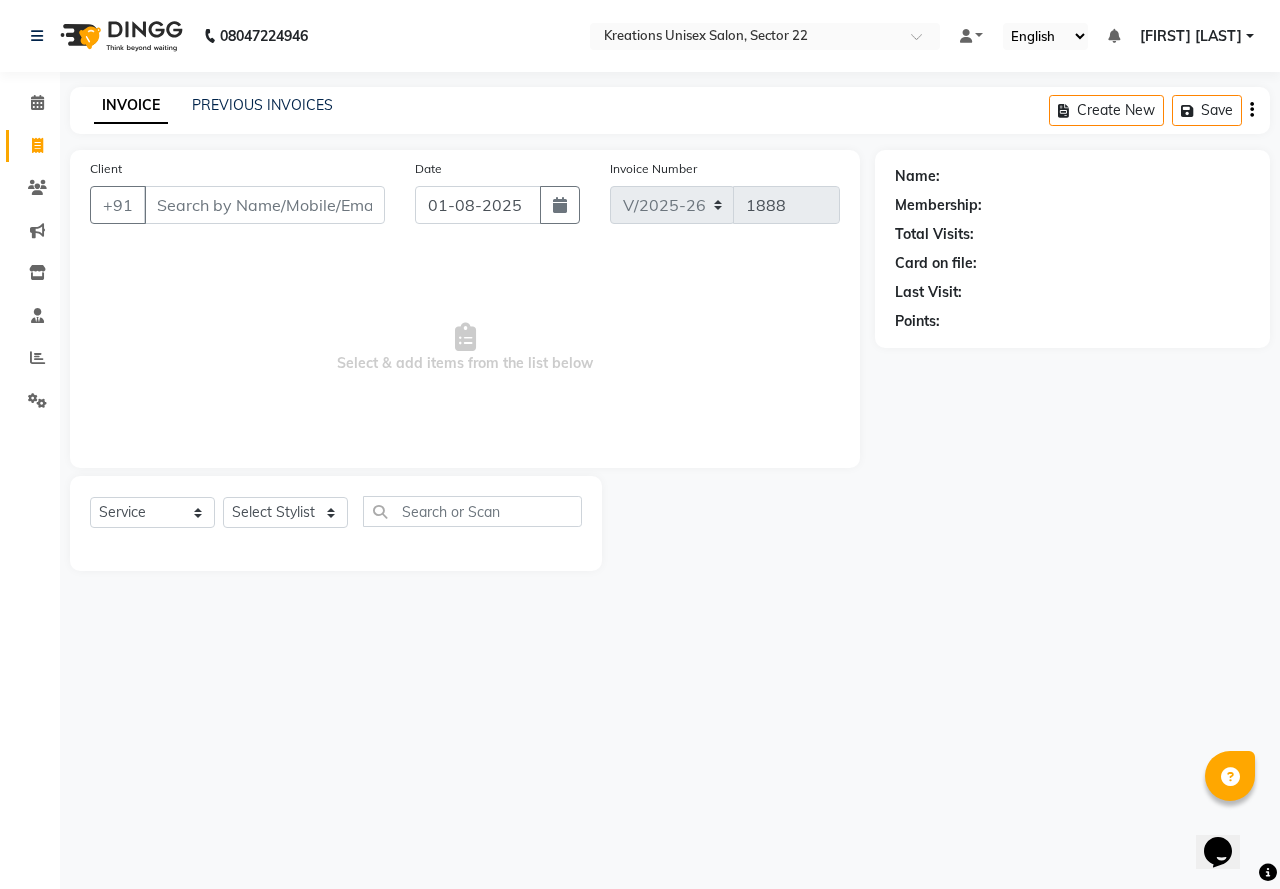 click on "Client" at bounding box center (264, 205) 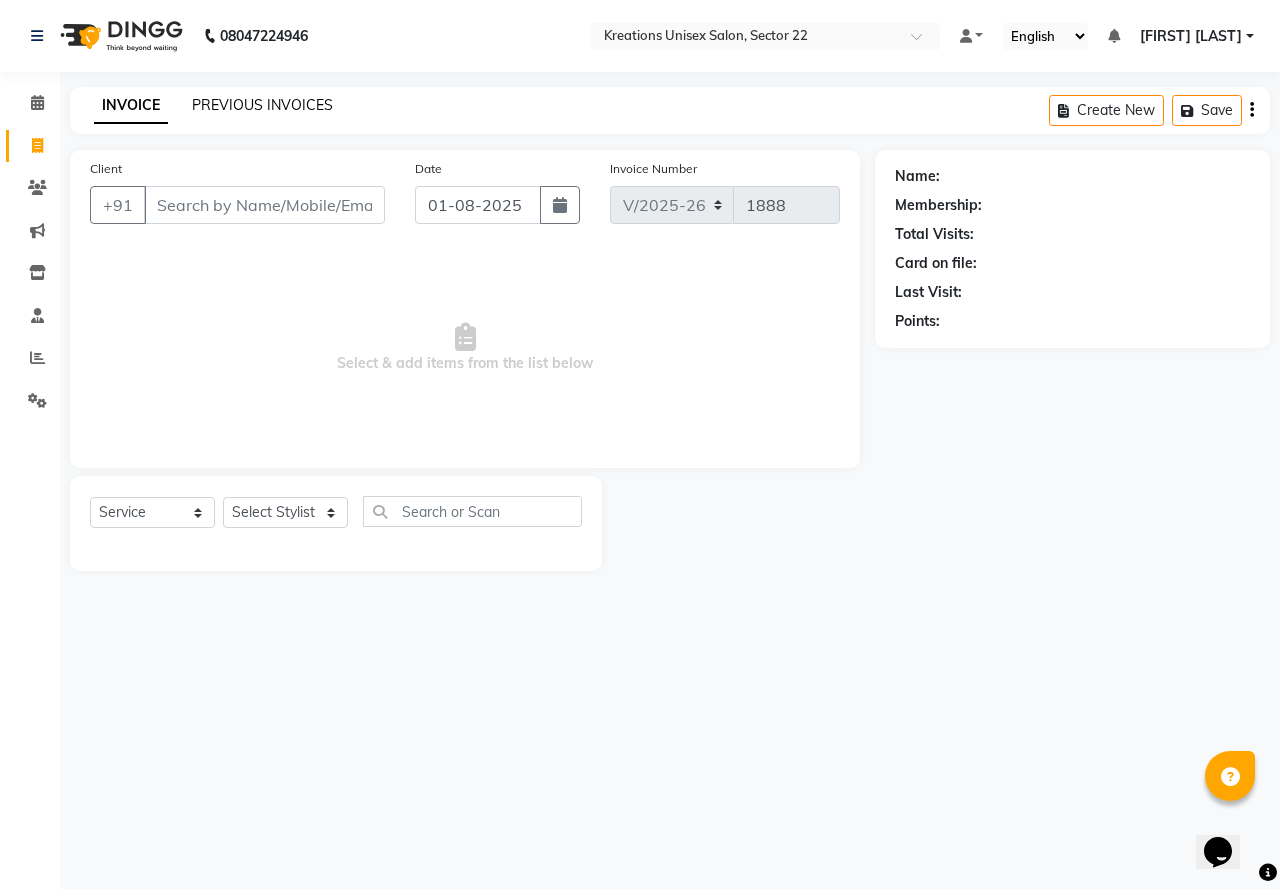 click on "PREVIOUS INVOICES" 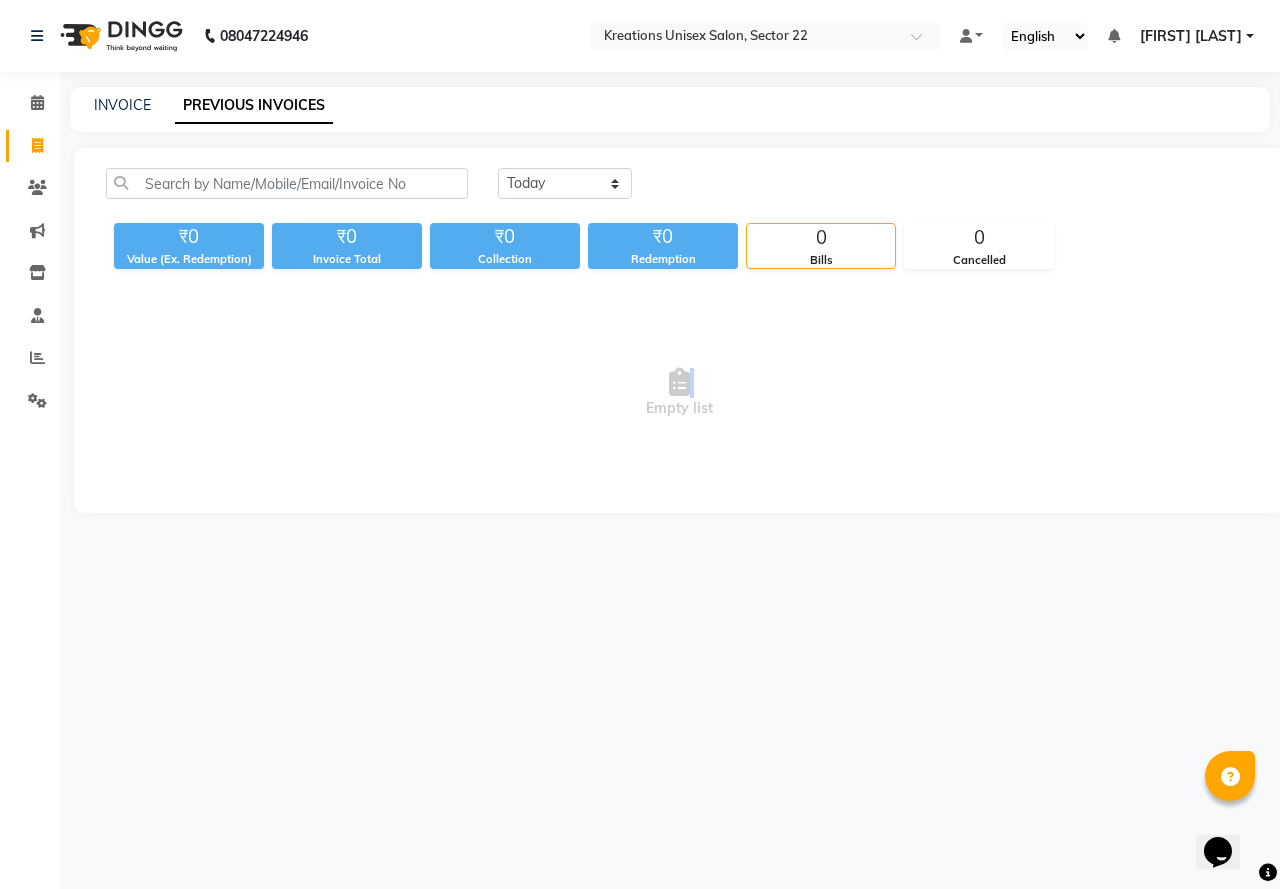 drag, startPoint x: 769, startPoint y: 447, endPoint x: 822, endPoint y: 426, distance: 57.00877 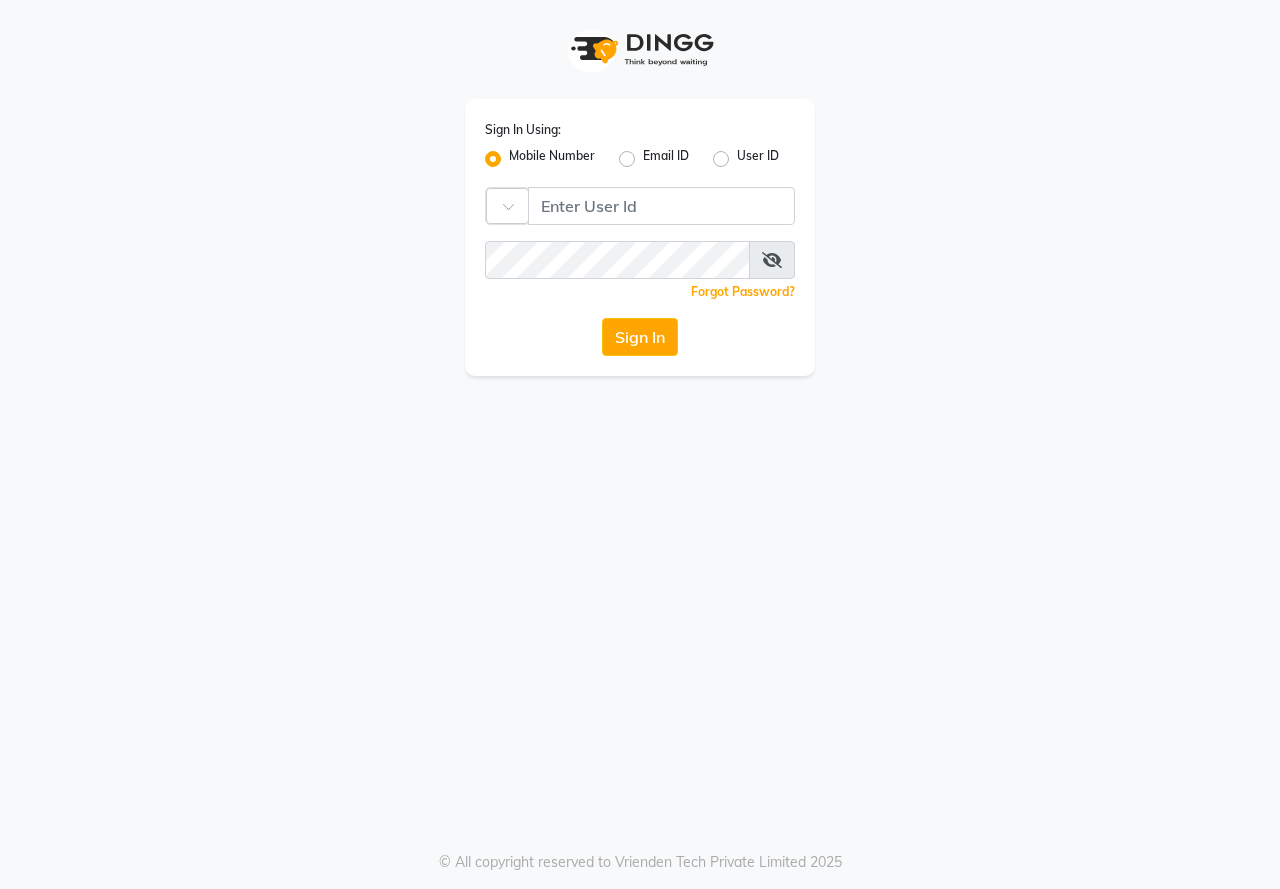 scroll, scrollTop: 0, scrollLeft: 0, axis: both 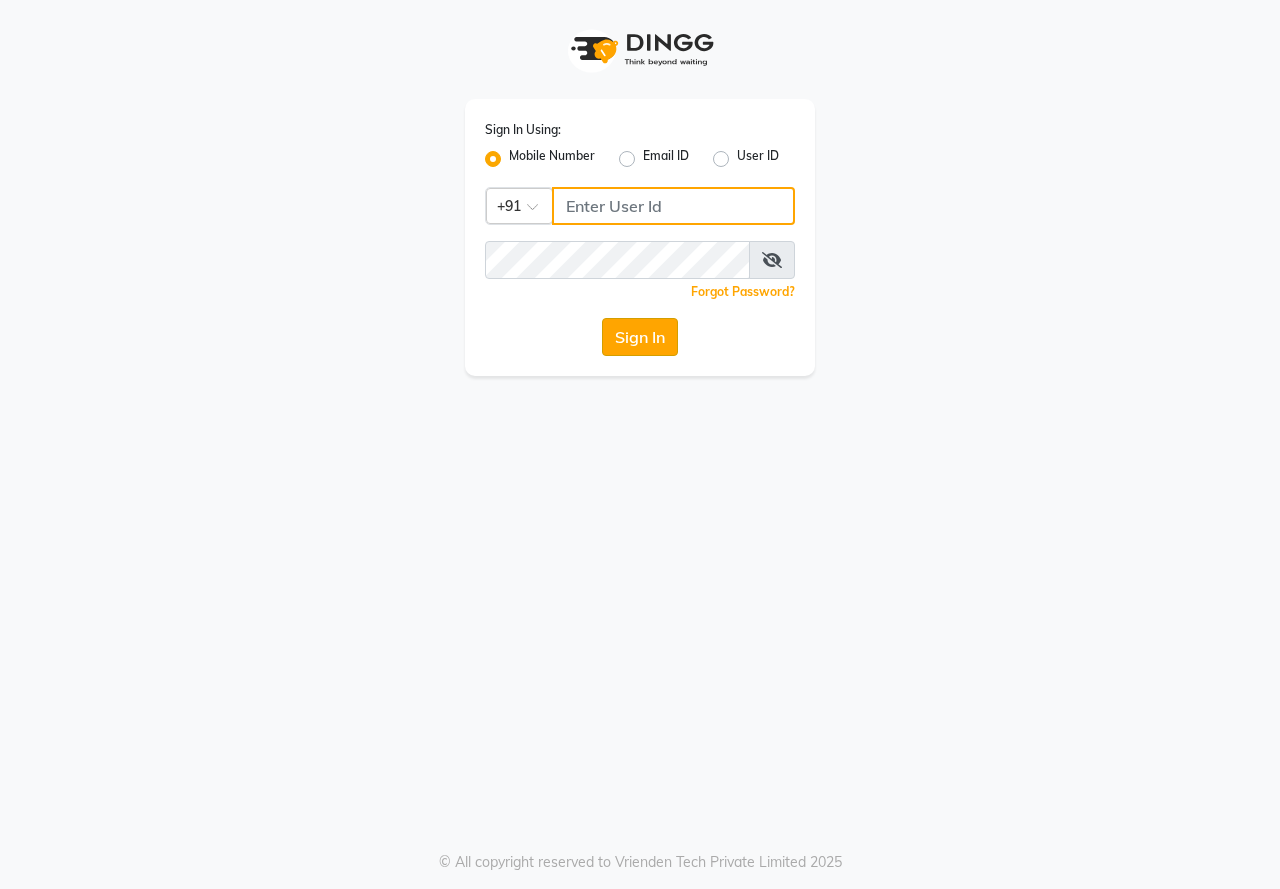type on "8448860887" 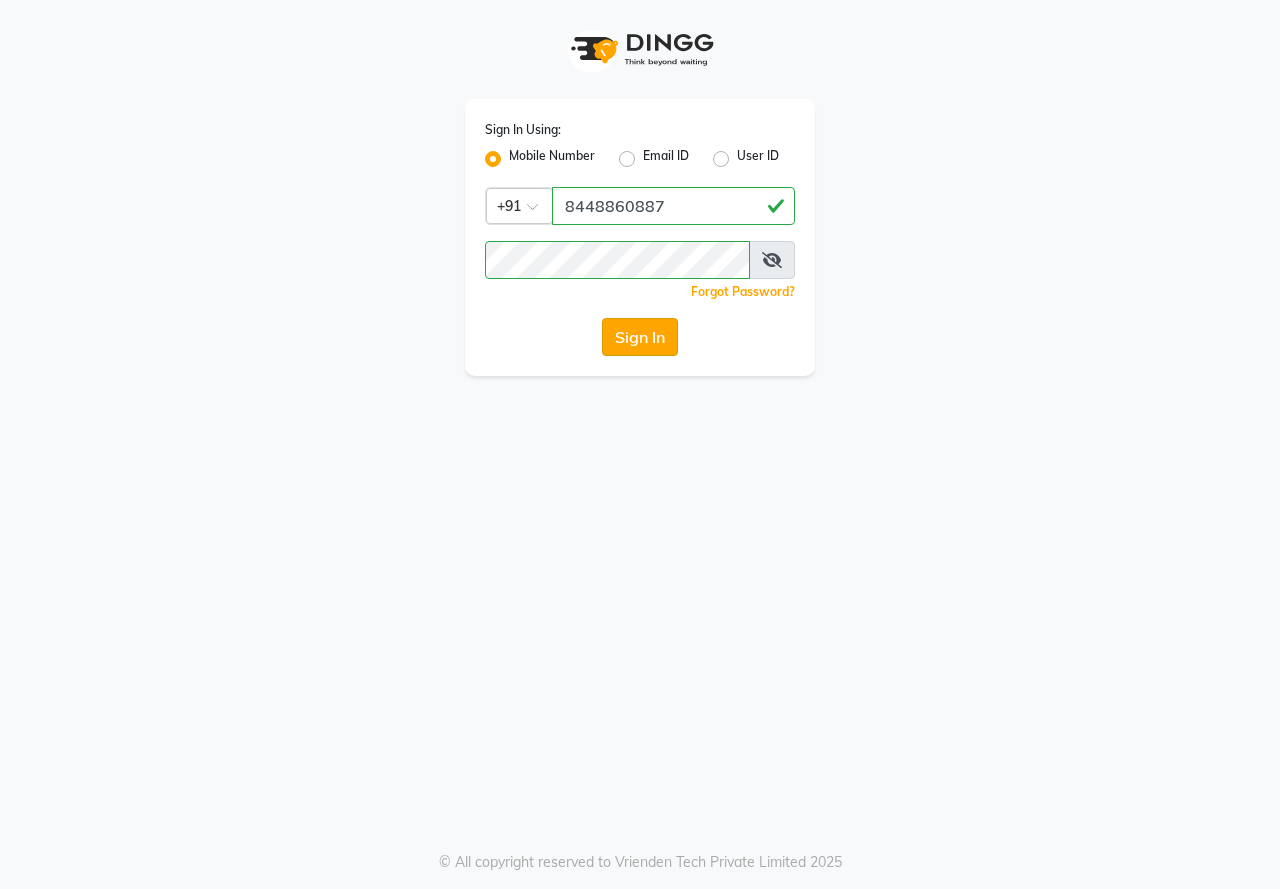 drag, startPoint x: 666, startPoint y: 337, endPoint x: 668, endPoint y: 324, distance: 13.152946 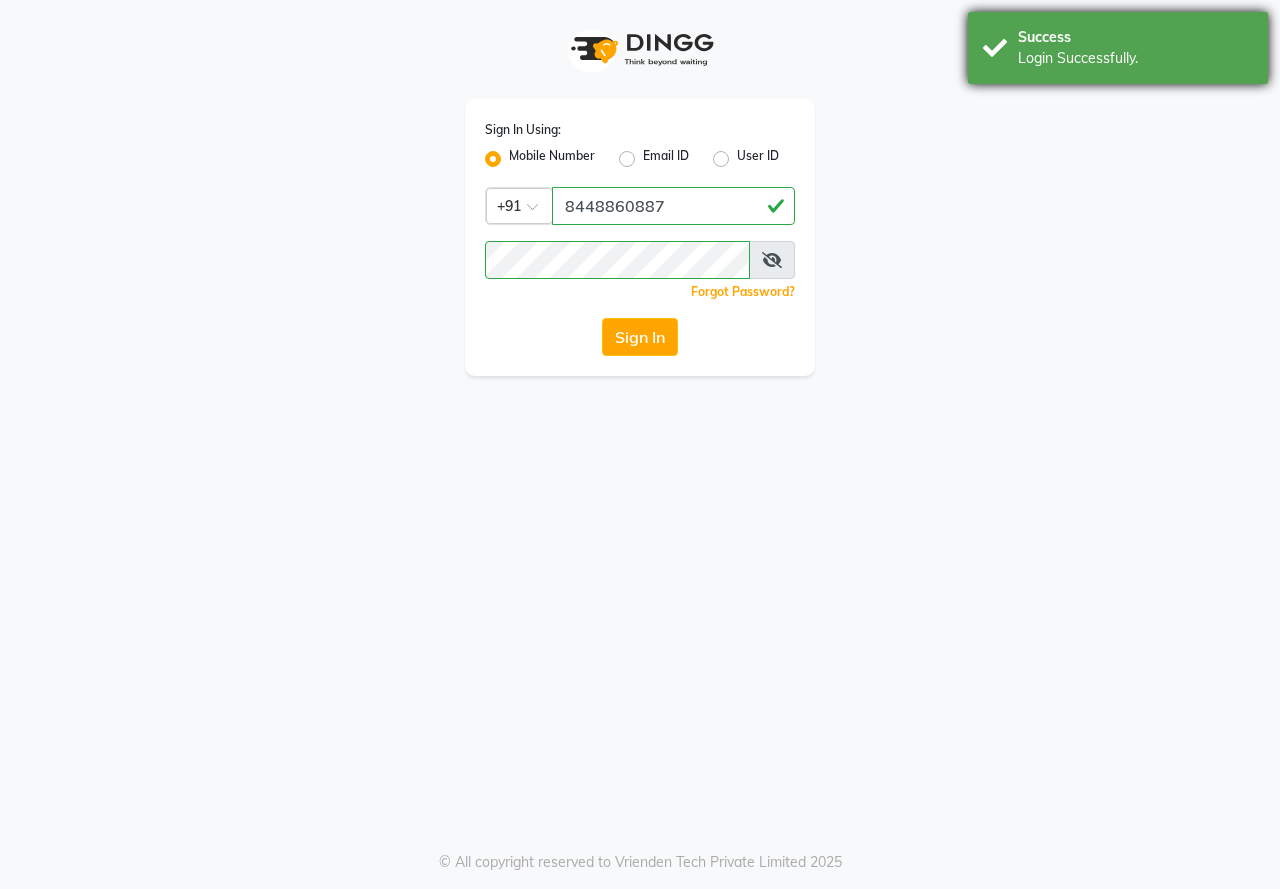 click on "Success   Login Successfully." at bounding box center [1118, 48] 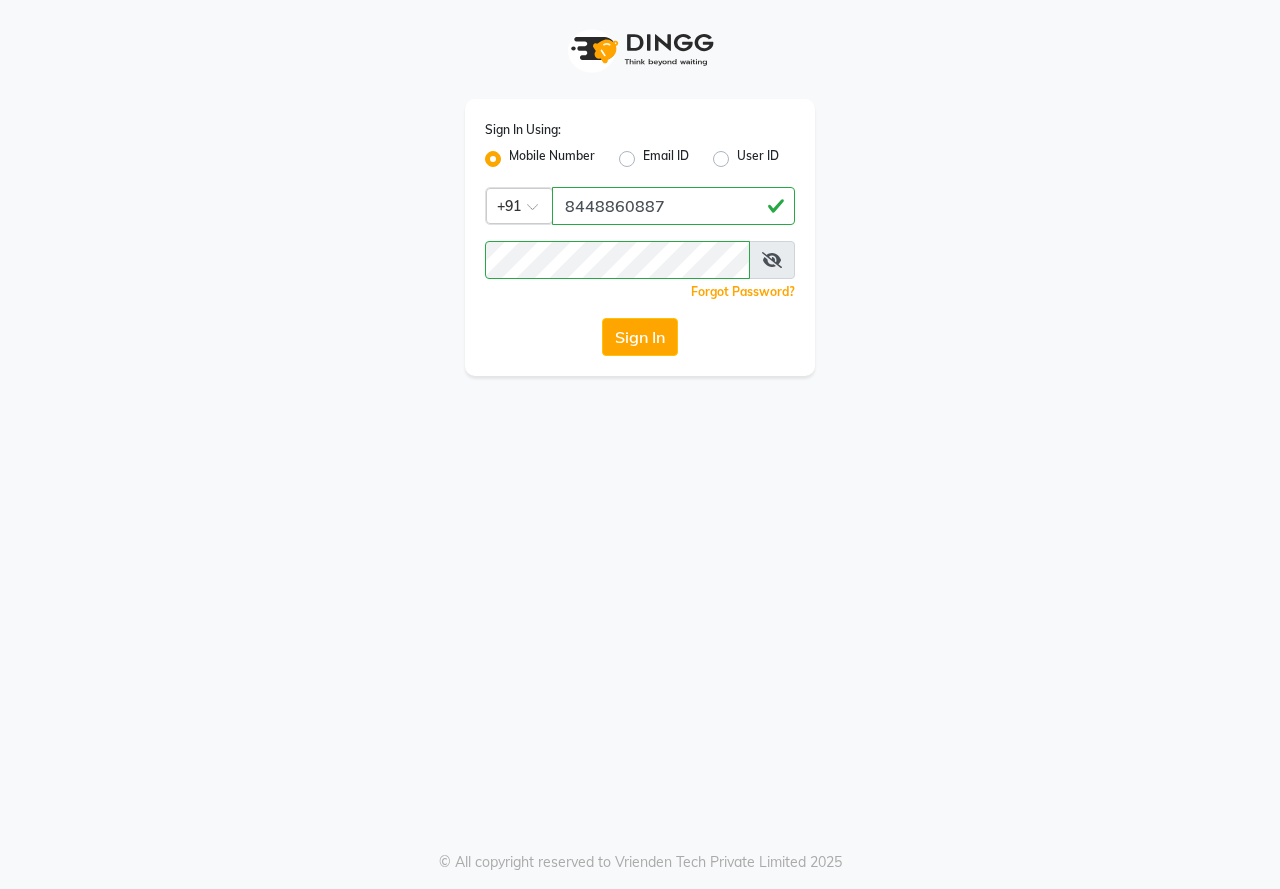 select on "service" 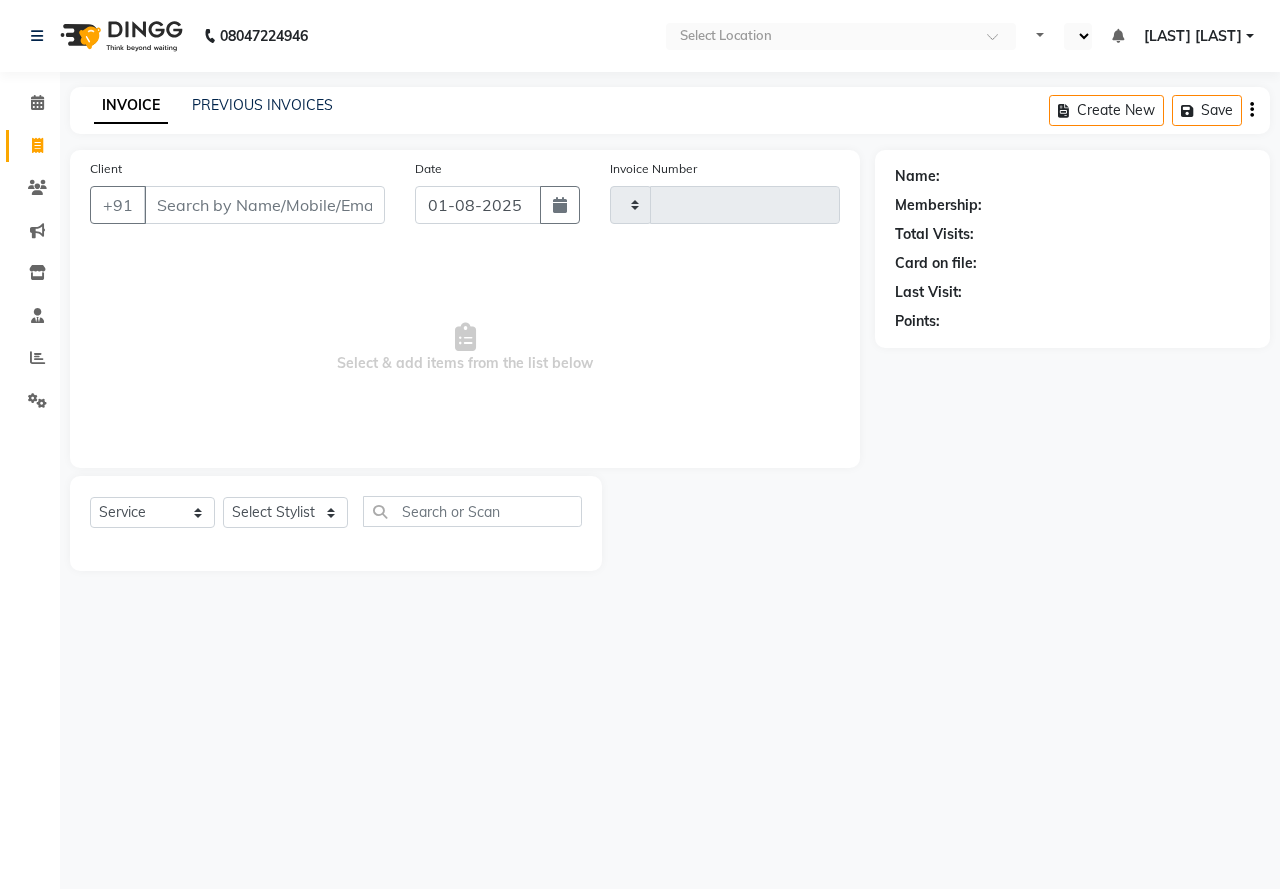 select on "en" 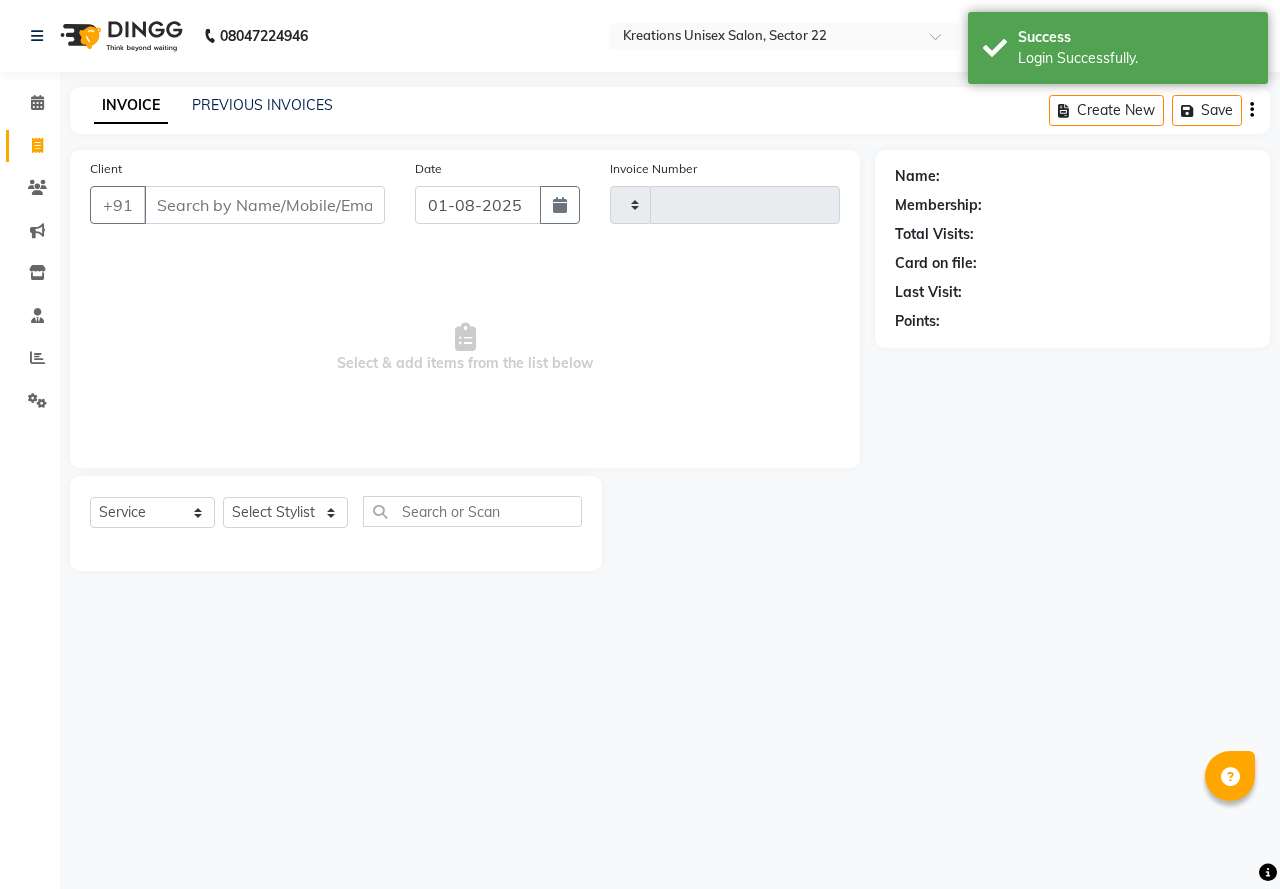 type on "1888" 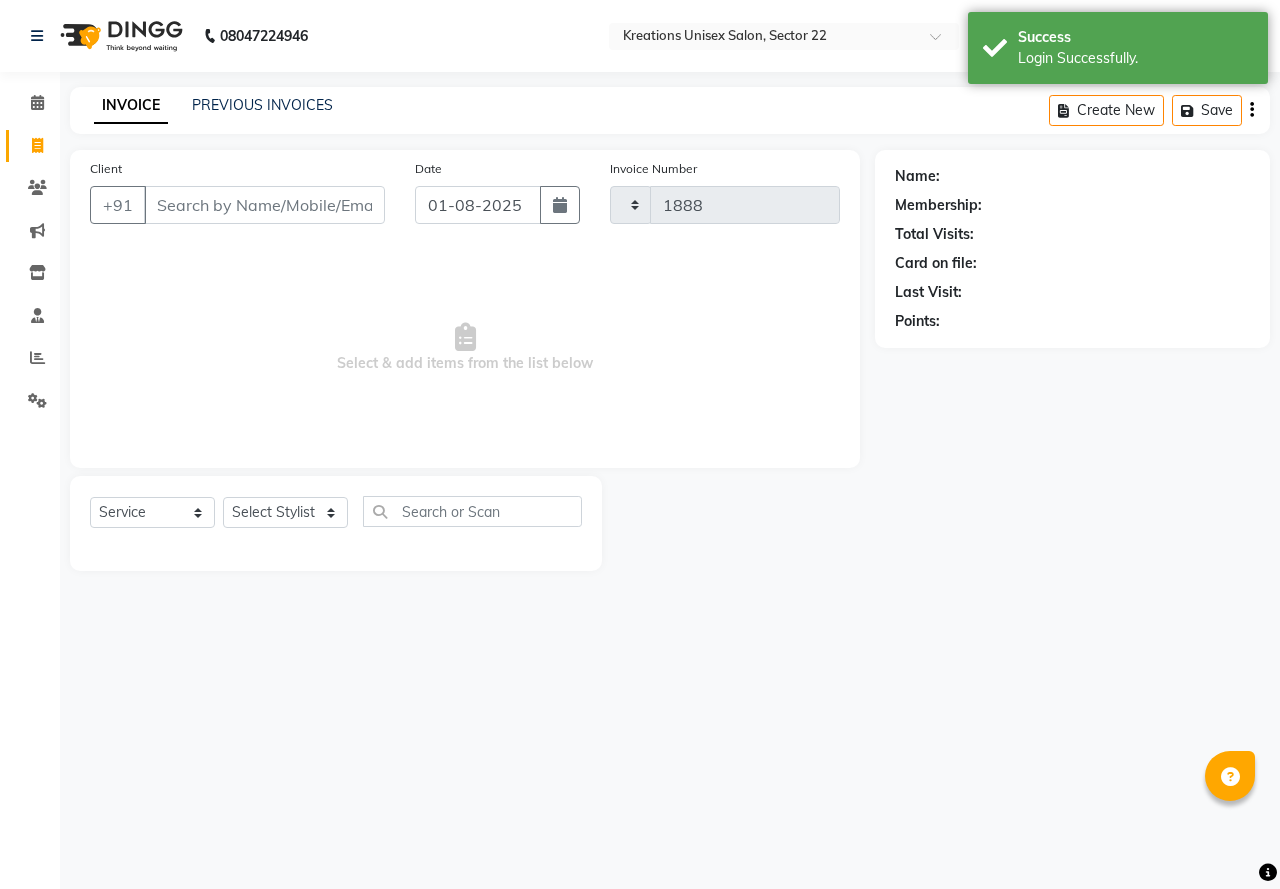 select on "6170" 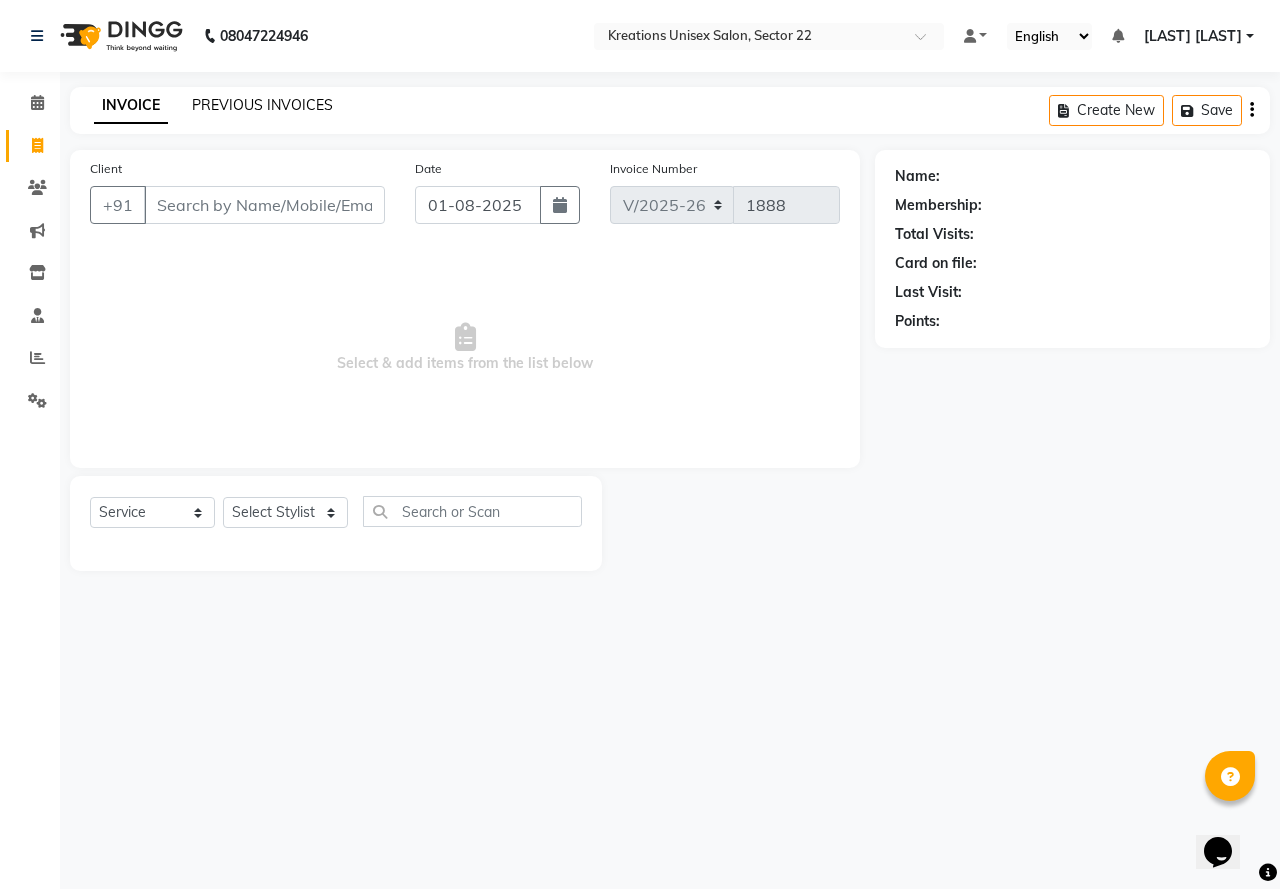 scroll, scrollTop: 0, scrollLeft: 0, axis: both 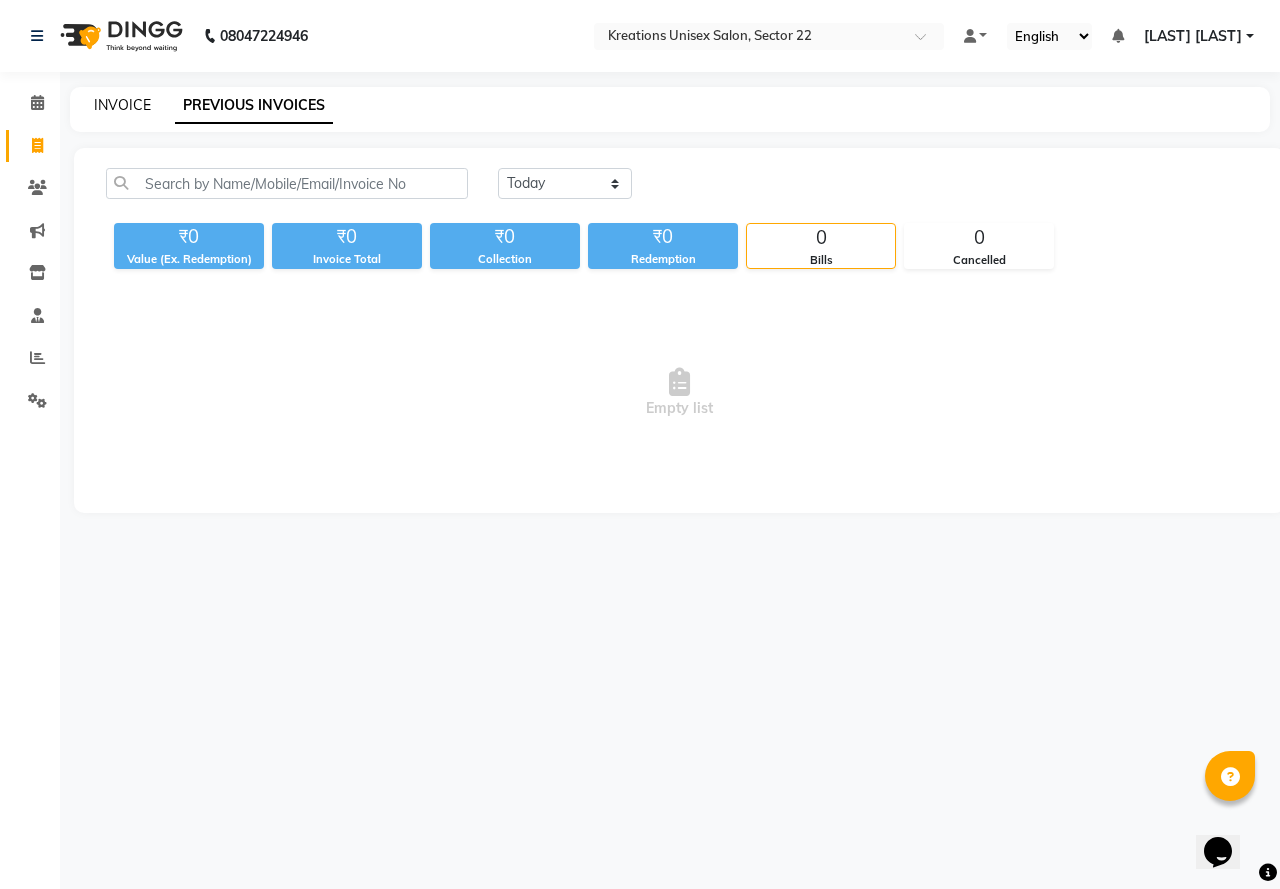 click on "INVOICE" 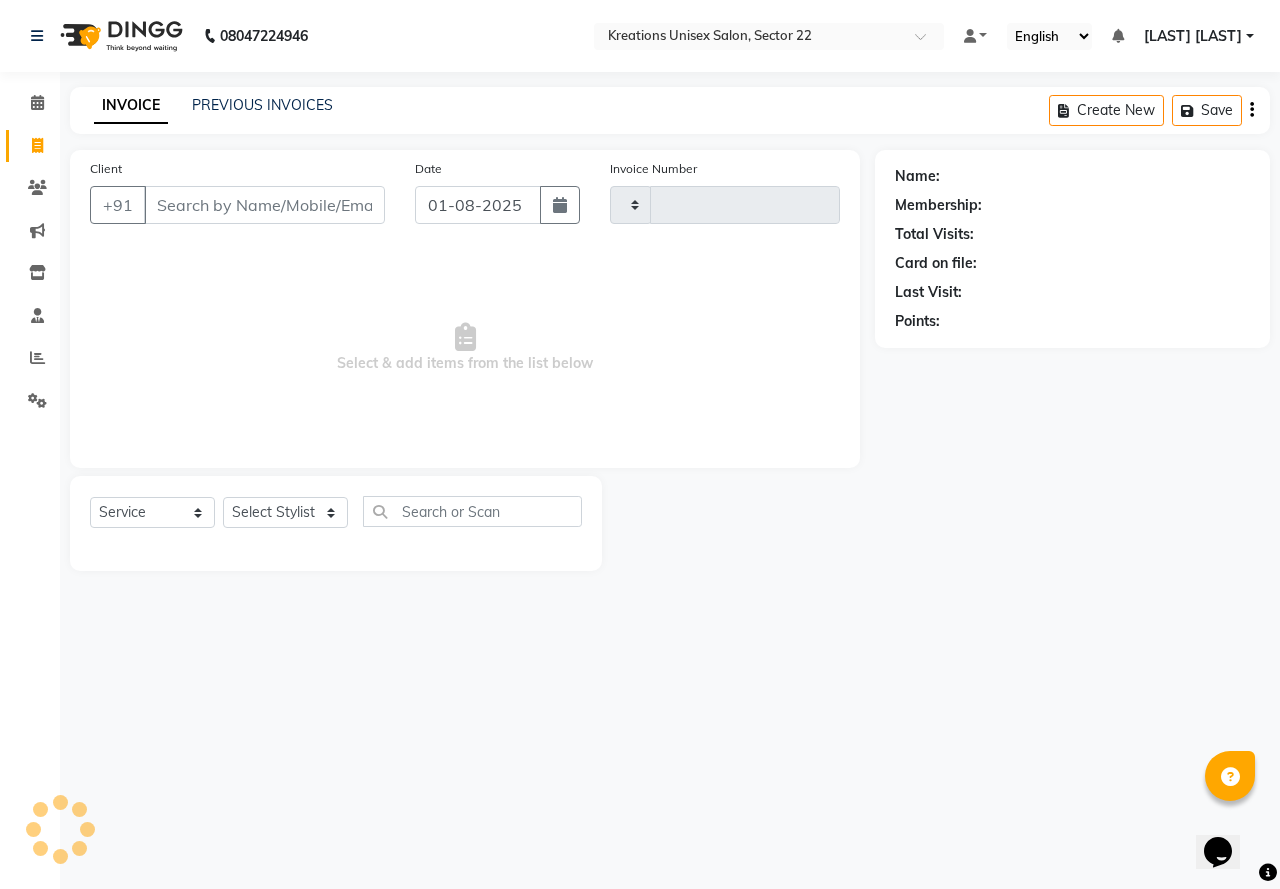 type on "1888" 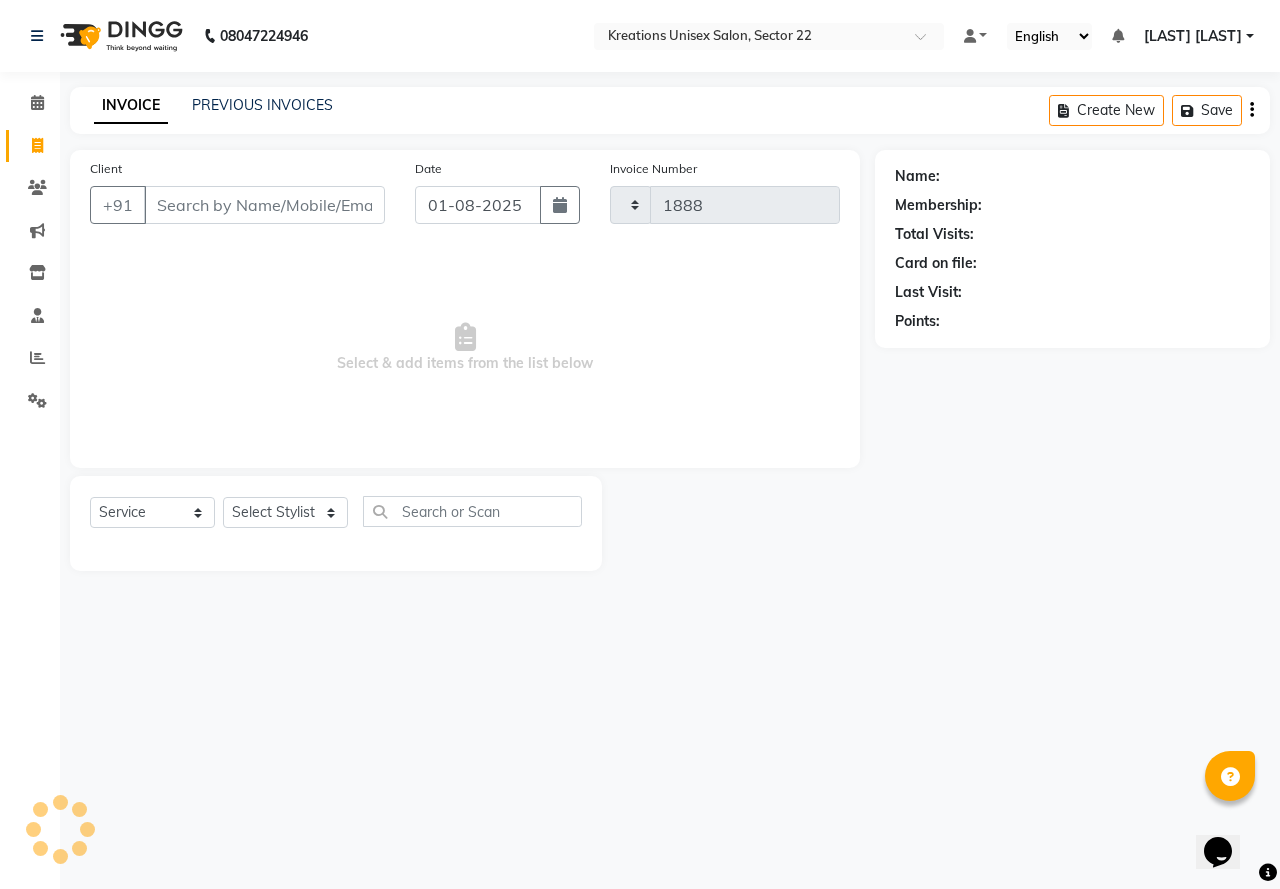 select on "6170" 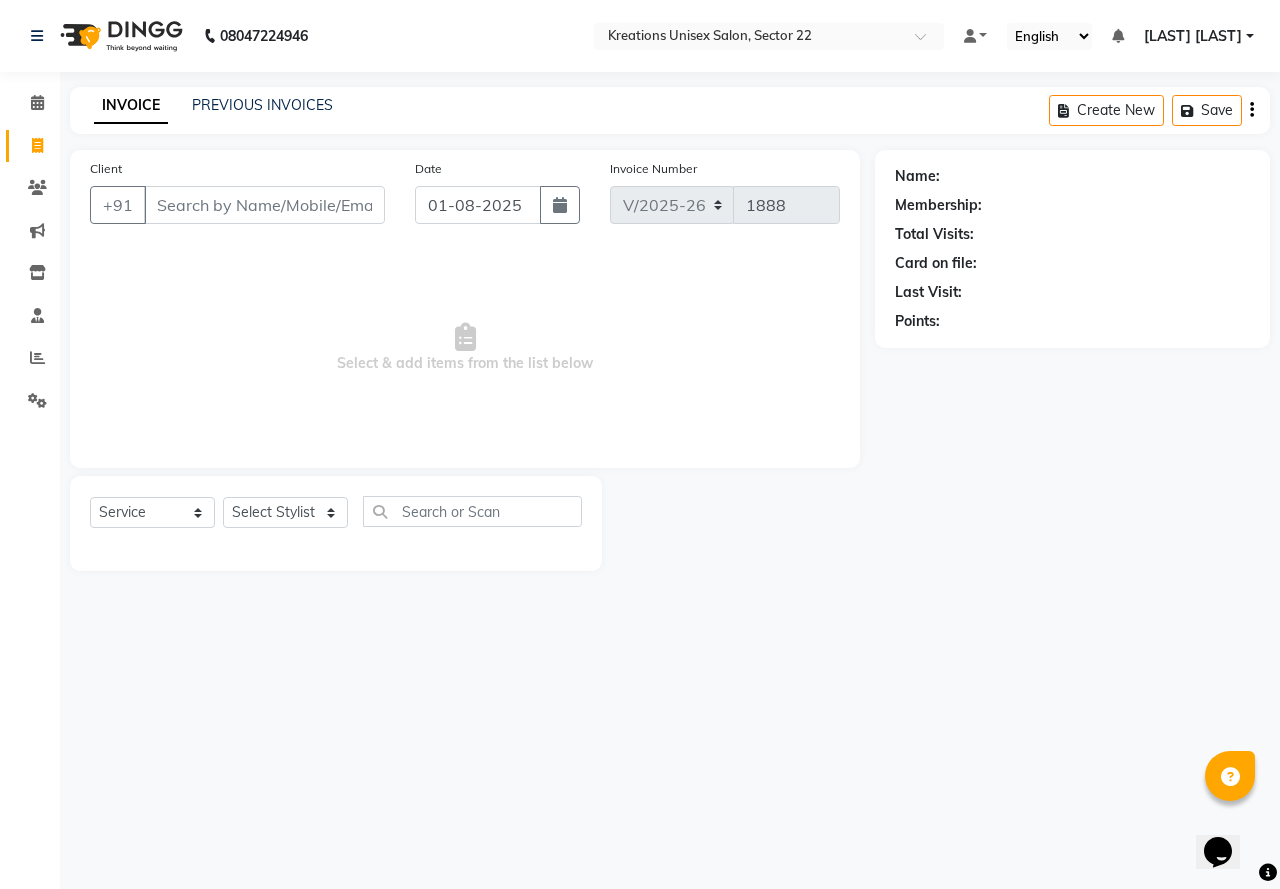 click on "Create New   Save" 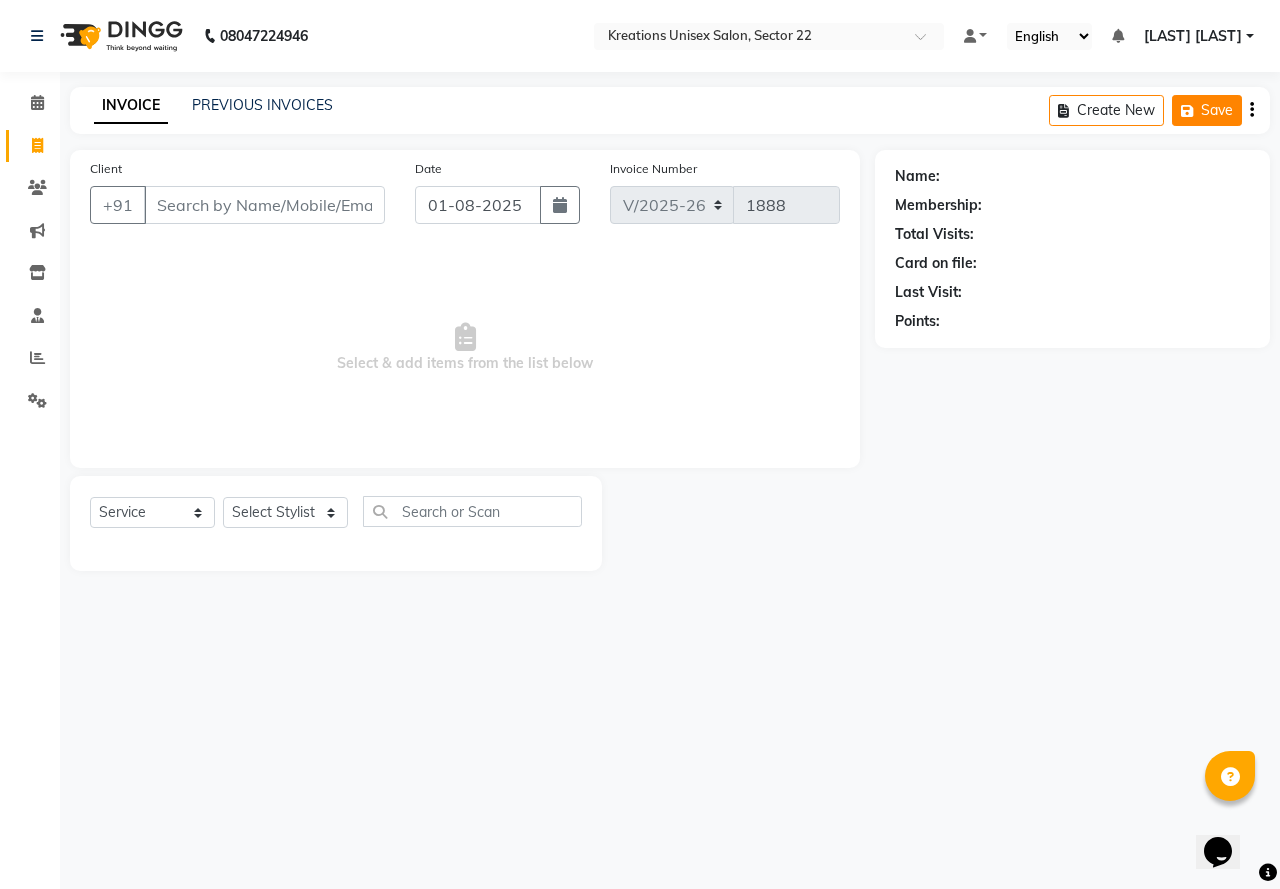 click on "Save" 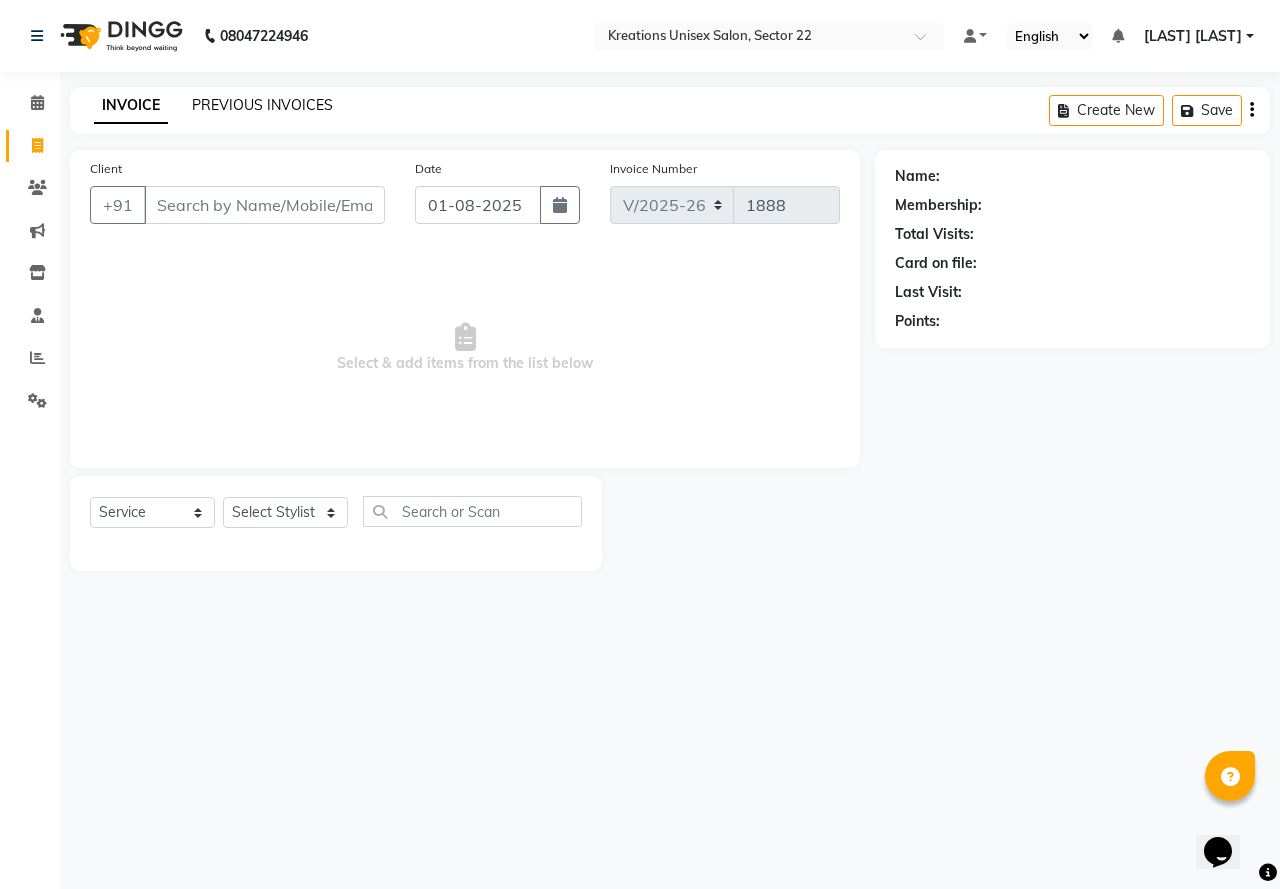 click on "PREVIOUS INVOICES" 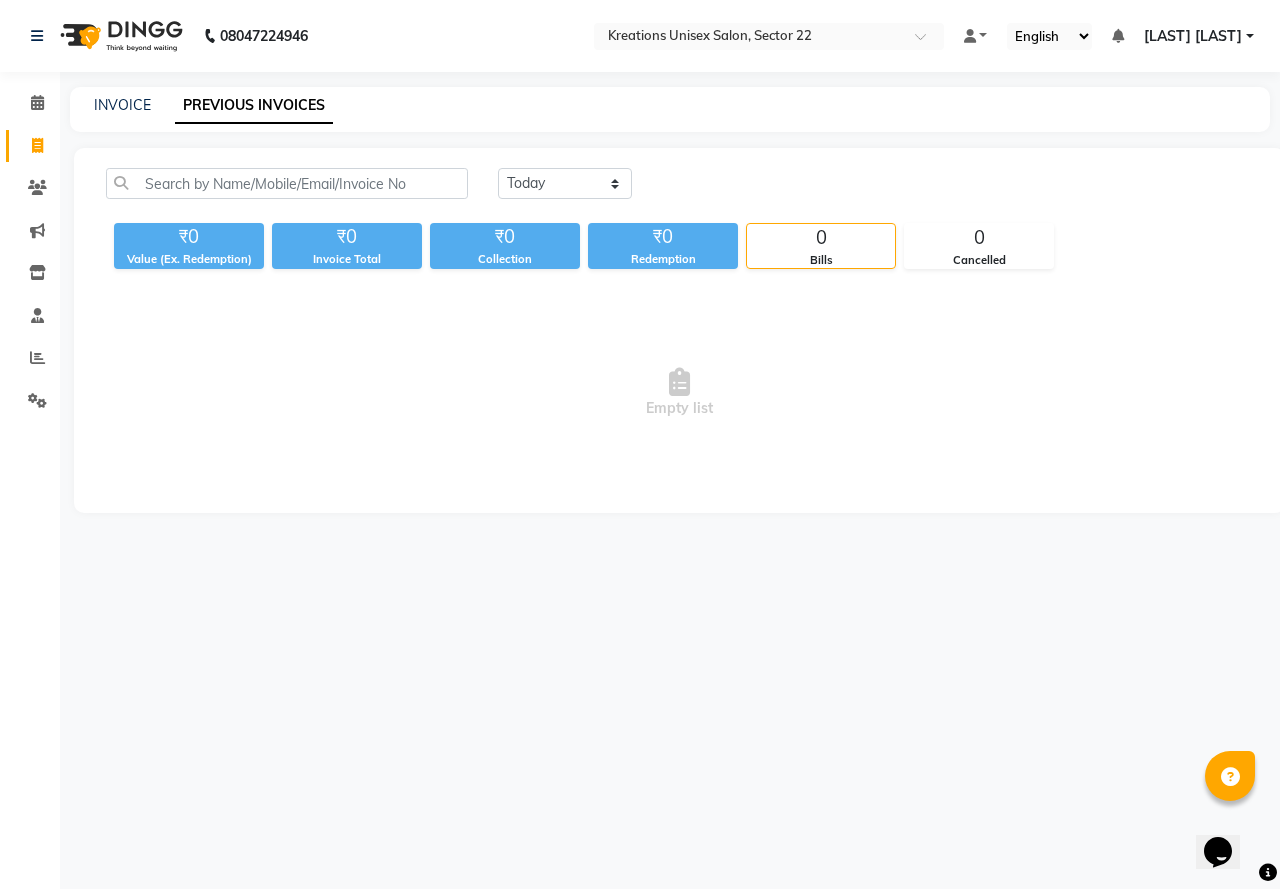 click on "0" 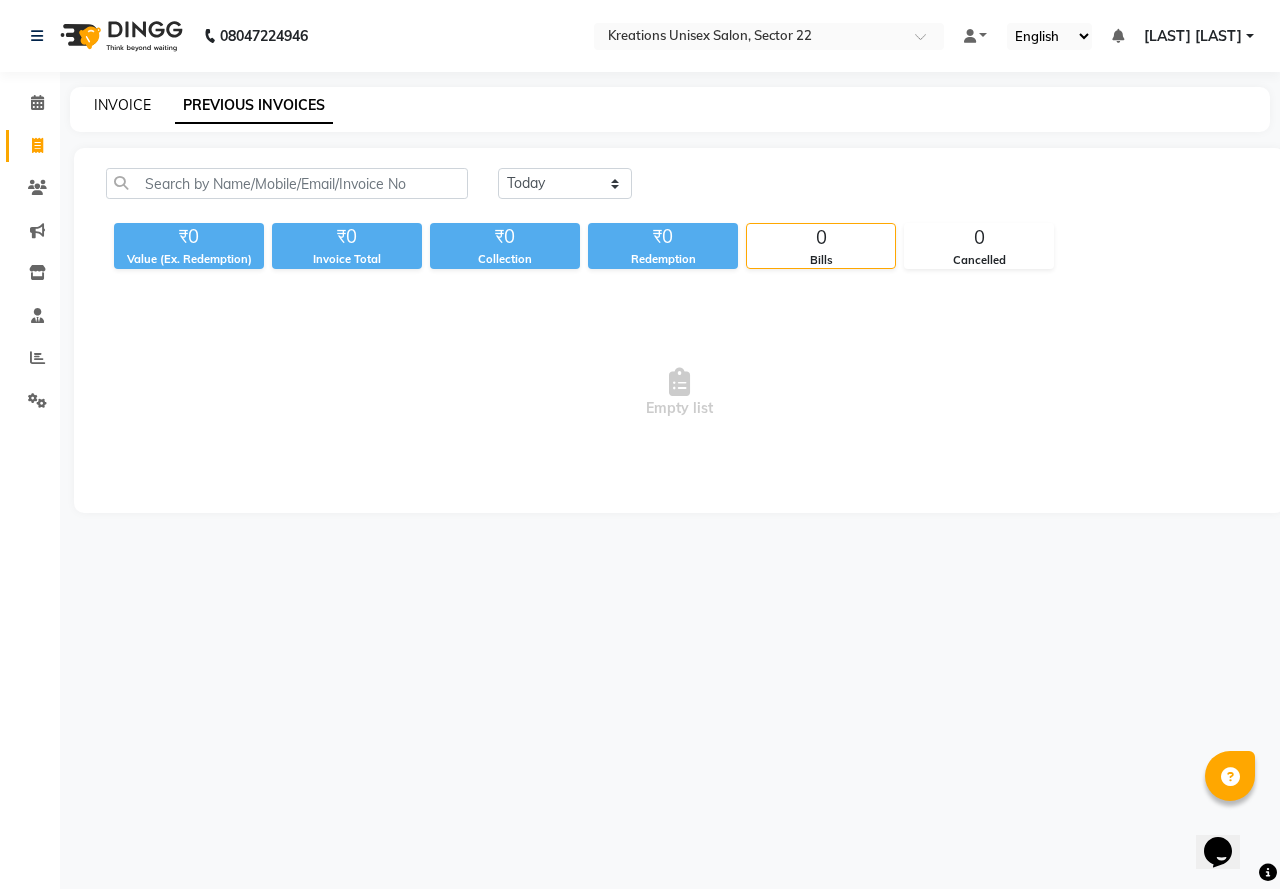 click on "INVOICE" 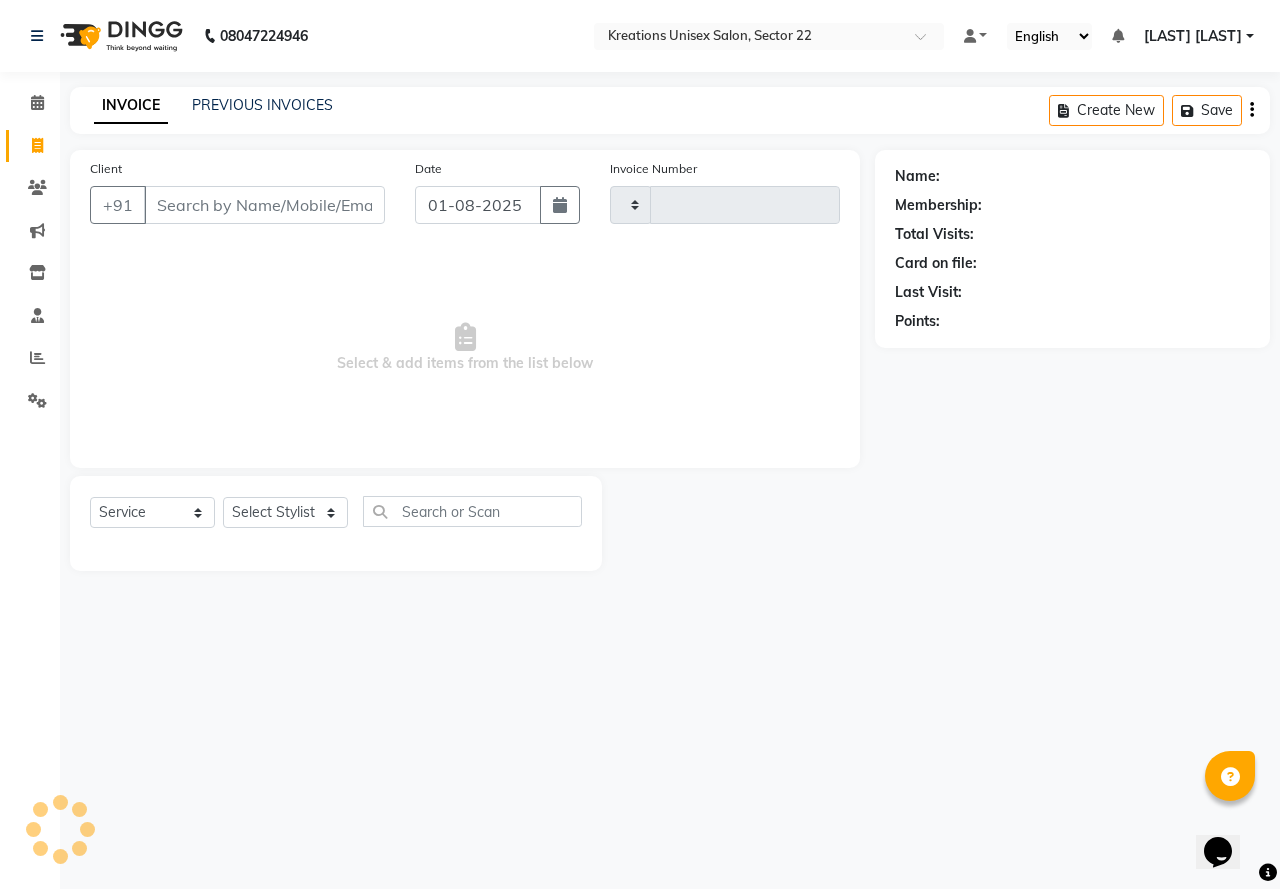 type on "1888" 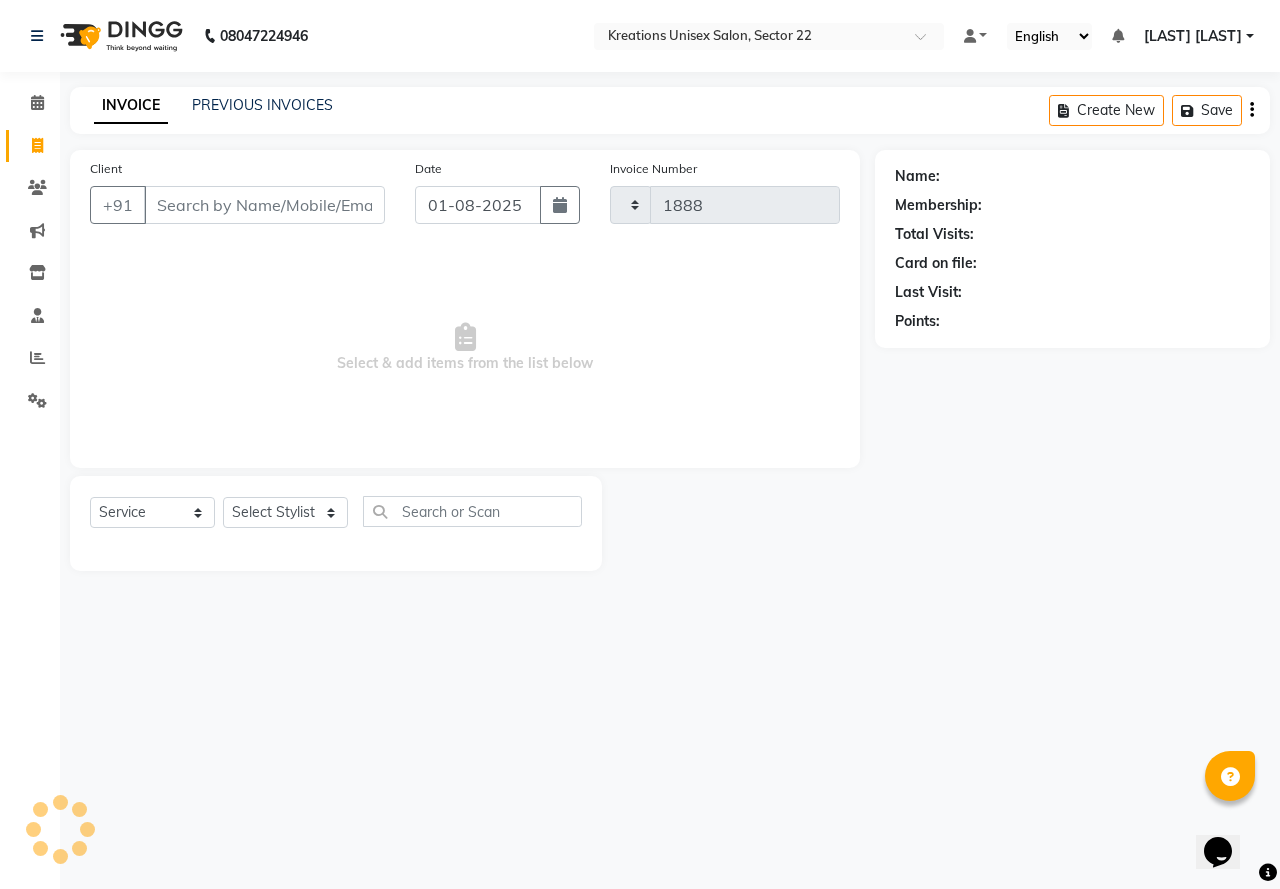 select on "6170" 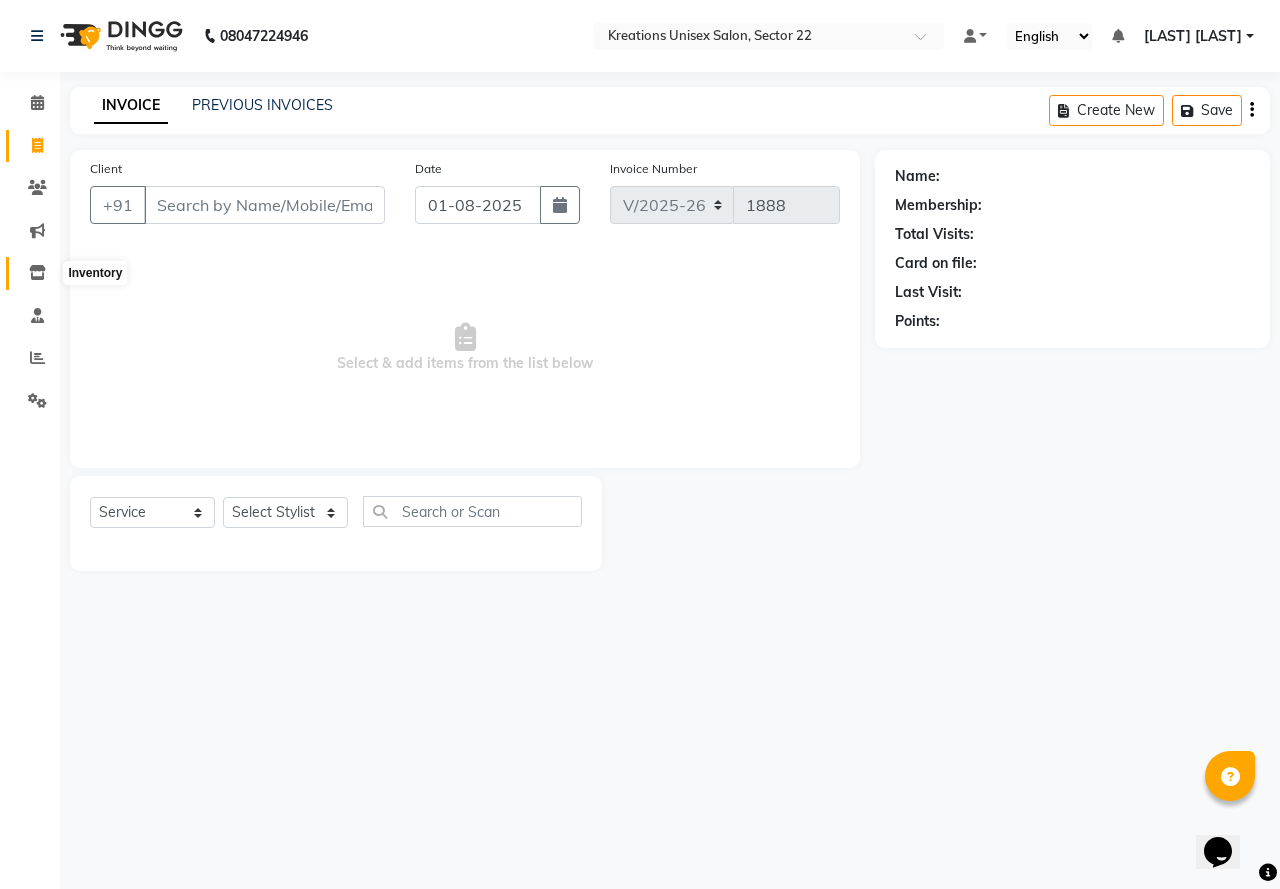 click 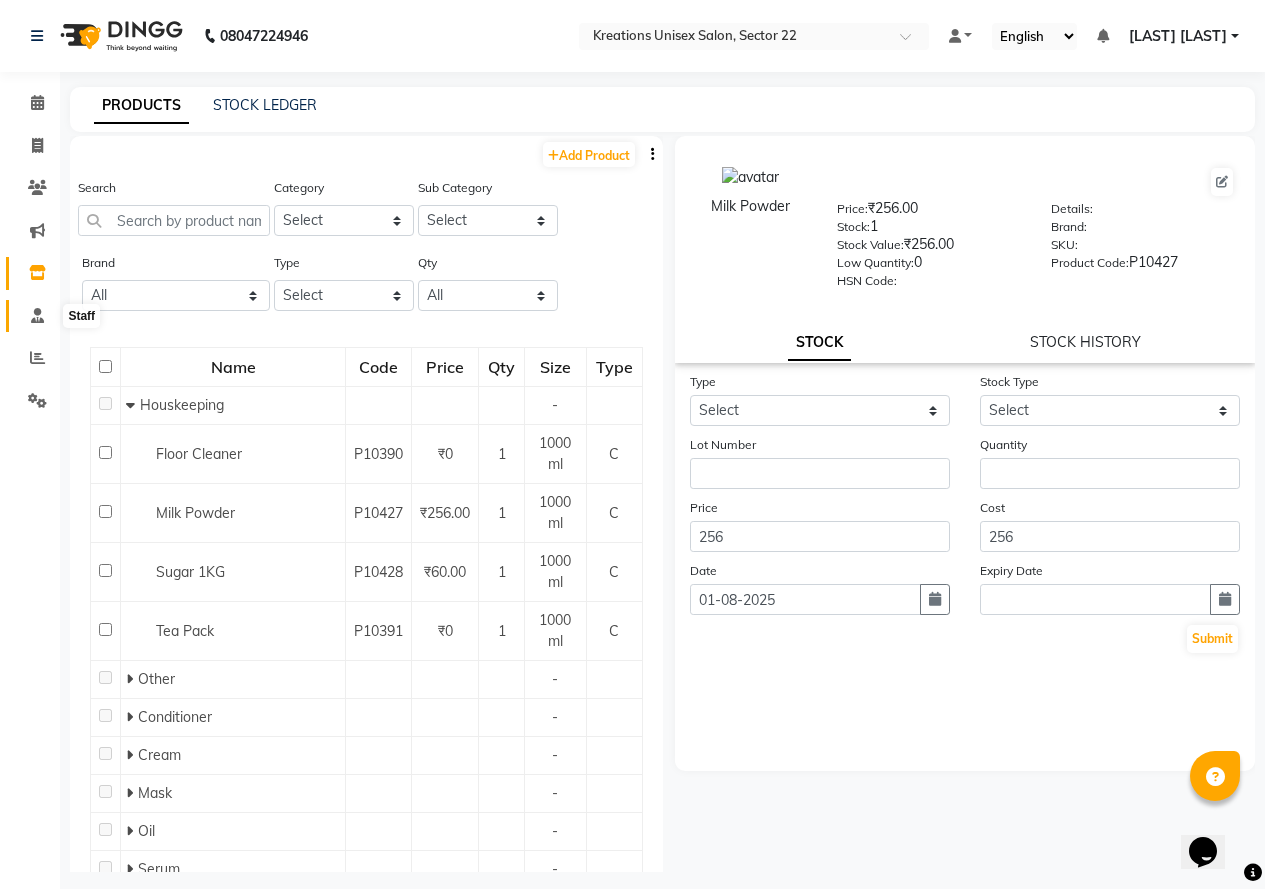 click 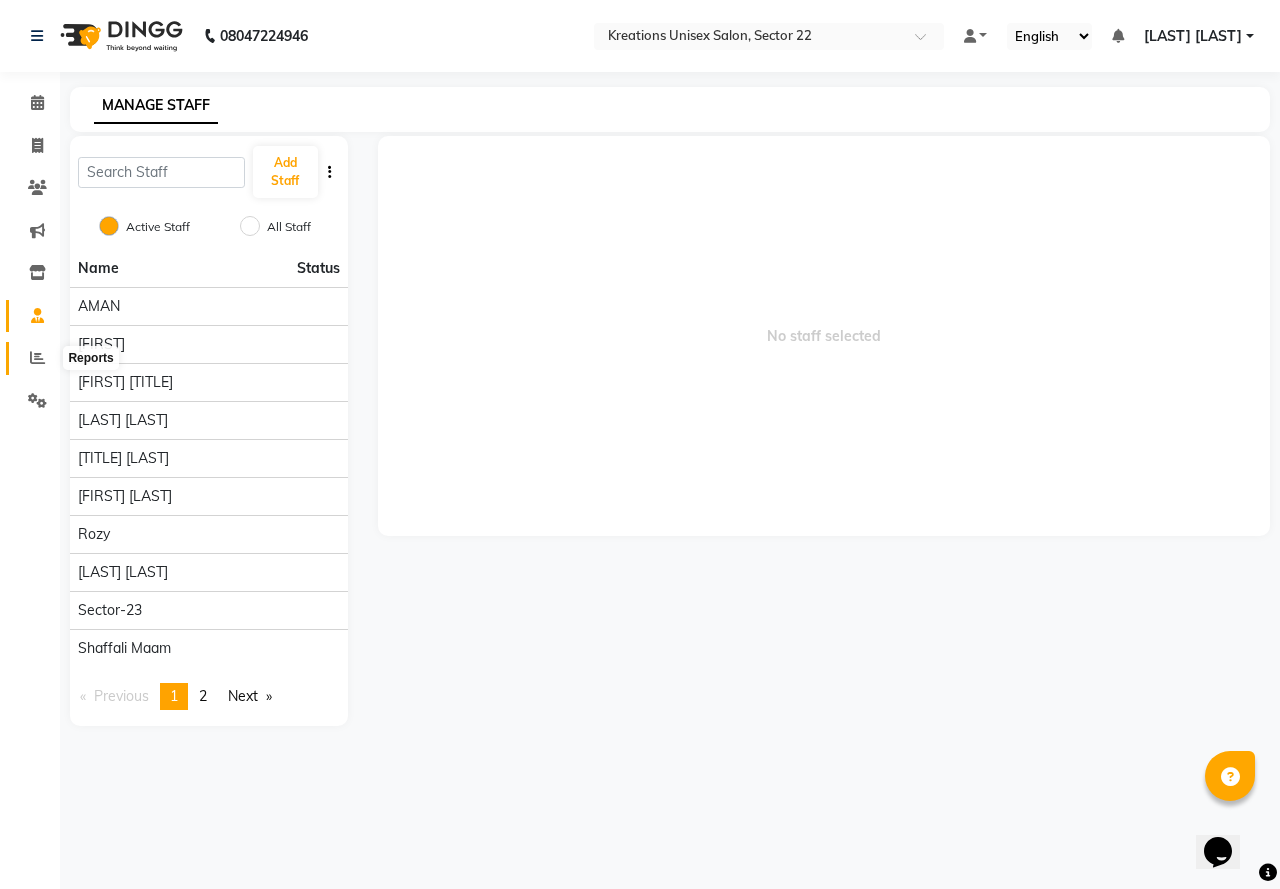 click 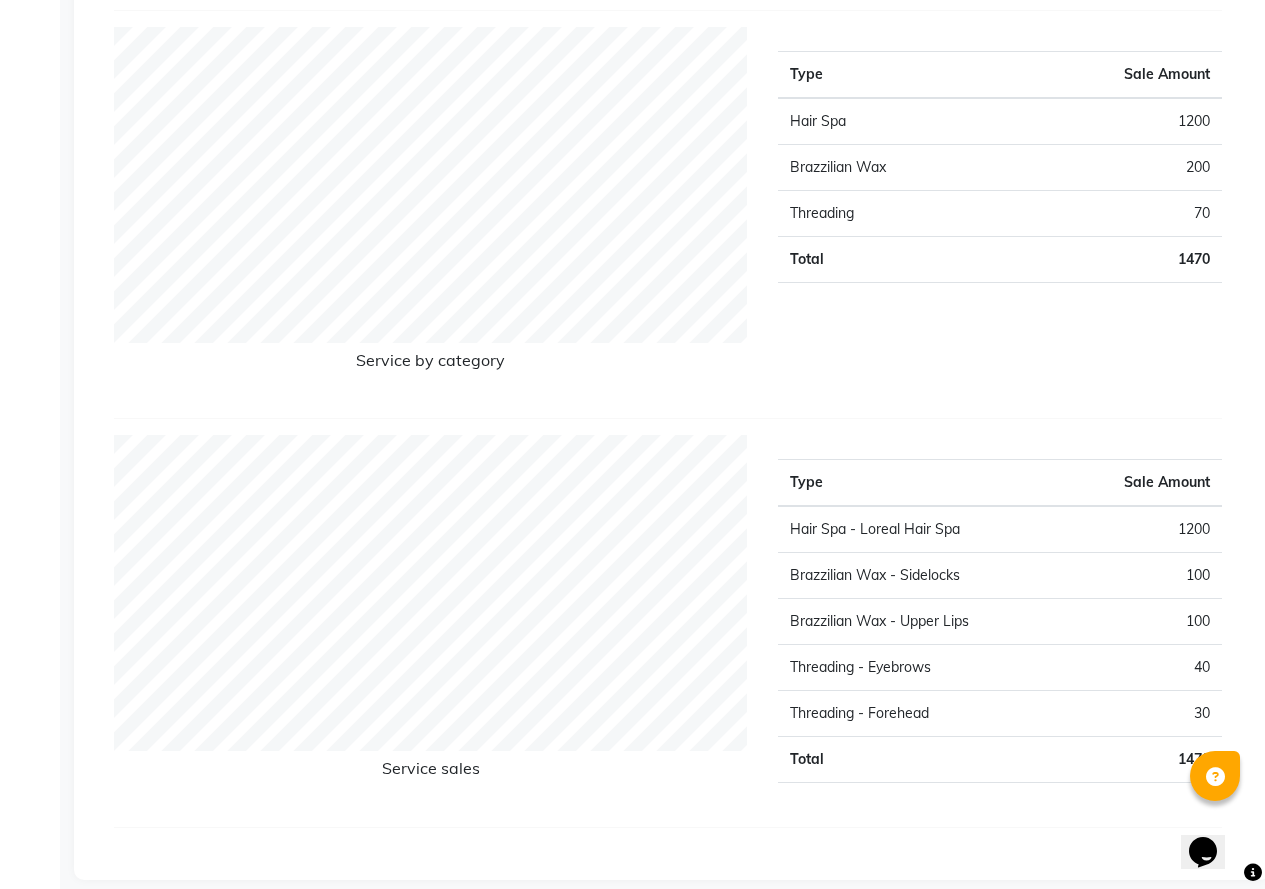 scroll, scrollTop: 1333, scrollLeft: 0, axis: vertical 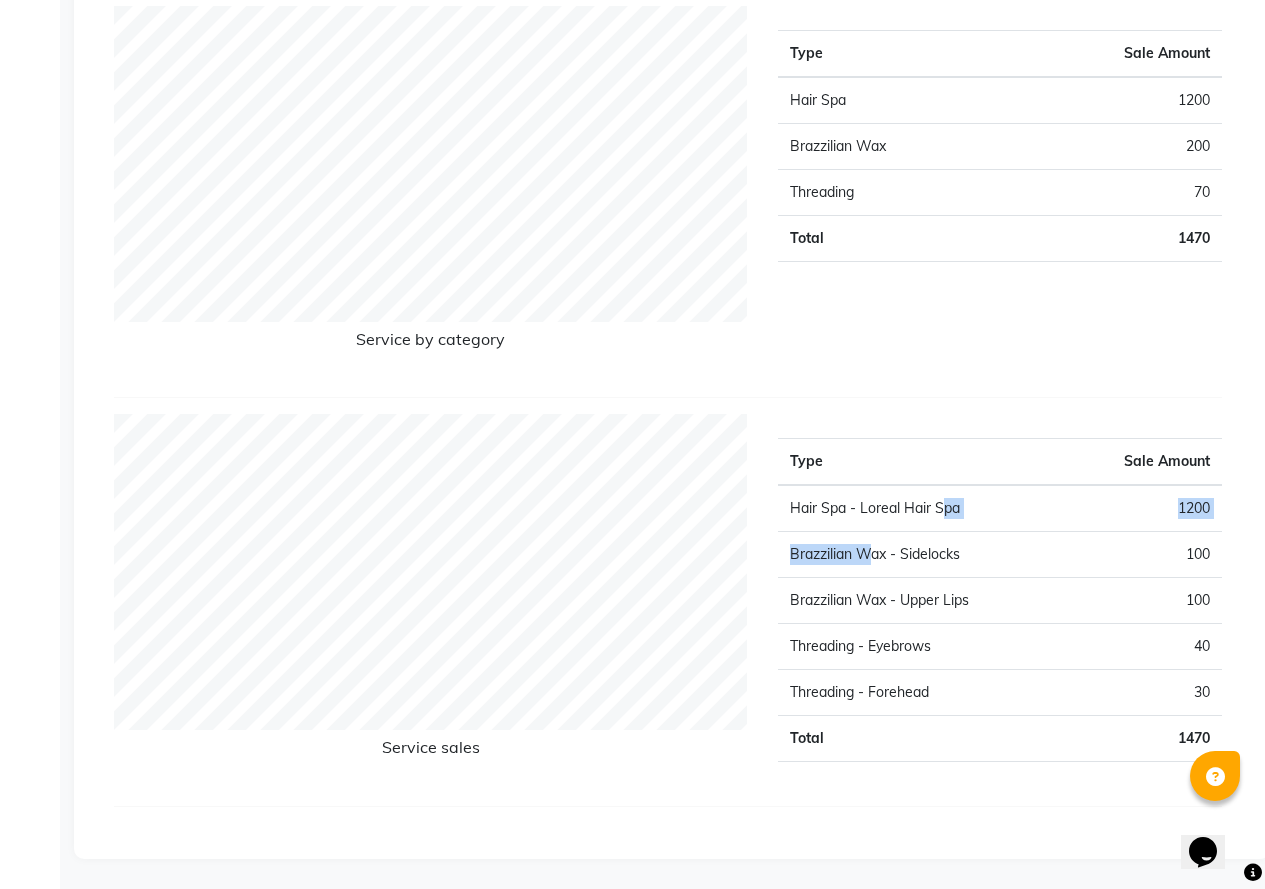 drag, startPoint x: 945, startPoint y: 528, endPoint x: 826, endPoint y: 519, distance: 119.33985 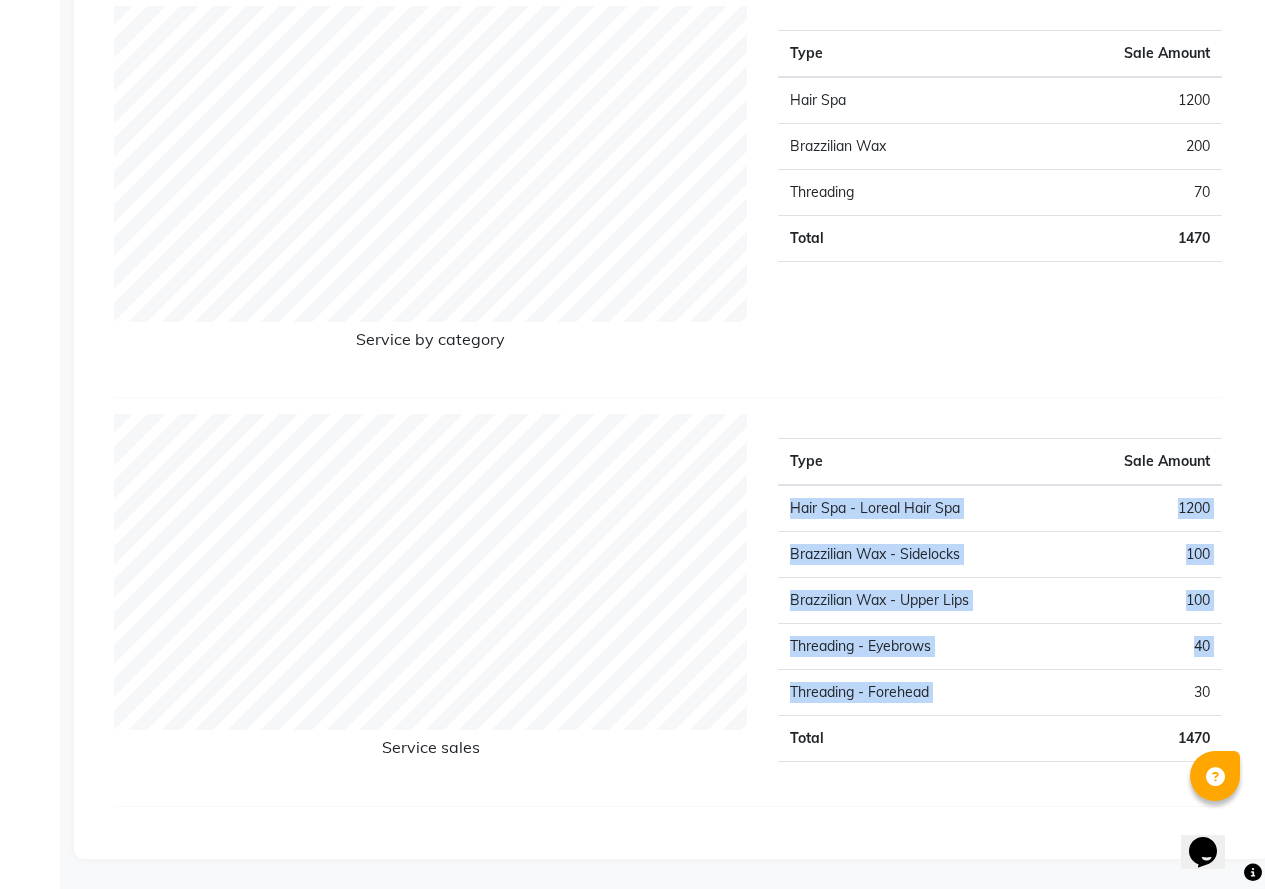 drag, startPoint x: 785, startPoint y: 498, endPoint x: 1174, endPoint y: 702, distance: 439.24594 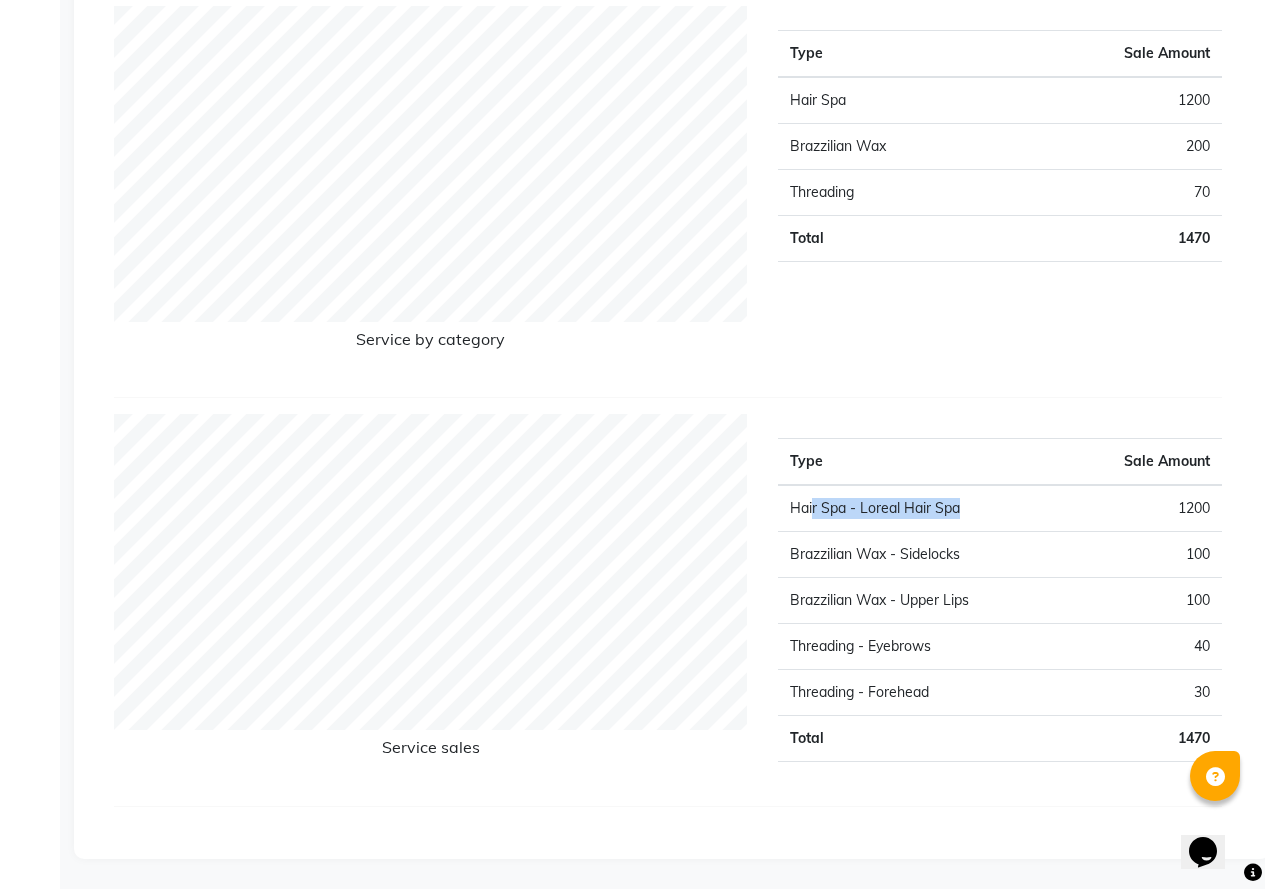 drag, startPoint x: 813, startPoint y: 514, endPoint x: 992, endPoint y: 387, distance: 219.47665 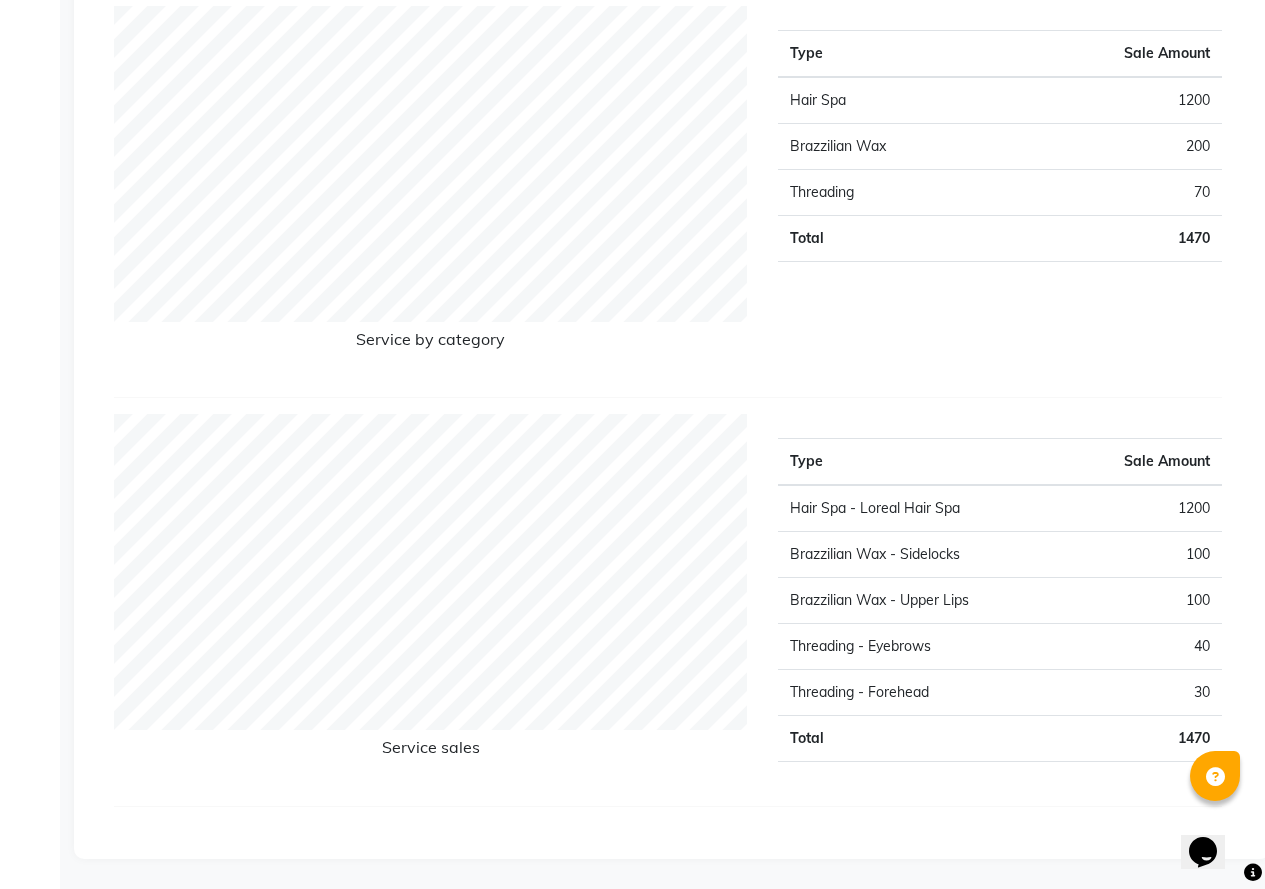 click on "Service by category Type Sale Amount Hair Spa 1200 Brazzilian Wax 200 Threading 70 Total 1470" 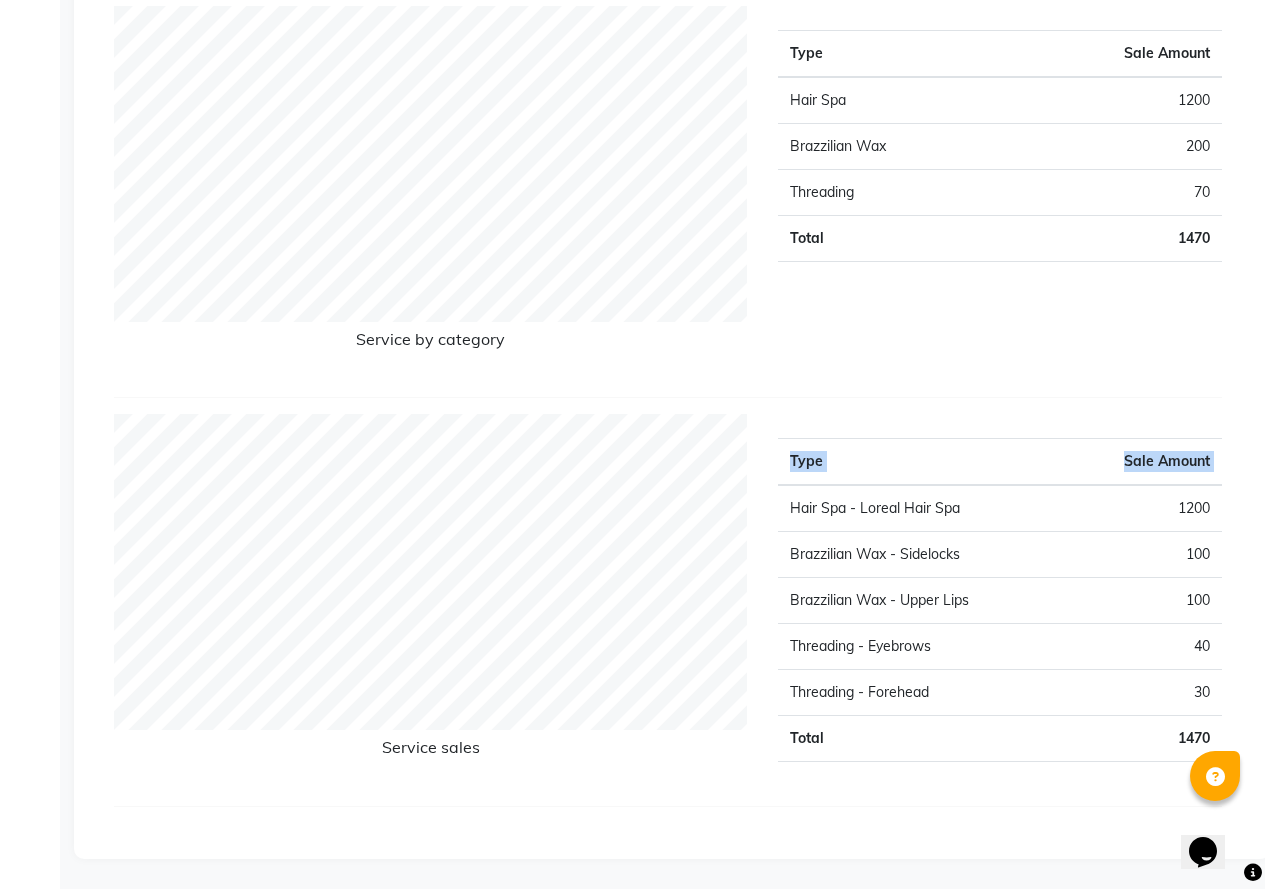 drag, startPoint x: 794, startPoint y: 509, endPoint x: 1233, endPoint y: 665, distance: 465.89377 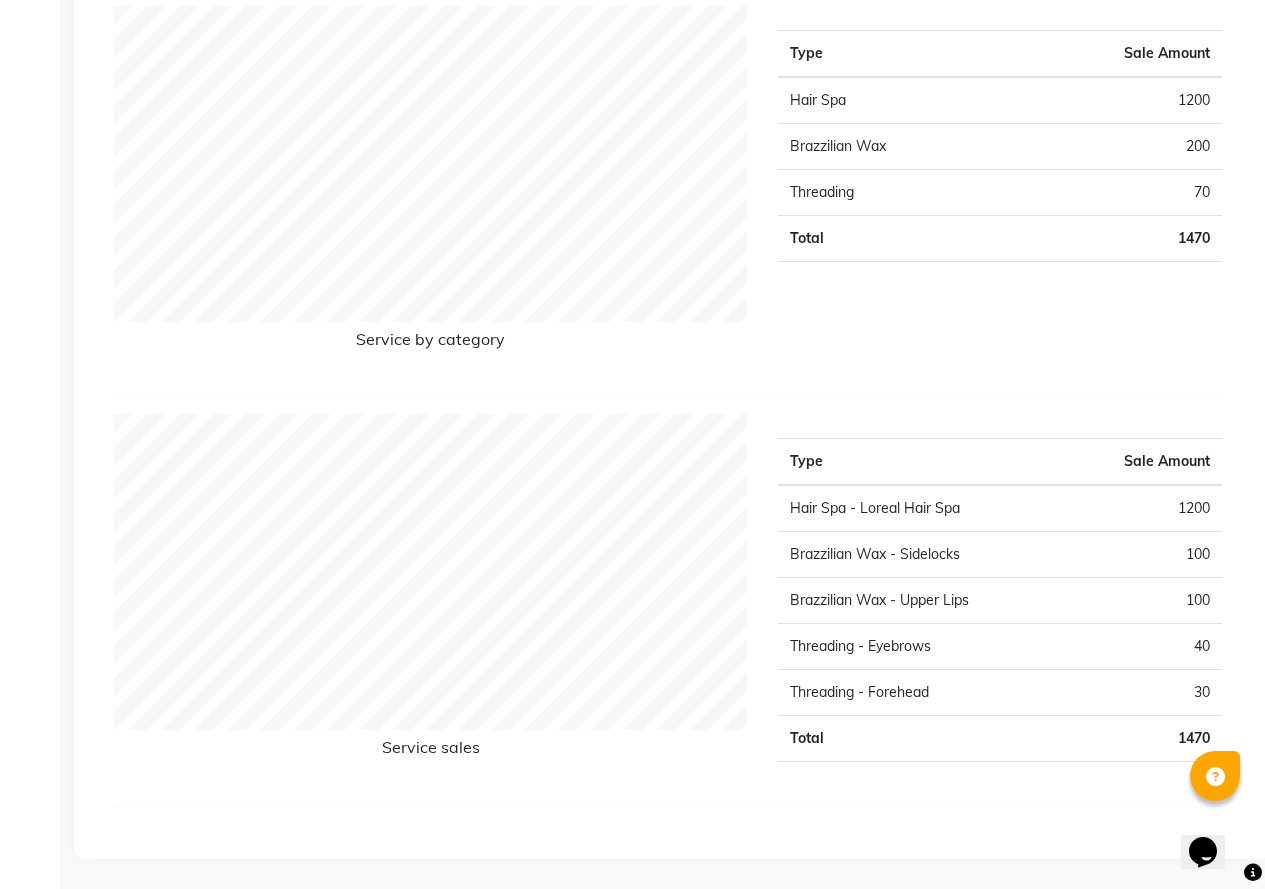 drag, startPoint x: 944, startPoint y: 276, endPoint x: 854, endPoint y: 381, distance: 138.29317 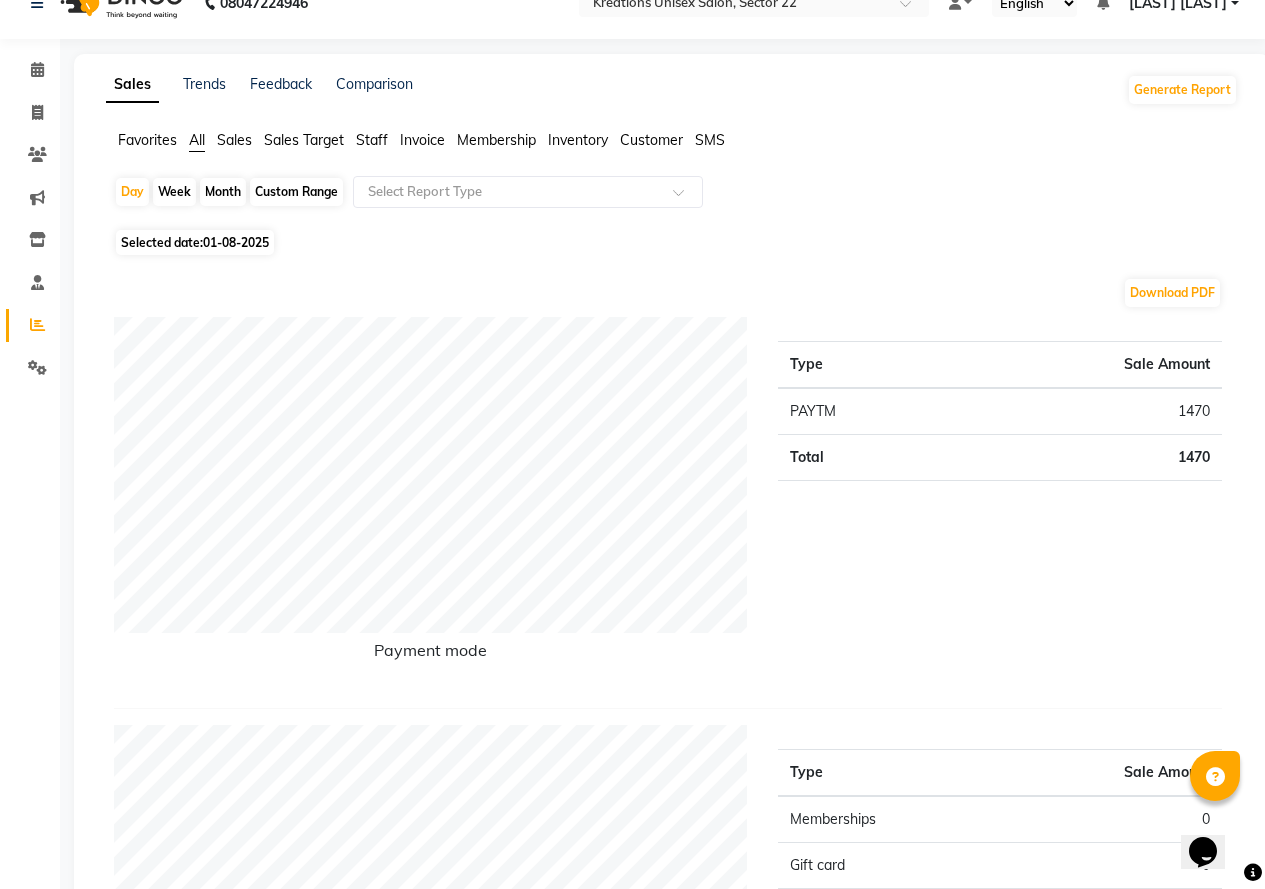scroll, scrollTop: 0, scrollLeft: 0, axis: both 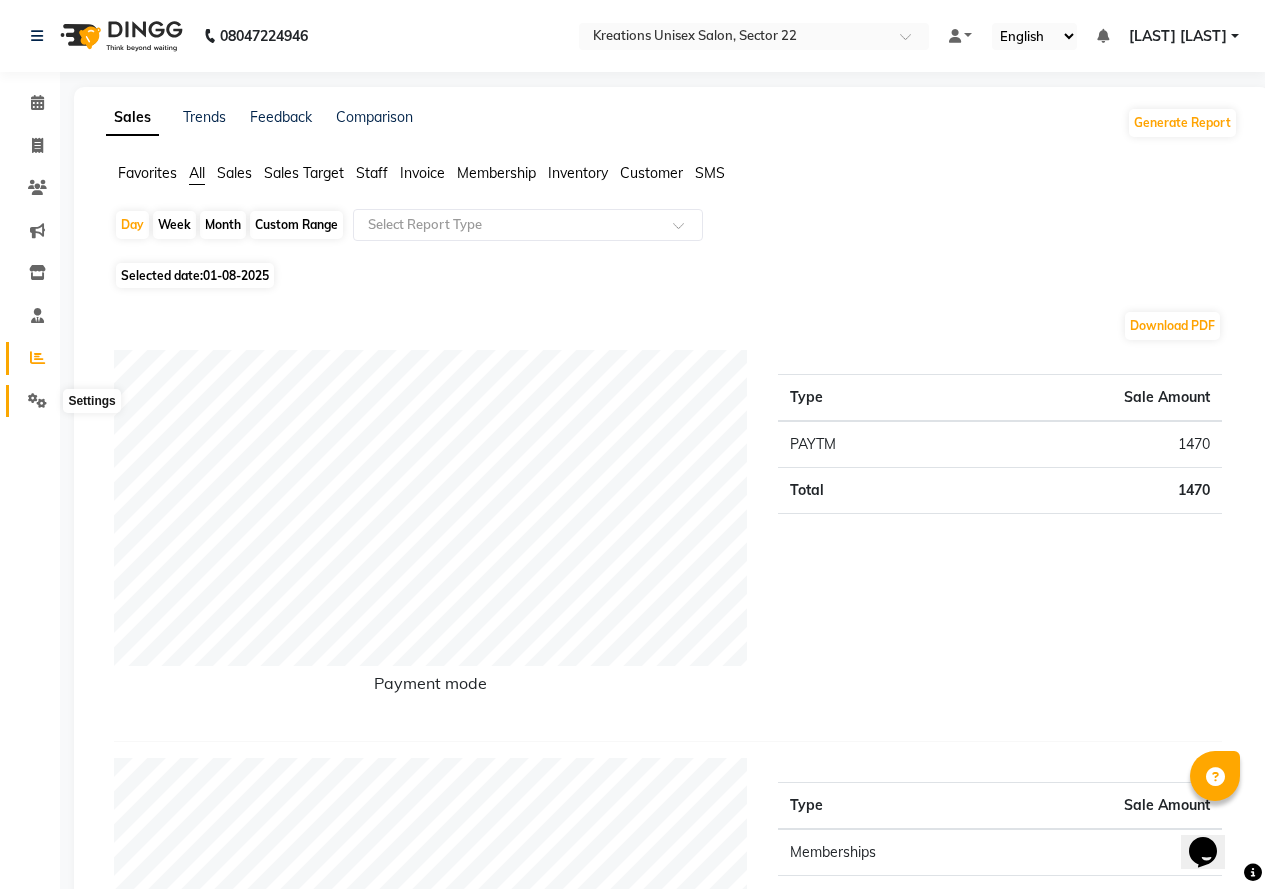drag, startPoint x: 35, startPoint y: 399, endPoint x: 47, endPoint y: 393, distance: 13.416408 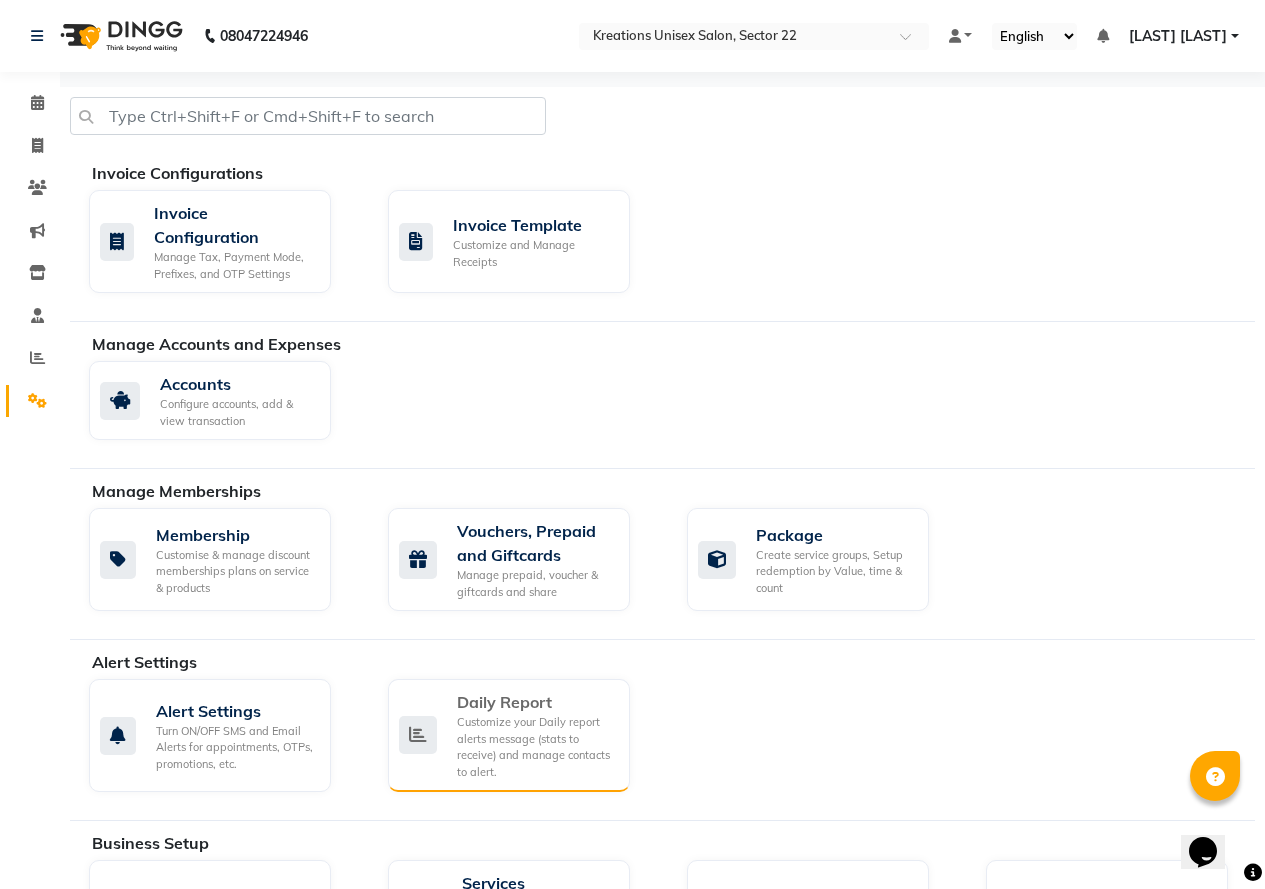 click on "Daily Report" 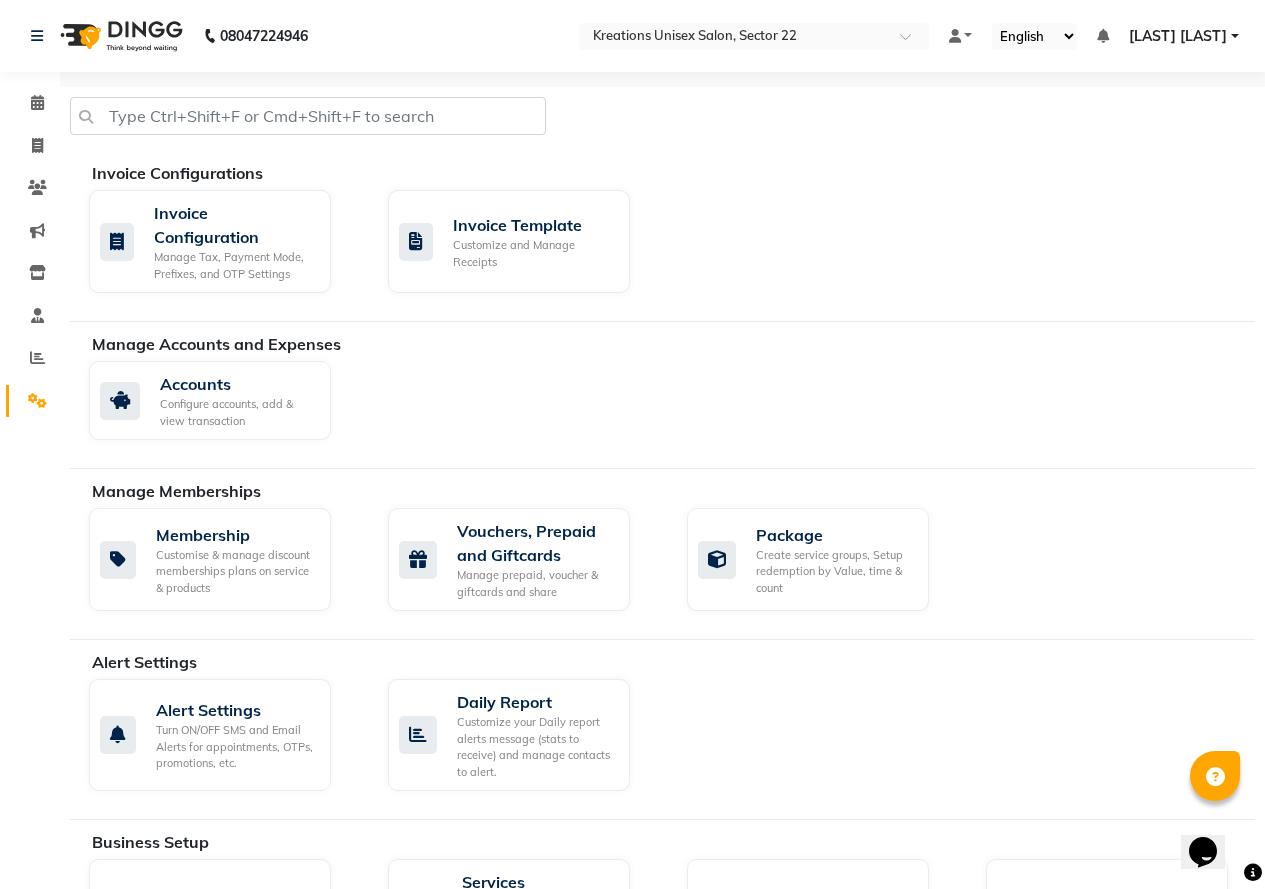 select on "1260" 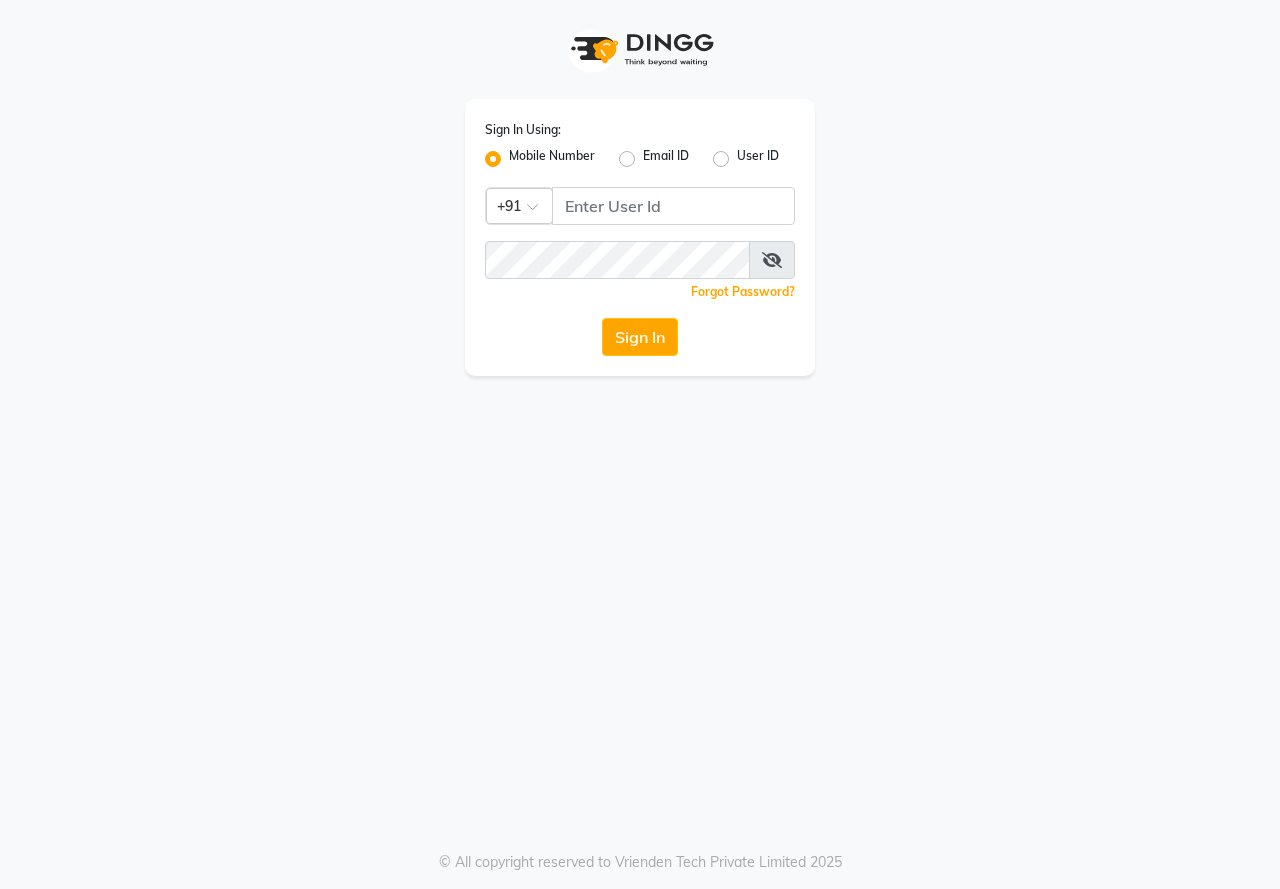 scroll, scrollTop: 0, scrollLeft: 0, axis: both 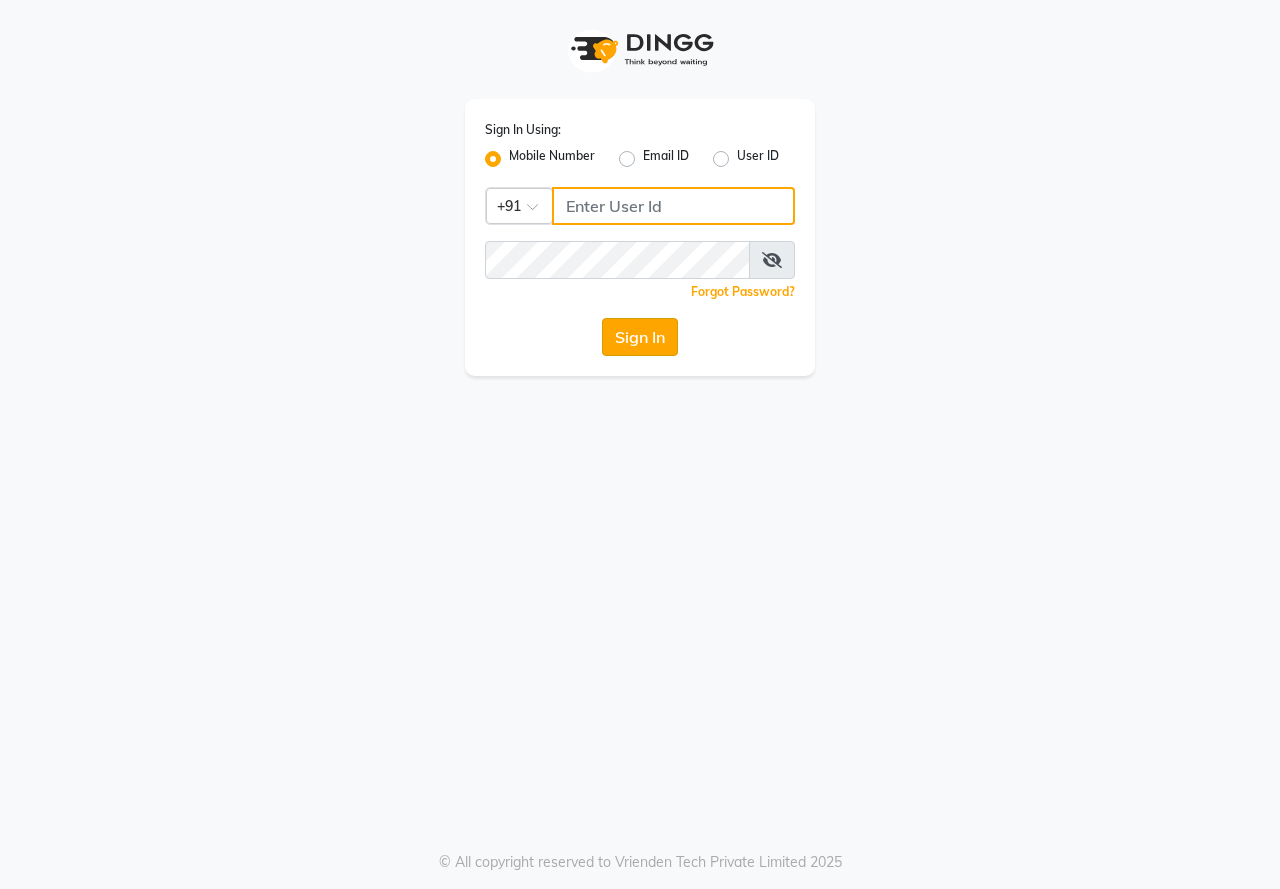 type on "8448860887" 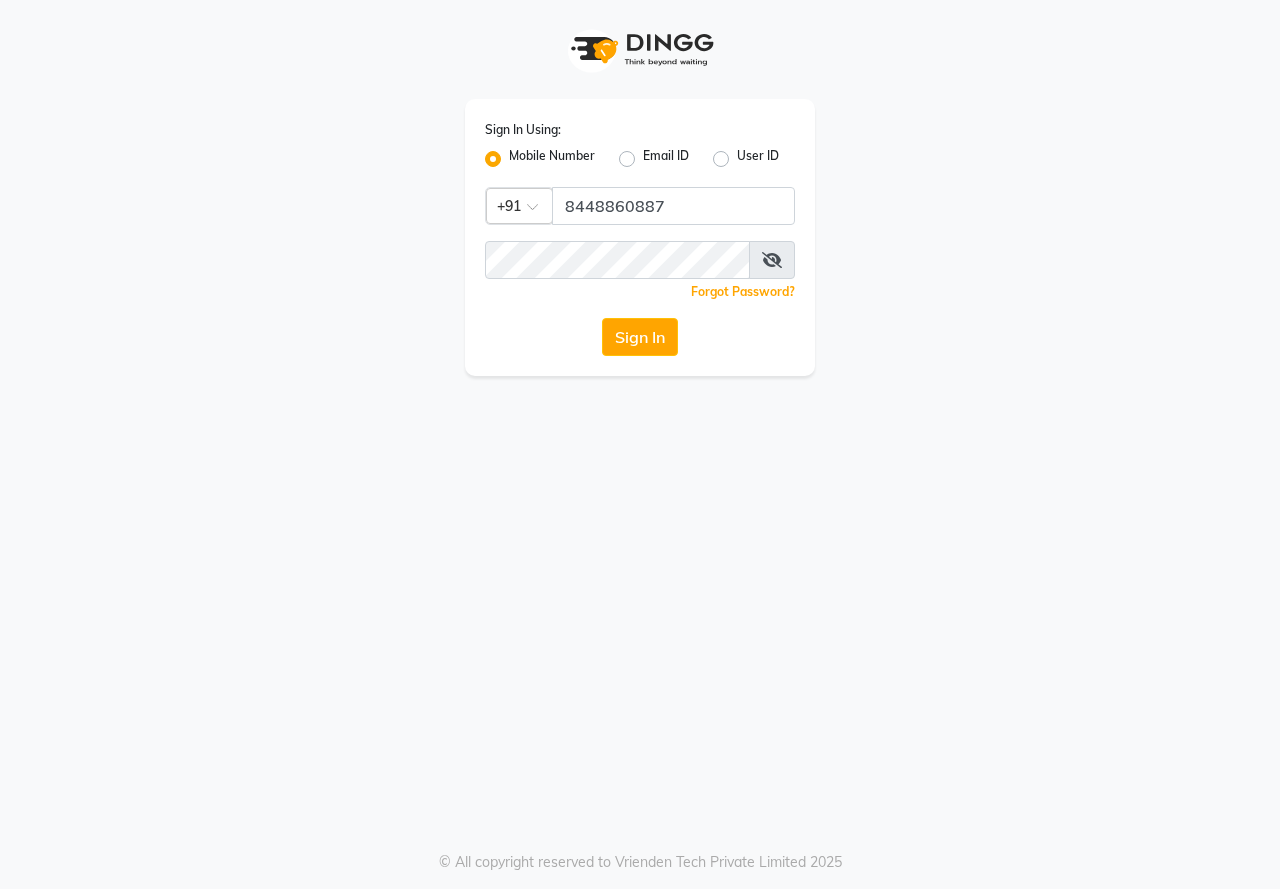 drag, startPoint x: 620, startPoint y: 340, endPoint x: 604, endPoint y: 338, distance: 16.124516 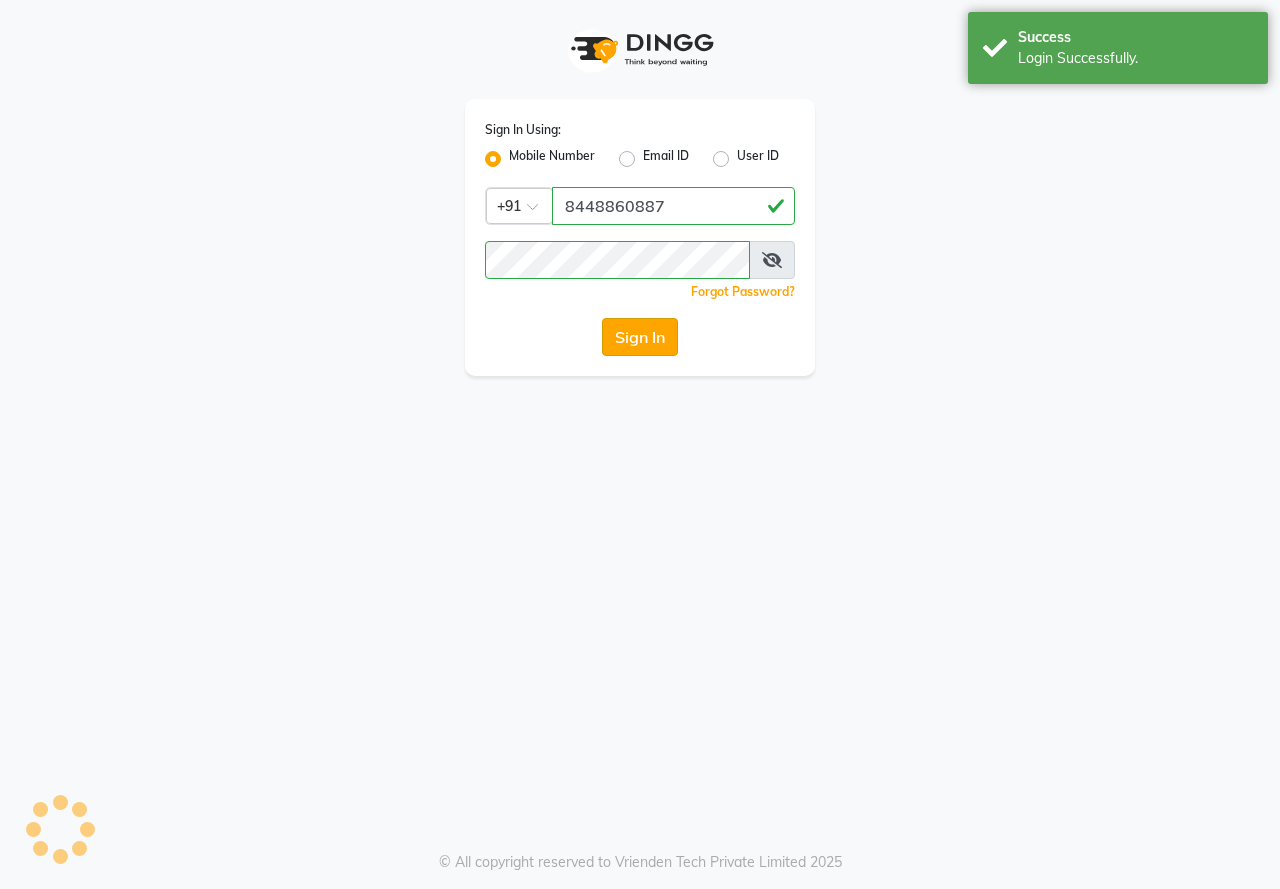 select on "service" 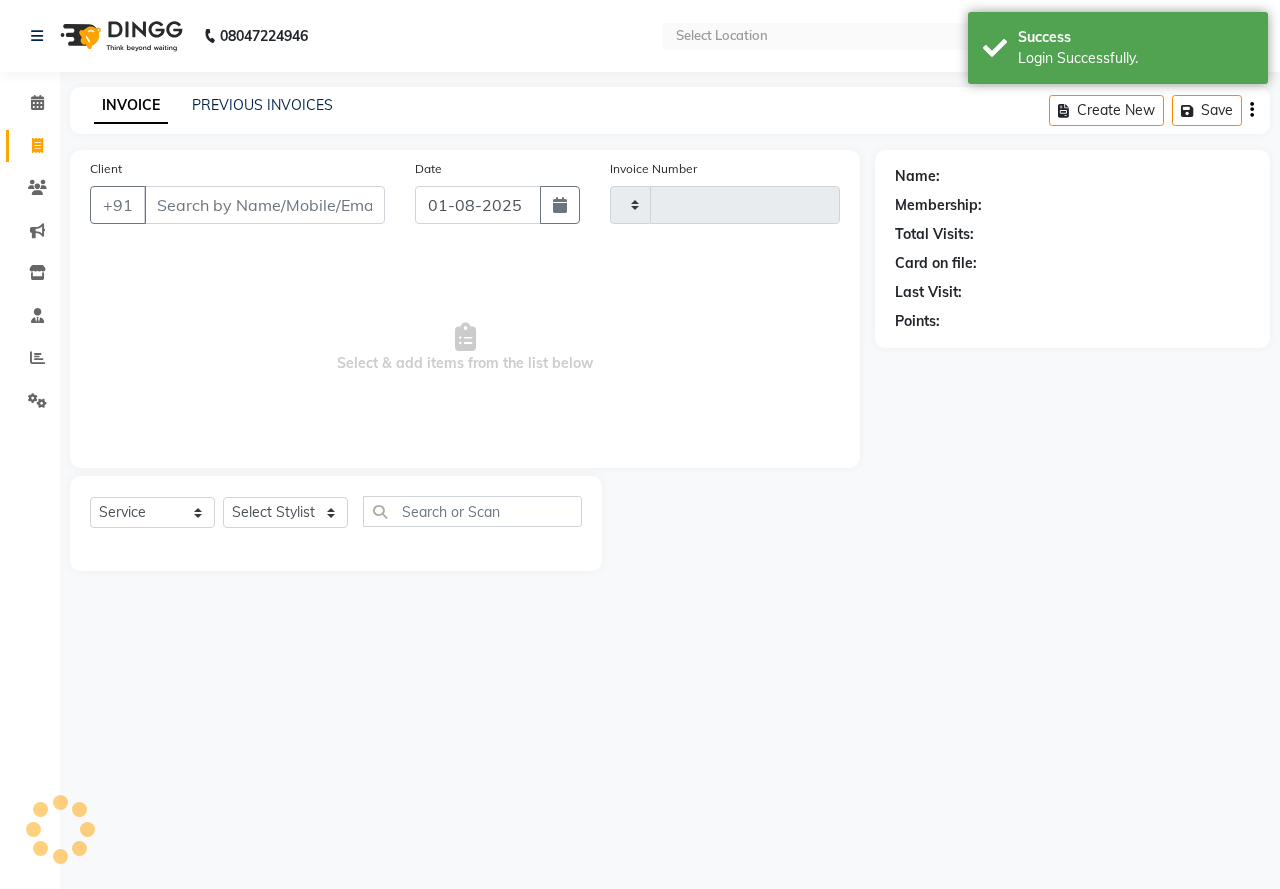 select on "en" 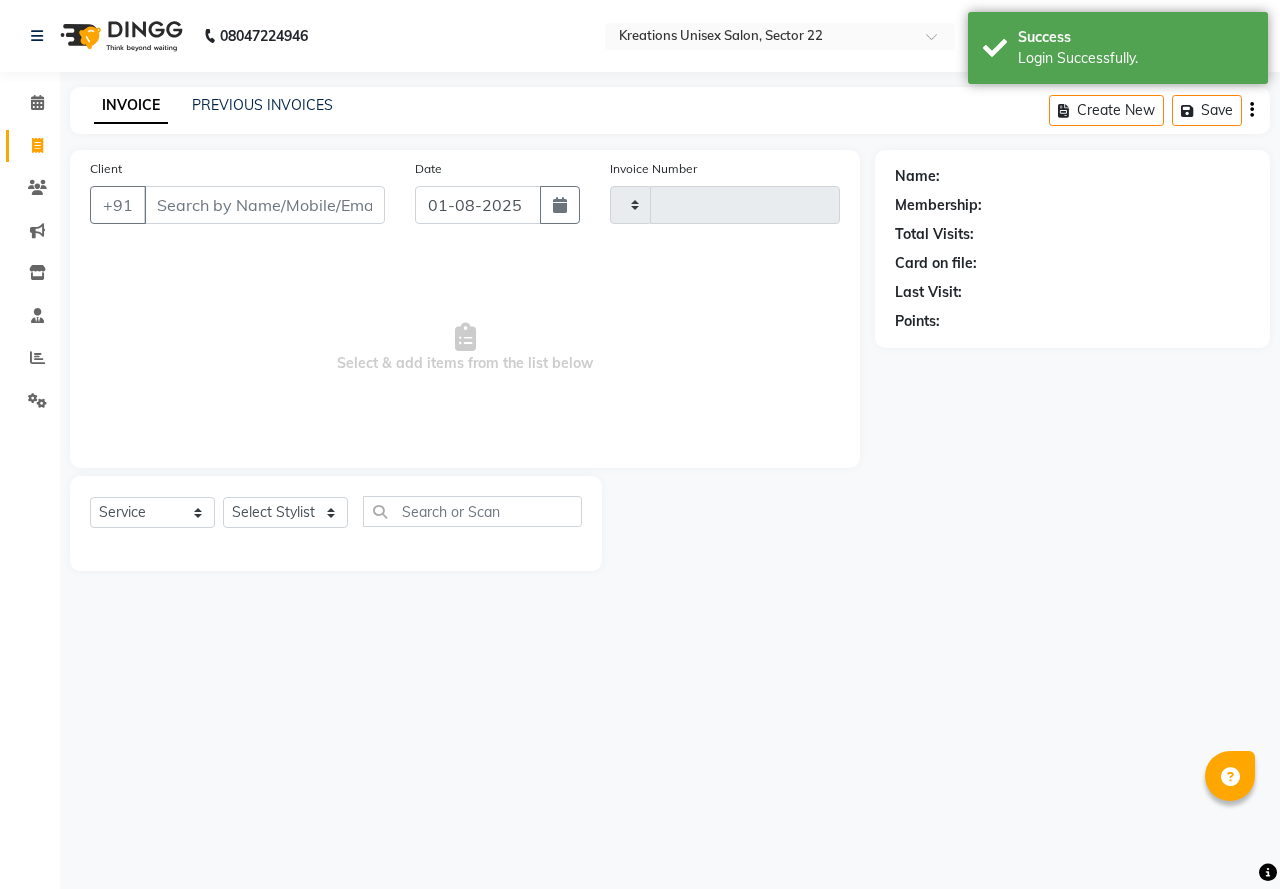 type on "1888" 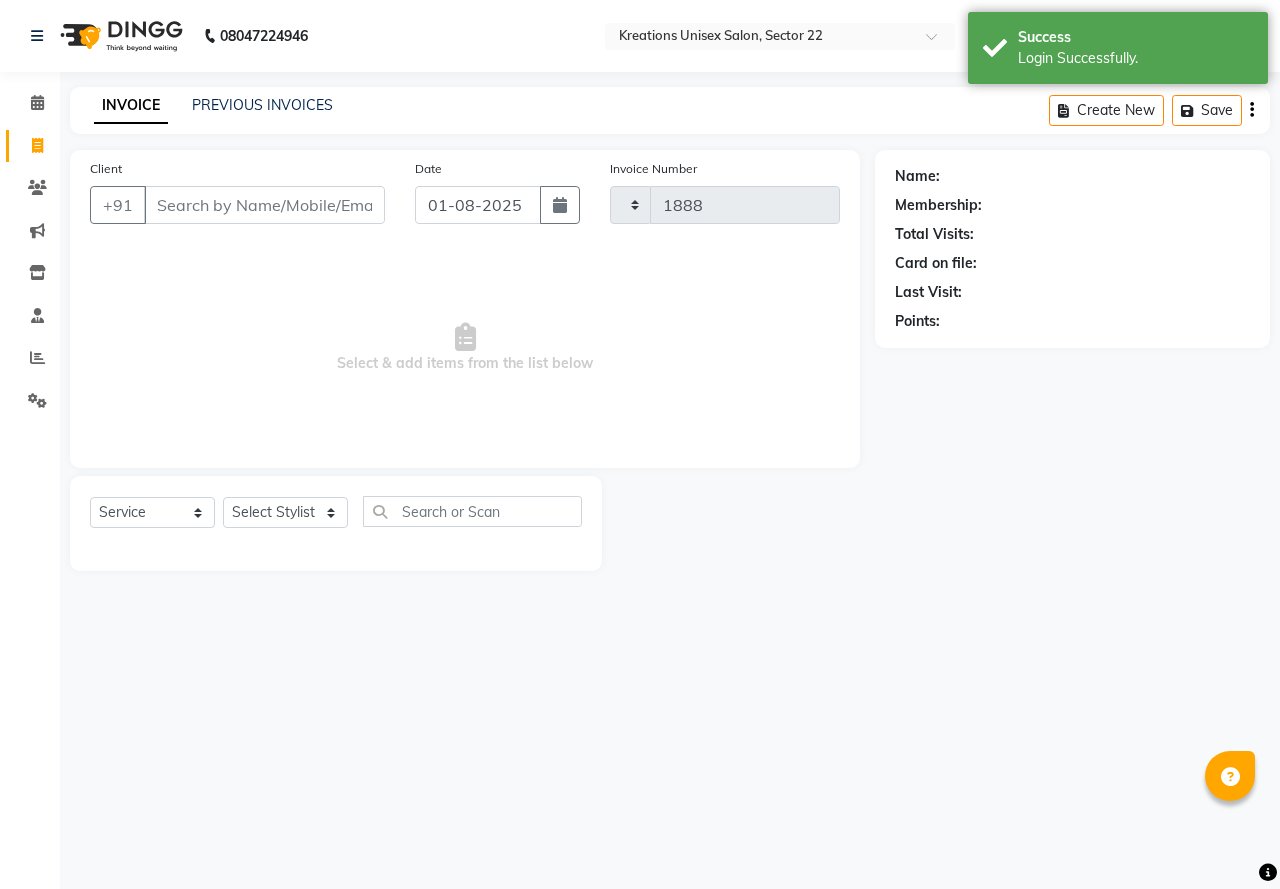 select on "6170" 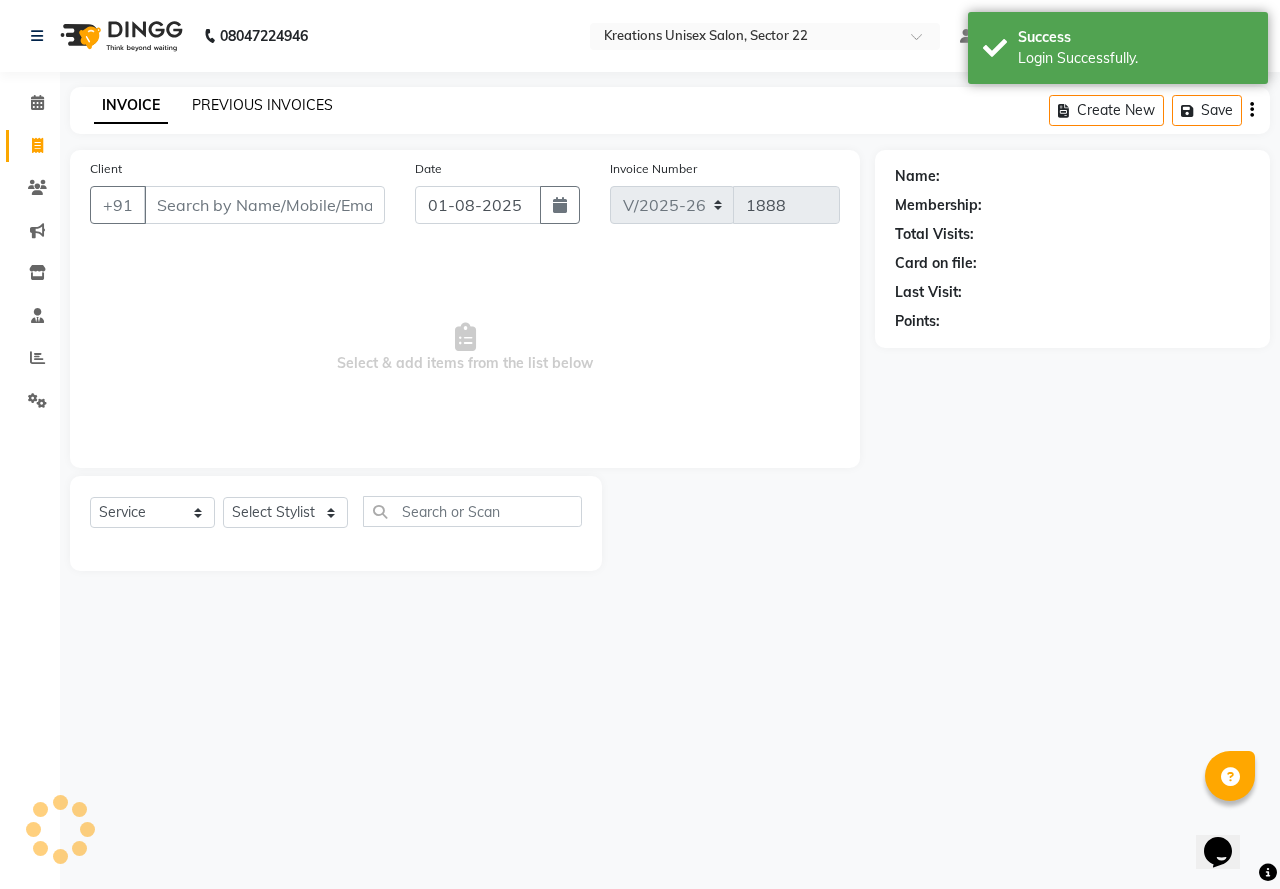 scroll, scrollTop: 0, scrollLeft: 0, axis: both 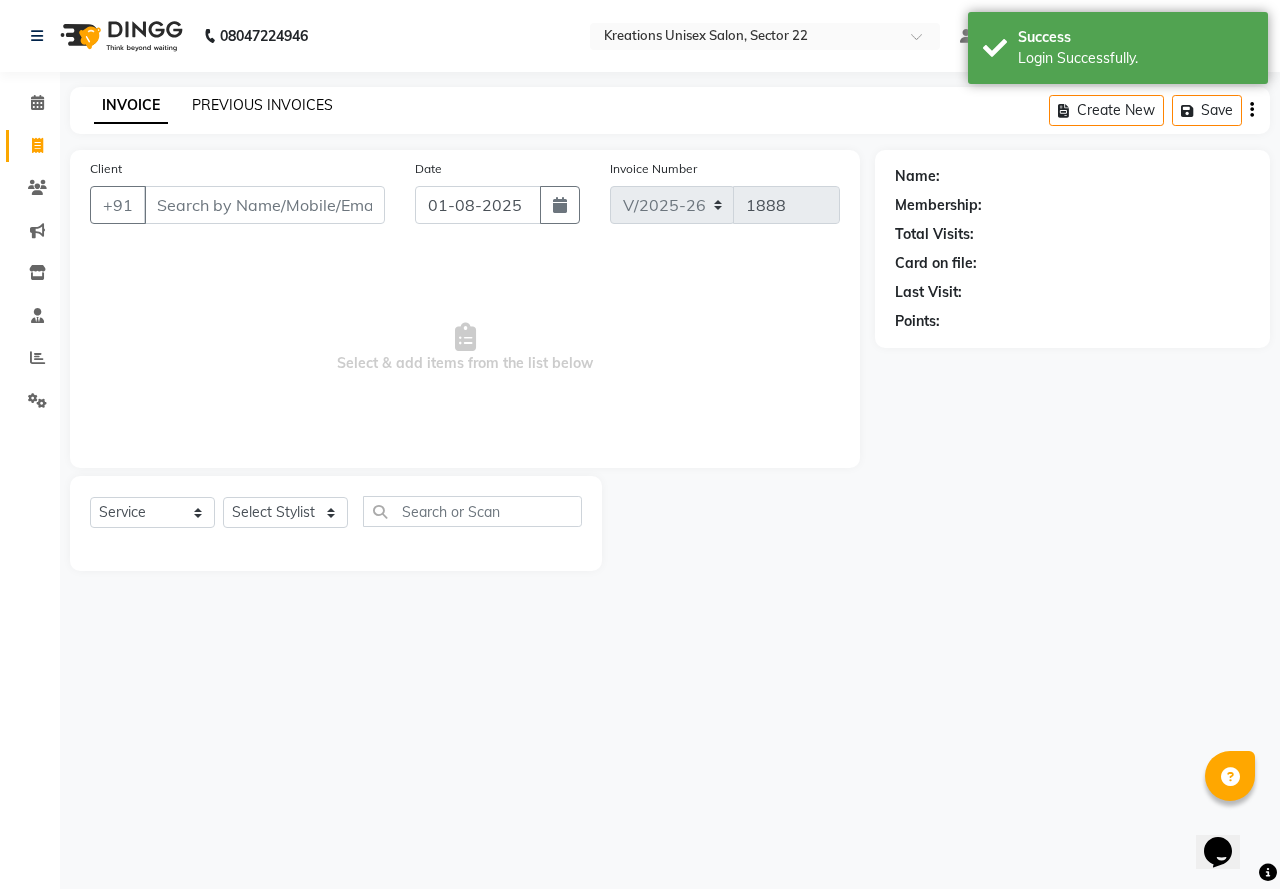 click on "PREVIOUS INVOICES" 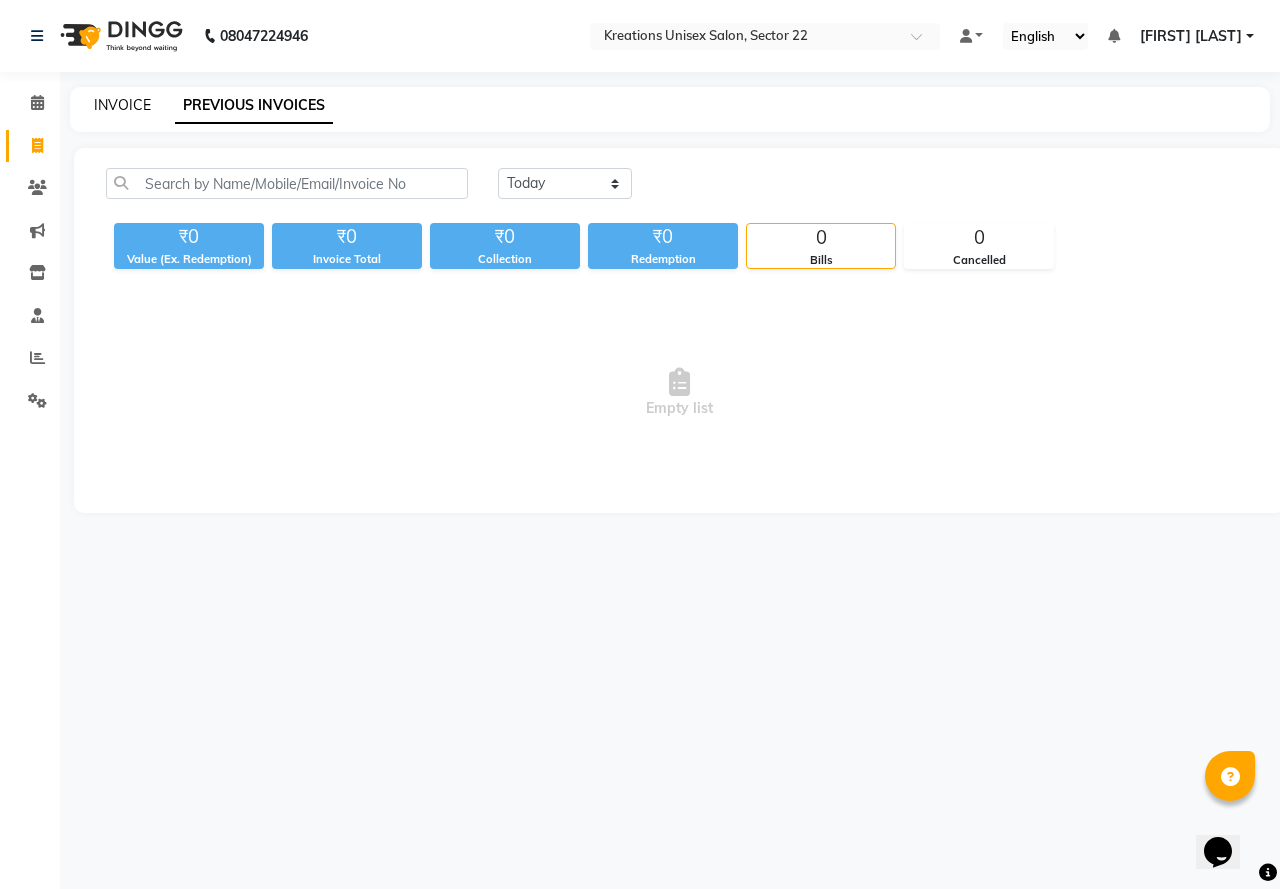 click on "INVOICE" 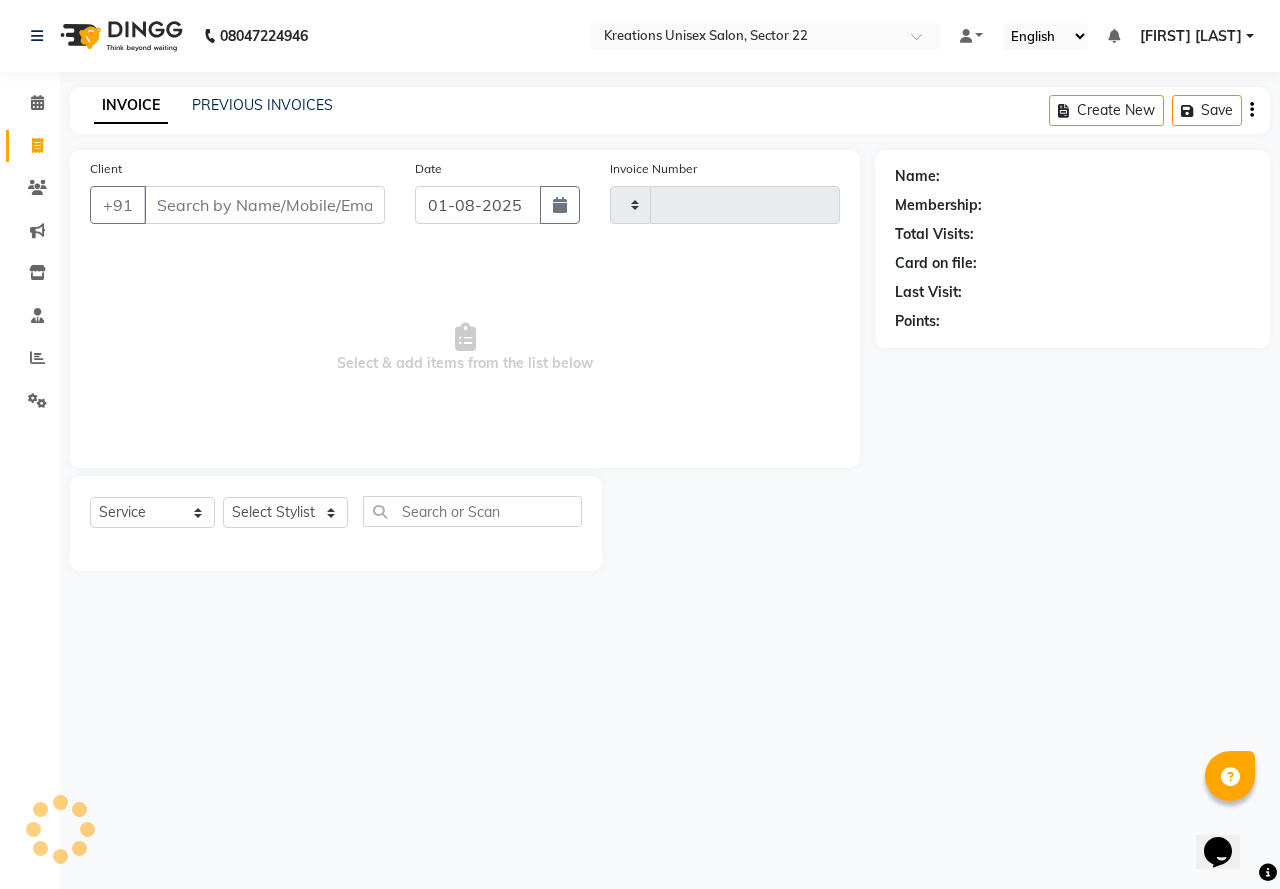 type on "1888" 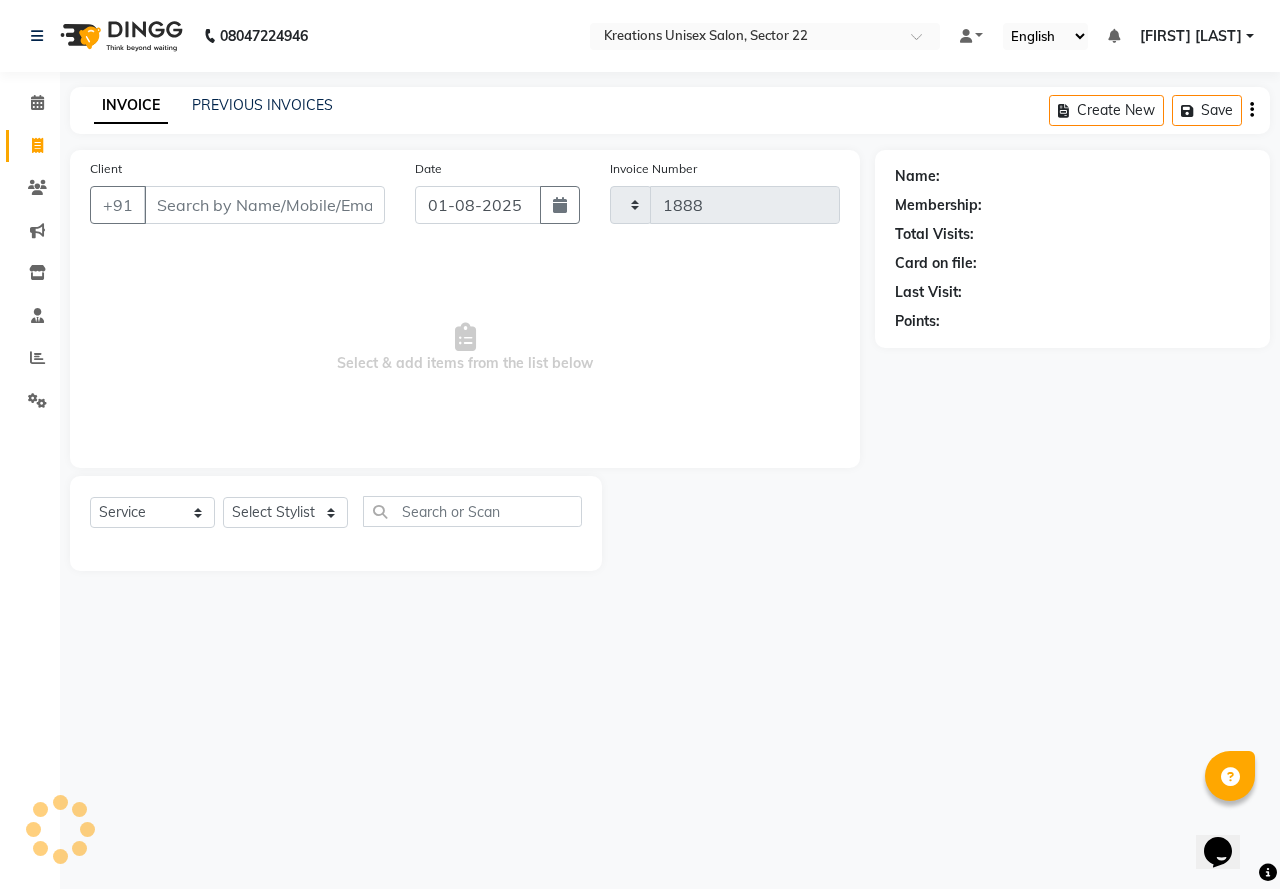 select on "6170" 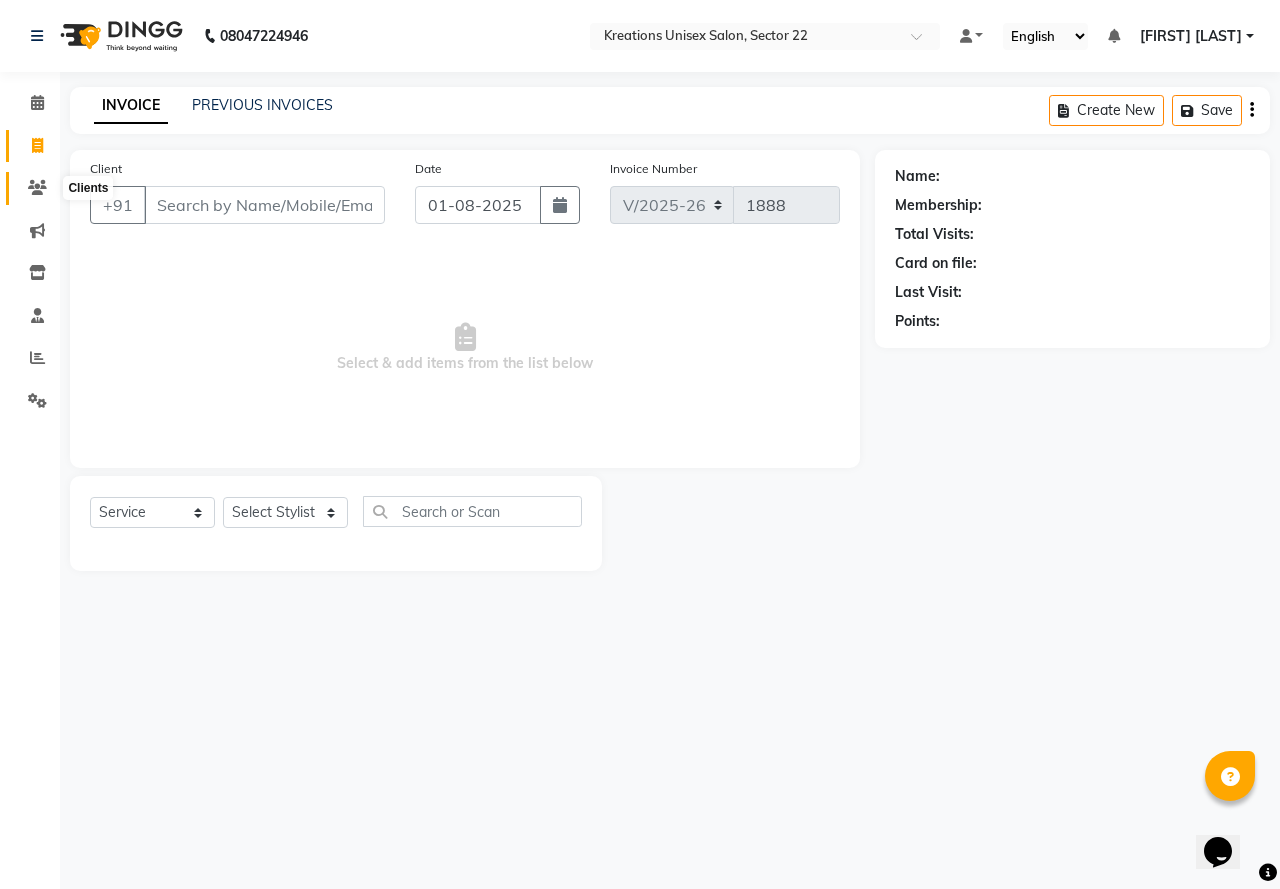 click 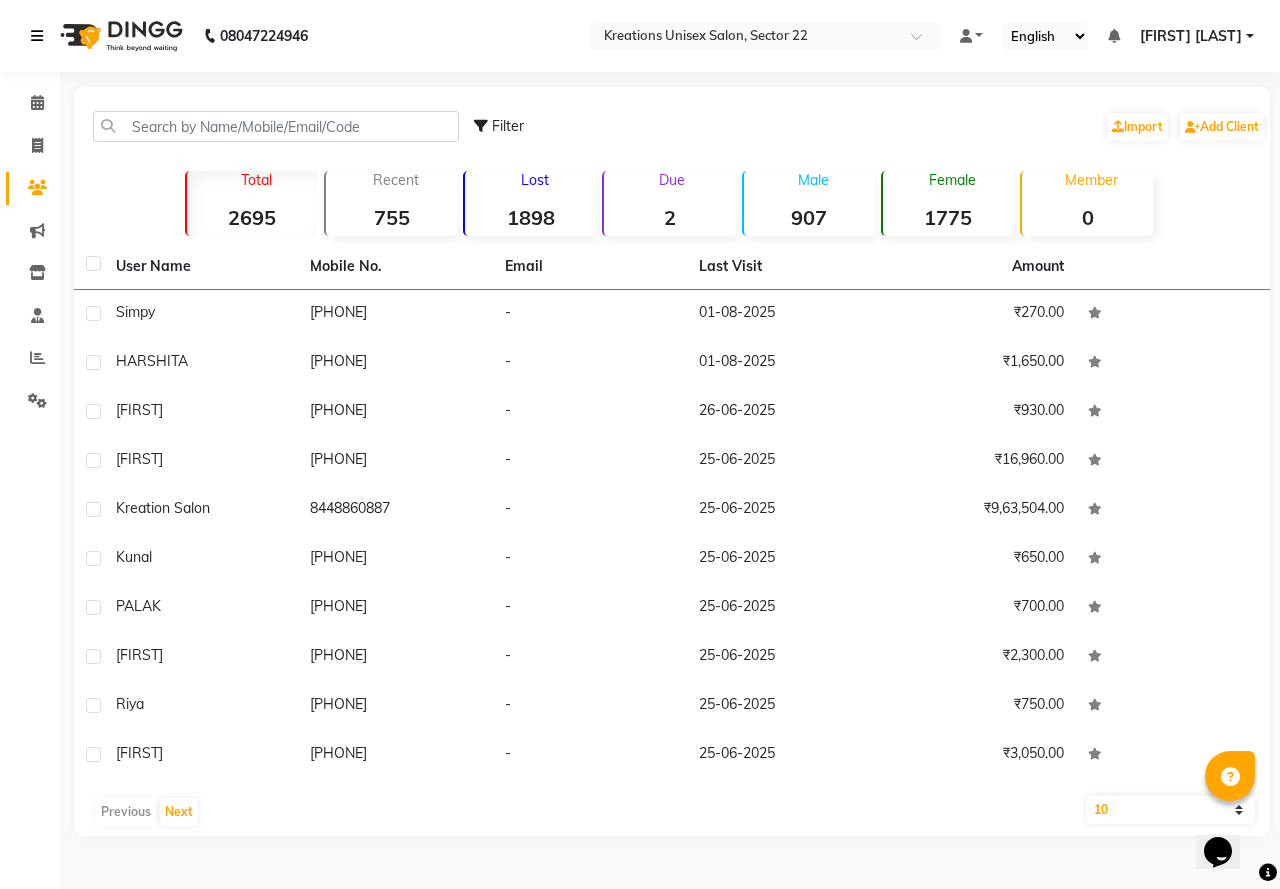 click at bounding box center [37, 36] 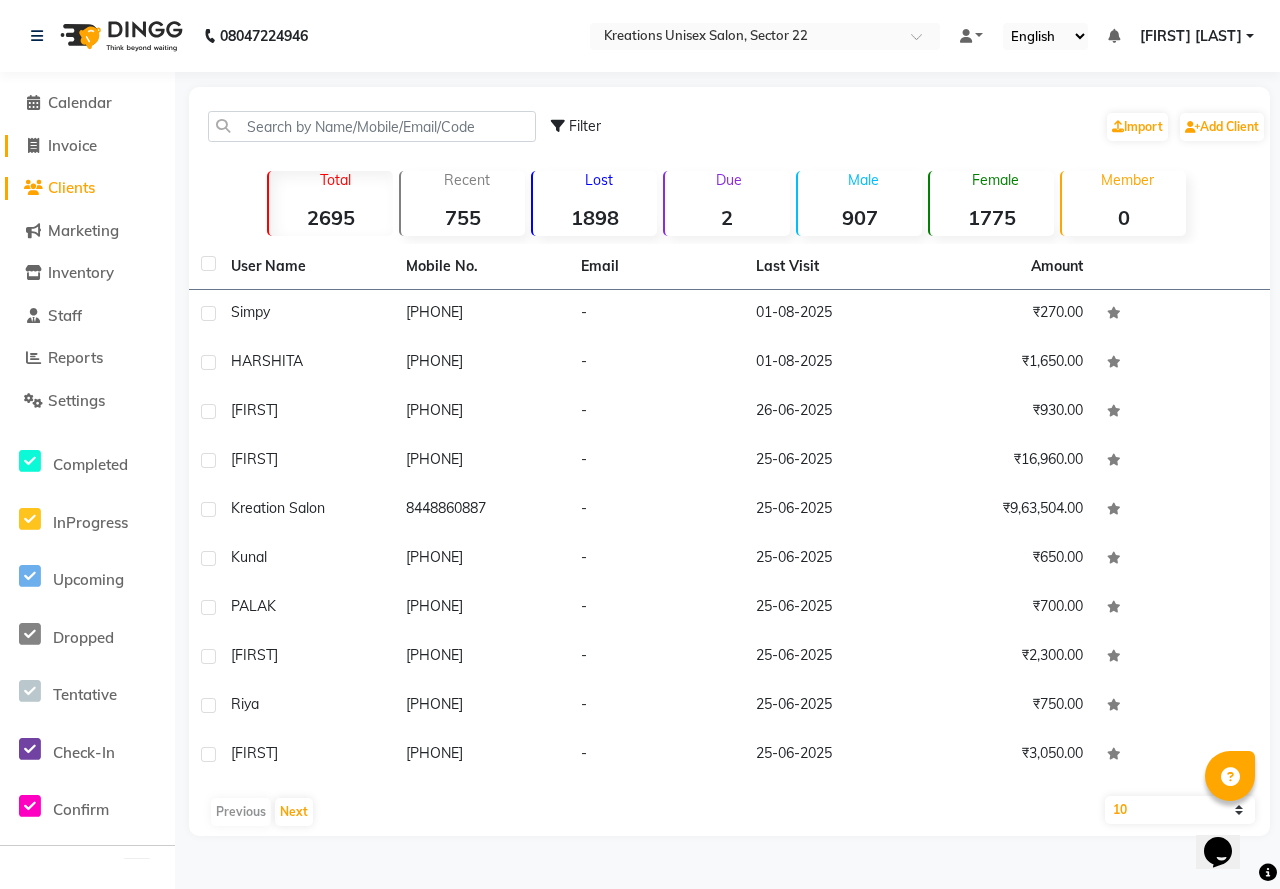 click on "Invoice" 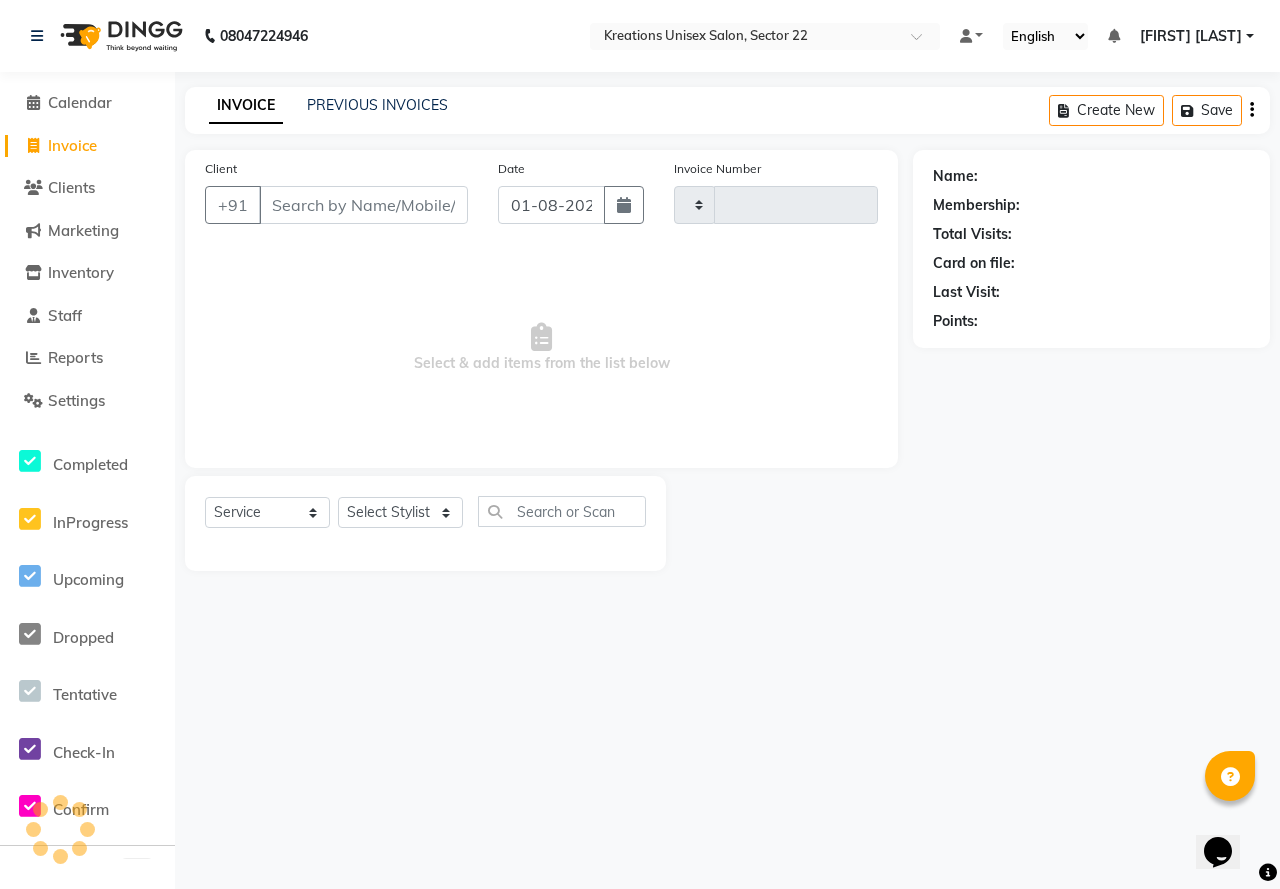 type on "1888" 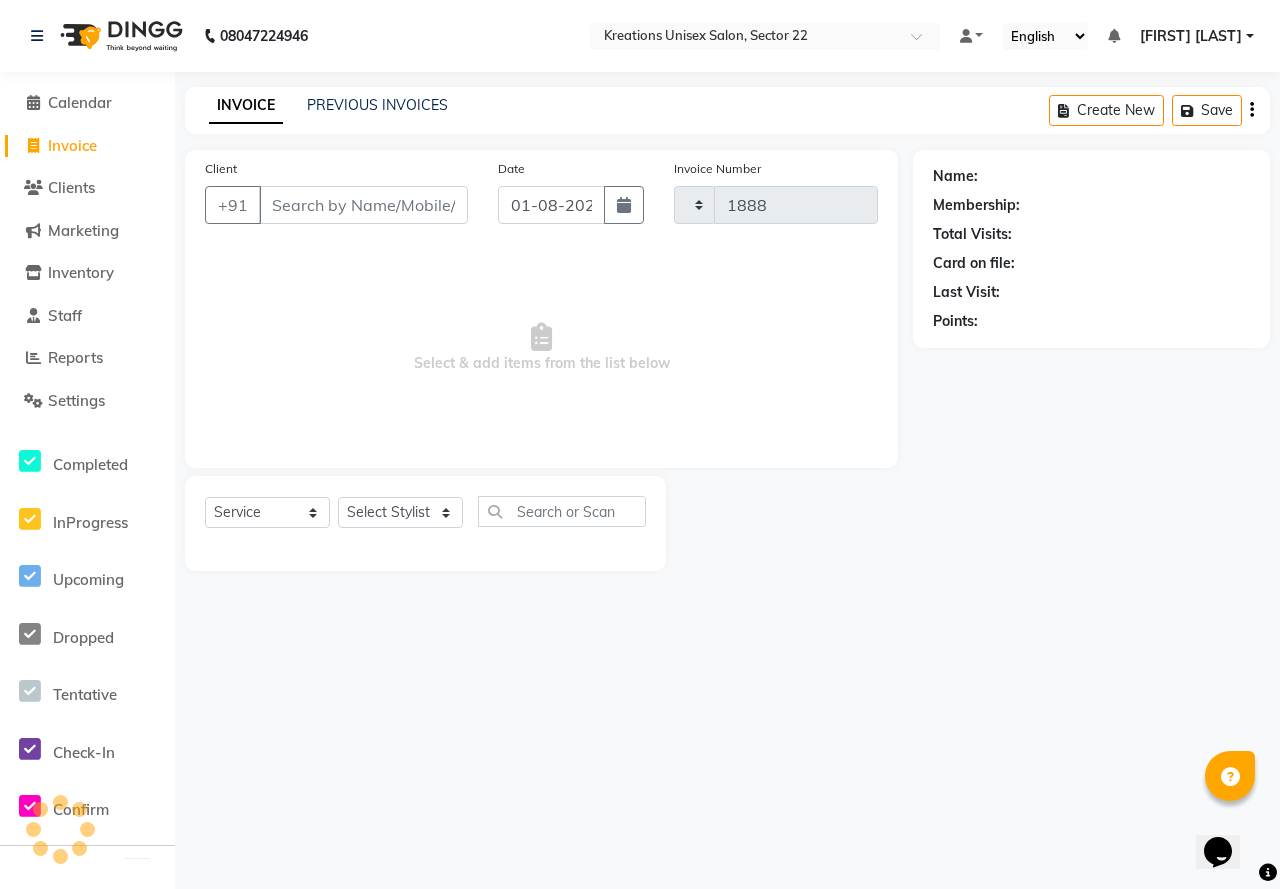 select on "6170" 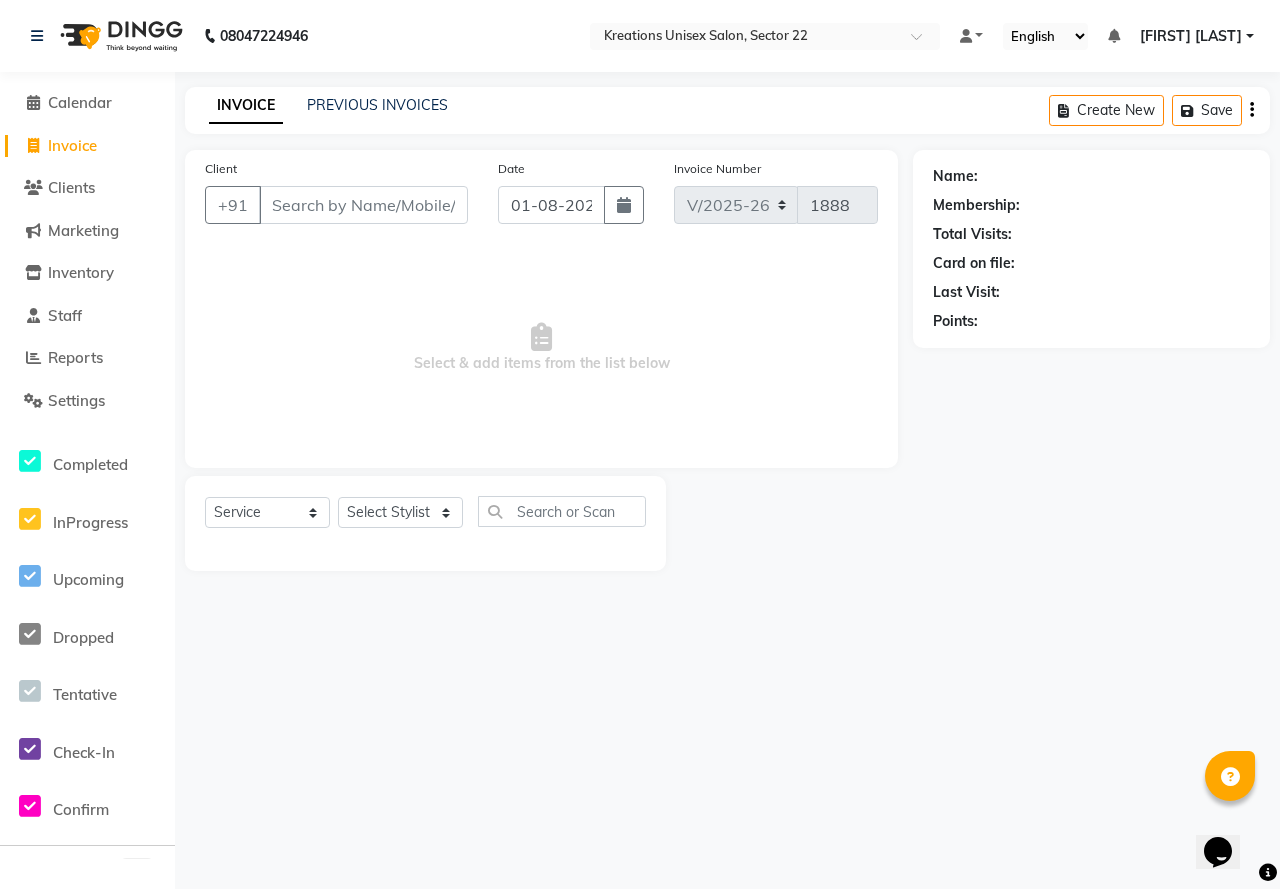 drag, startPoint x: 843, startPoint y: 433, endPoint x: 587, endPoint y: 372, distance: 263.16724 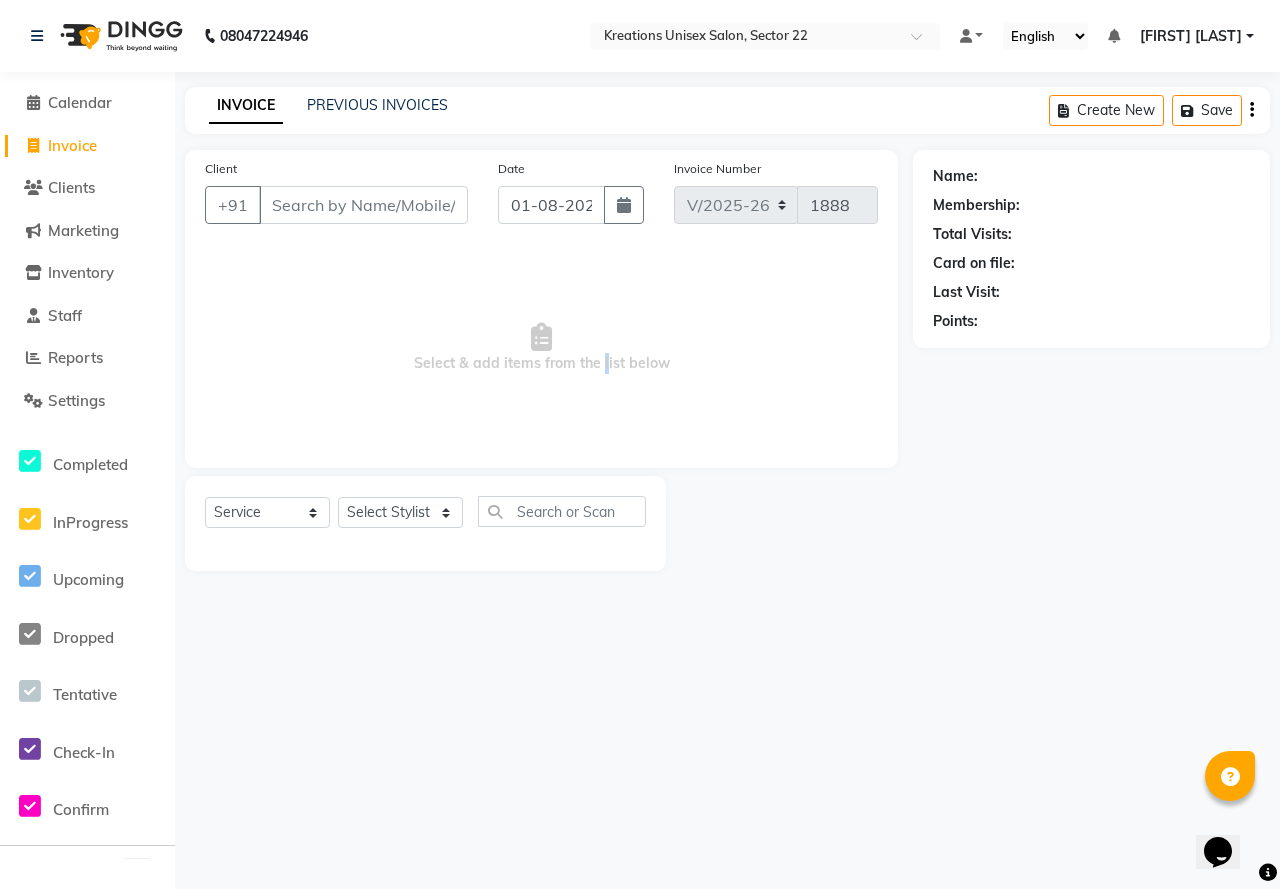click on "Select & add items from the list below" at bounding box center (541, 348) 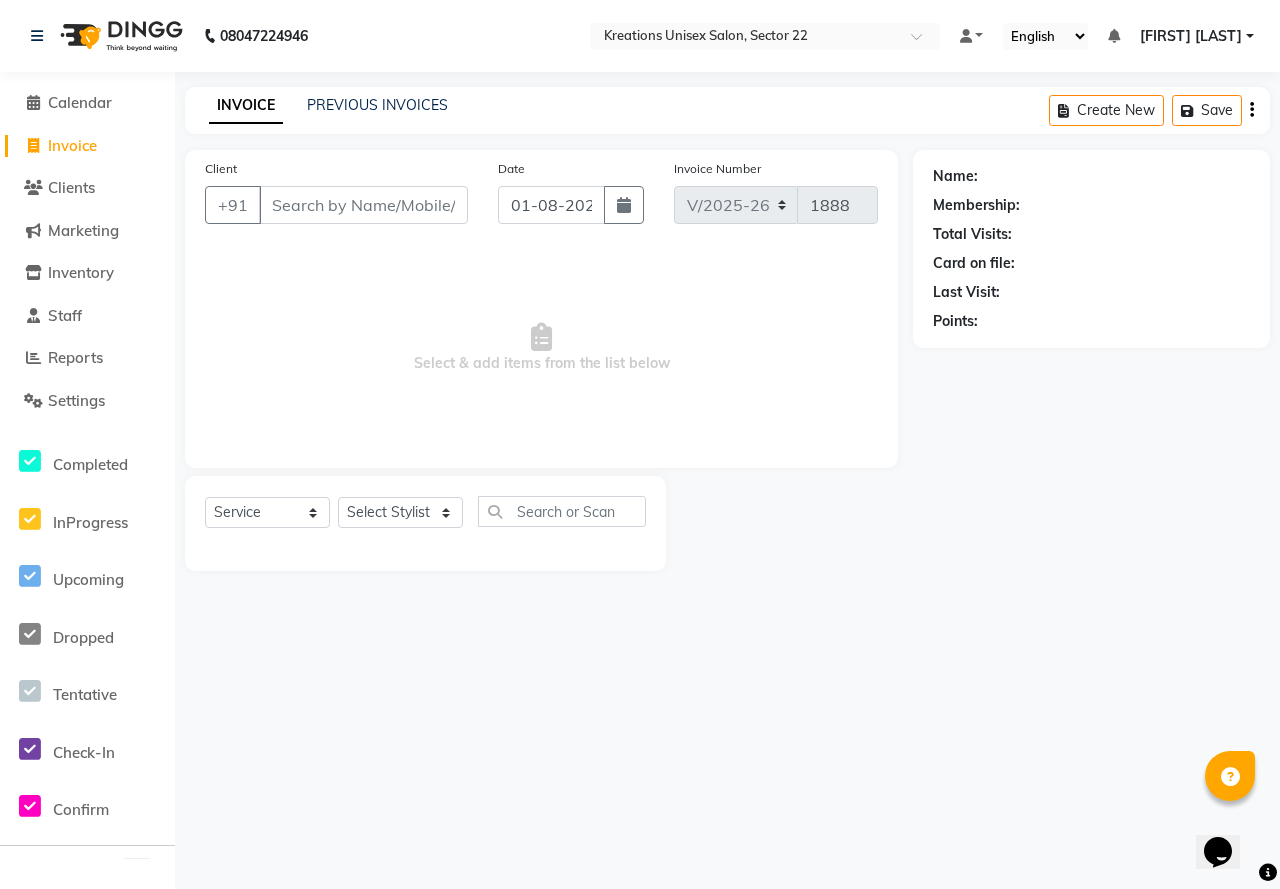 click on "Select & add items from the list below" at bounding box center [541, 348] 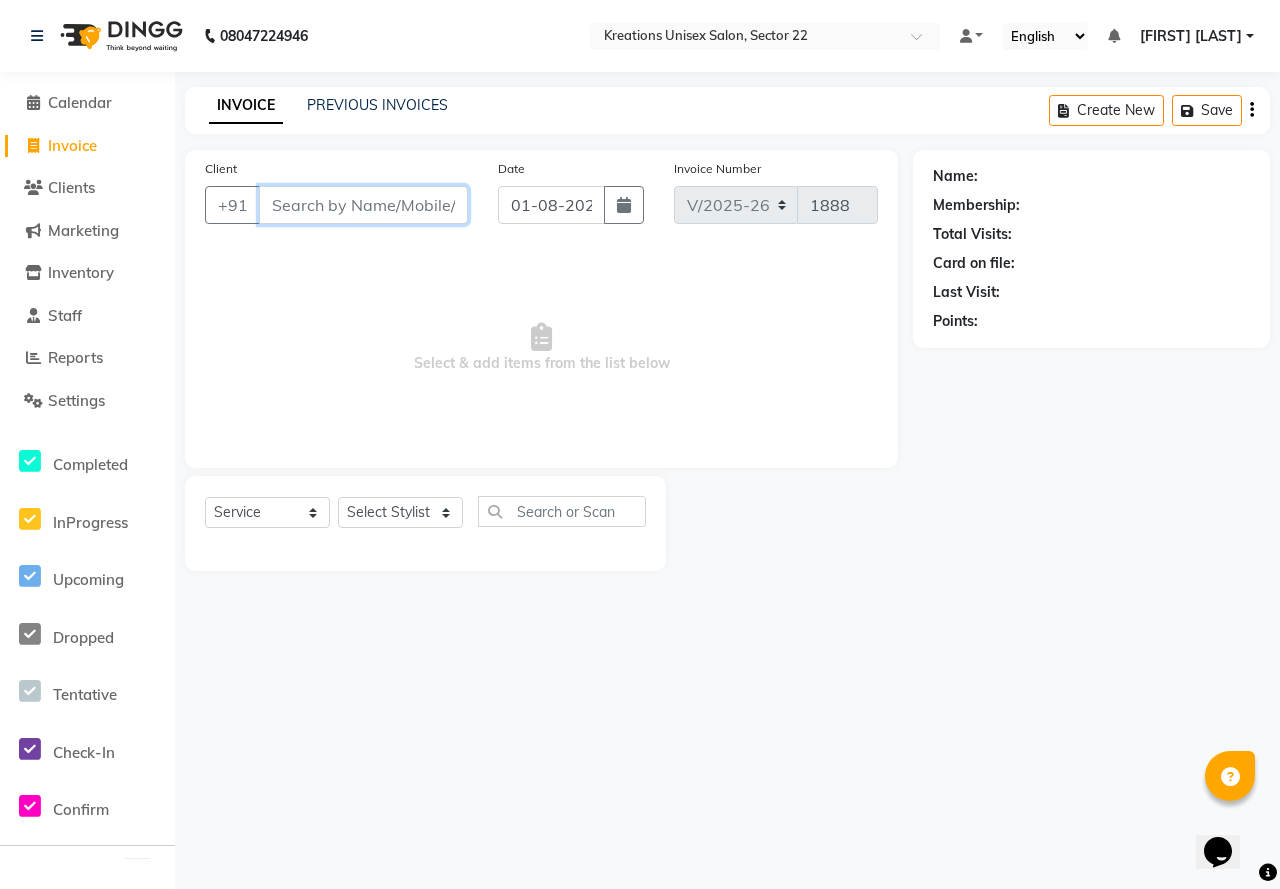 click on "Client" at bounding box center [363, 205] 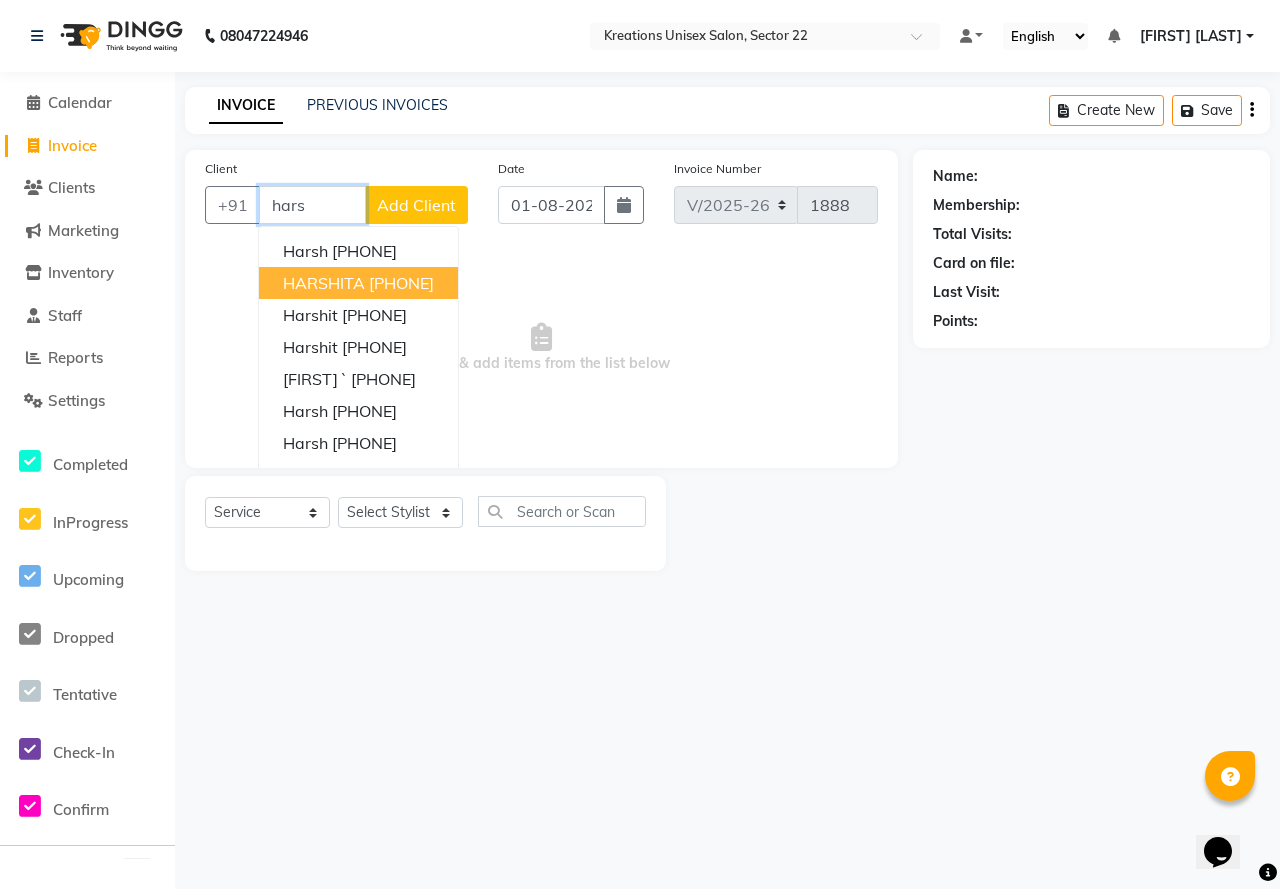 click on "[PHONE]" at bounding box center [401, 283] 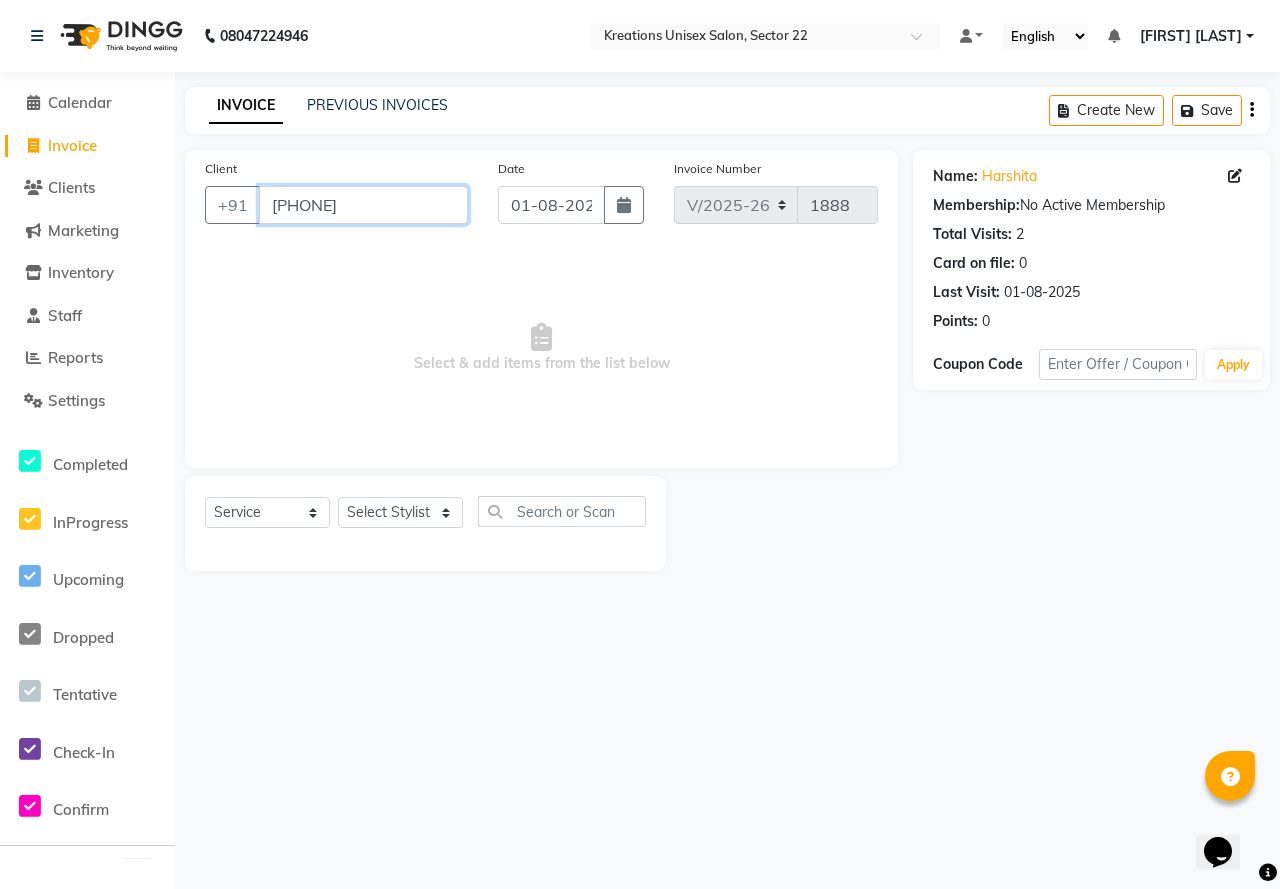 click on "[PHONE]" at bounding box center [363, 205] 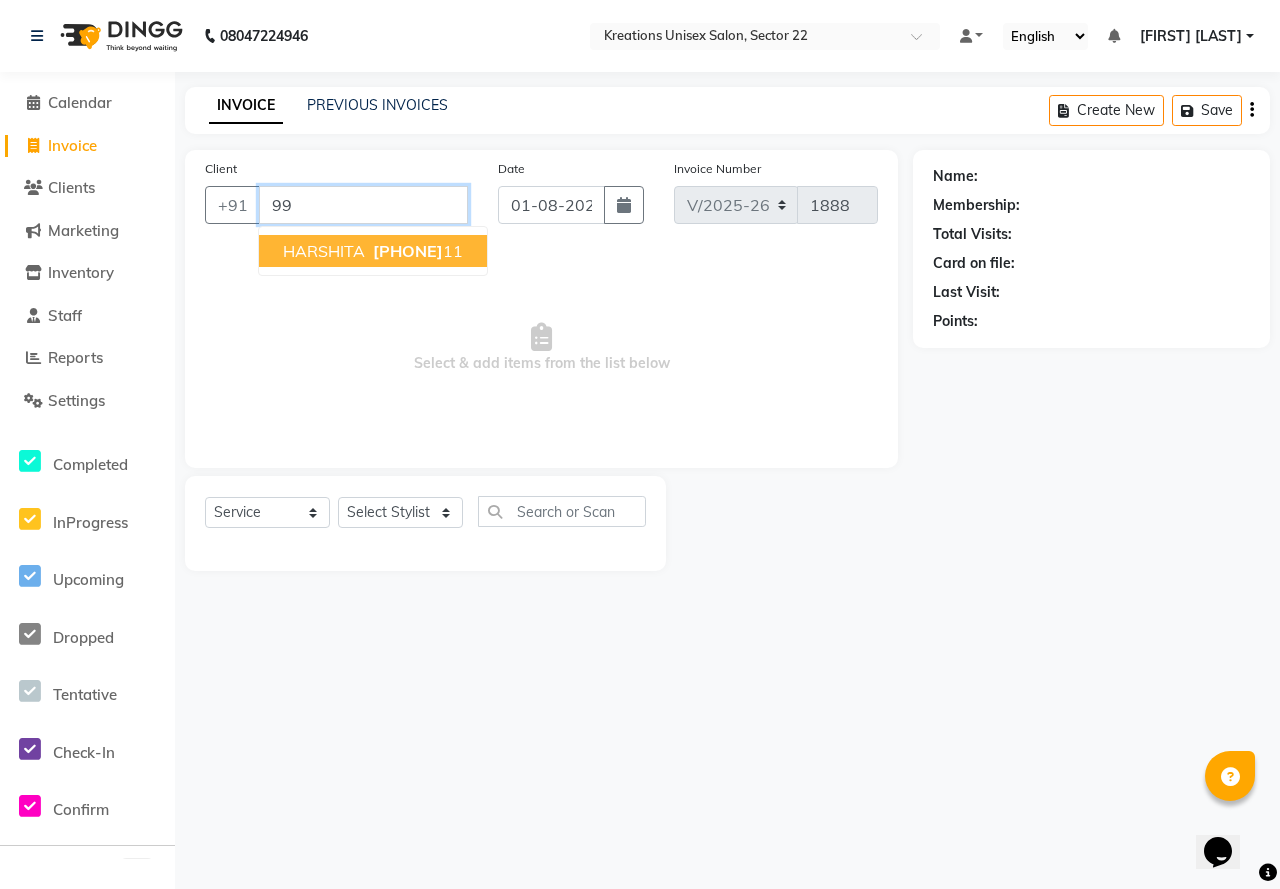type on "9" 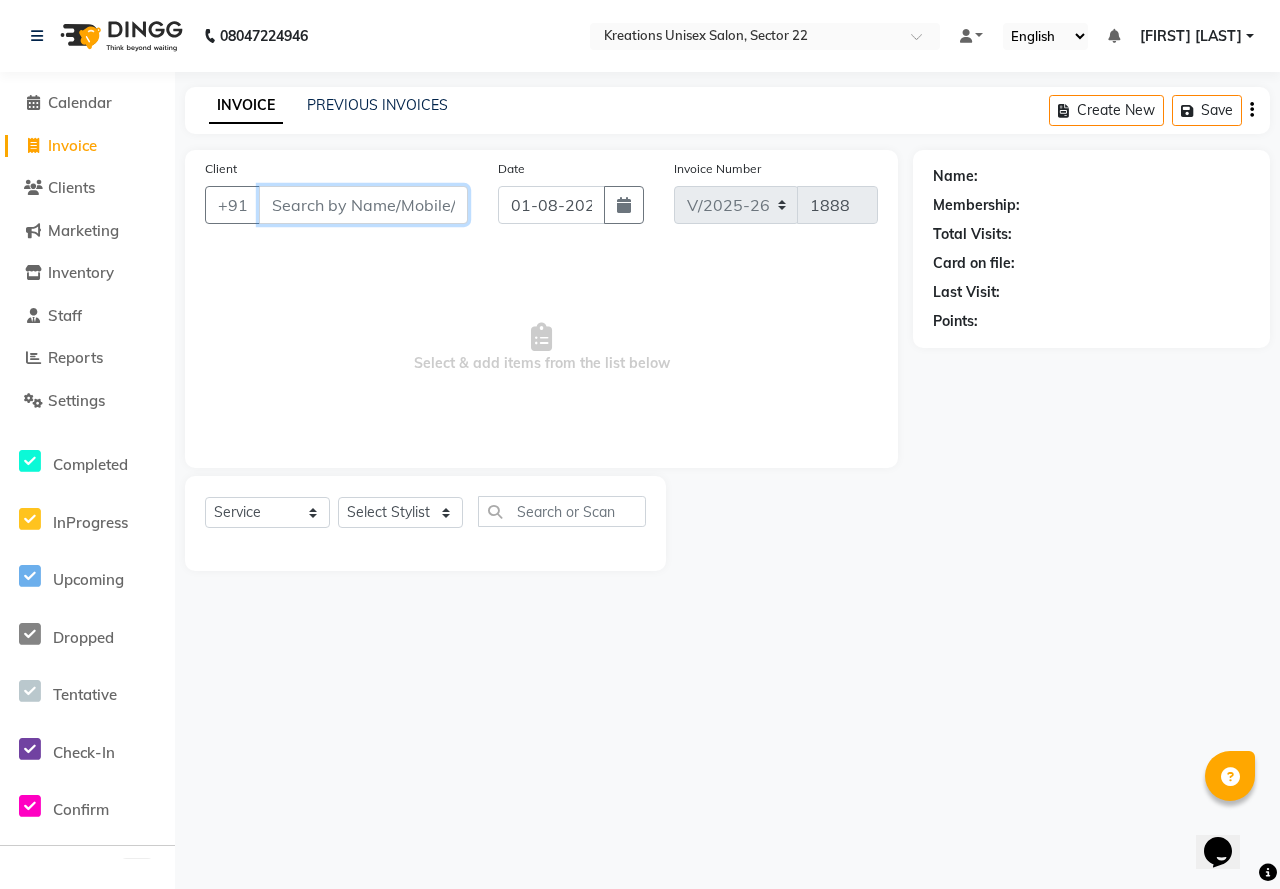 type 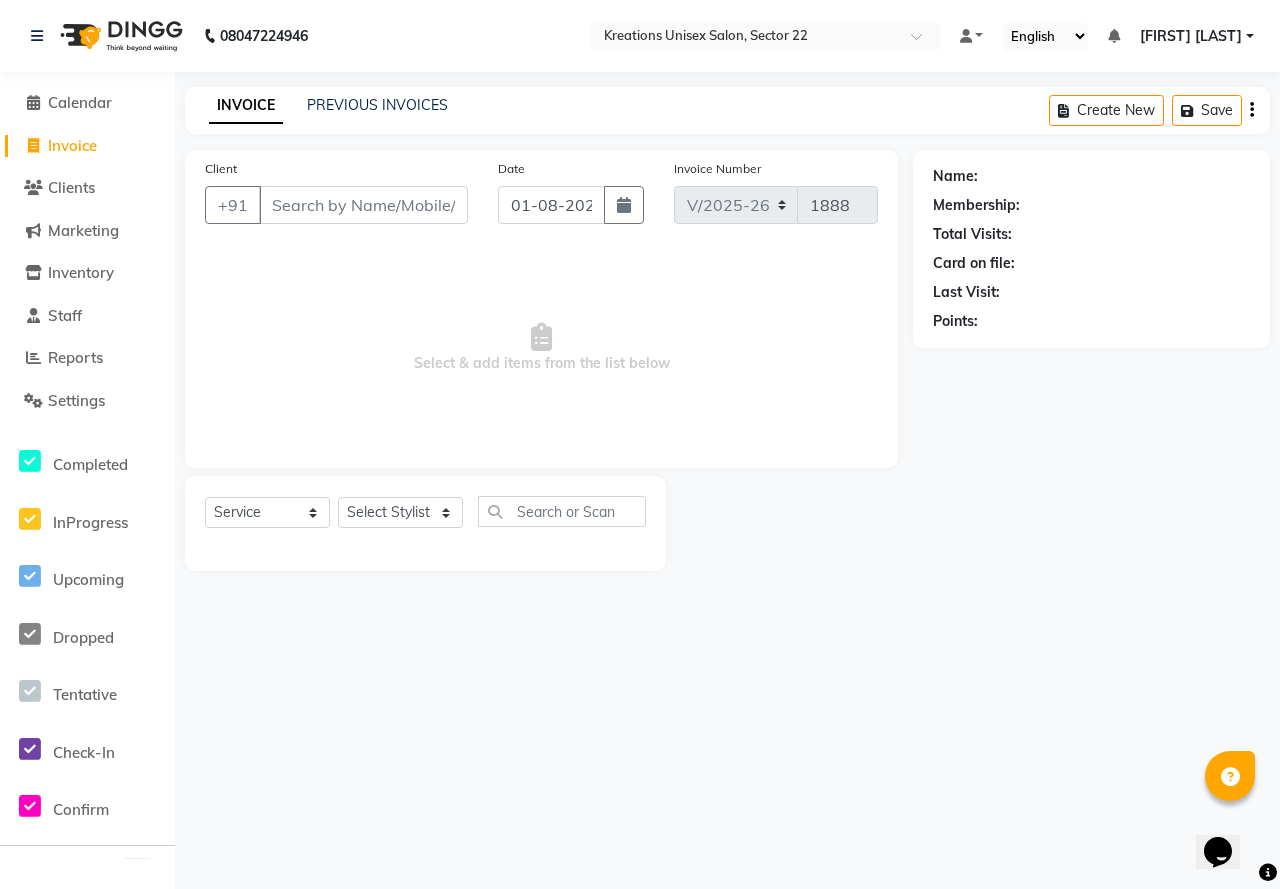 drag, startPoint x: 536, startPoint y: 340, endPoint x: 546, endPoint y: 343, distance: 10.440307 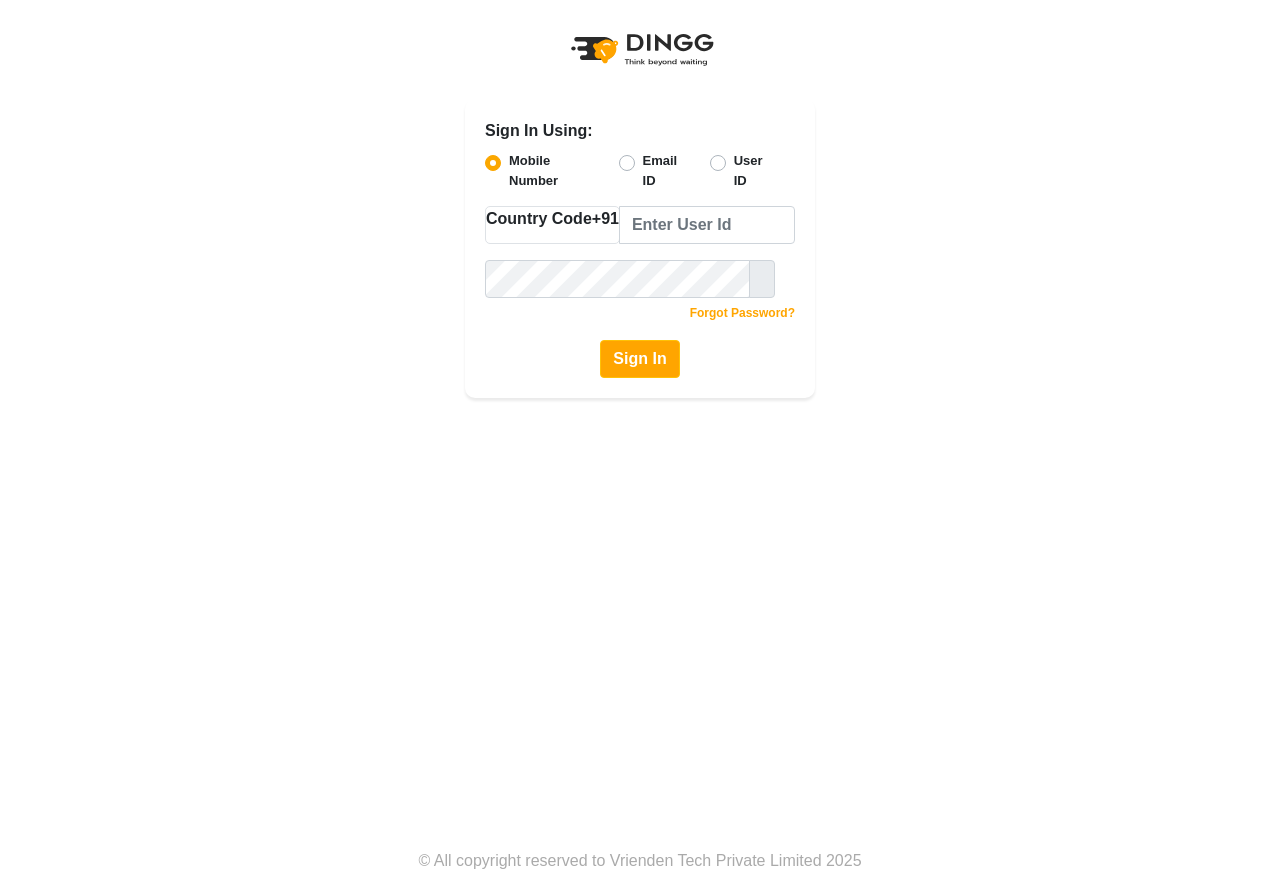 scroll, scrollTop: 0, scrollLeft: 0, axis: both 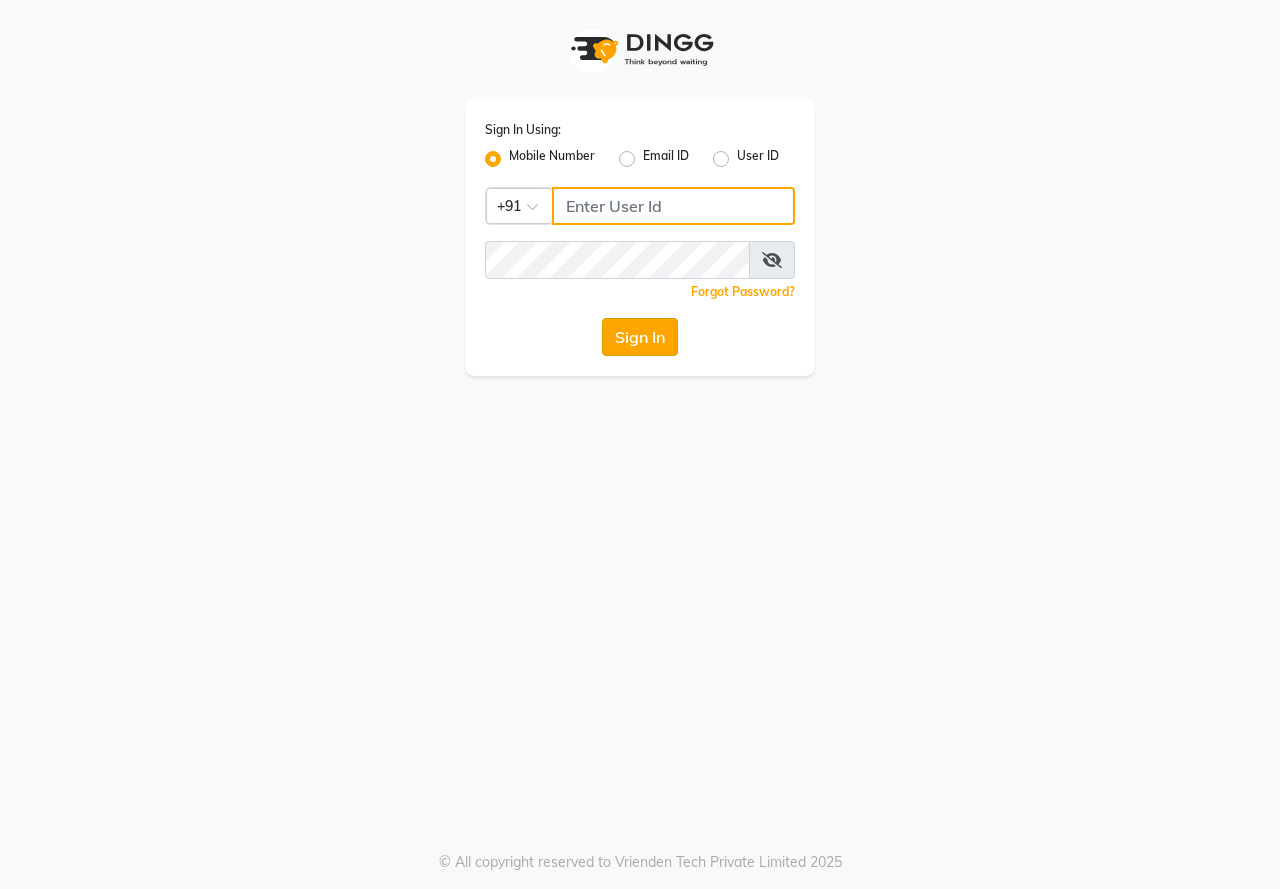 type on "8448860887" 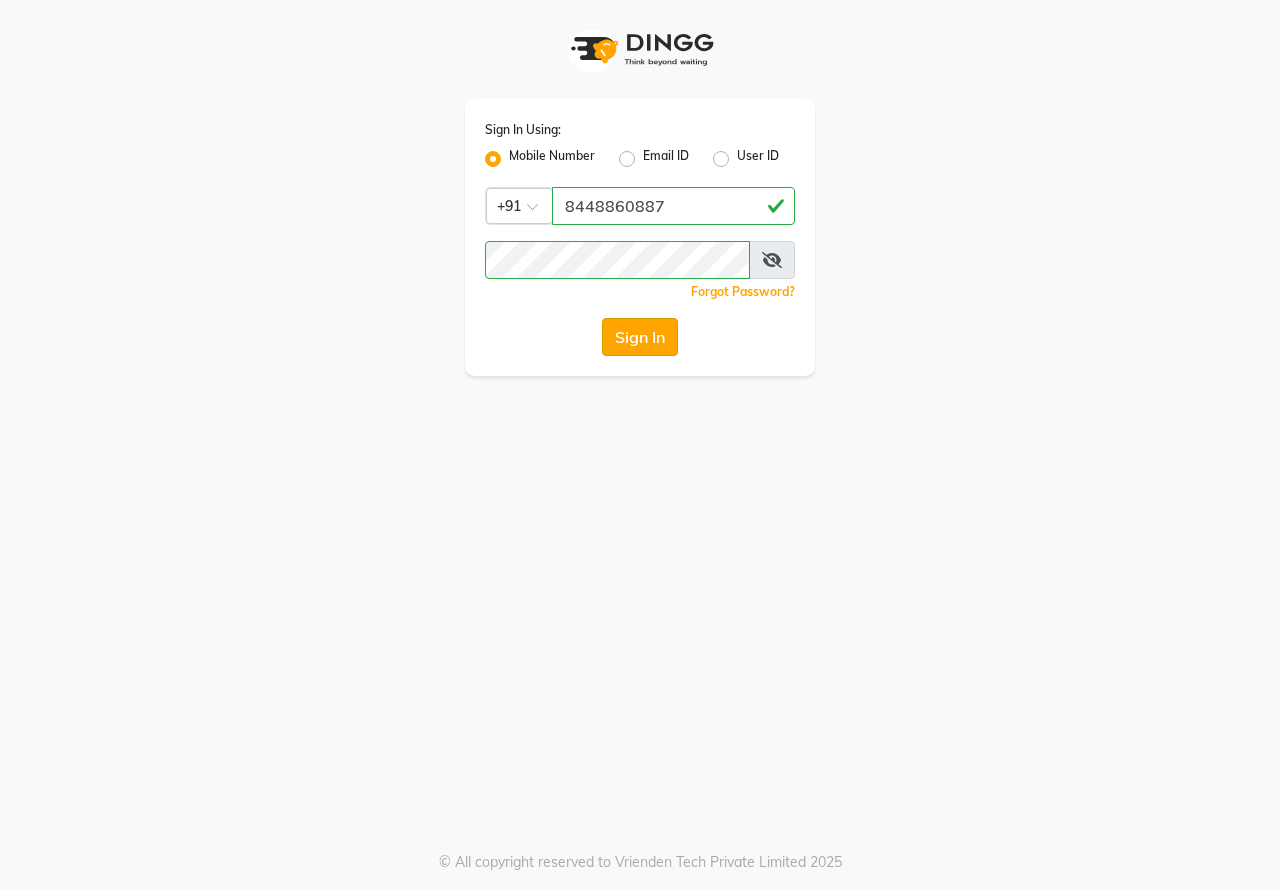 click on "Sign In" 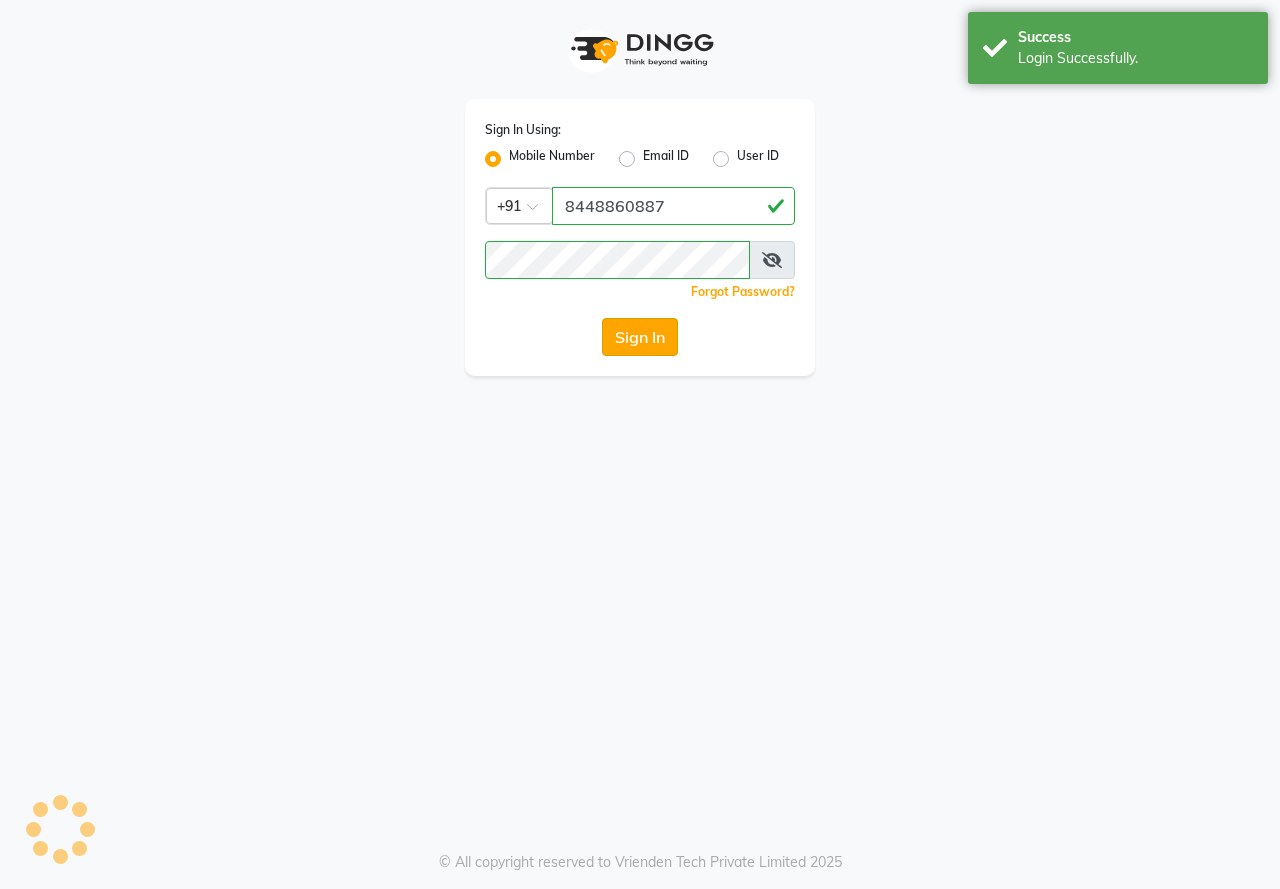 select on "service" 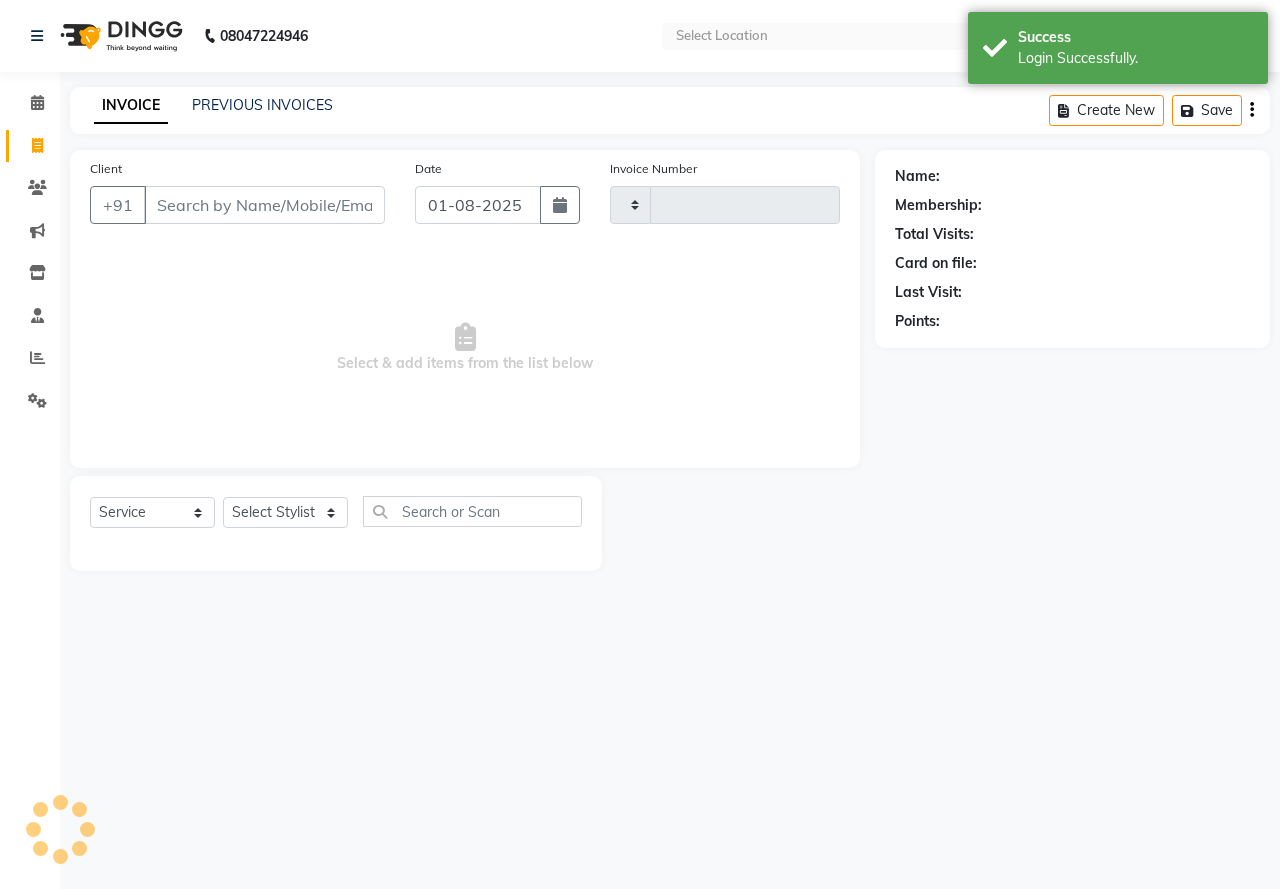 type on "1888" 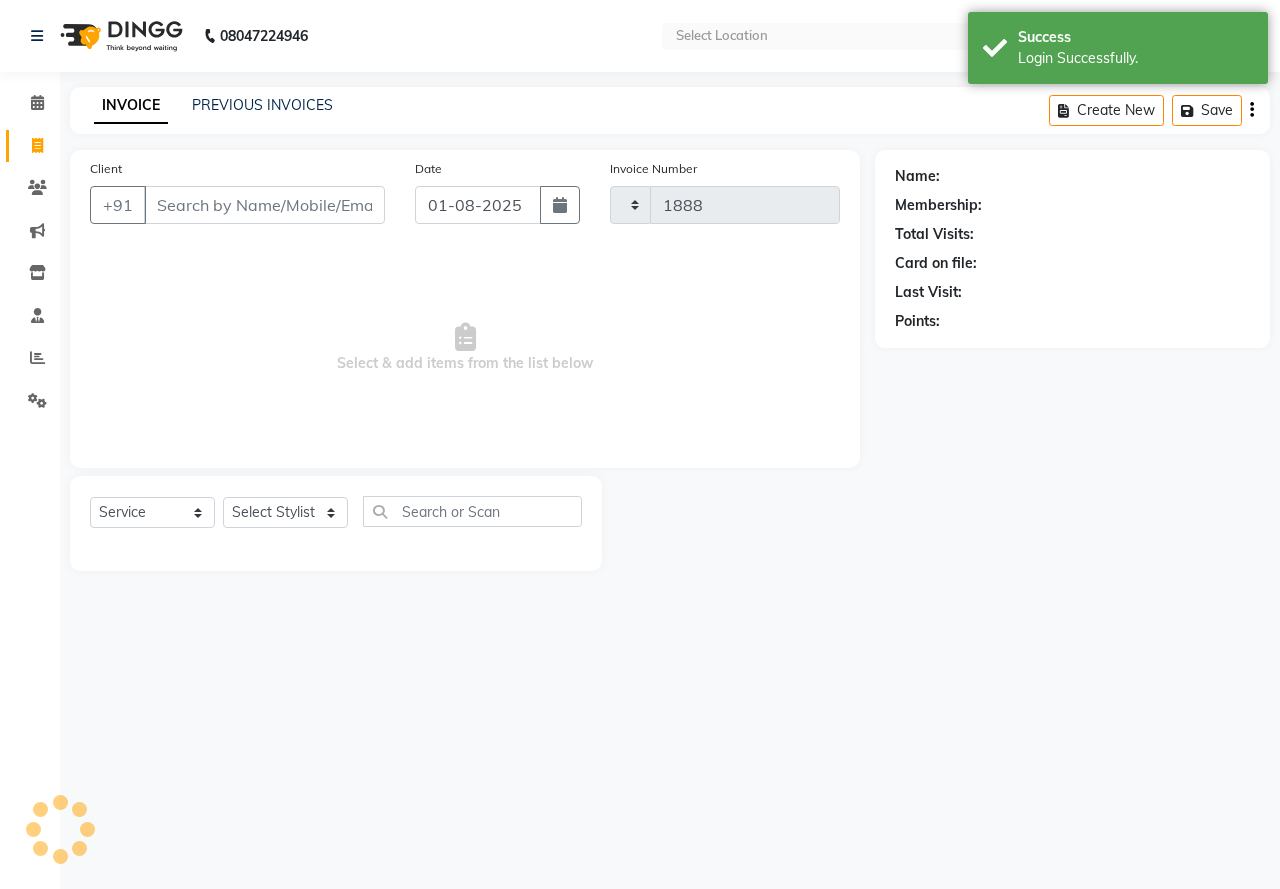 select on "en" 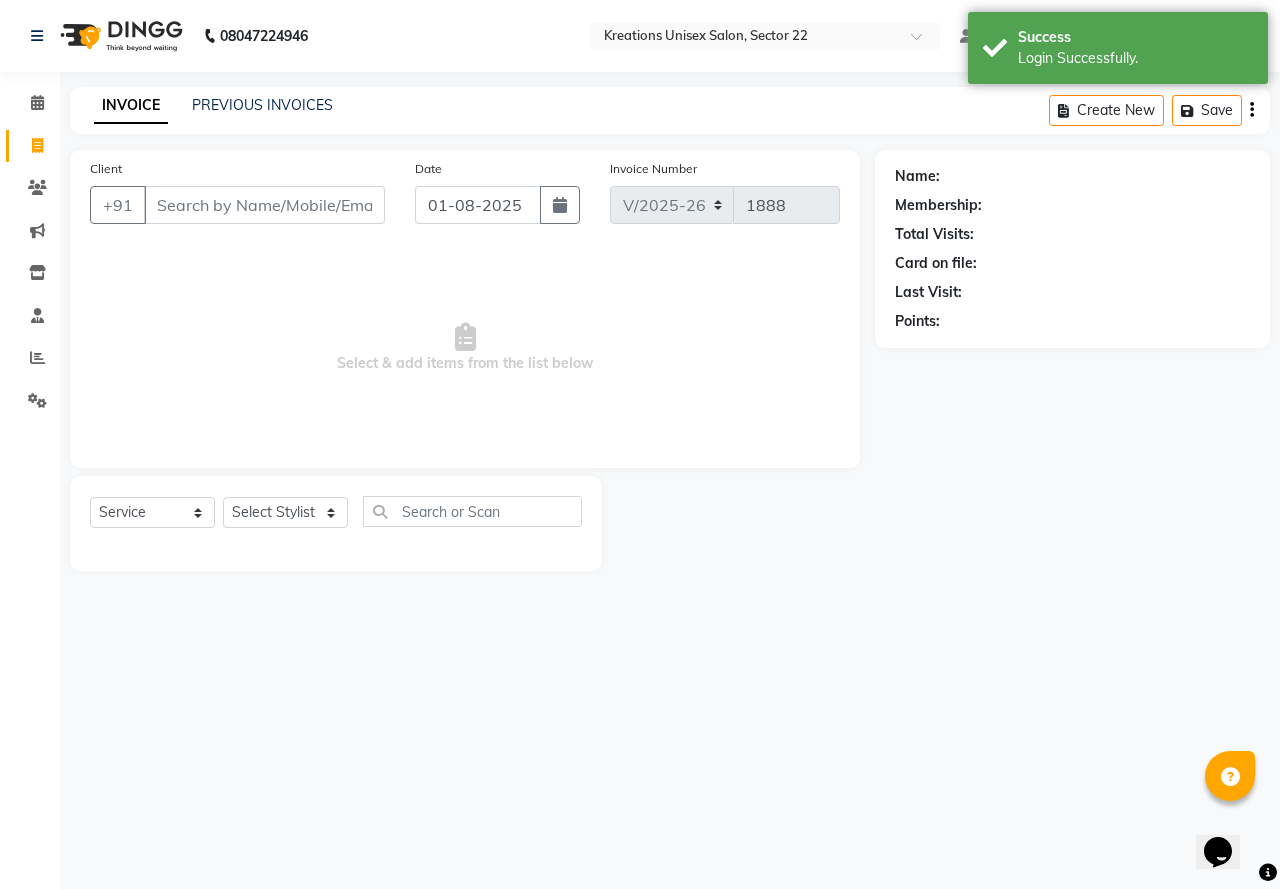 scroll, scrollTop: 0, scrollLeft: 0, axis: both 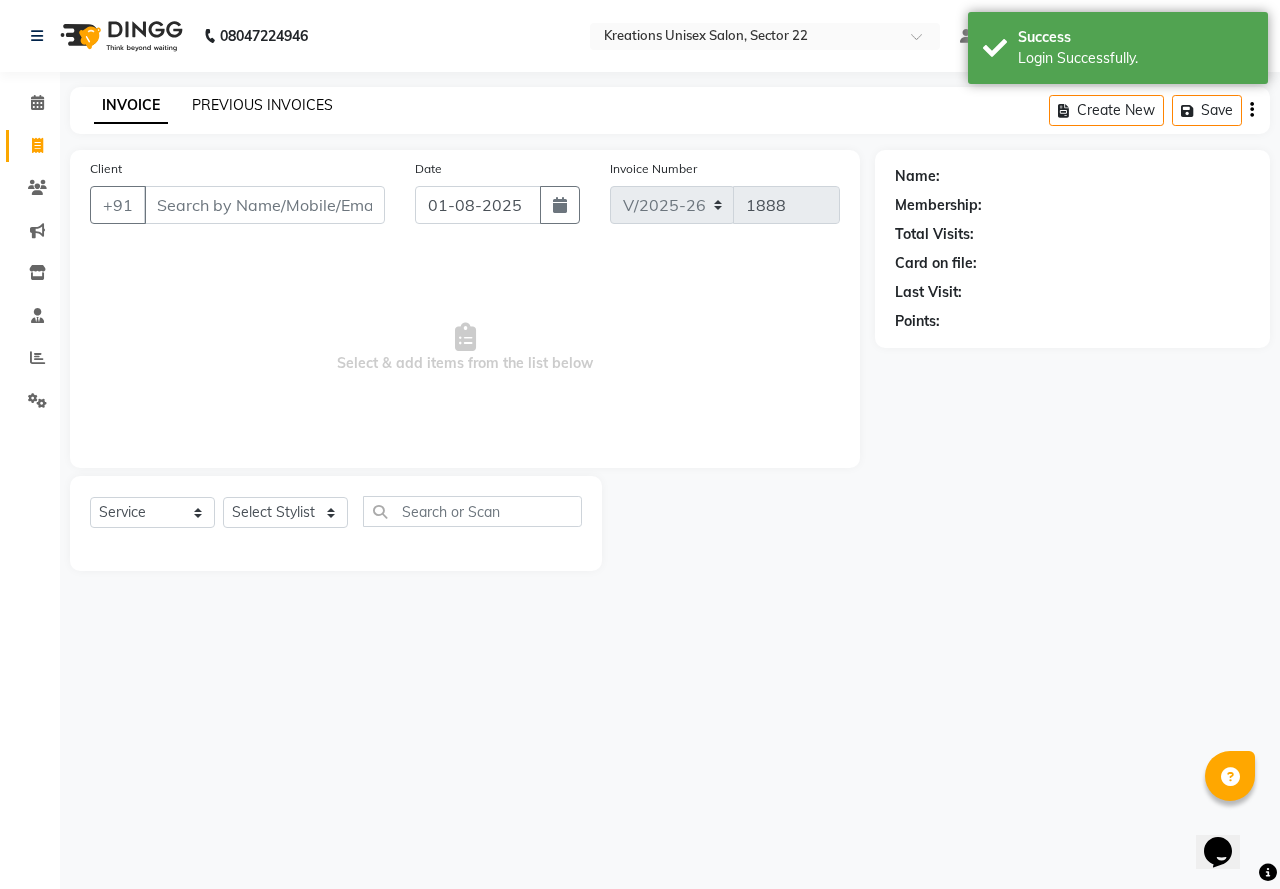 click on "PREVIOUS INVOICES" 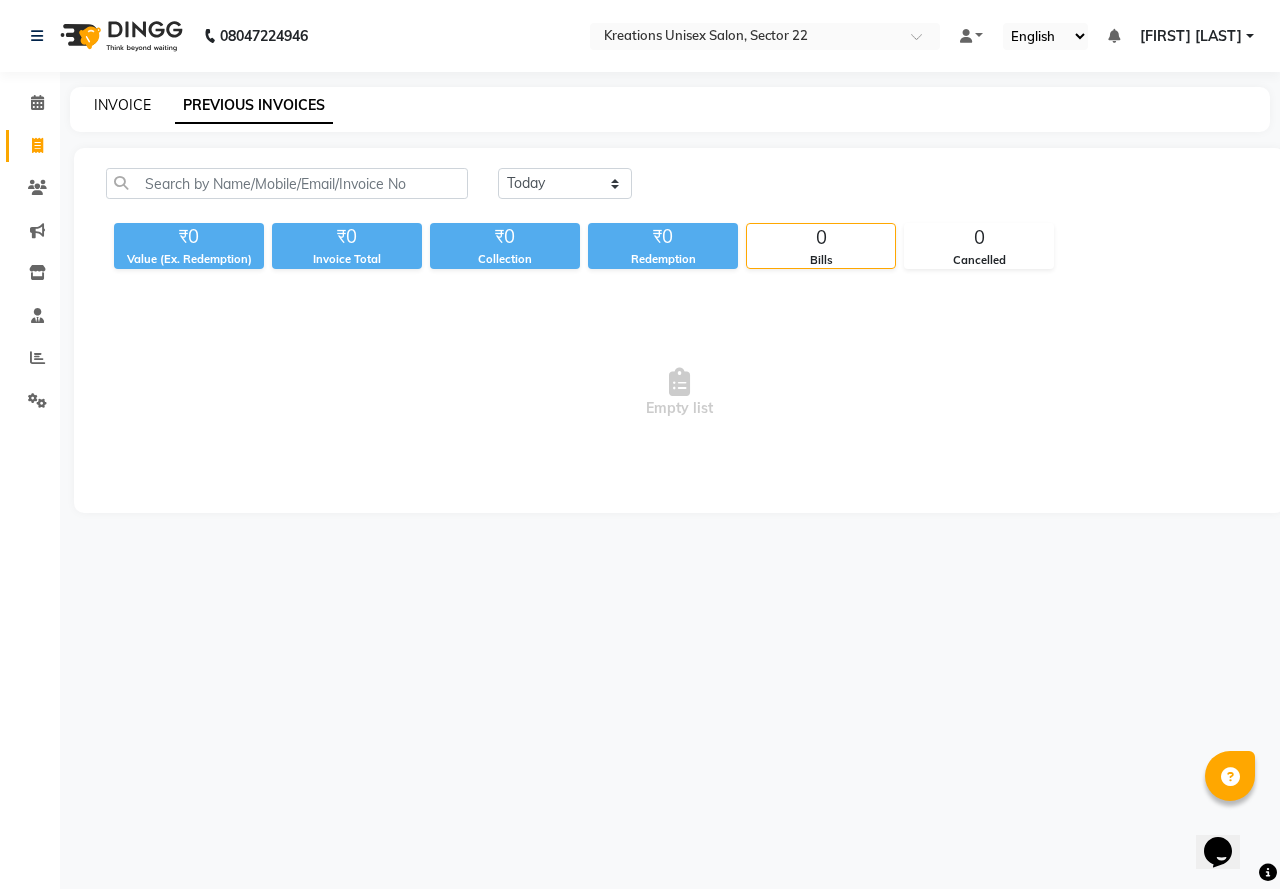 click on "INVOICE" 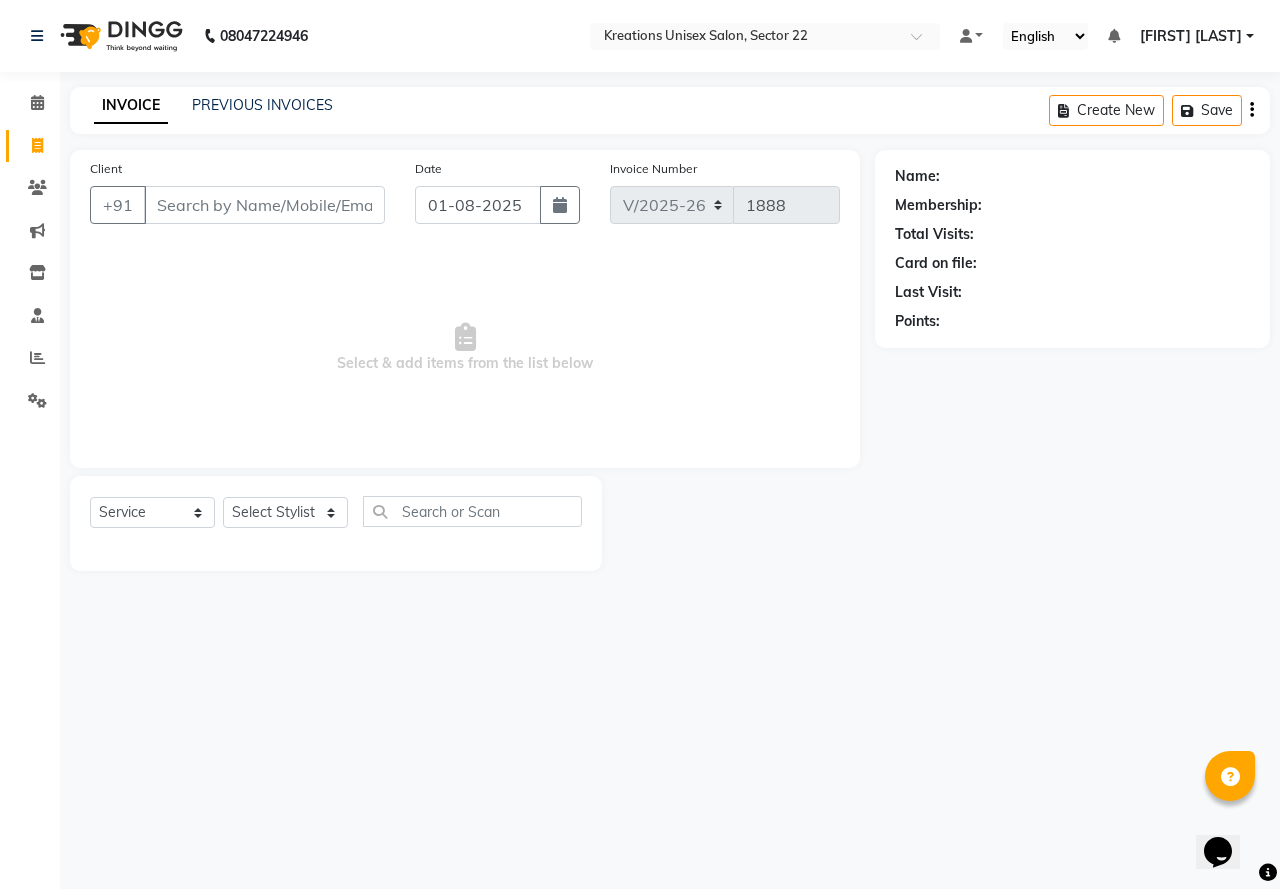 drag, startPoint x: 122, startPoint y: 287, endPoint x: 60, endPoint y: 318, distance: 69.31811 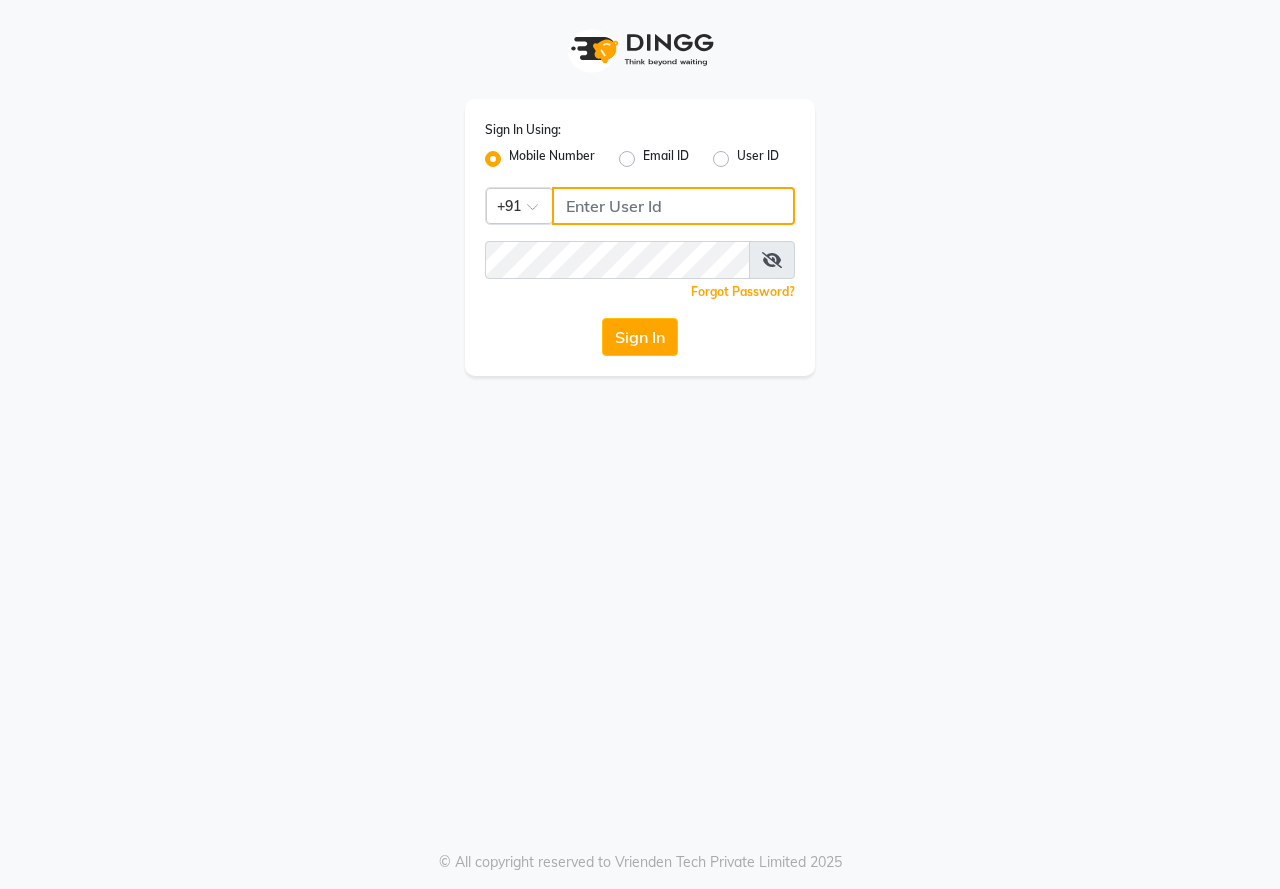 type on "8448860887" 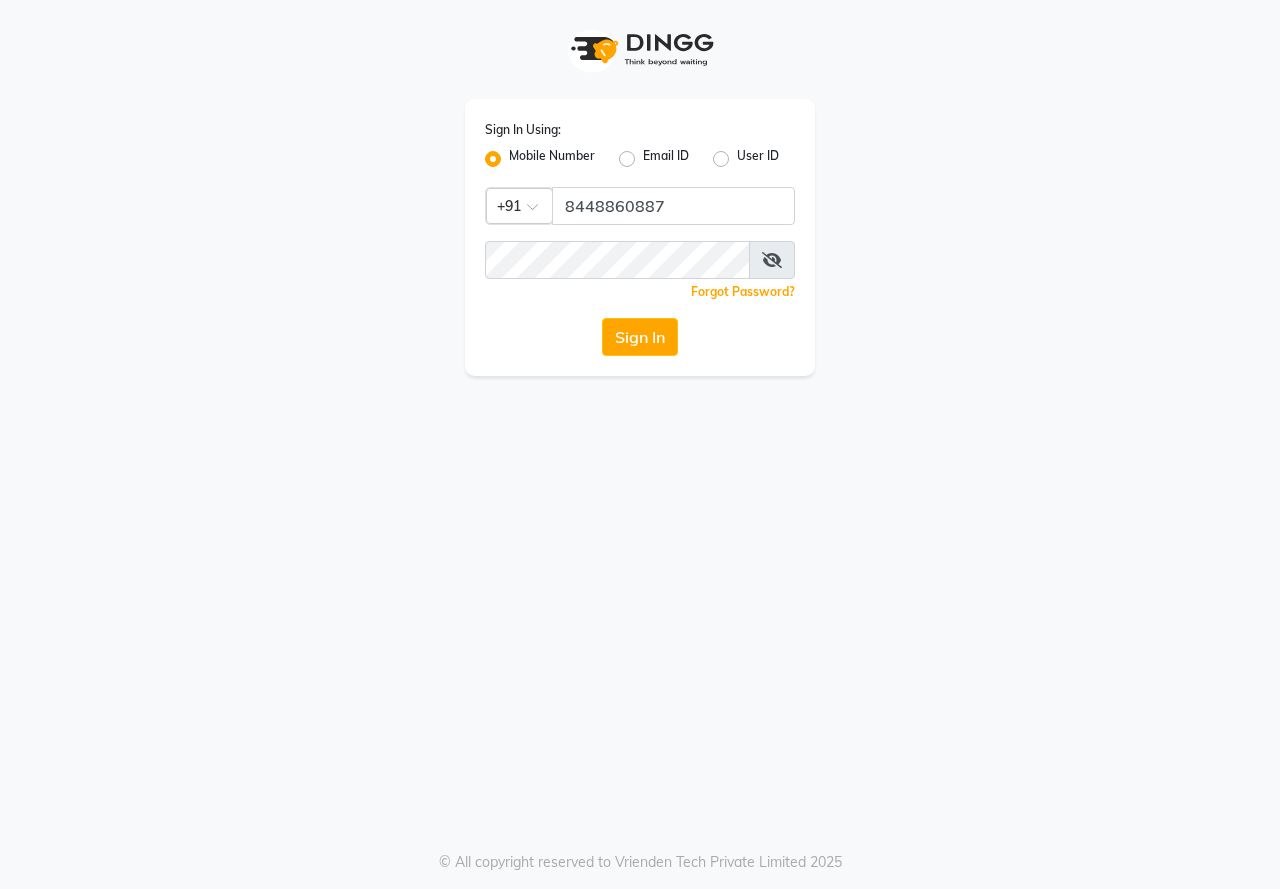 scroll, scrollTop: 0, scrollLeft: 0, axis: both 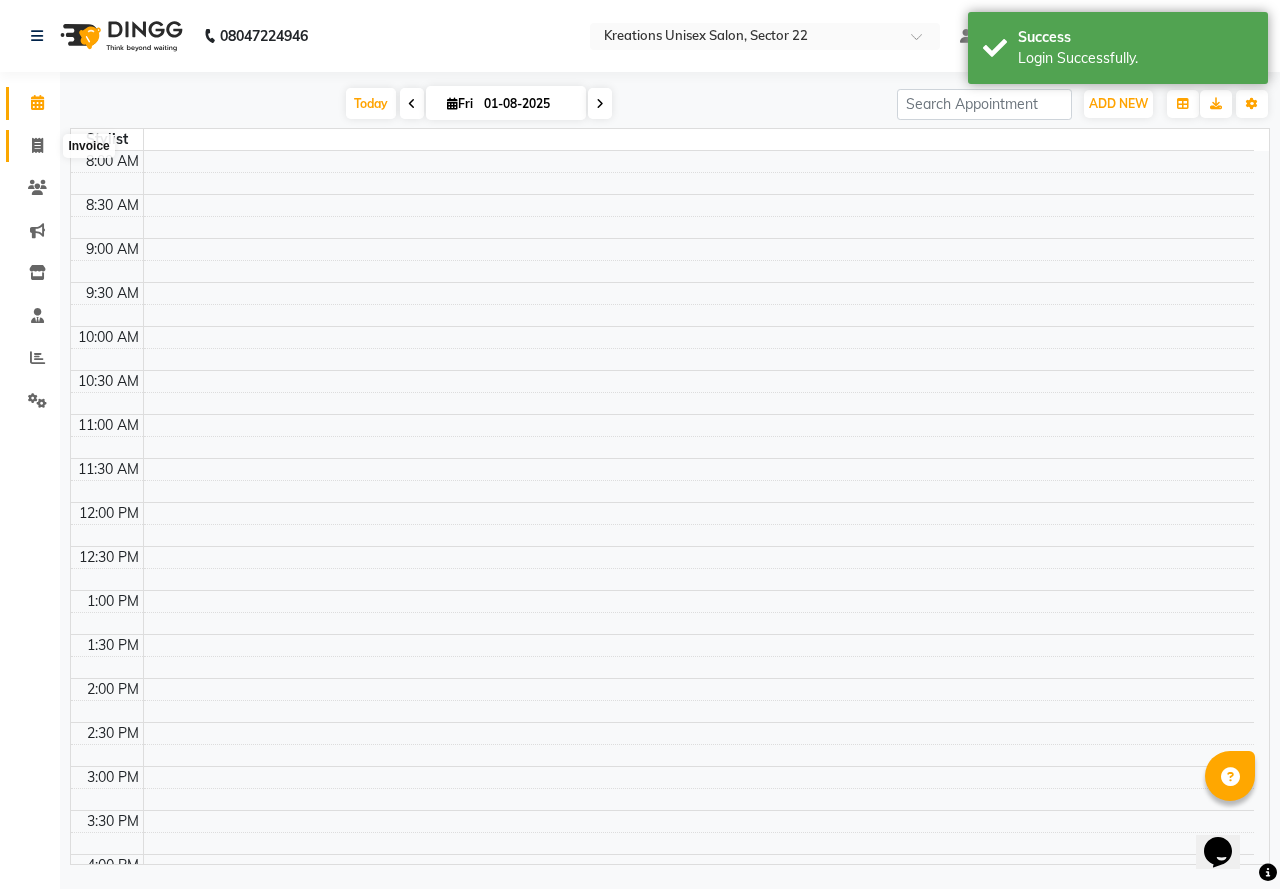click 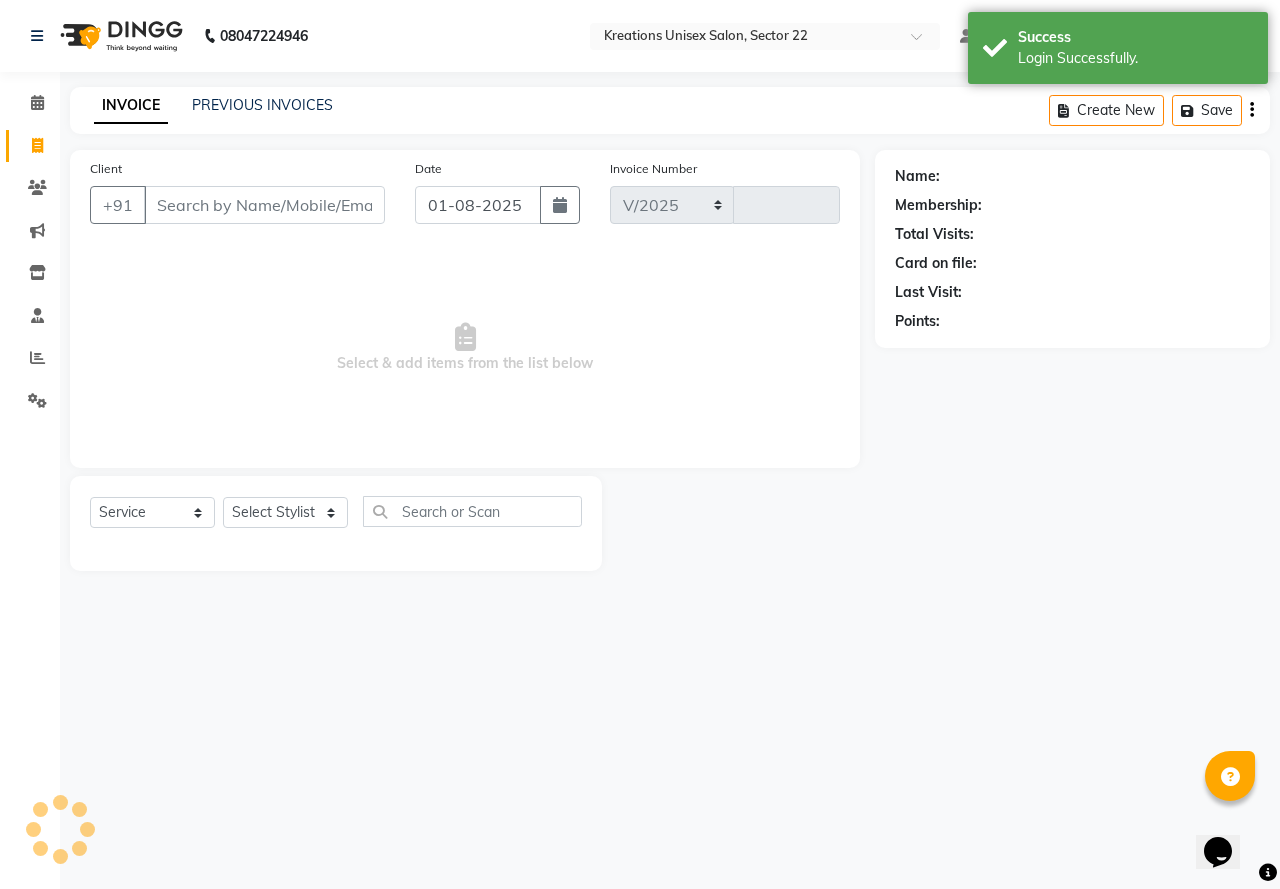 select on "6170" 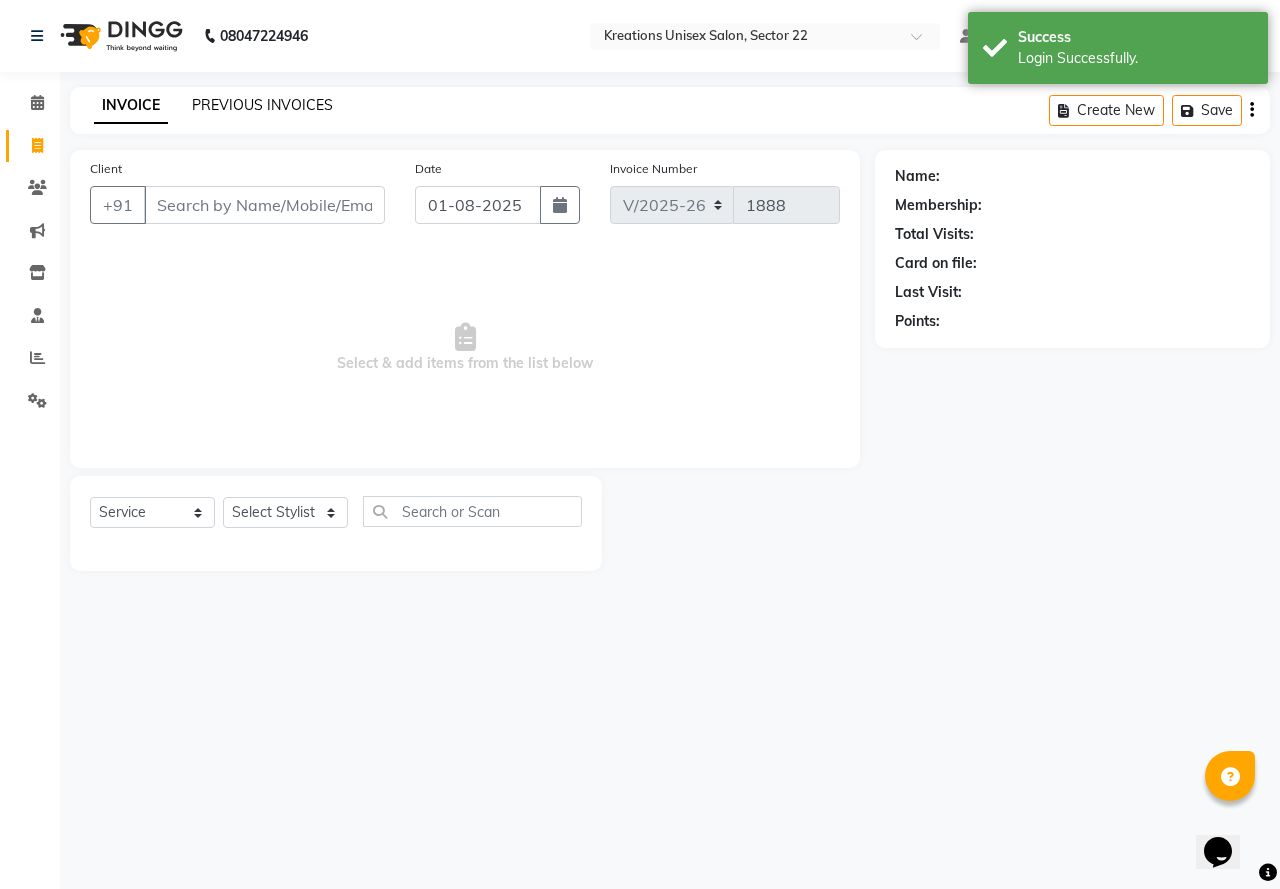 click on "PREVIOUS INVOICES" 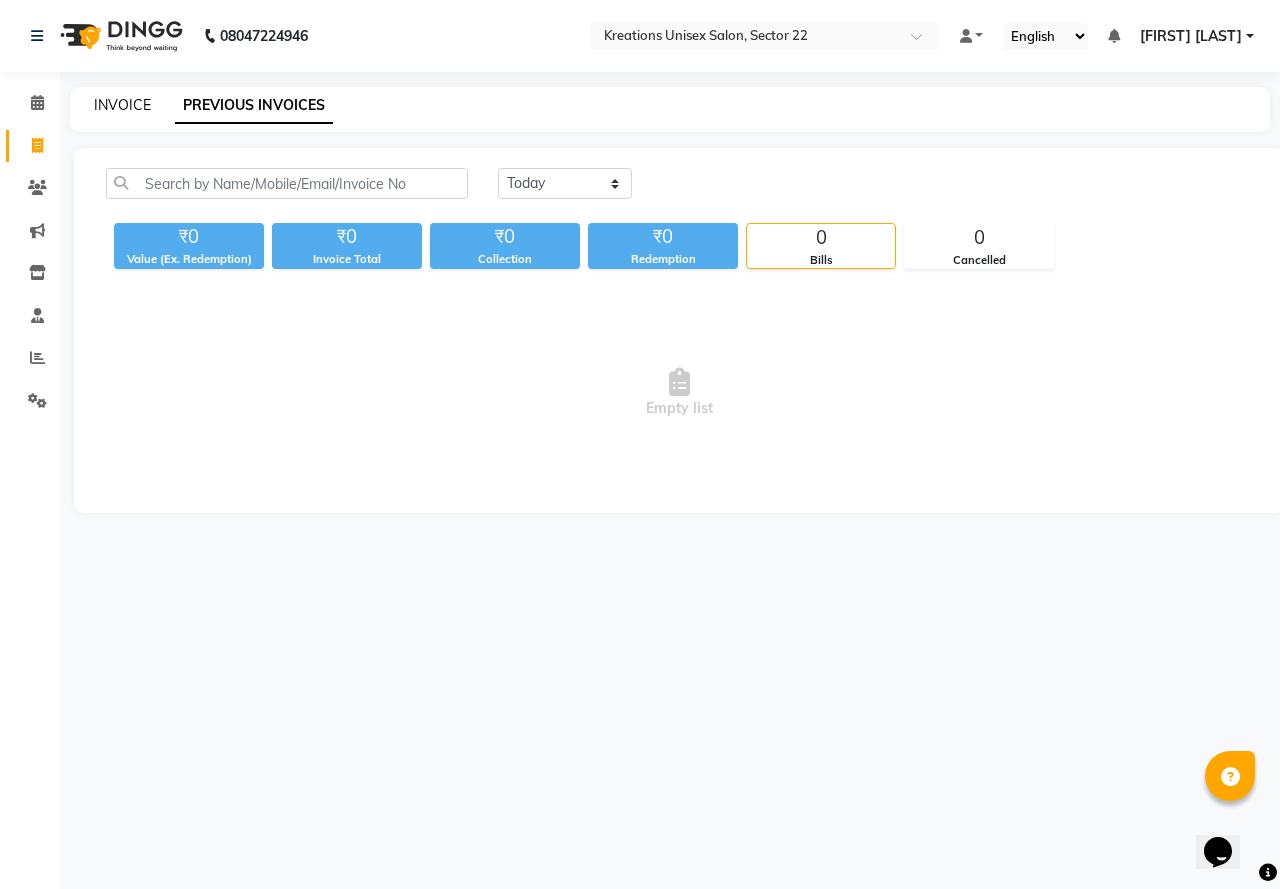 click on "INVOICE" 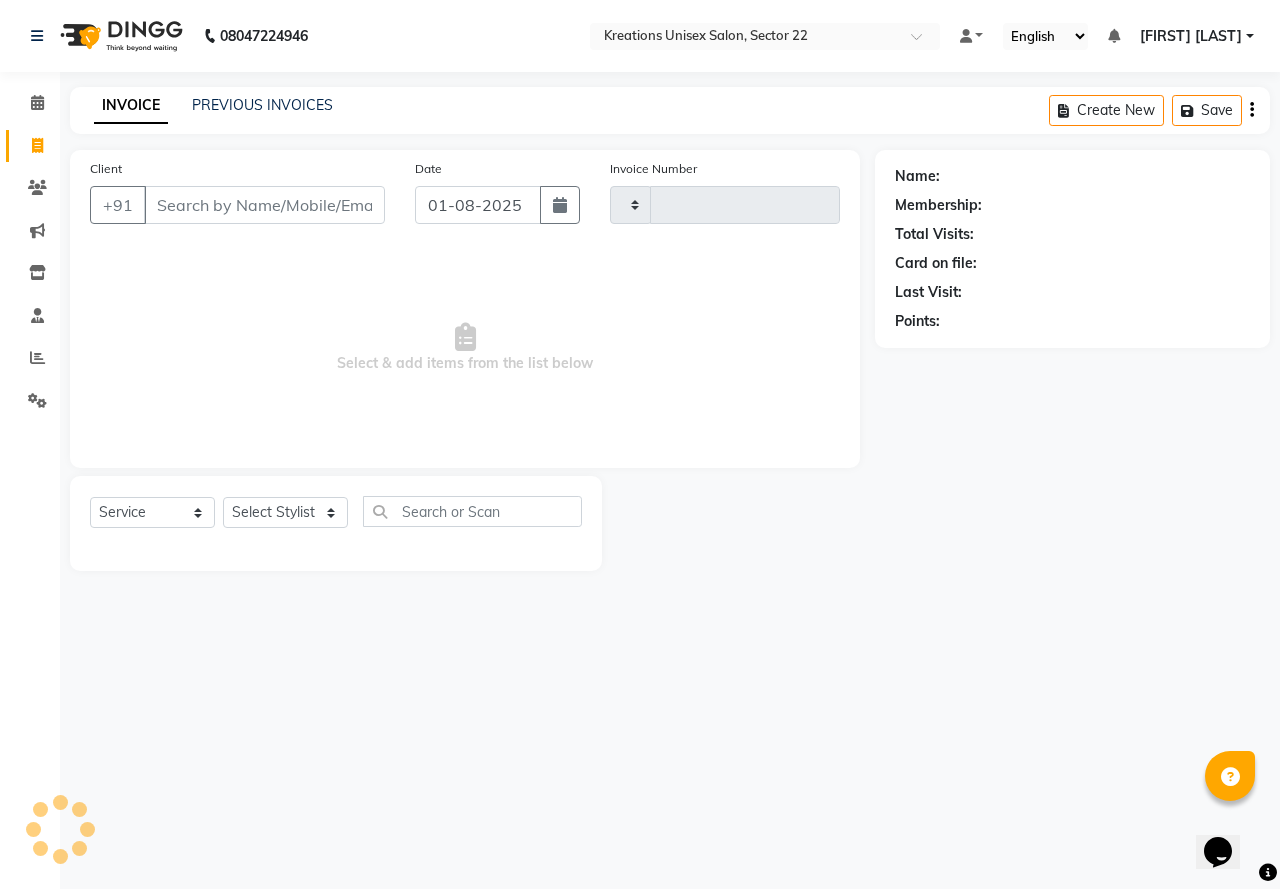 type on "1888" 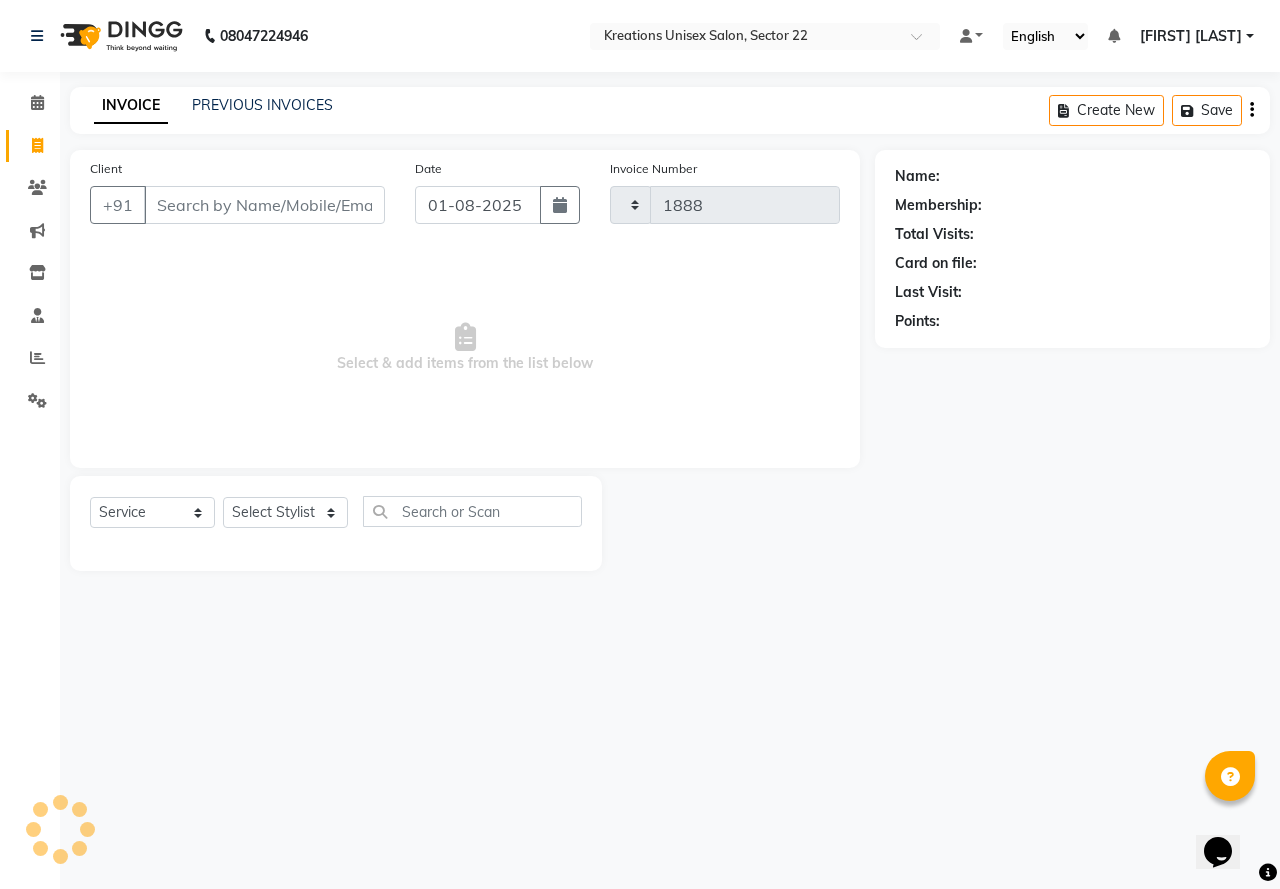 select on "6170" 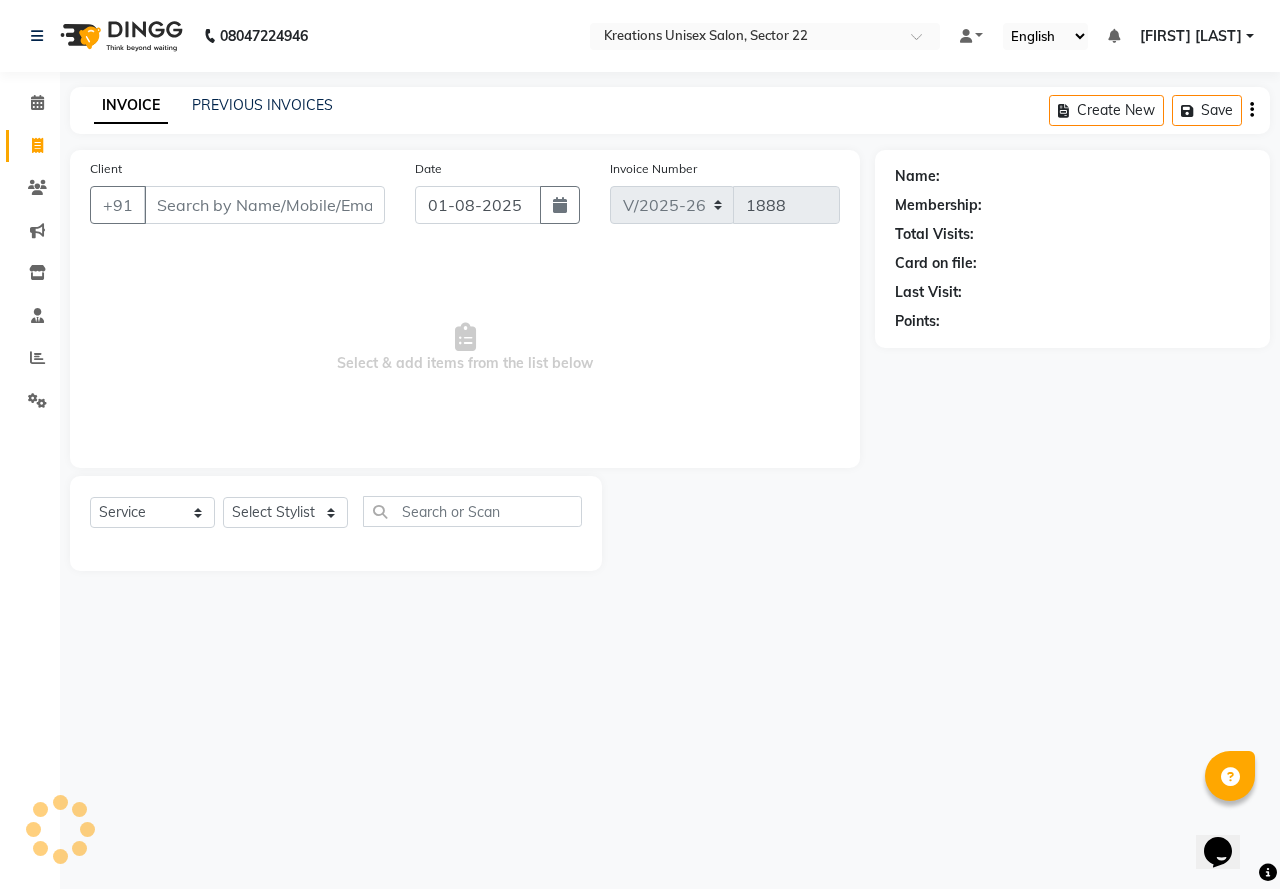 click on "Client +91" 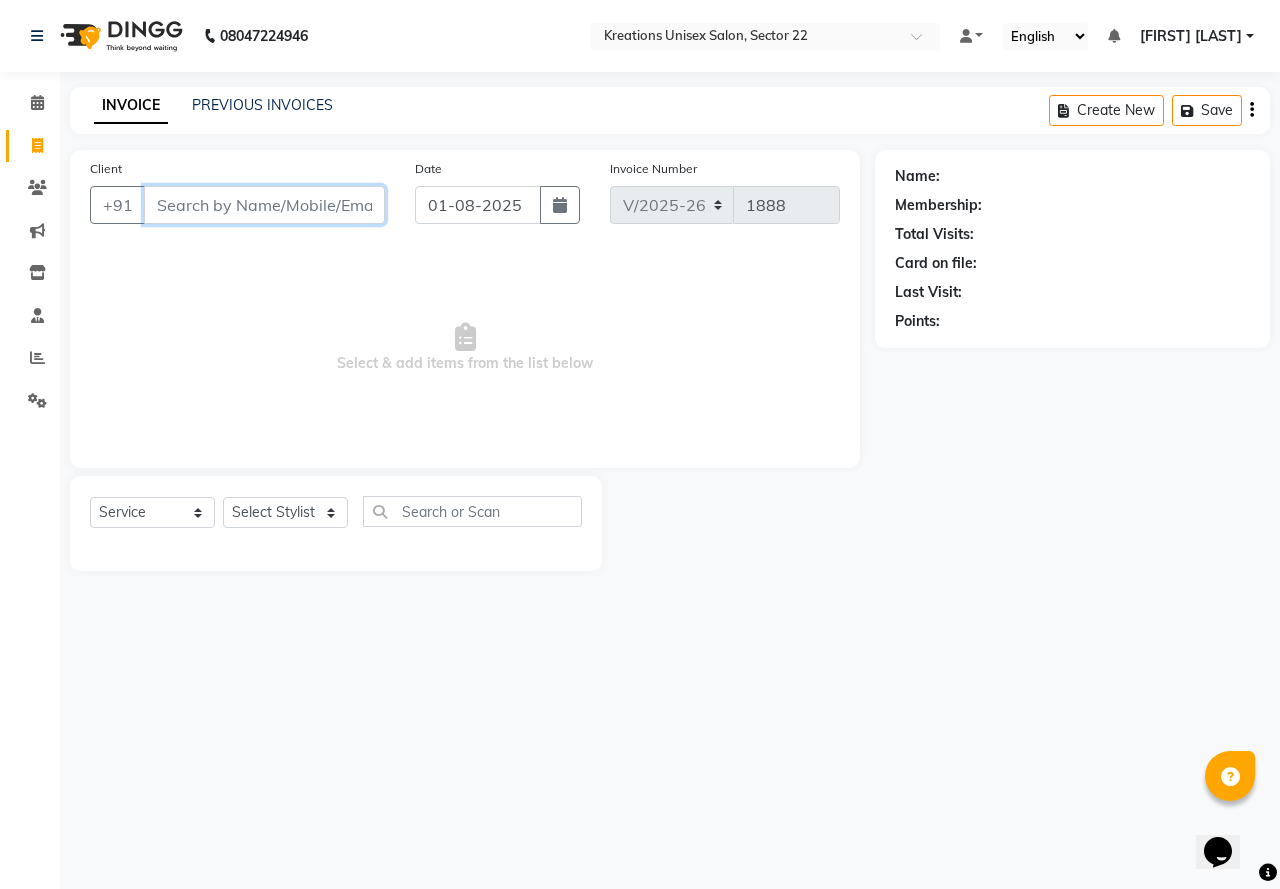 click on "Client" at bounding box center (264, 205) 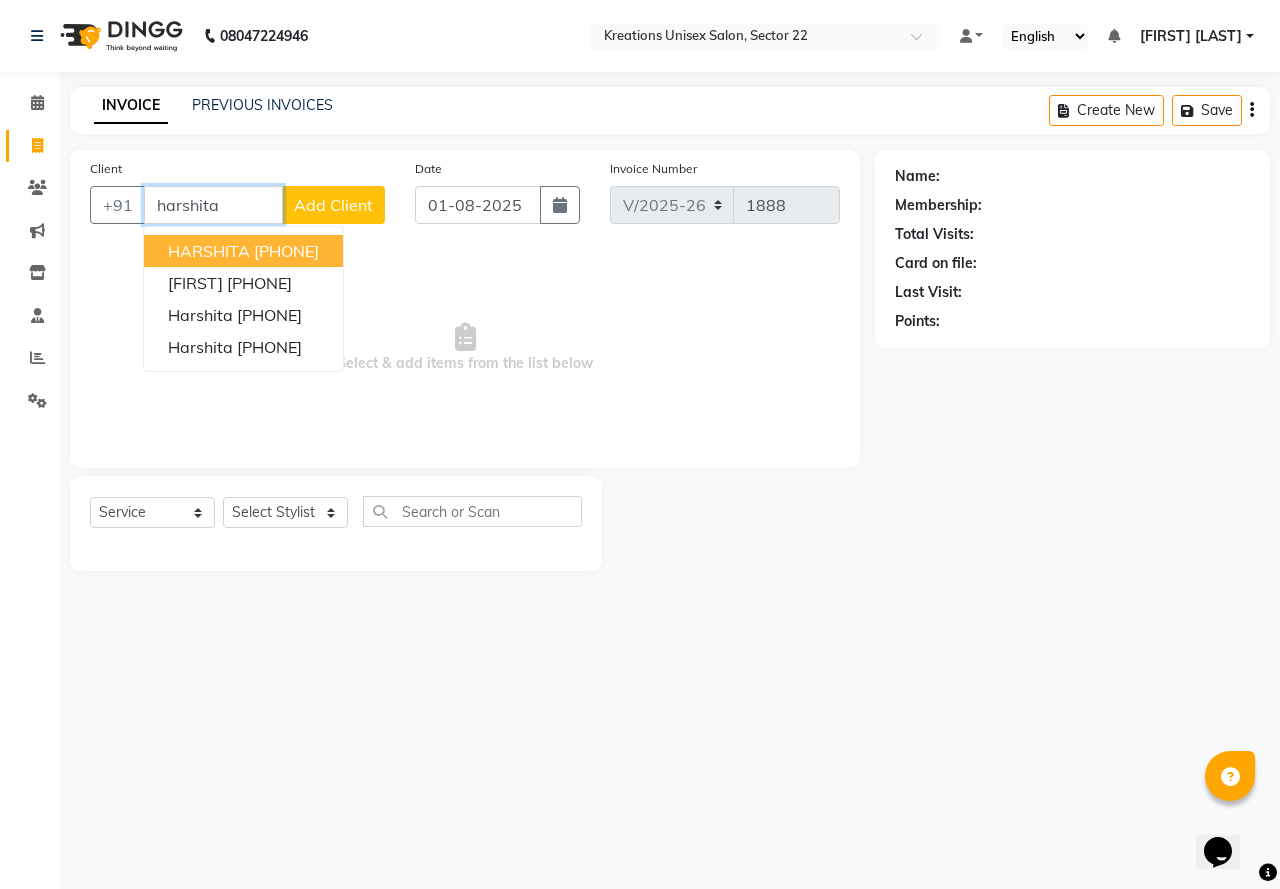 click on "[PHONE]" at bounding box center (286, 251) 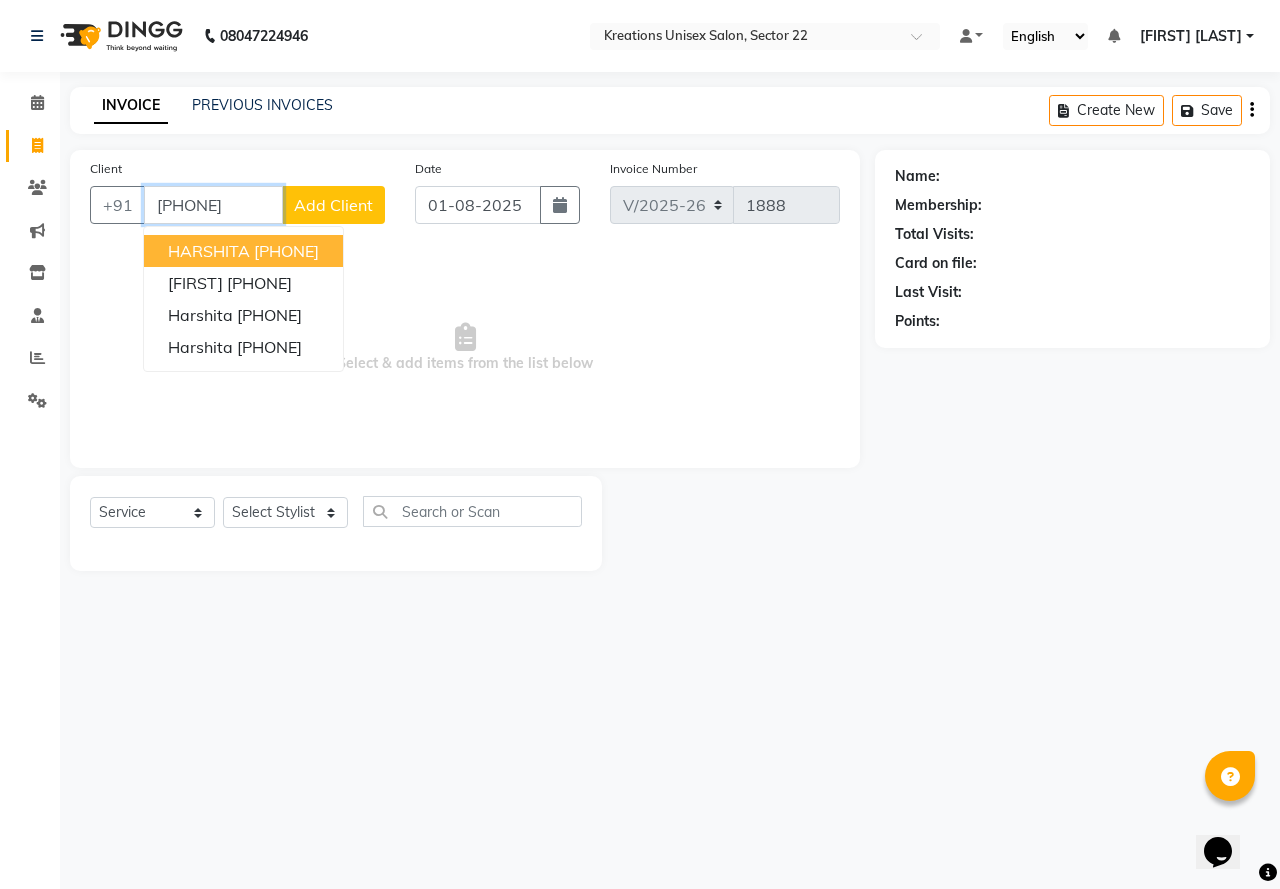 type on "[PHONE]" 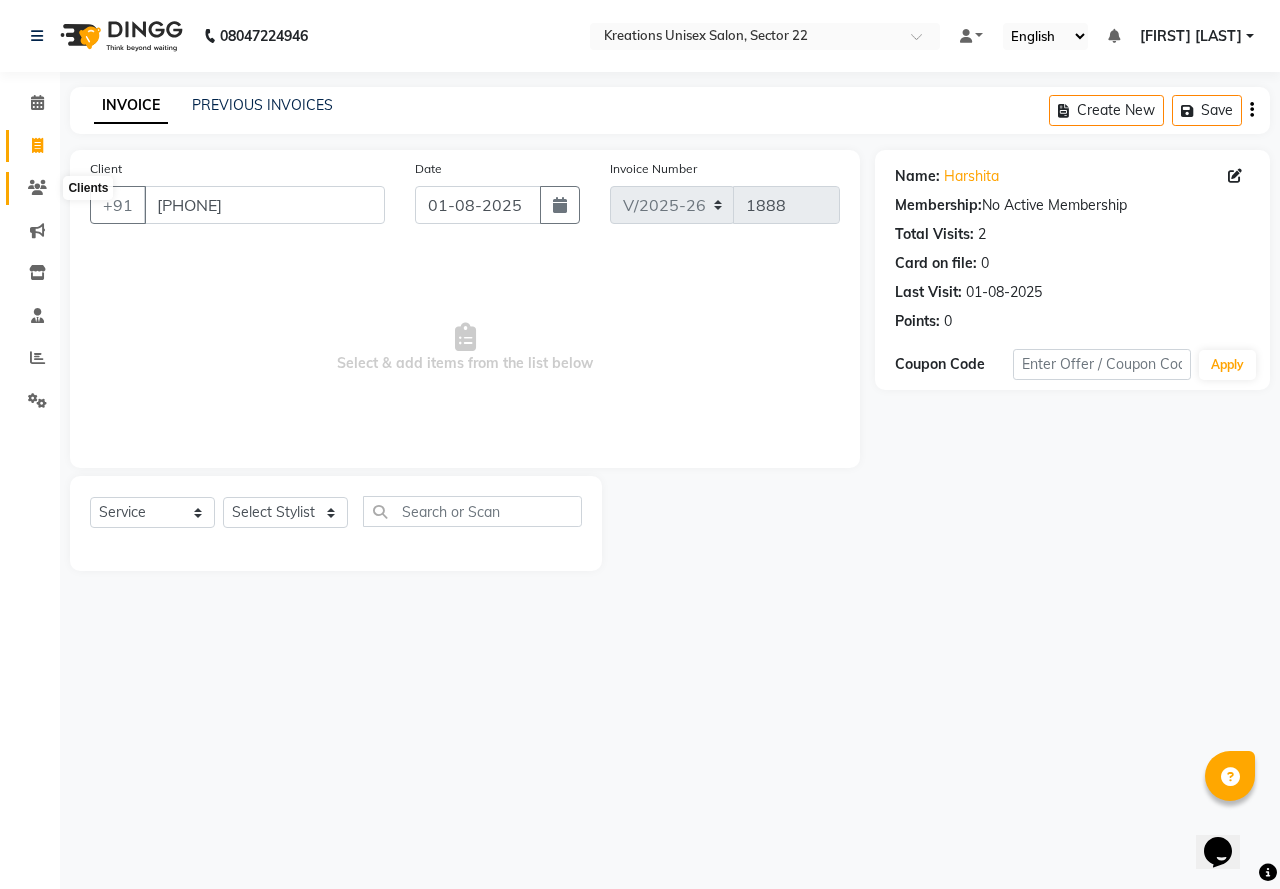 click 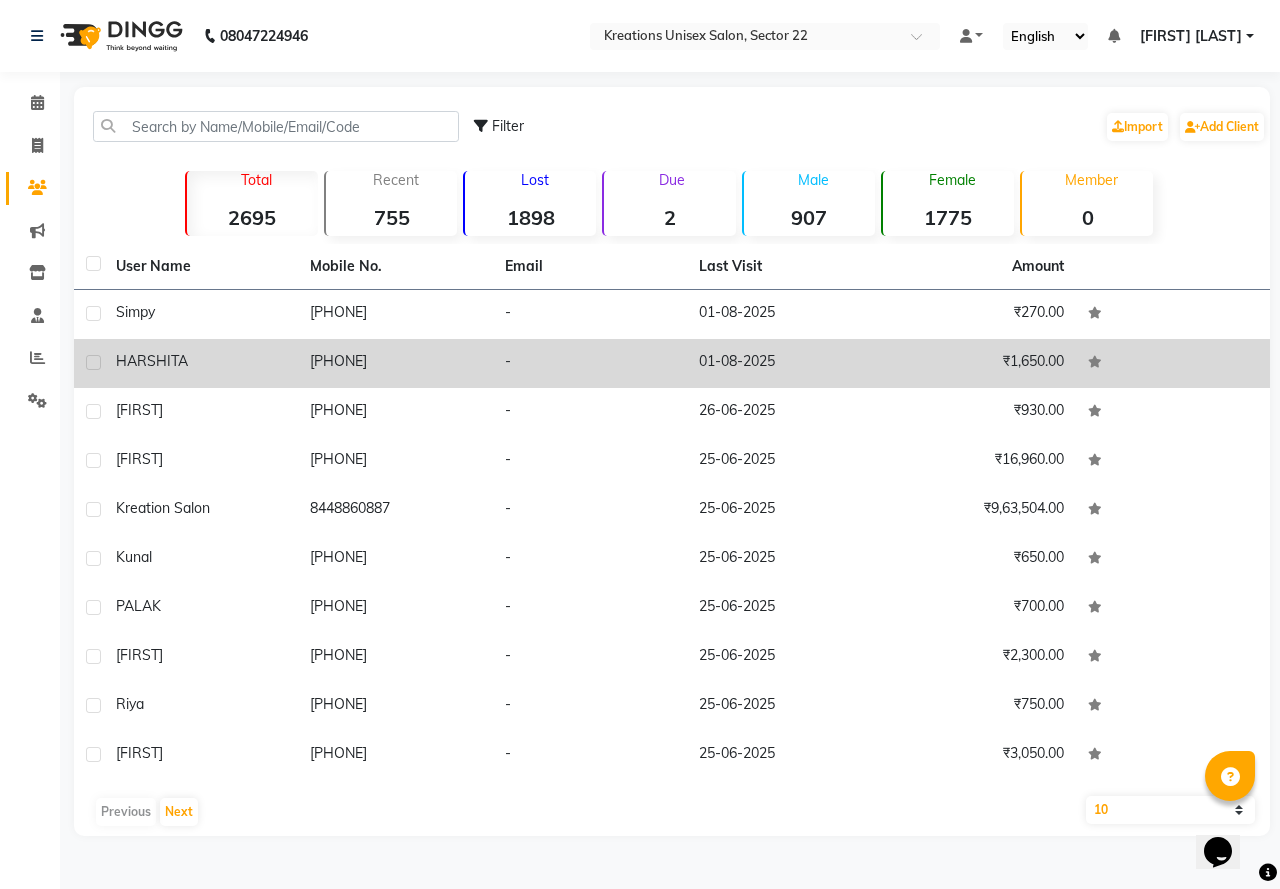 click on "₹1,650.00" 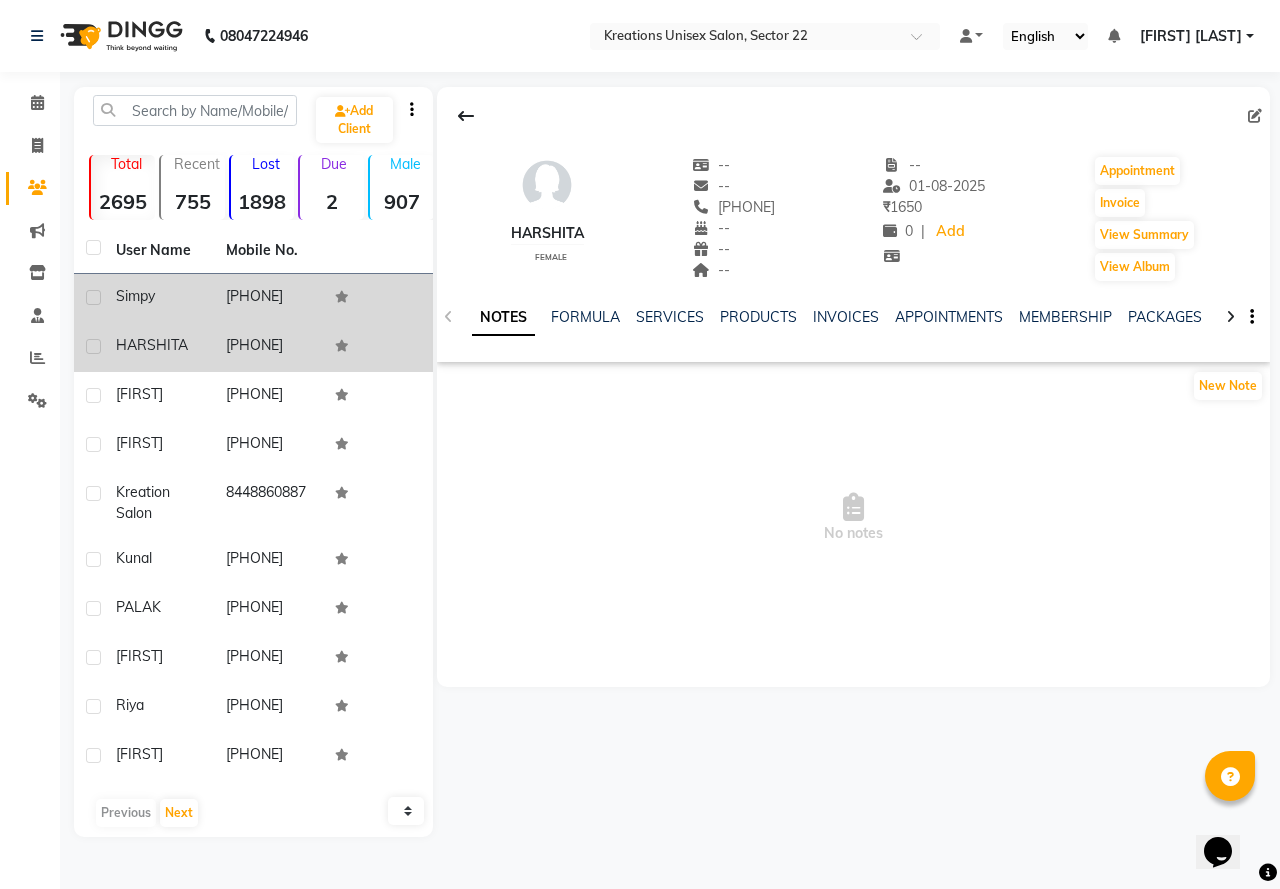 drag, startPoint x: 187, startPoint y: 315, endPoint x: 205, endPoint y: 292, distance: 29.206163 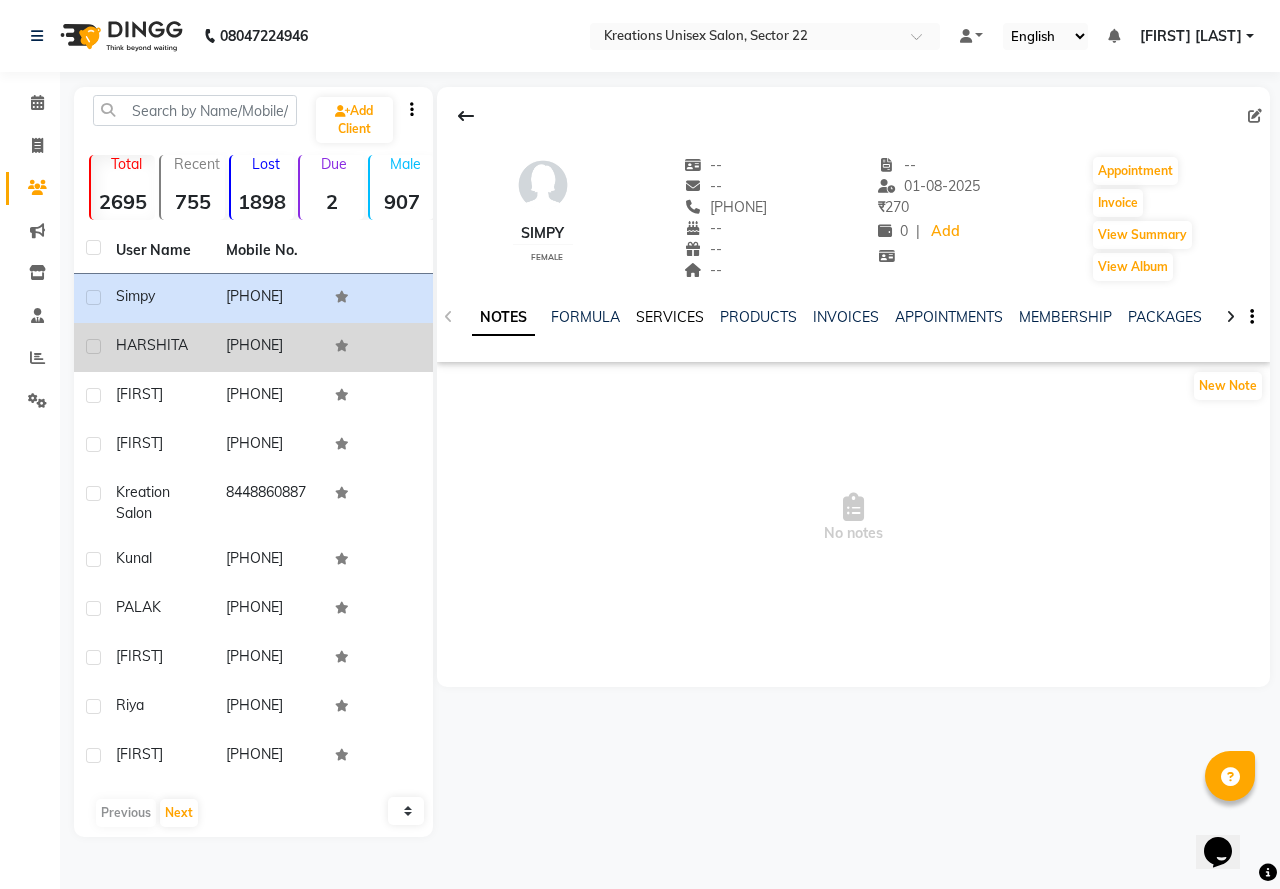click on "SERVICES" 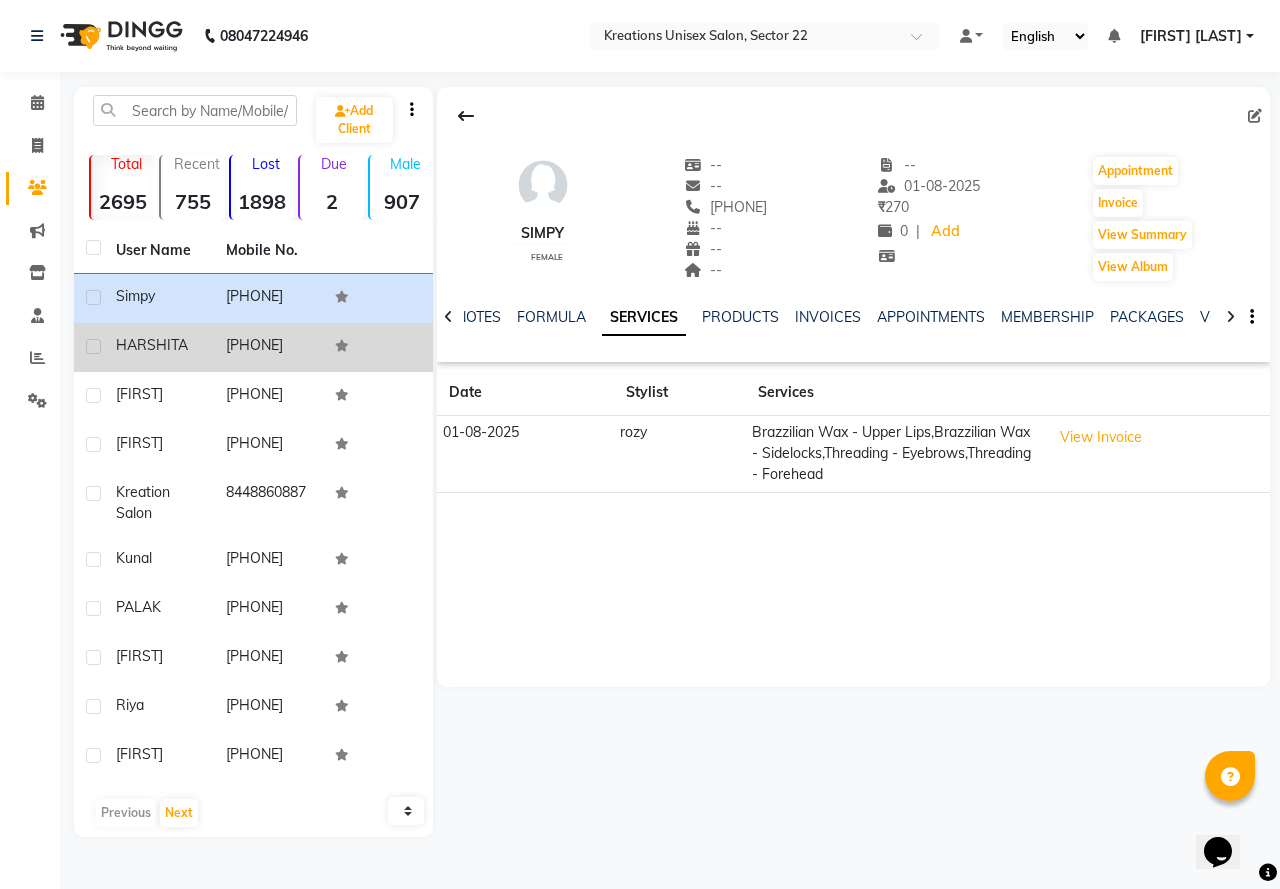 click on "[PHONE]" 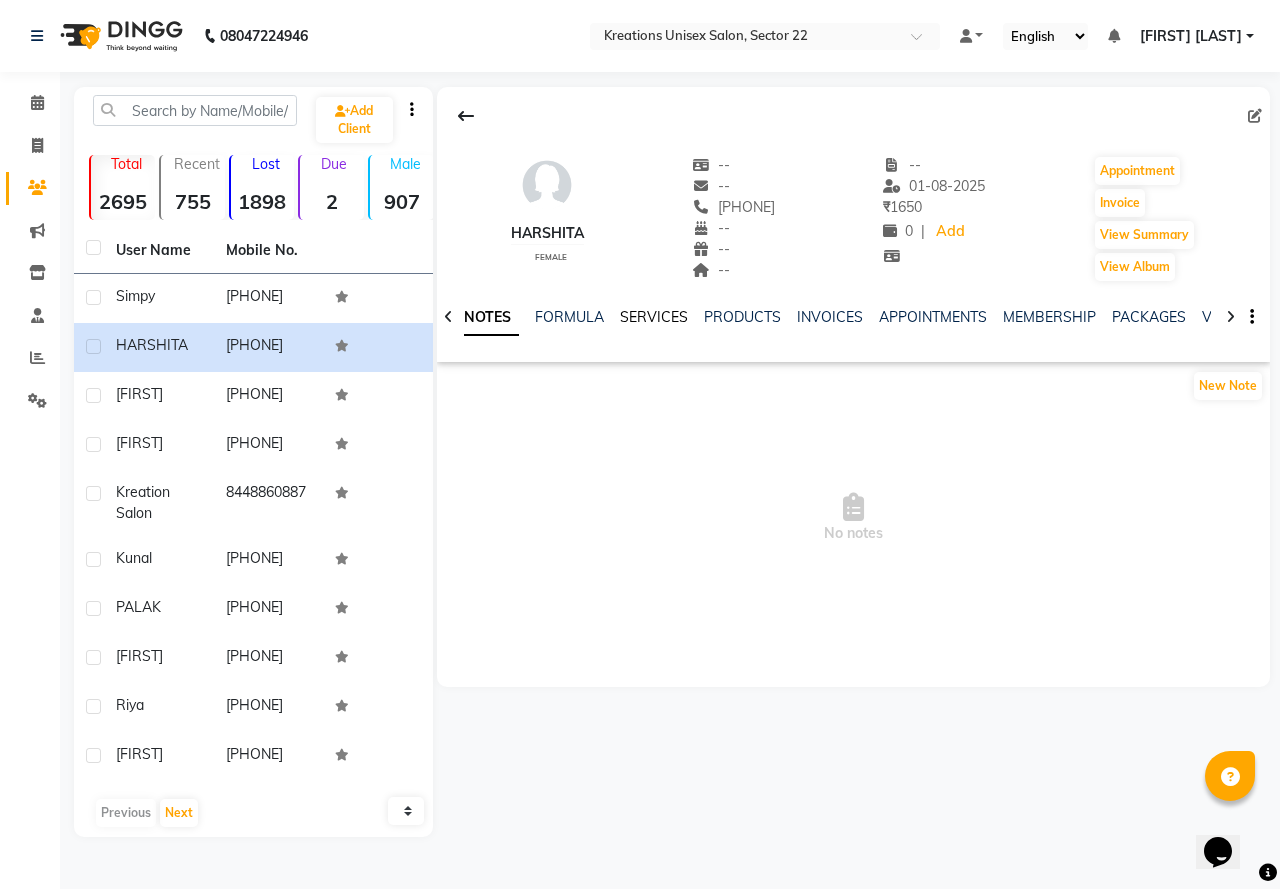 click on "SERVICES" 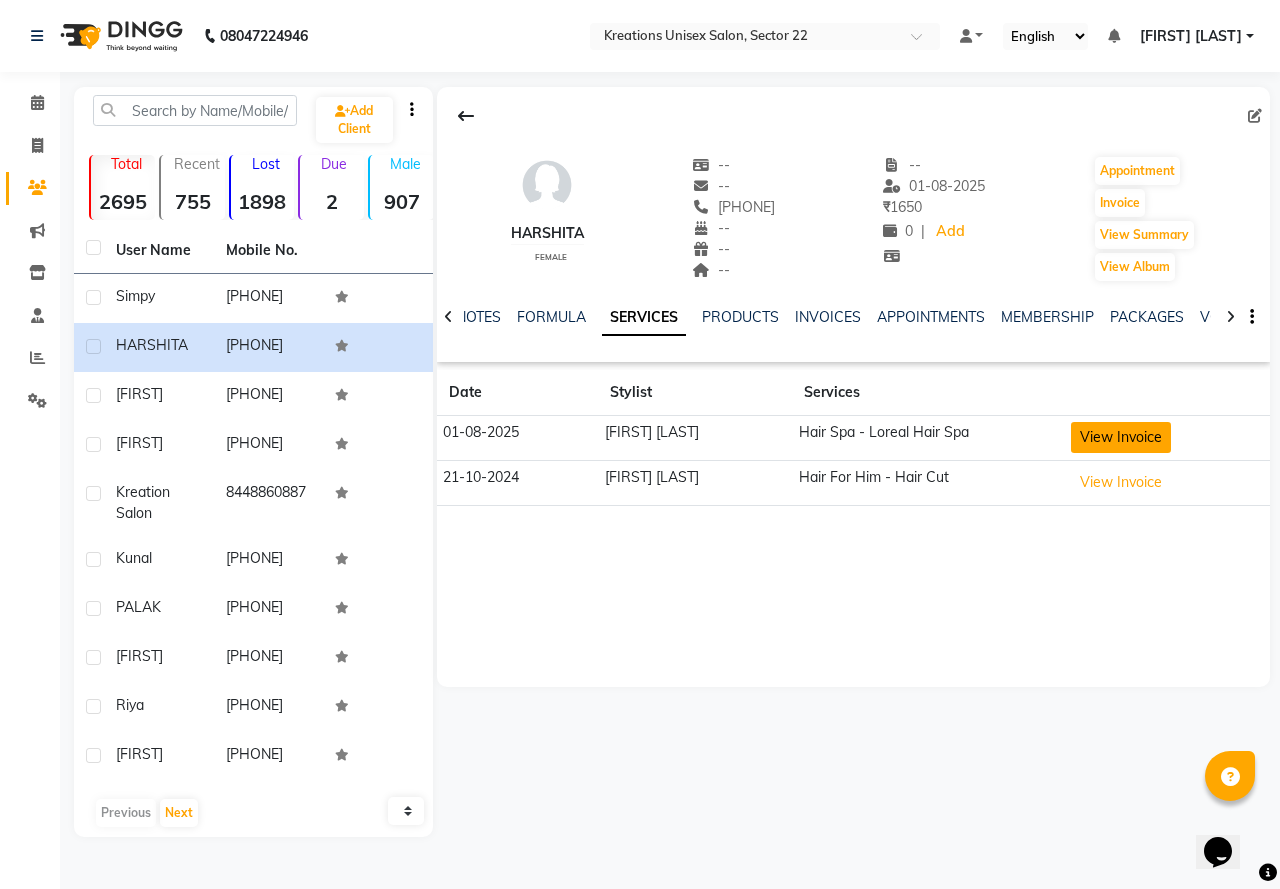 click on "View Invoice" 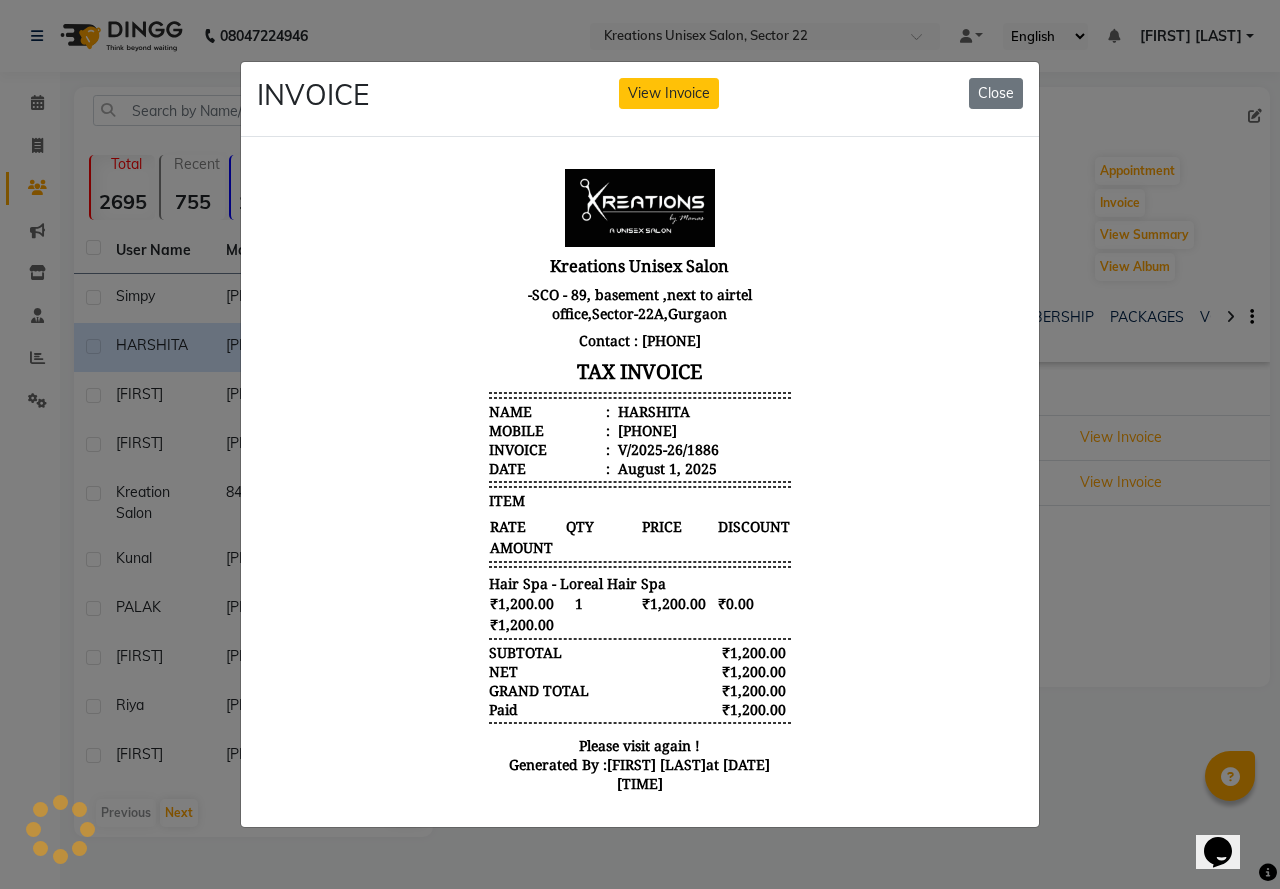 scroll, scrollTop: 0, scrollLeft: 0, axis: both 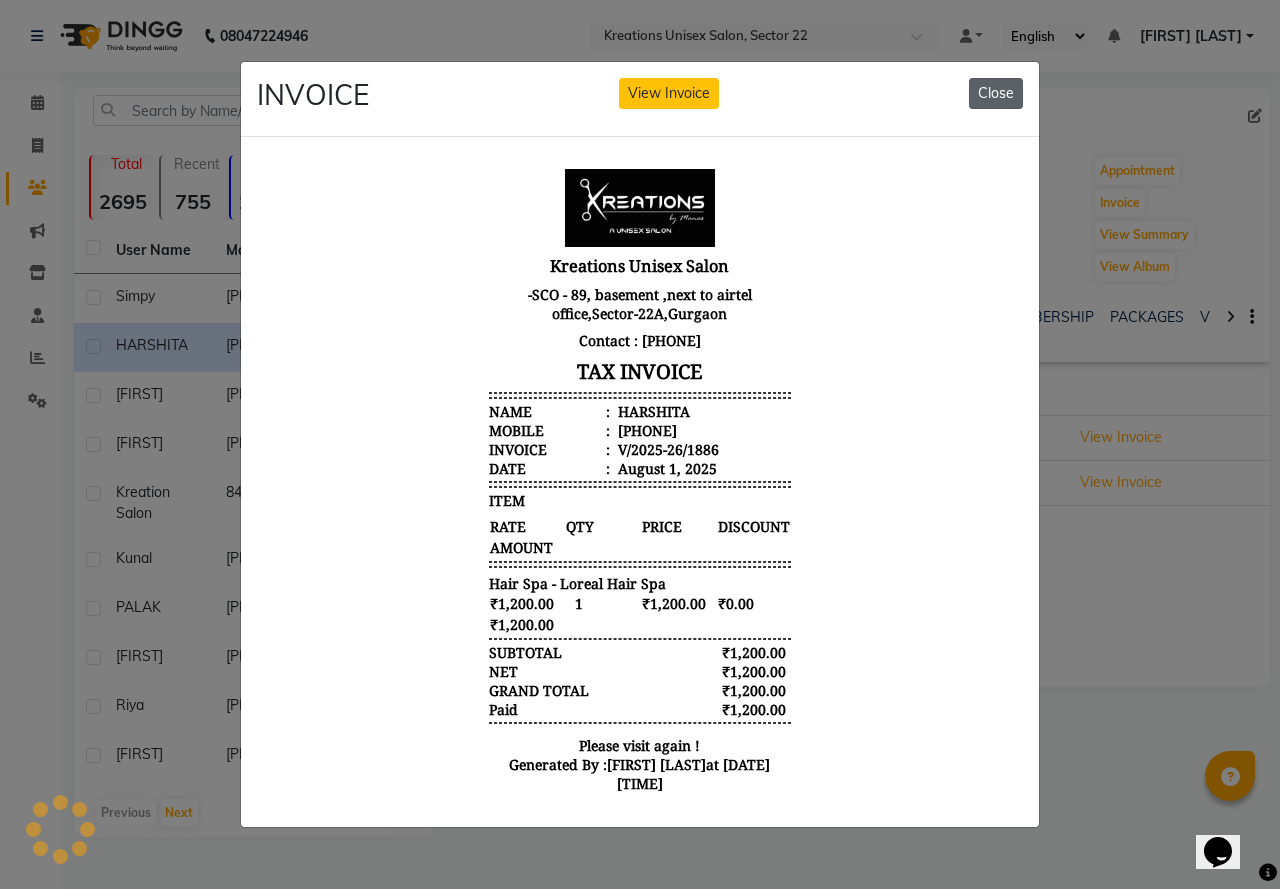 click on "Close" 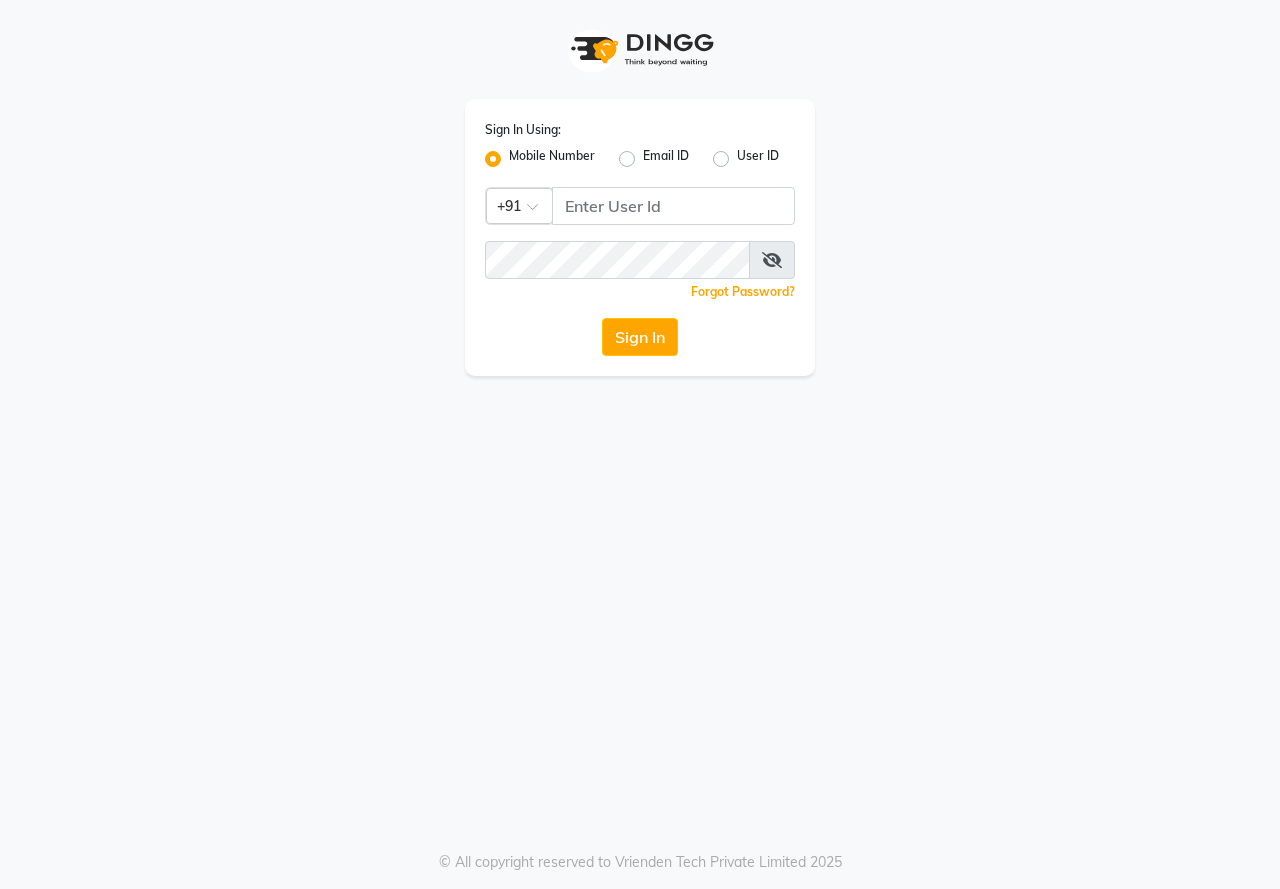 scroll, scrollTop: 0, scrollLeft: 0, axis: both 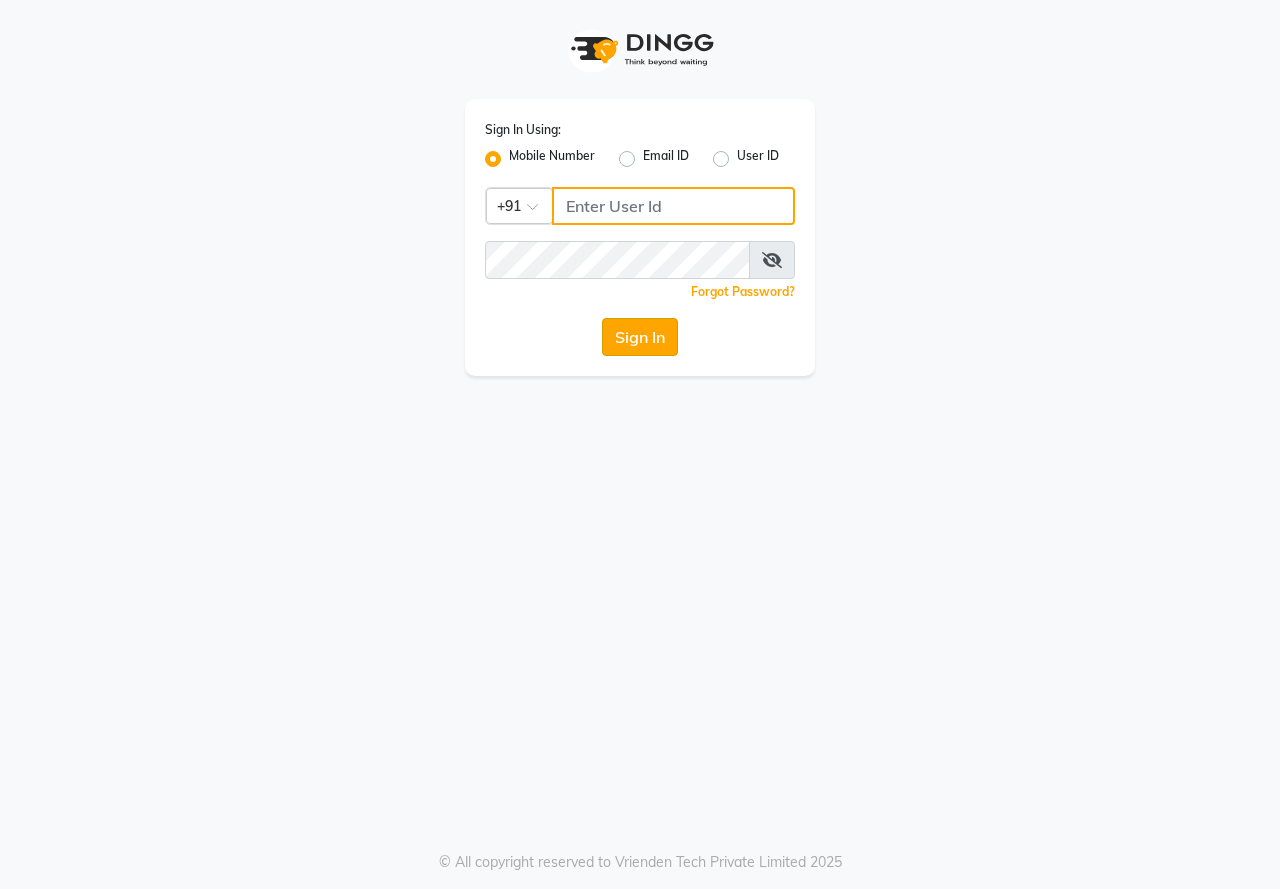 type on "8448860887" 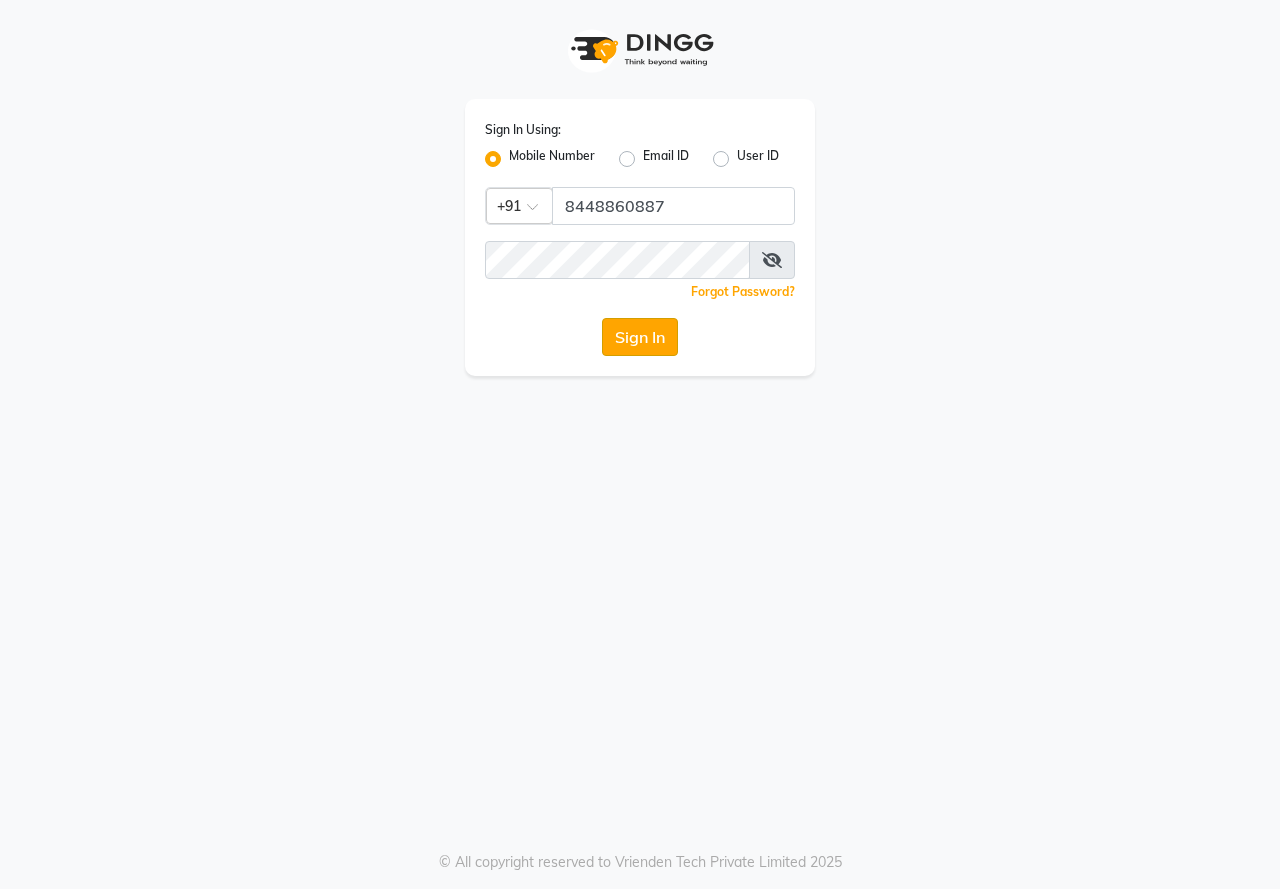 click on "Sign In" 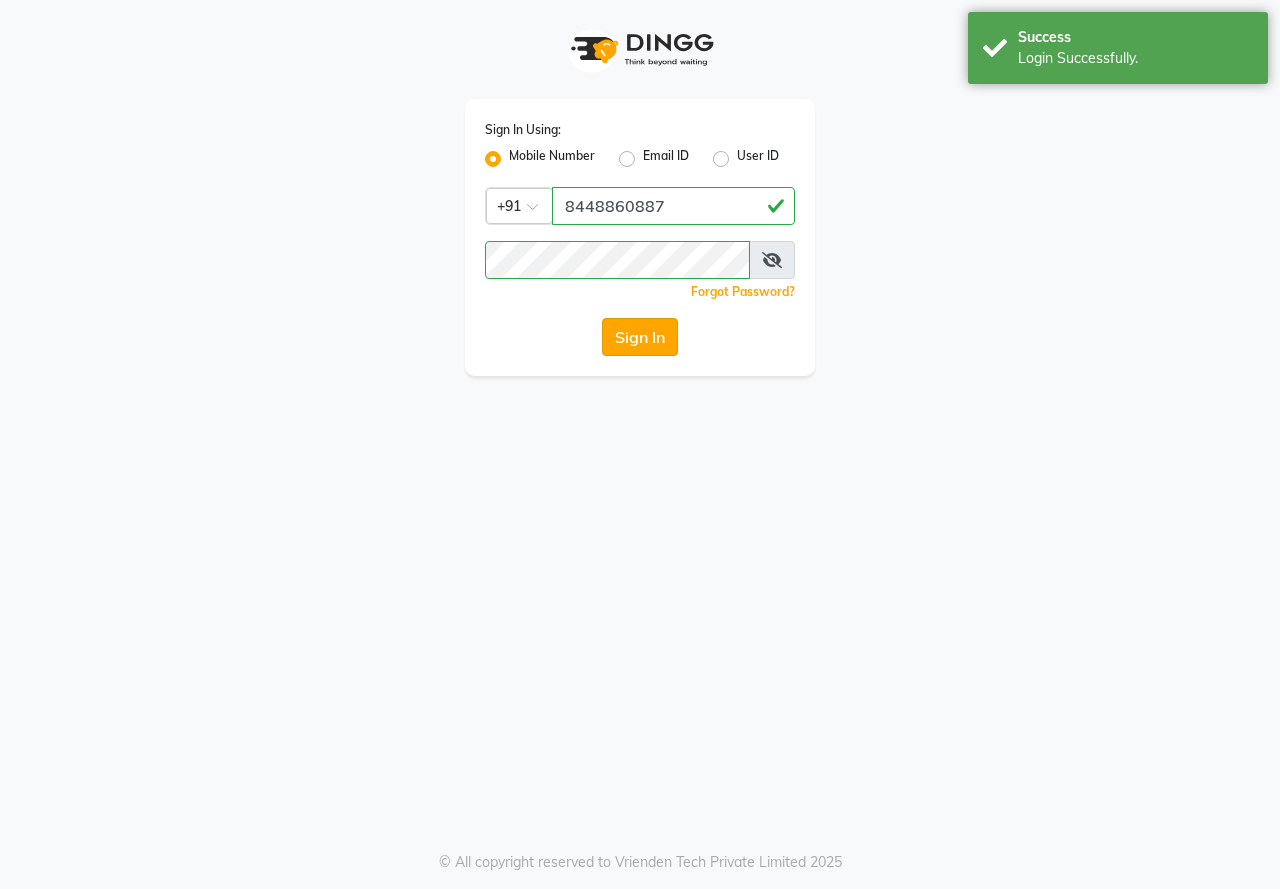 select on "6170" 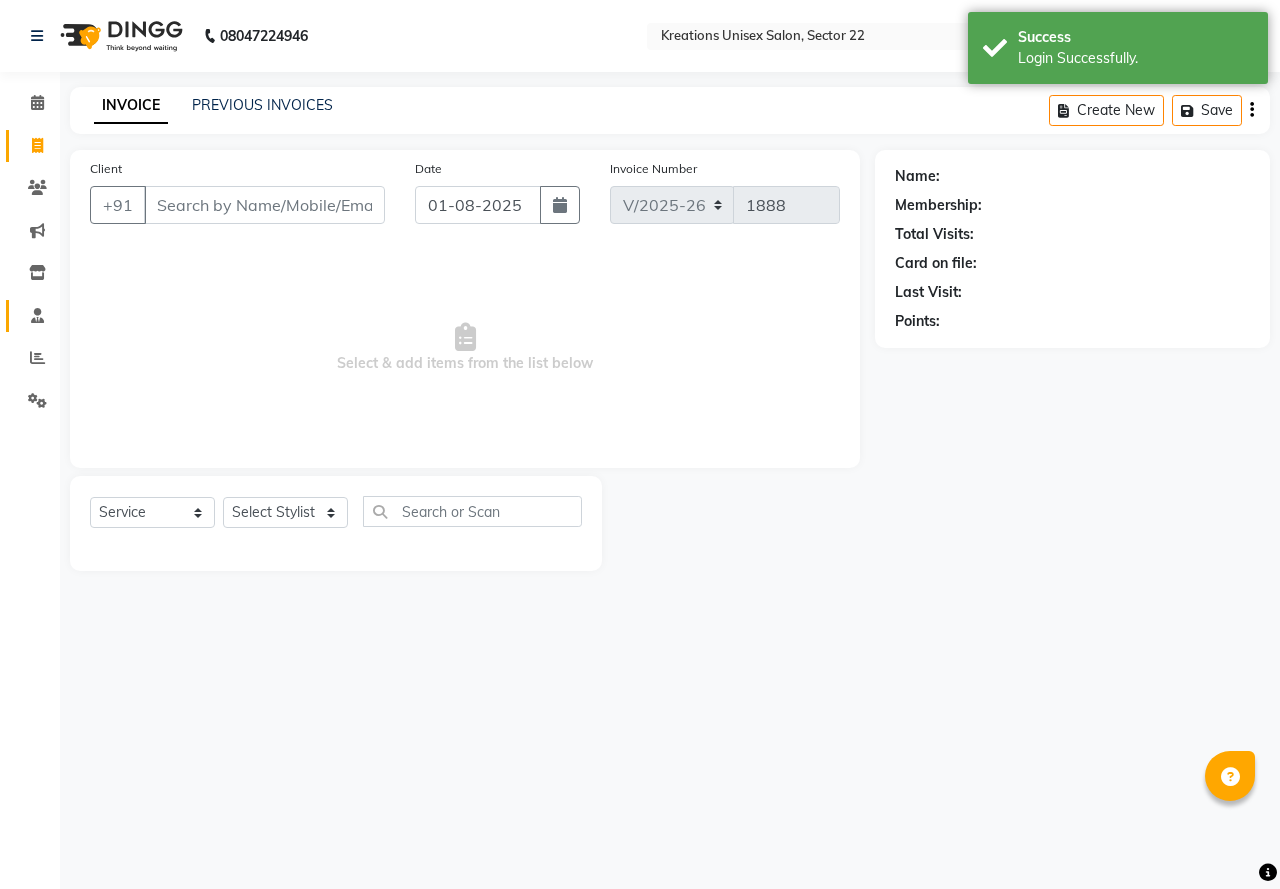 select on "en" 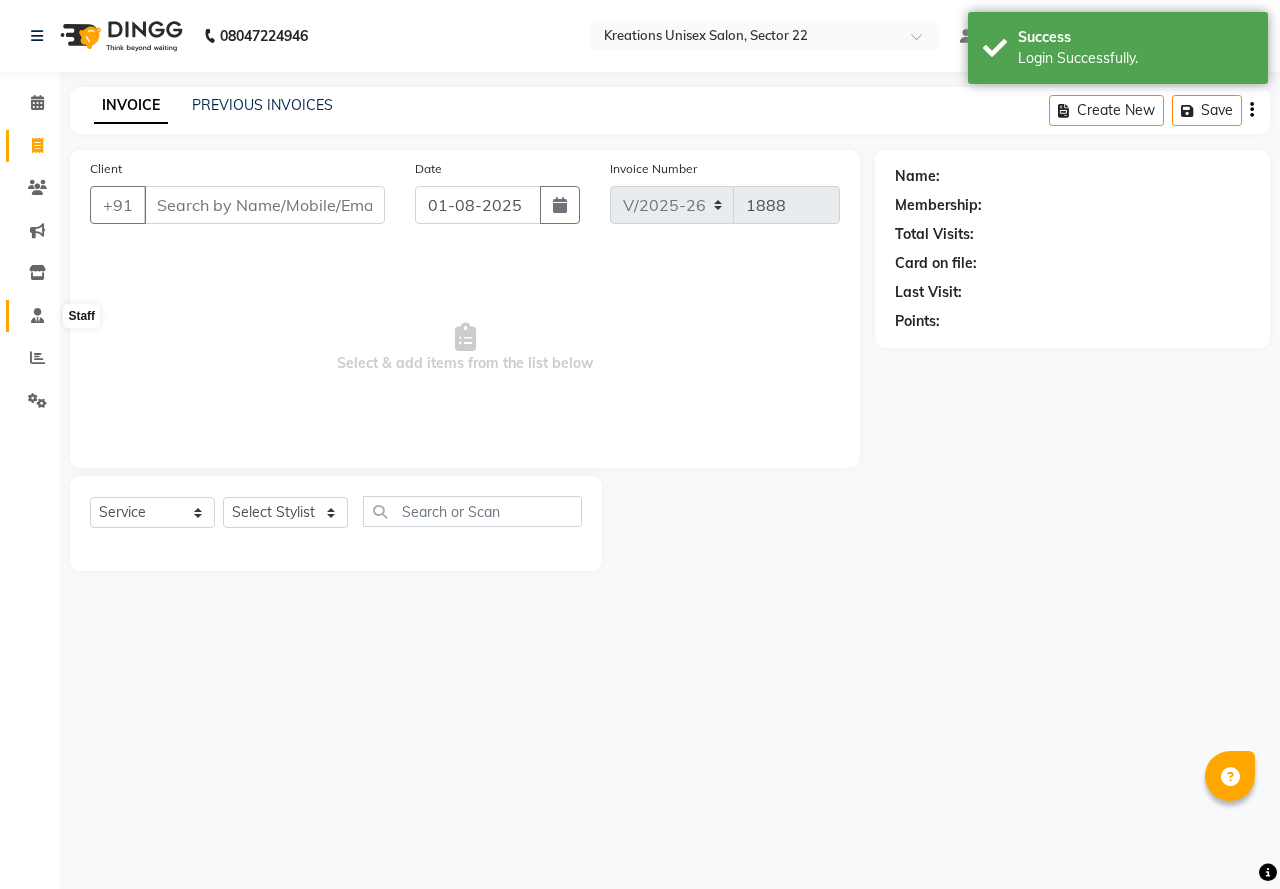 click 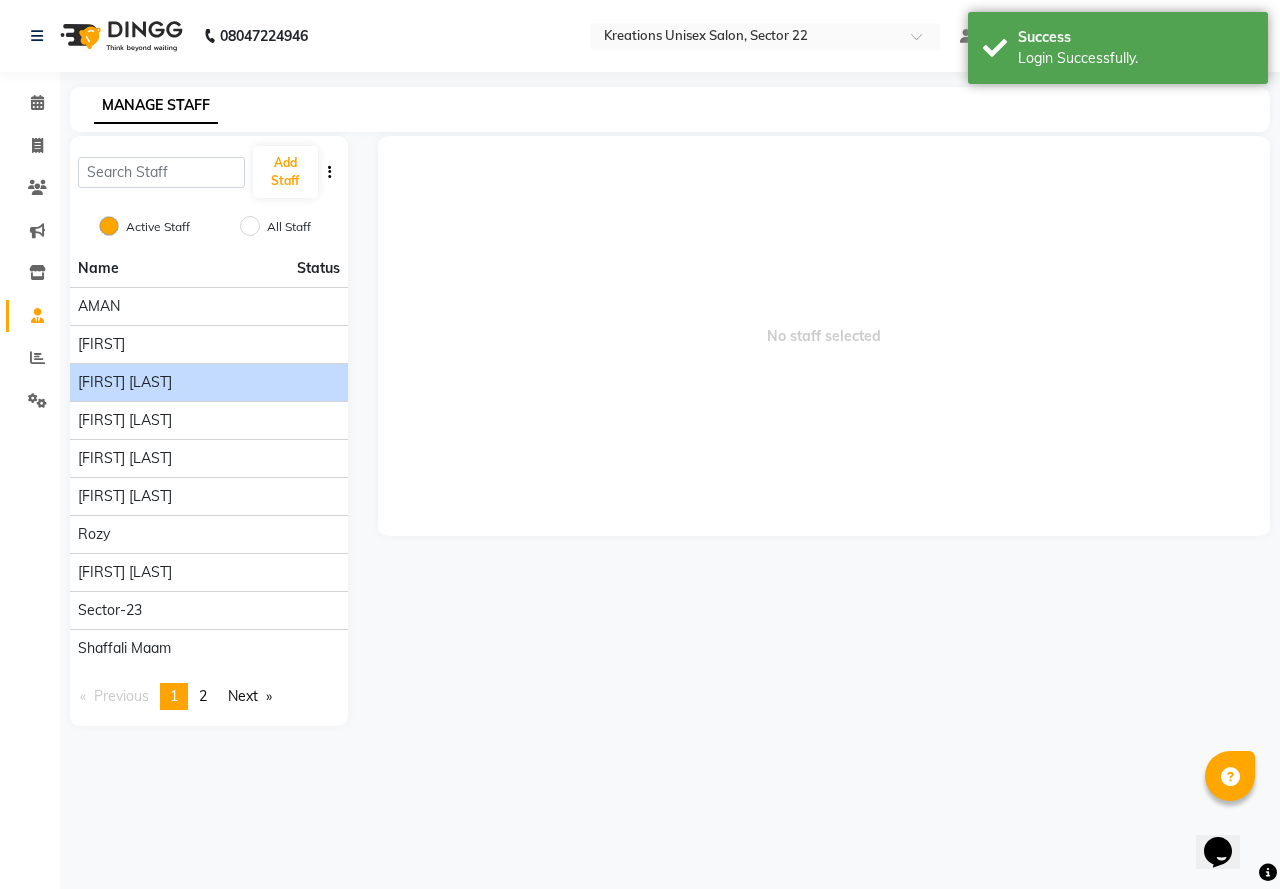 scroll, scrollTop: 0, scrollLeft: 0, axis: both 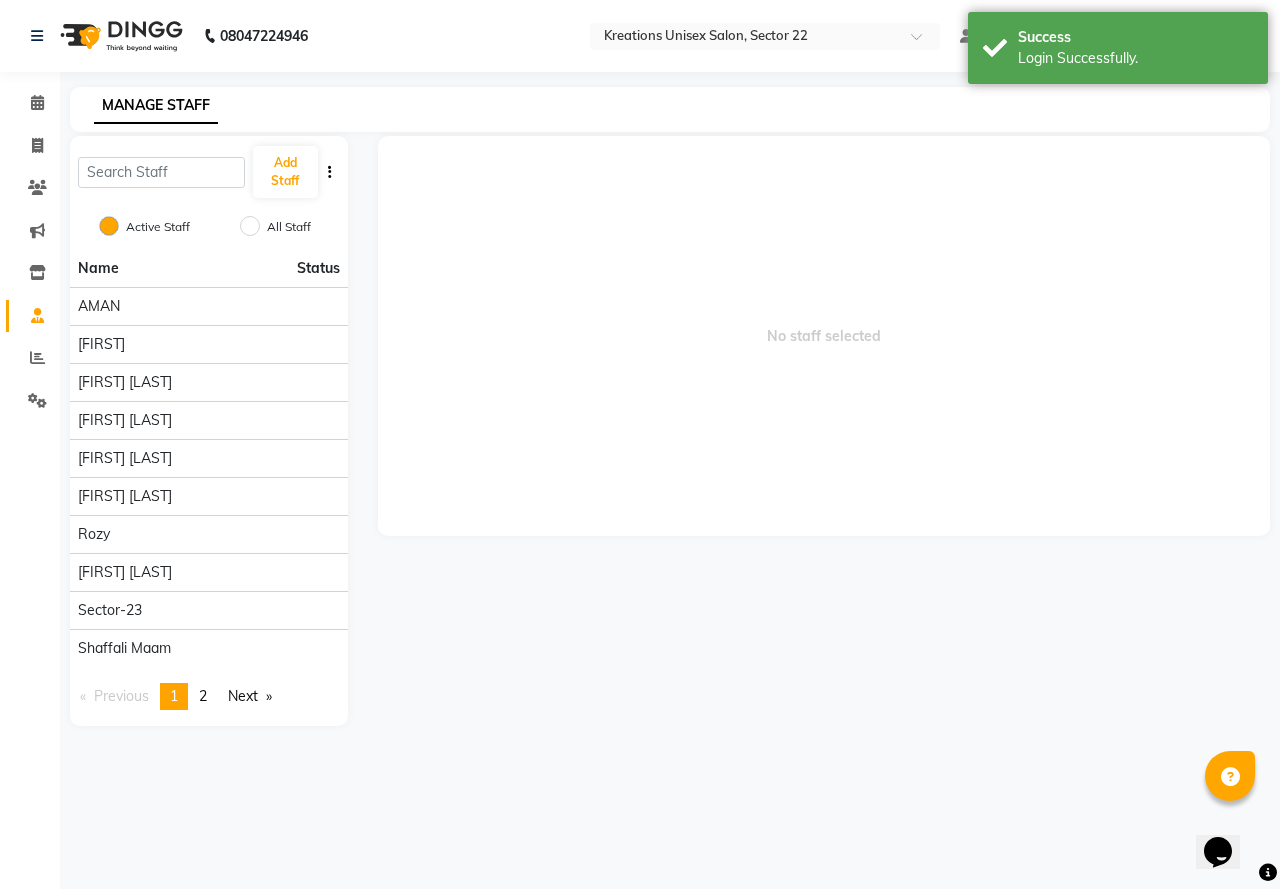 click on "All Staff" 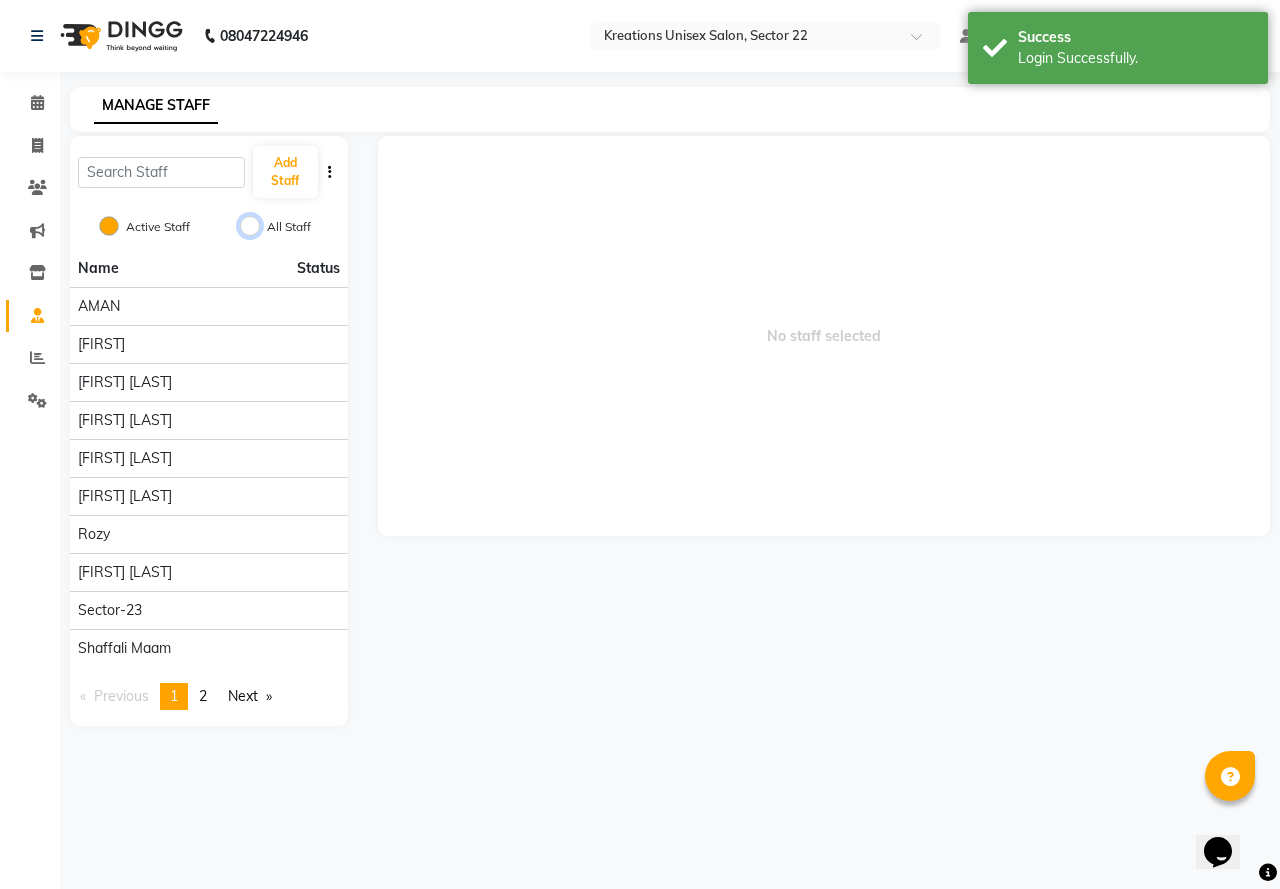 click on "All Staff" at bounding box center [250, 226] 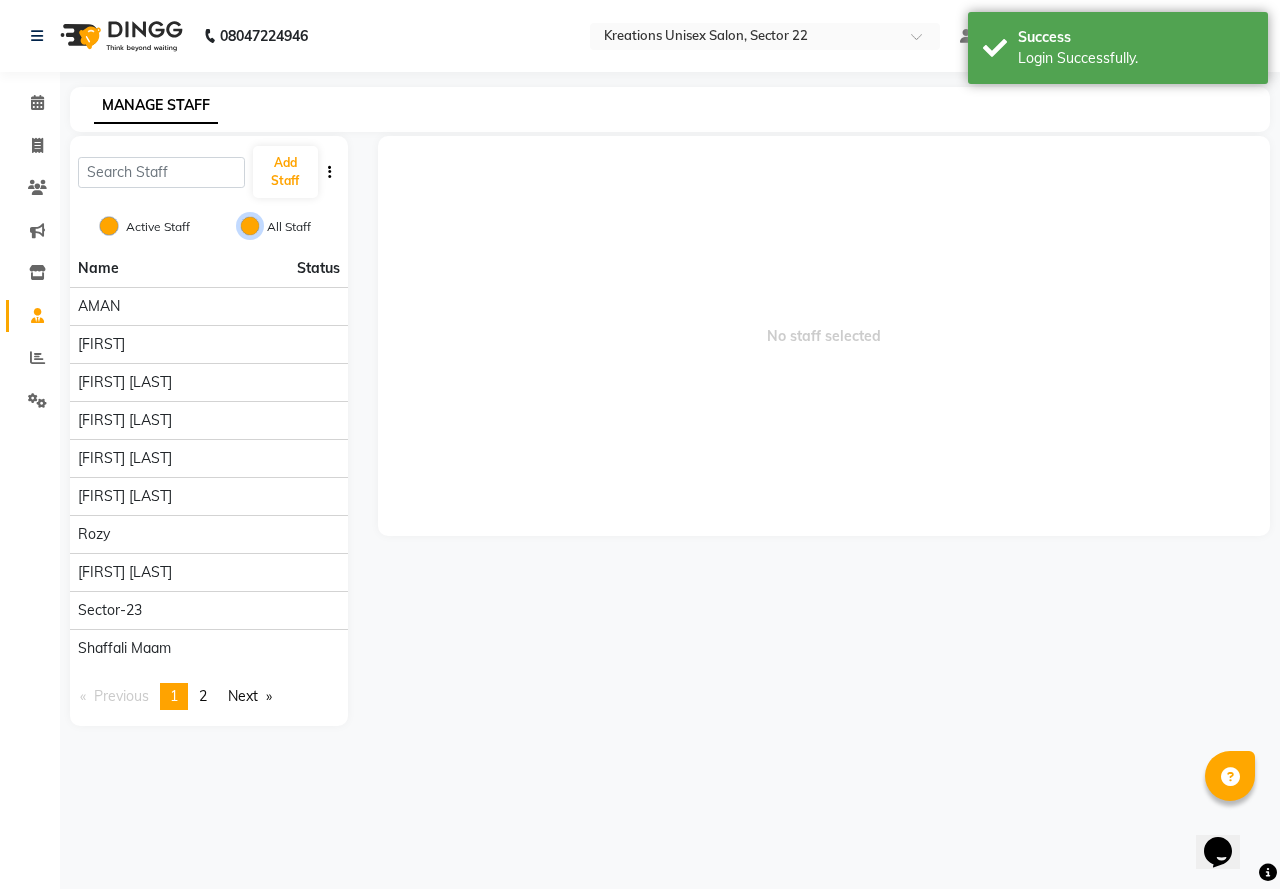 radio on "false" 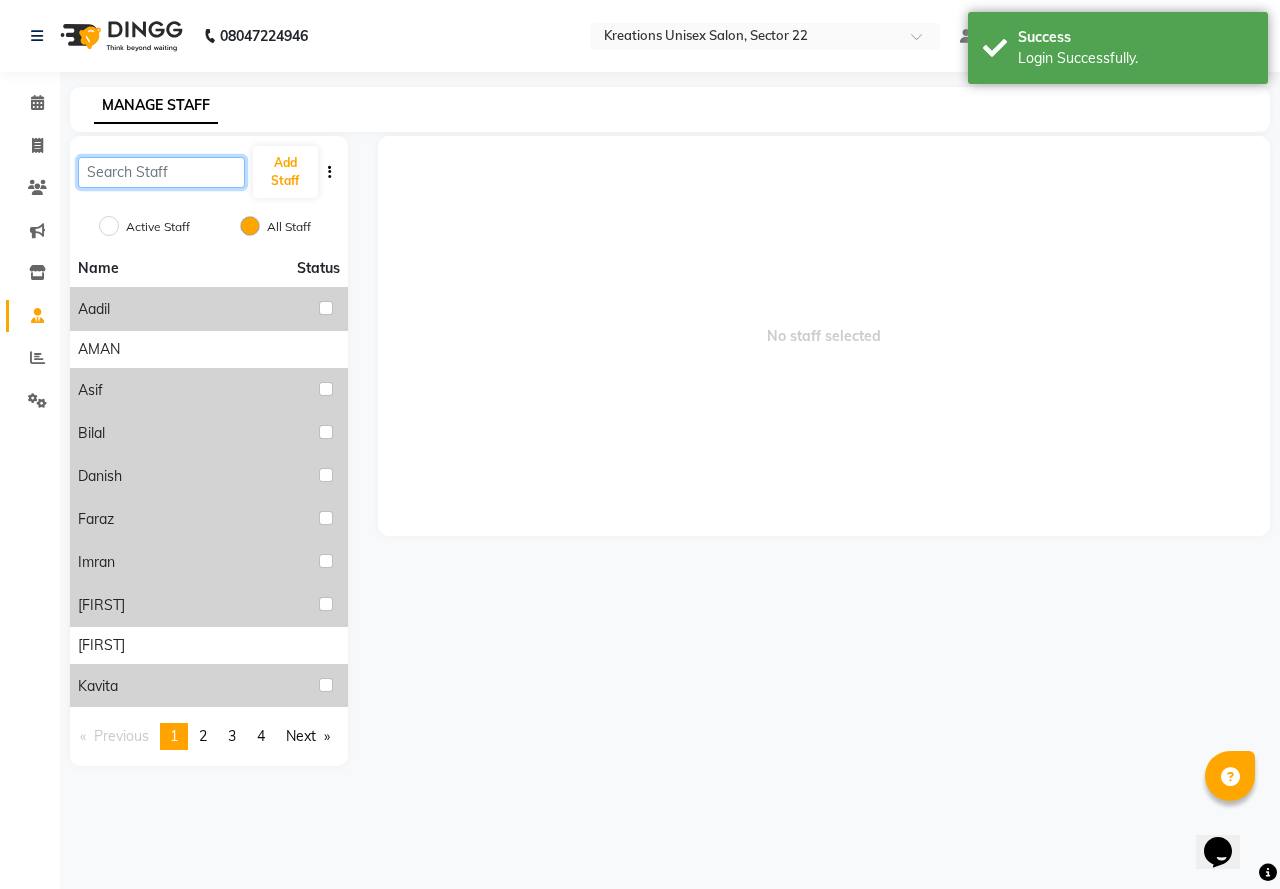 click 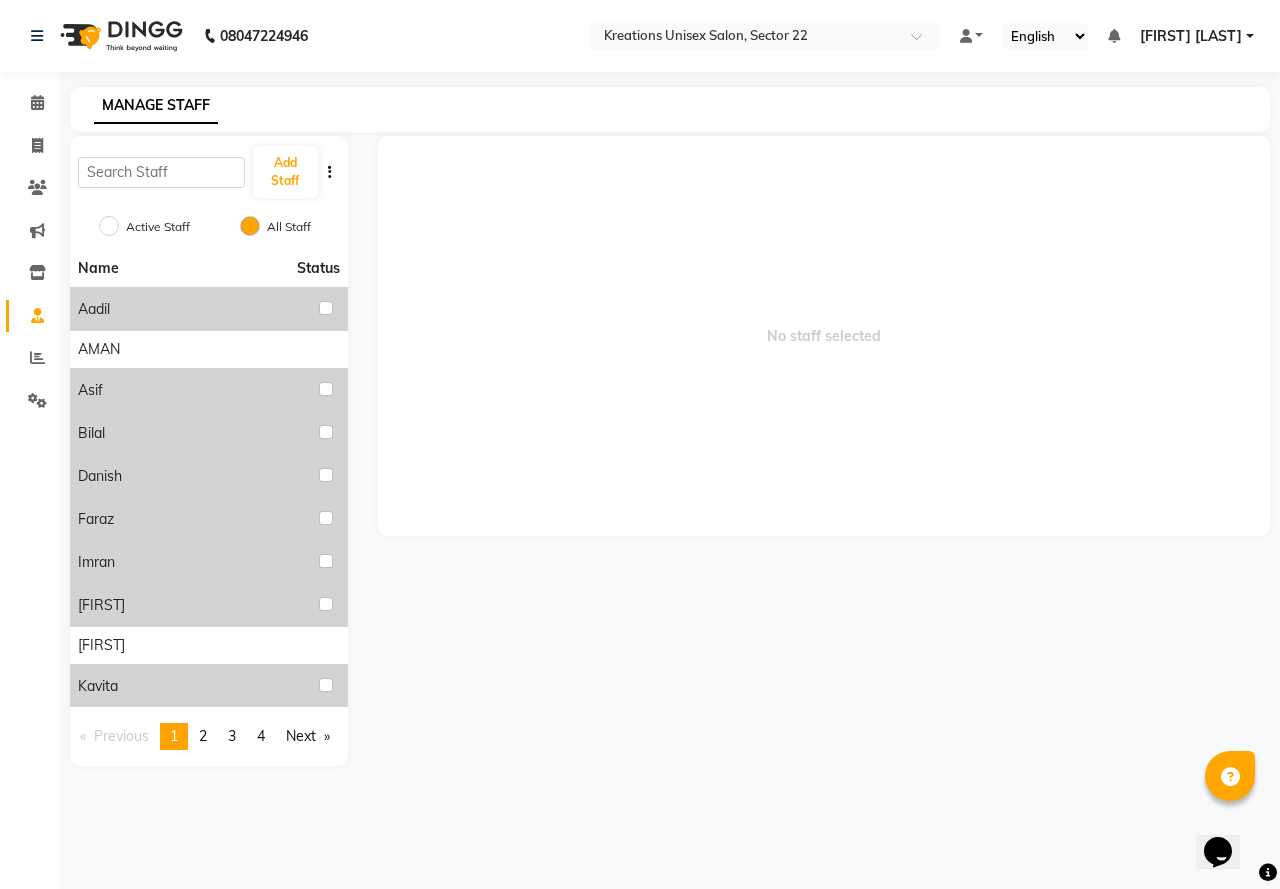 select on "service" 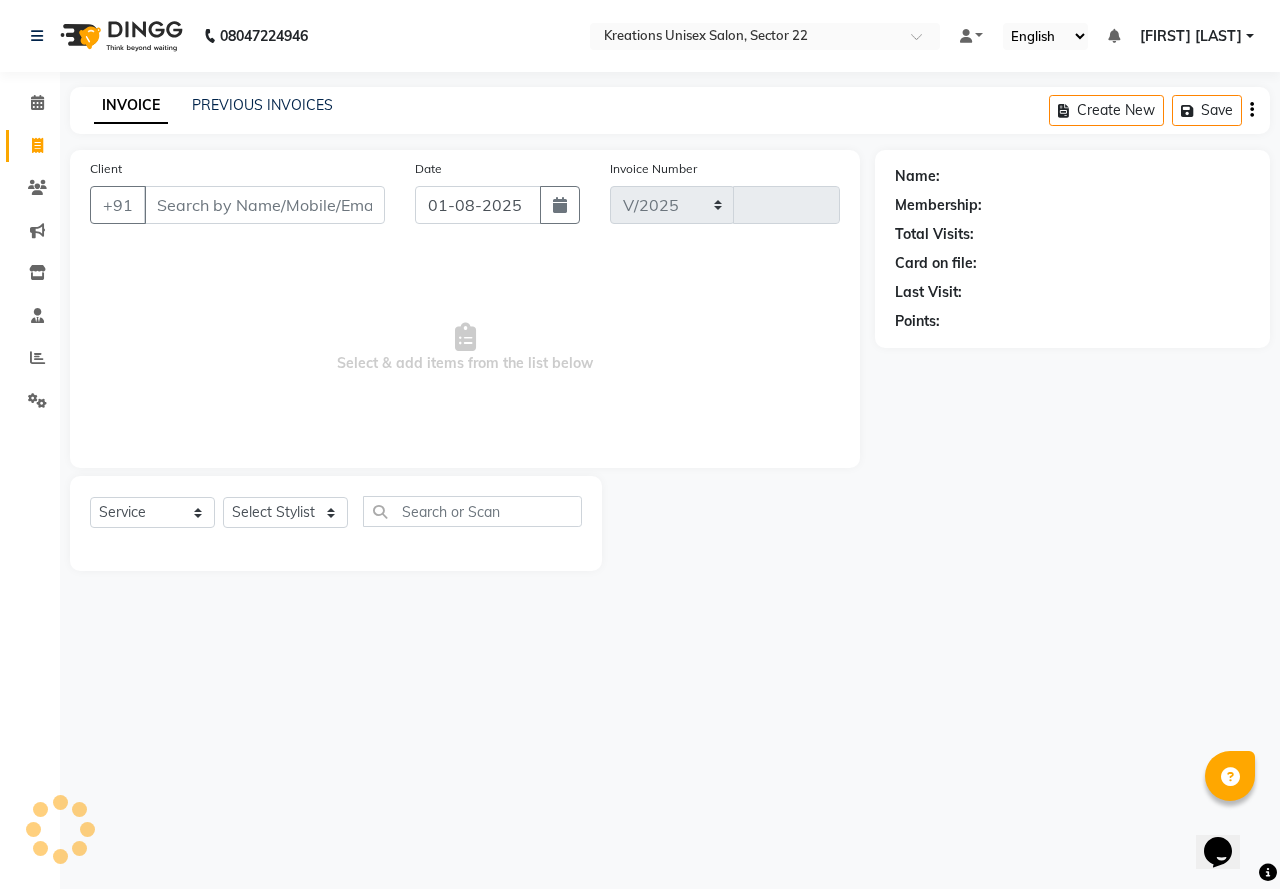 select on "6170" 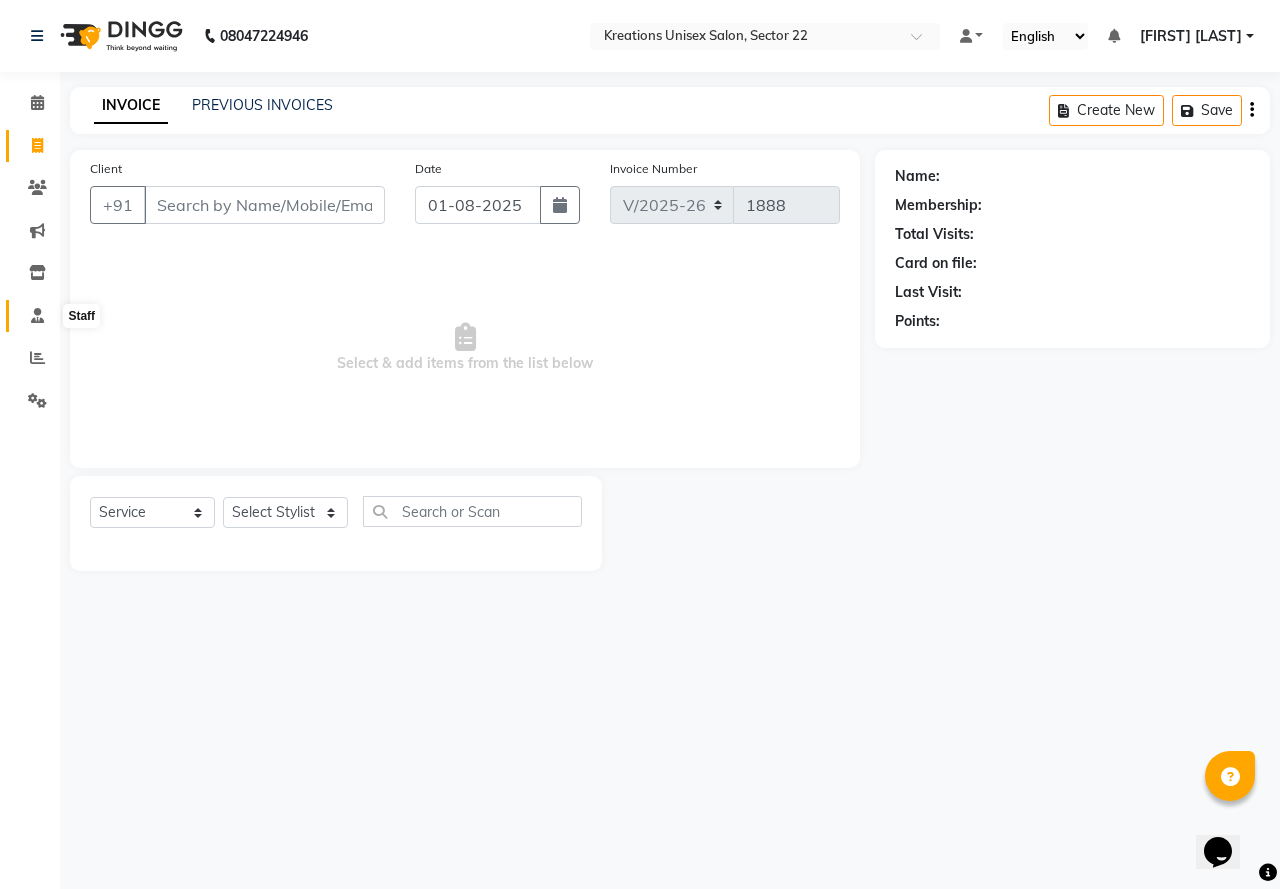 click 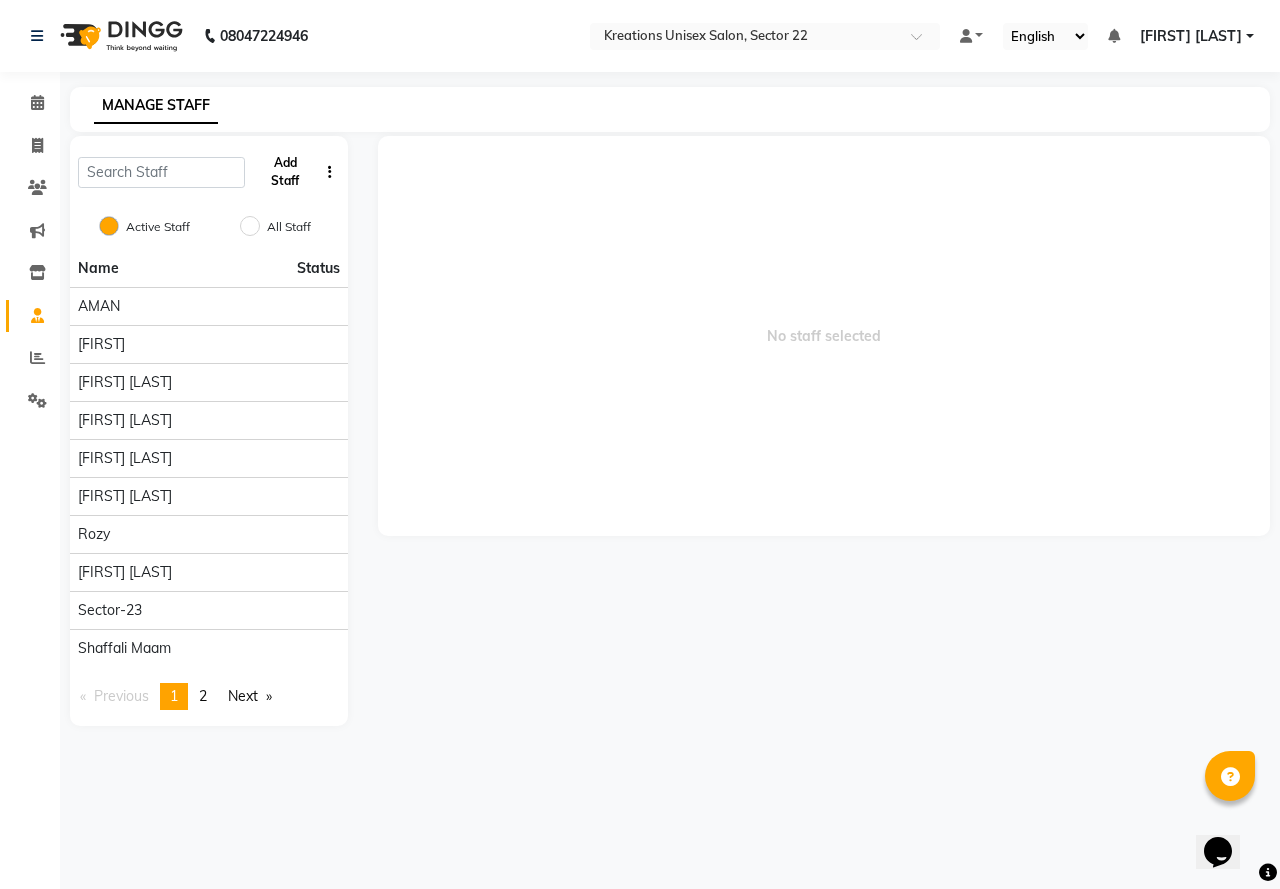 click on "Add Staff" 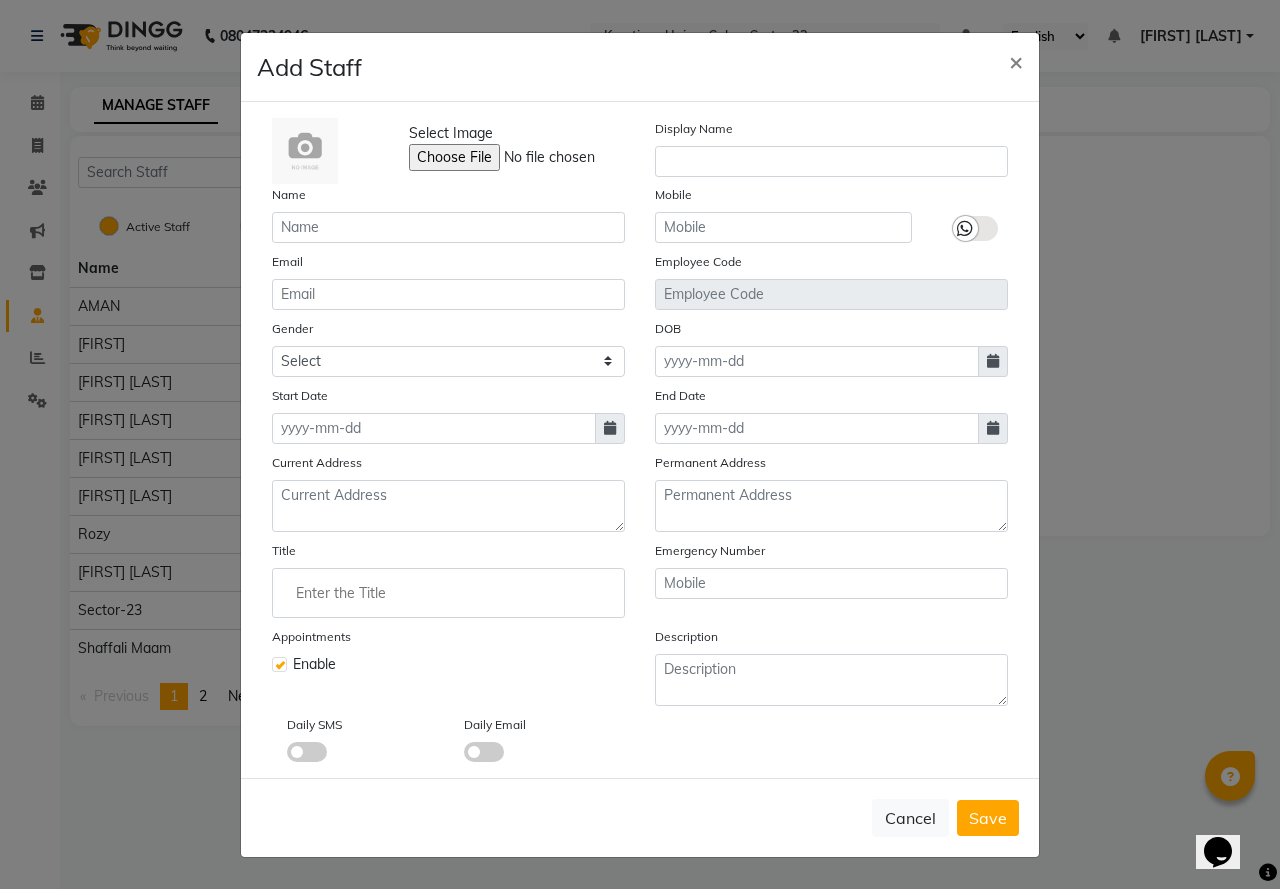 type 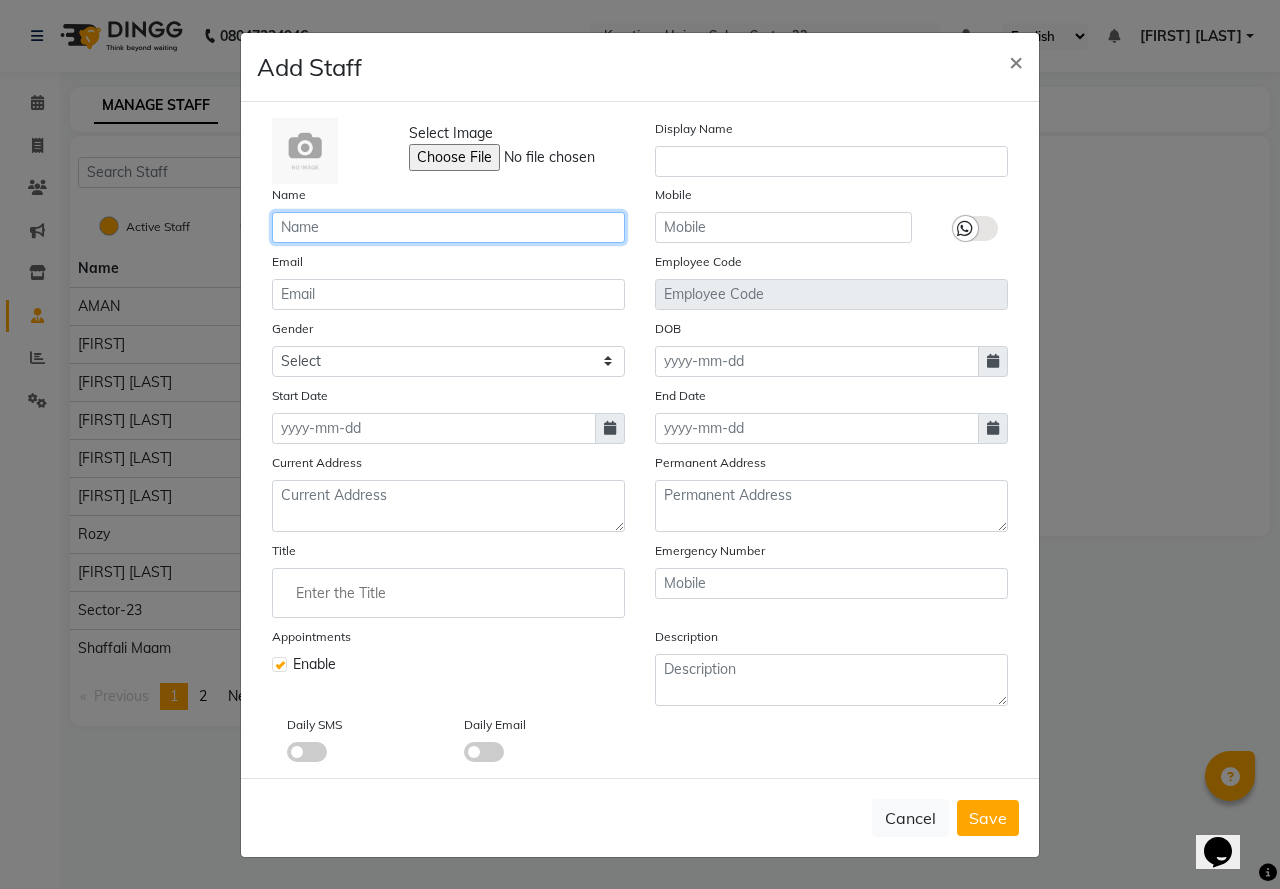 click 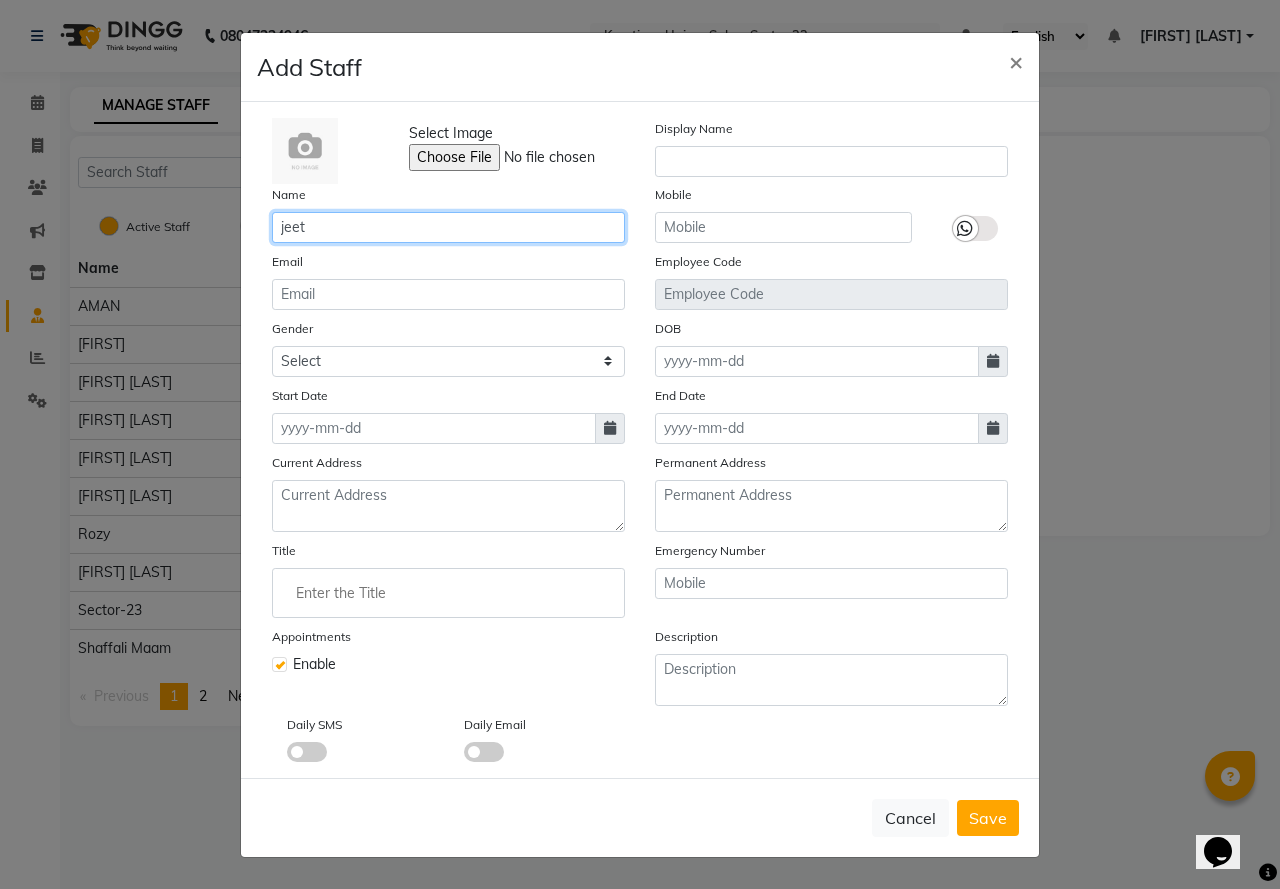 type on "jeet" 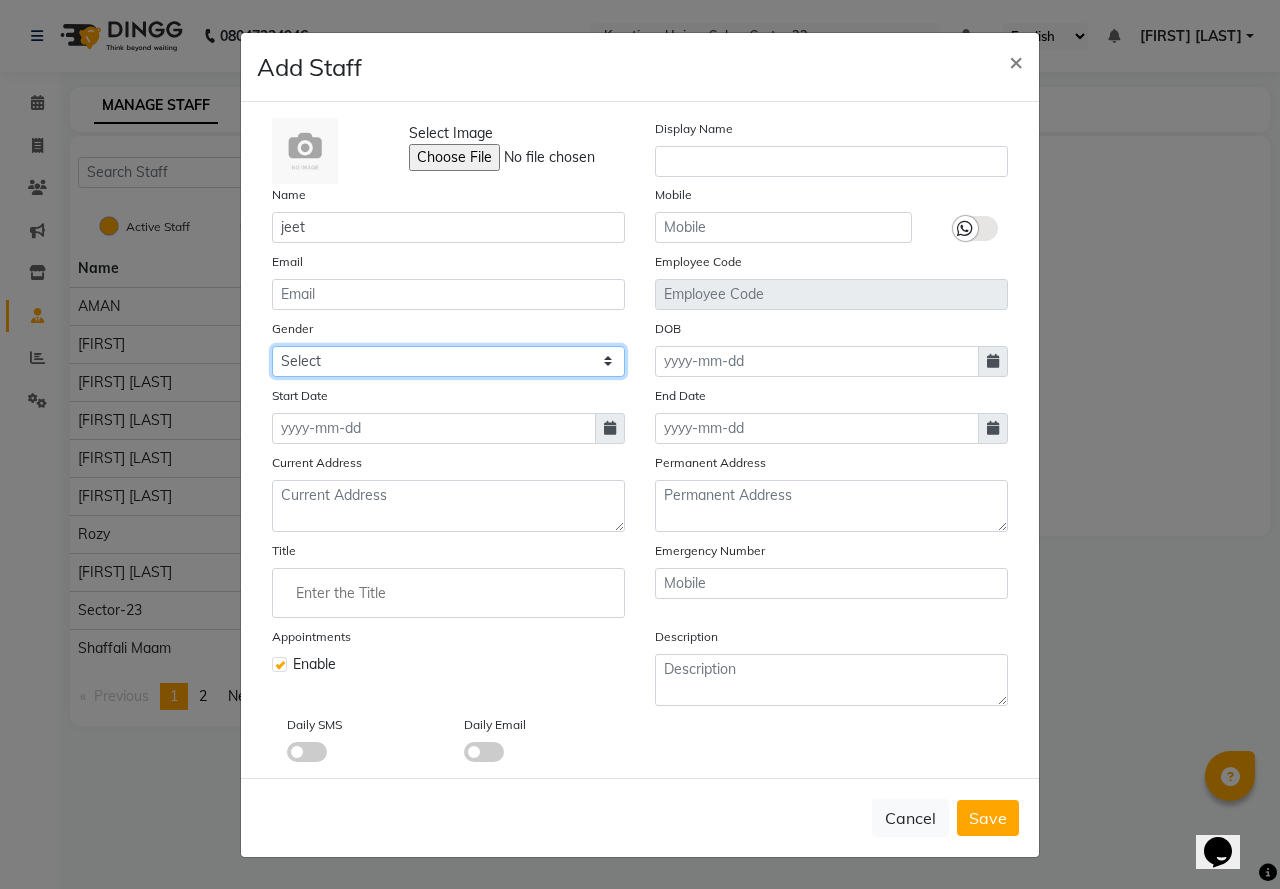 click on "Select Male Female Other Prefer Not To Say" 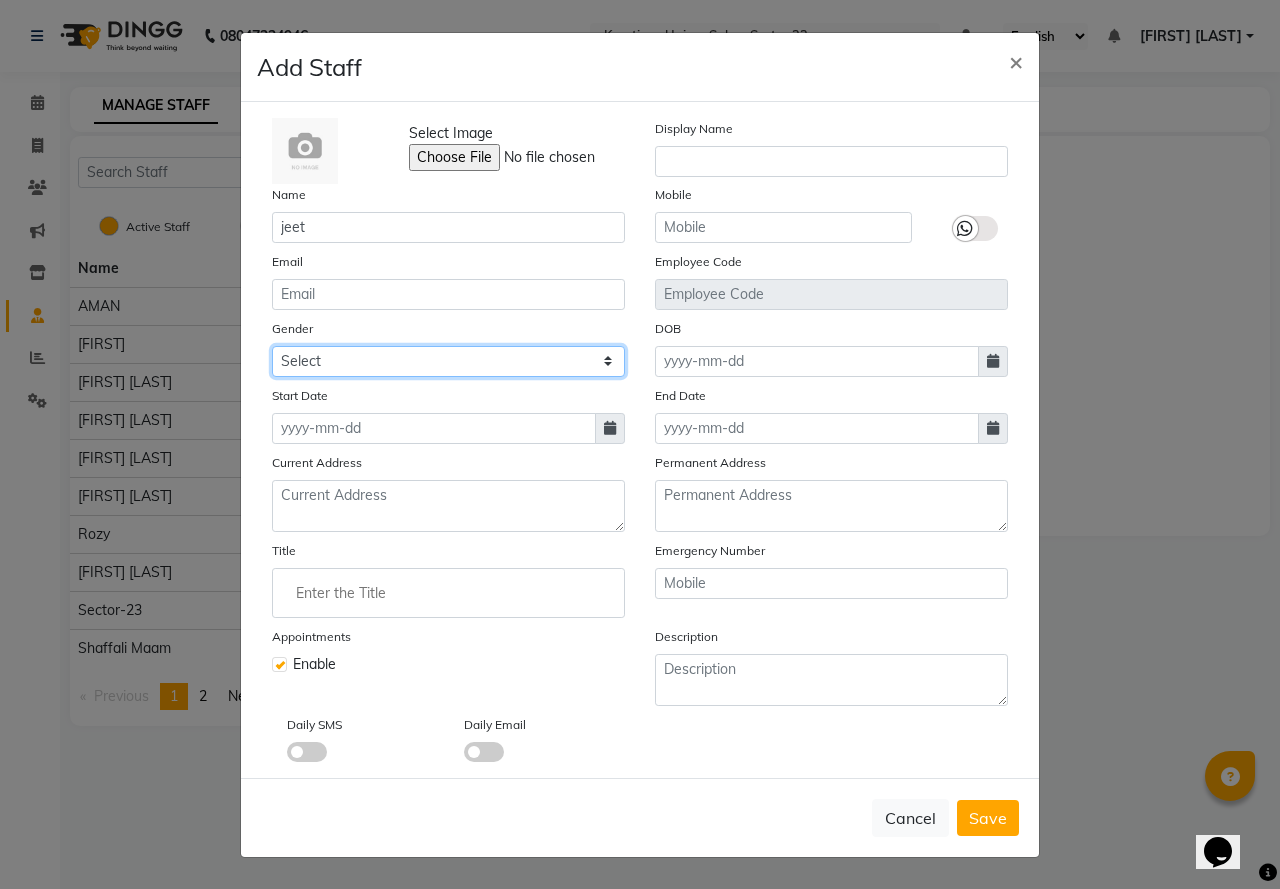 select on "male" 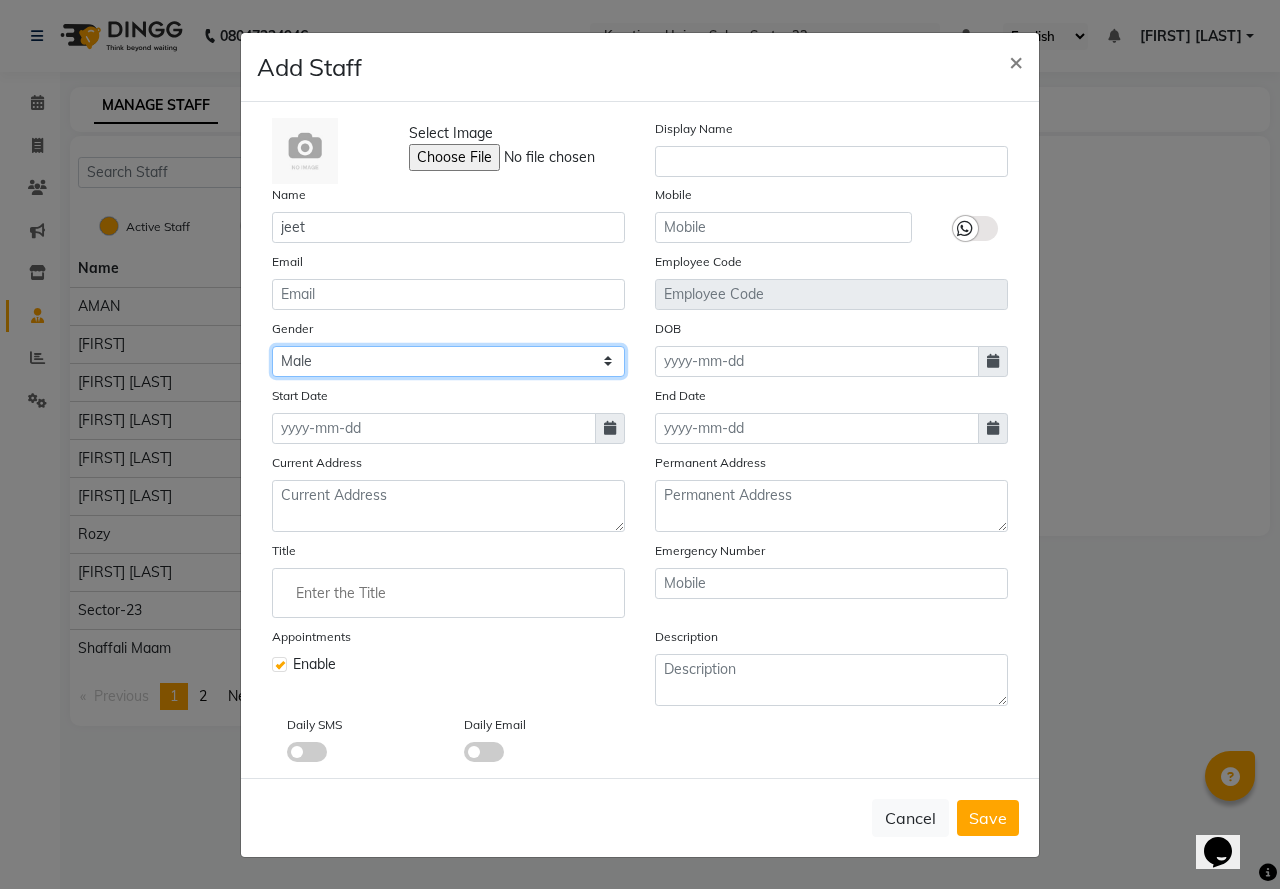 click on "Select Male Female Other Prefer Not To Say" 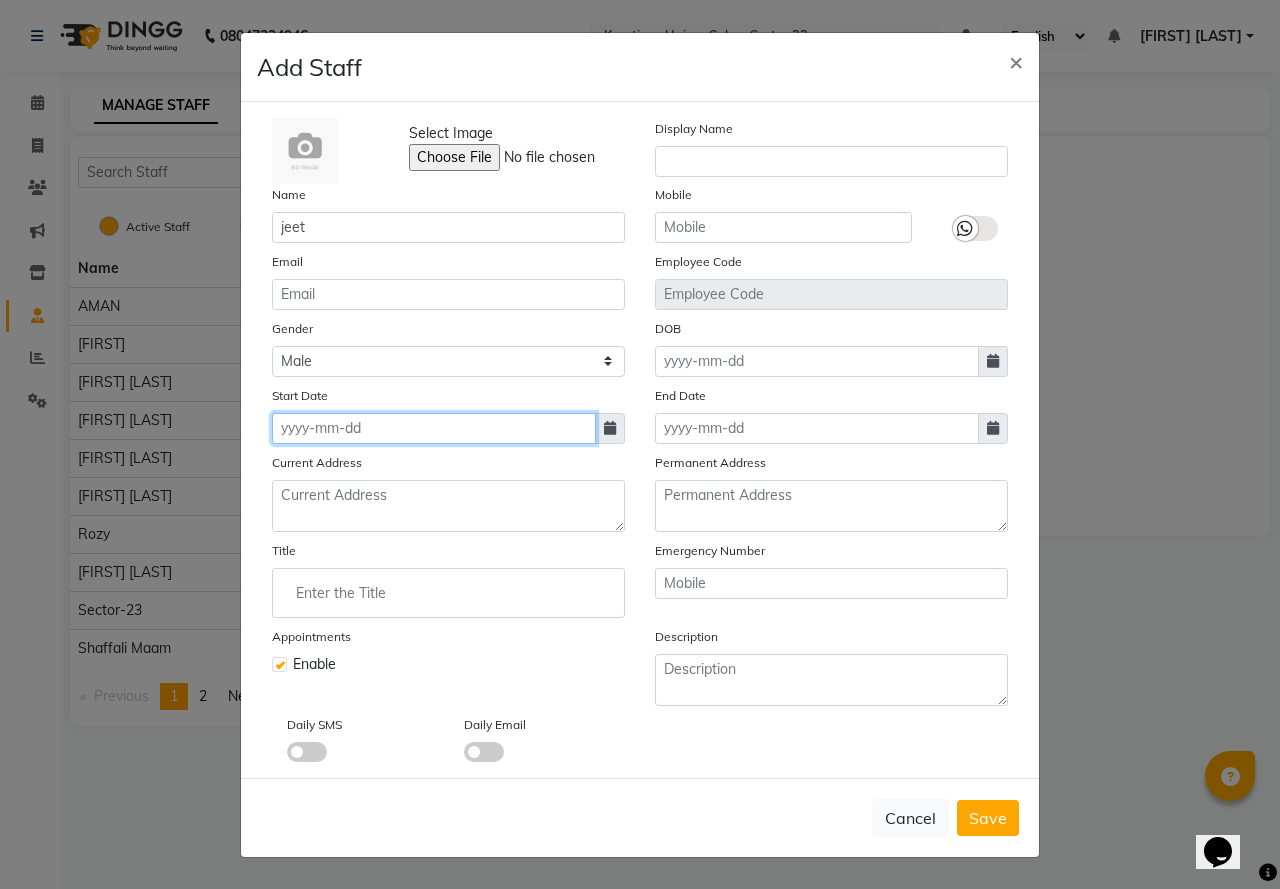 click 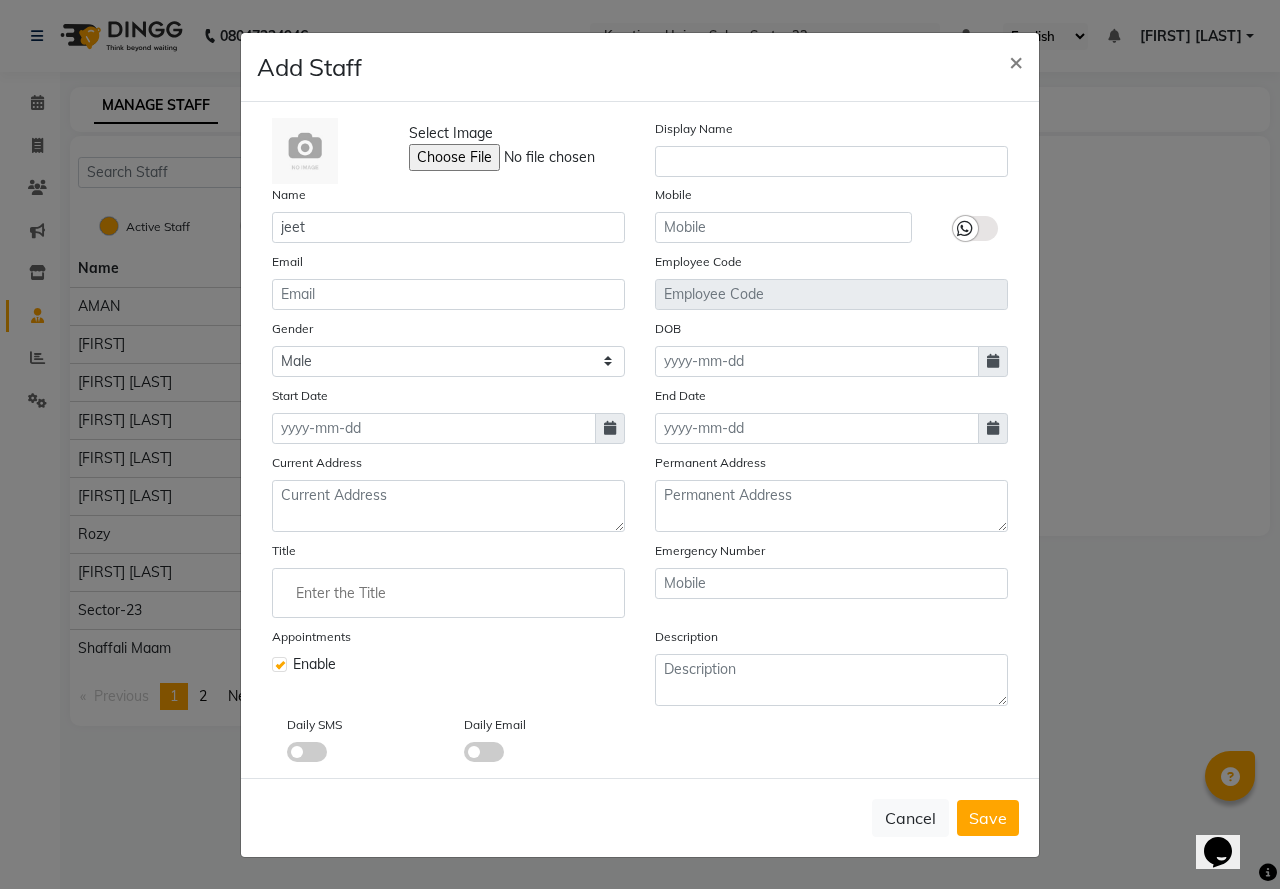 select on "8" 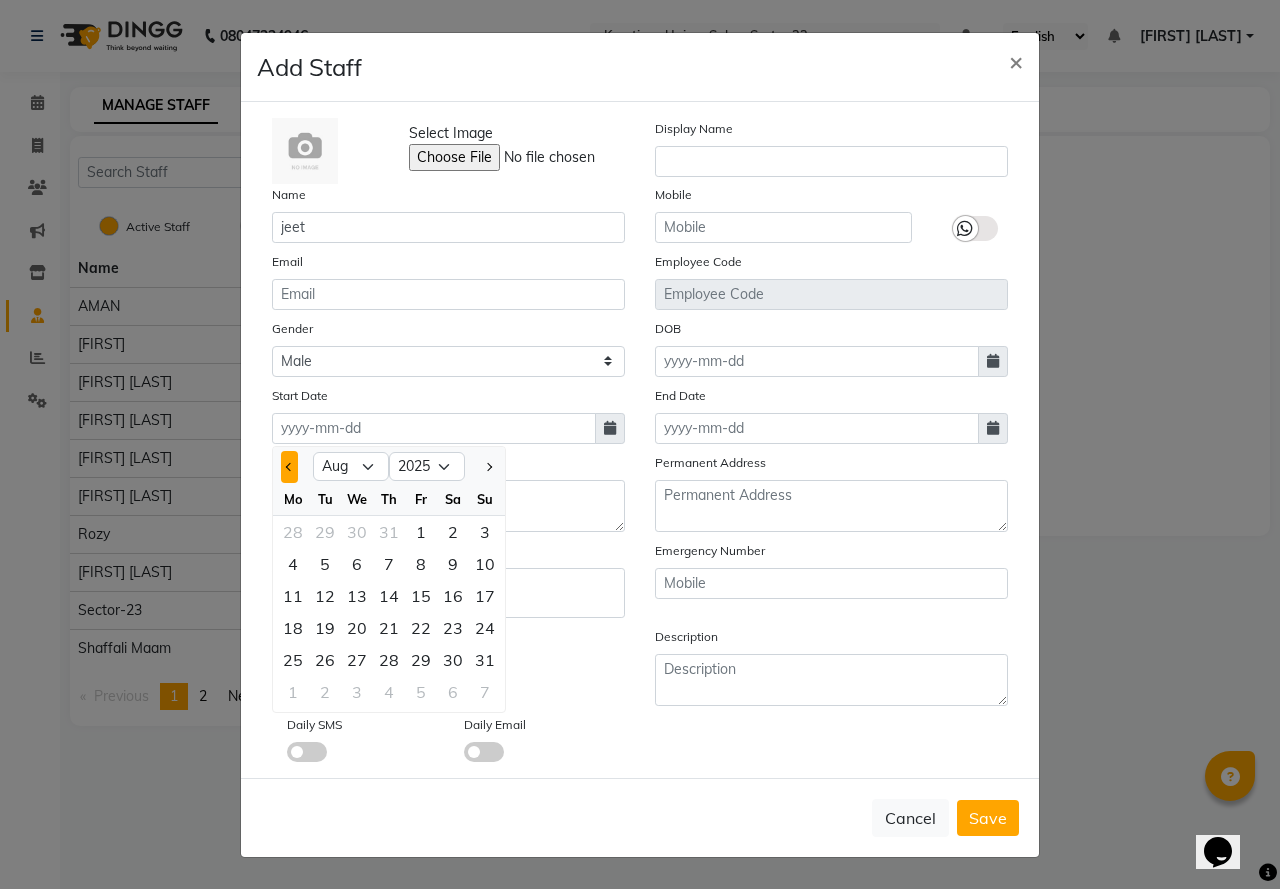 click 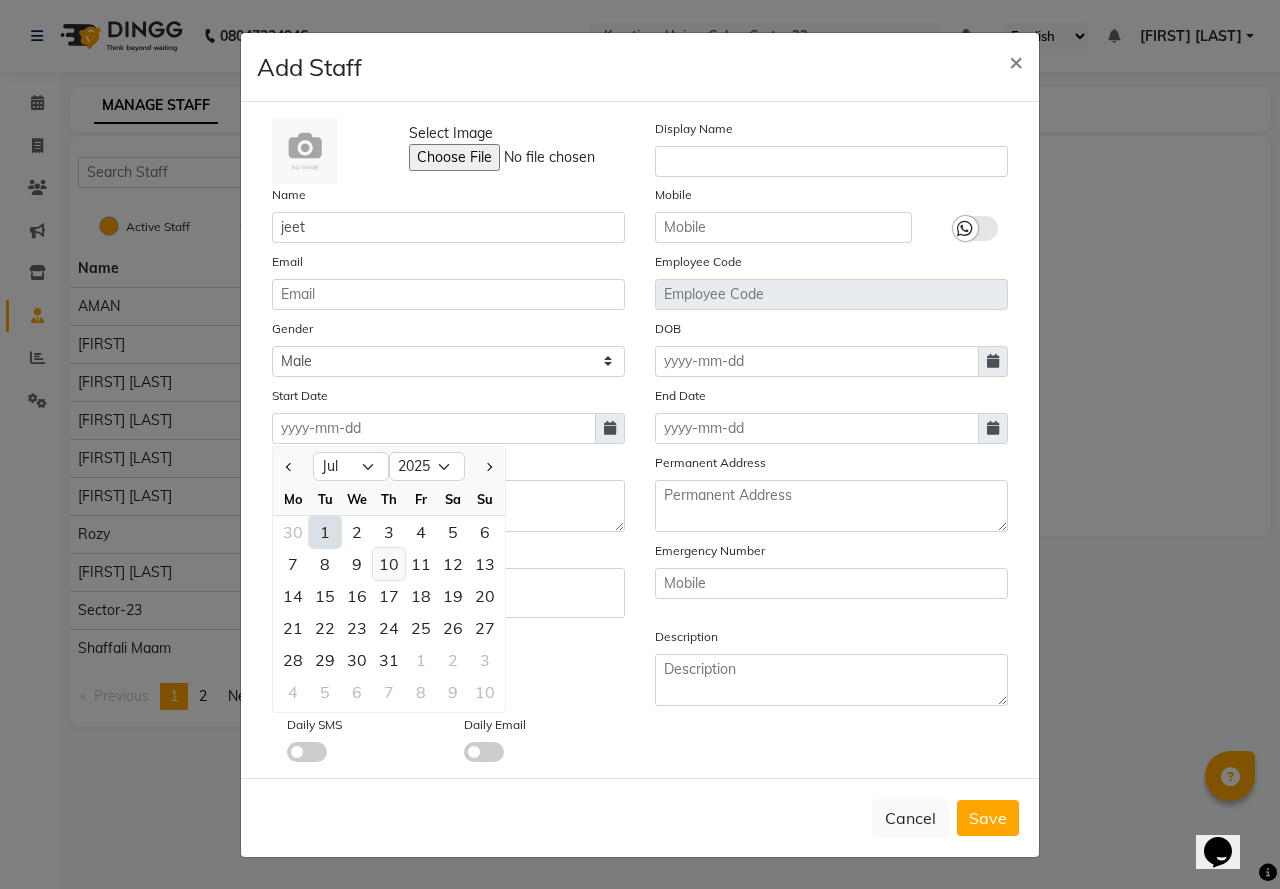 click on "10" 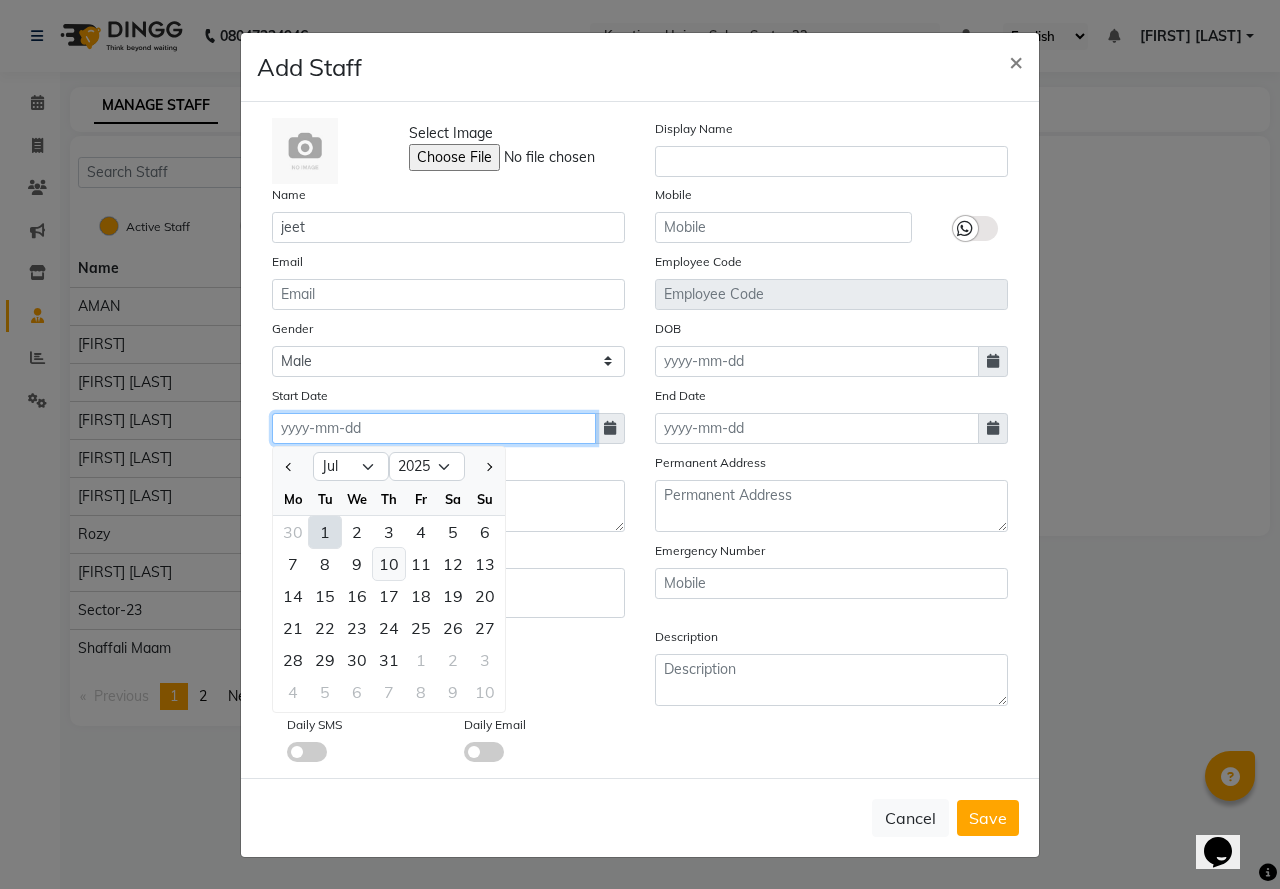 type on "10-07-2025" 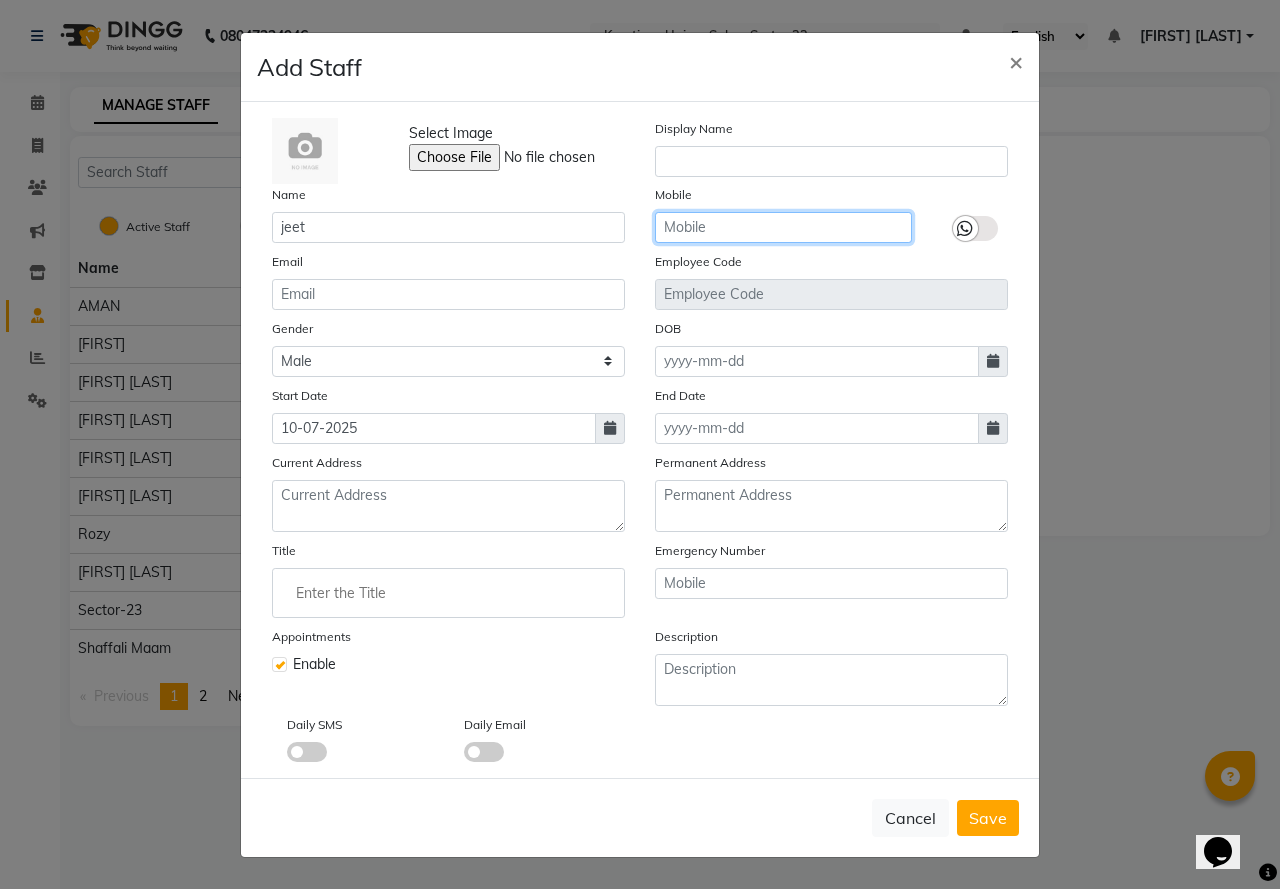 click 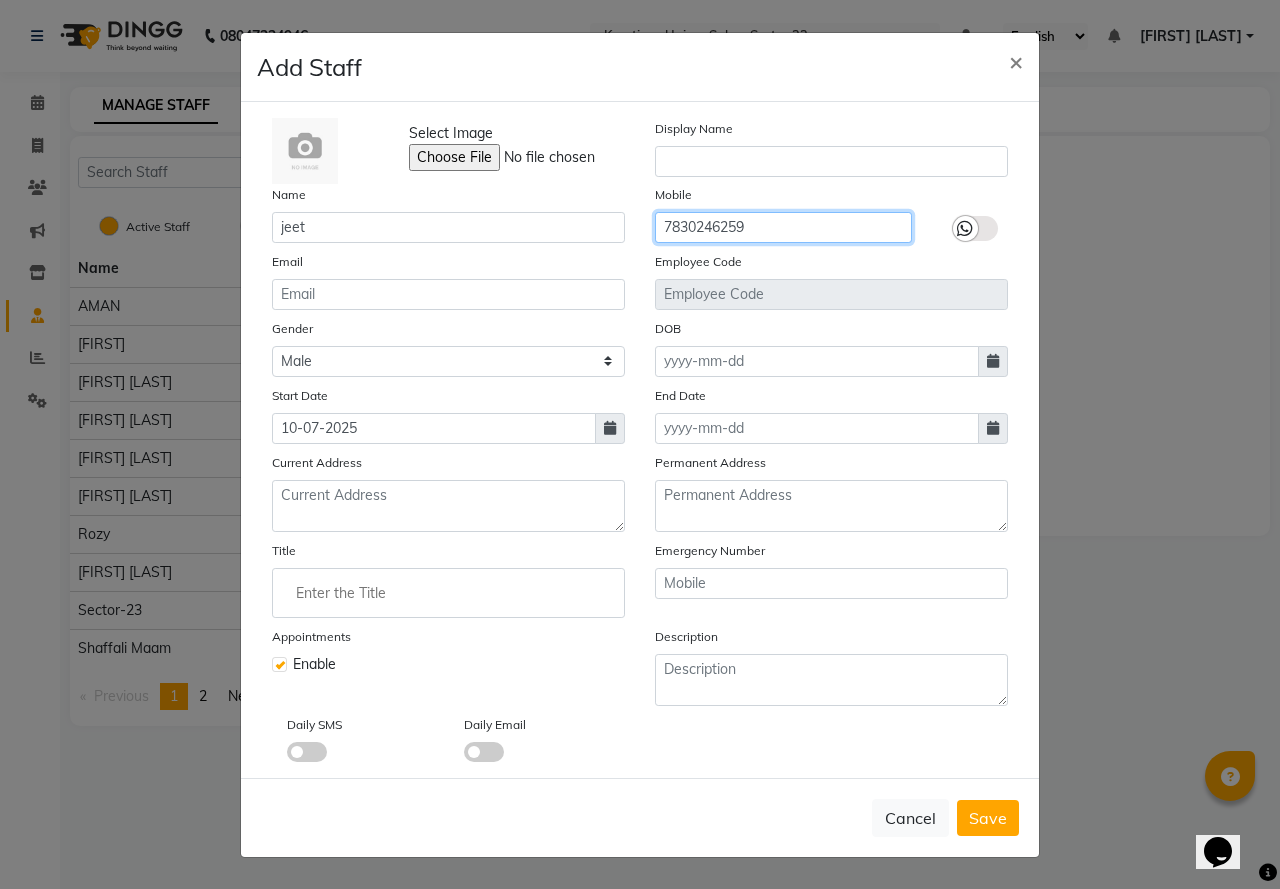 type on "7830246259" 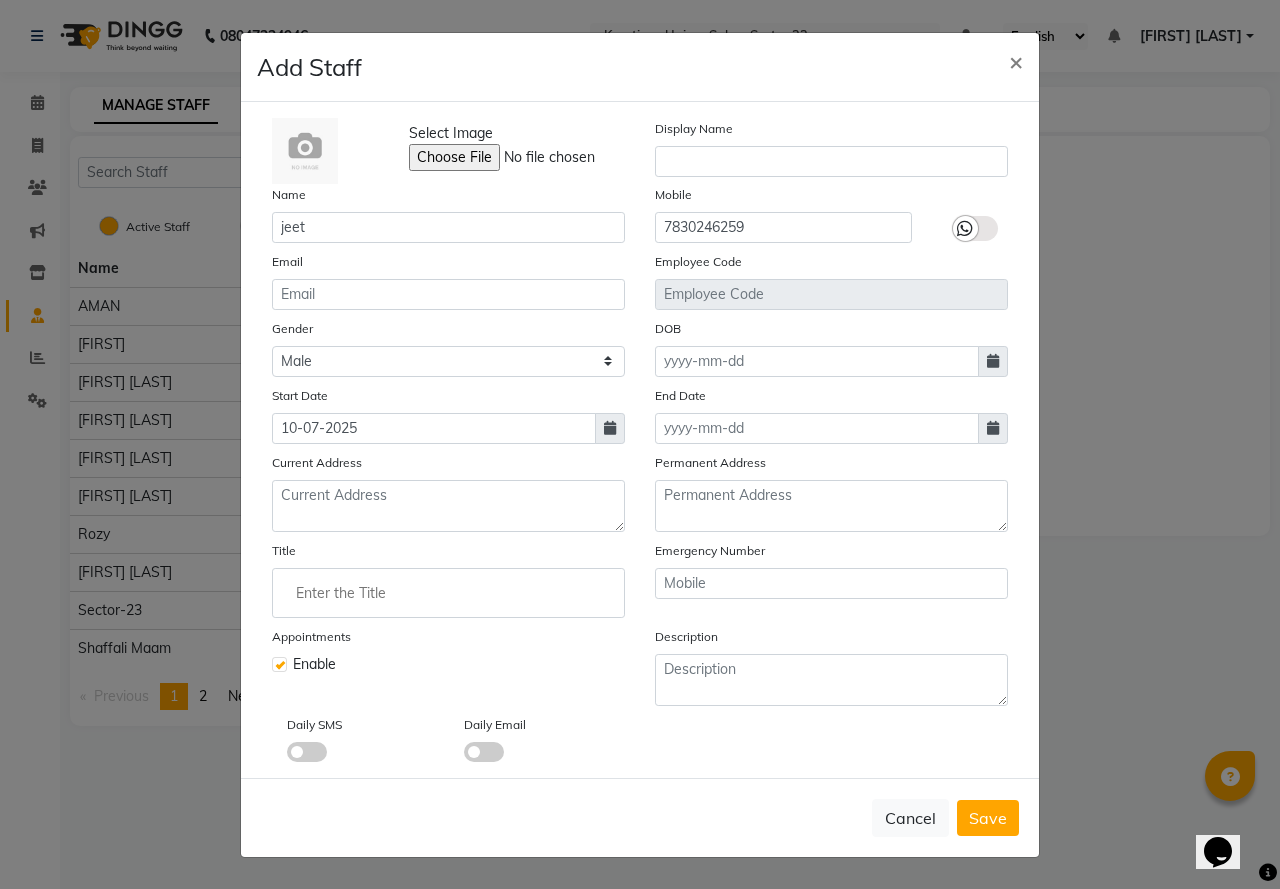 click 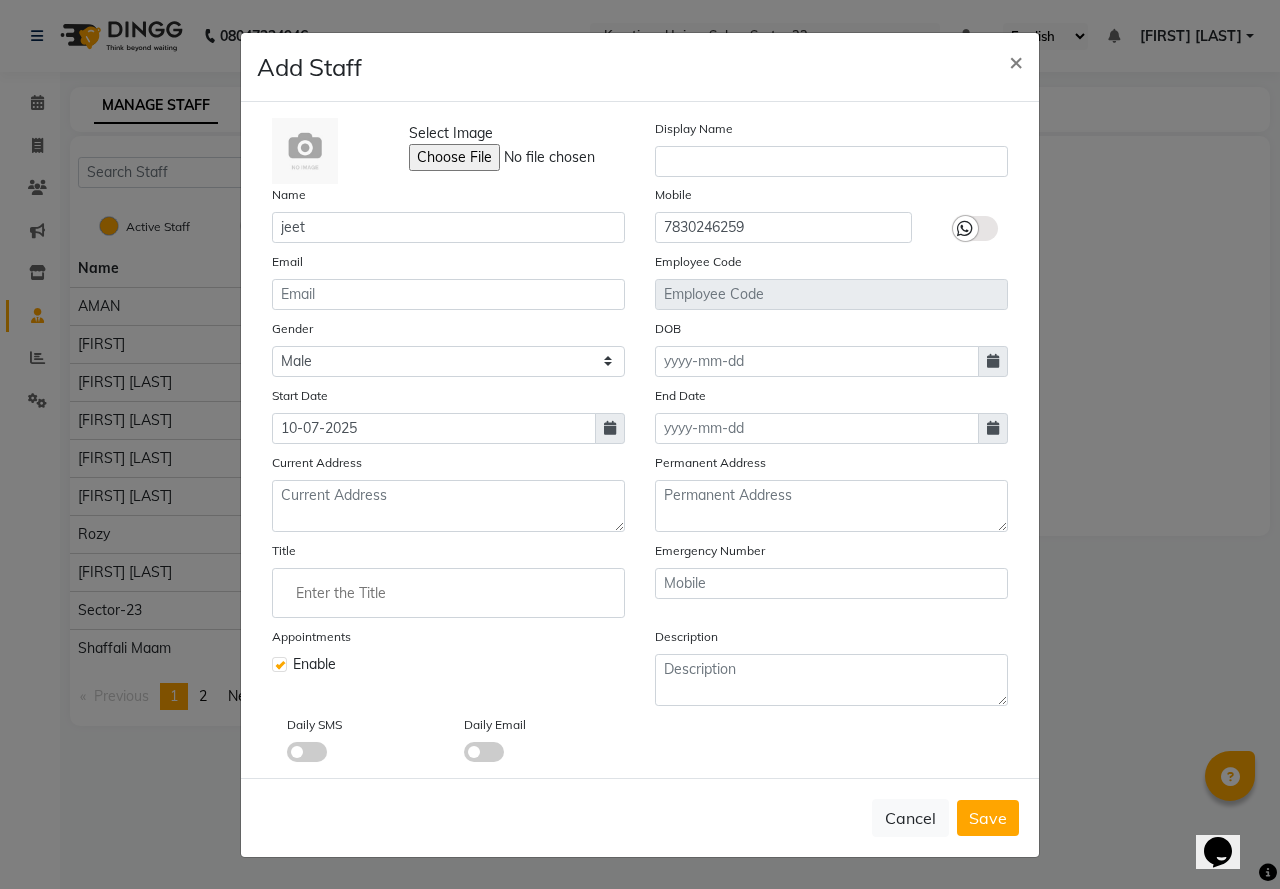 click 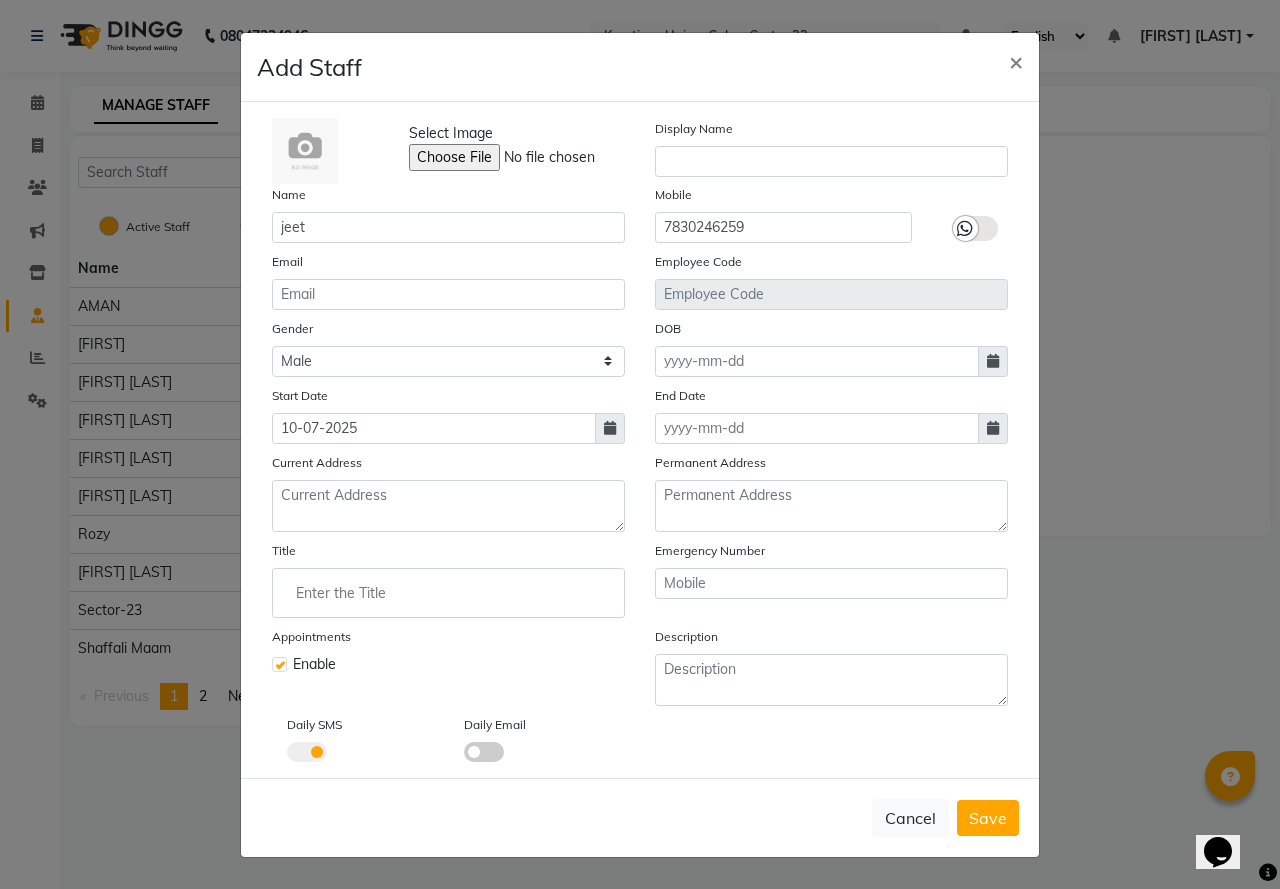 click 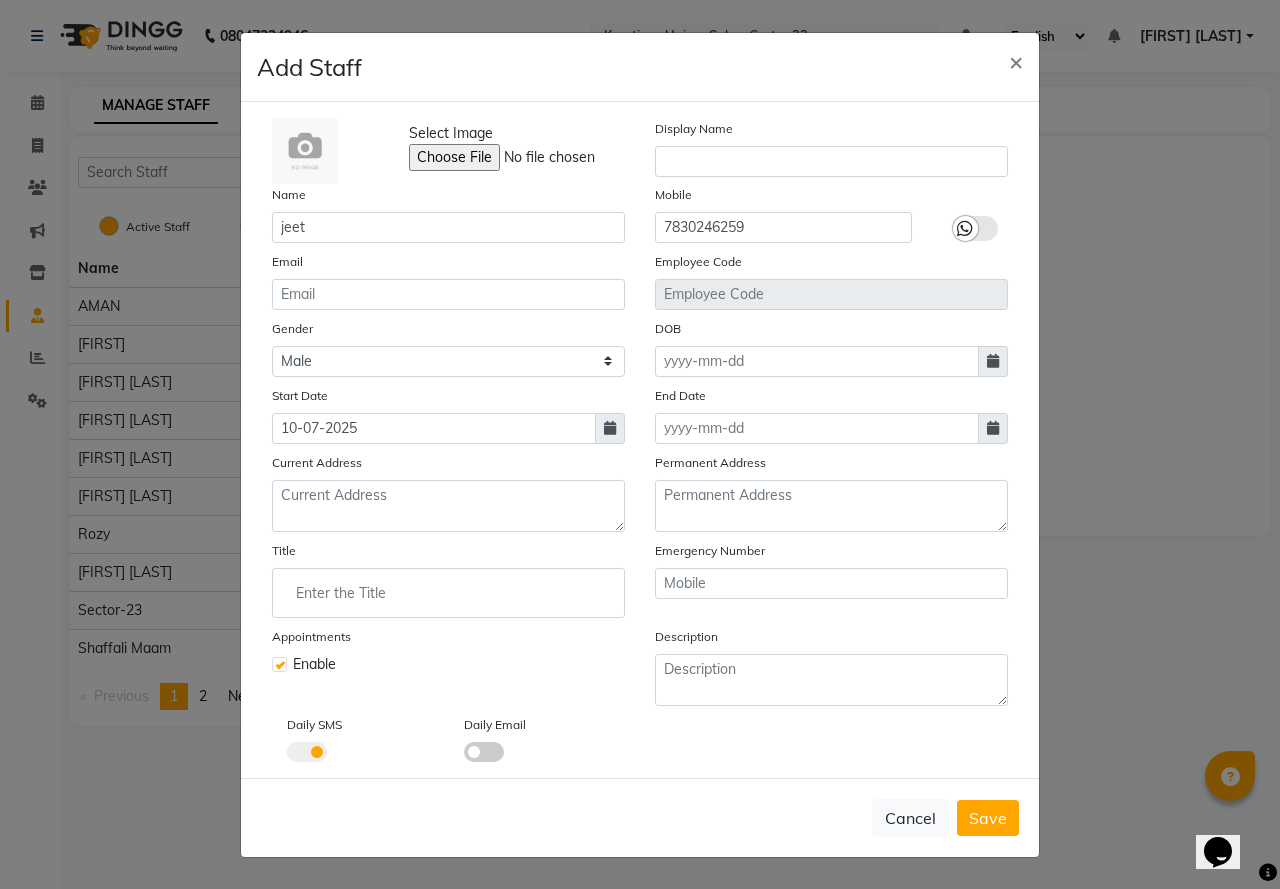 click 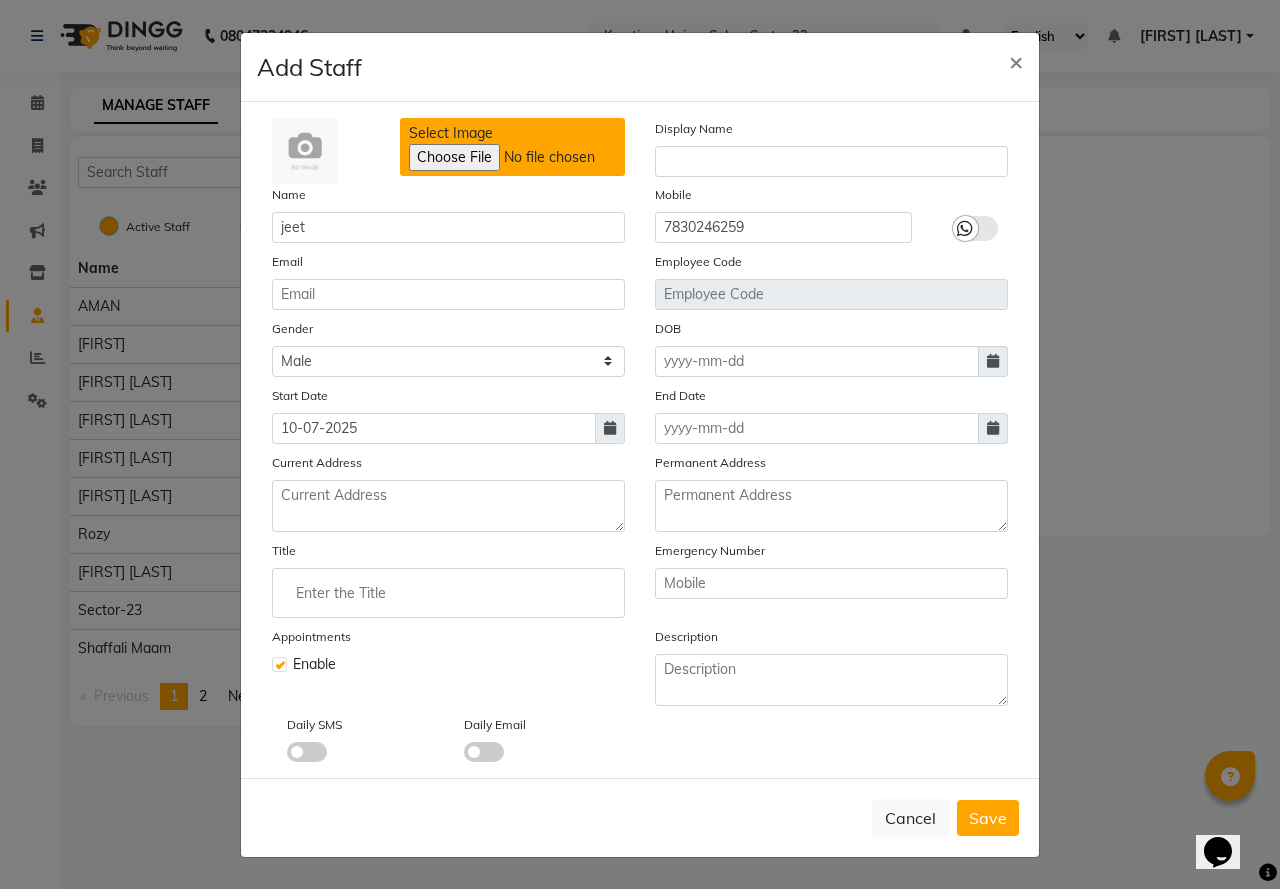 click on "Select Image" 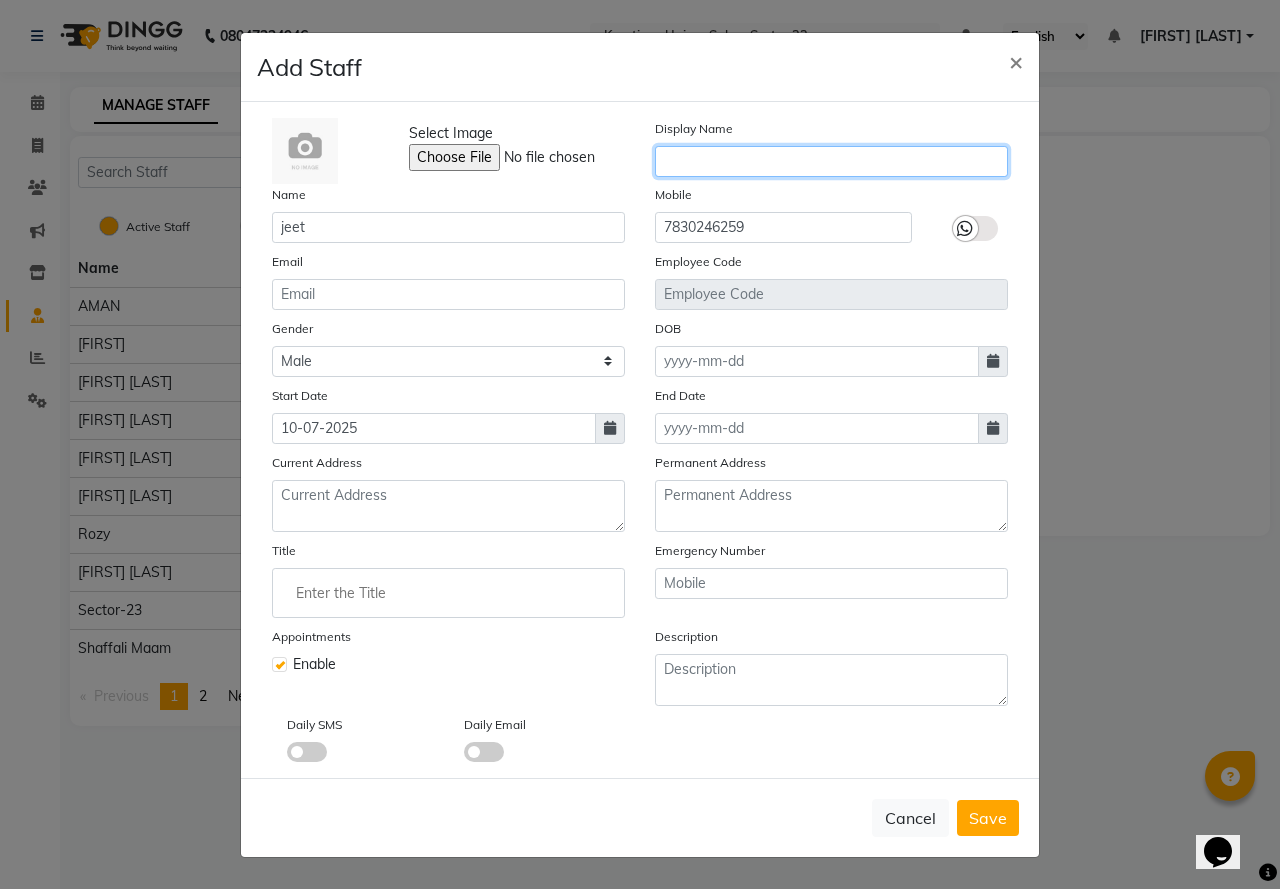 click 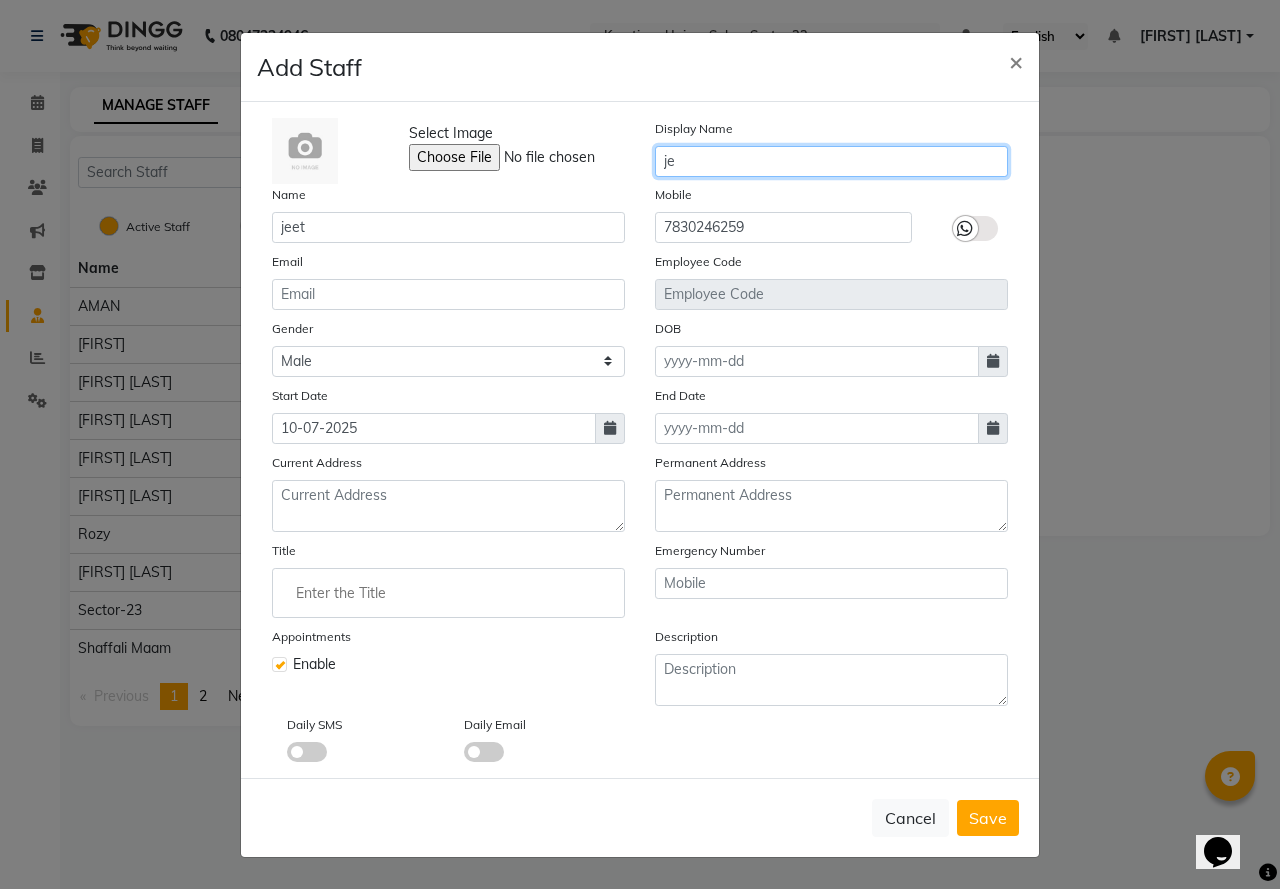 type on "j" 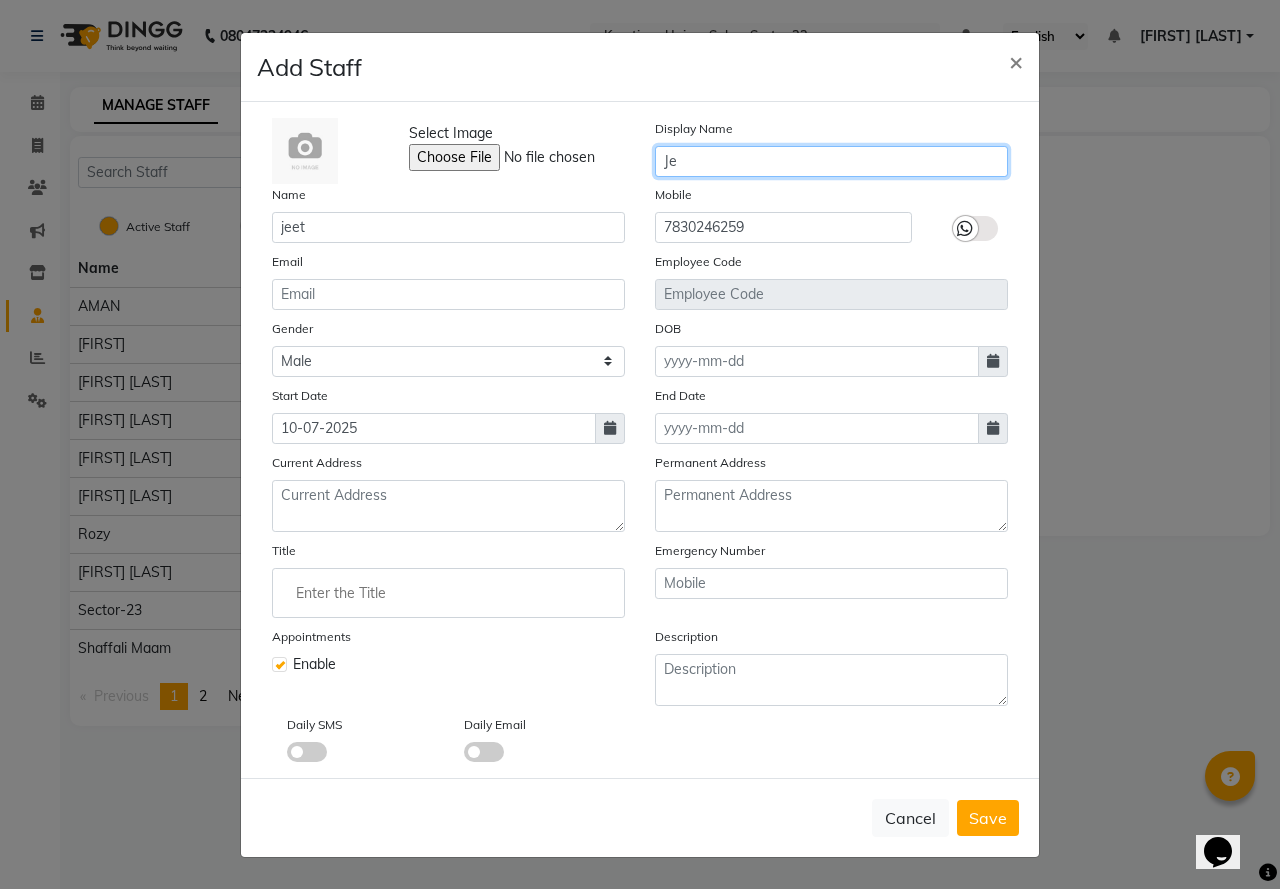 type on "J" 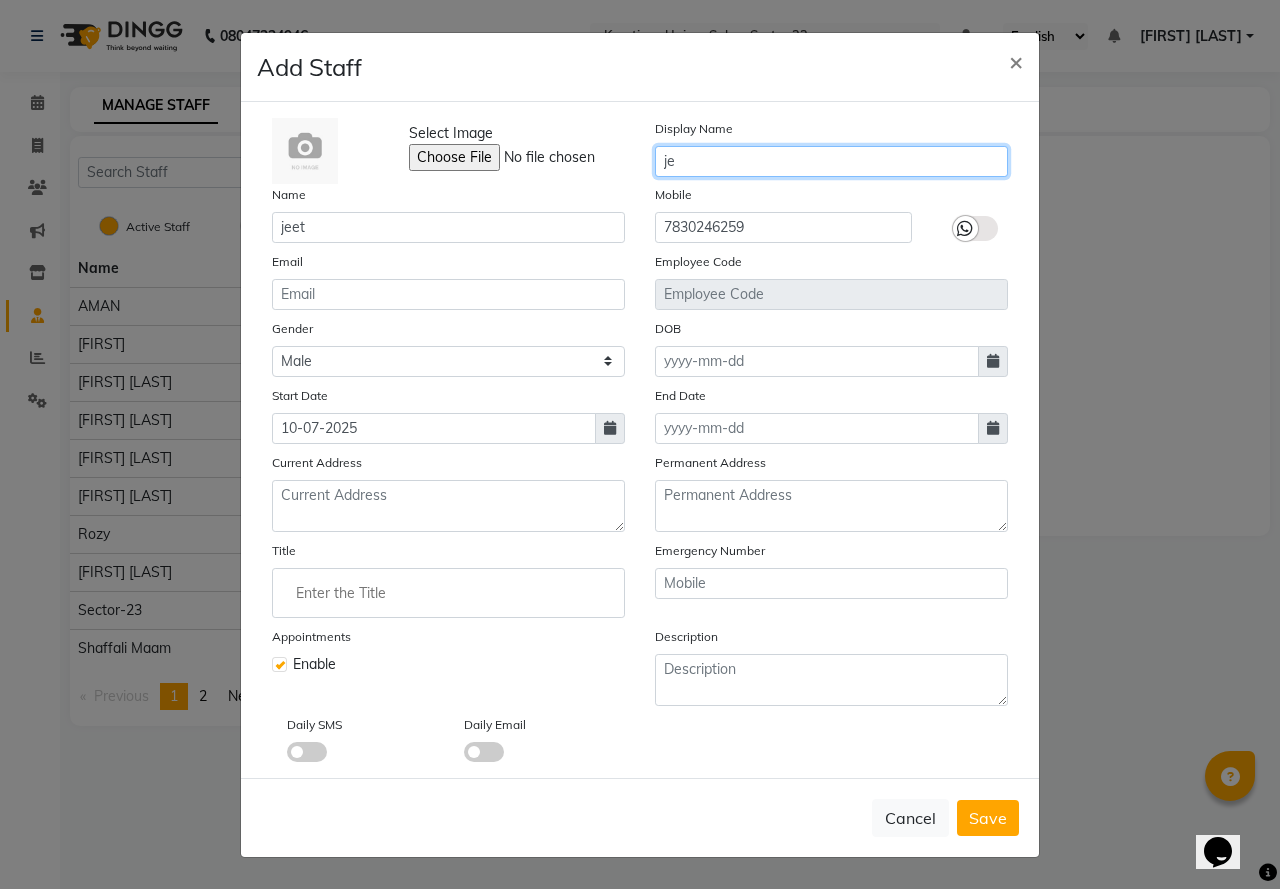 type on "j" 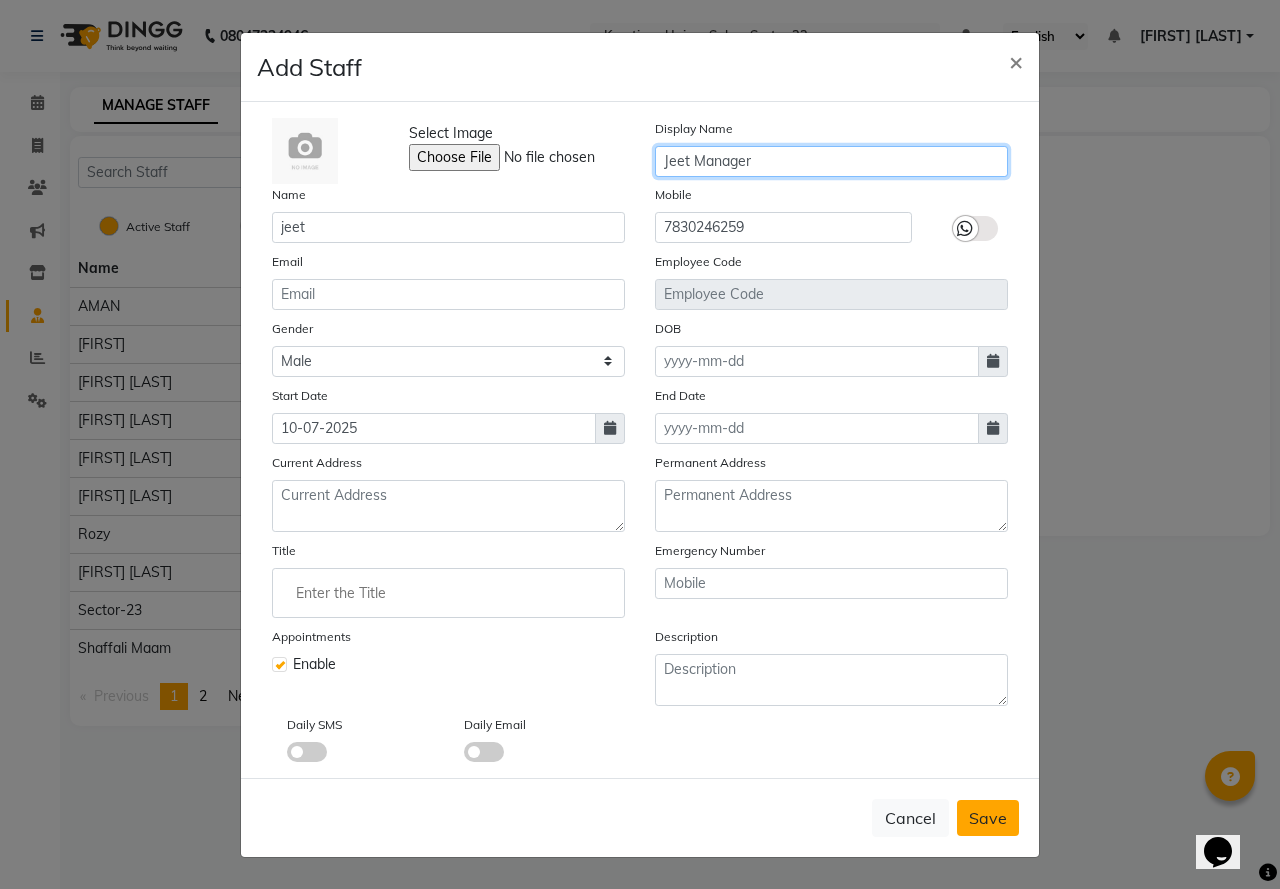 type on "Jeet Manager" 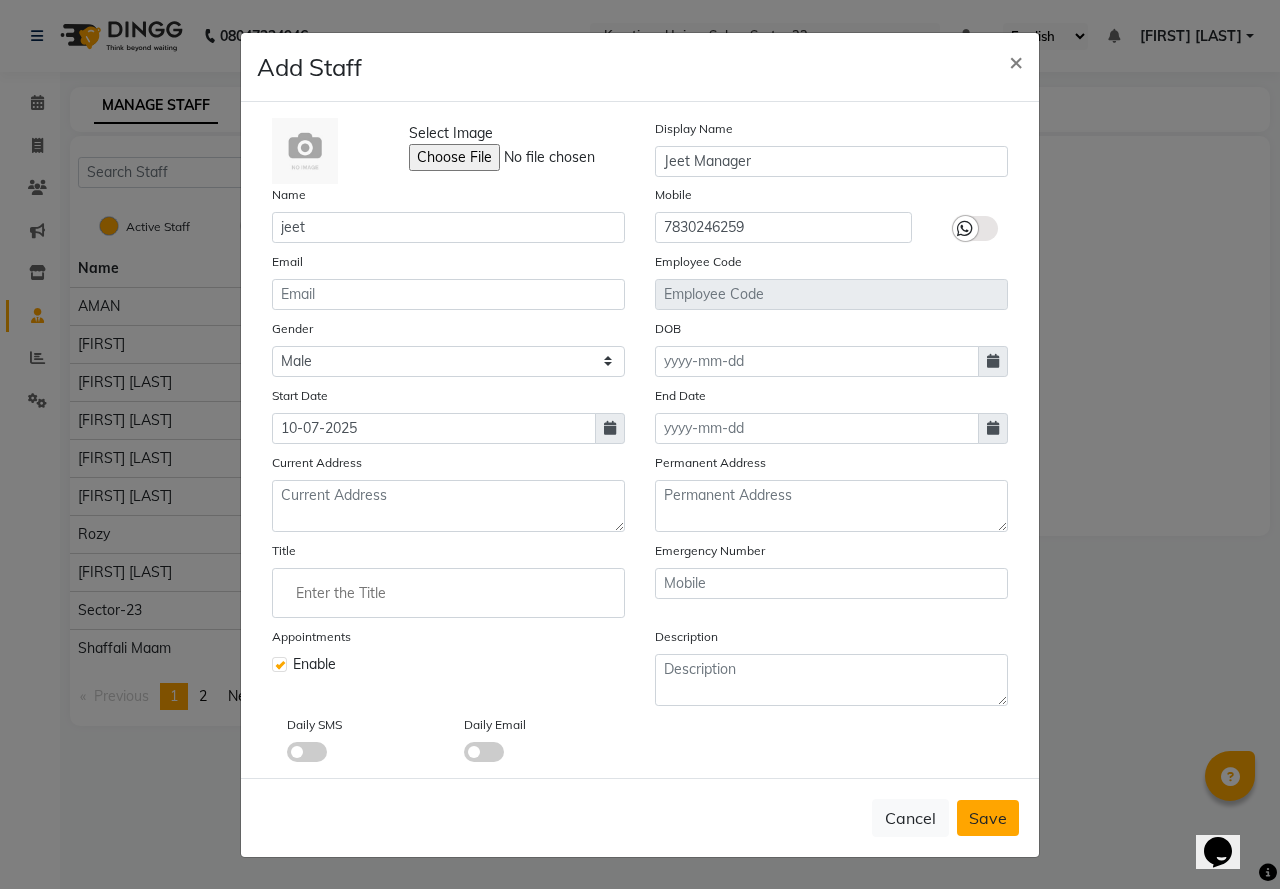 click on "Save" at bounding box center [988, 818] 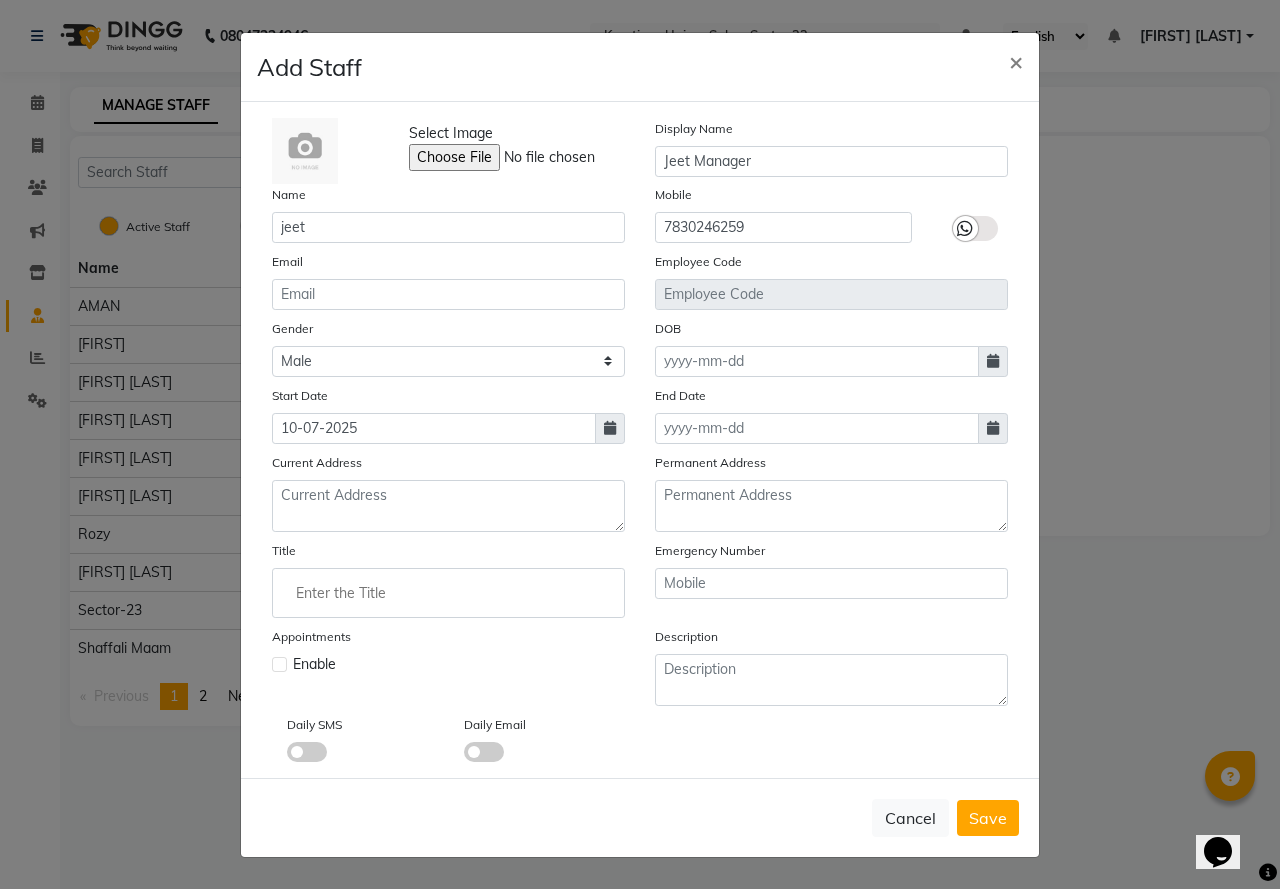 type 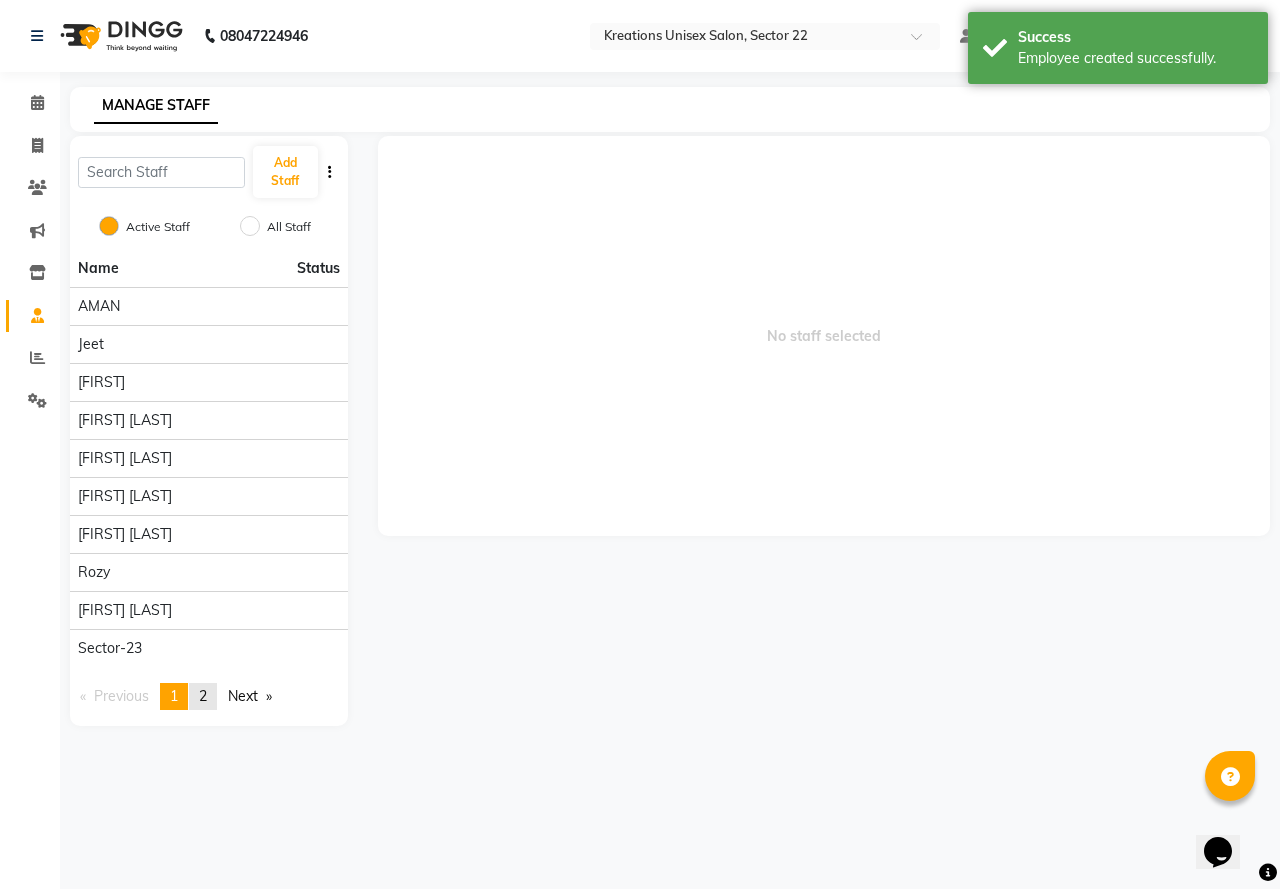 click on "page  2" at bounding box center [203, 696] 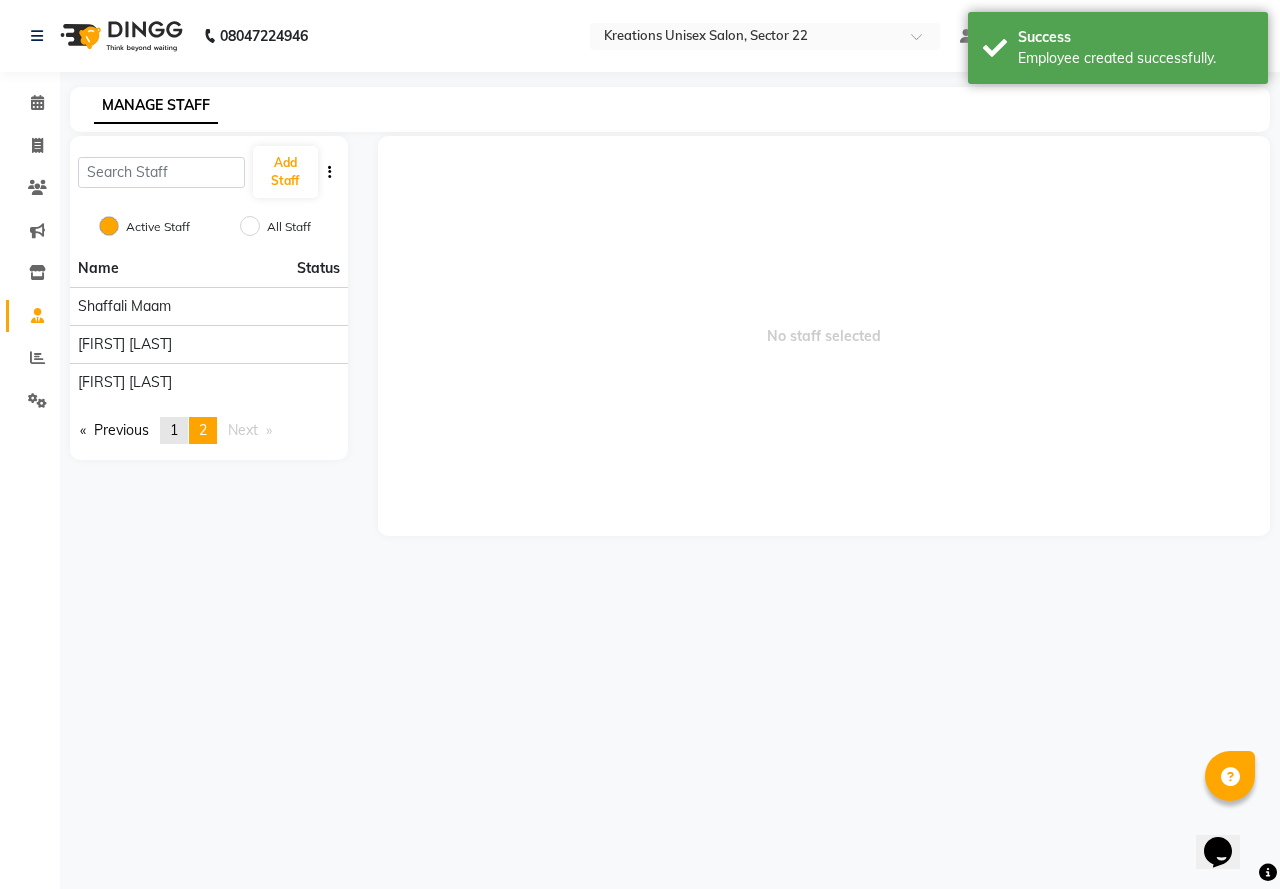 click on "page  1" at bounding box center (174, 430) 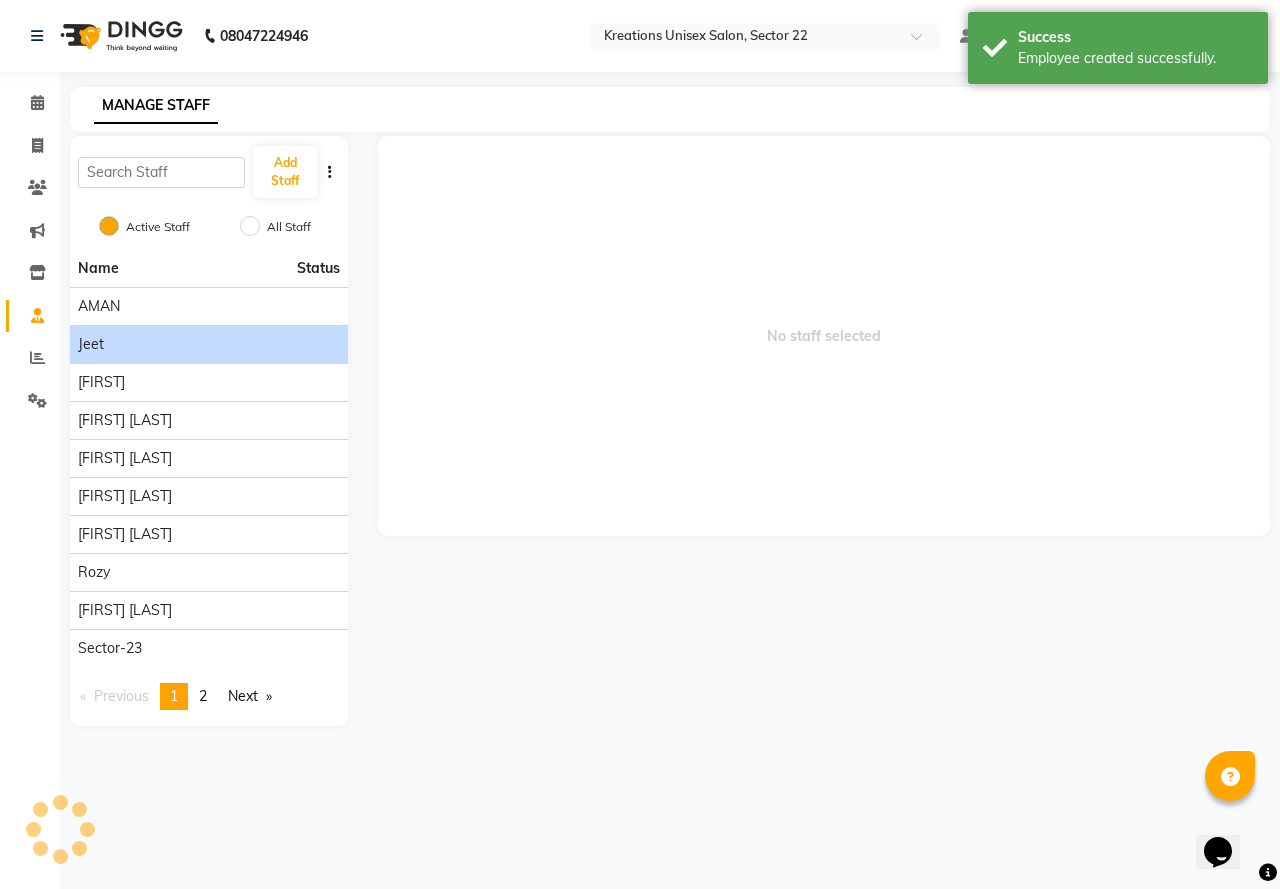 click on "jeet" 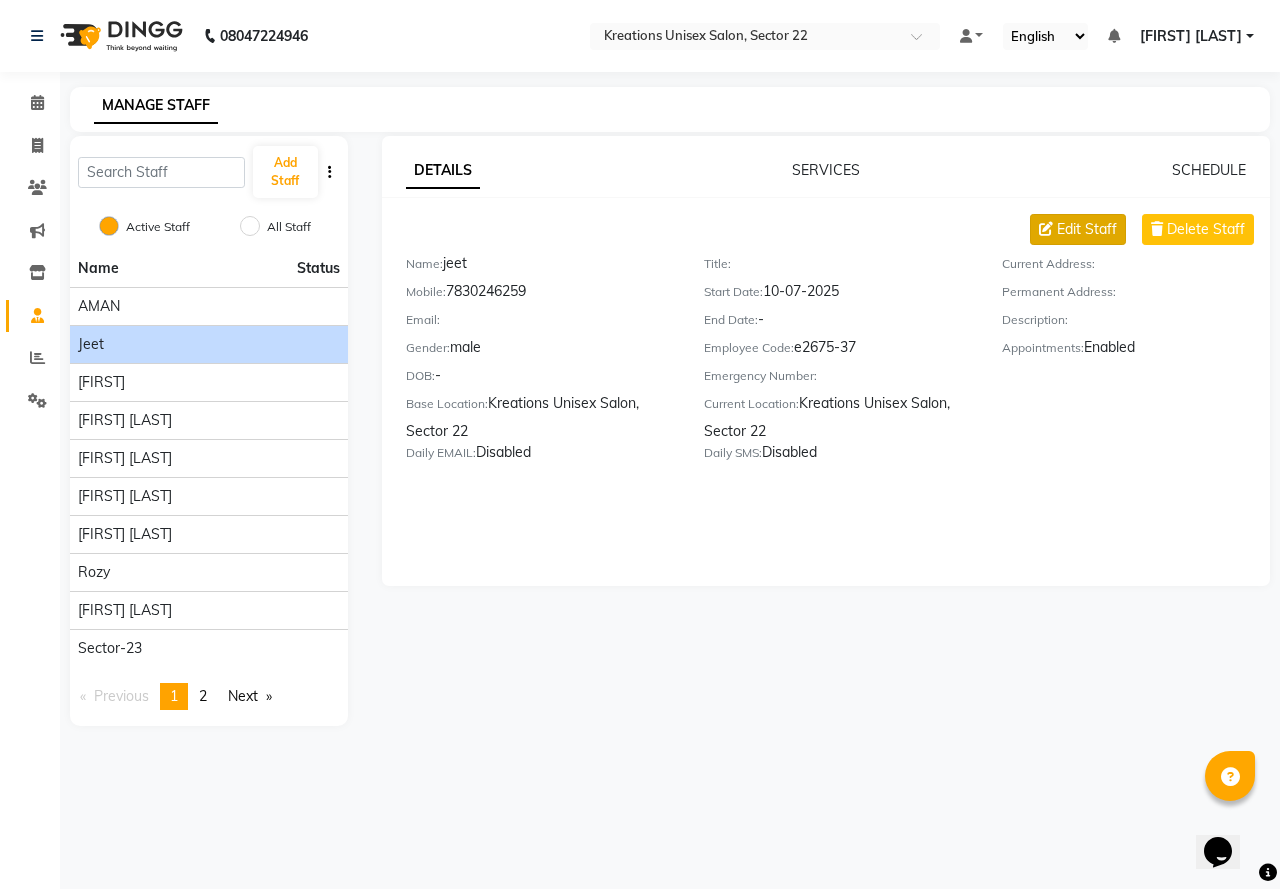 click on "Edit Staff" 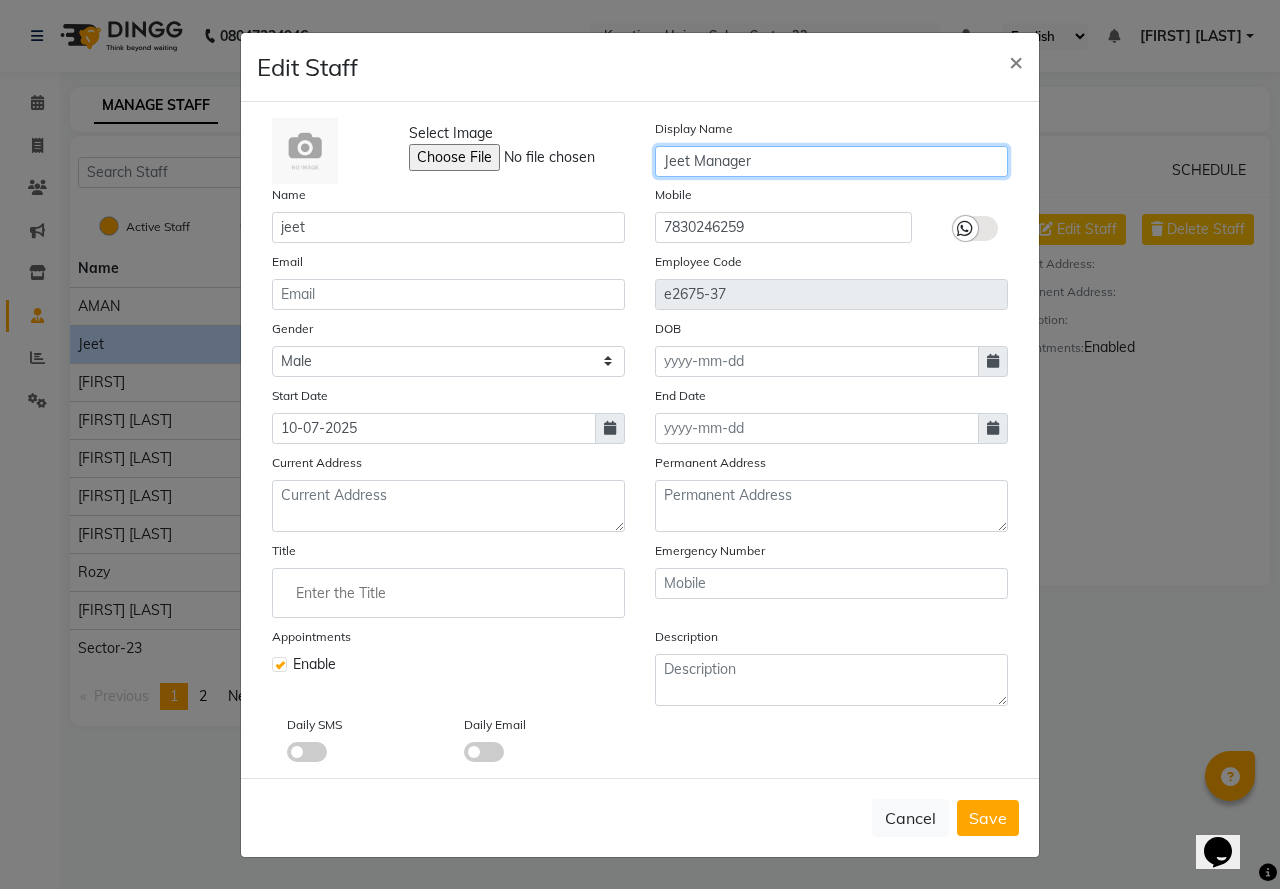 click on "Jeet Manager" 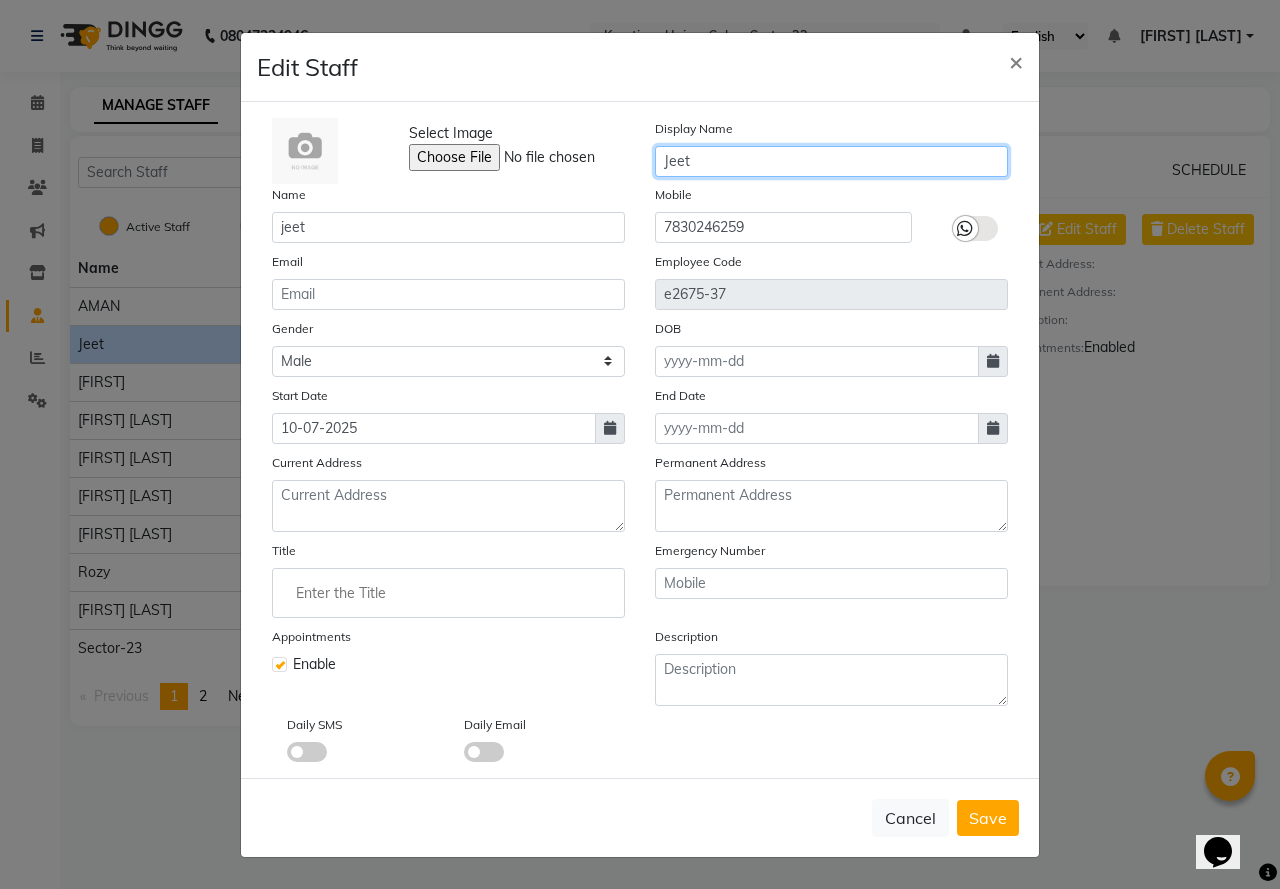 type on "Jeet" 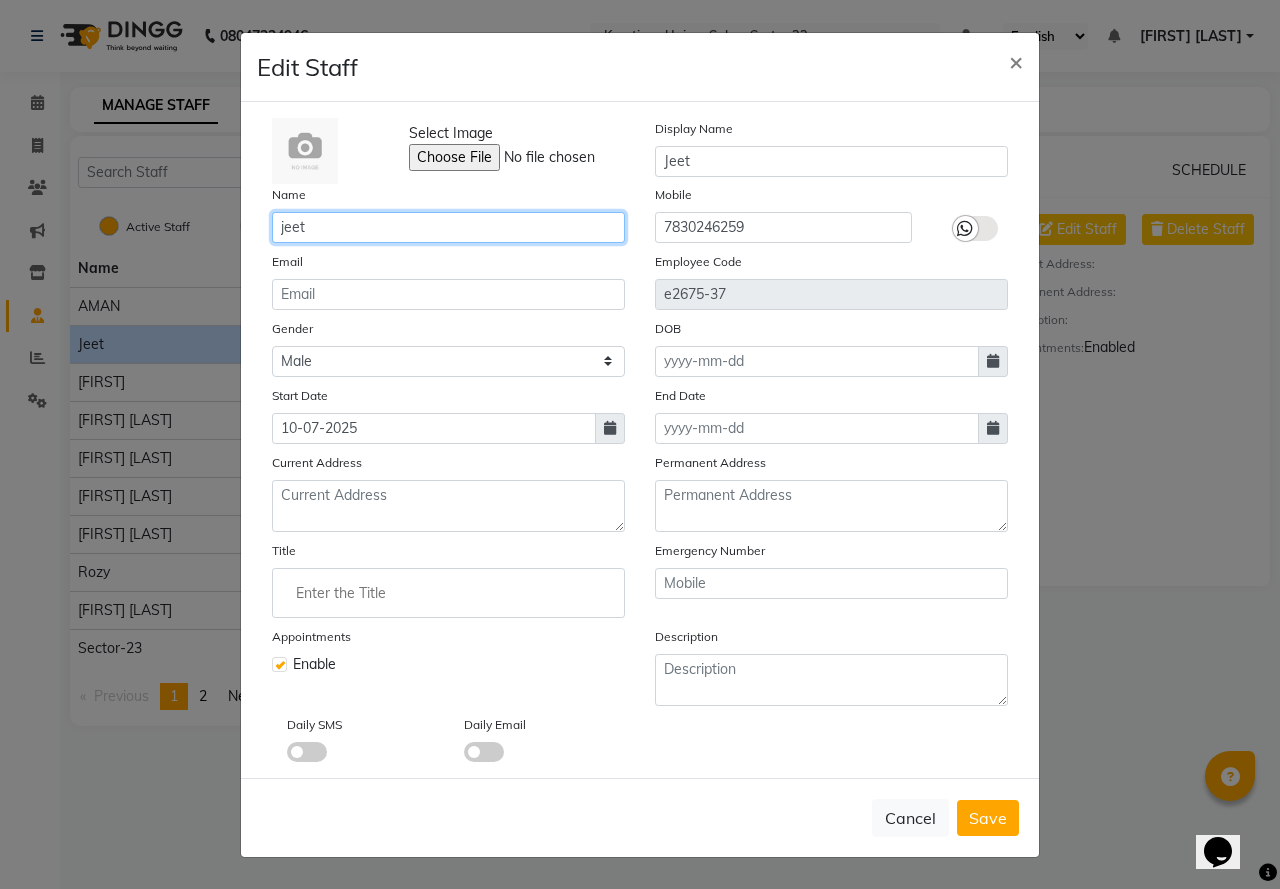 click on "jeet" 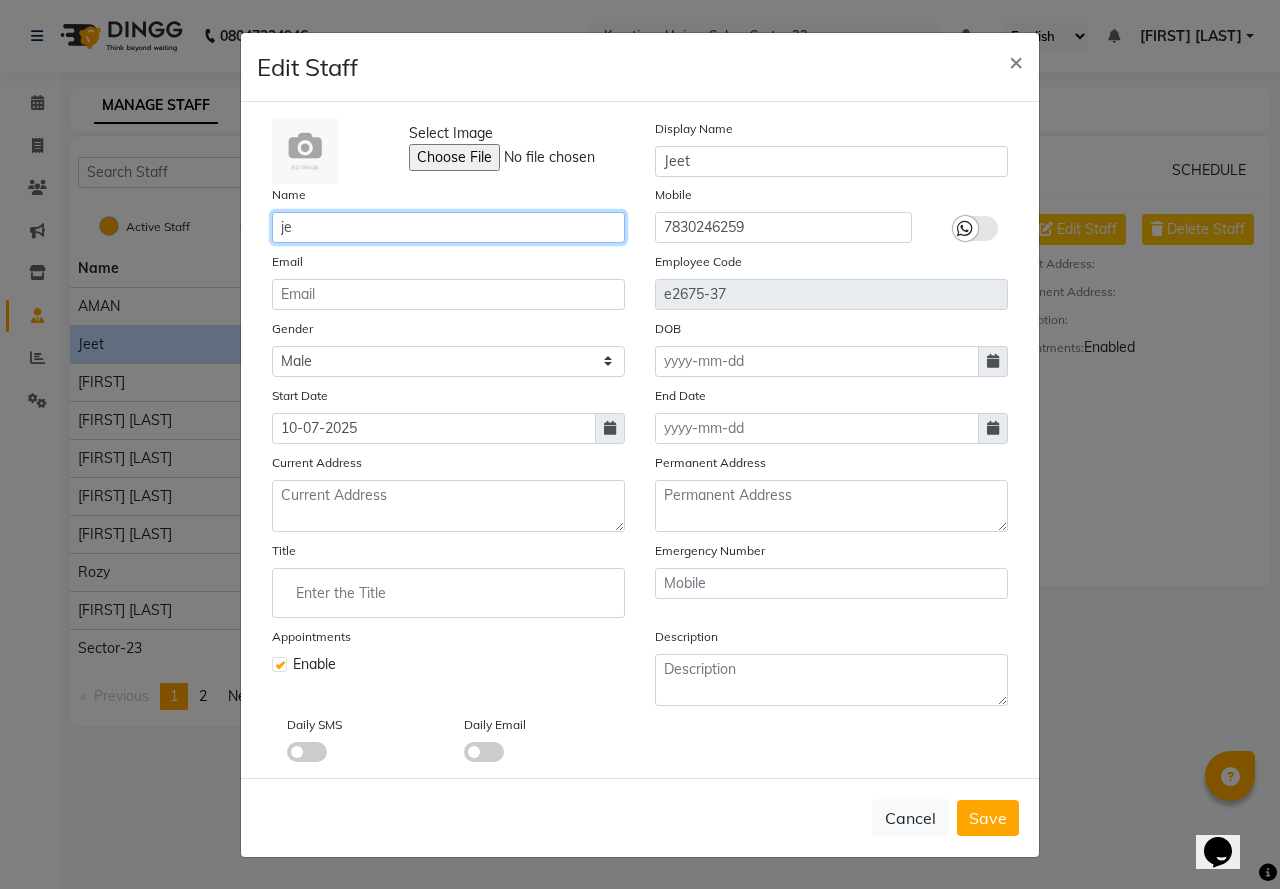type on "j" 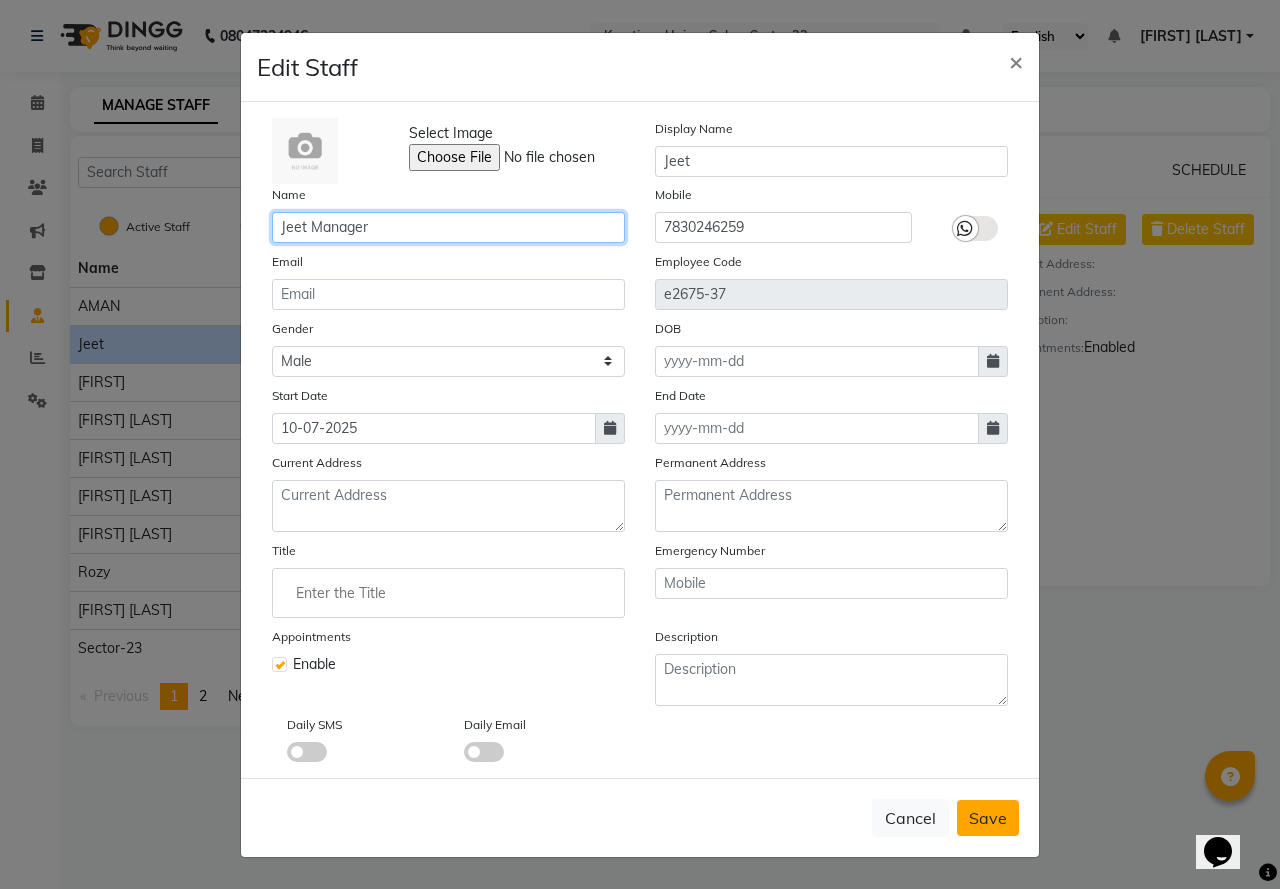 type on "Jeet Manager" 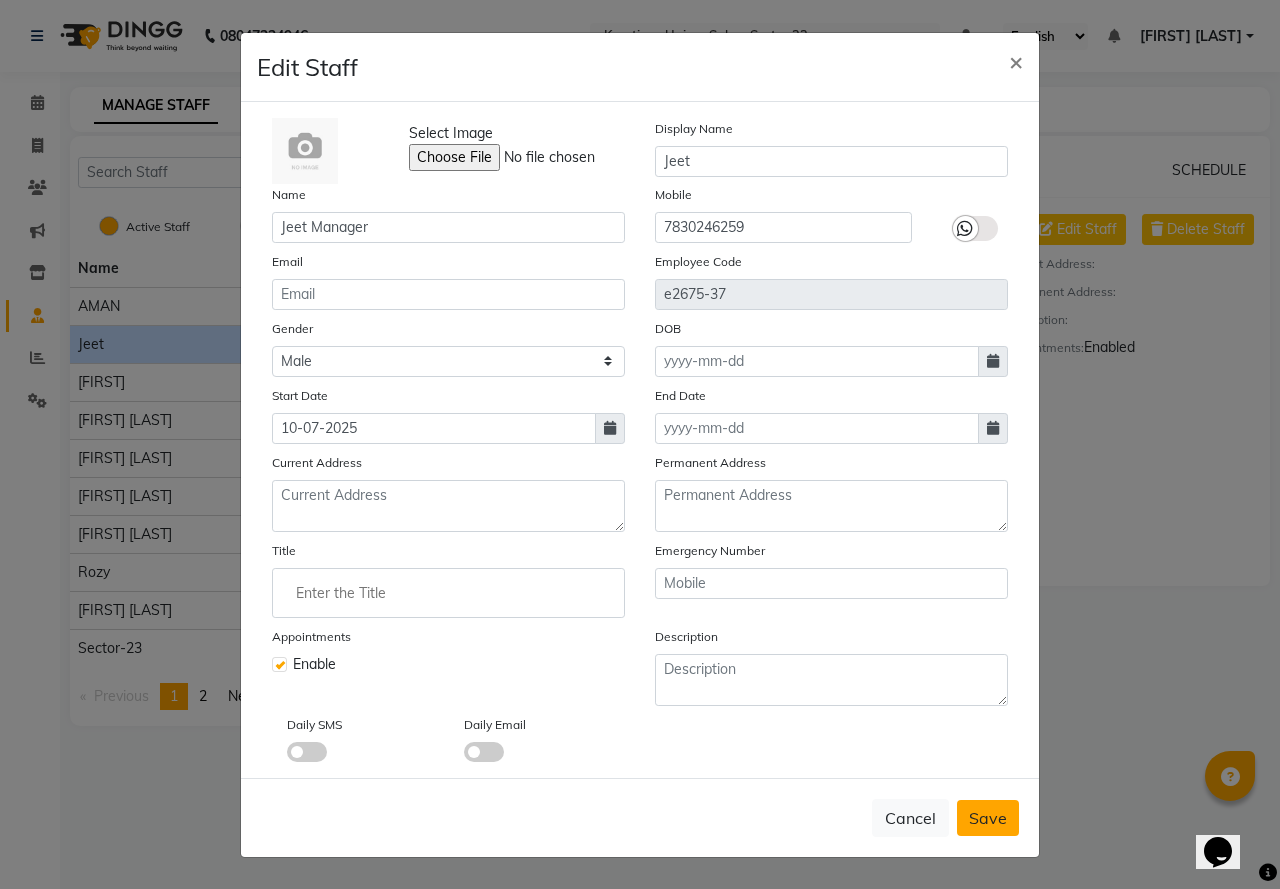 click on "Save" at bounding box center [988, 818] 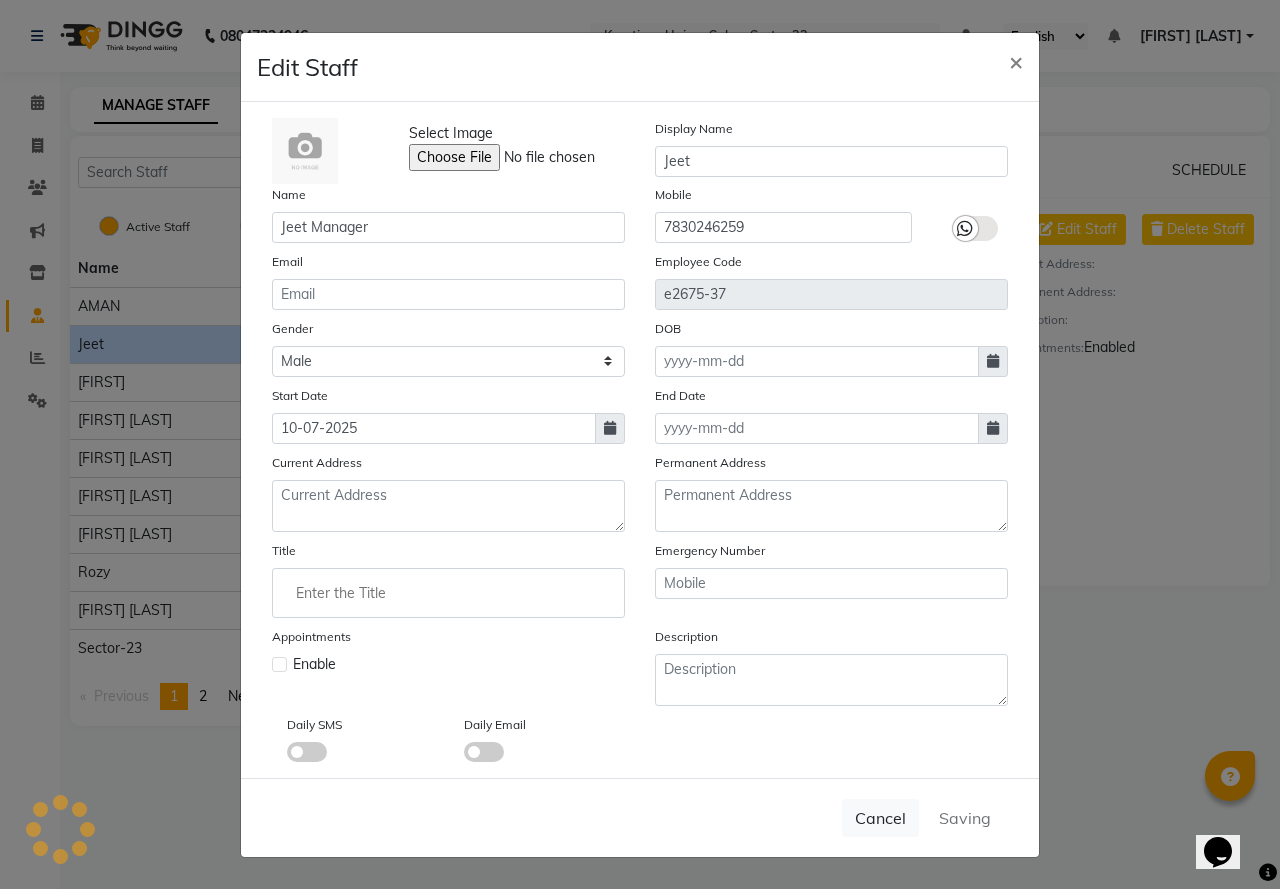 type 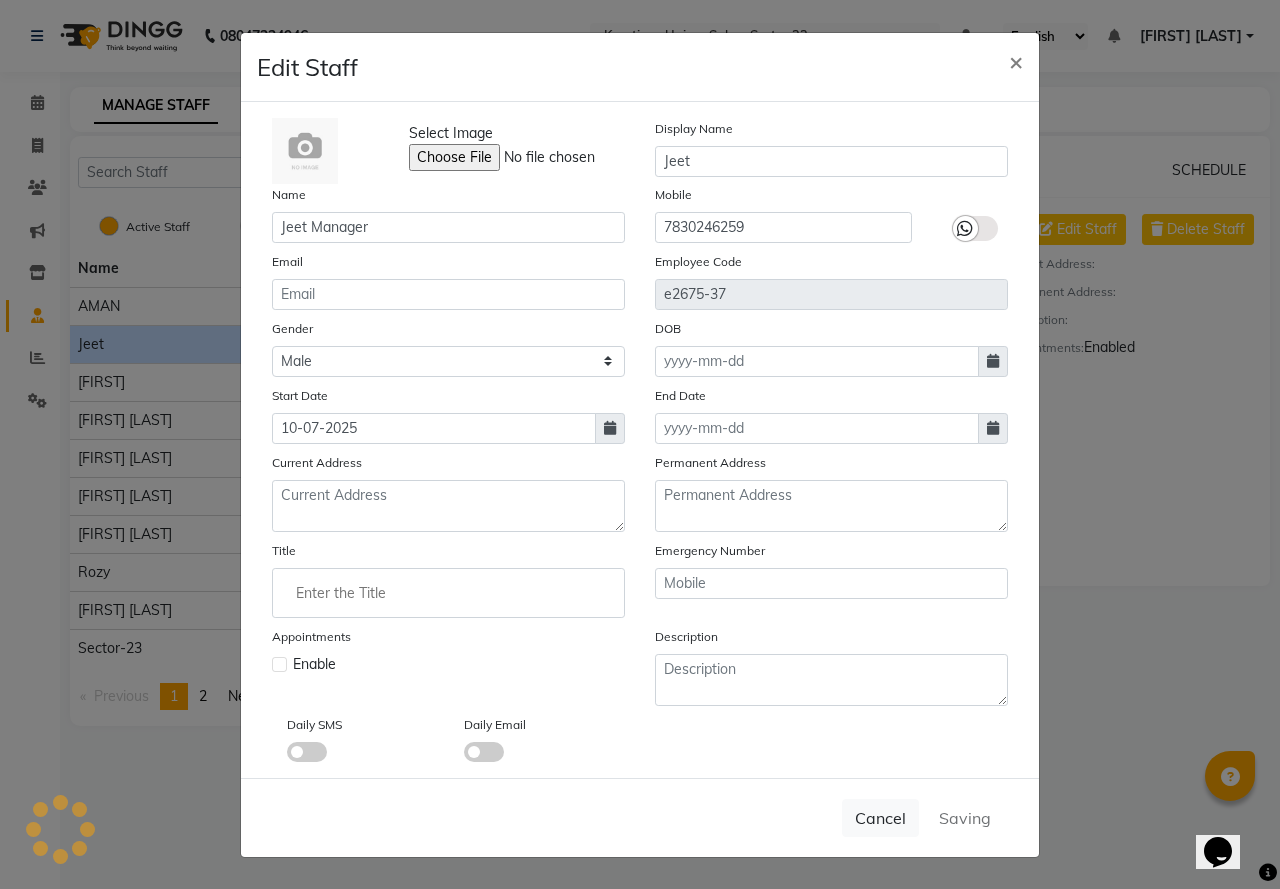 type 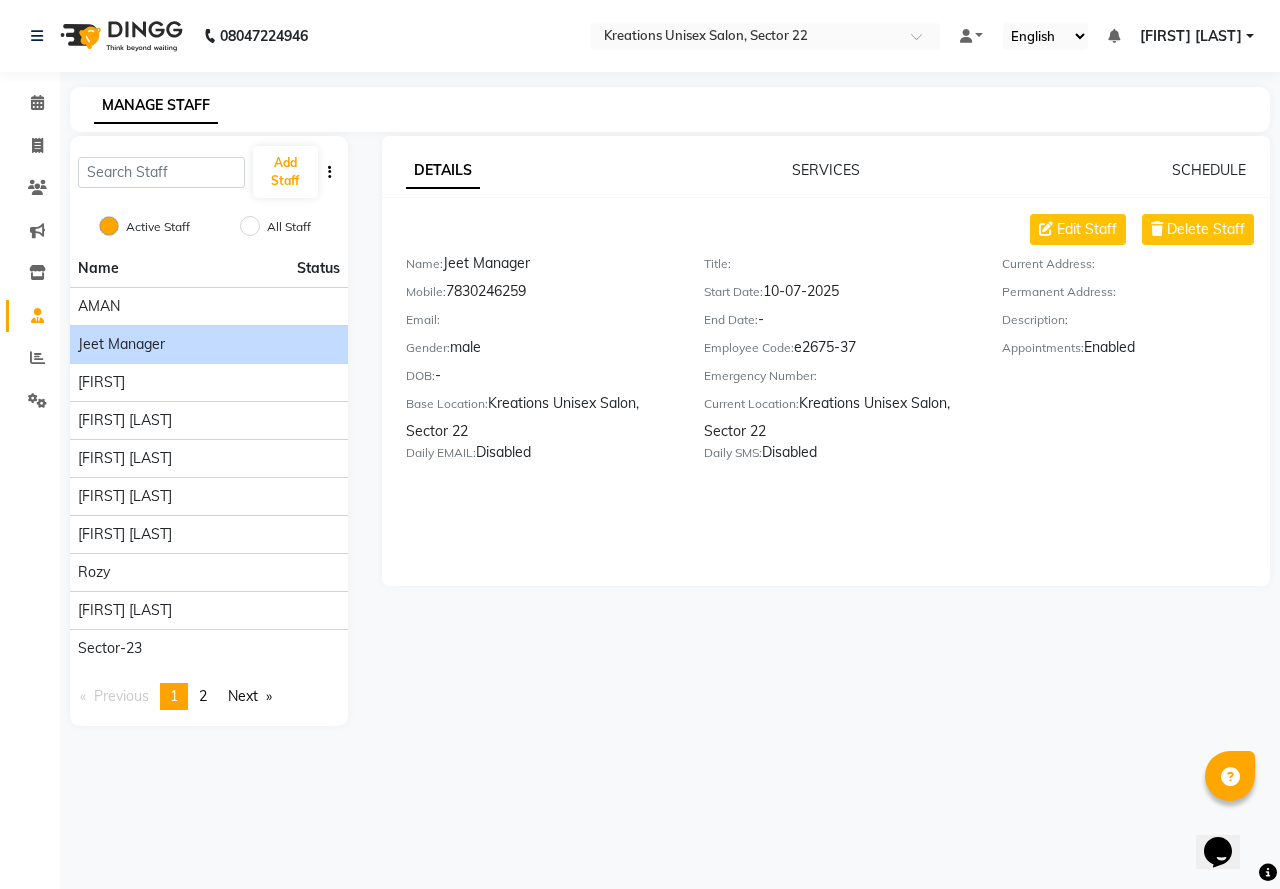 click on "DETAILS SERVICES SCHEDULE Edit Staff Delete Staff Name:   Jeet Manager  Mobile:   7830246259  Email:     Gender:   male  DOB:   -  Base Location:   Kreations Unisex Salon, Sector 22  Daily EMAIL:   Disabled  Title:     Start Date:   10-07-2025  End Date:   -  Employee Code:   e2675-37  Emergency Number:     Current Location:   Kreations Unisex Salon, Sector 22  Daily SMS:   Disabled  Current Address:     Permanent Address:     Description:     Appointments:   Enabled" 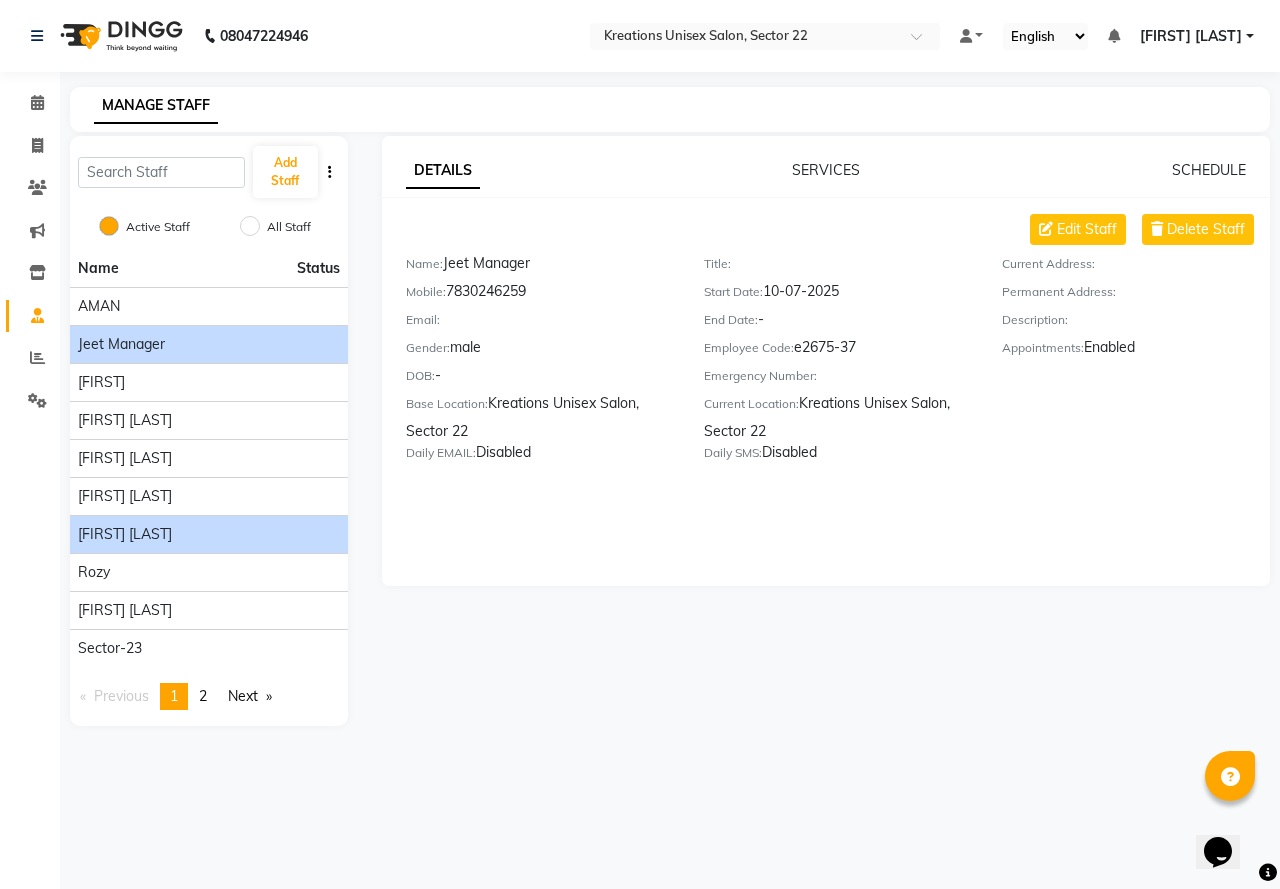 click on "Rocky Kumar" 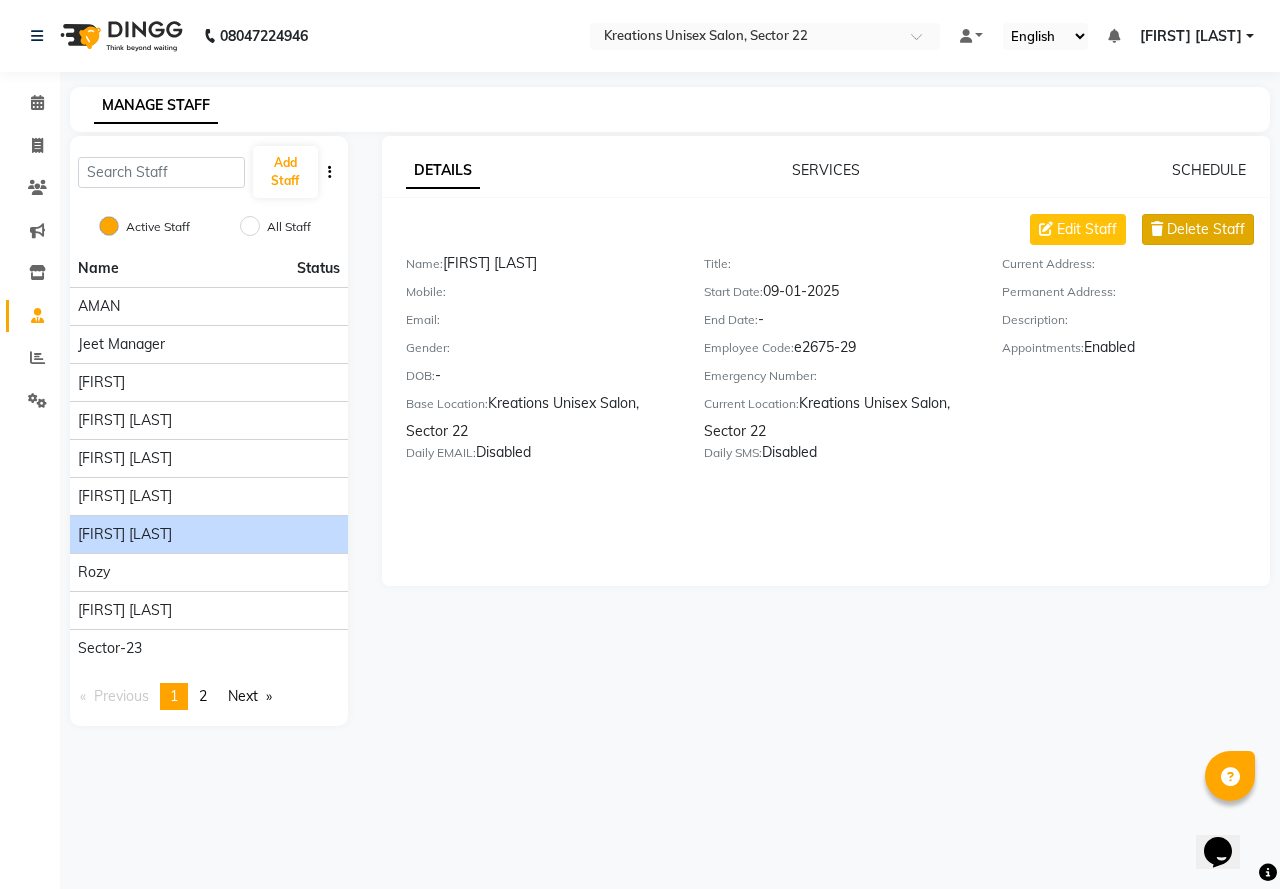 click on "Delete Staff" 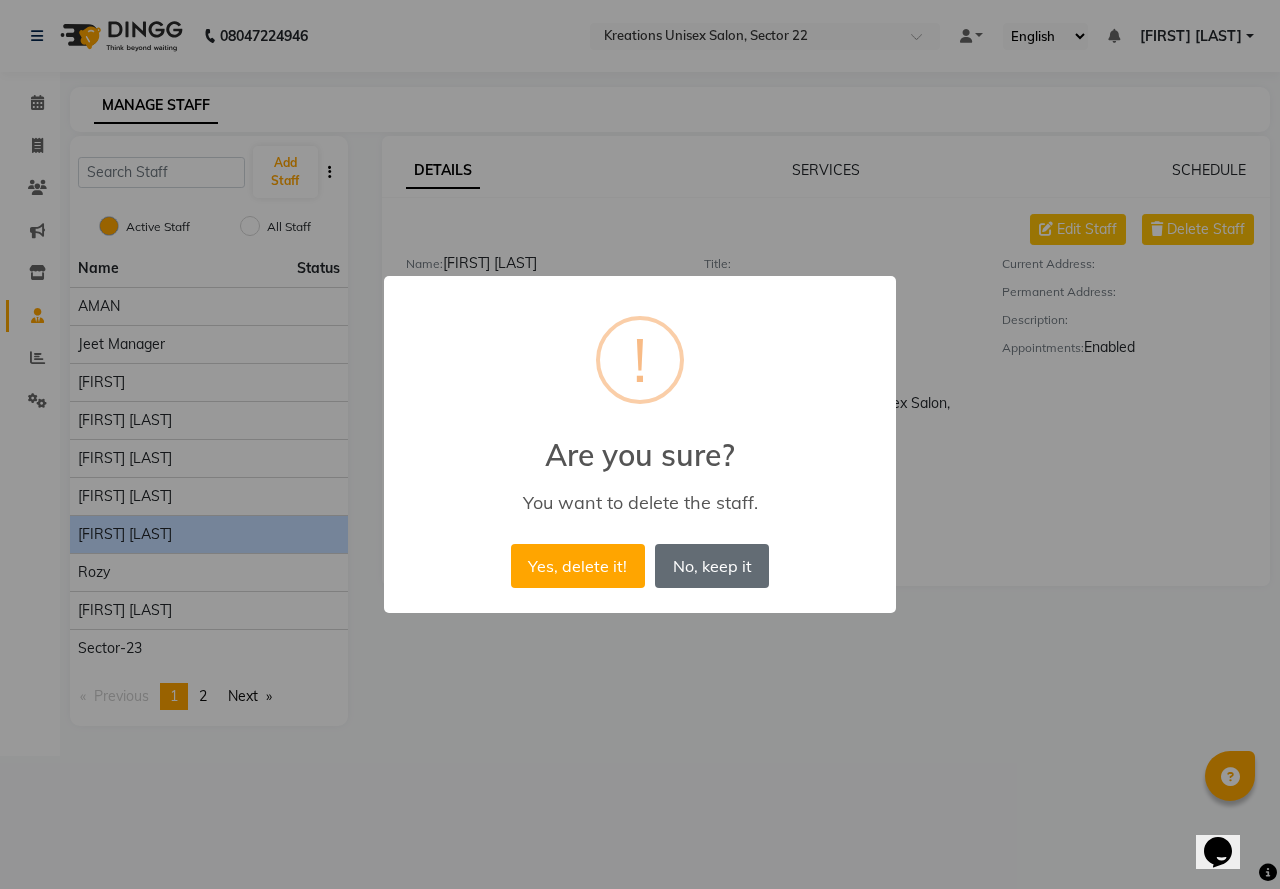 click on "No, keep it" at bounding box center (712, 566) 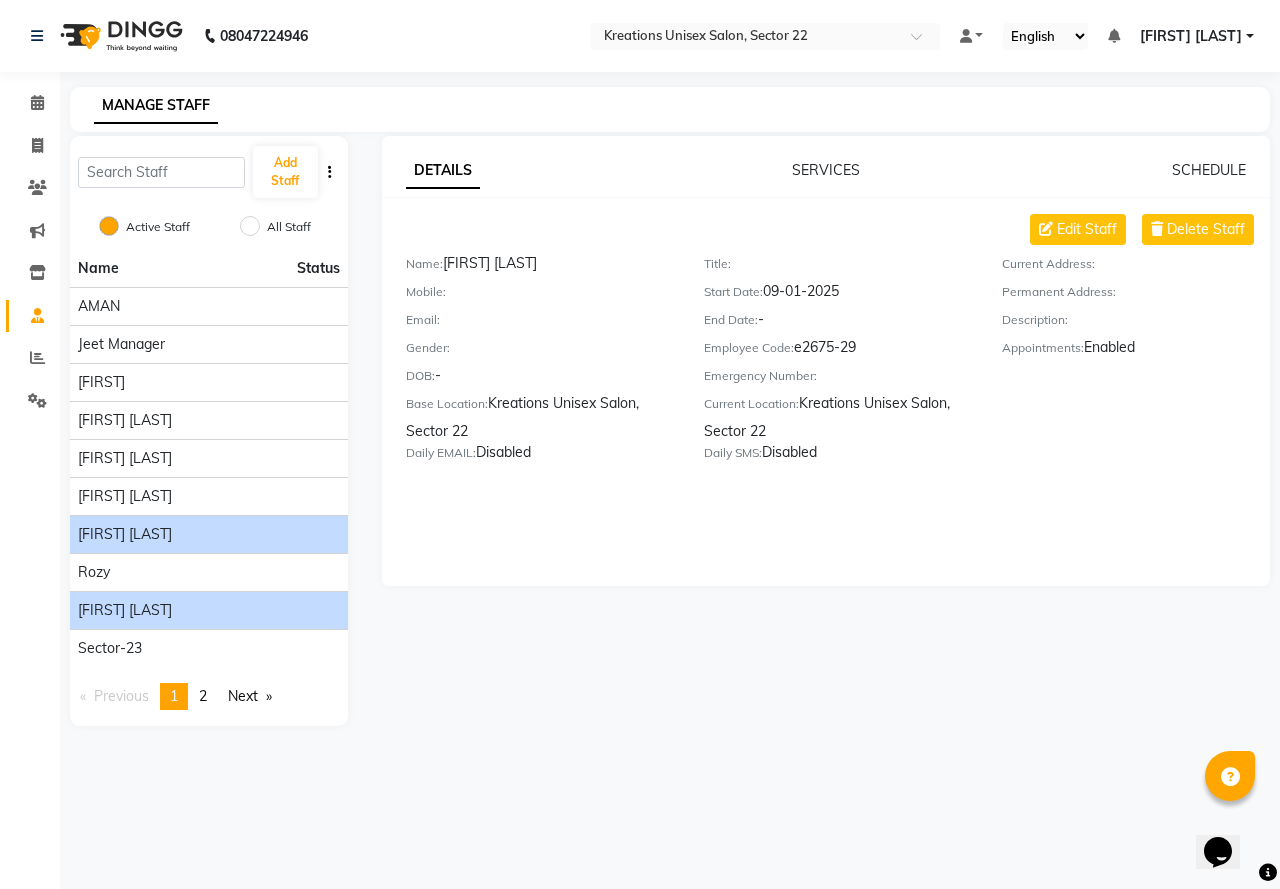 click on "Sachin Kaushik" 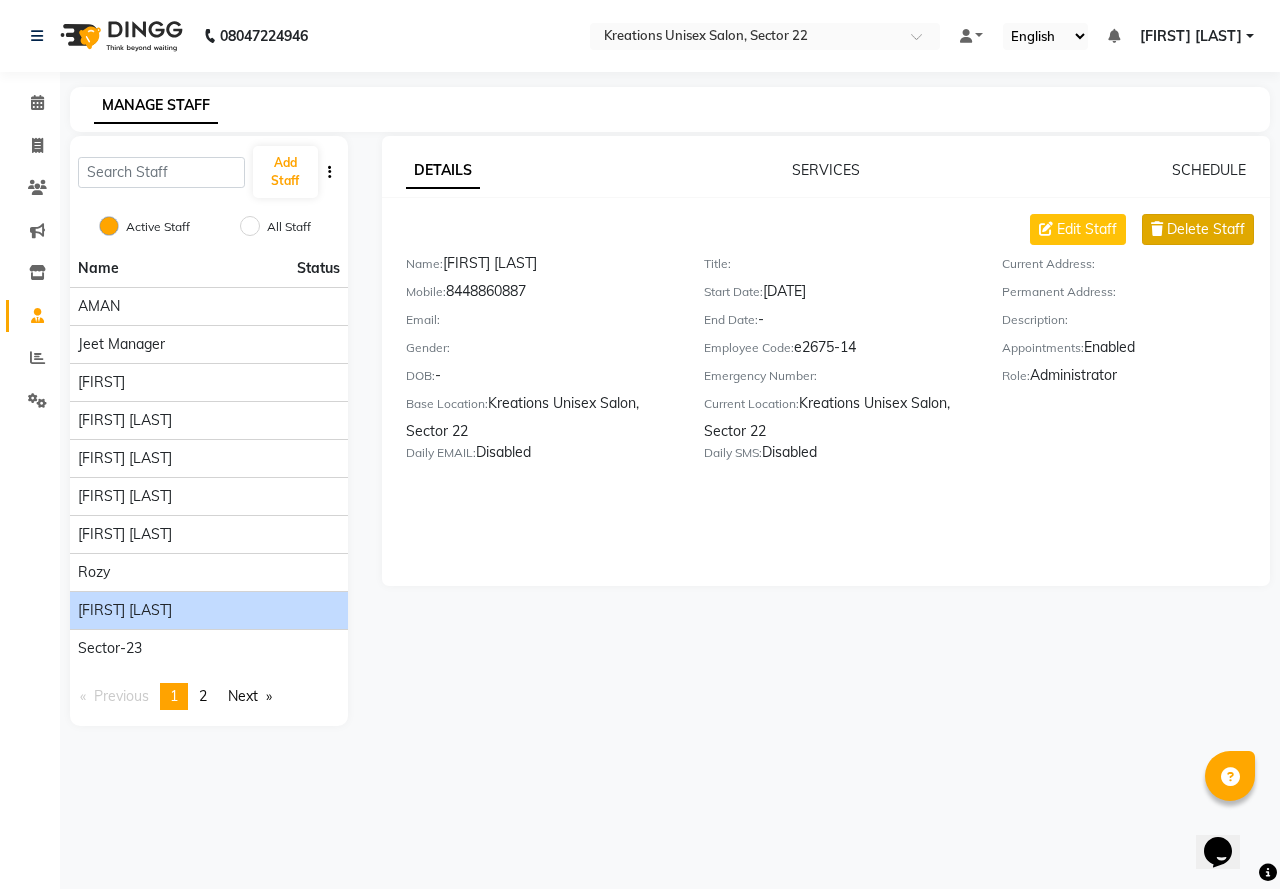 click on "Delete Staff" 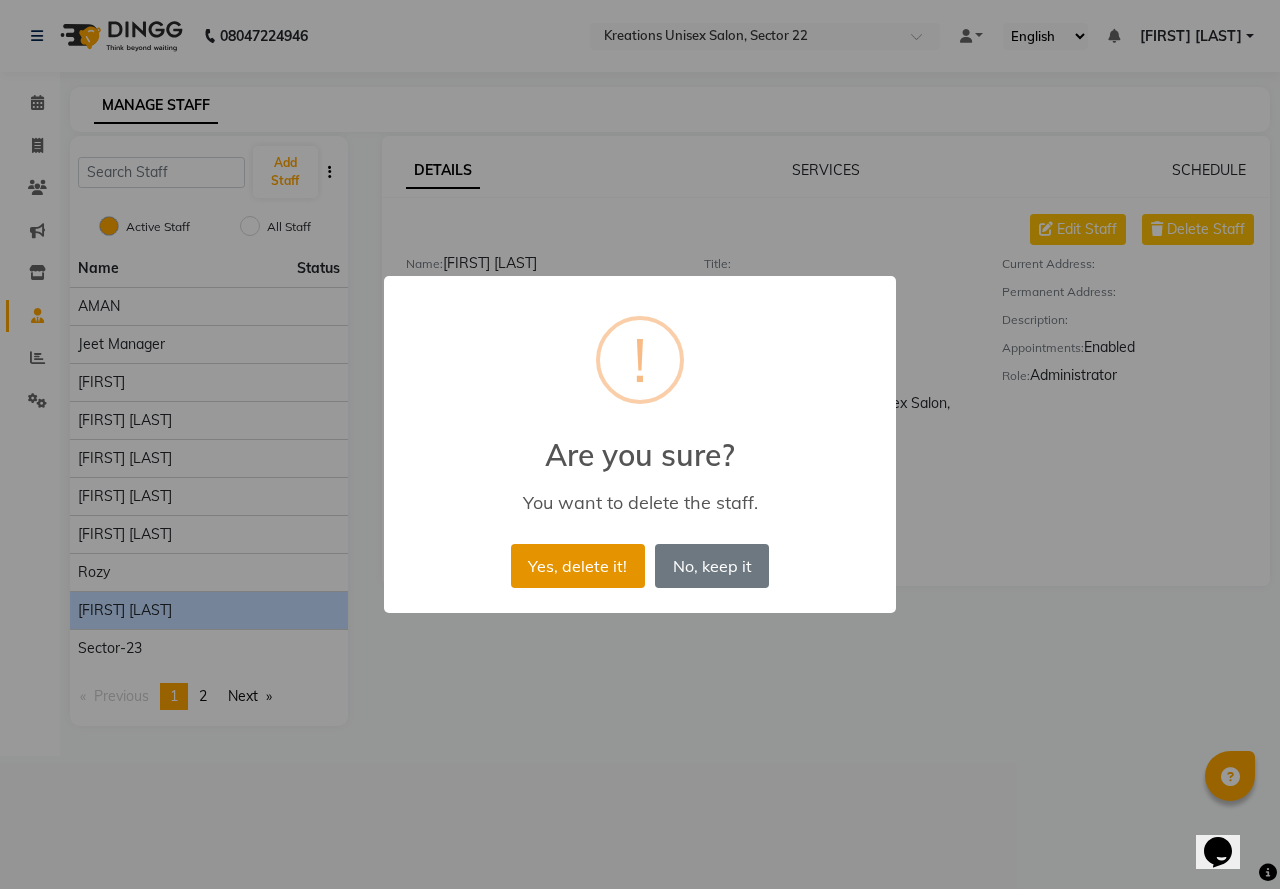click on "Yes, delete it!" at bounding box center (578, 566) 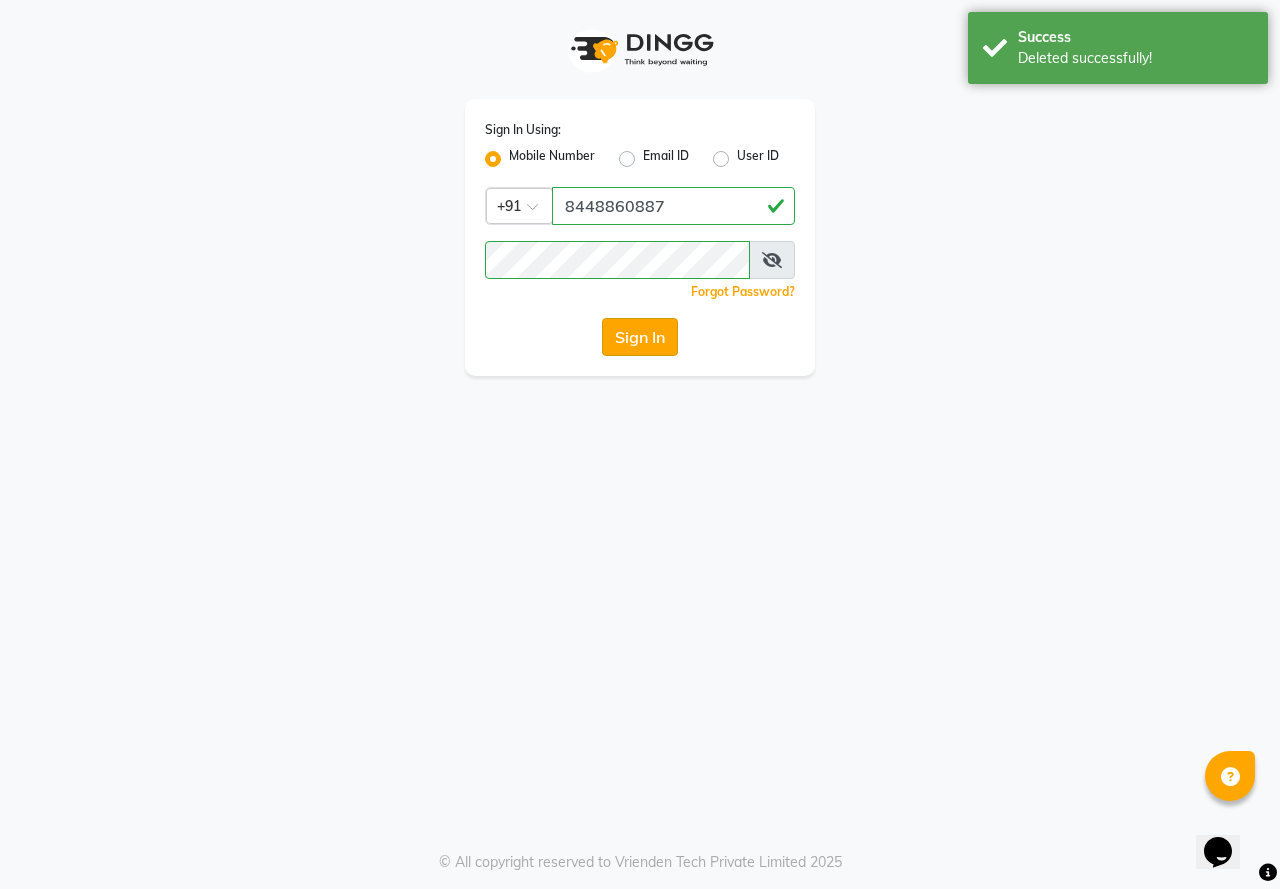 click on "Sign In" 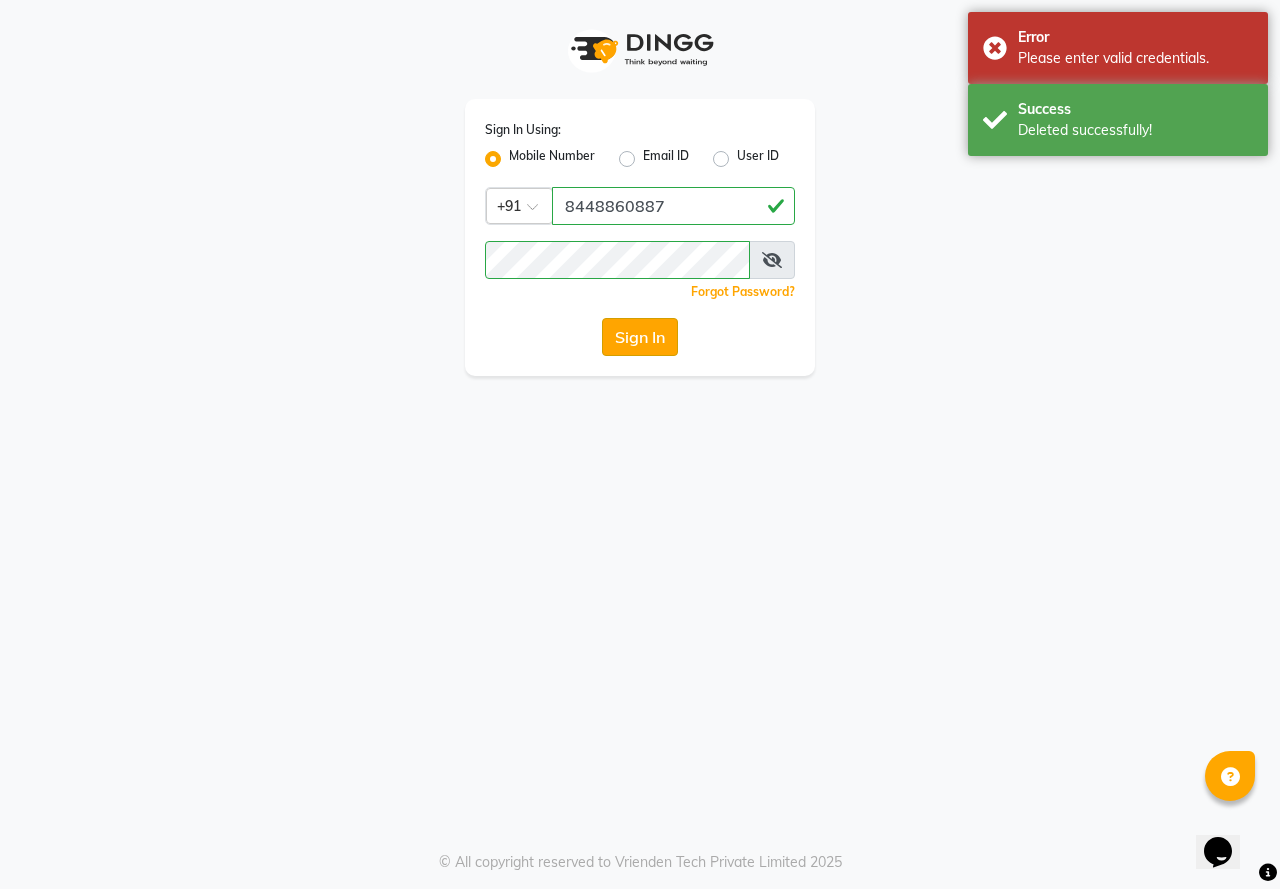 click on "Sign In" 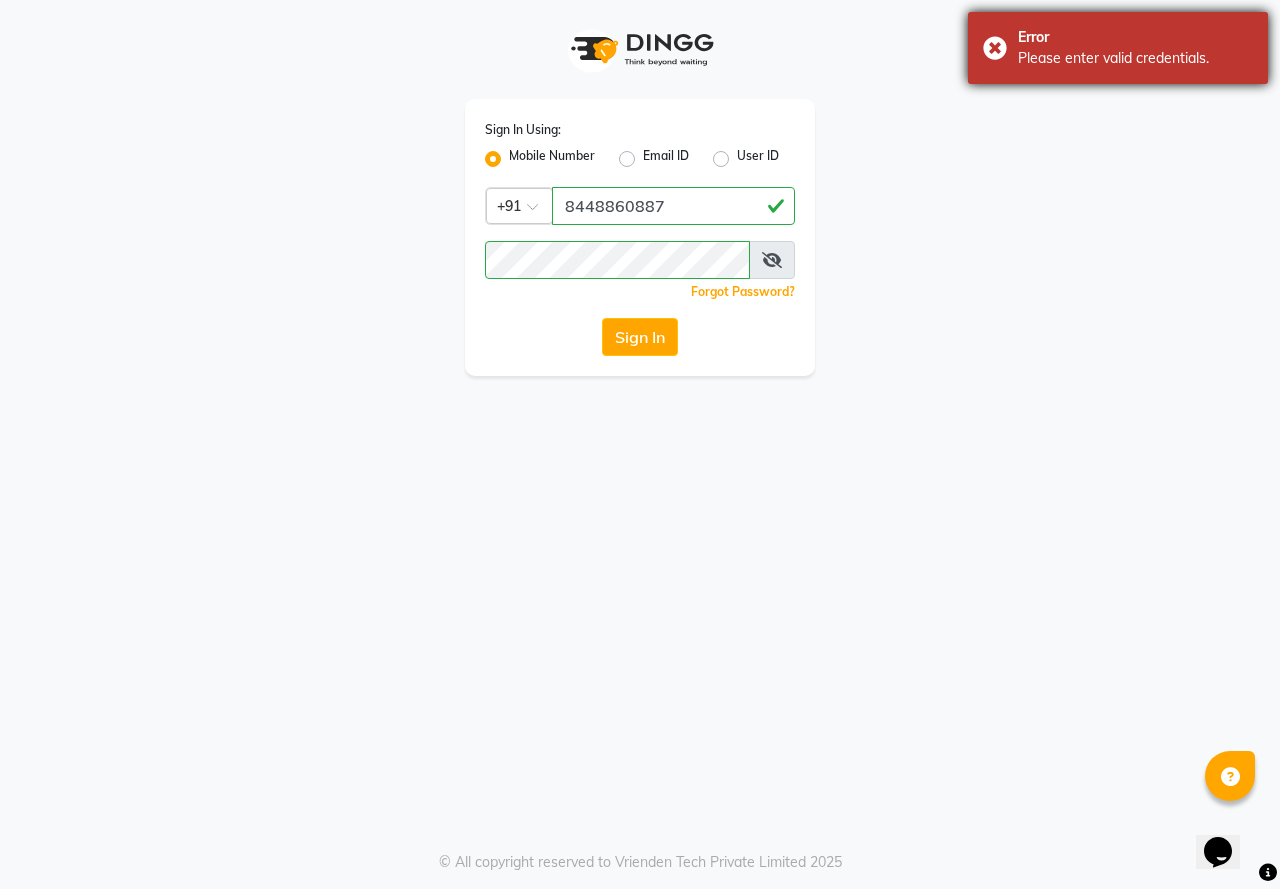 click on "Error   Please enter valid credentials." at bounding box center (1118, 48) 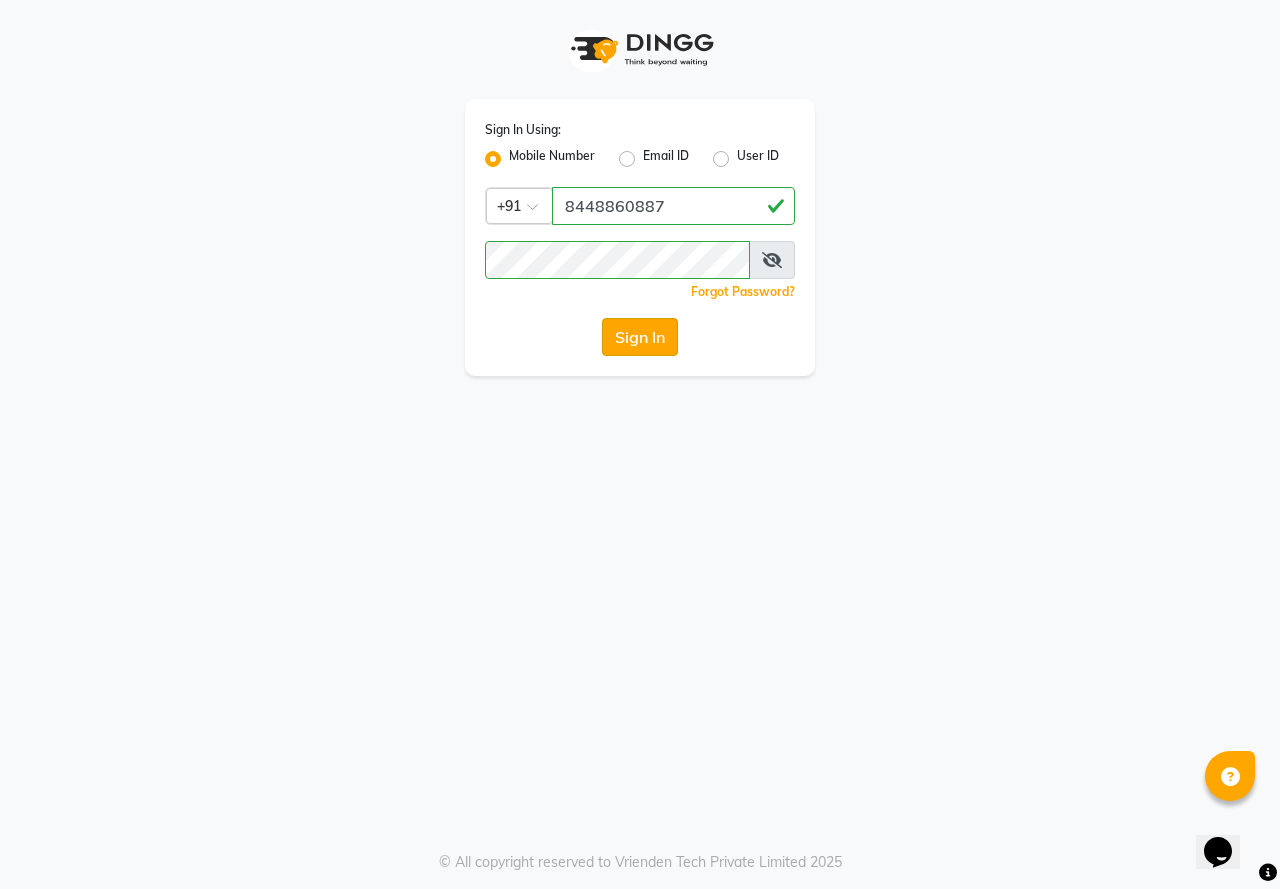 click on "Sign In" 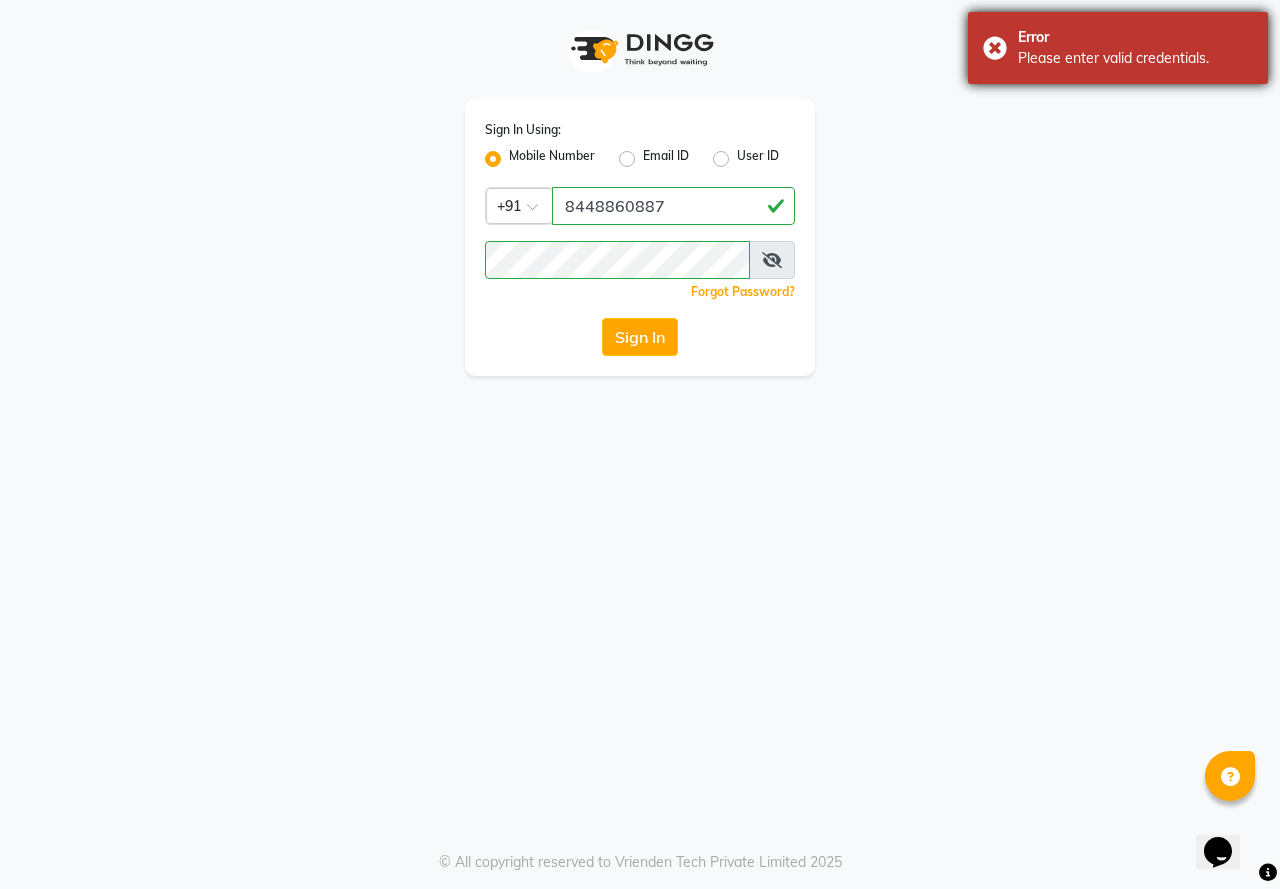 click on "Please enter valid credentials." at bounding box center (1135, 58) 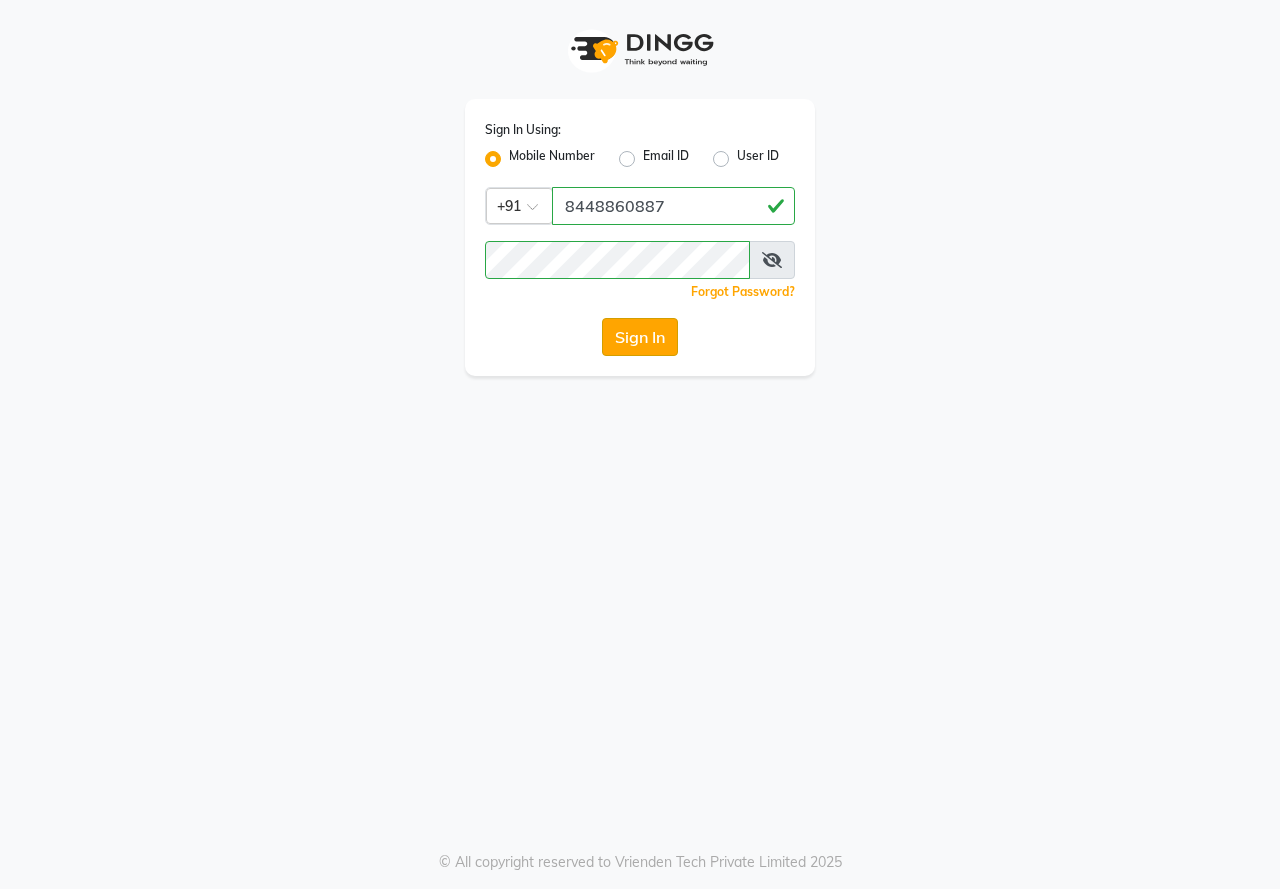 scroll, scrollTop: 0, scrollLeft: 0, axis: both 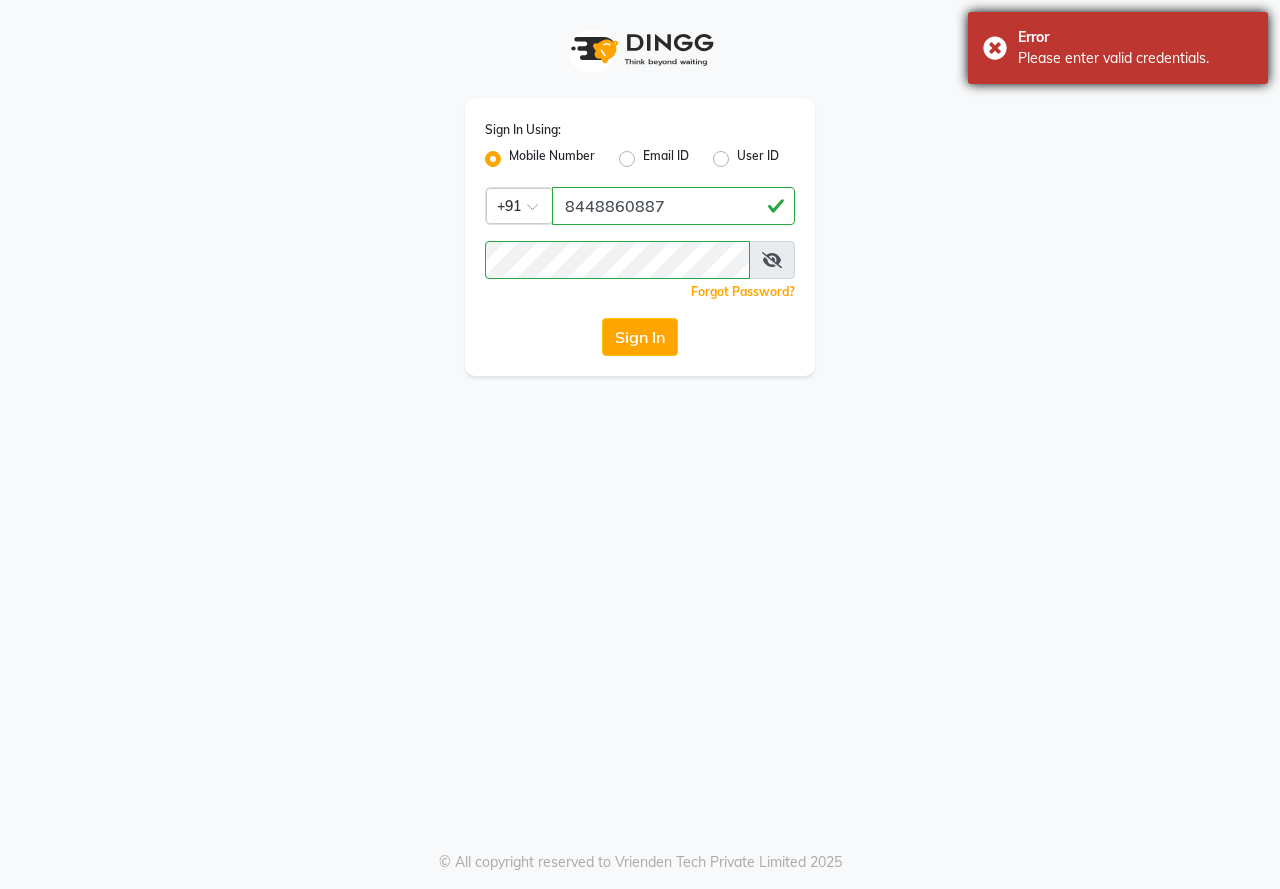 click on "Error   Please enter valid credentials." at bounding box center [1118, 48] 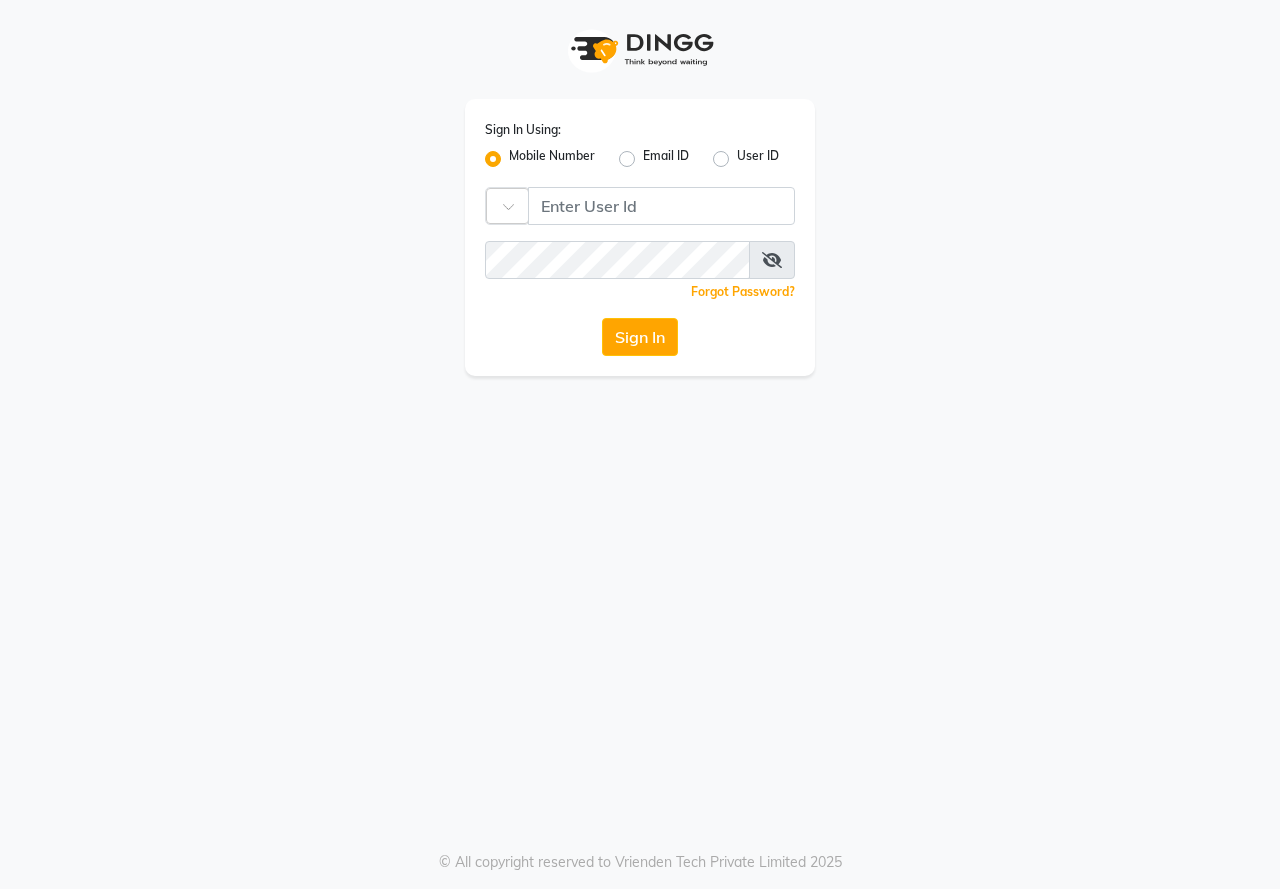 scroll, scrollTop: 0, scrollLeft: 0, axis: both 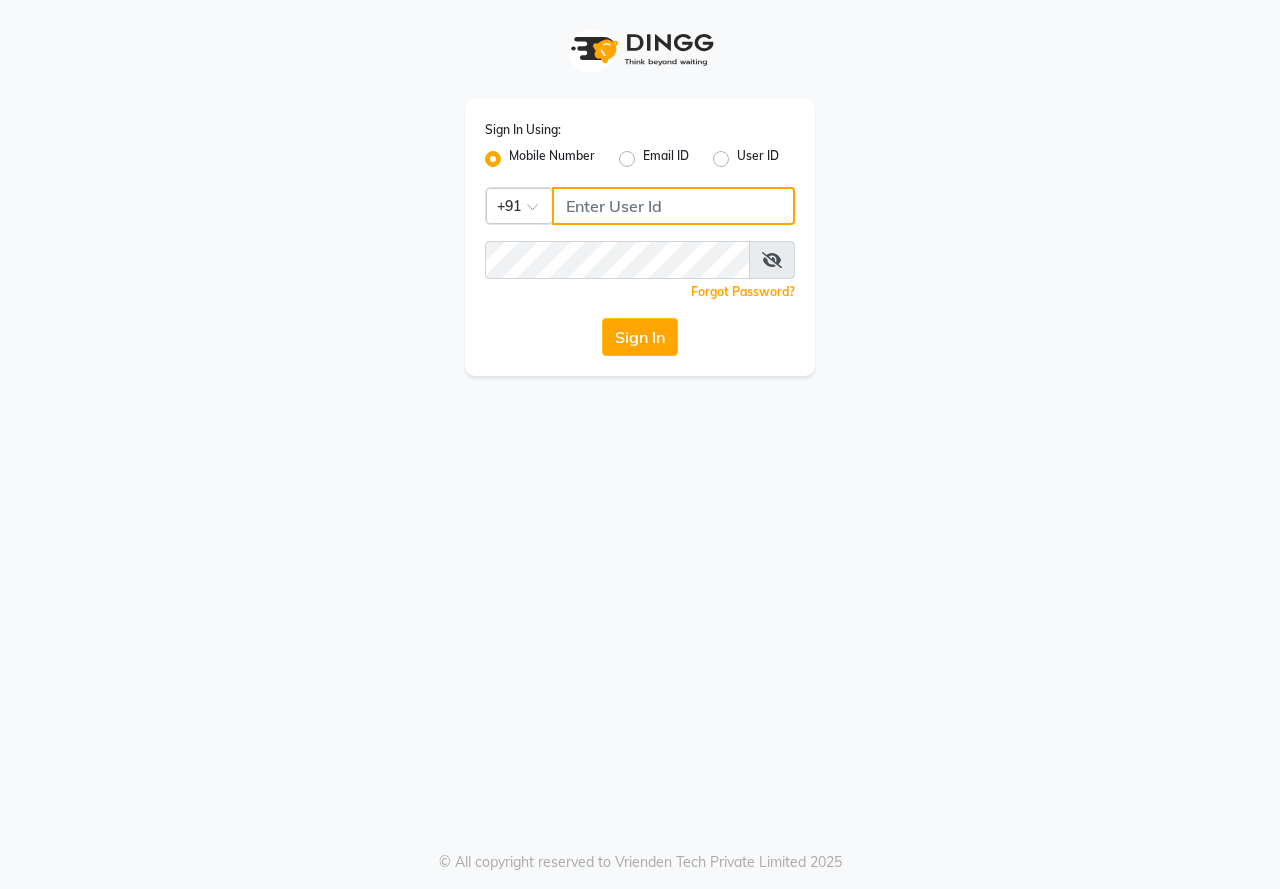 type on "8448860887" 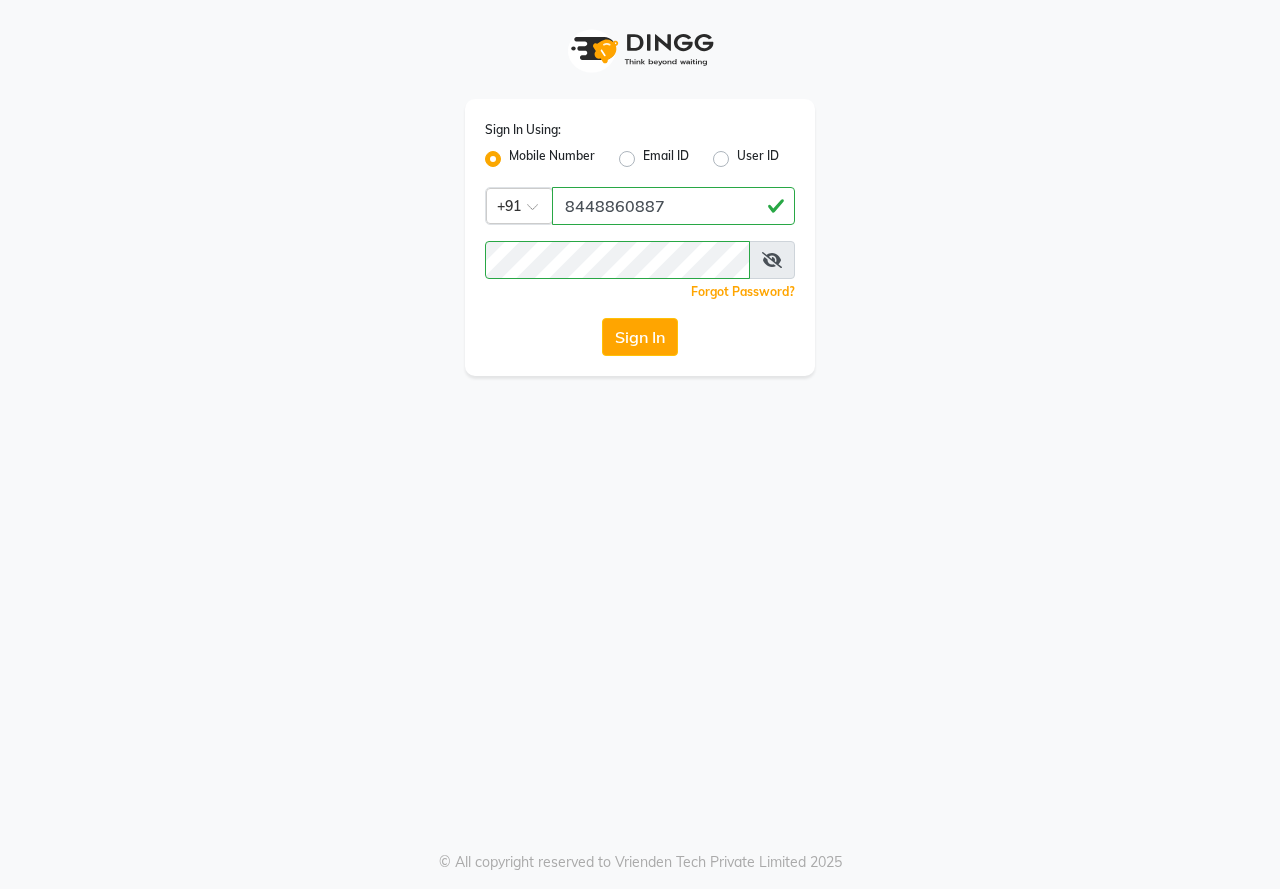 click on "Sign In" 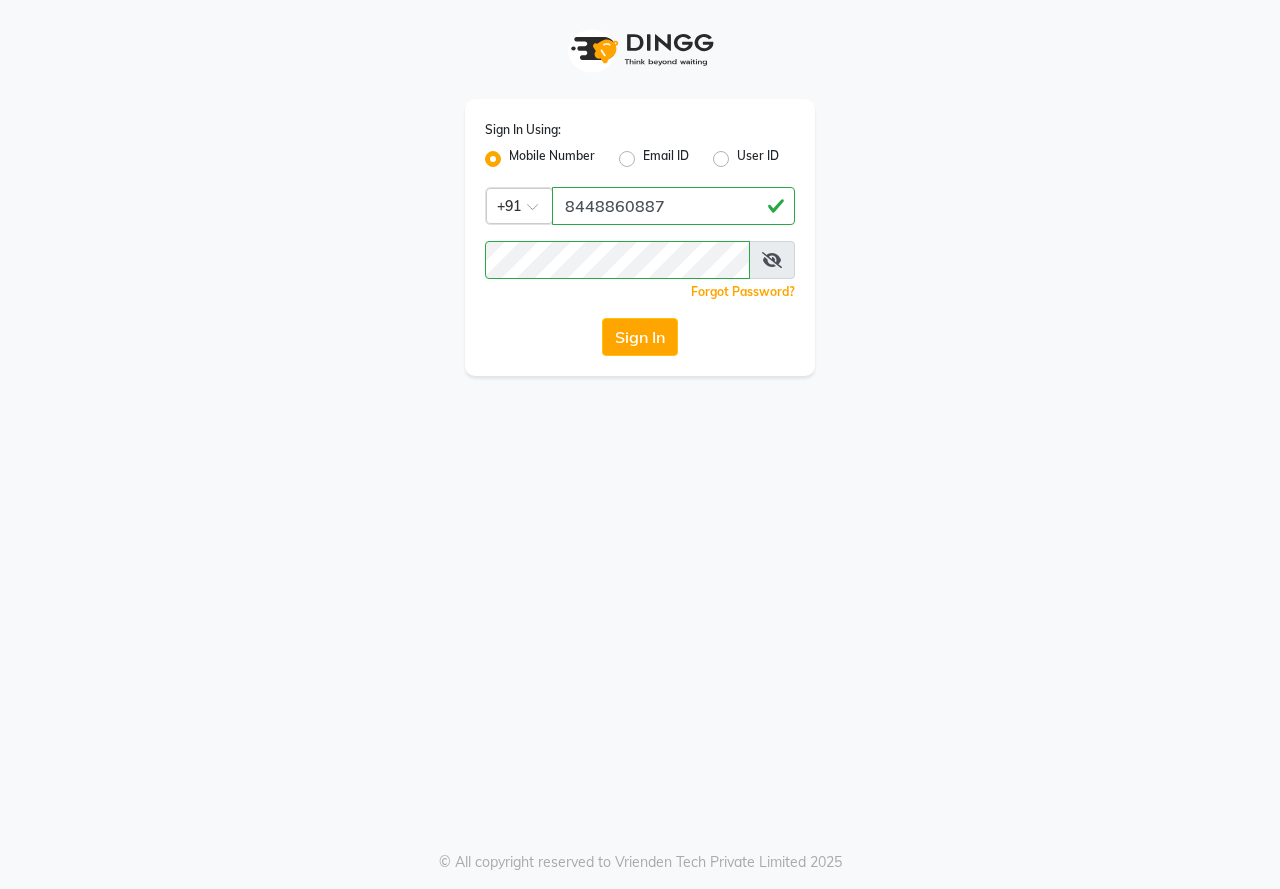 click at bounding box center [772, 260] 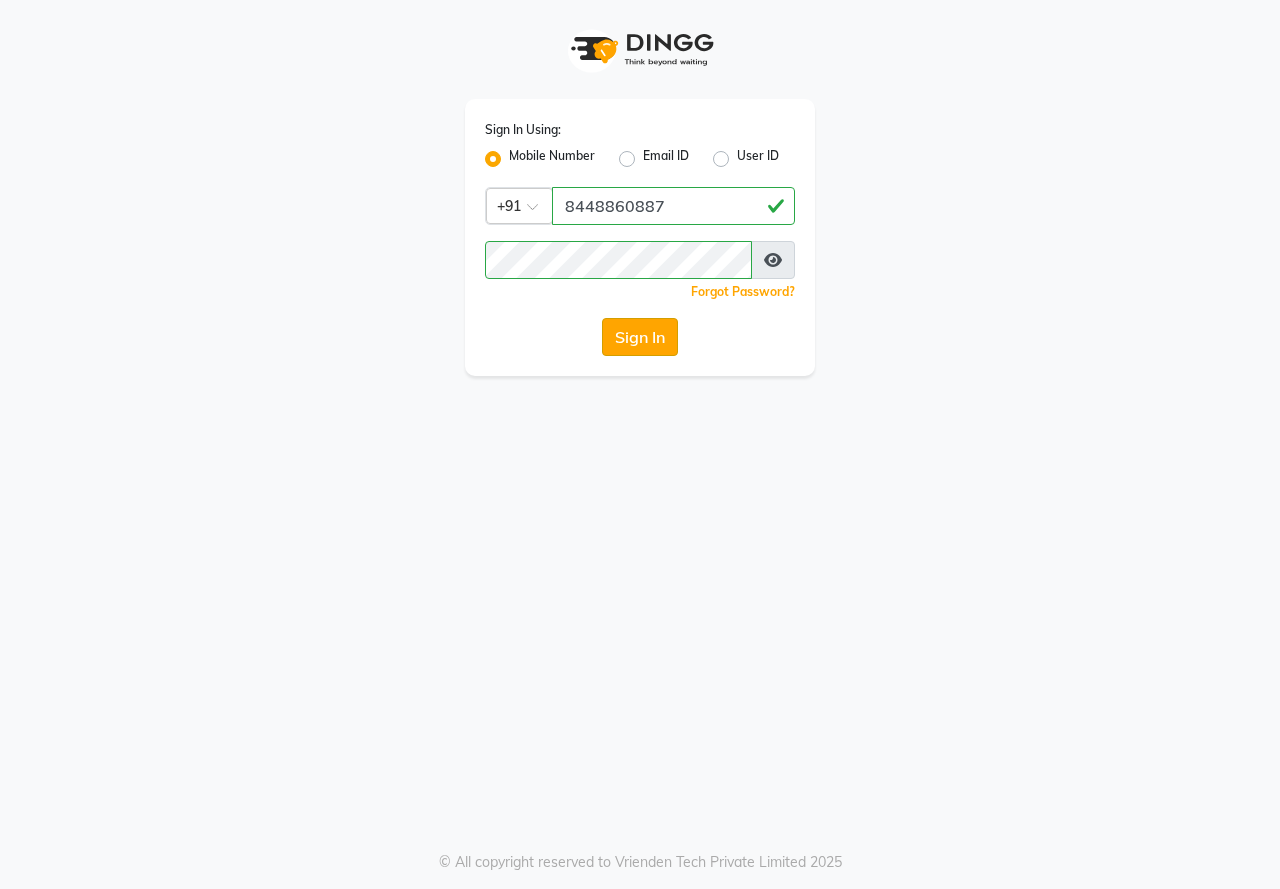 click on "Sign In" 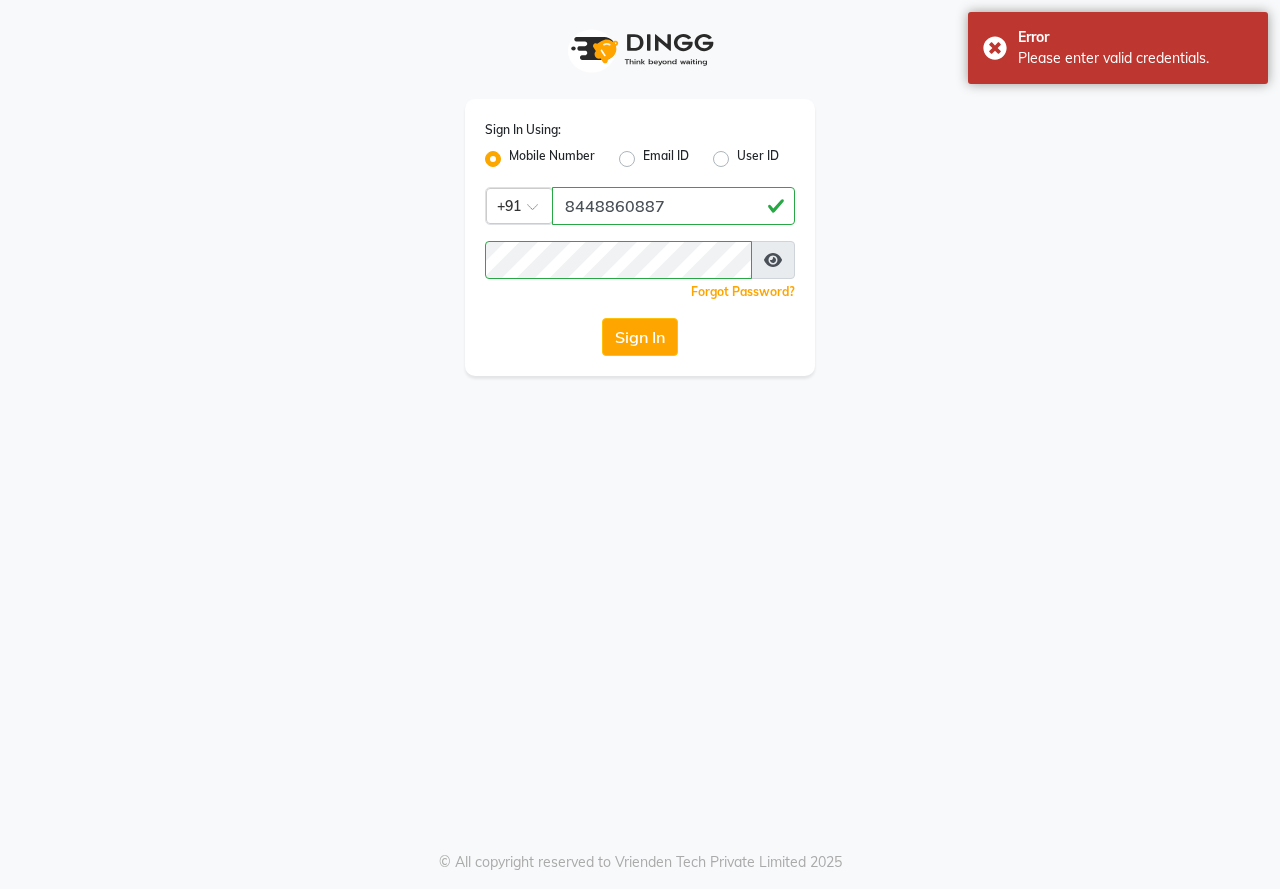drag, startPoint x: 993, startPoint y: 56, endPoint x: 1101, endPoint y: 230, distance: 204.79257 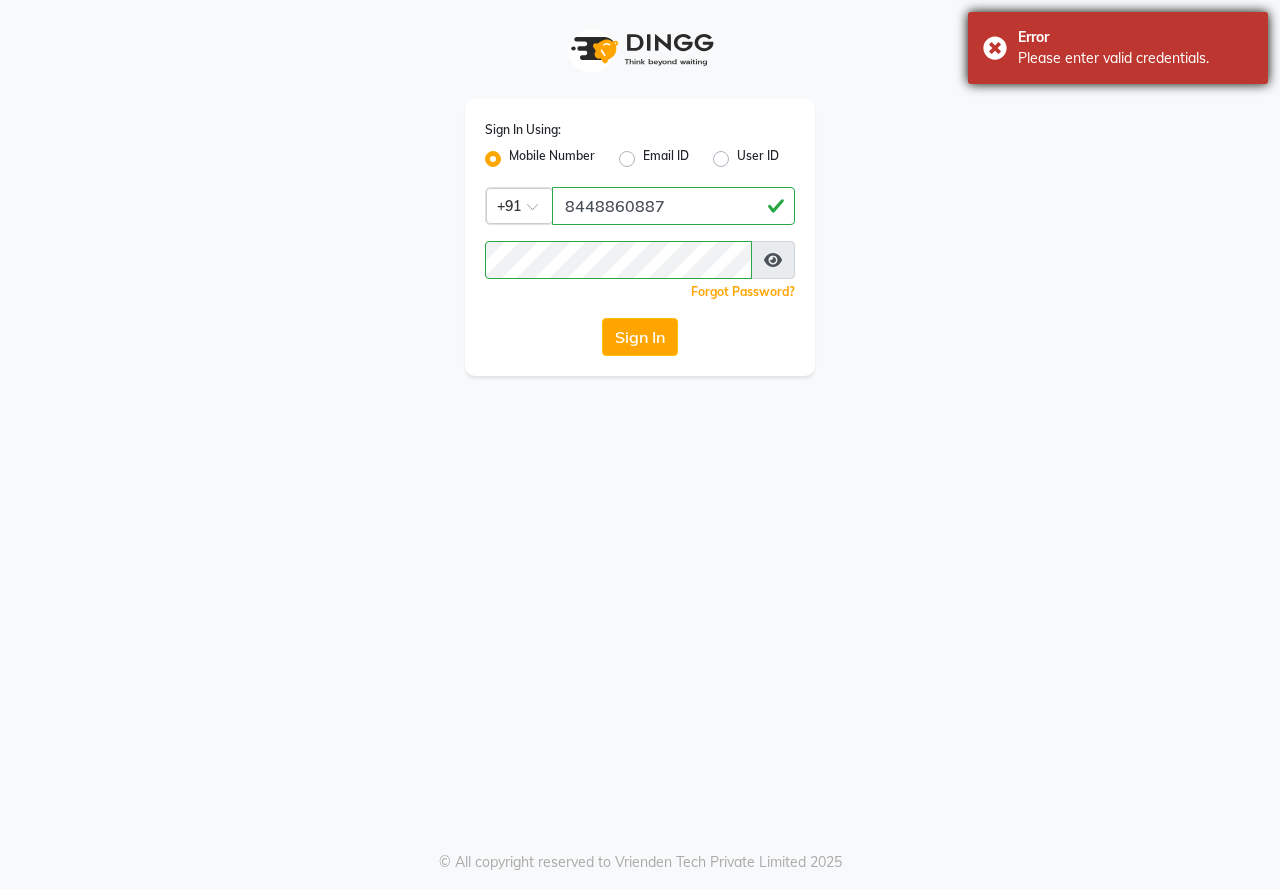 drag, startPoint x: 985, startPoint y: 22, endPoint x: 987, endPoint y: 38, distance: 16.124516 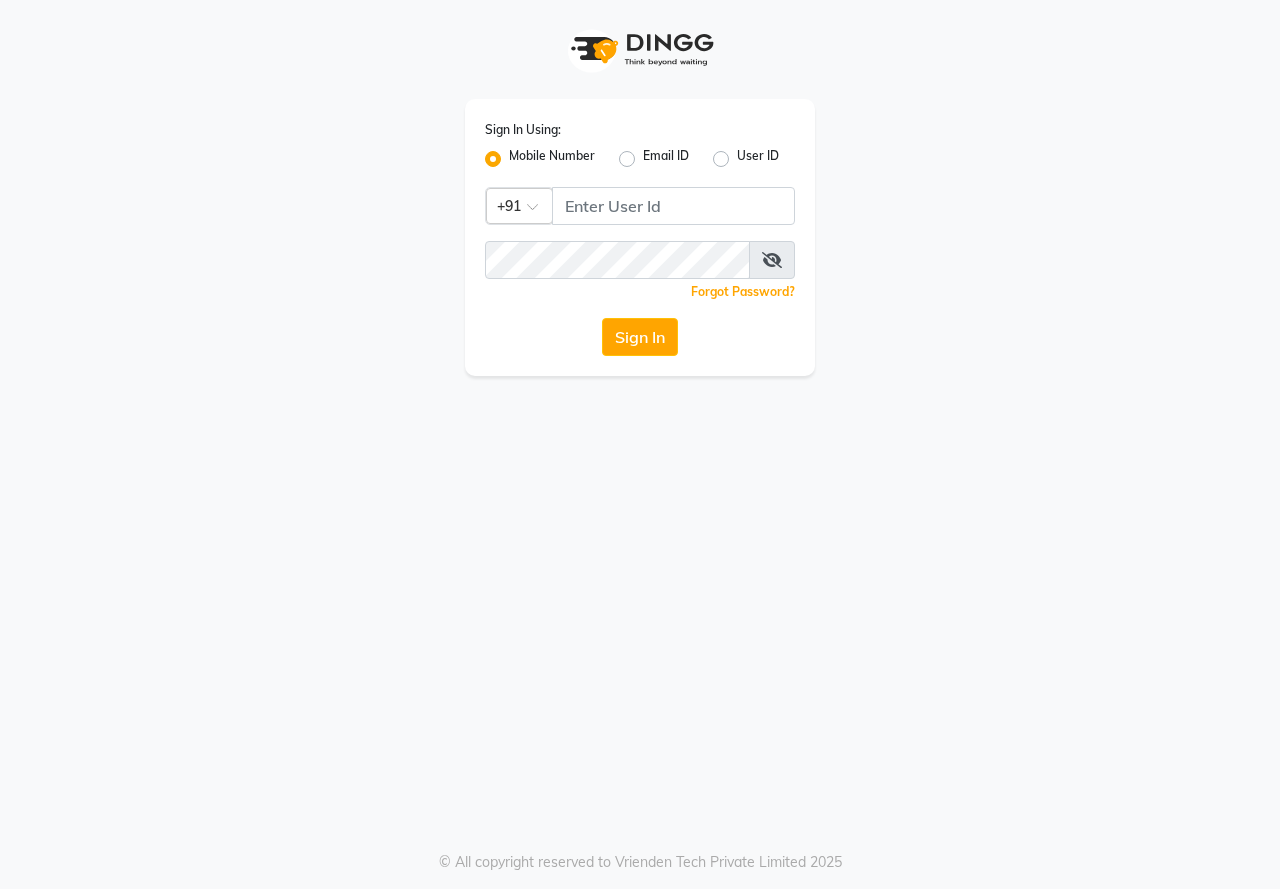 scroll, scrollTop: 0, scrollLeft: 0, axis: both 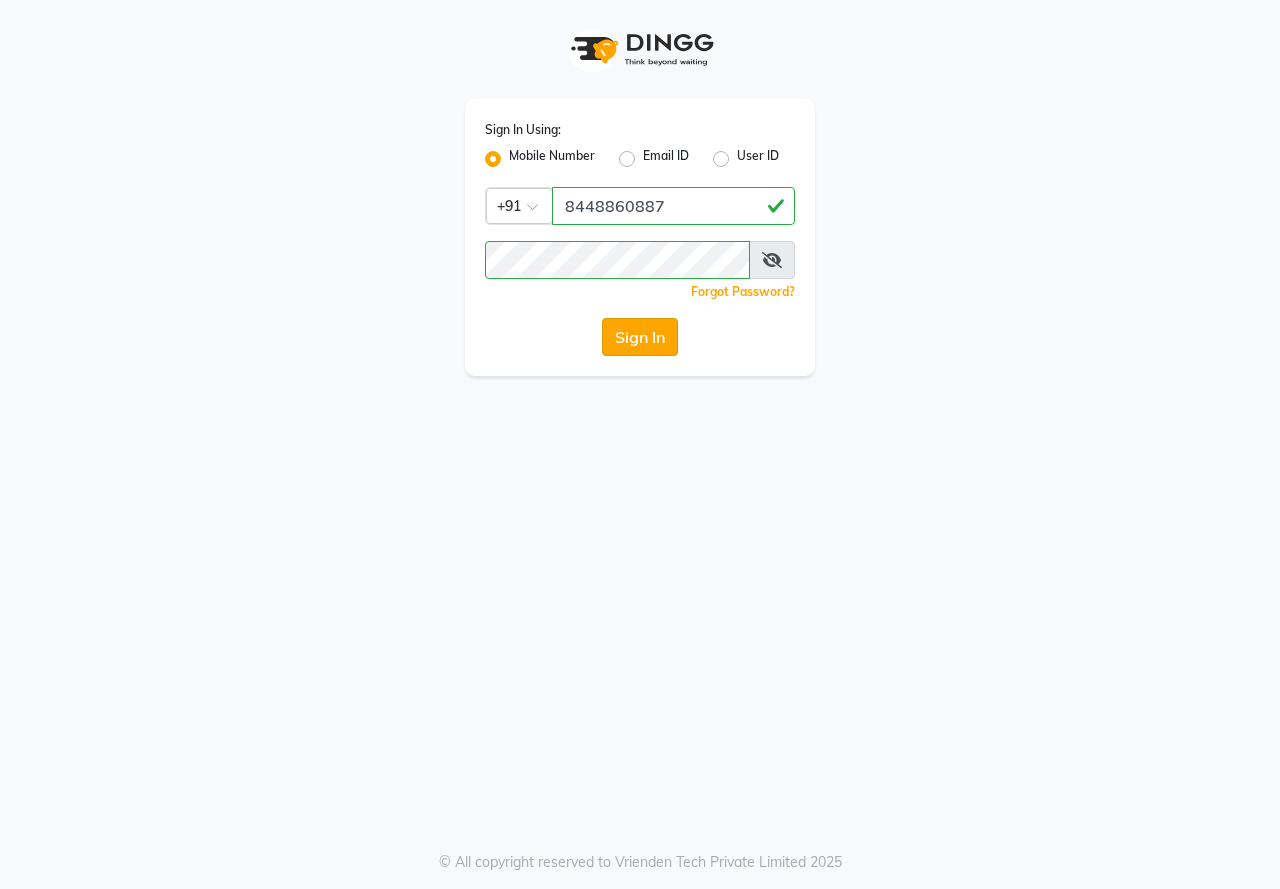 click on "Sign In" 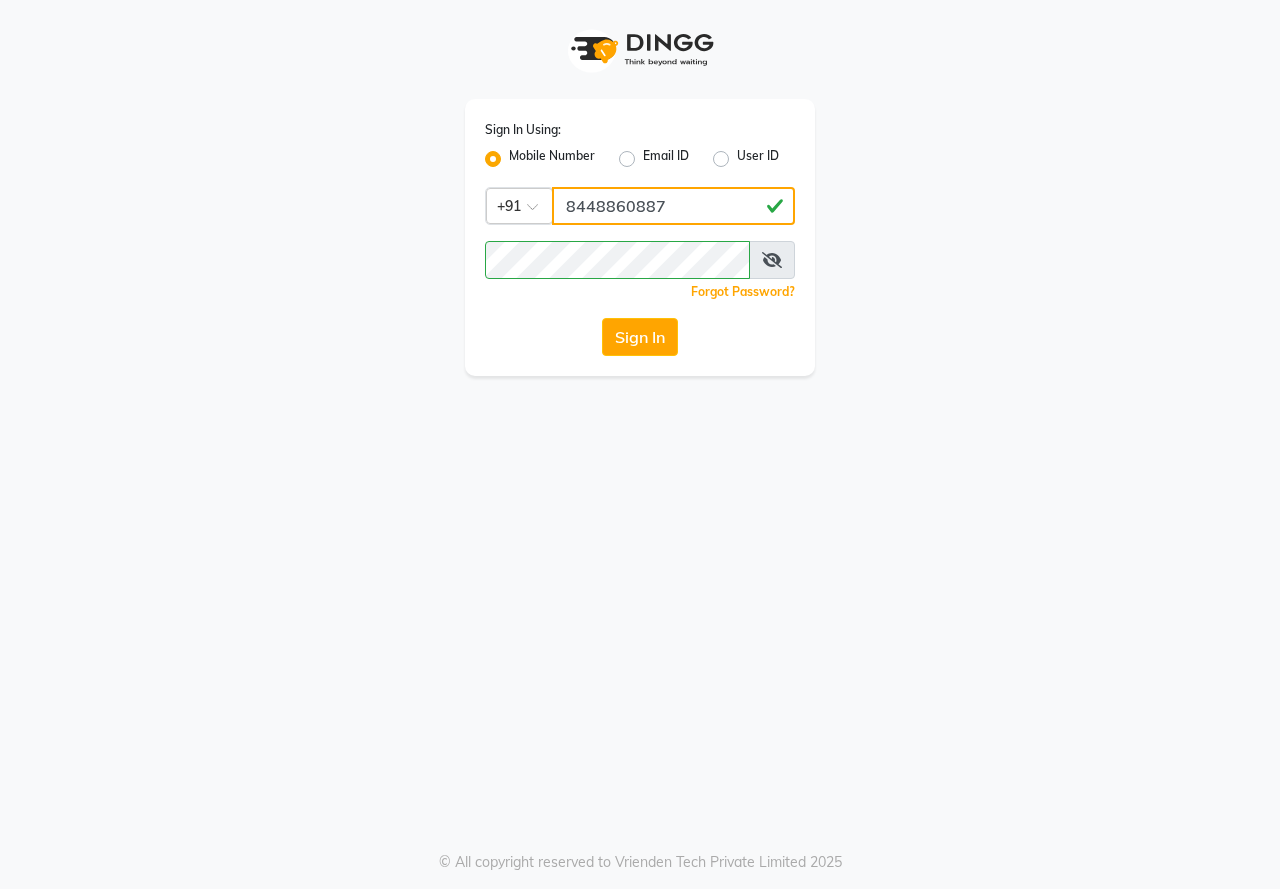 click on "8448860887" 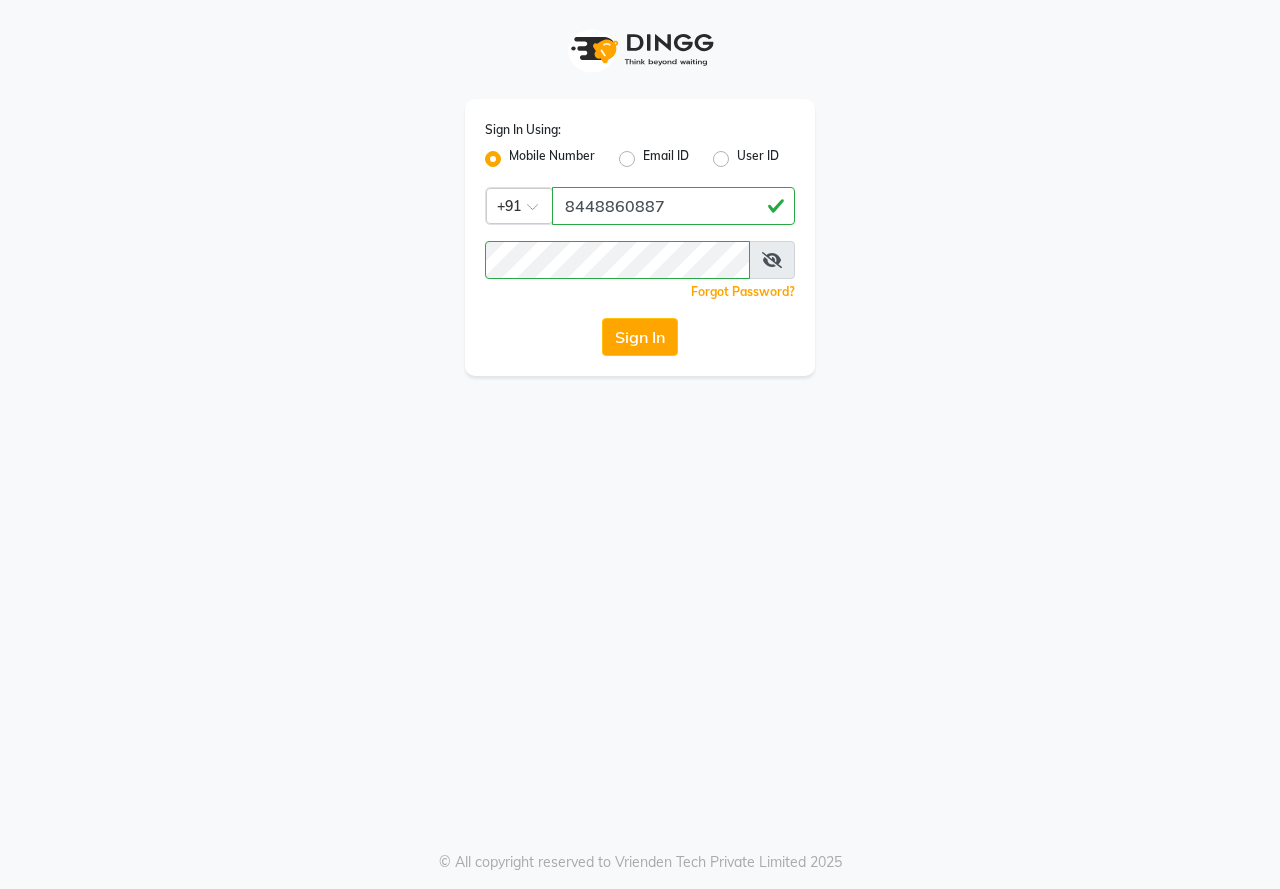 click at bounding box center (772, 260) 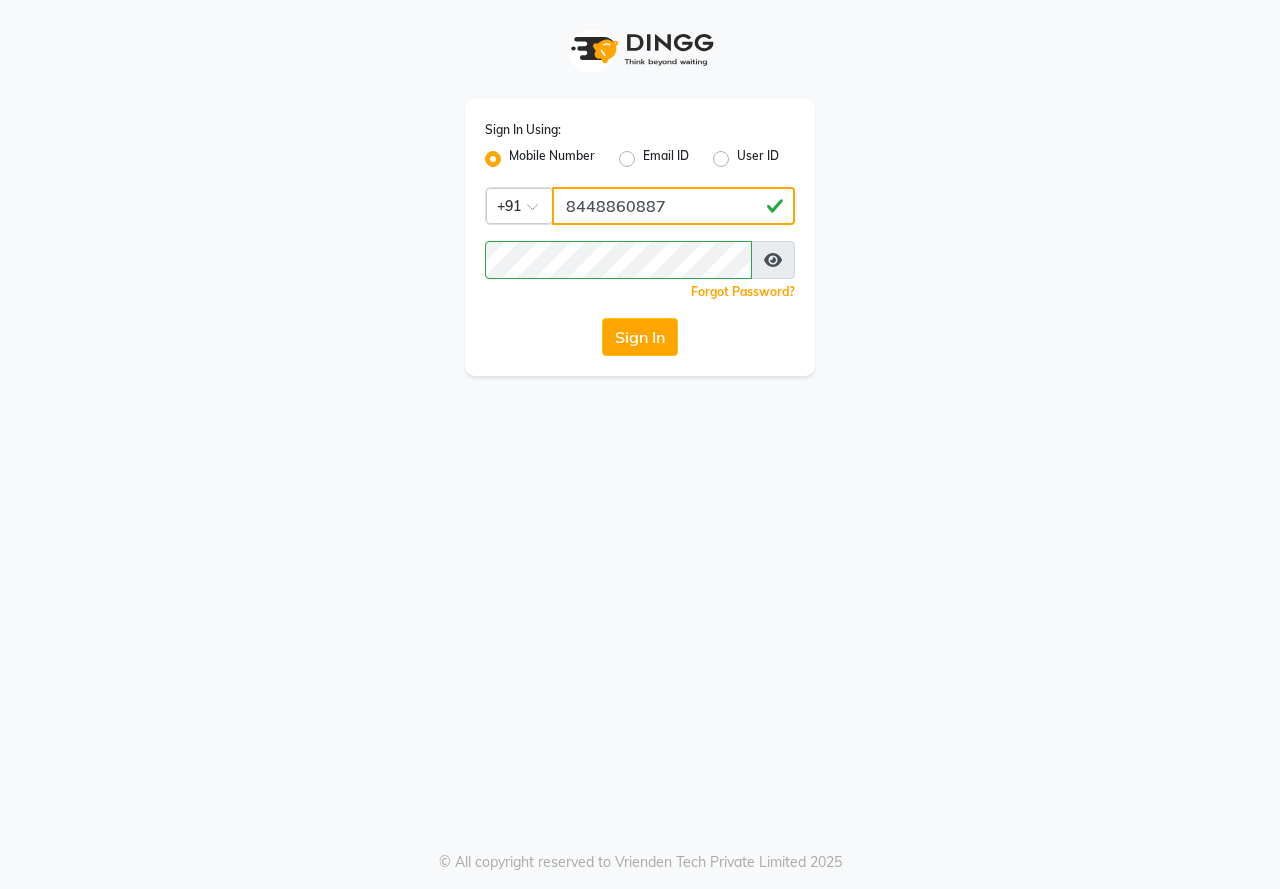 click on "8448860887" 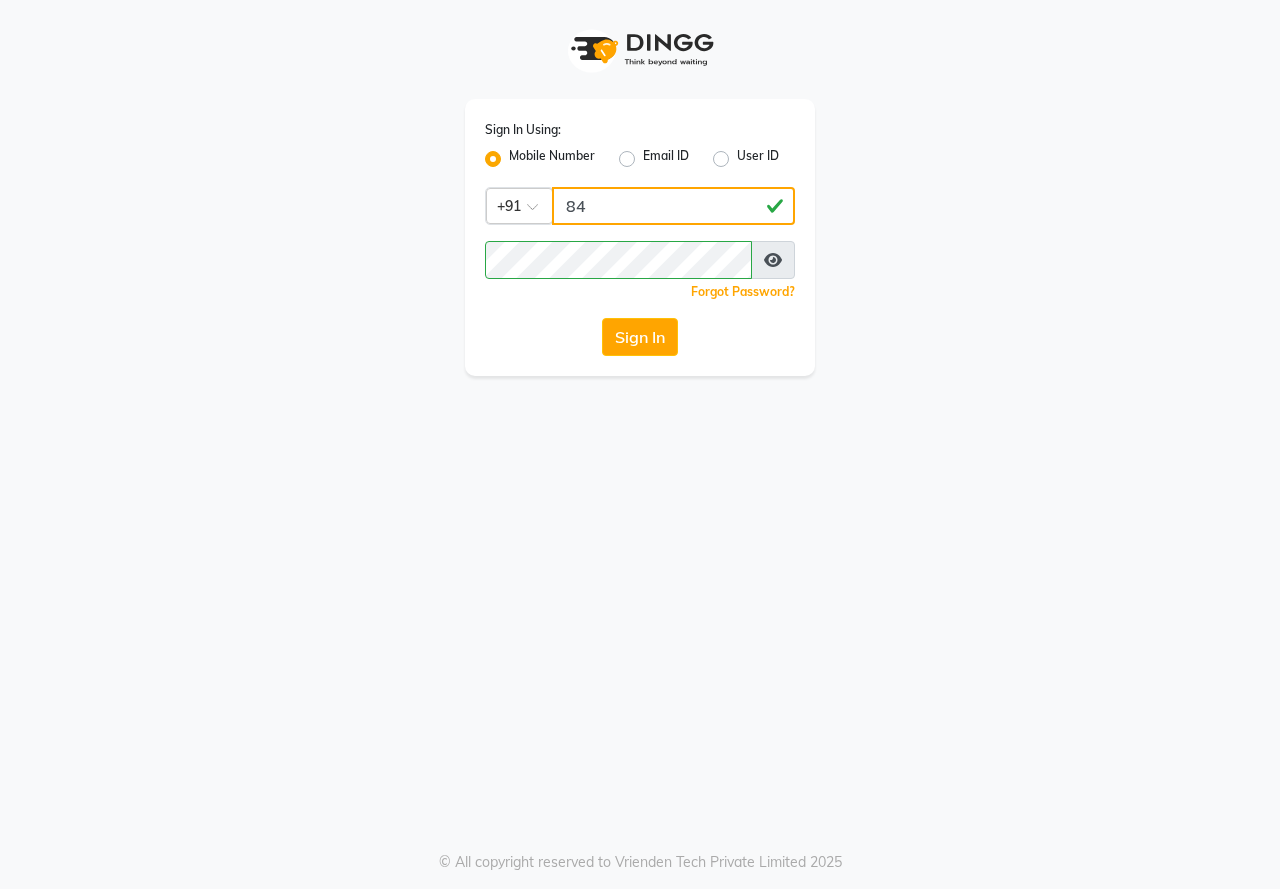 type on "8" 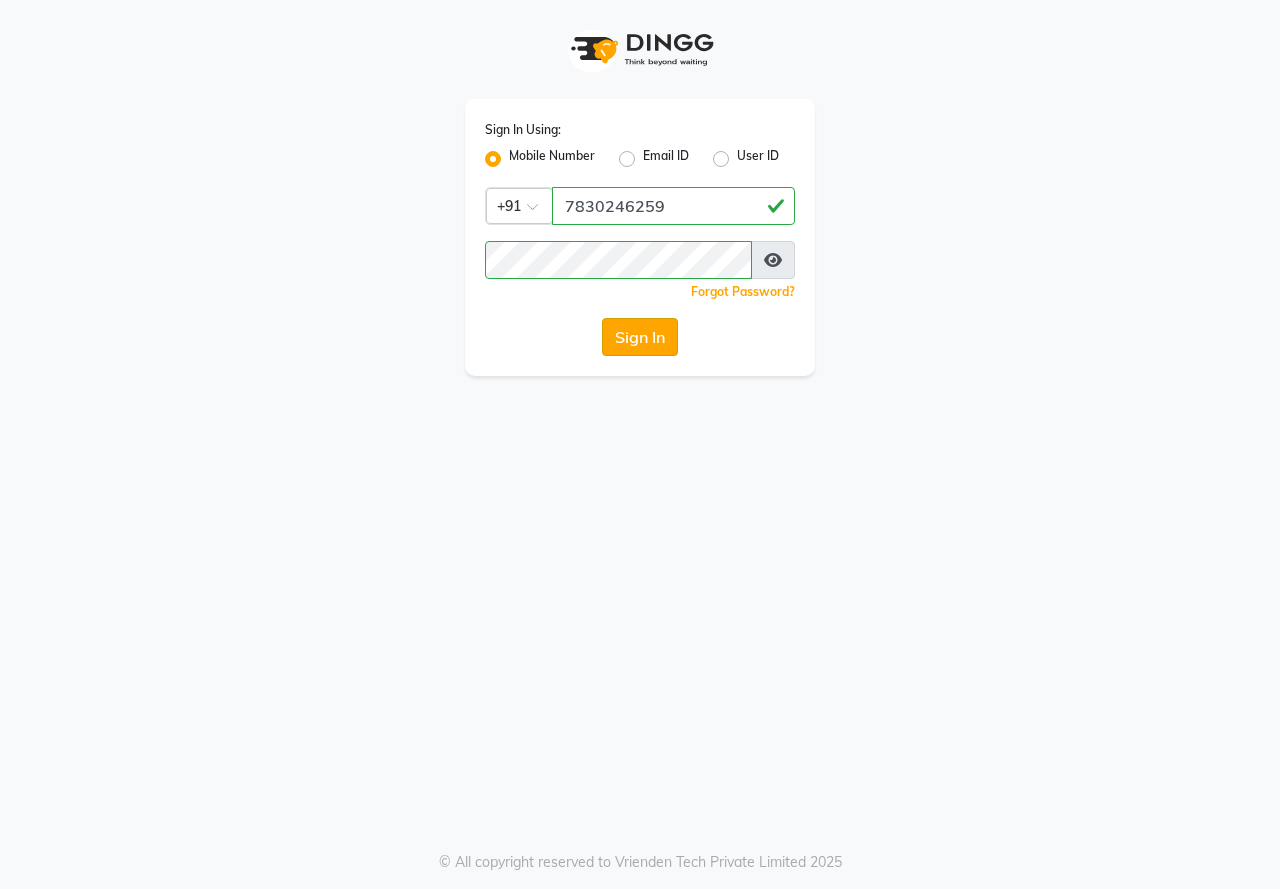 click on "Sign In" 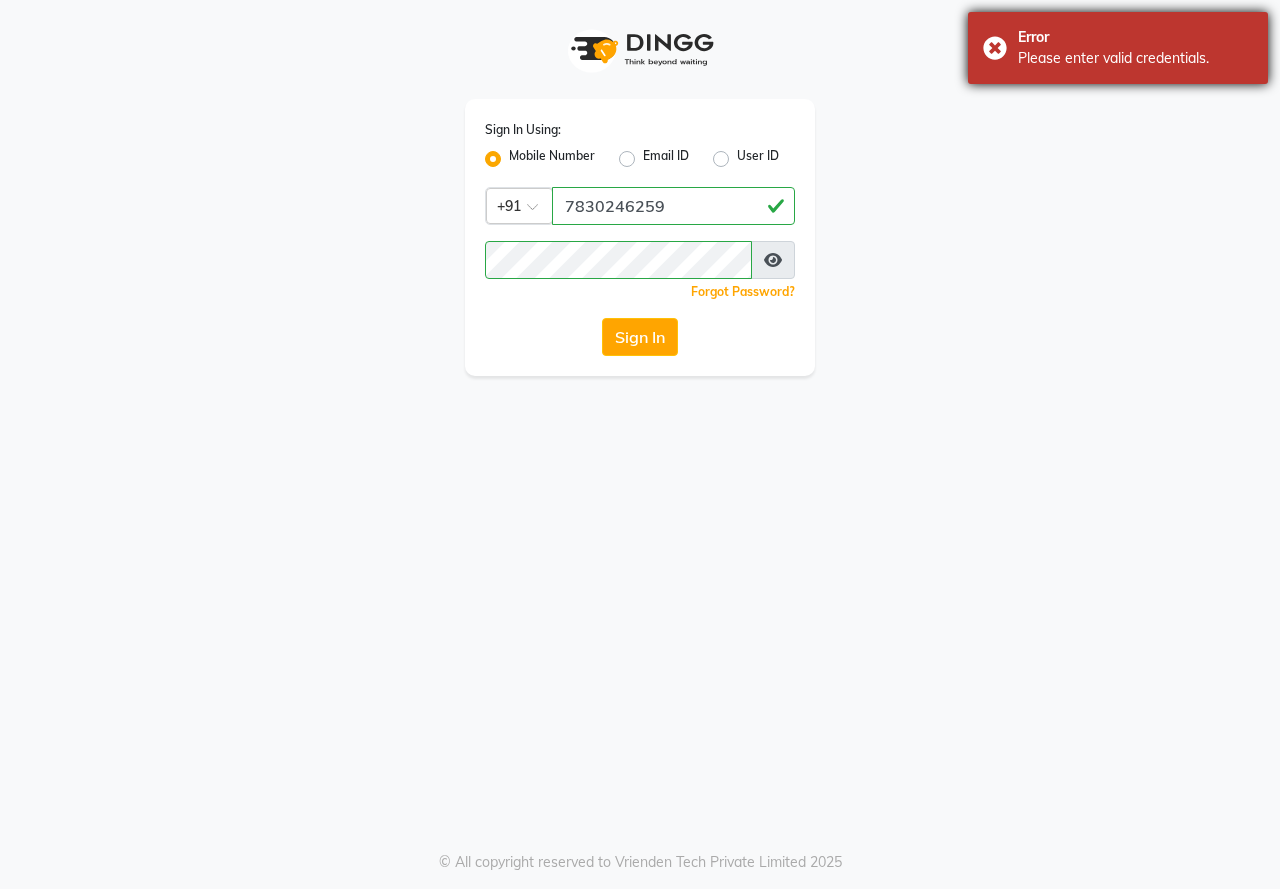 click on "Error   Please enter valid credentials." at bounding box center (1118, 48) 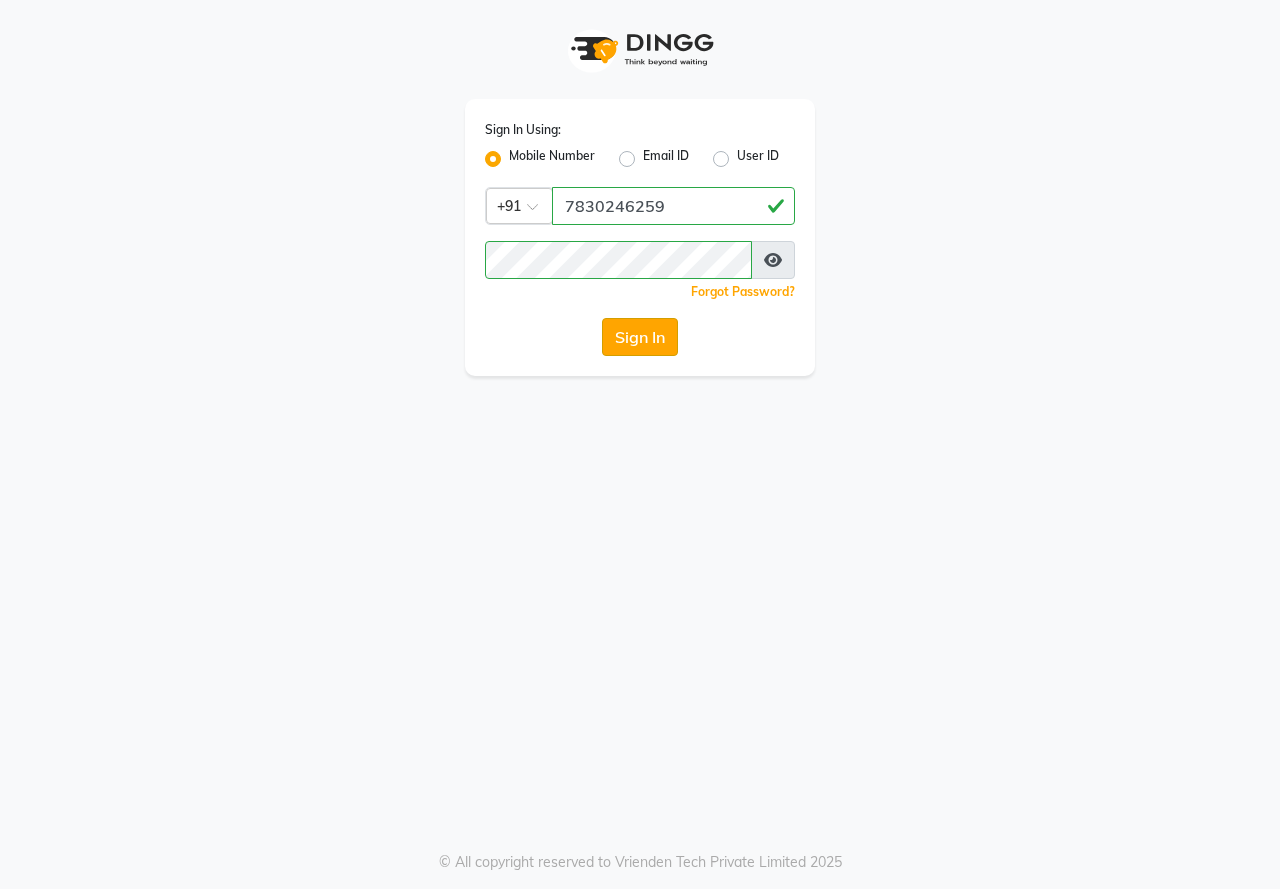 click on "Sign In" 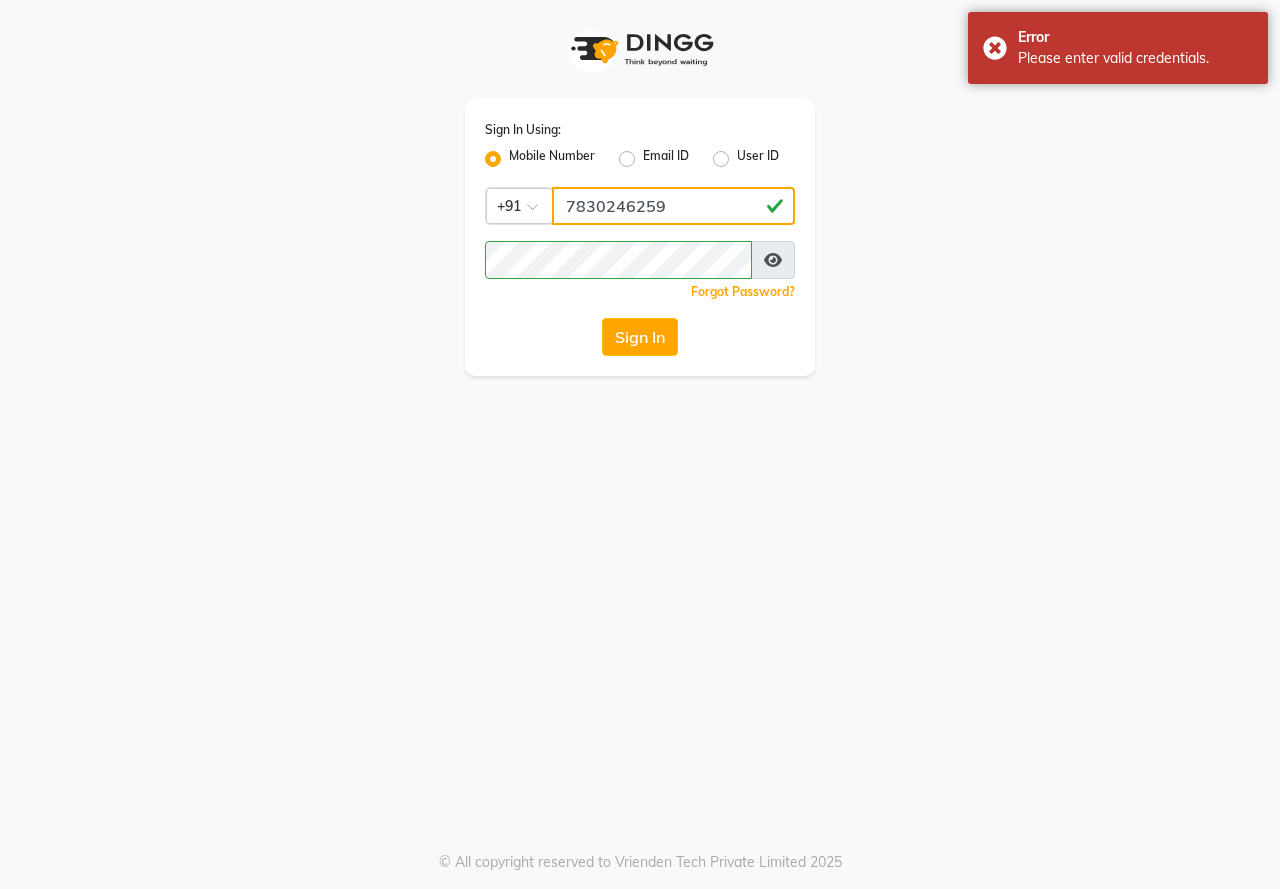 click on "7830246259" 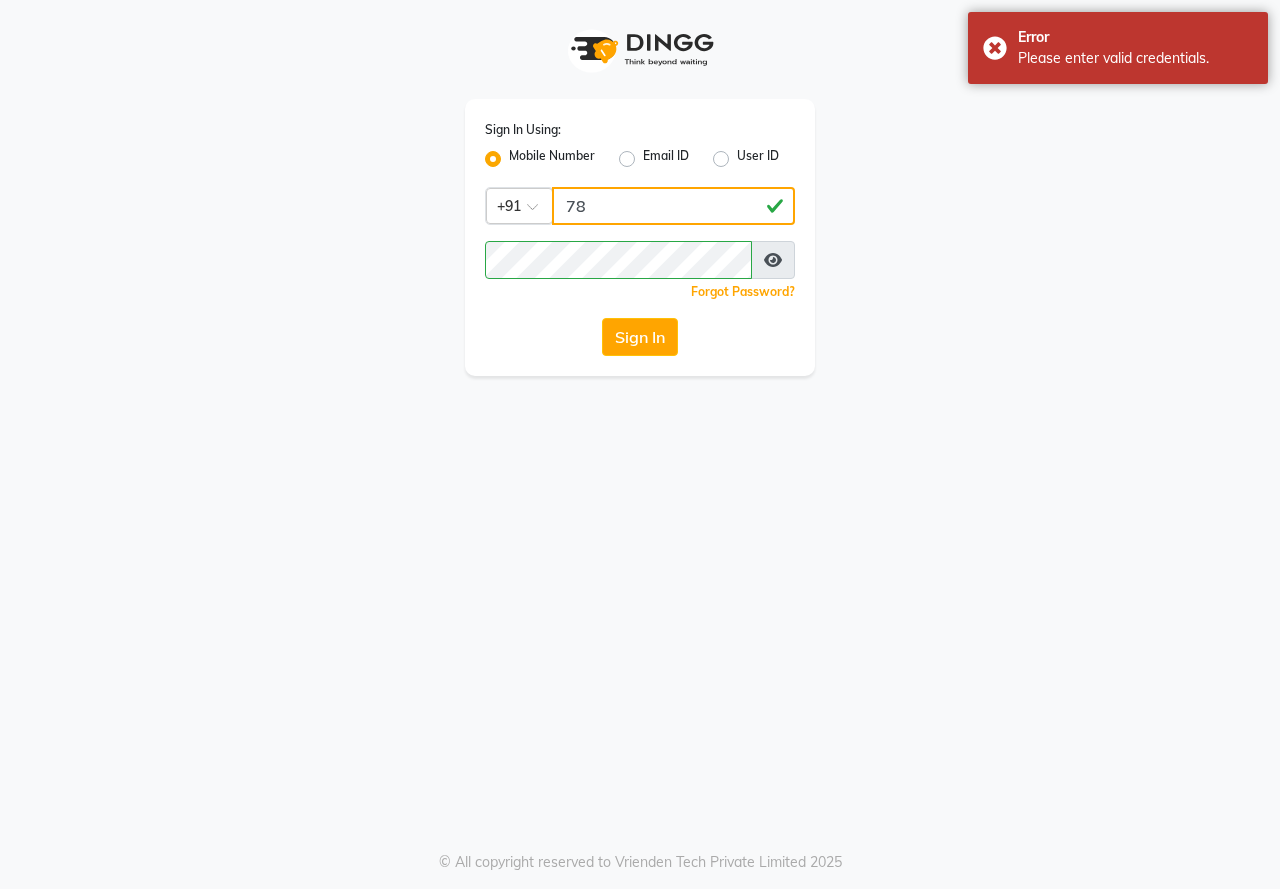 type on "7" 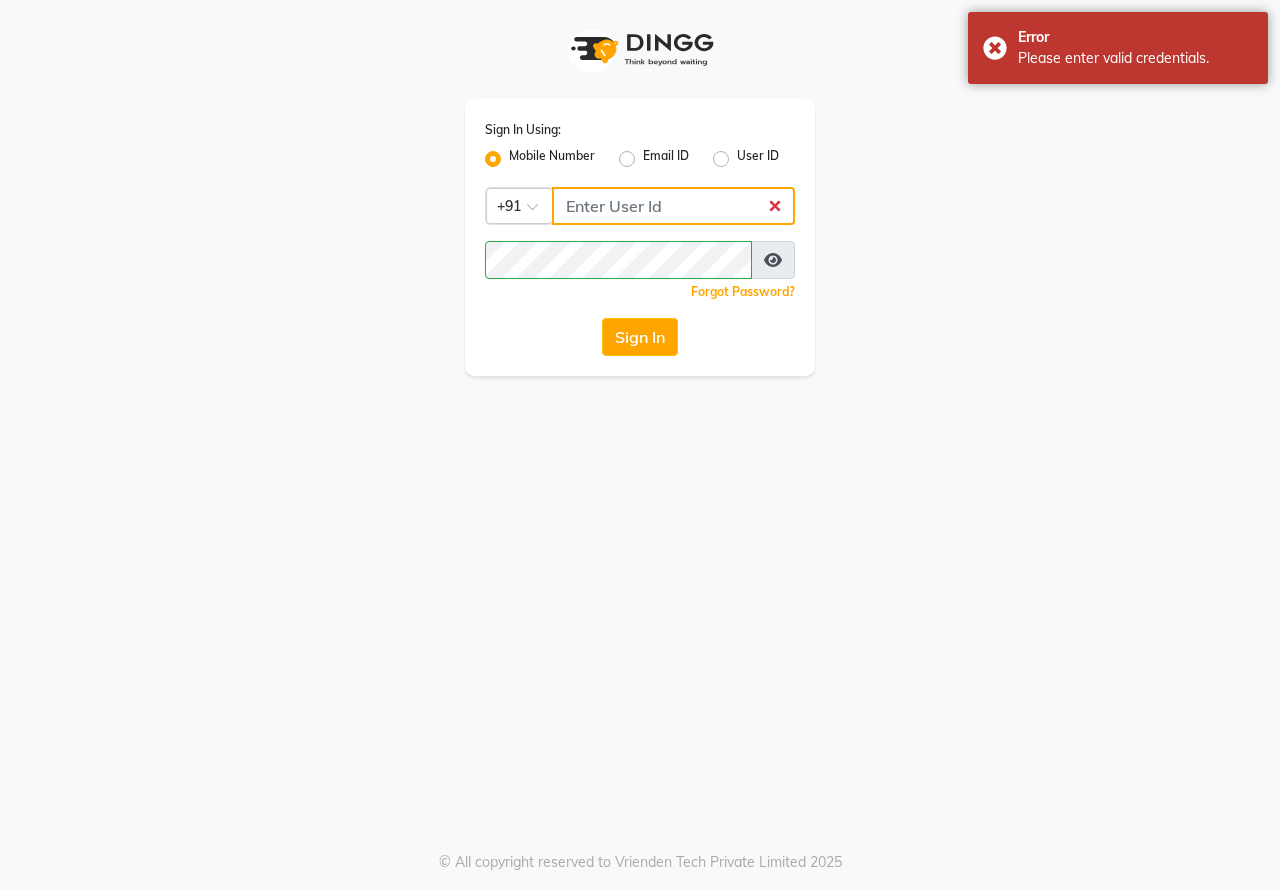 type on "8448860887" 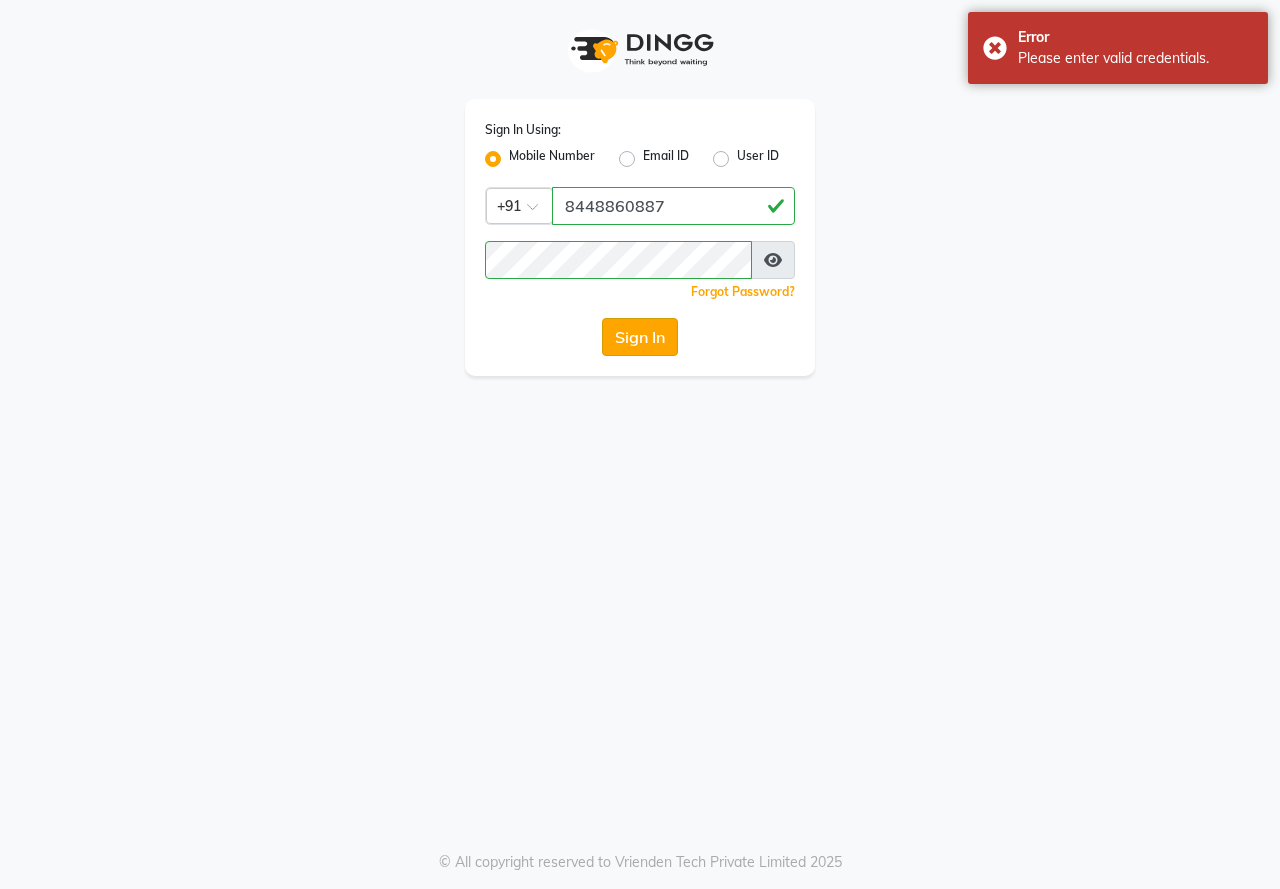click on "Sign In" 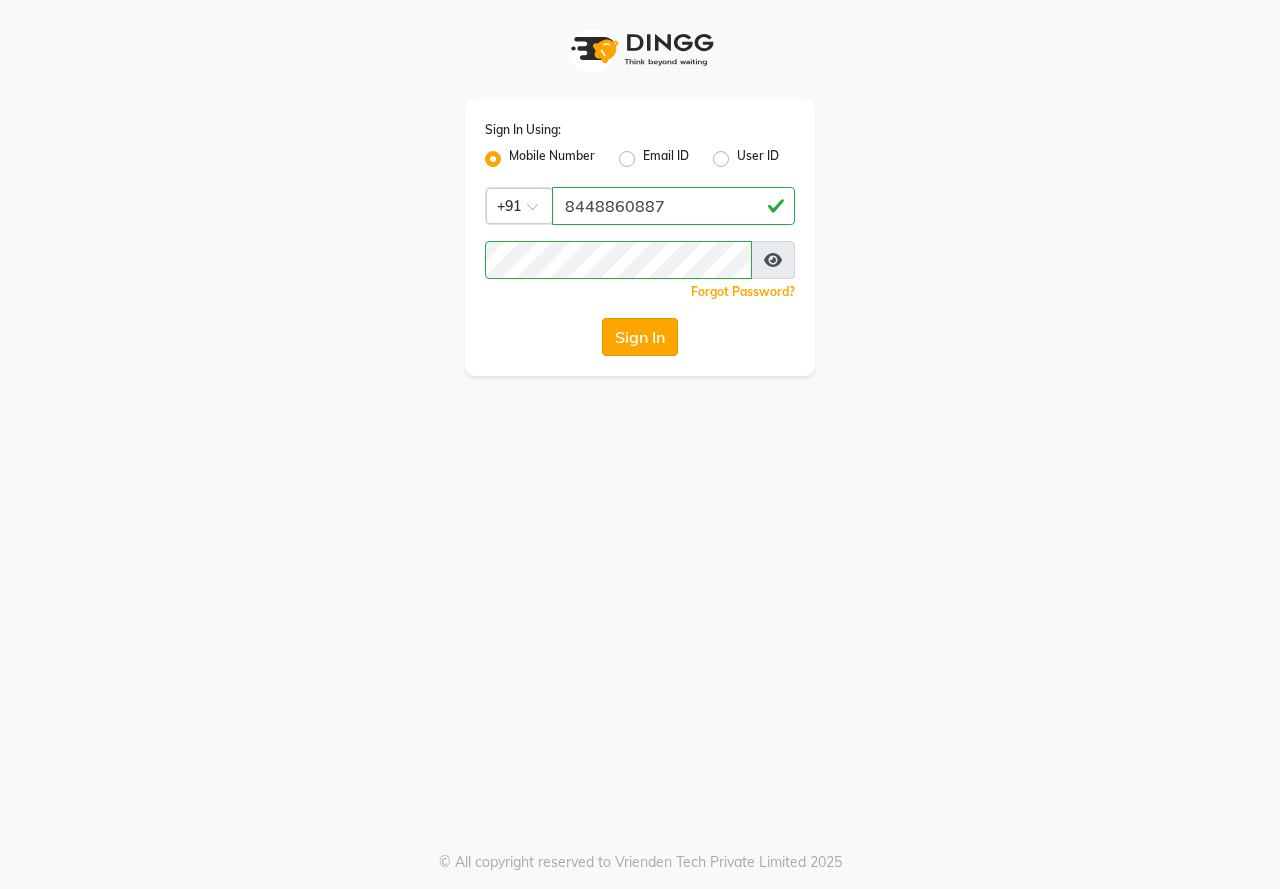 click on "Sign In" 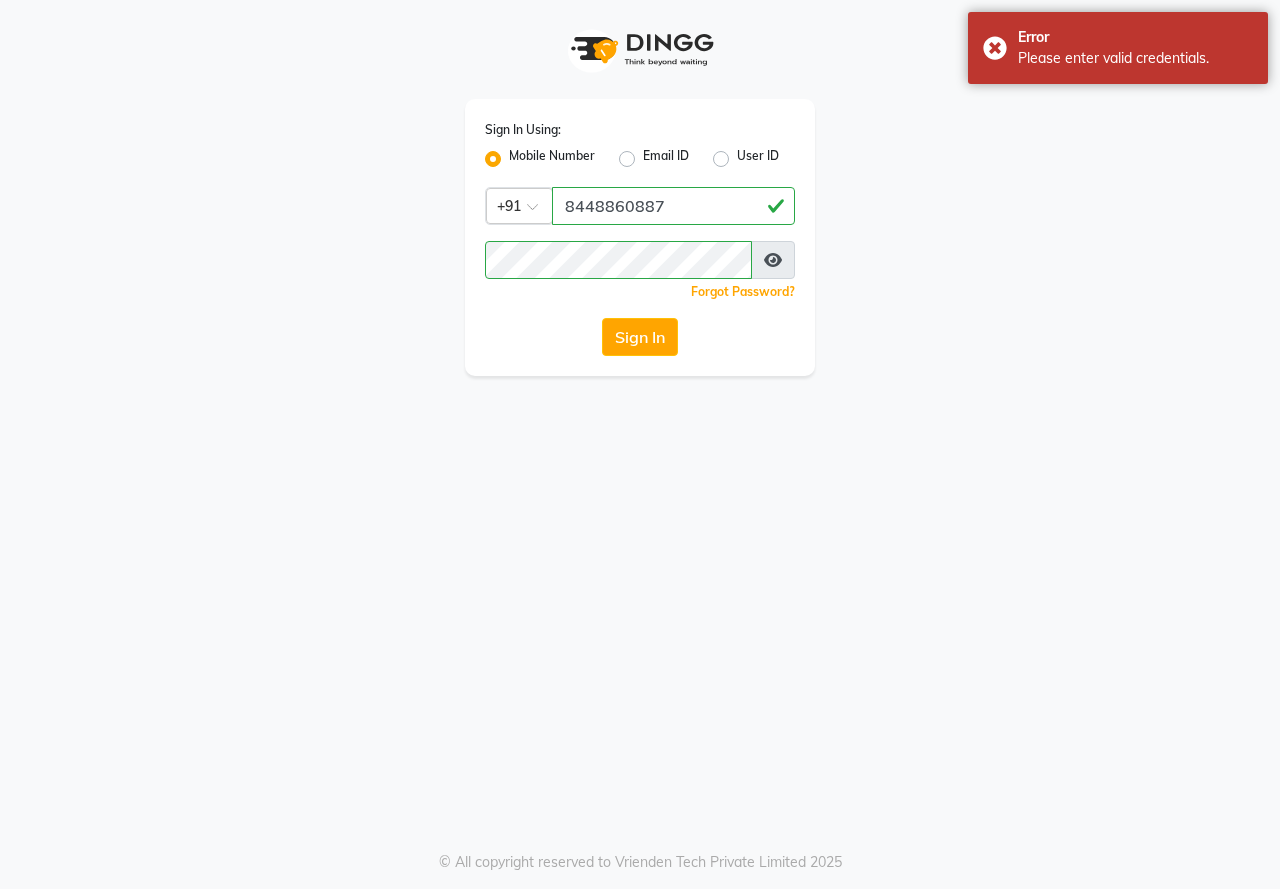click on "User ID" 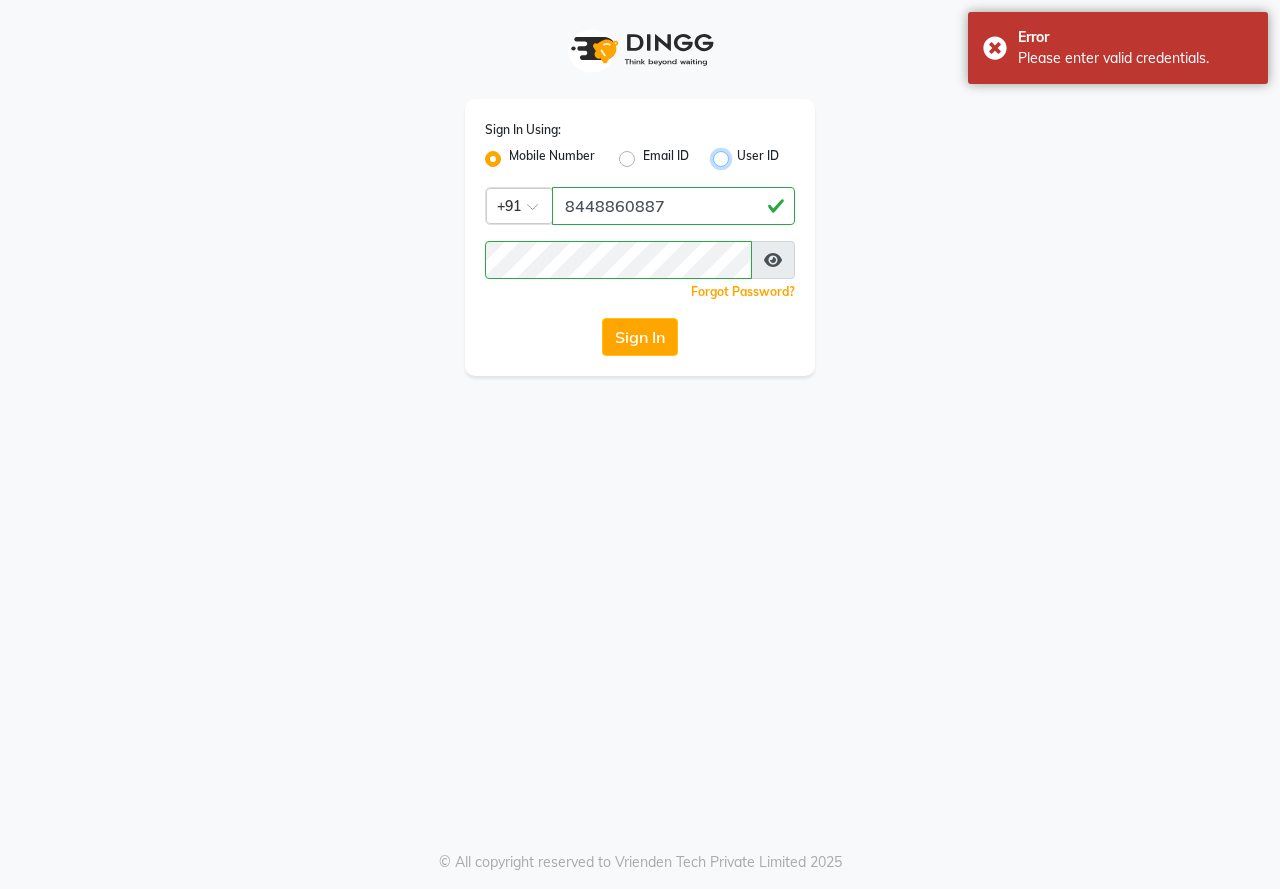 click on "User ID" at bounding box center (743, 153) 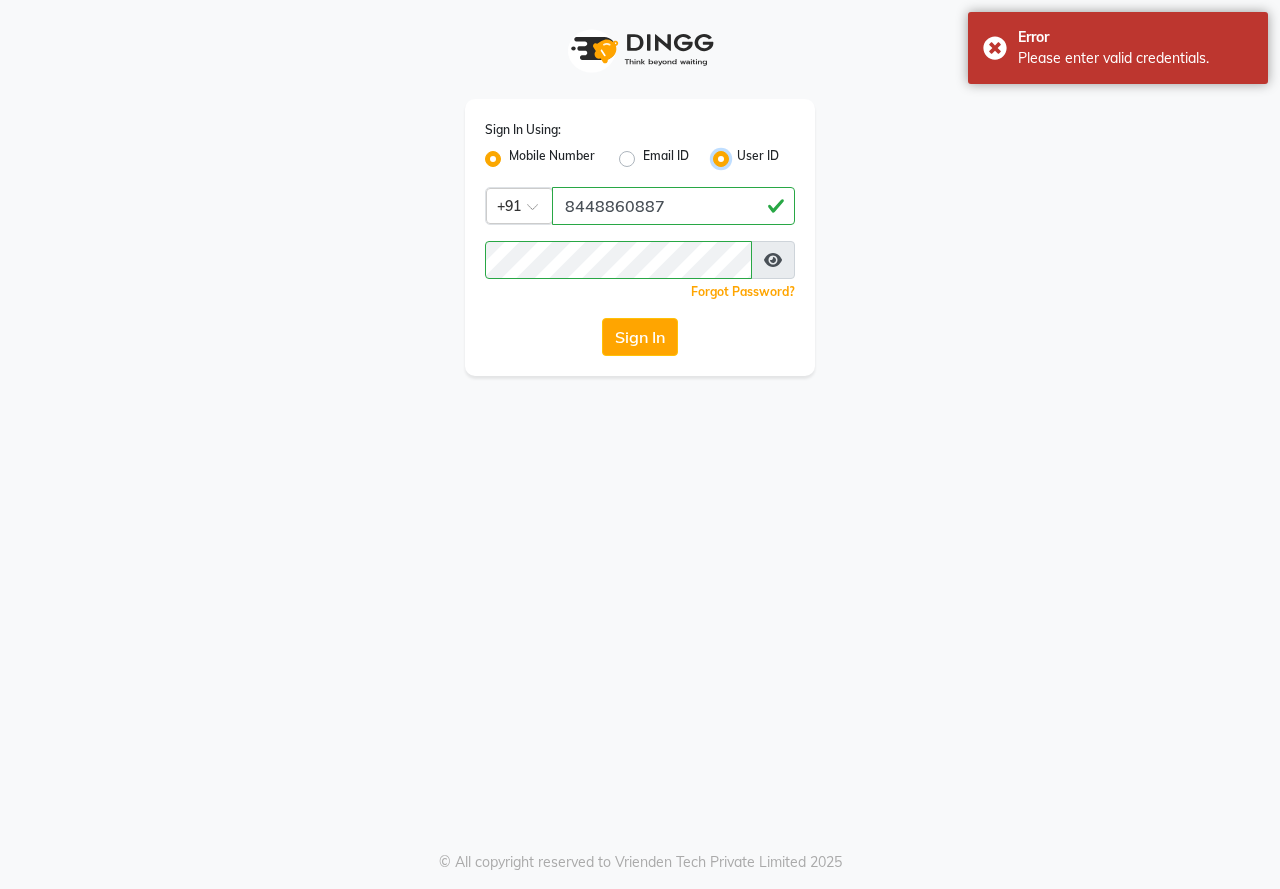 radio on "false" 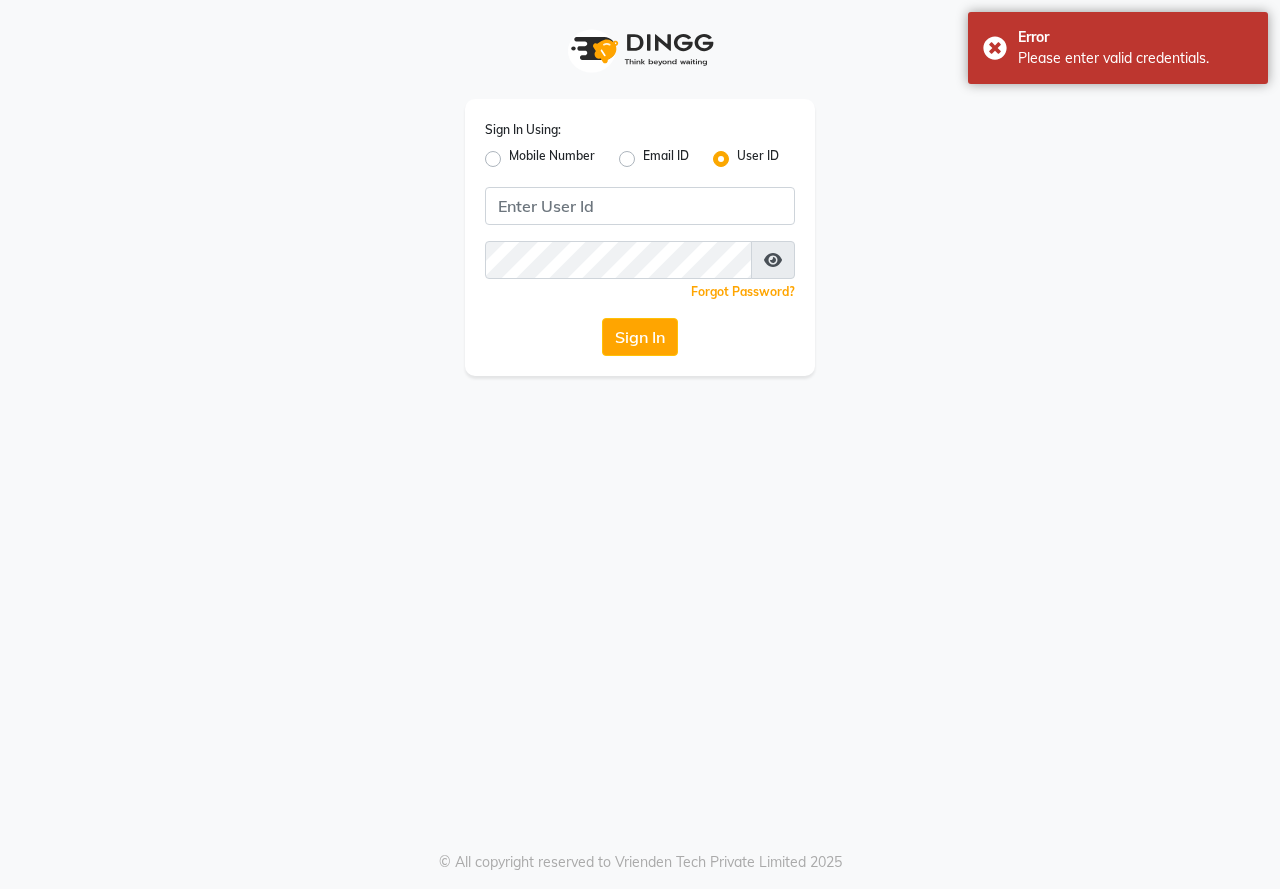 click on "Email ID" 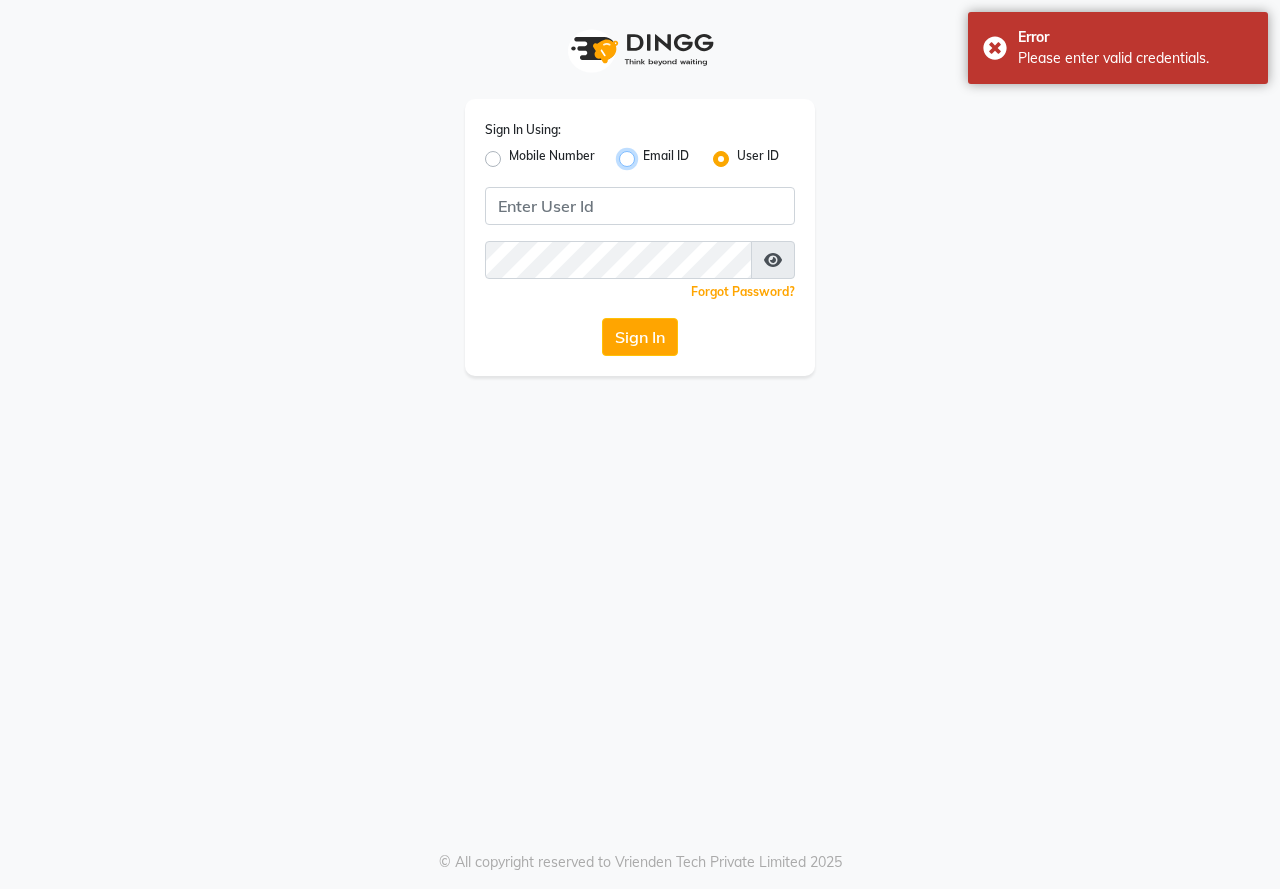 click on "Email ID" at bounding box center [649, 153] 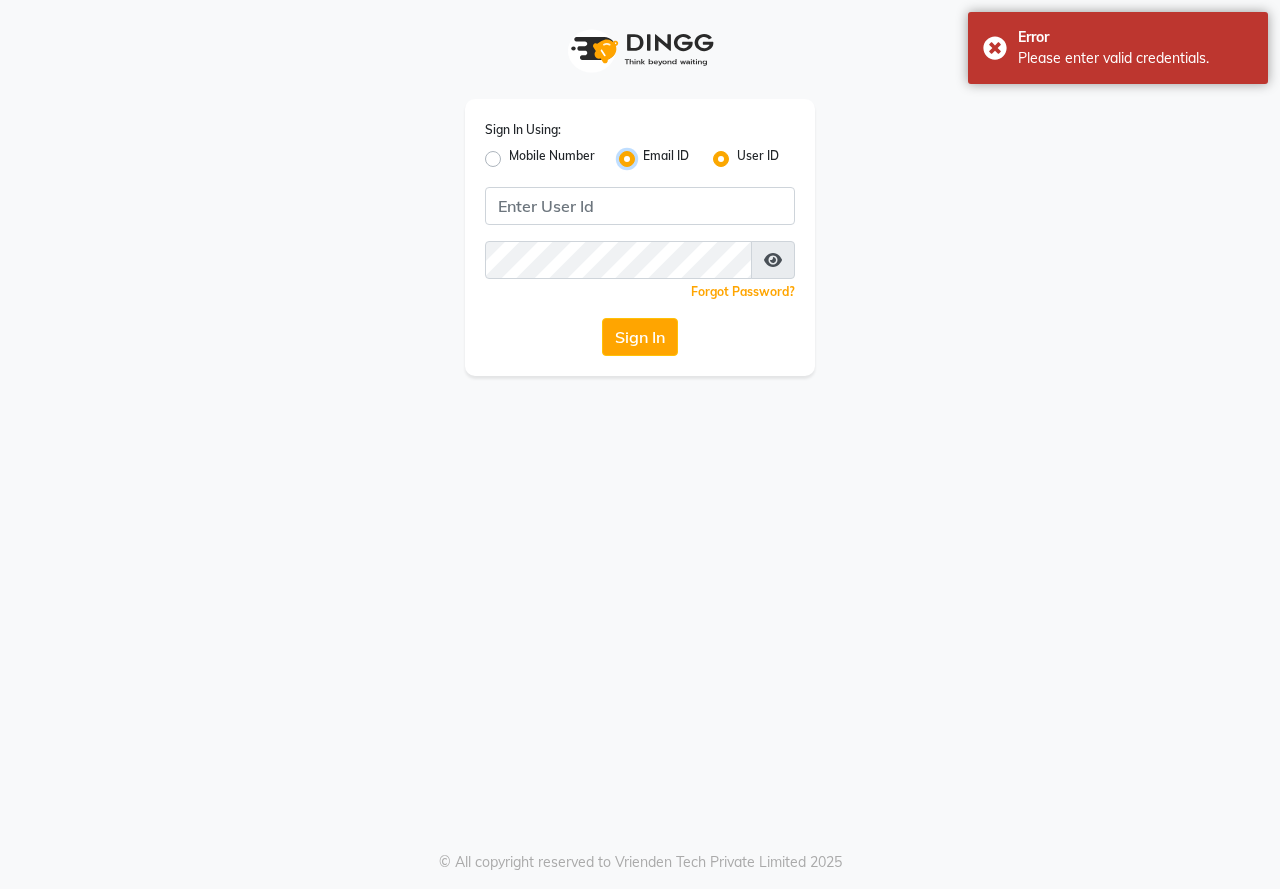 radio on "false" 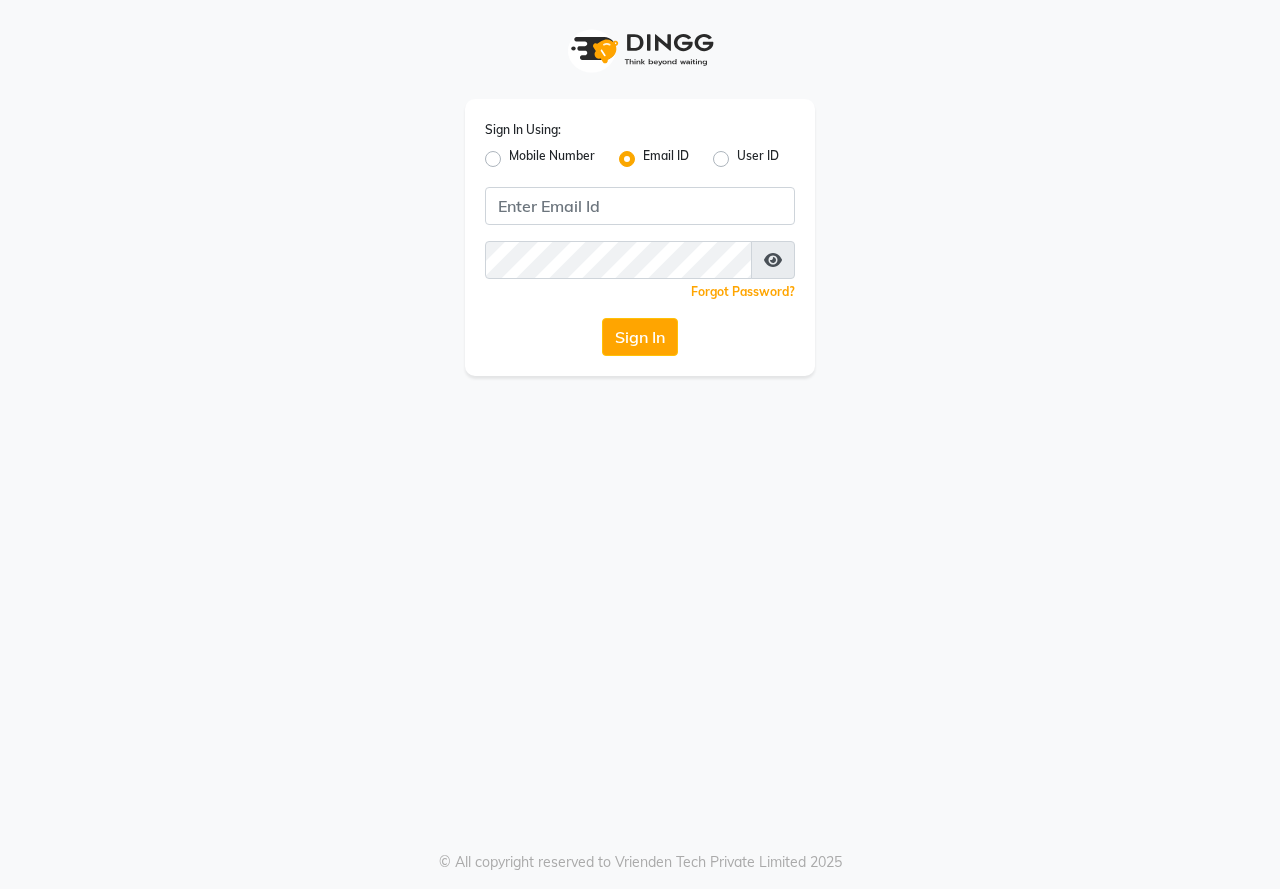 click on "Mobile Number" 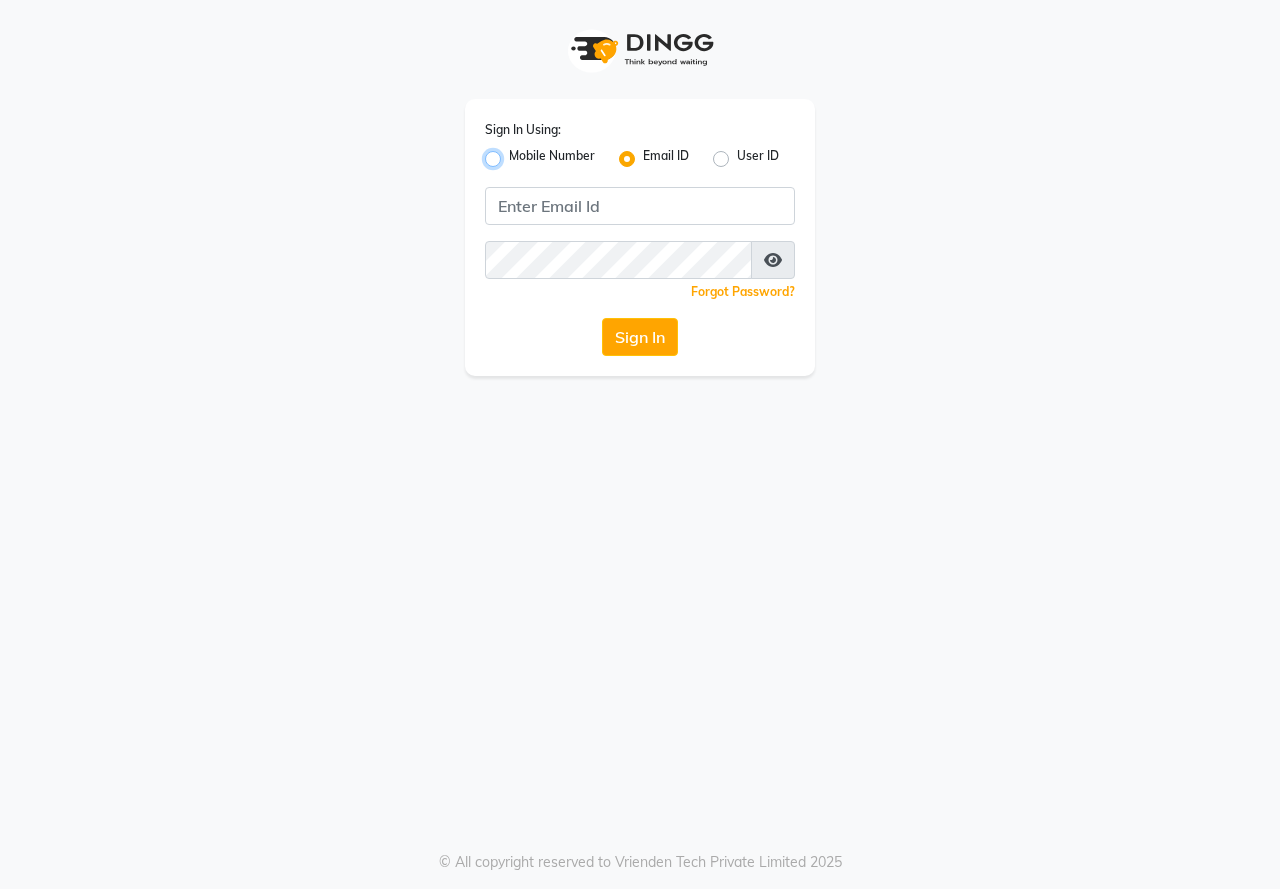 click on "Mobile Number" at bounding box center (515, 153) 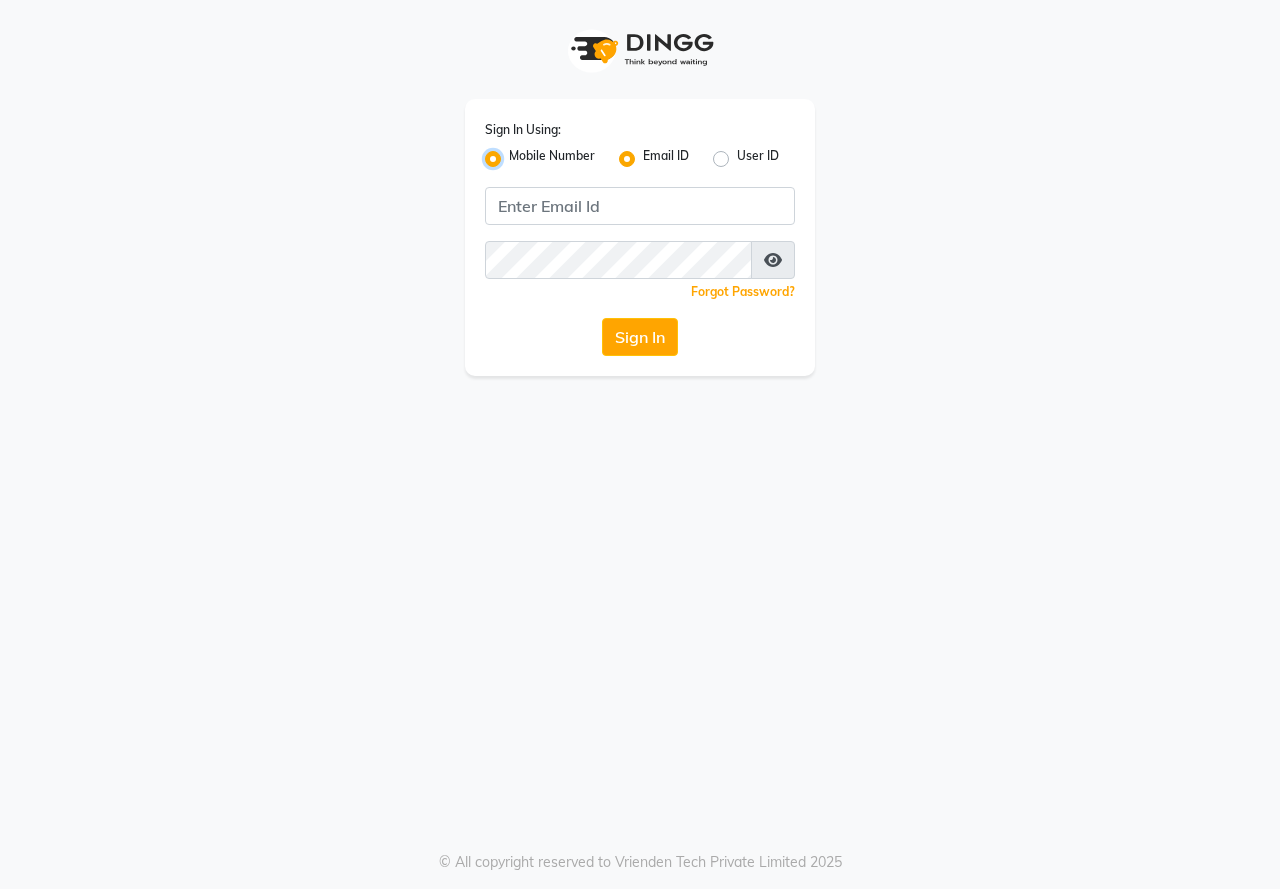 radio on "false" 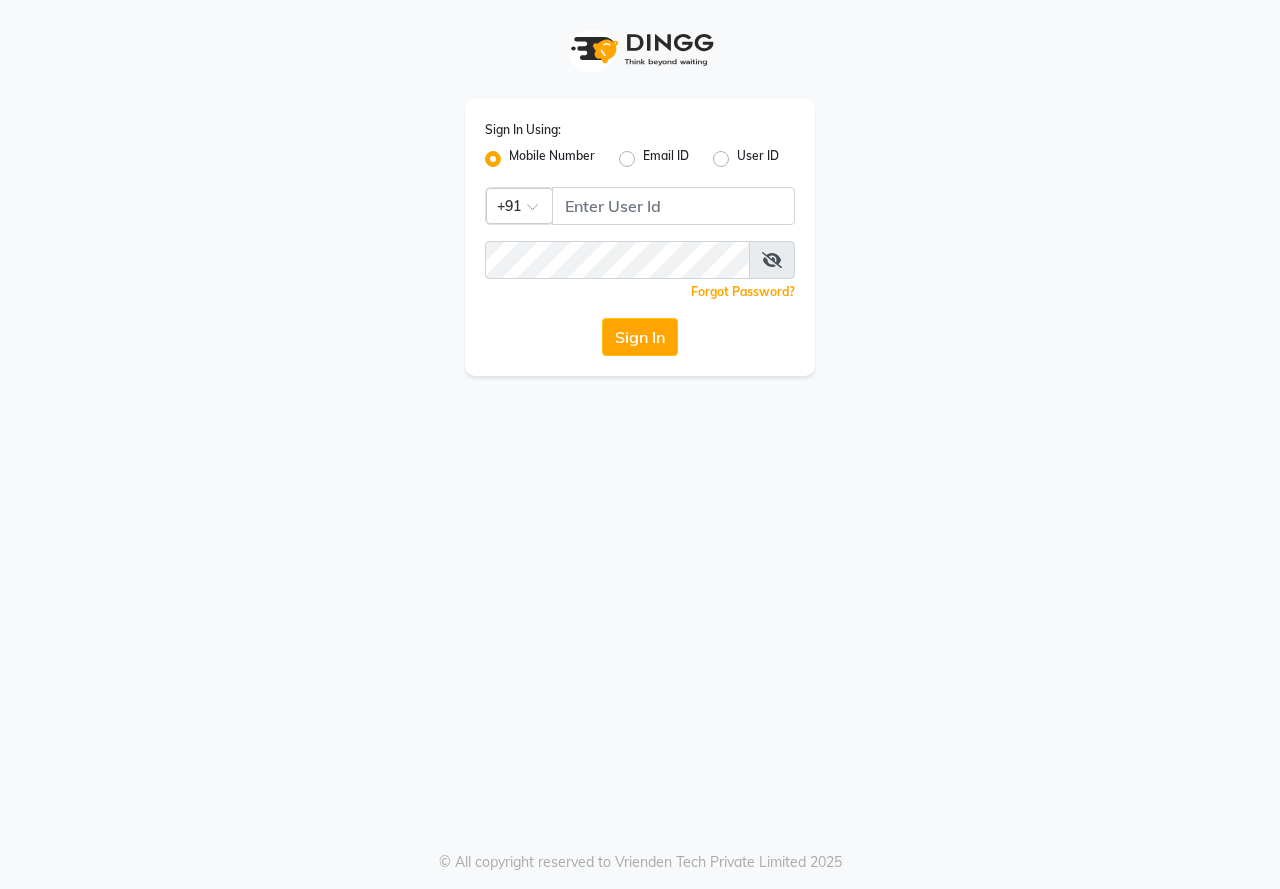 scroll, scrollTop: 0, scrollLeft: 0, axis: both 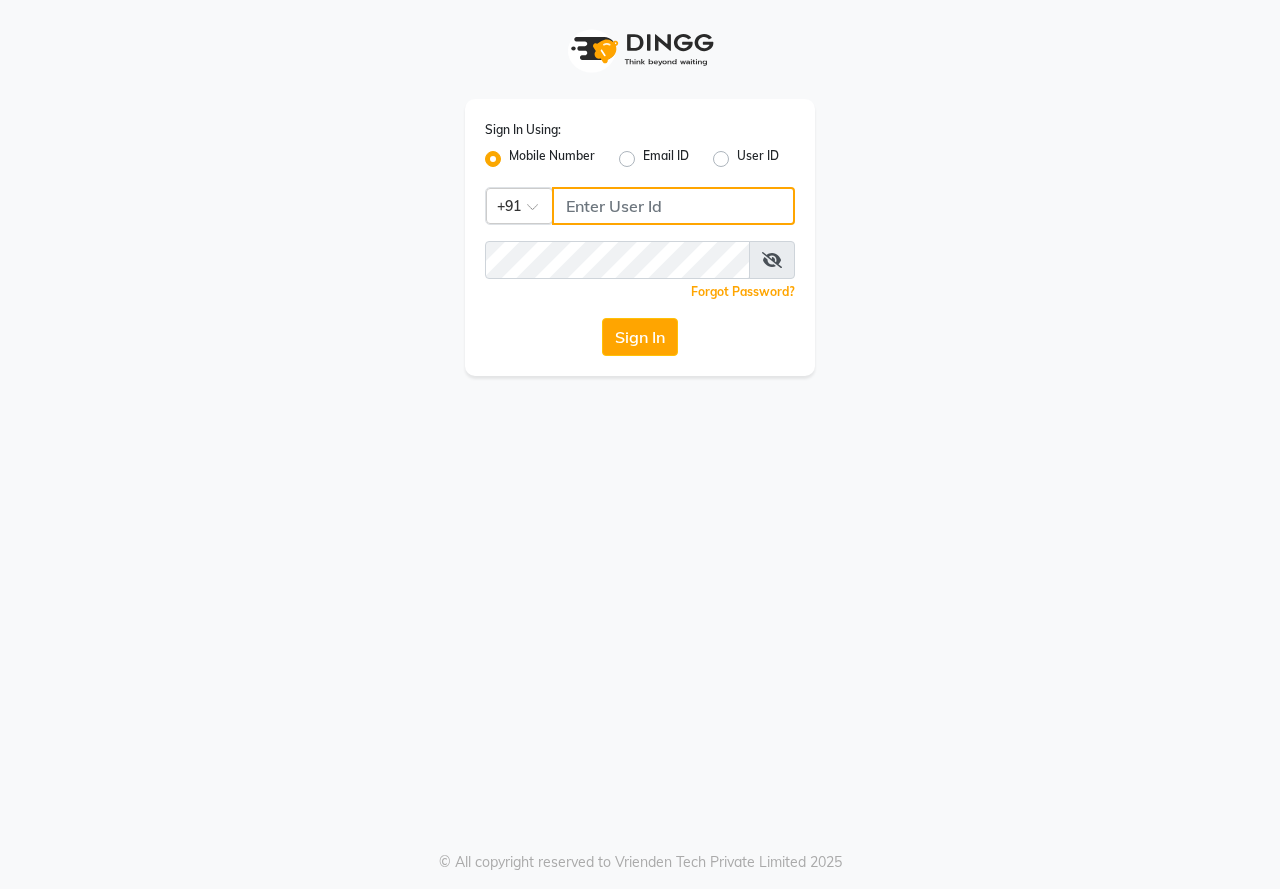 type on "8448860887" 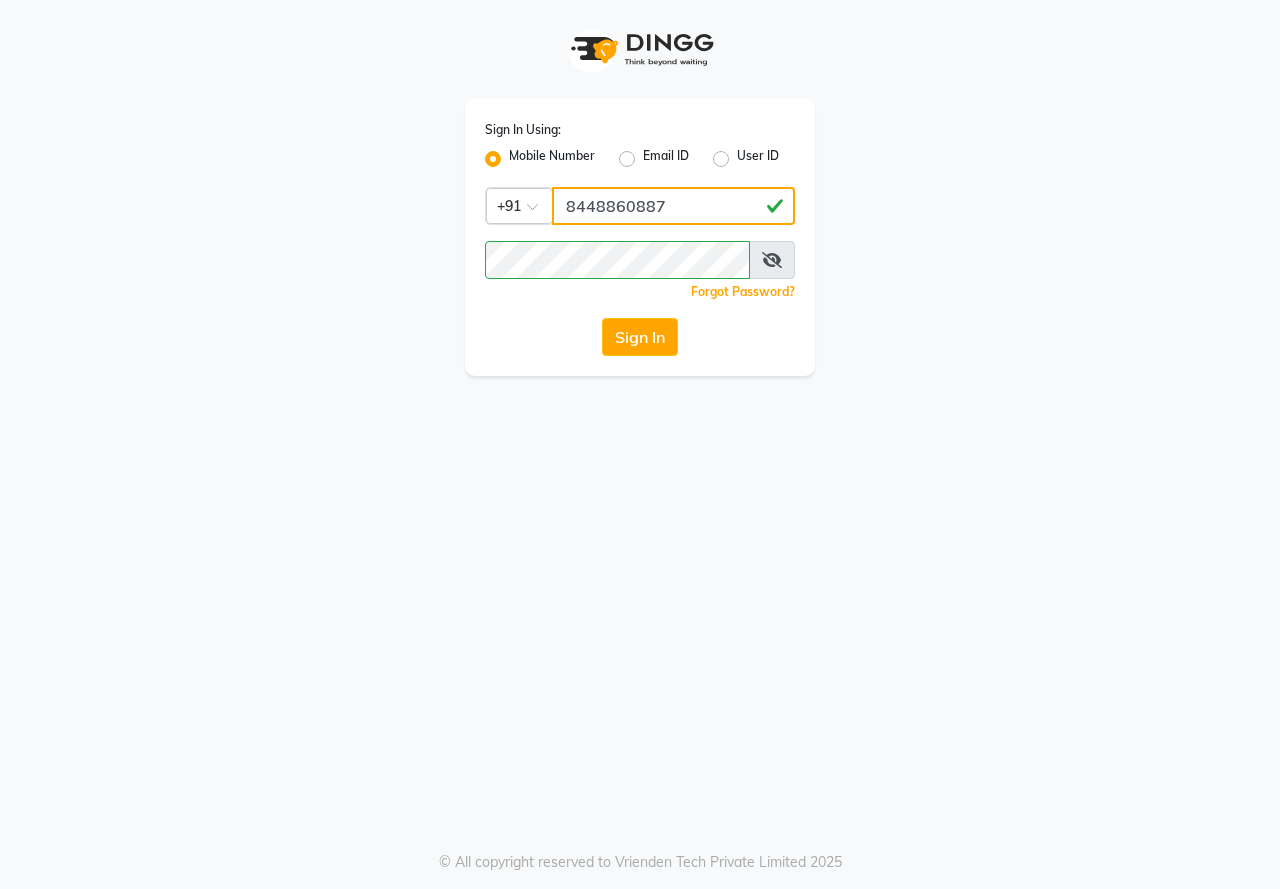 click on "8448860887" 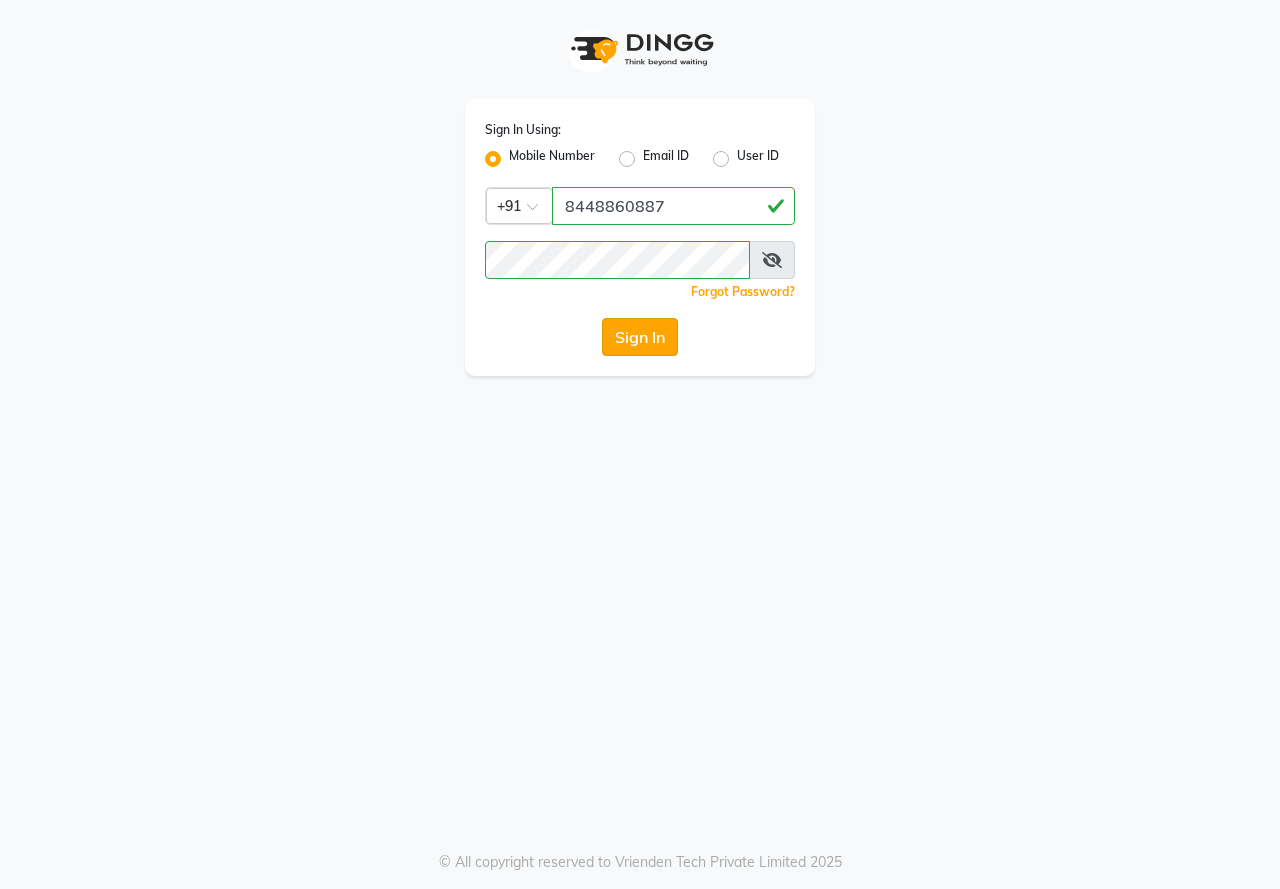 click on "Sign In" 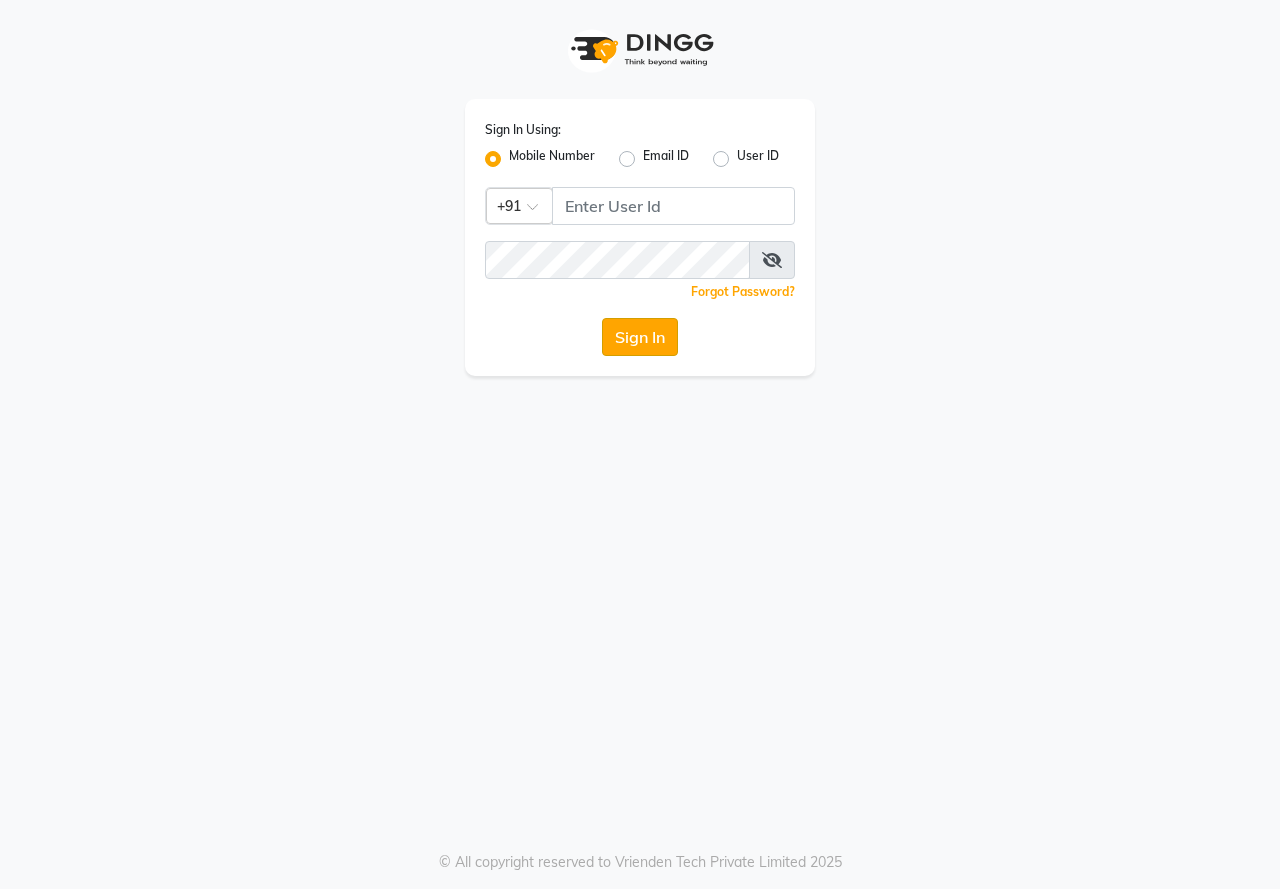 scroll, scrollTop: 0, scrollLeft: 0, axis: both 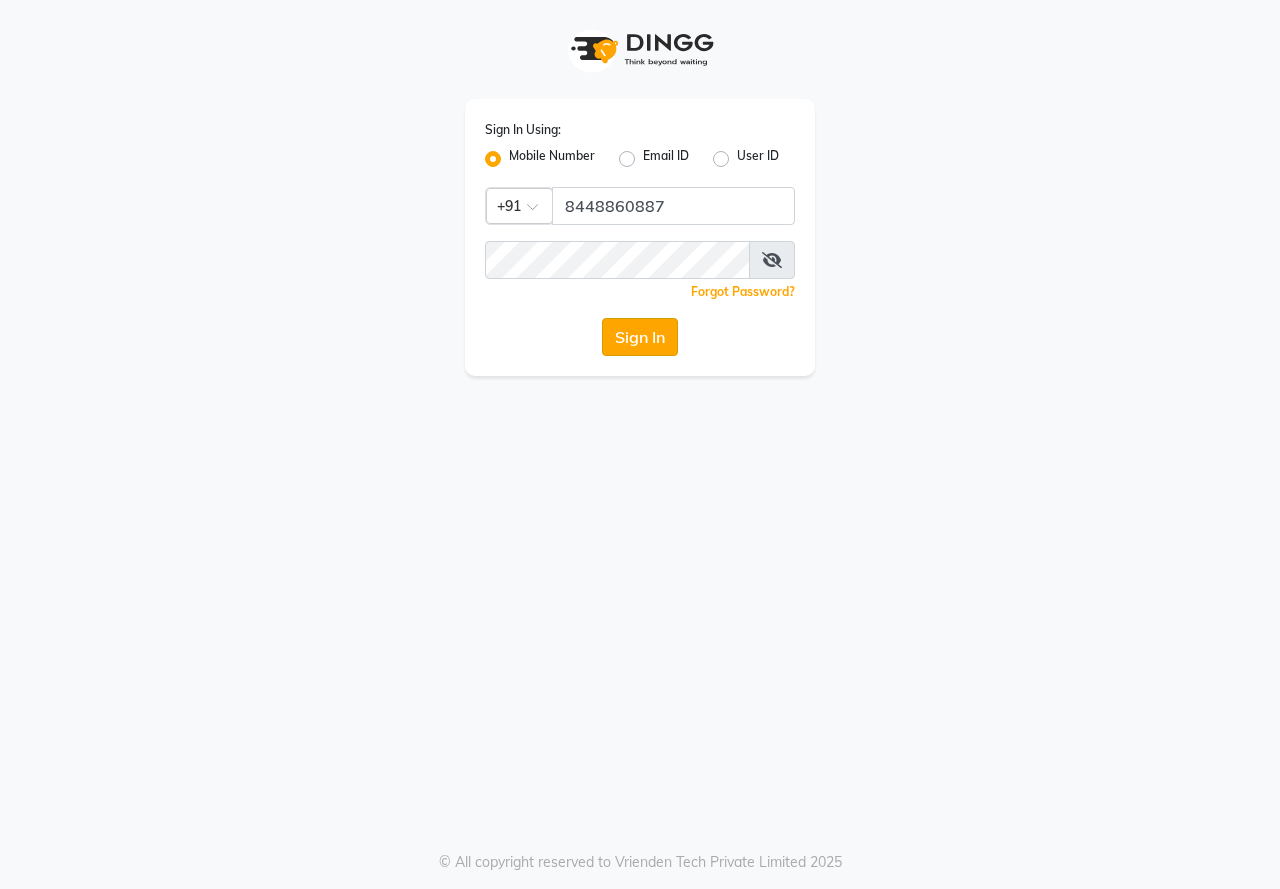 click on "Sign In" 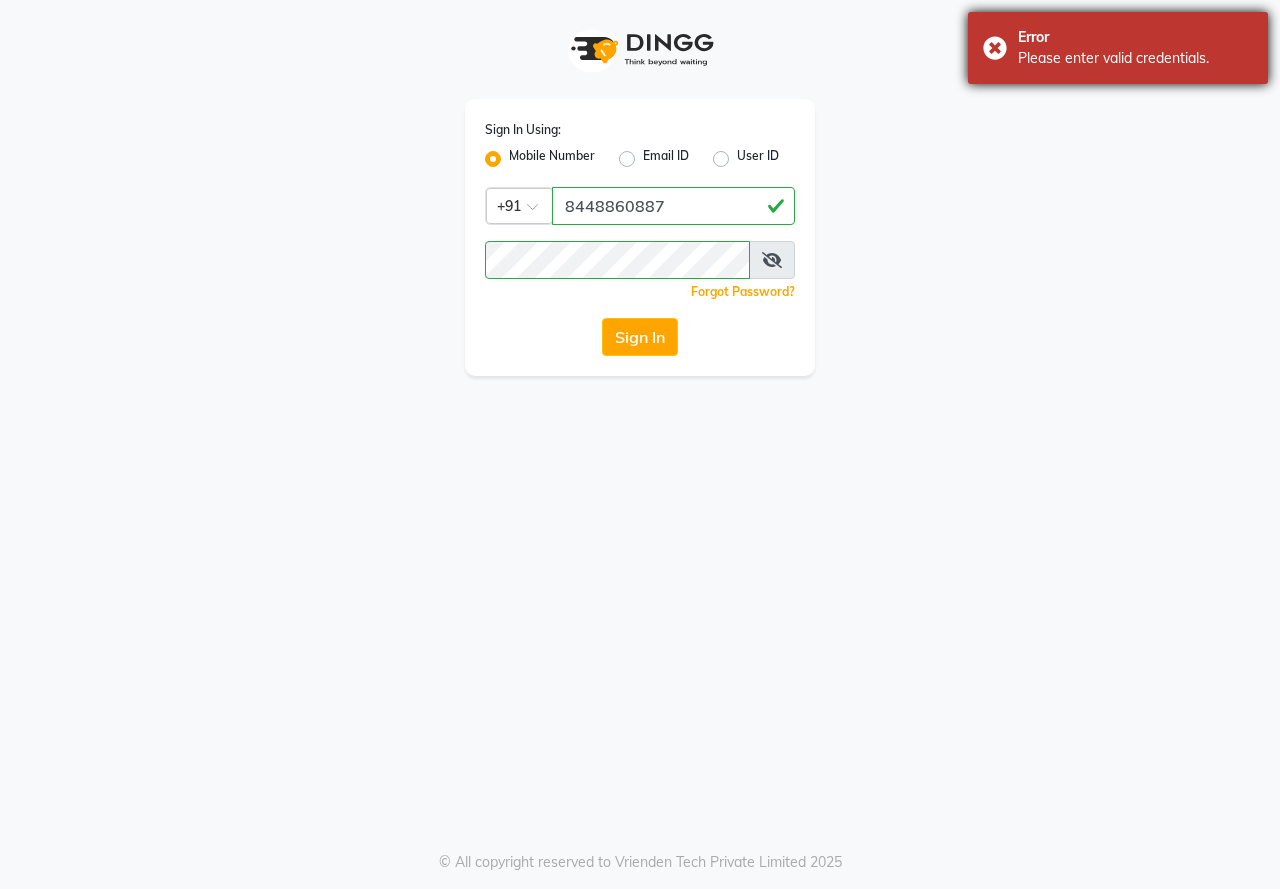 click on "Error   Please enter valid credentials." at bounding box center [1118, 48] 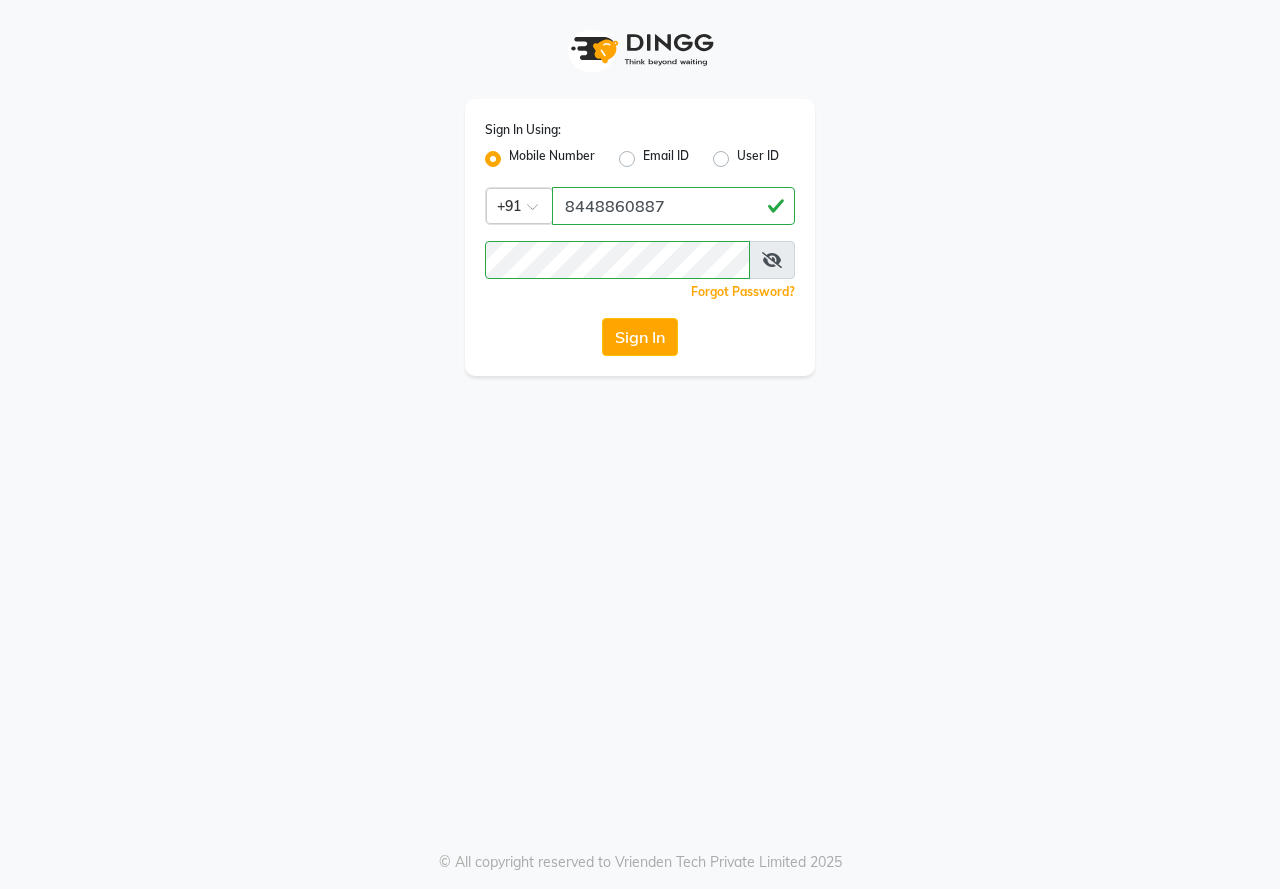 click at bounding box center [772, 260] 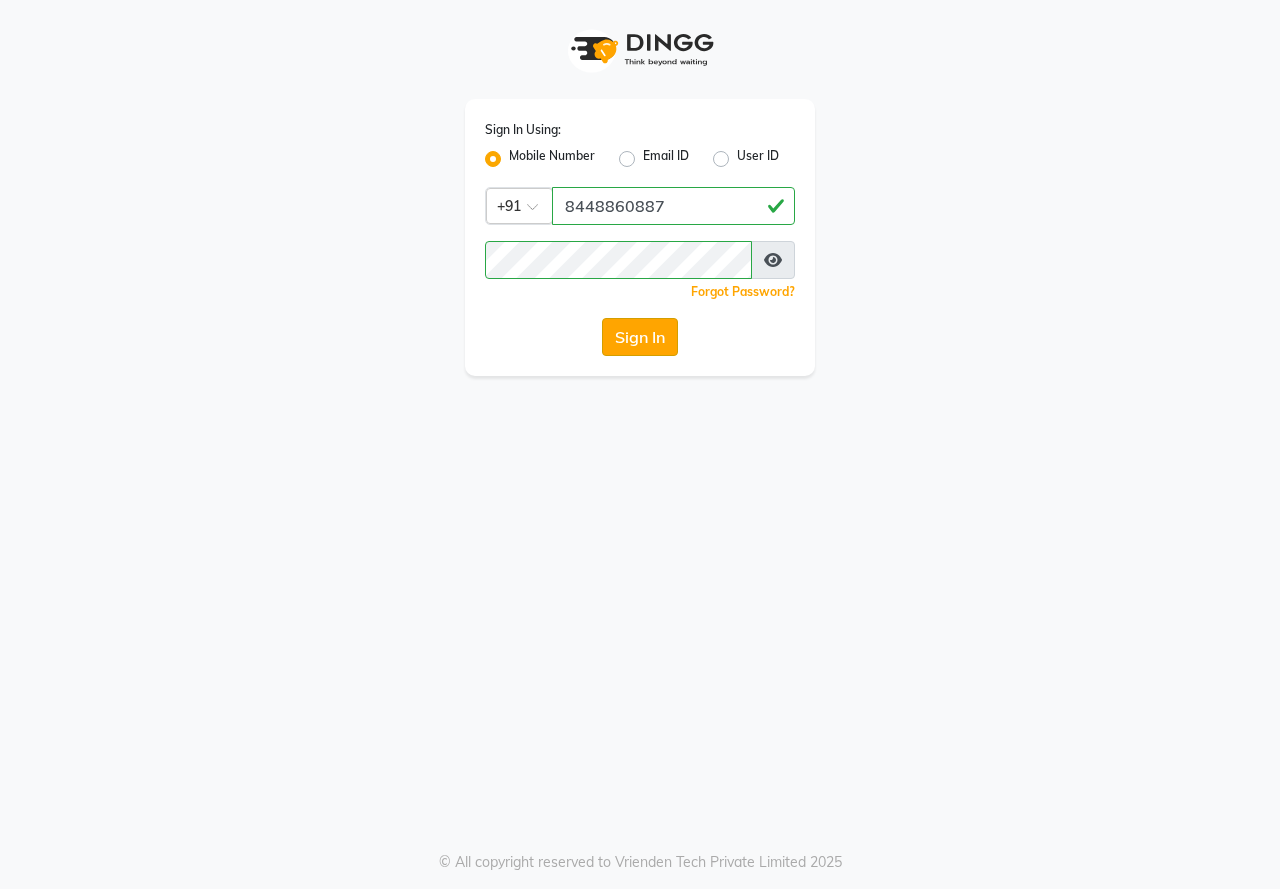 click on "Sign In" 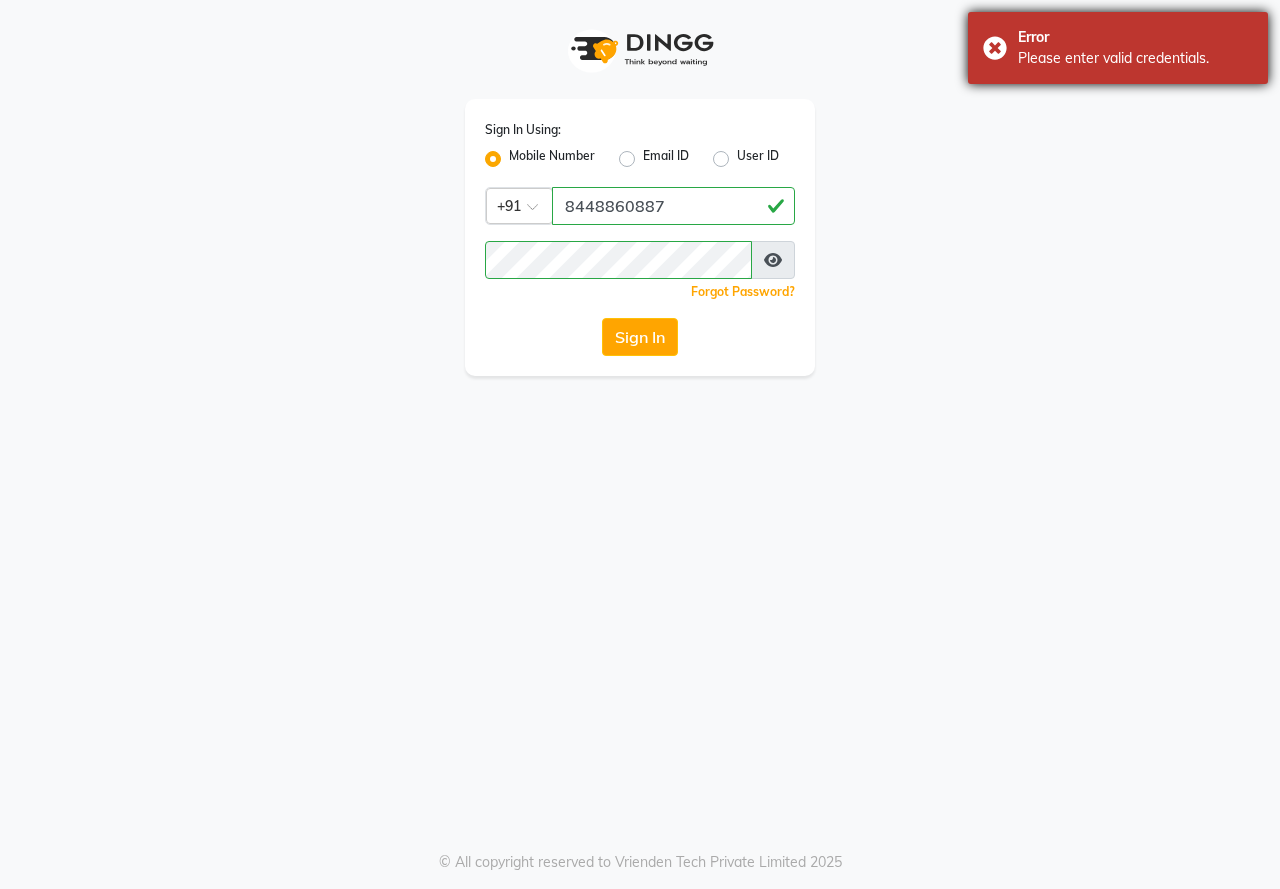 click on "Error   Please enter valid credentials." at bounding box center [1118, 48] 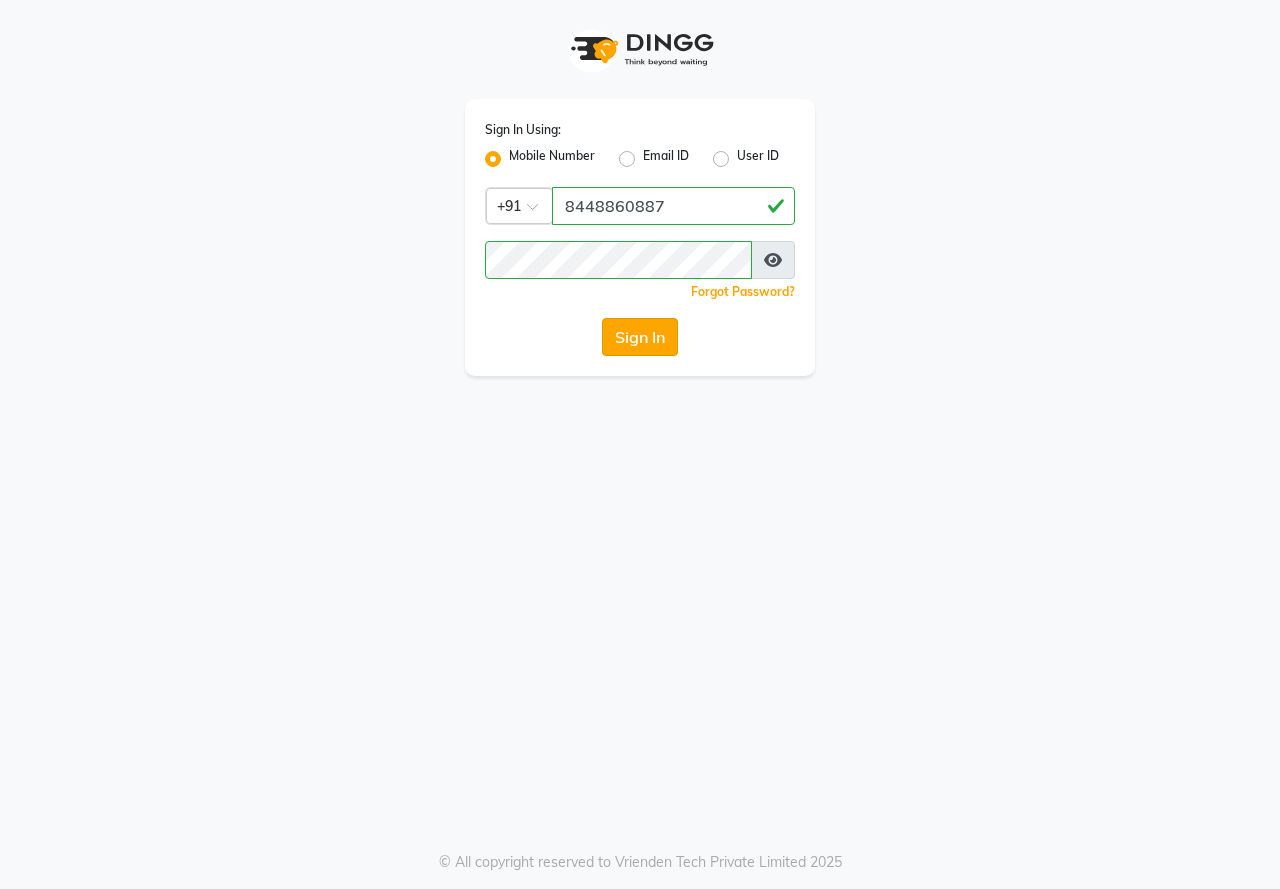 click on "Sign In" 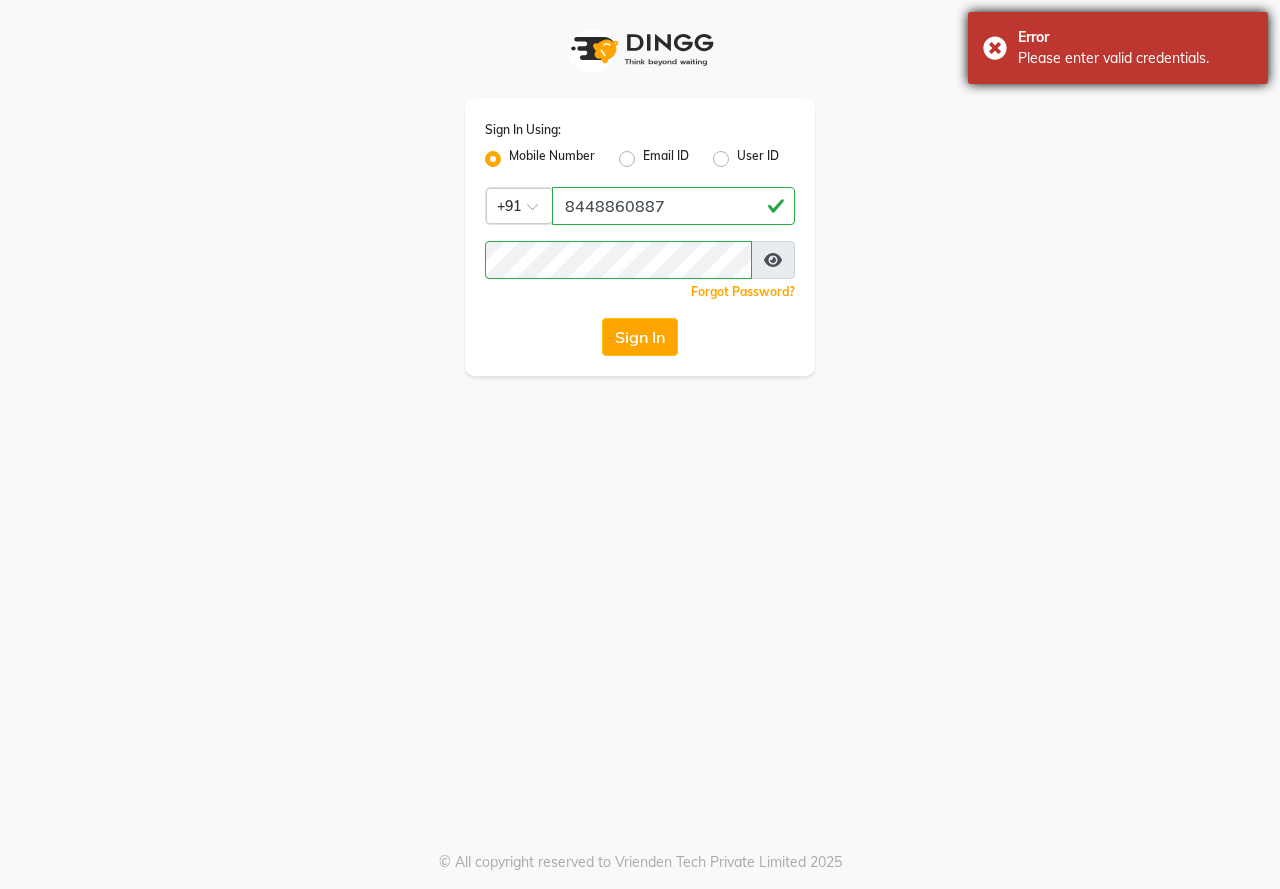 click on "Error   Please enter valid credentials." at bounding box center [1118, 48] 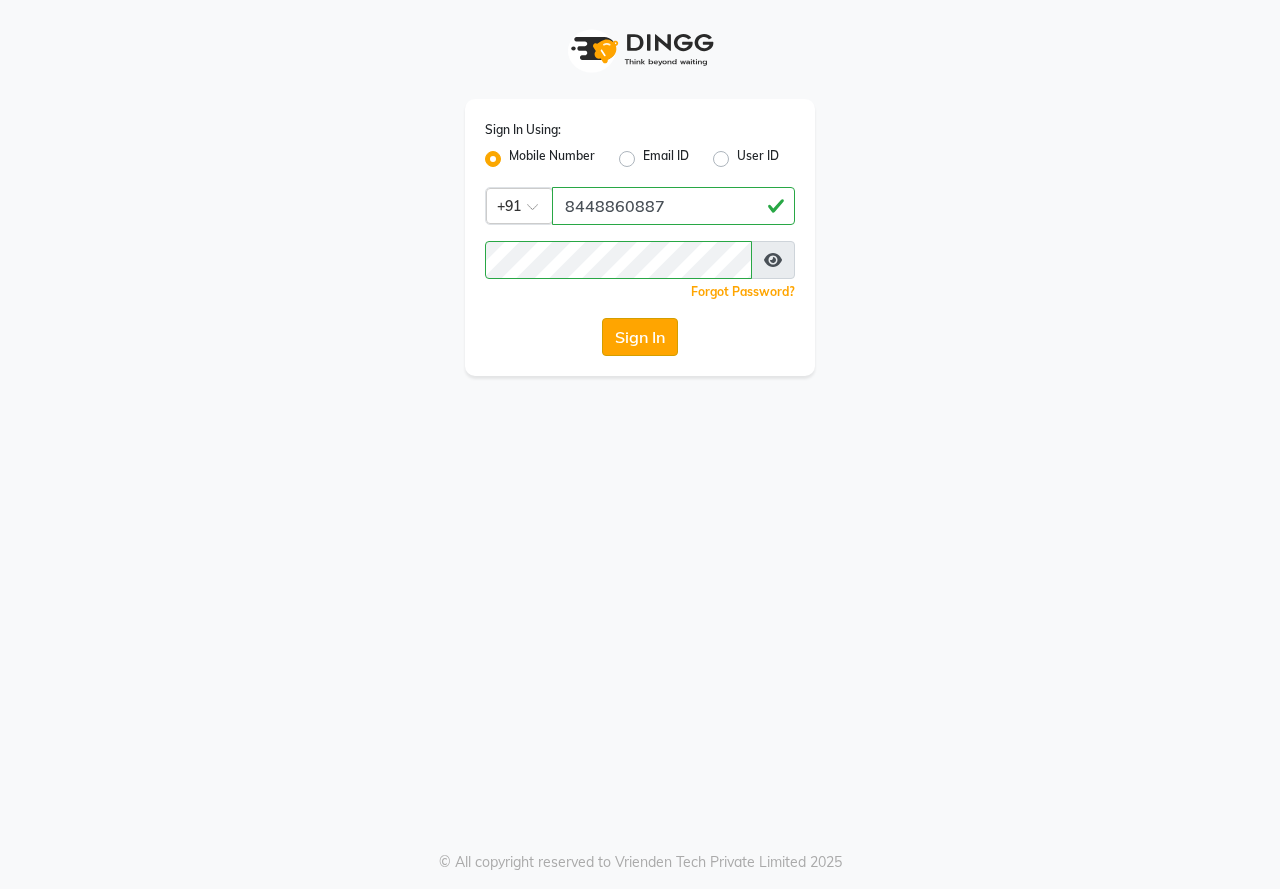 click on "Sign In" 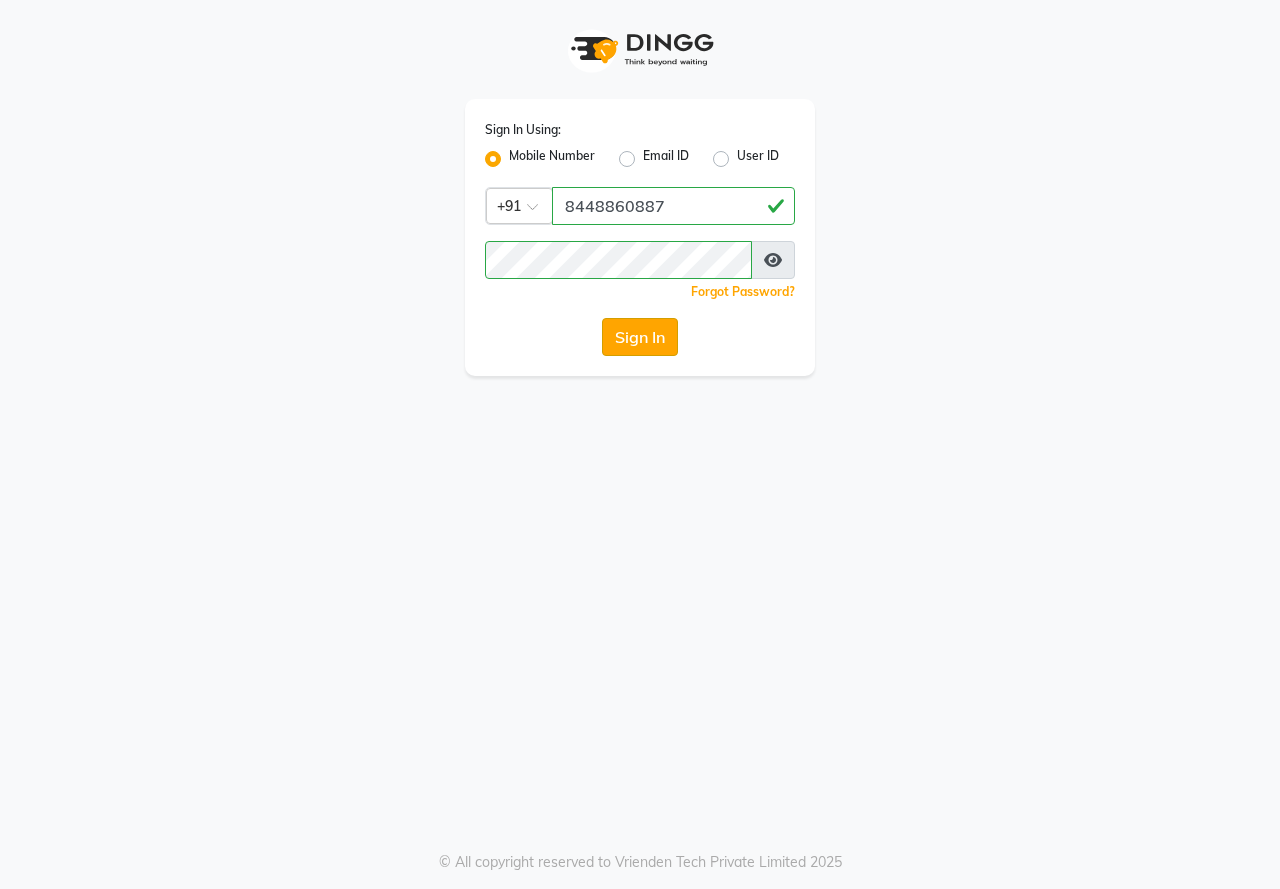 click on "Sign In" 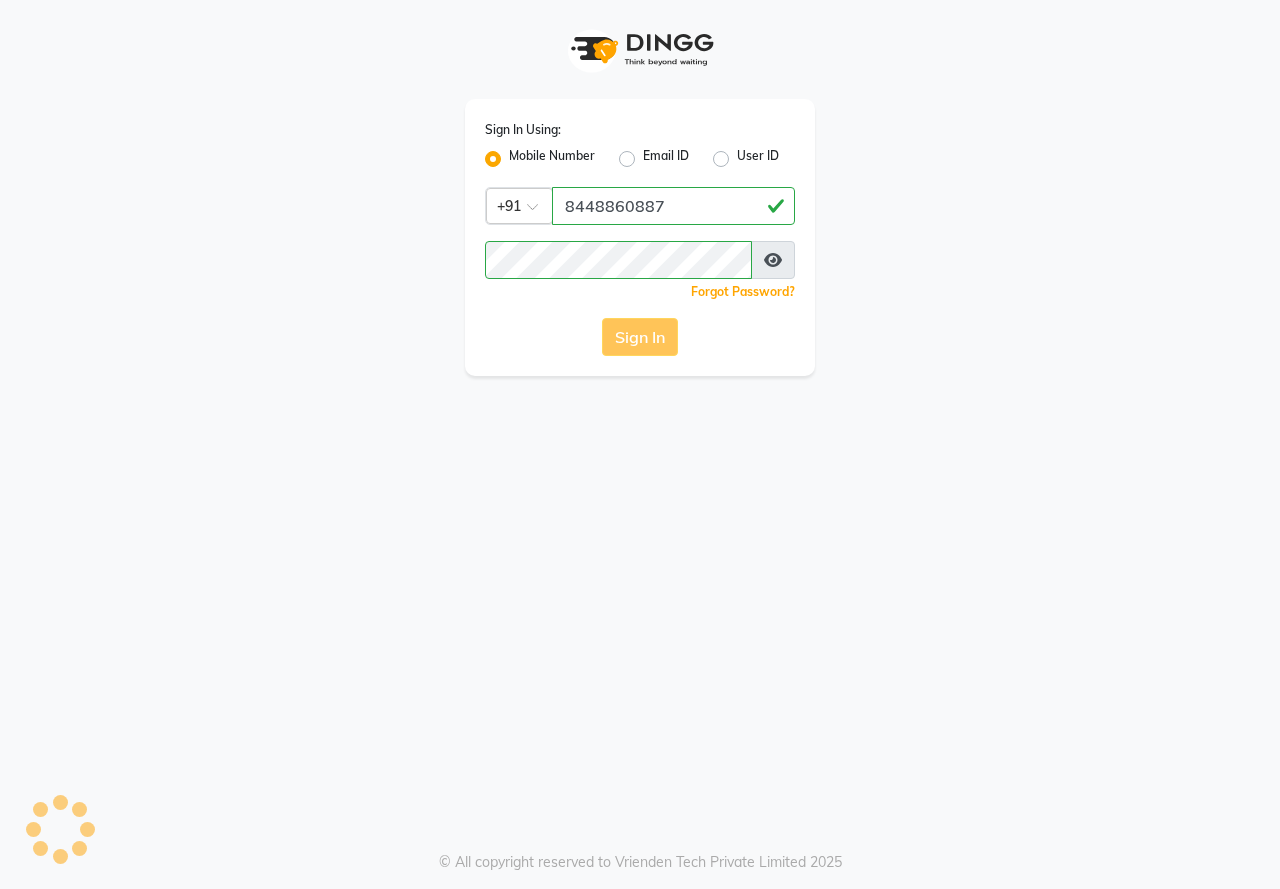 click on "Sign In" 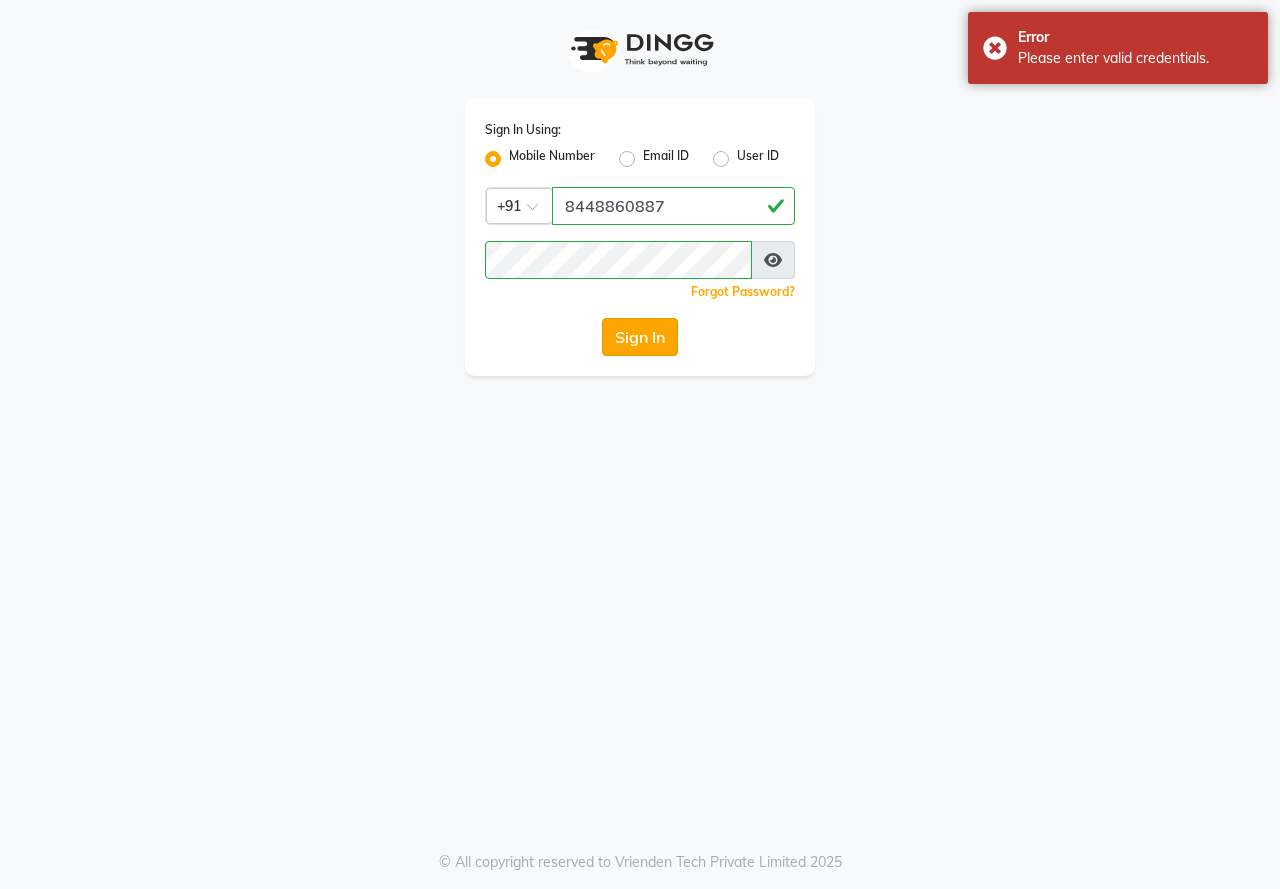click on "Sign In" 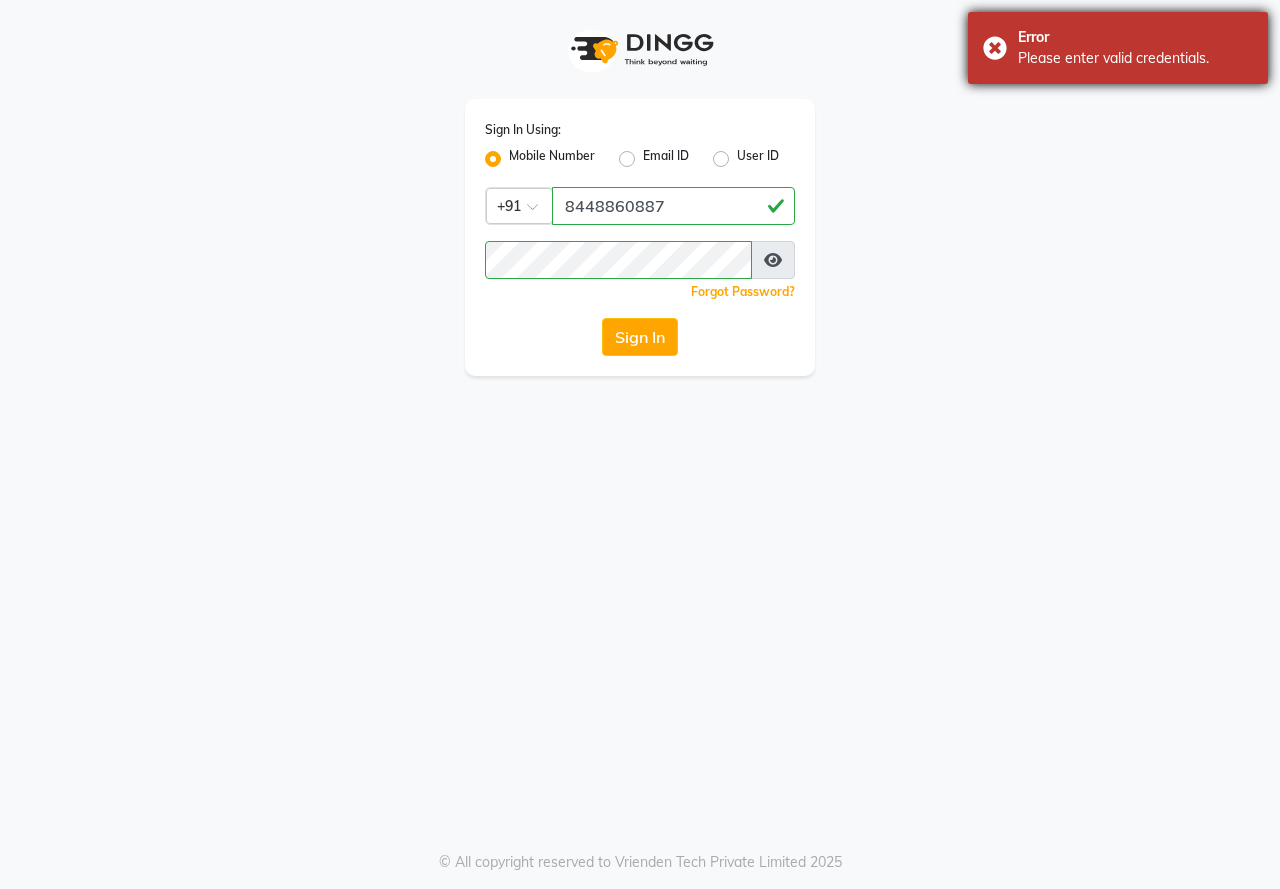 click on "Error   Please enter valid credentials." at bounding box center (1118, 48) 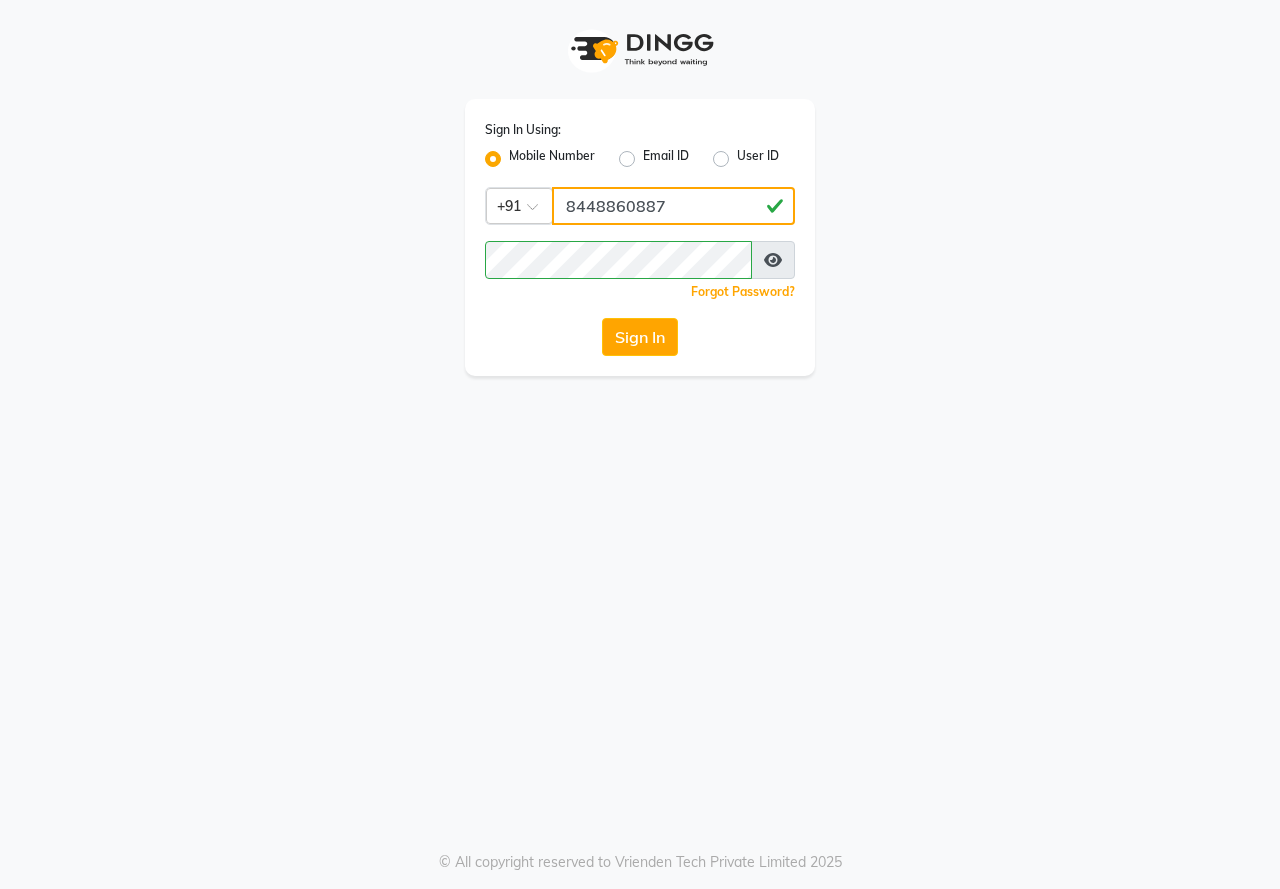 click on "8448860887" 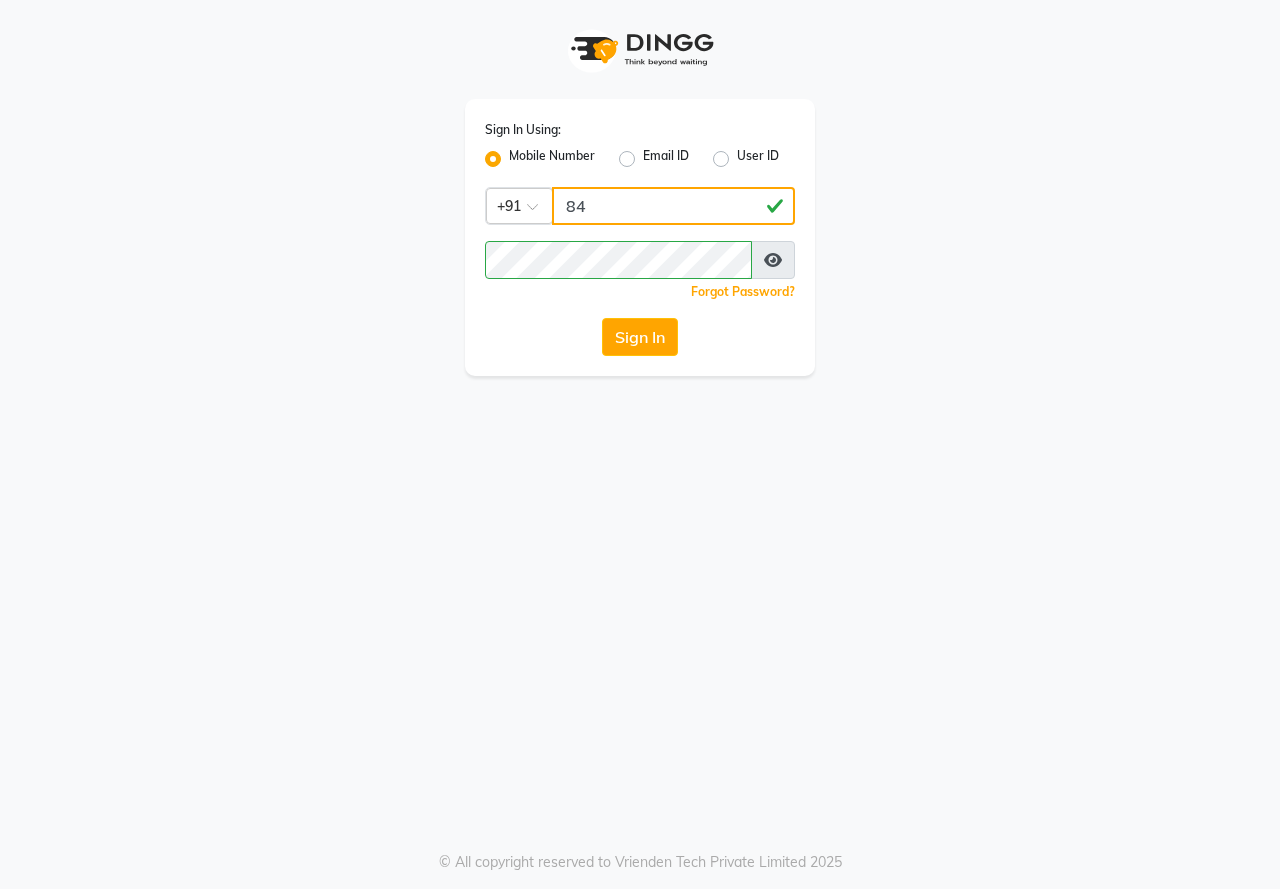type on "8" 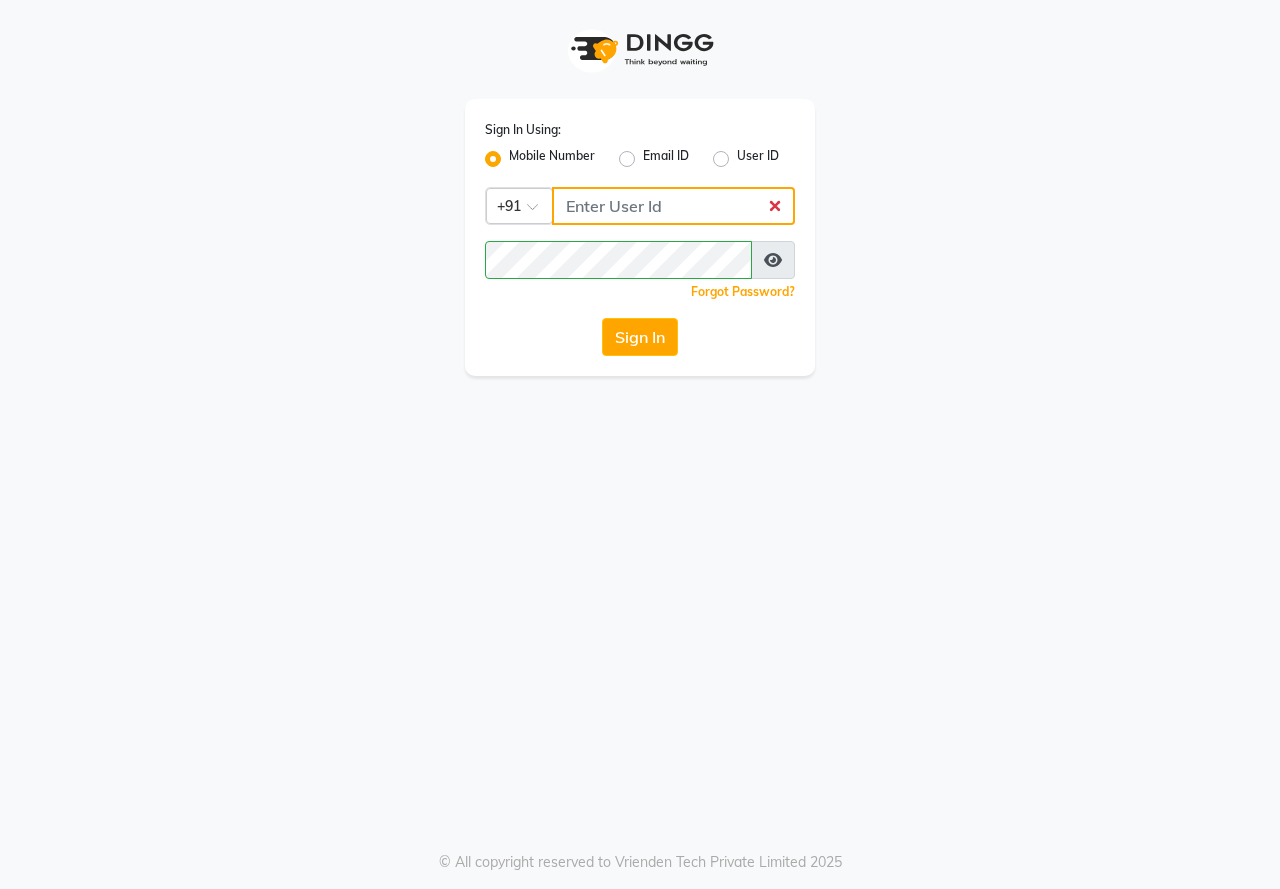 type on "8448860887" 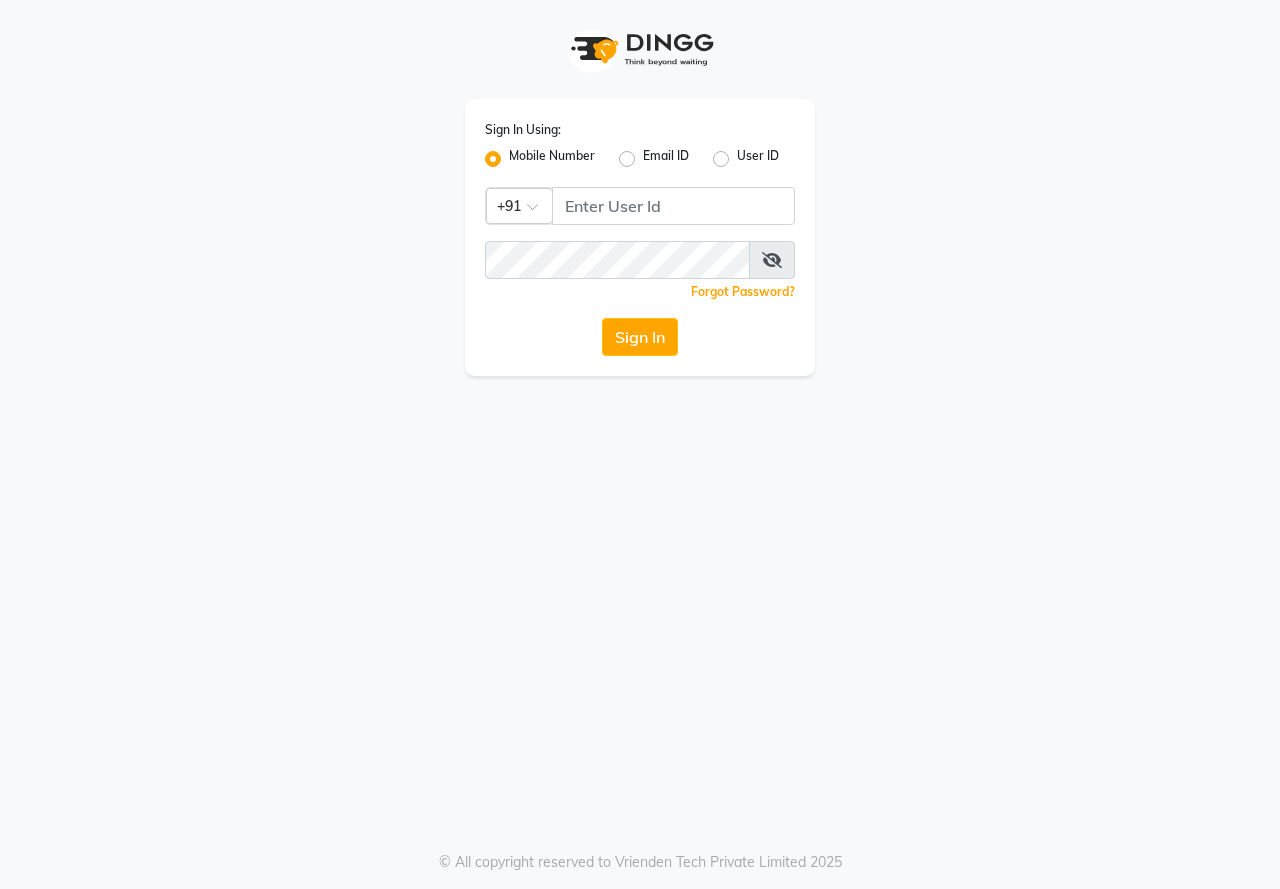 scroll, scrollTop: 0, scrollLeft: 0, axis: both 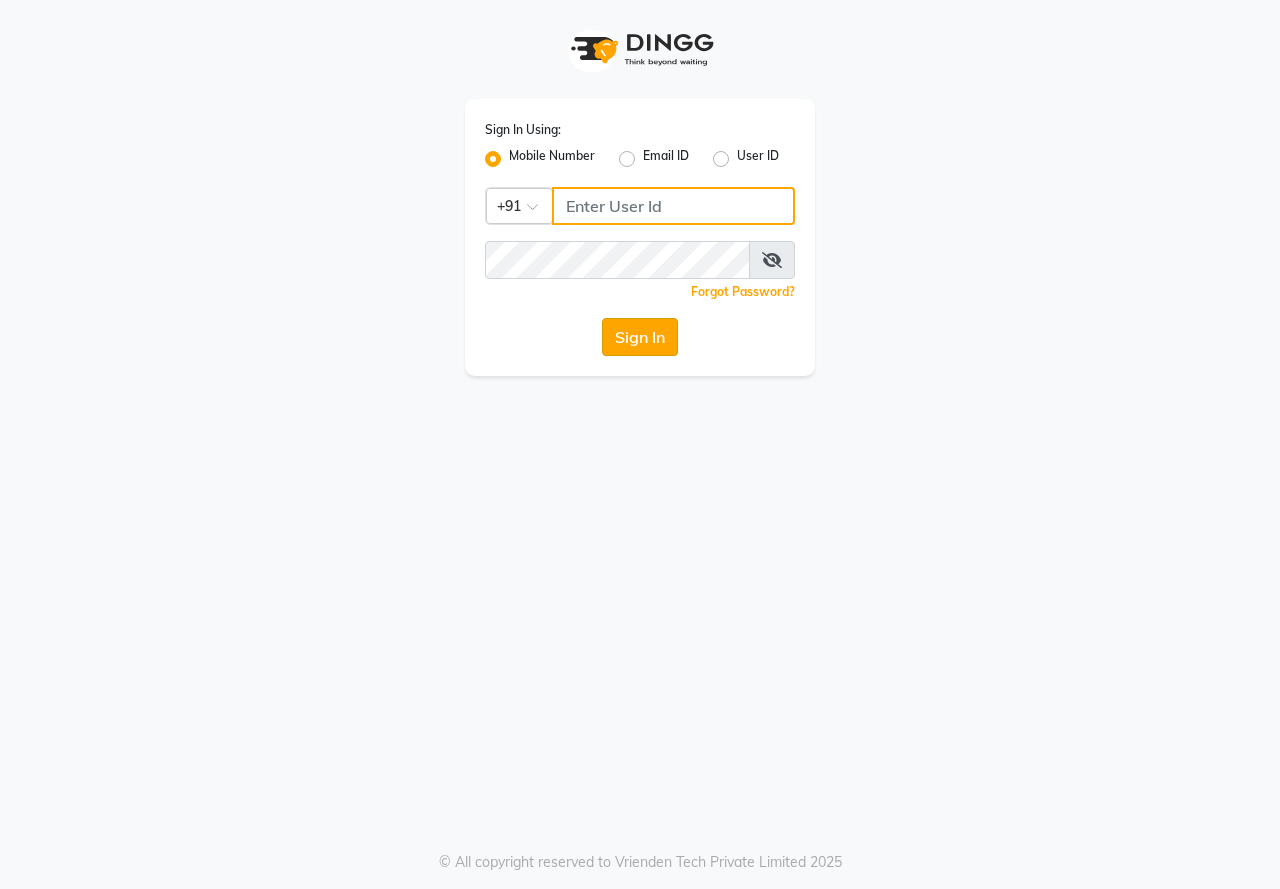 type on "8448860887" 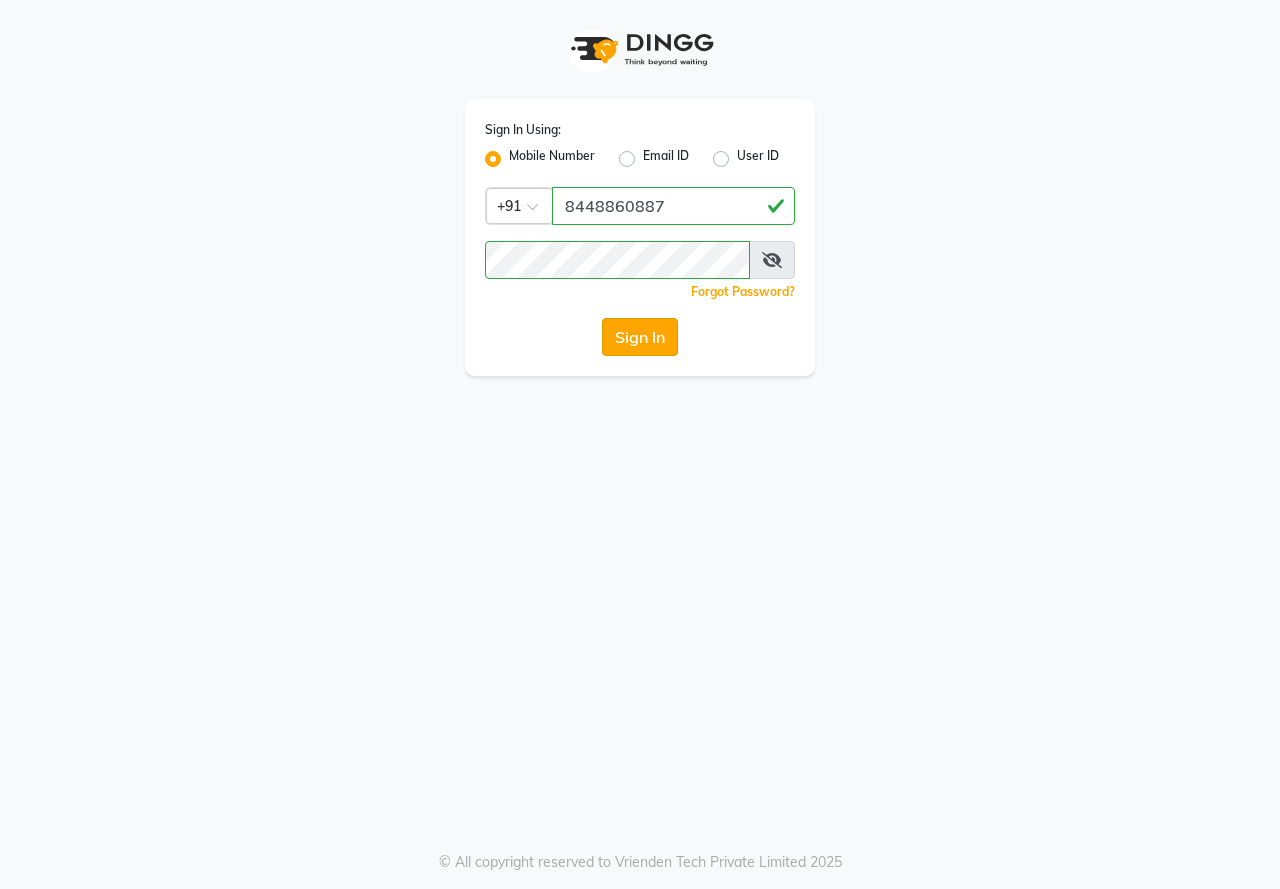 click on "Sign In" 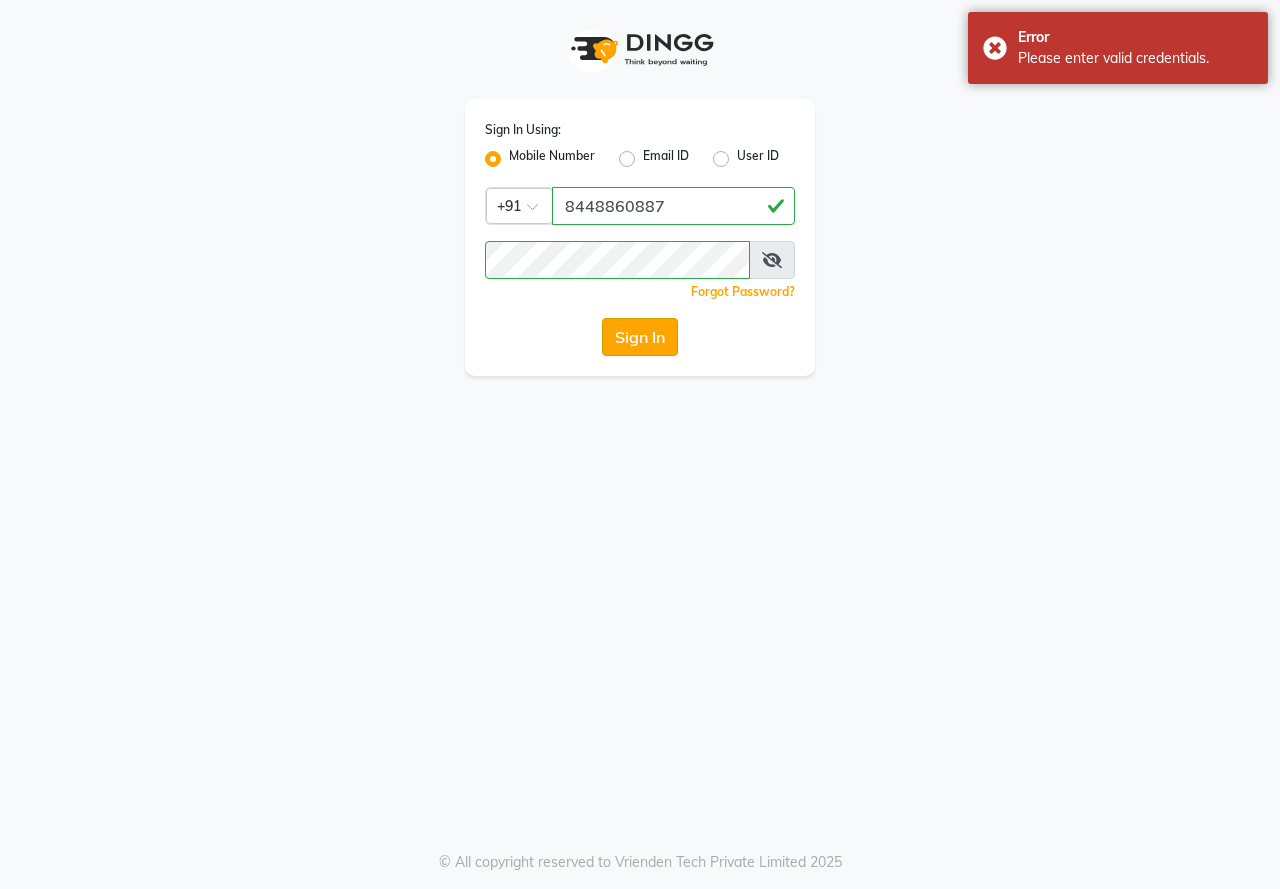 click on "Sign In" 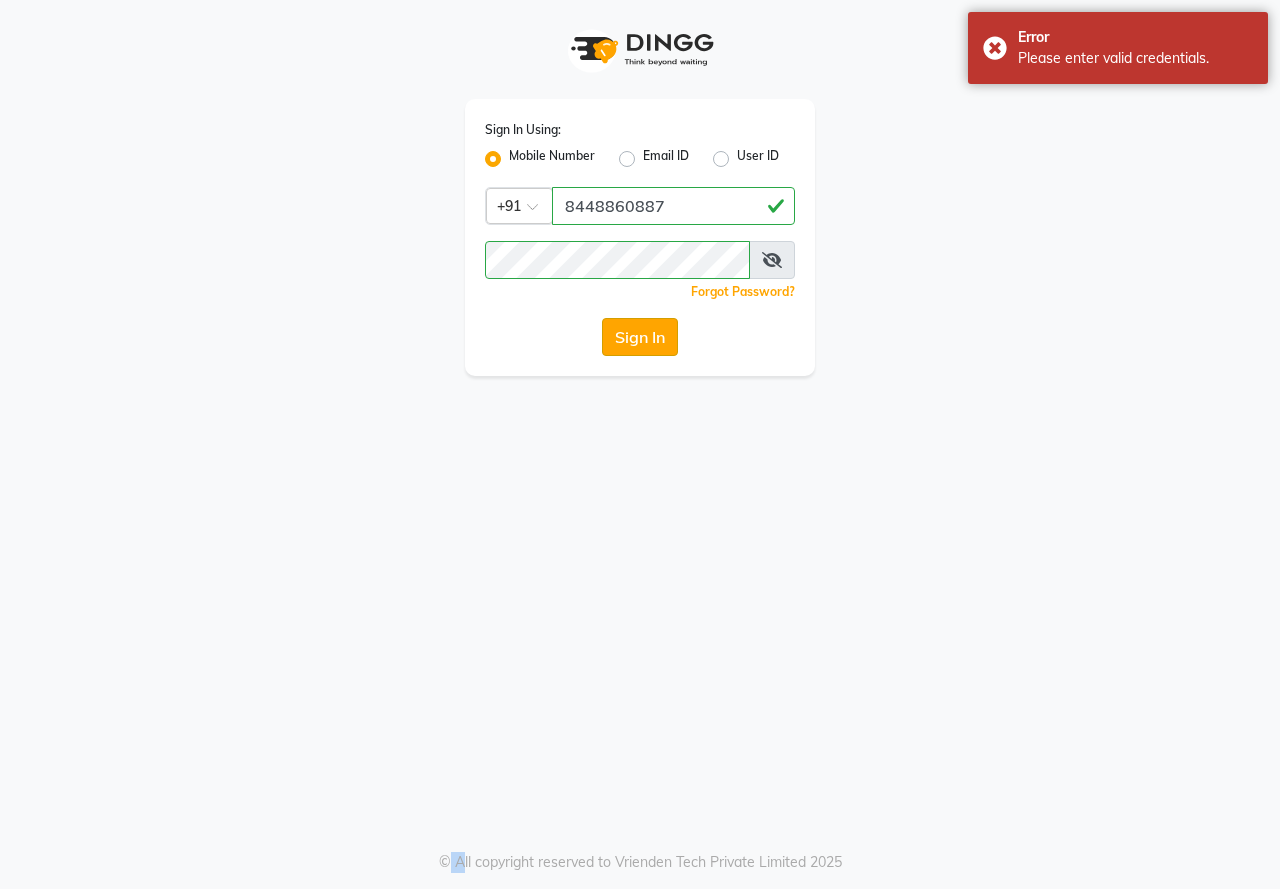 click on "Sign In" 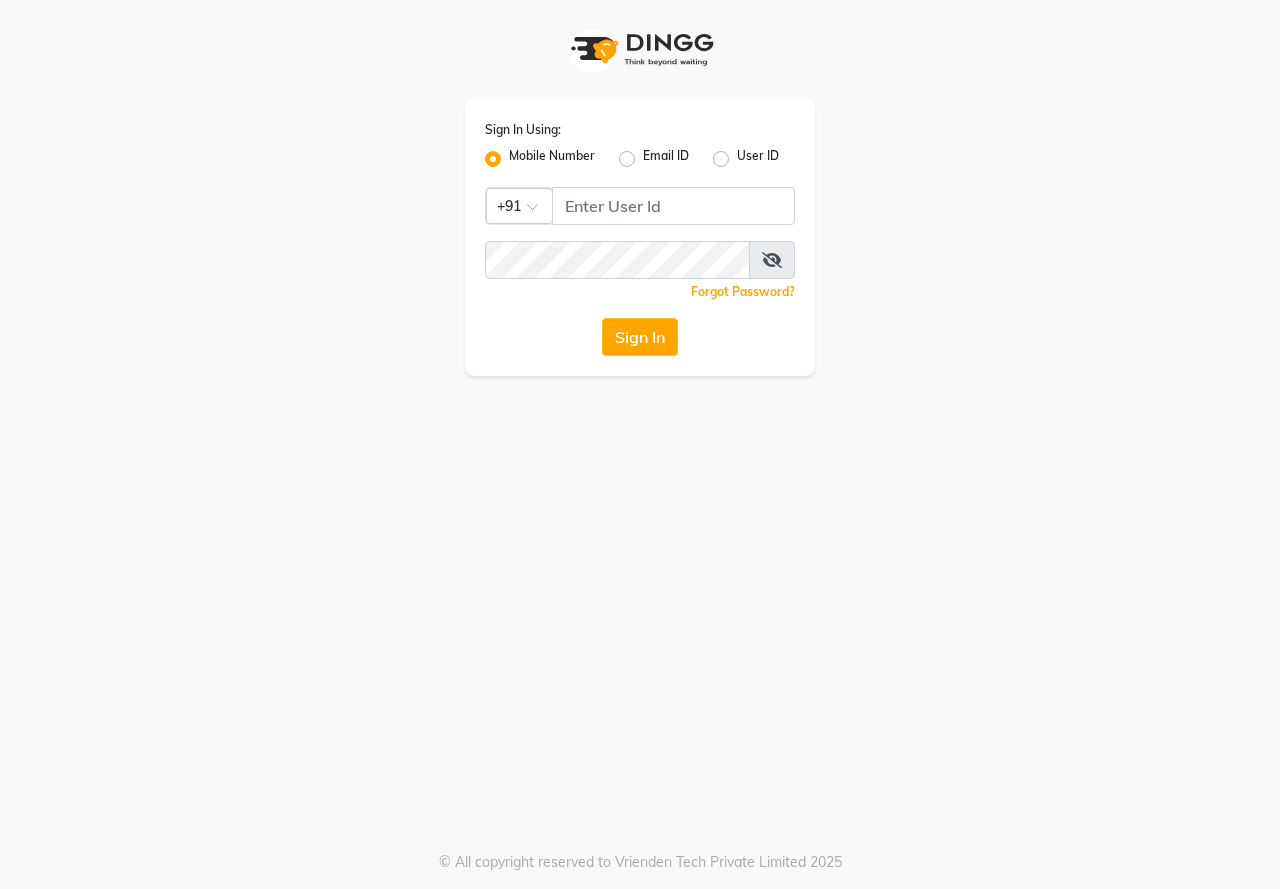 scroll, scrollTop: 0, scrollLeft: 0, axis: both 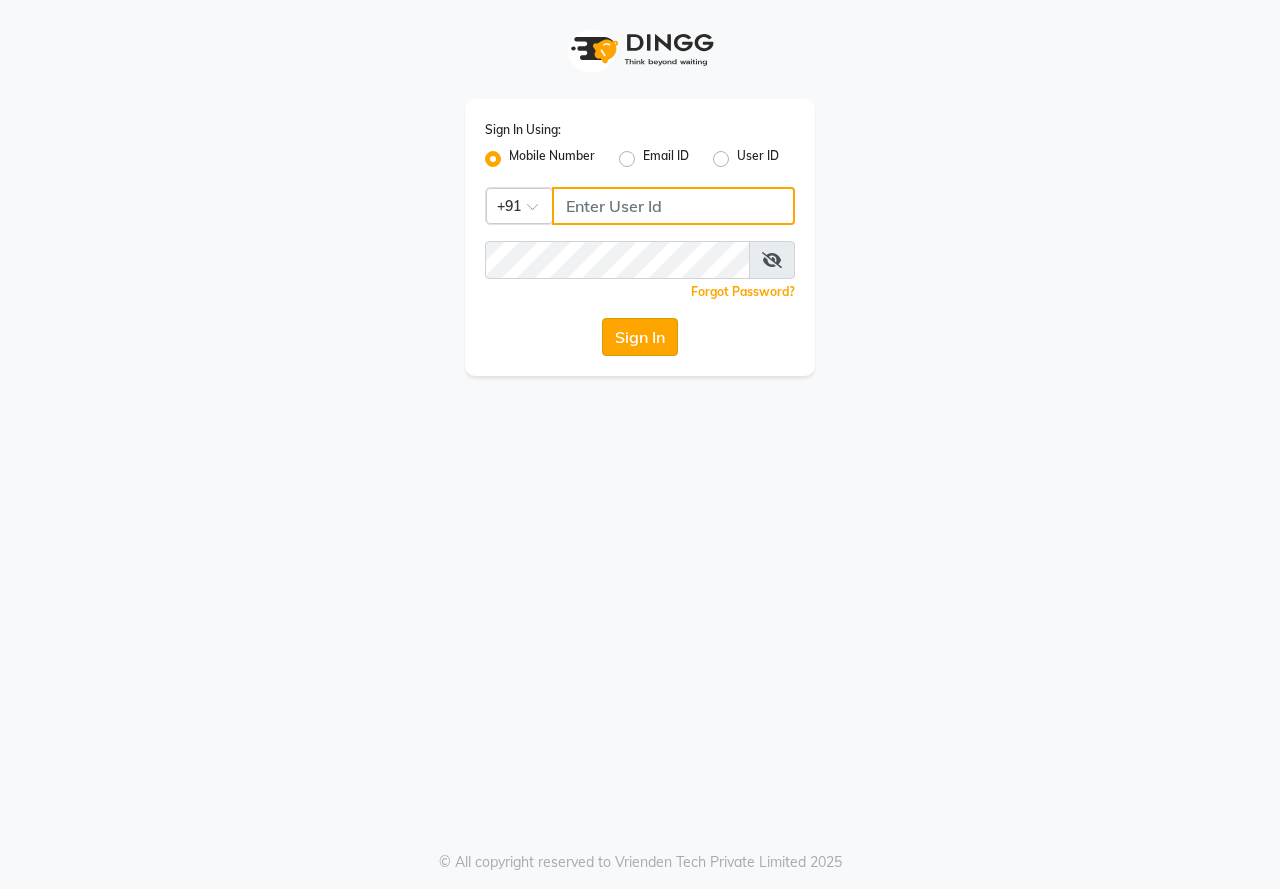 type on "8448860887" 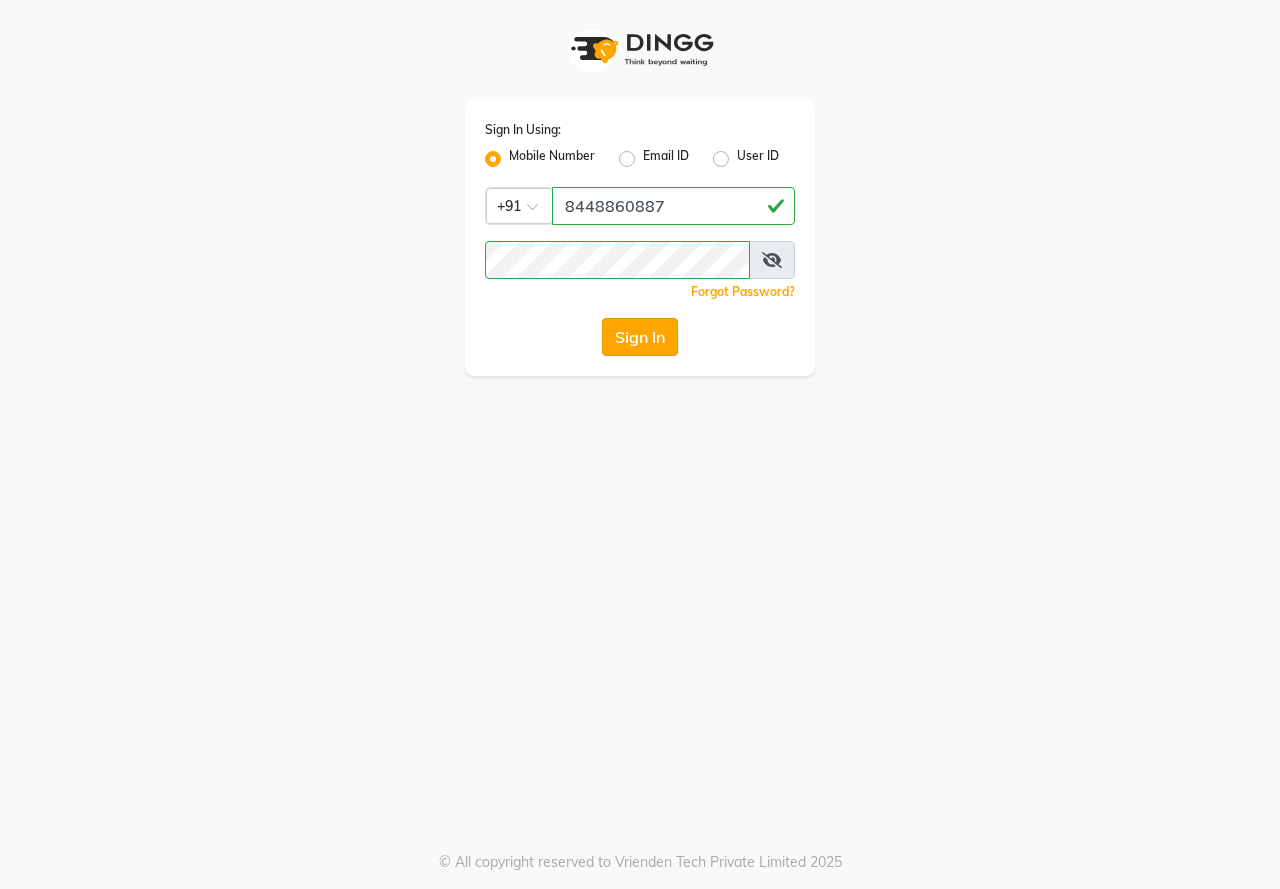 click on "Sign In" 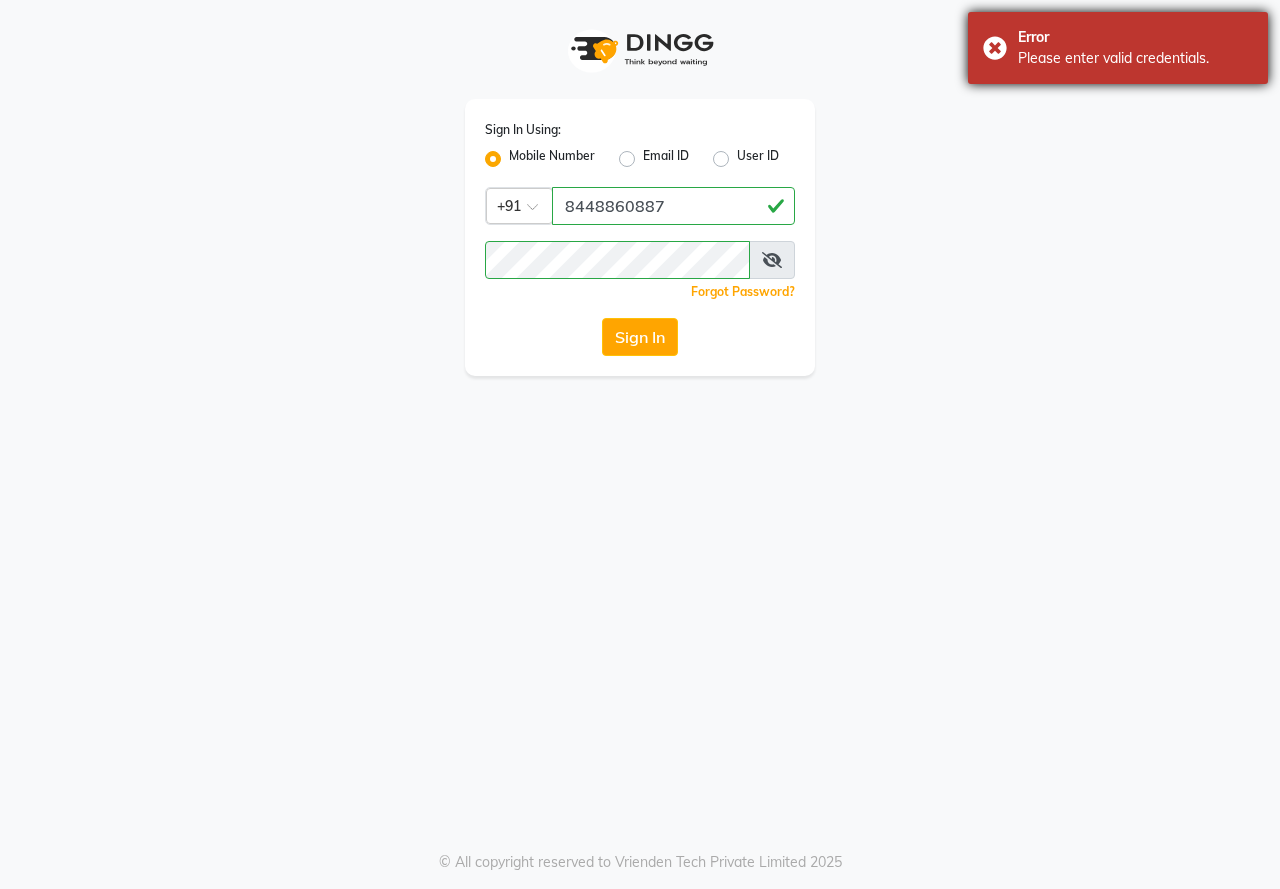 click on "Error   Please enter valid credentials." at bounding box center [1118, 48] 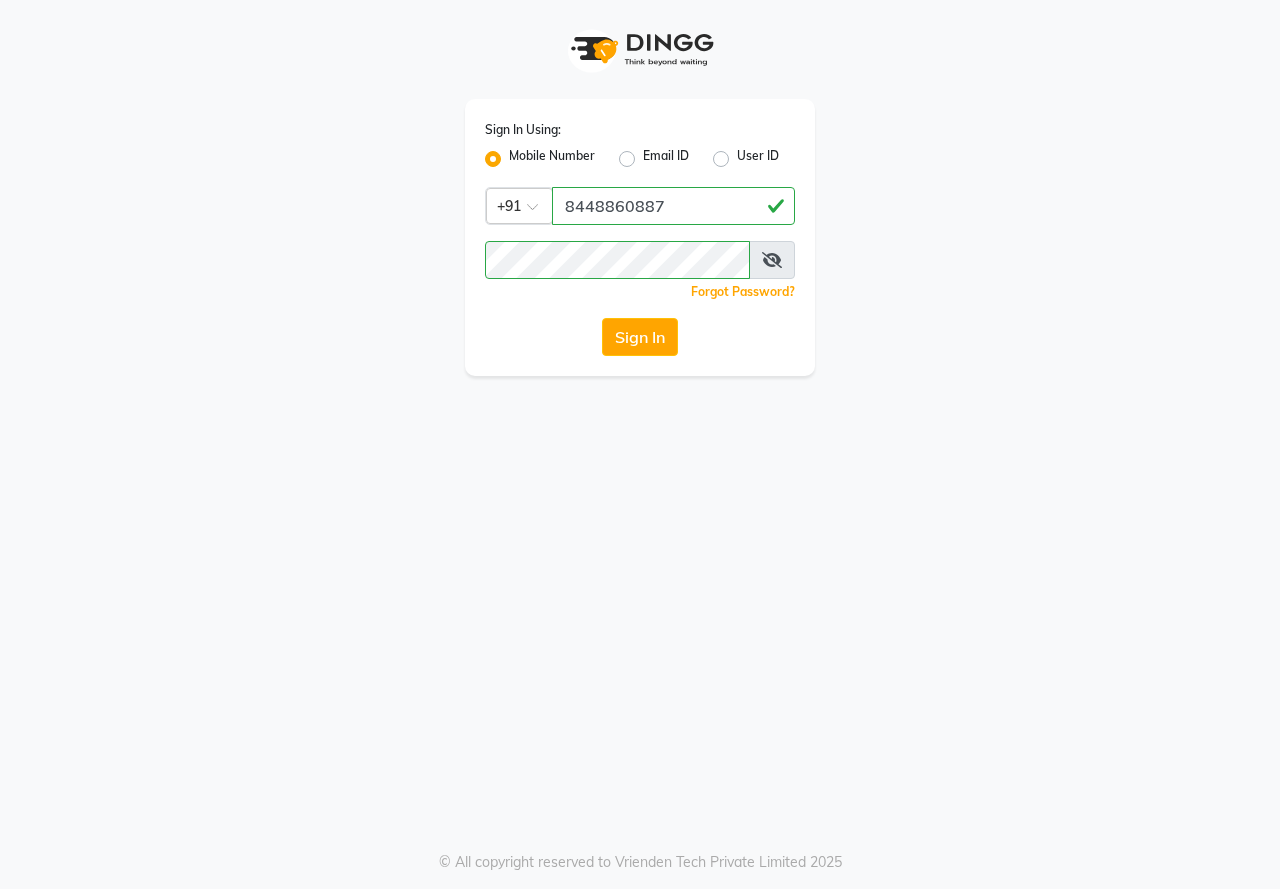 click on "Sign In" 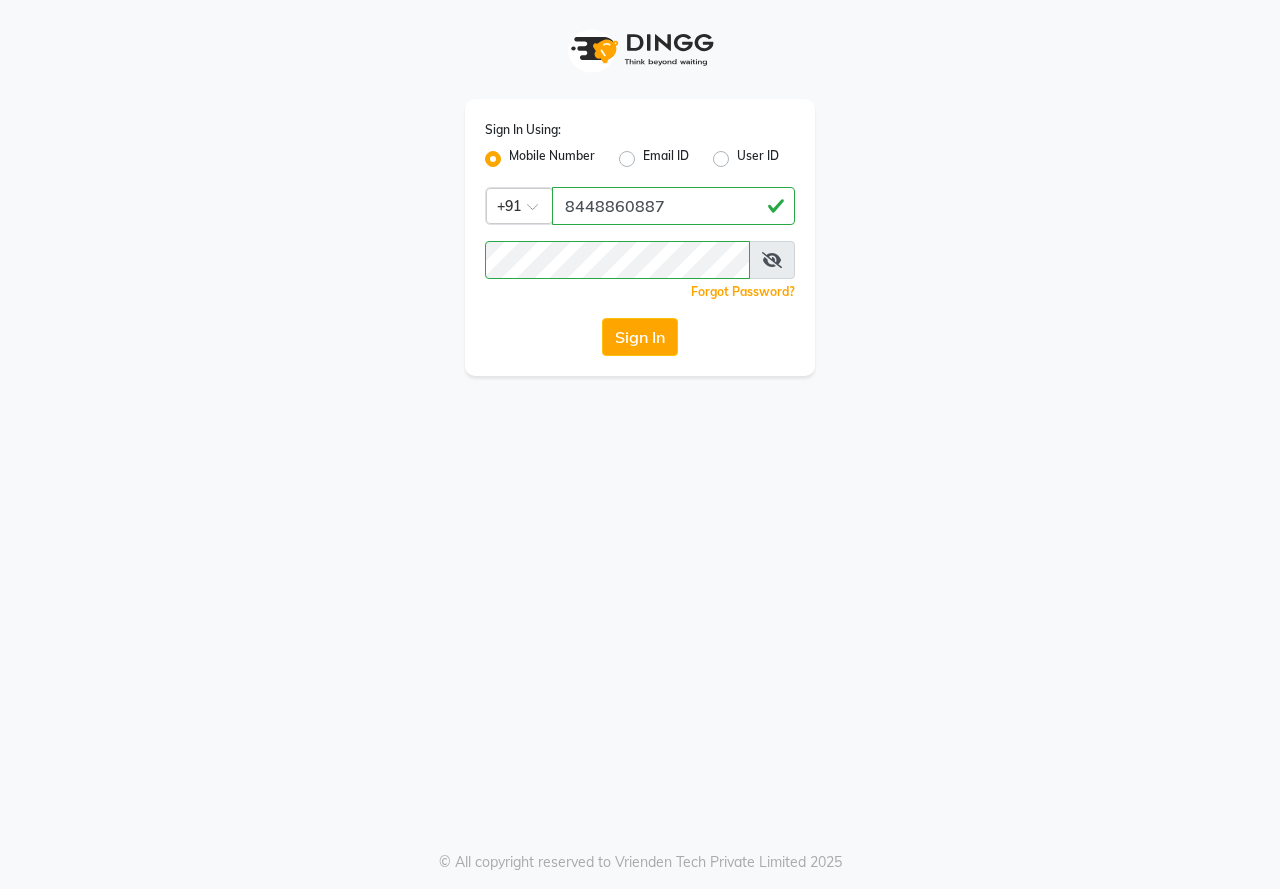 drag, startPoint x: 815, startPoint y: 624, endPoint x: 846, endPoint y: 576, distance: 57.14018 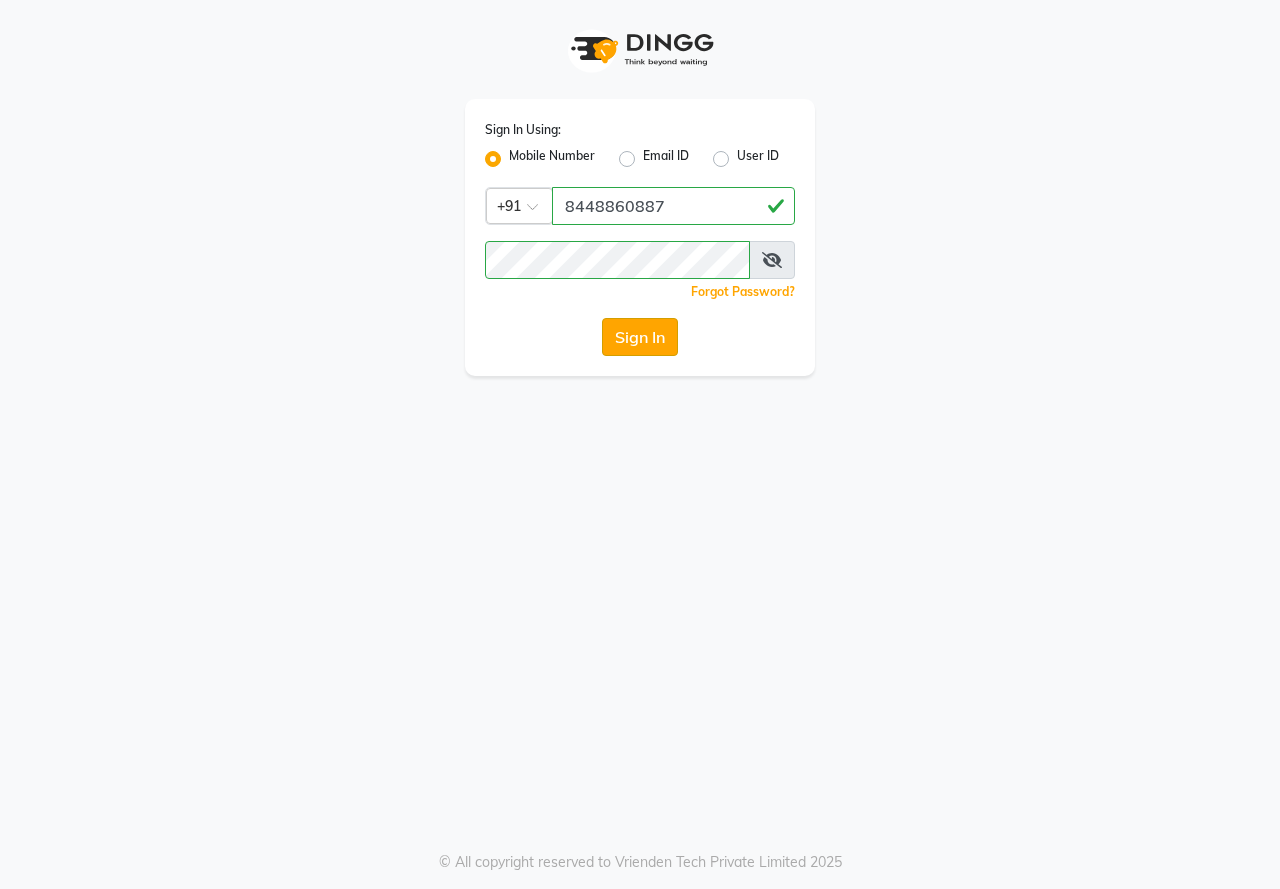 click on "Sign In" 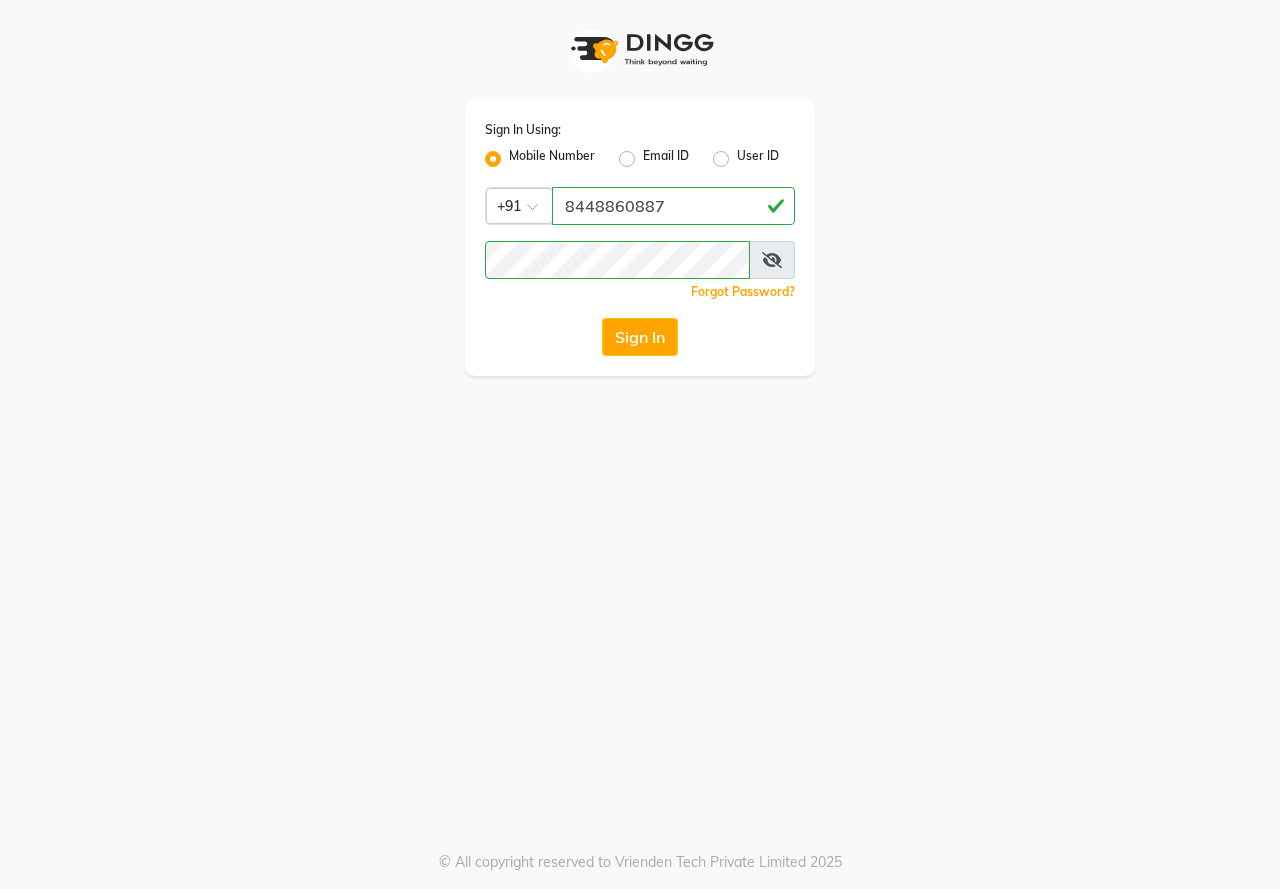 drag, startPoint x: 827, startPoint y: 346, endPoint x: 895, endPoint y: 336, distance: 68.73136 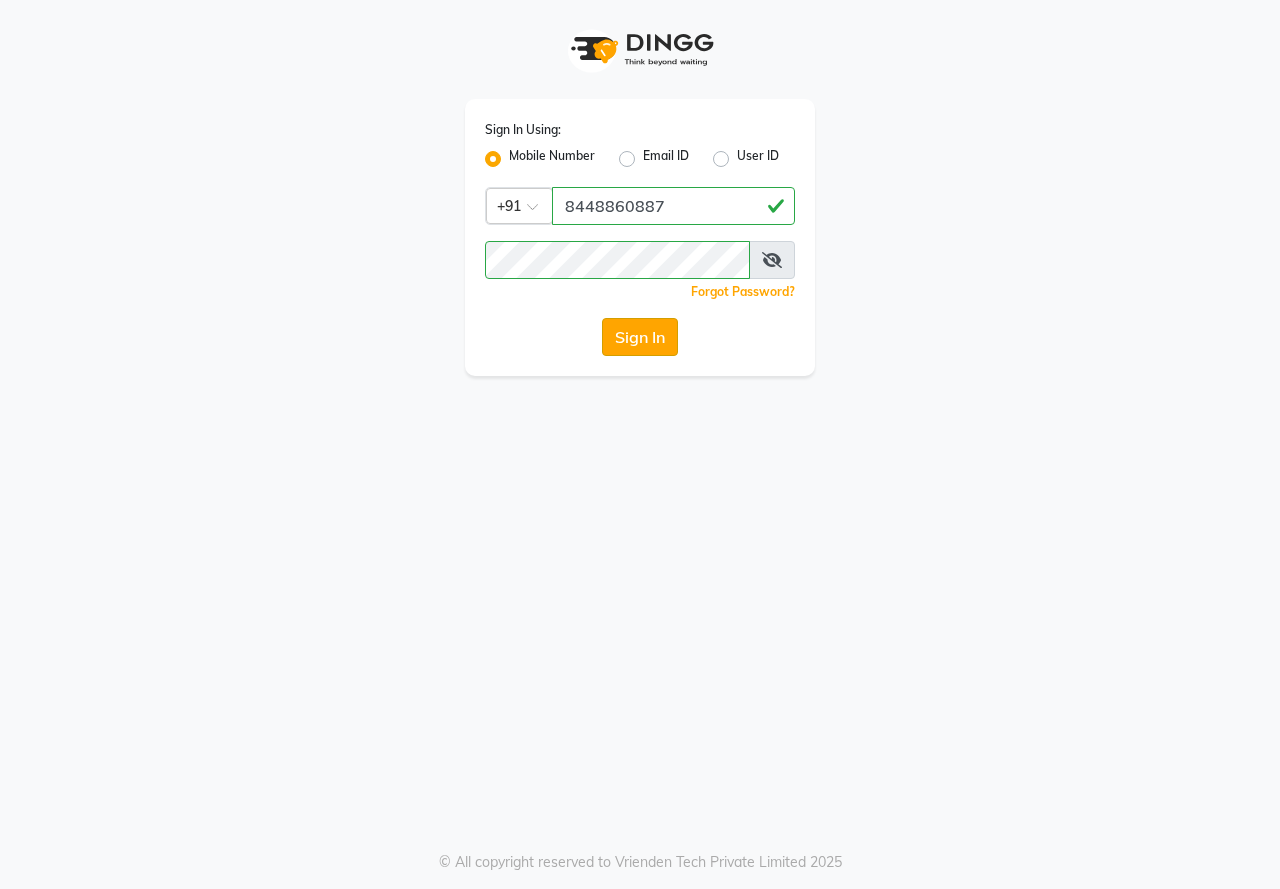 click on "Sign In" 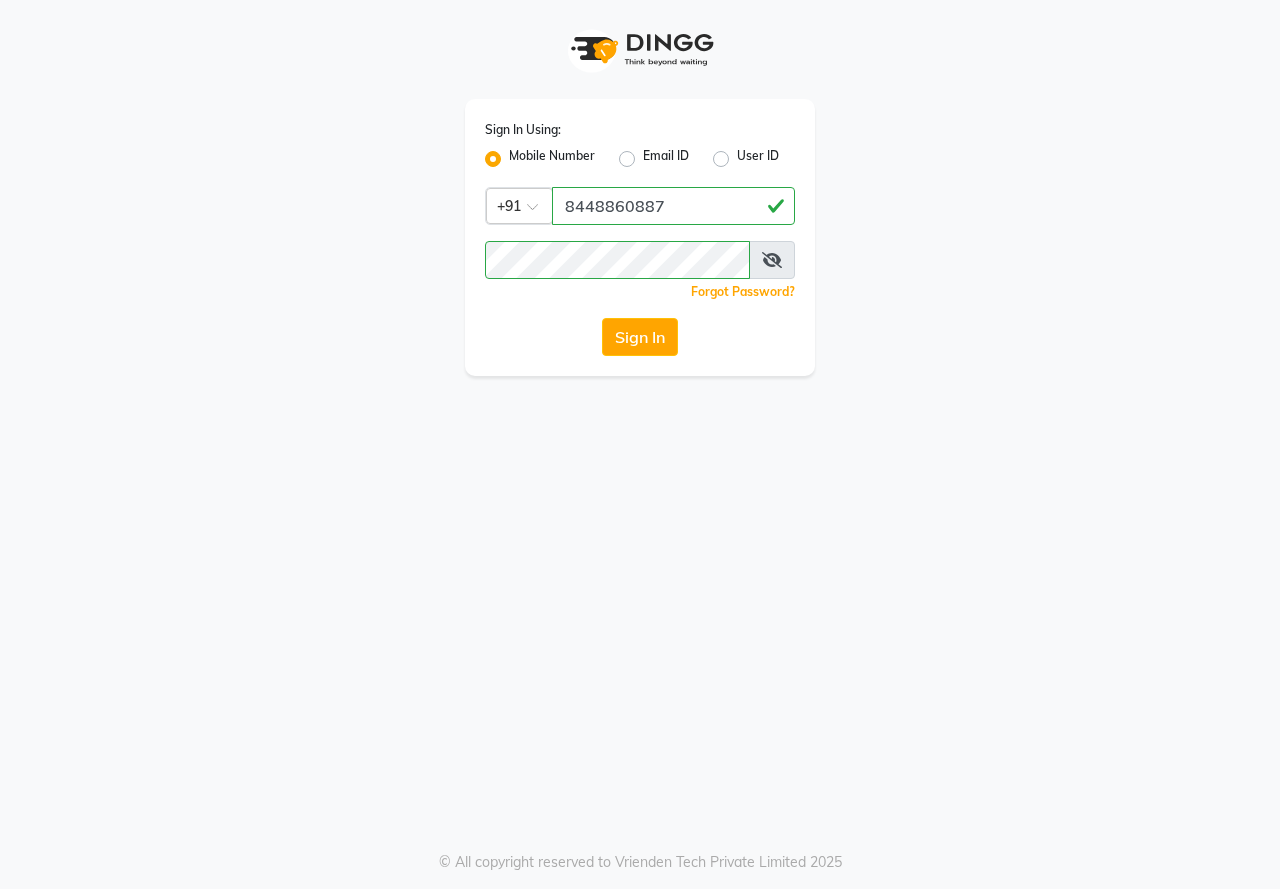 click on "Forgot Password?" 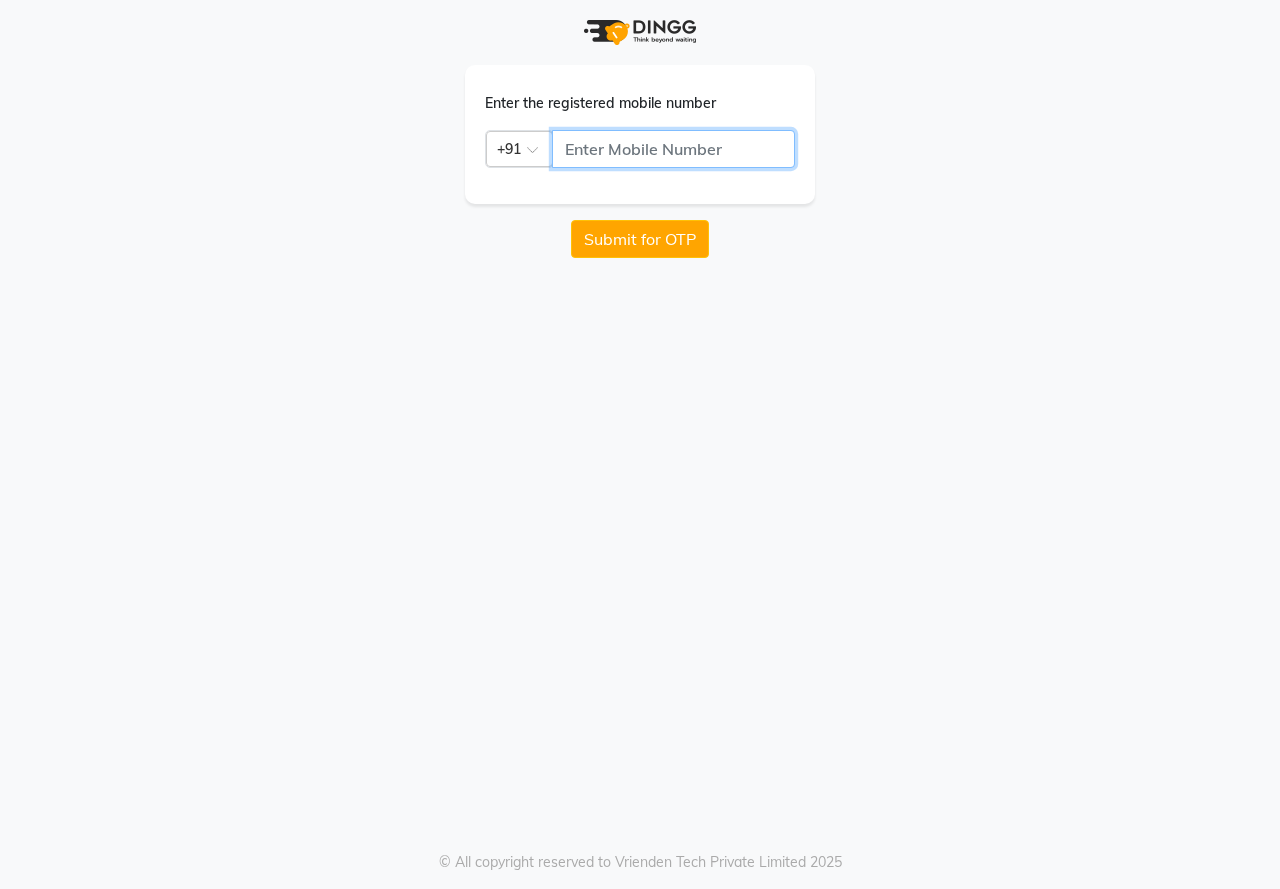 click 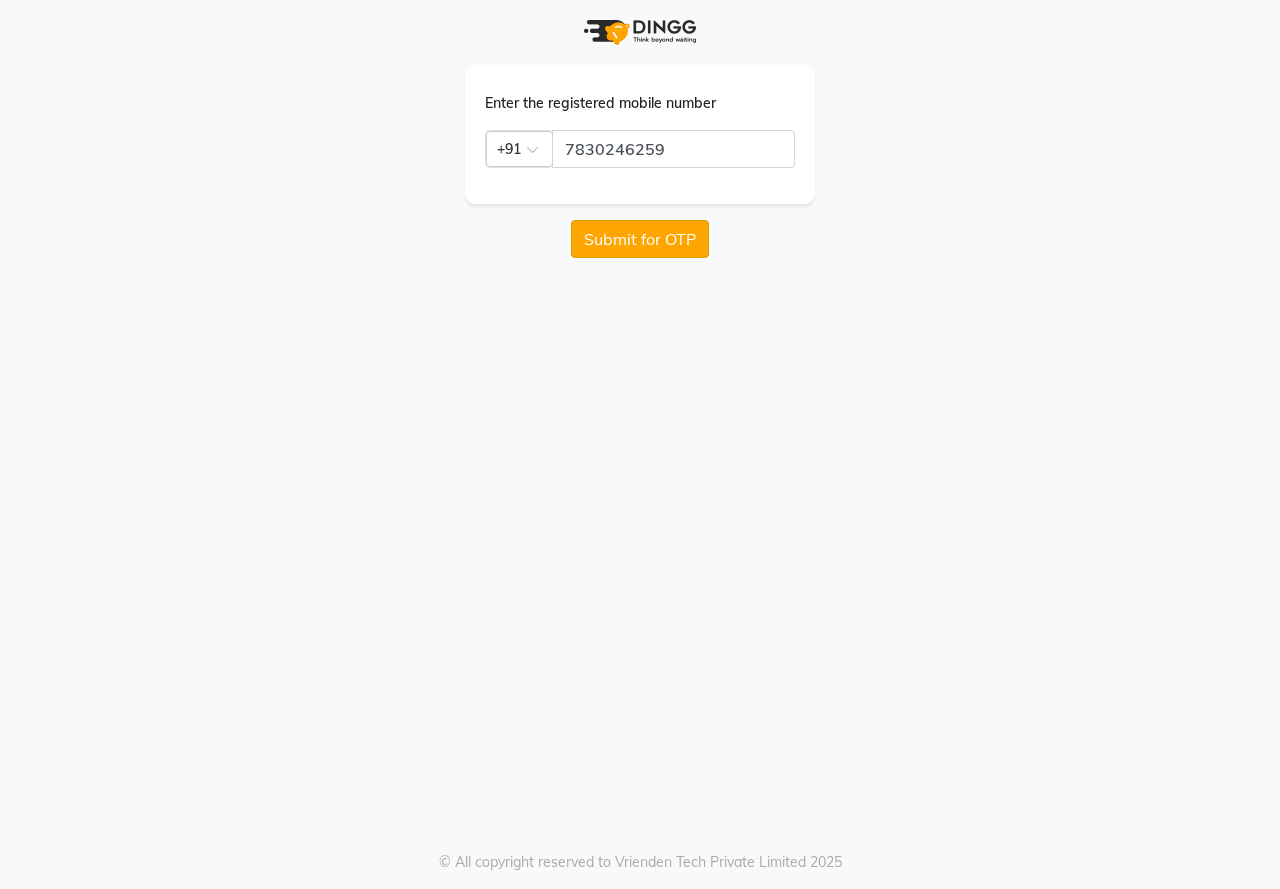 click on "Submit for OTP" 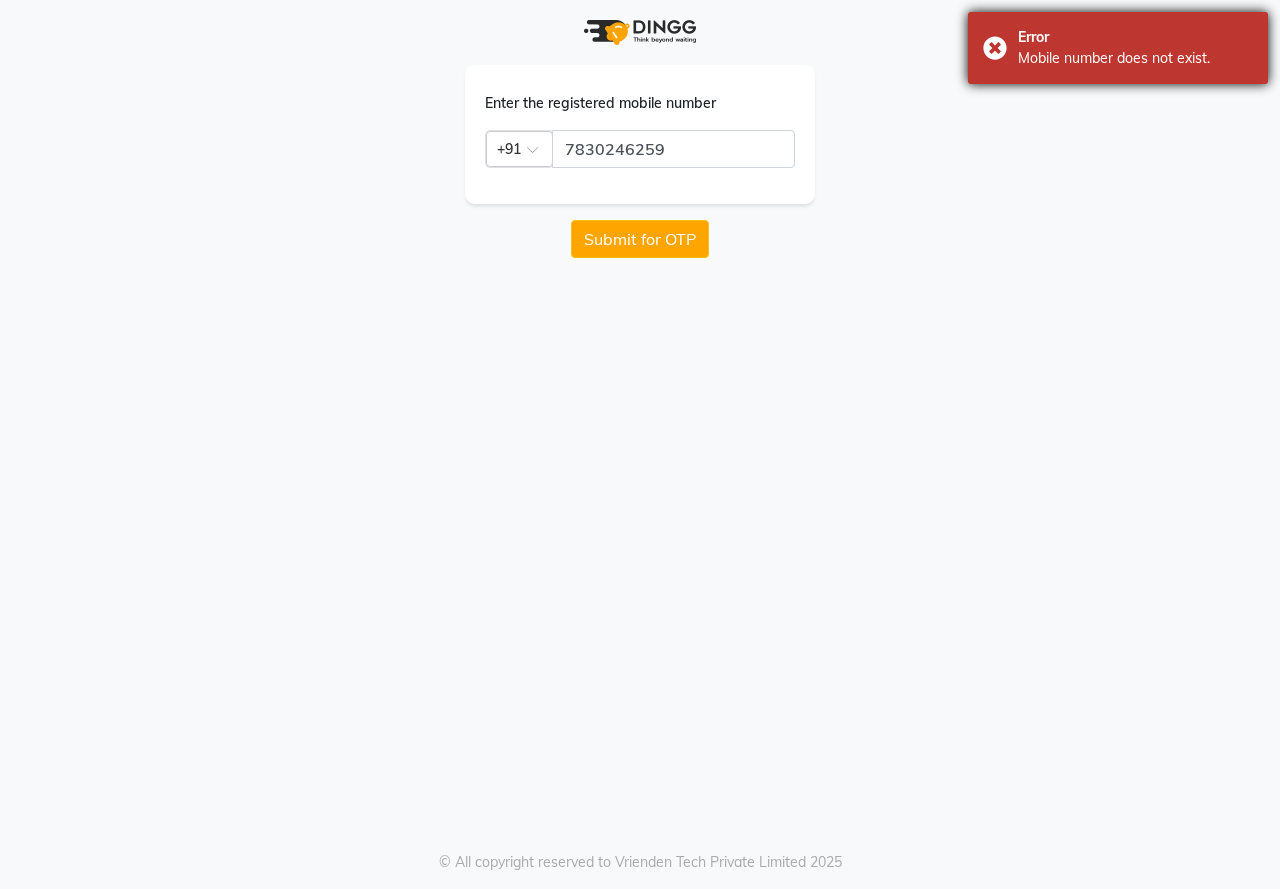 click on "Error   Mobile number does not exist." at bounding box center [1118, 48] 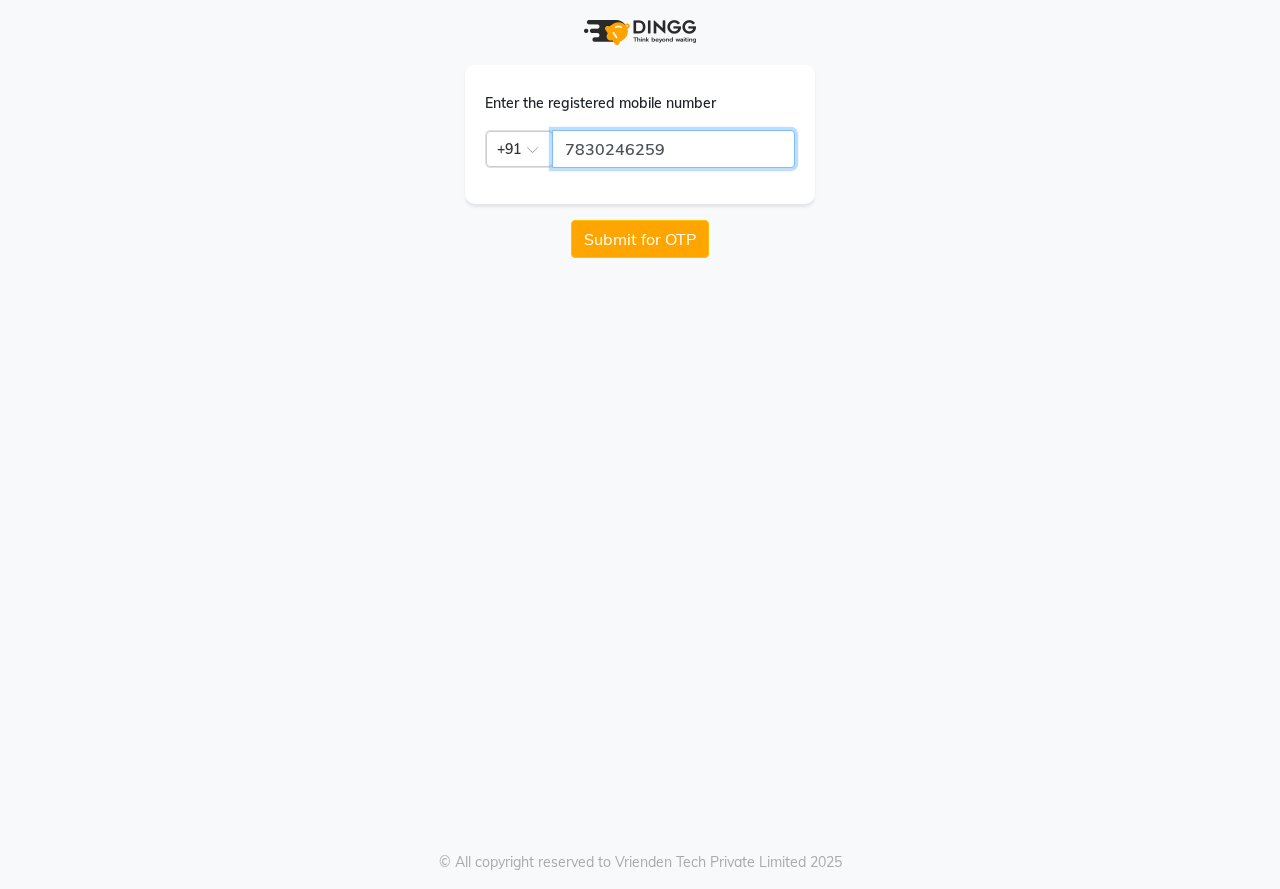click on "7830246259" 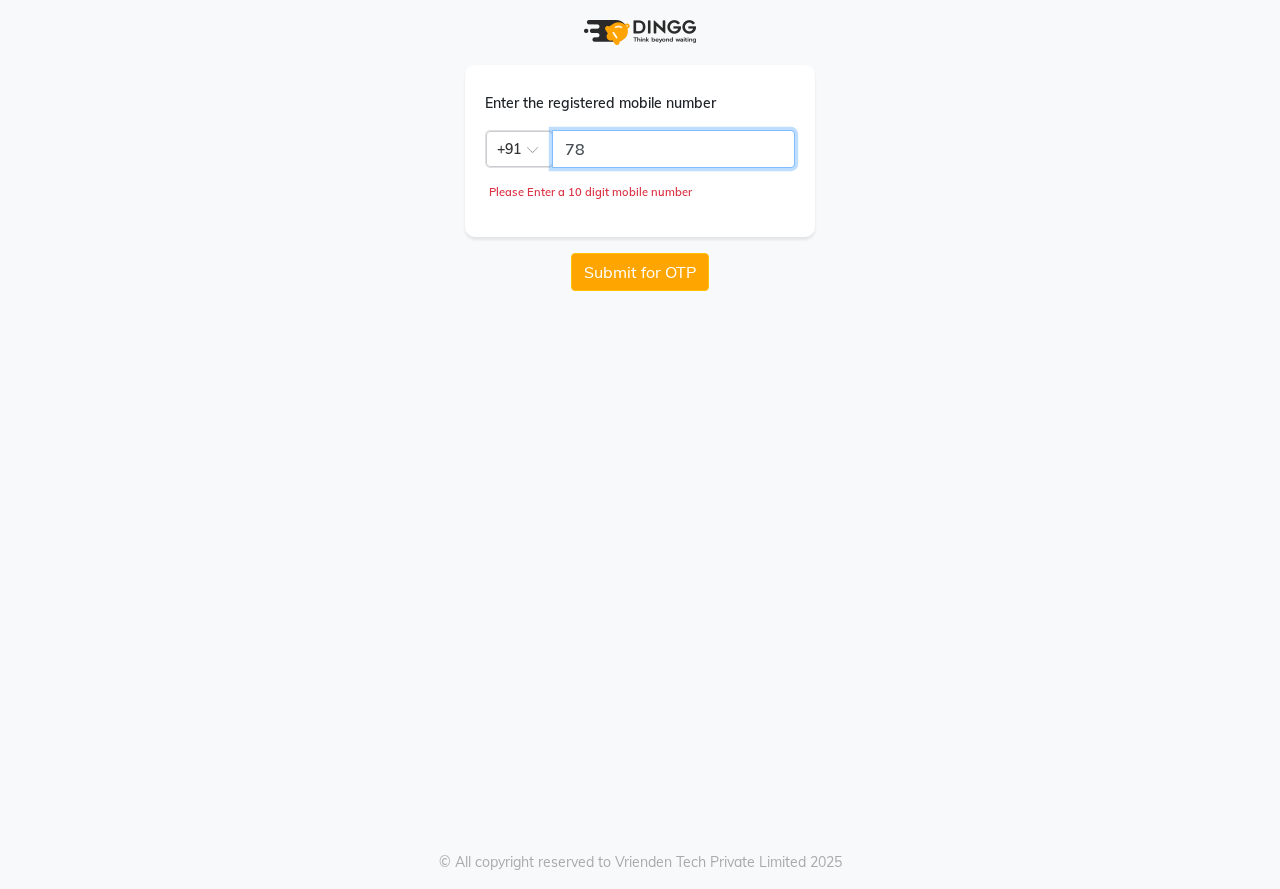 type on "7" 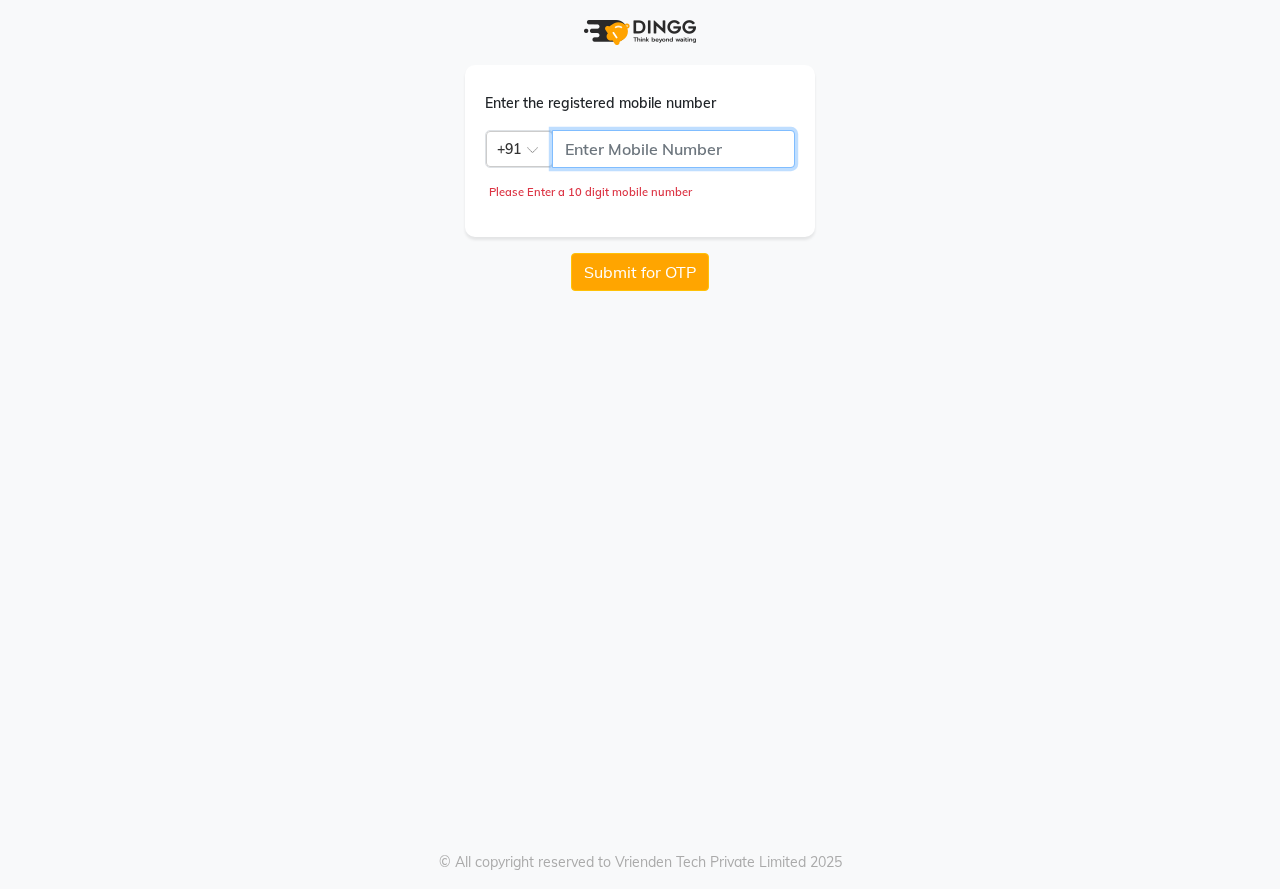 type 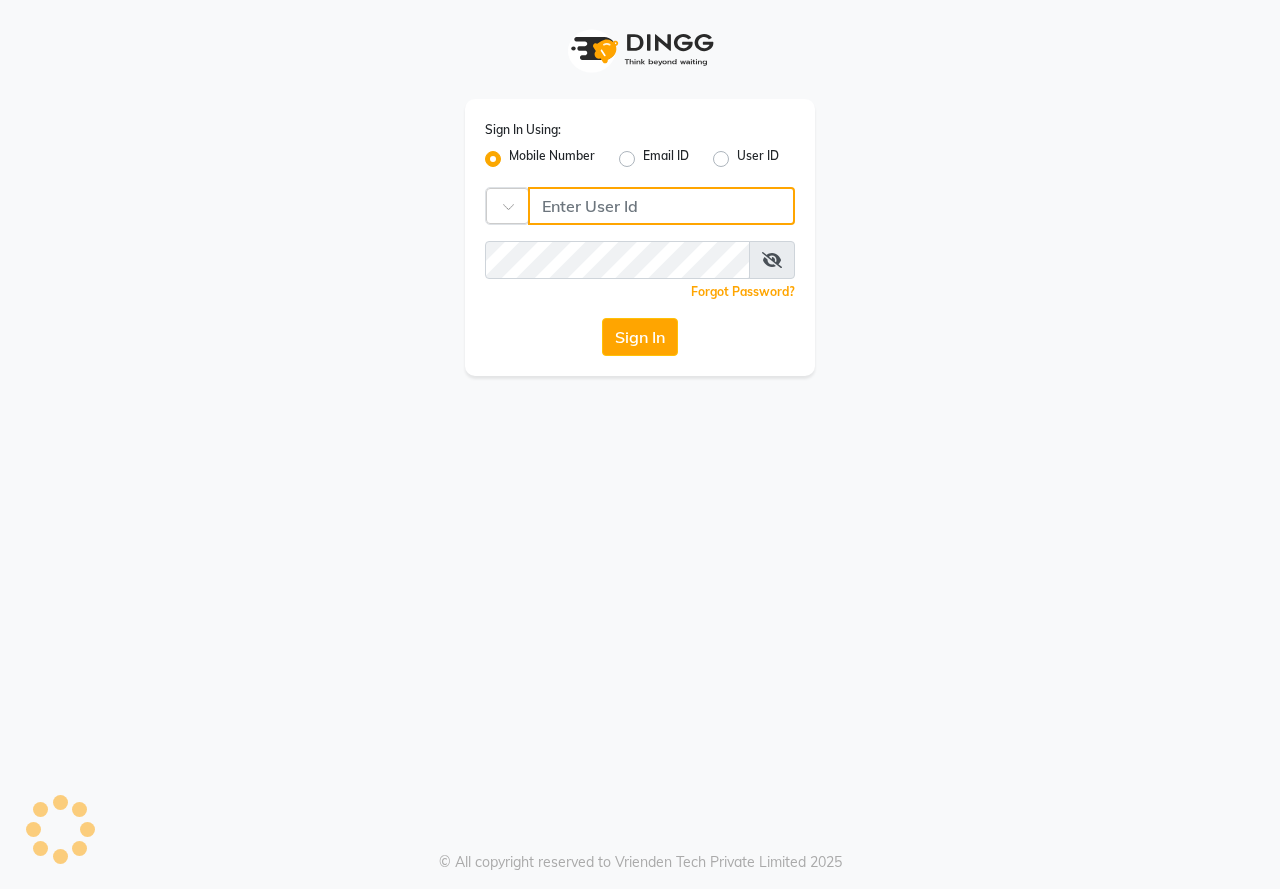 type on "8448860887" 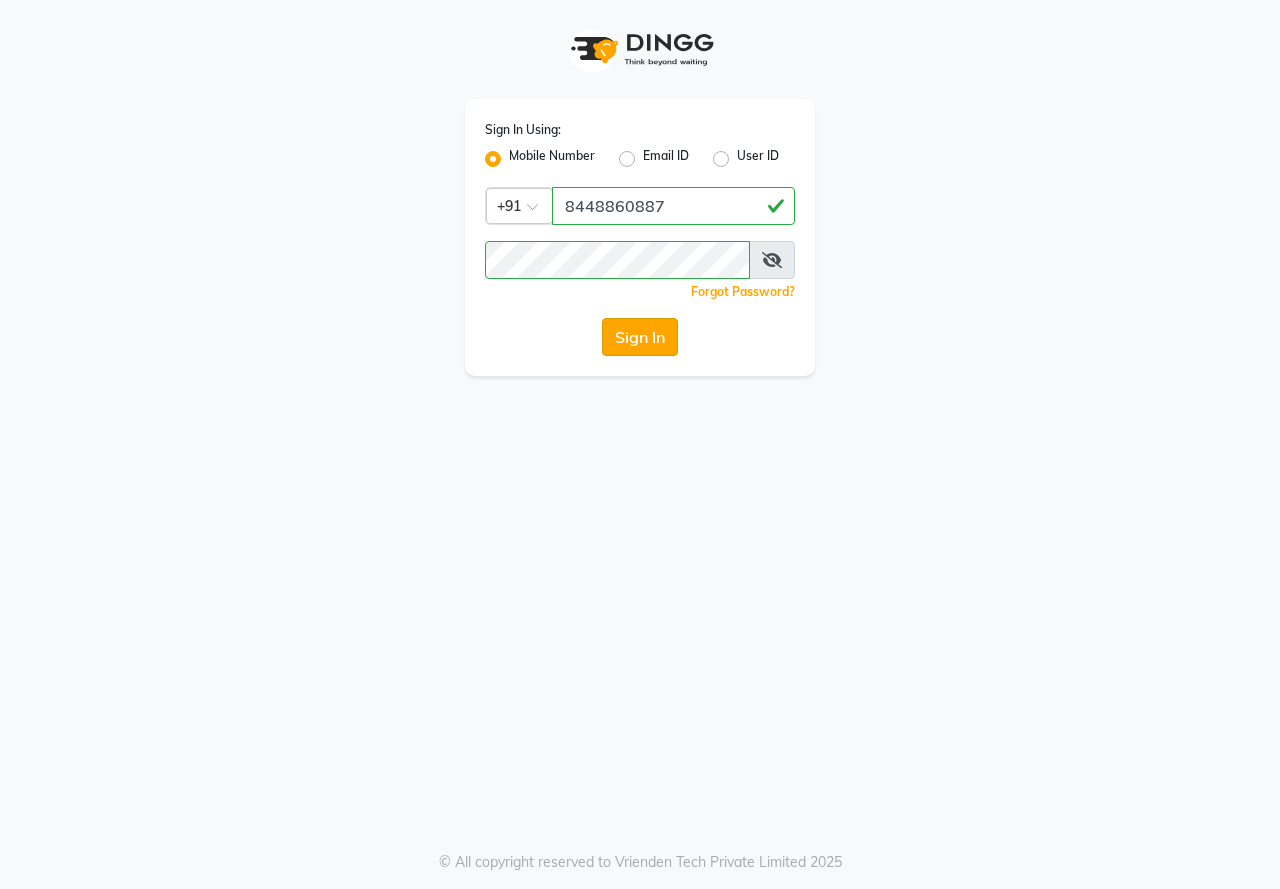 click on "Sign In" 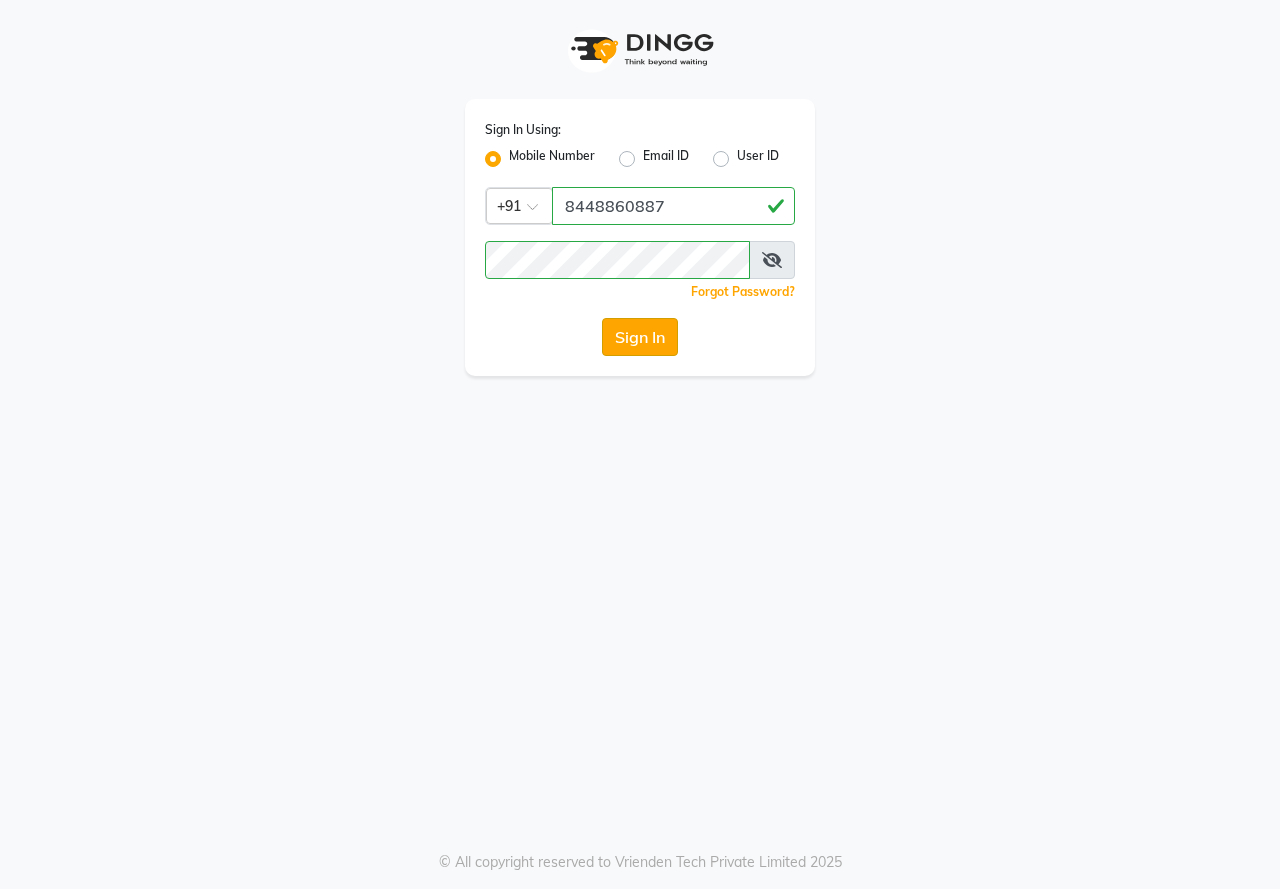 click on "Sign In" 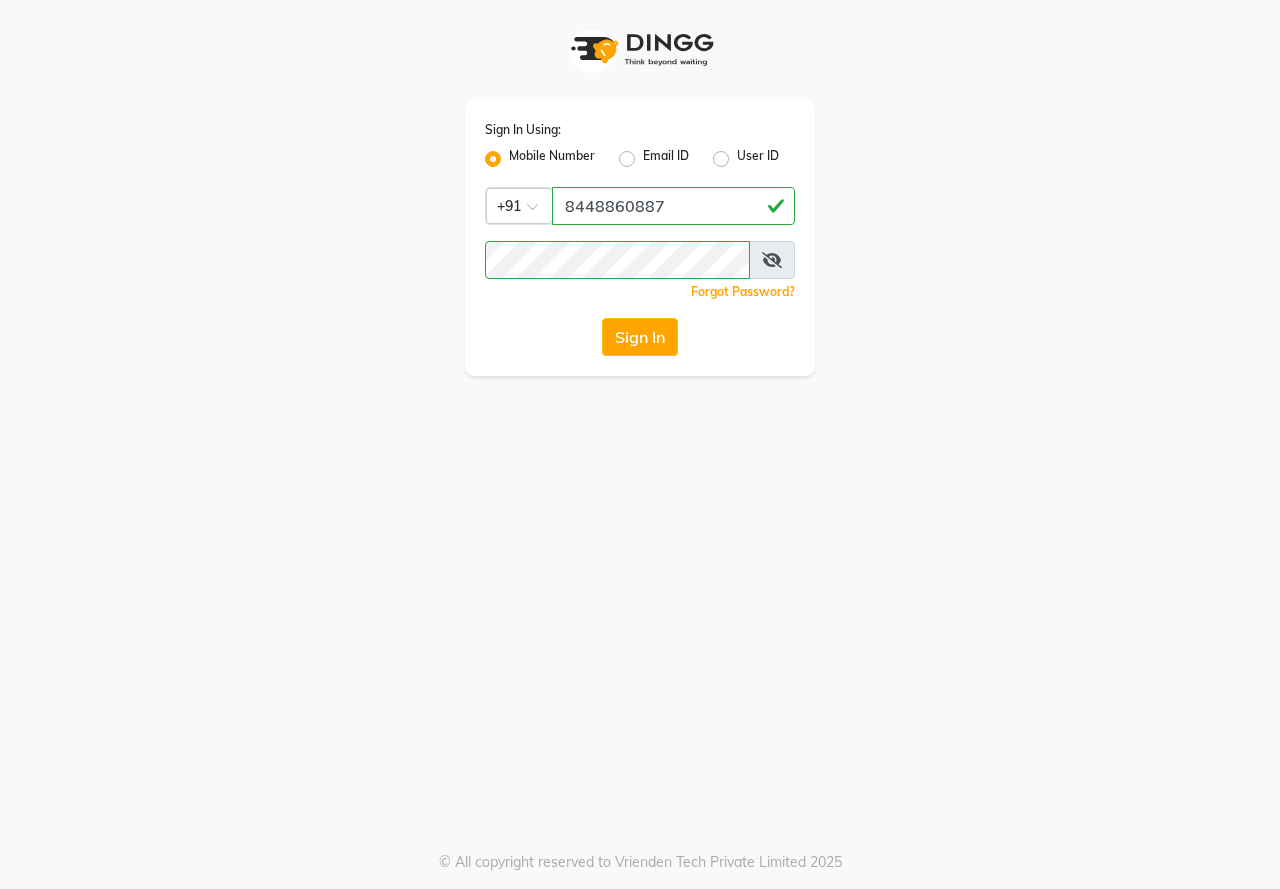 click on "Sign In Using: Mobile Number Email ID User ID Country Code × +91 8448860887  Remember me Forgot Password?  Sign In" 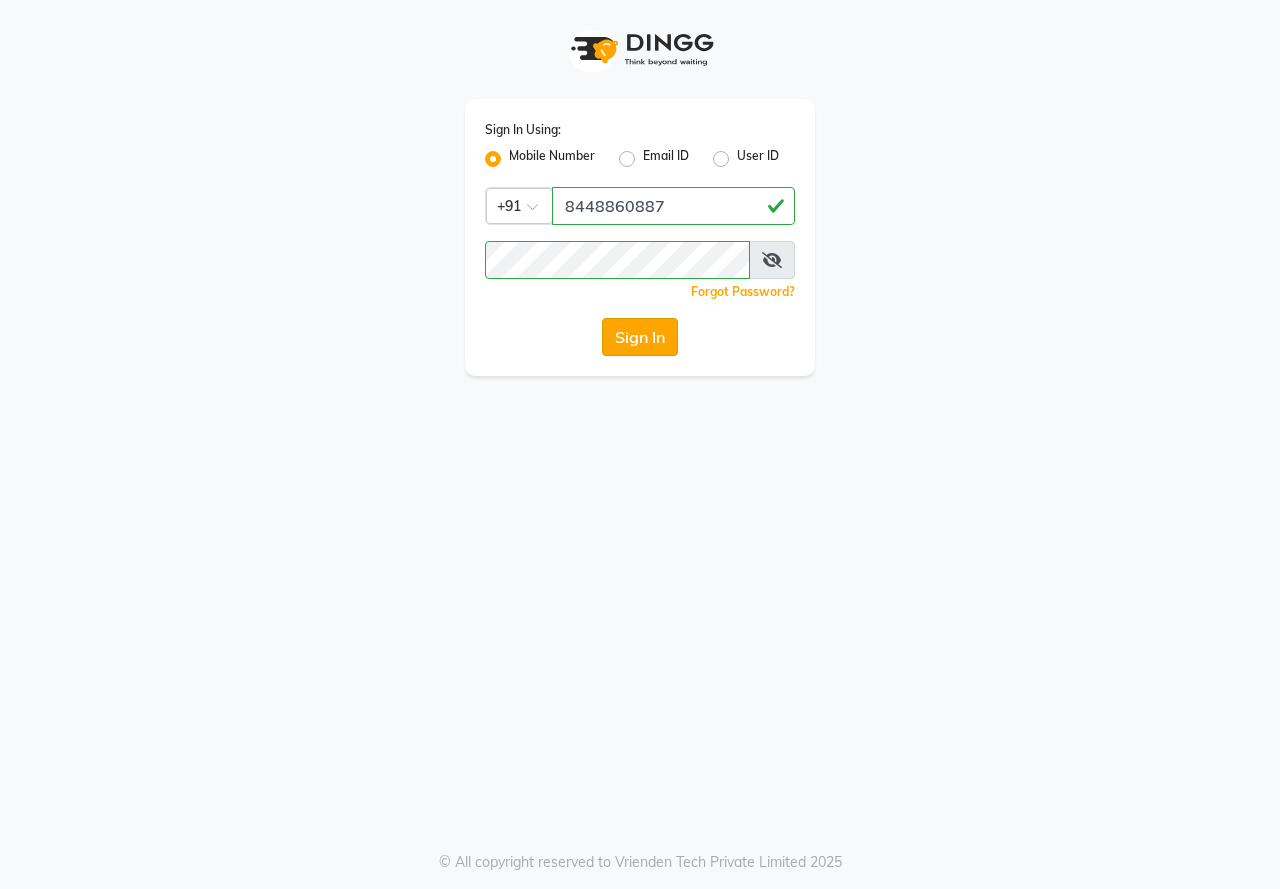 click on "Sign In" 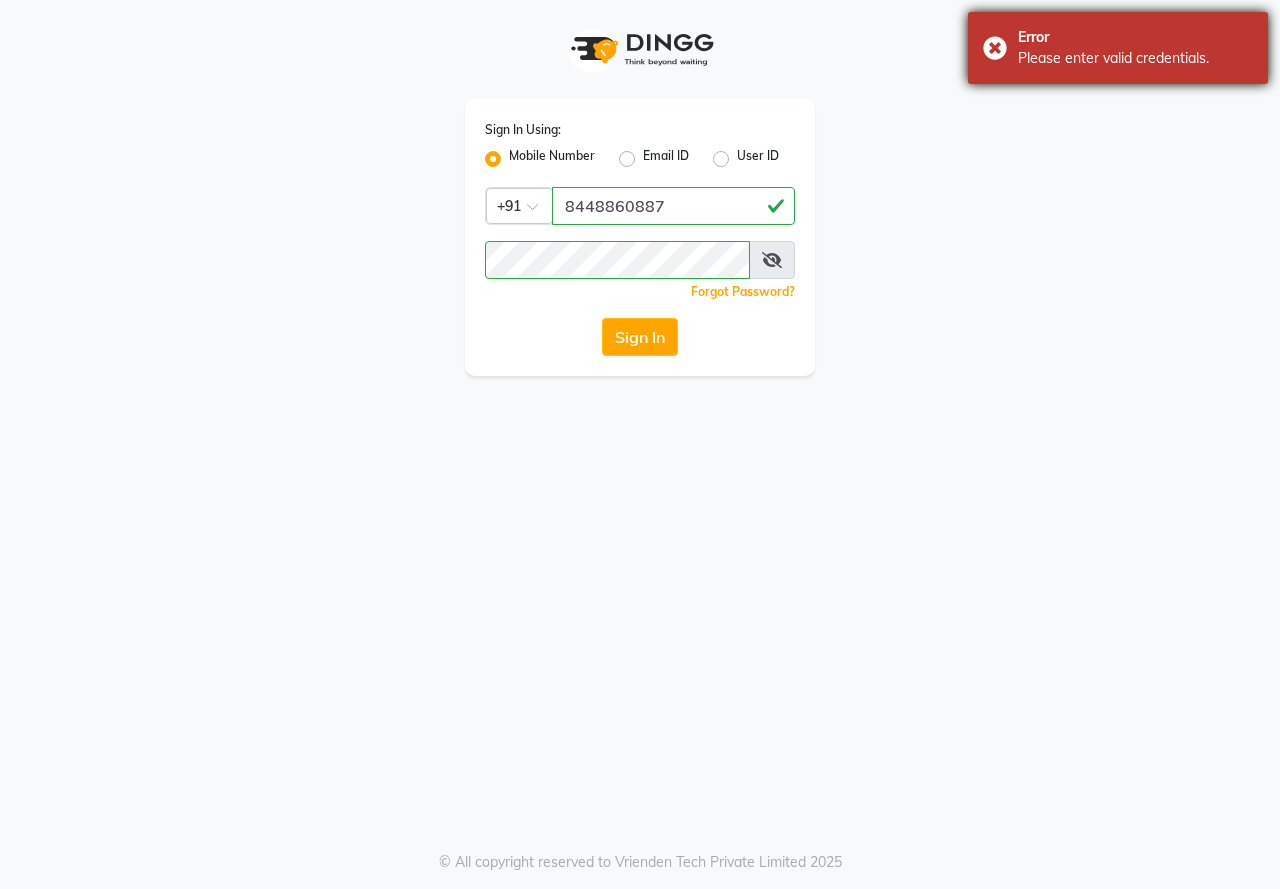 click on "Error   Please enter valid credentials." at bounding box center [1118, 48] 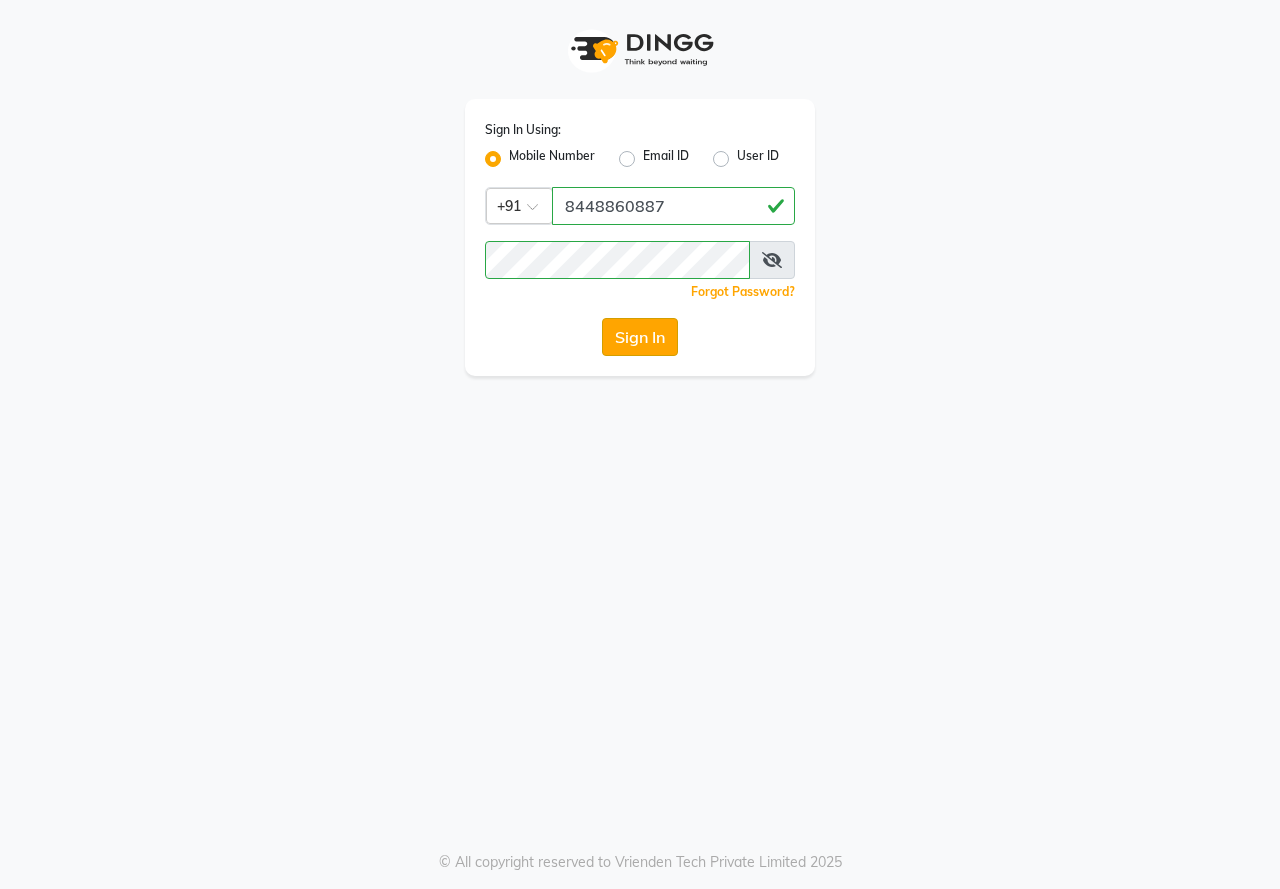 click on "Sign In" 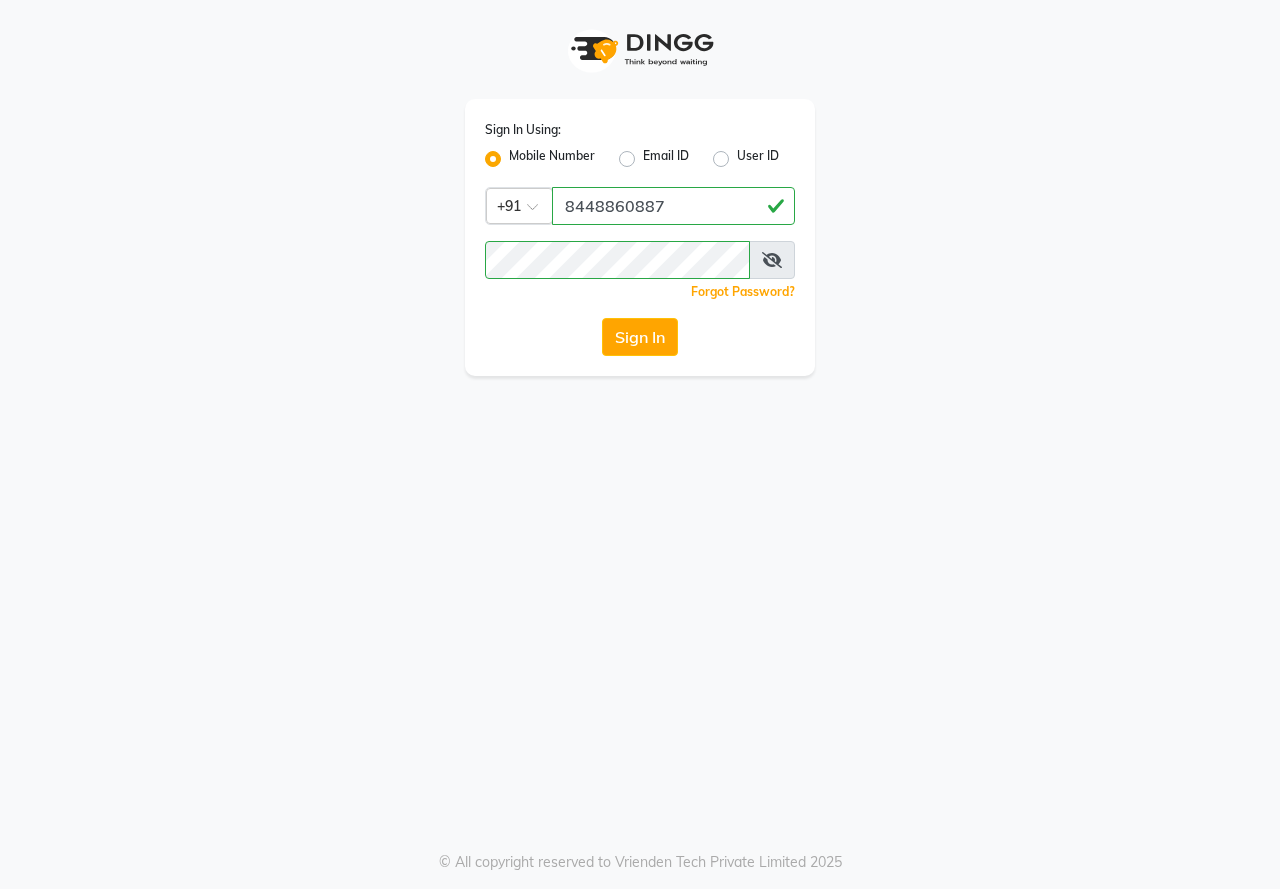 drag, startPoint x: 660, startPoint y: 332, endPoint x: 95, endPoint y: 850, distance: 766.51746 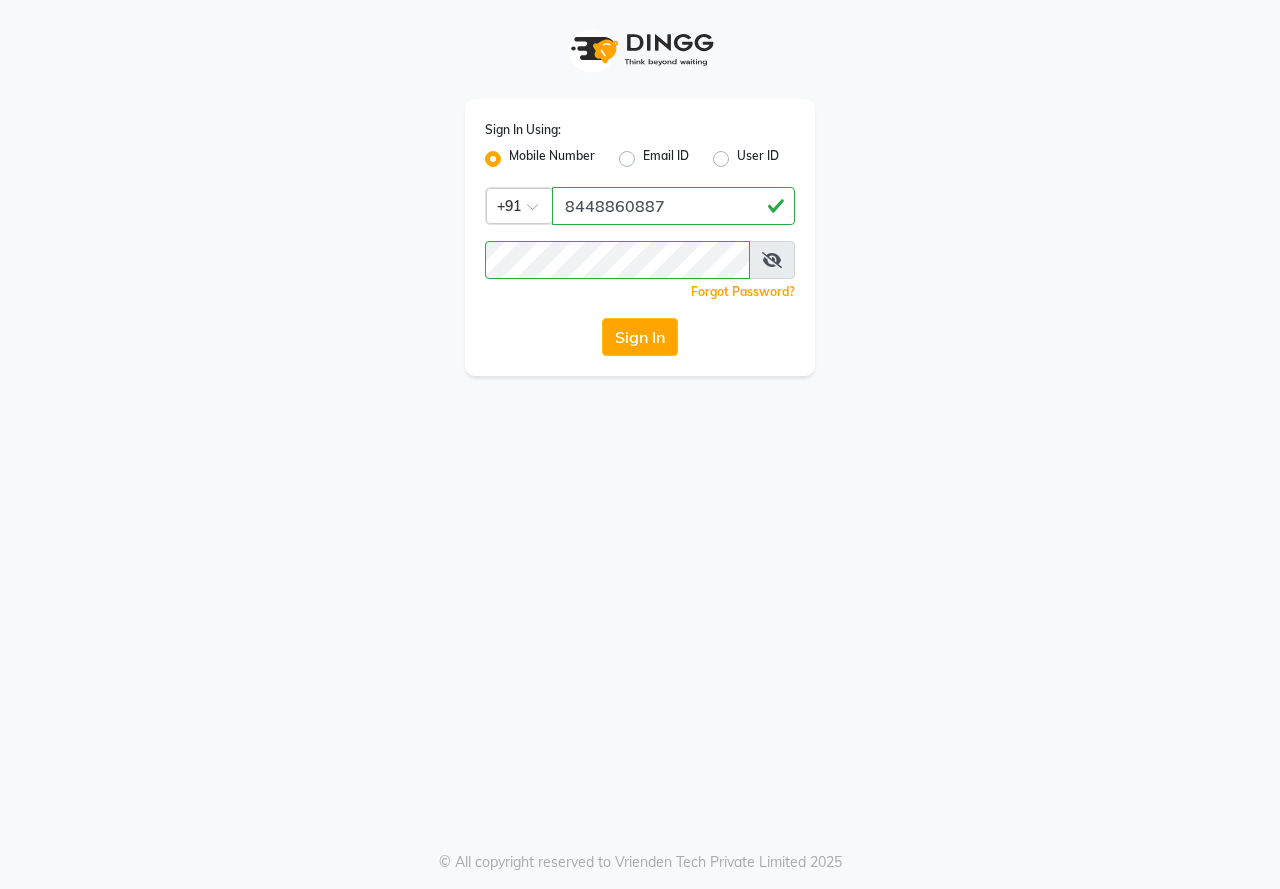 drag, startPoint x: 95, startPoint y: 850, endPoint x: 738, endPoint y: 364, distance: 806.00555 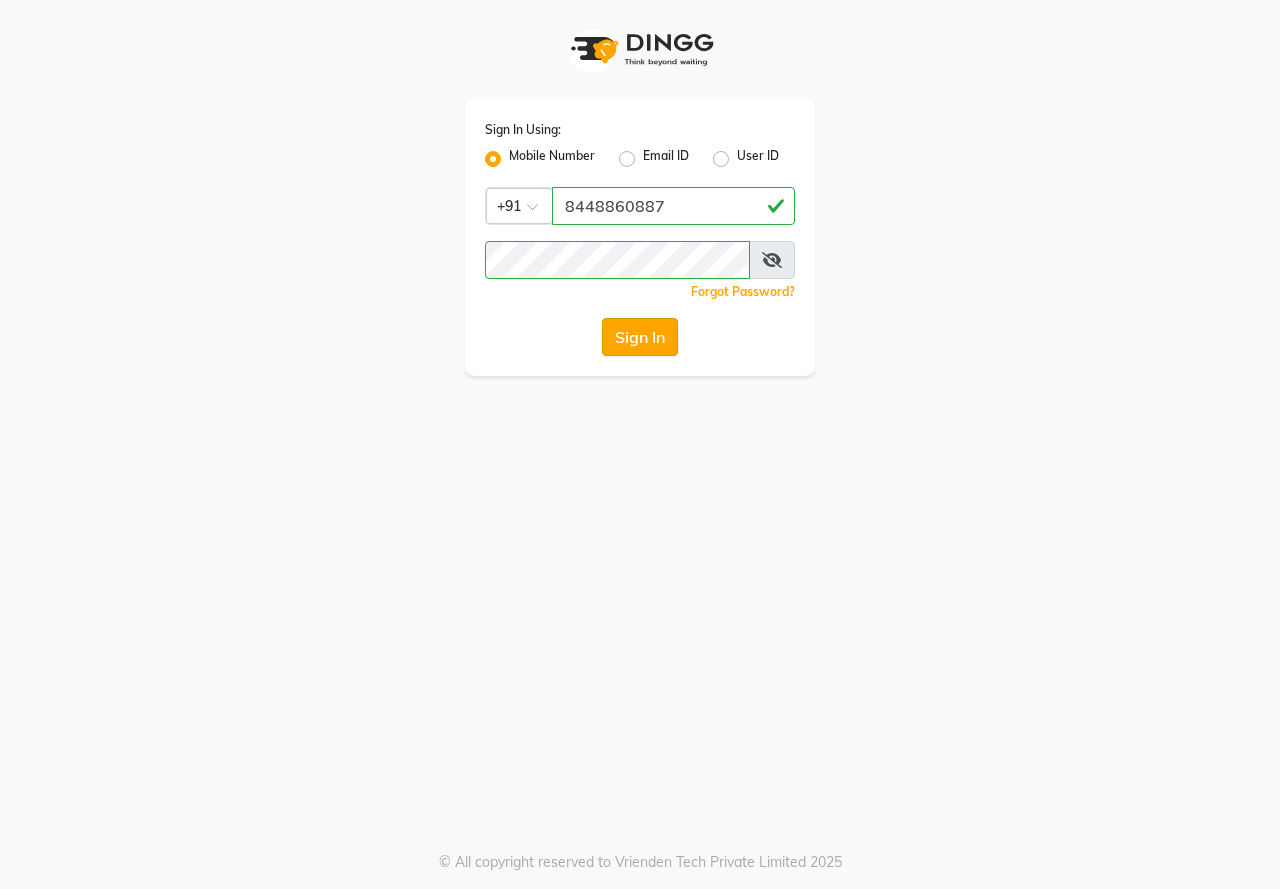 click on "Sign In" 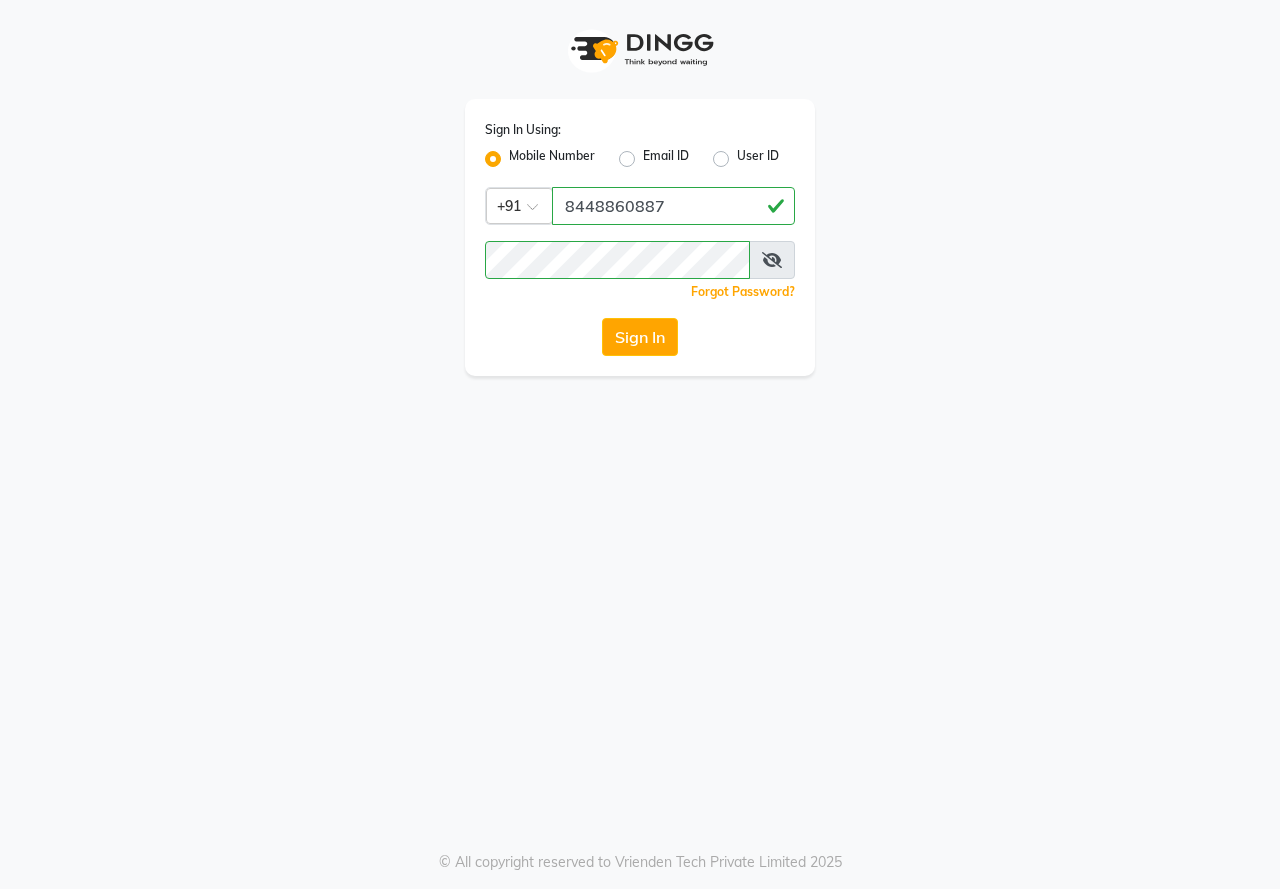 click on "Sign In Using: Mobile Number Email ID User ID Country Code × +91 8448860887  Remember me Forgot Password?  Sign In   © All copyright reserved to Vrienden Tech Private Limited 2025" at bounding box center [640, 444] 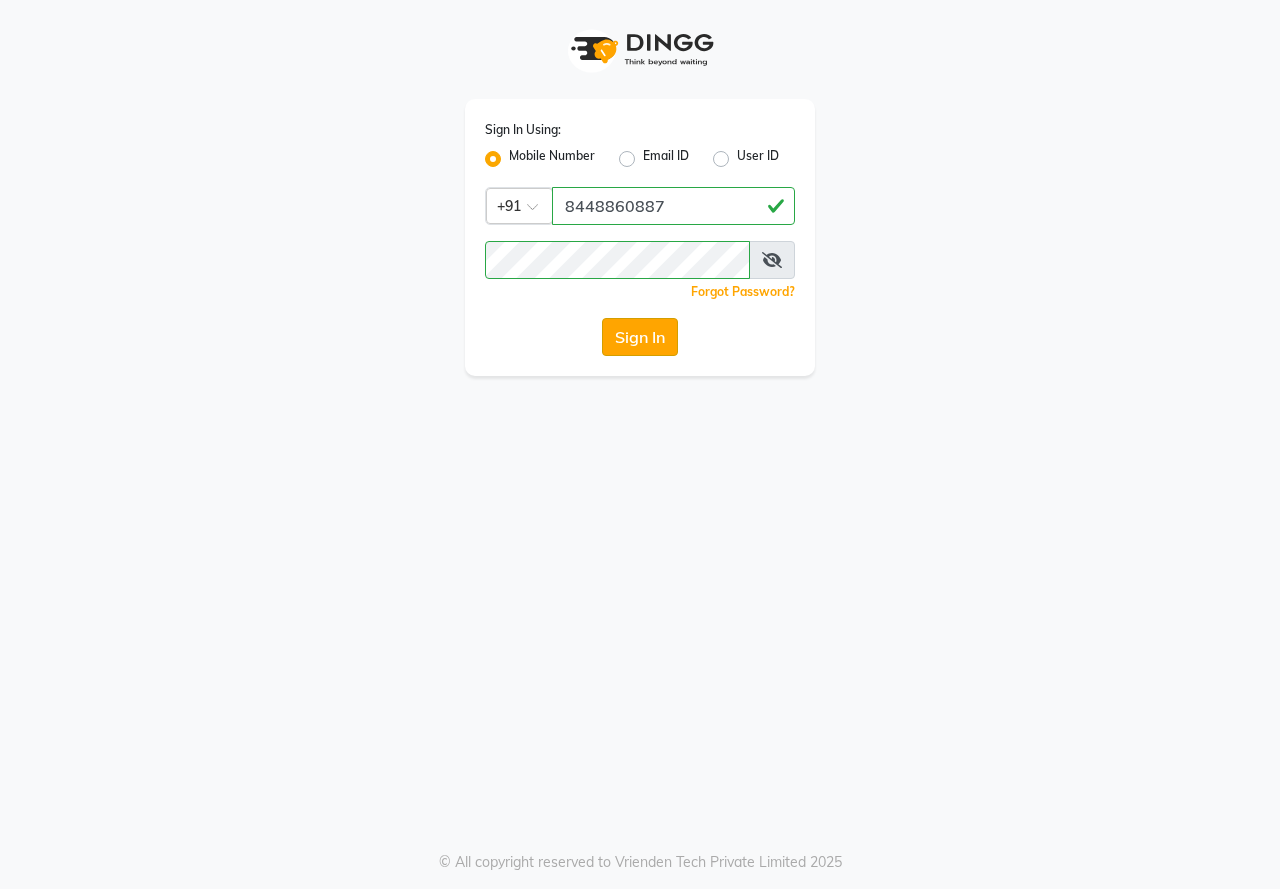click on "Sign In" 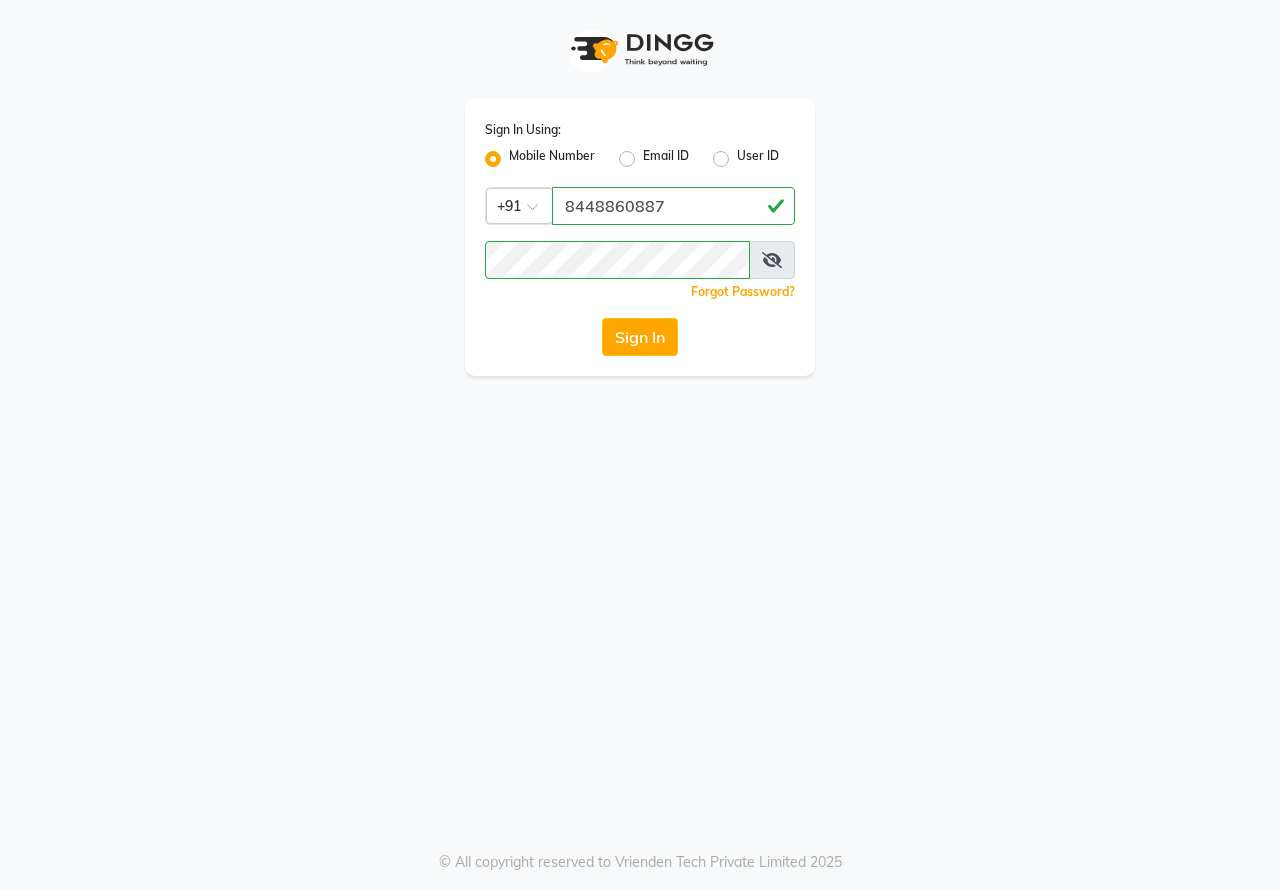 click on "Sign In Using: Mobile Number Email ID User ID Country Code × +91 8448860887  Remember me Forgot Password?  Sign In   © All copyright reserved to Vrienden Tech Private Limited 2025" 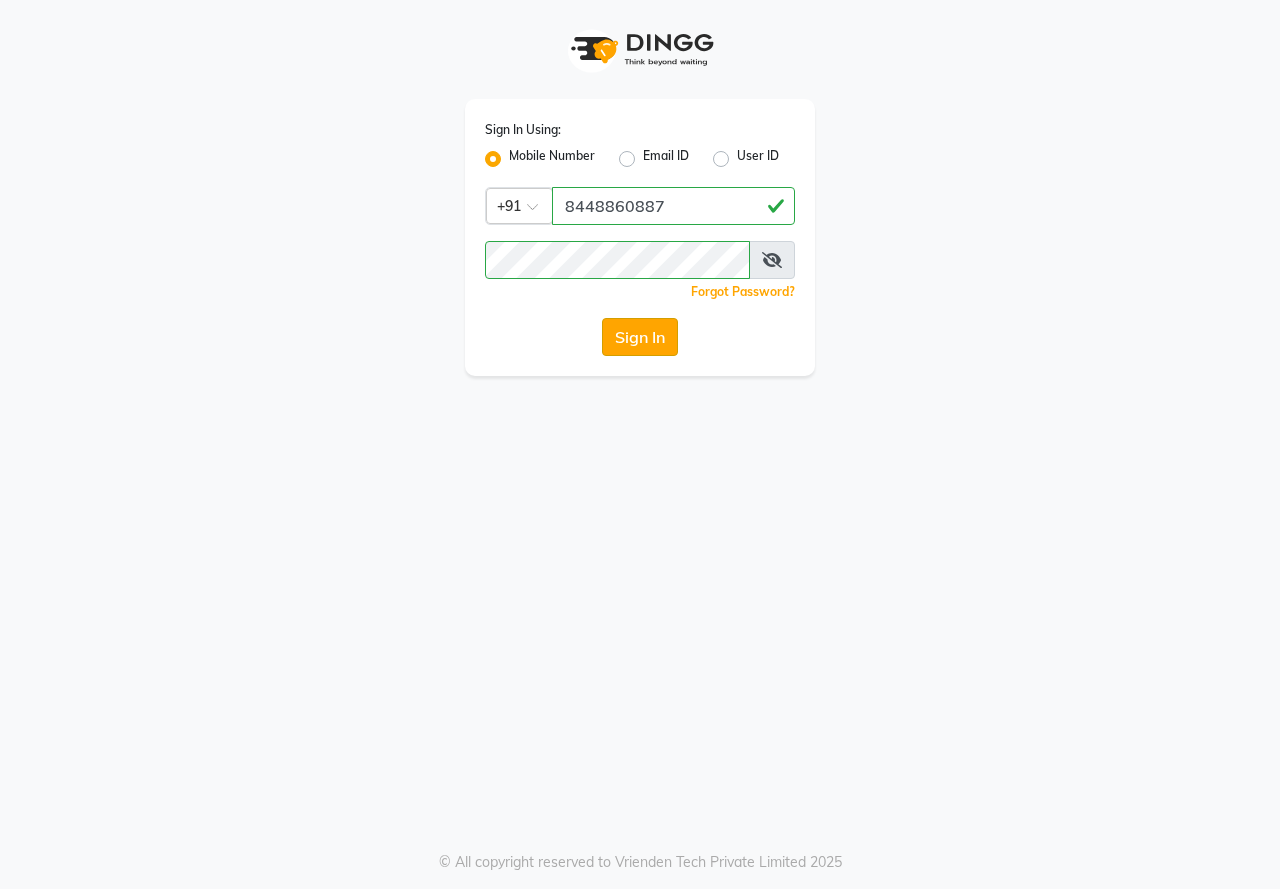 click on "Sign In" 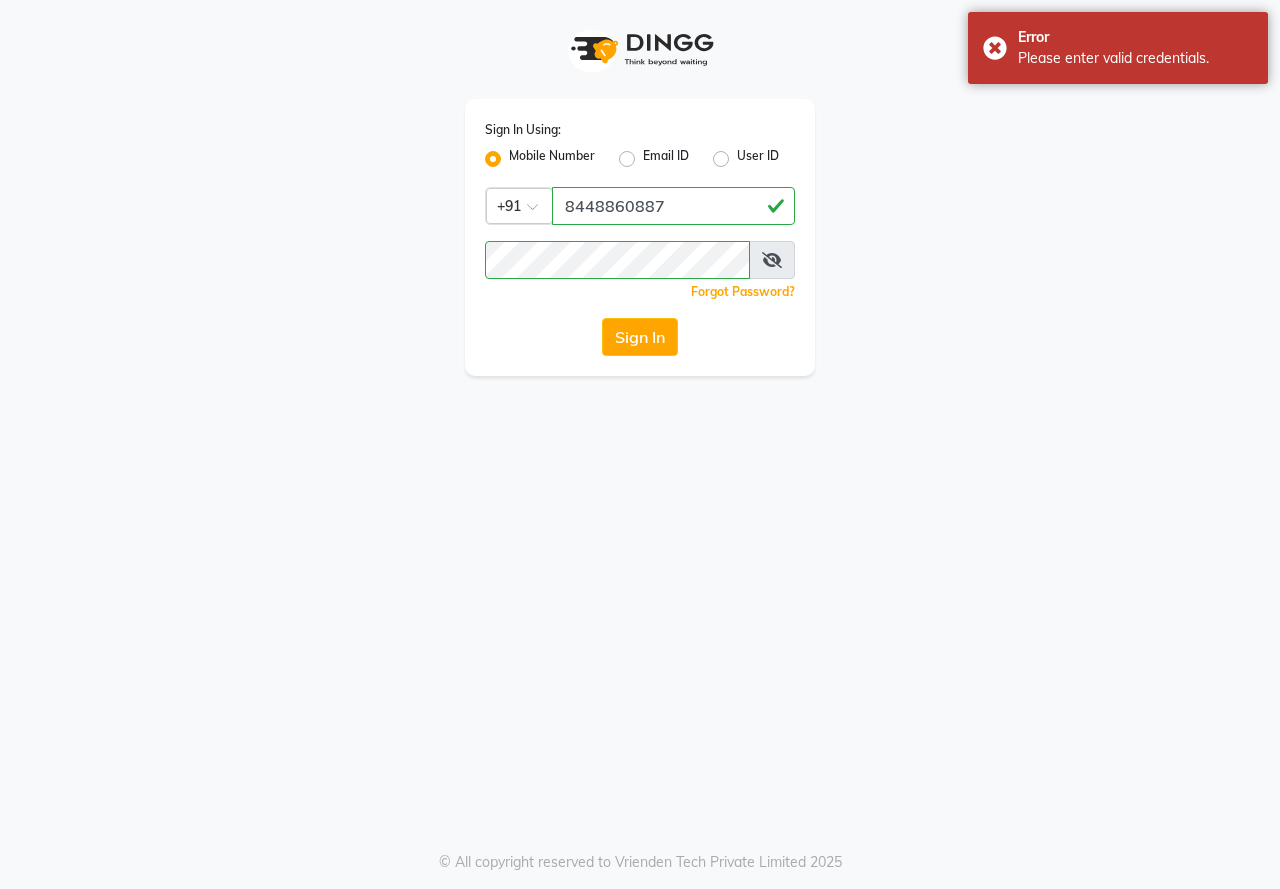 drag, startPoint x: 759, startPoint y: 604, endPoint x: 754, endPoint y: 622, distance: 18.681541 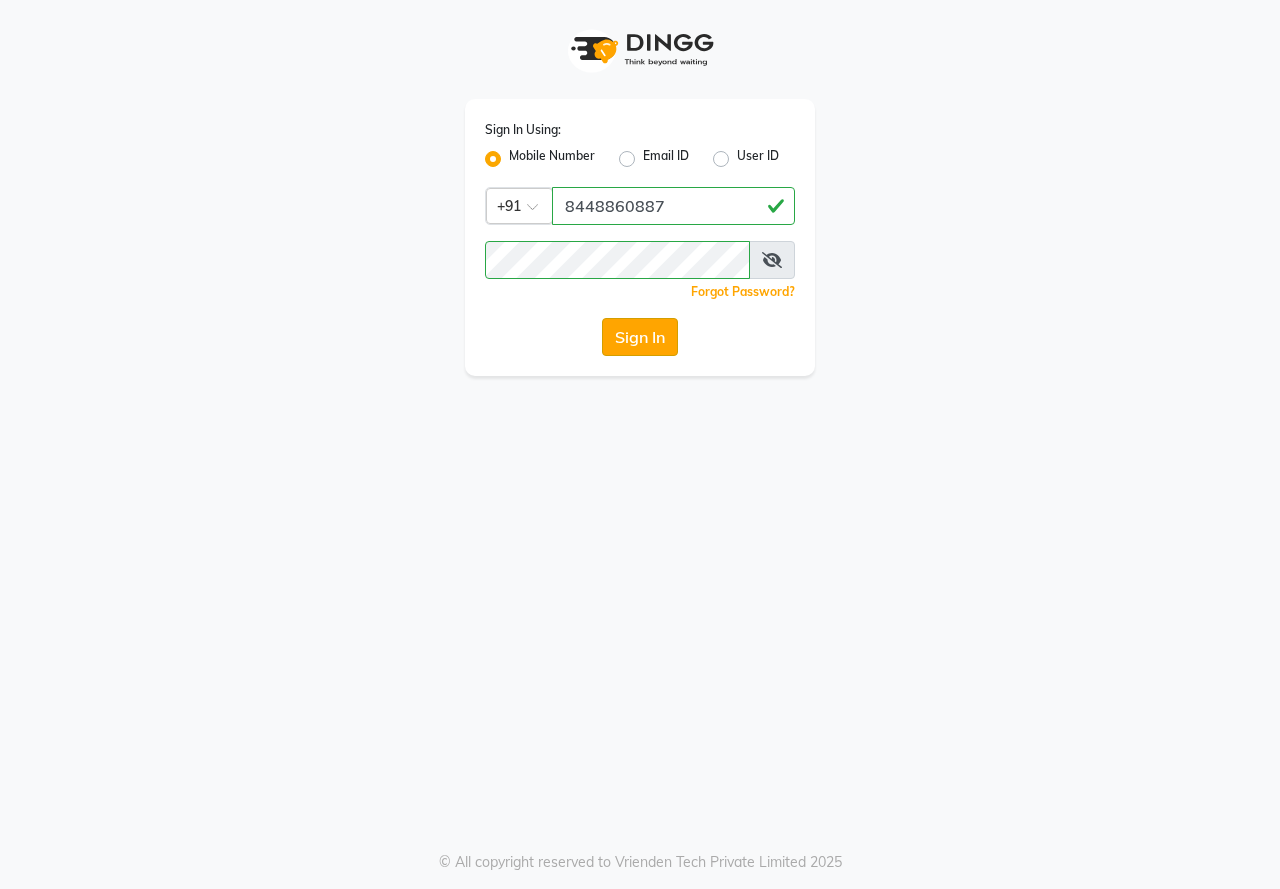 click on "Sign In" 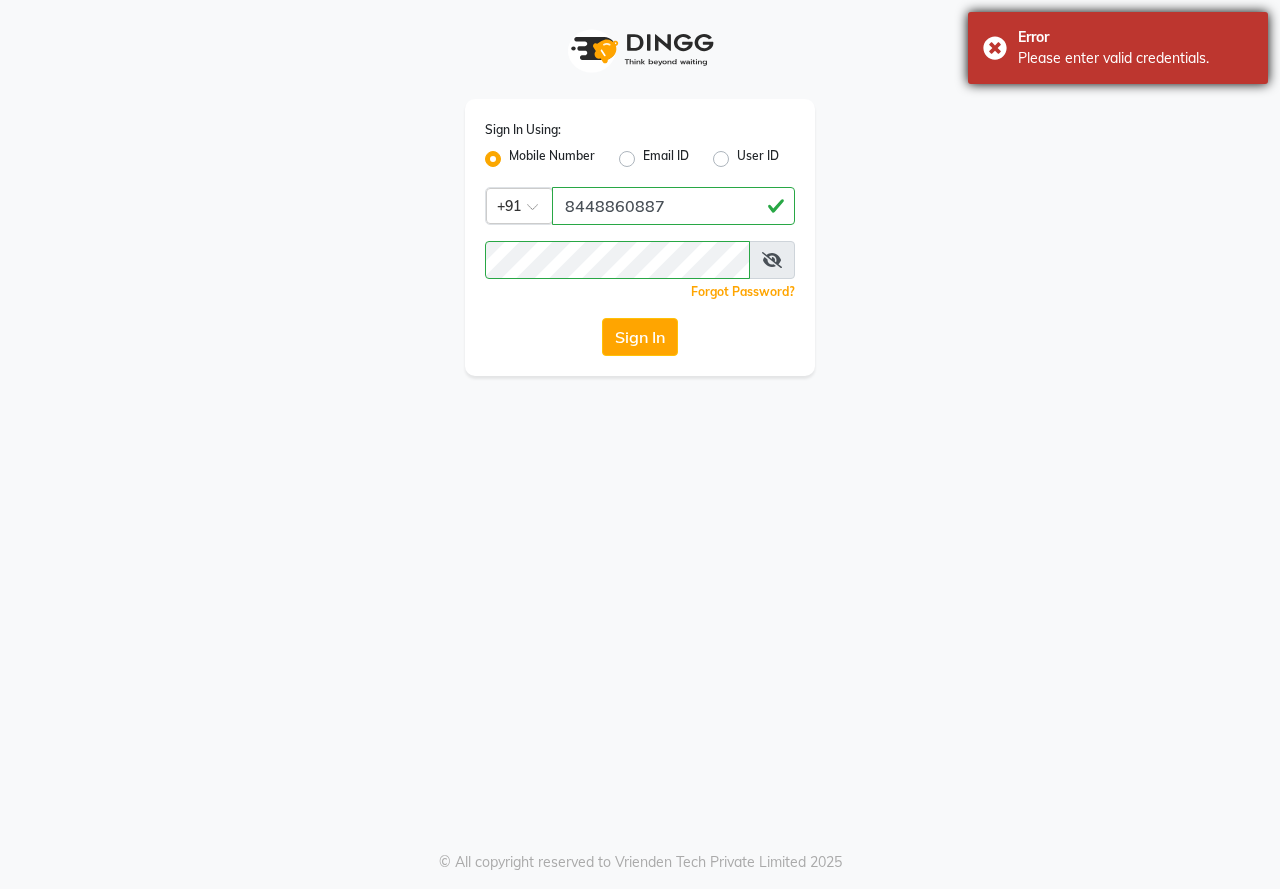 click on "Error   Please enter valid credentials." at bounding box center (1118, 48) 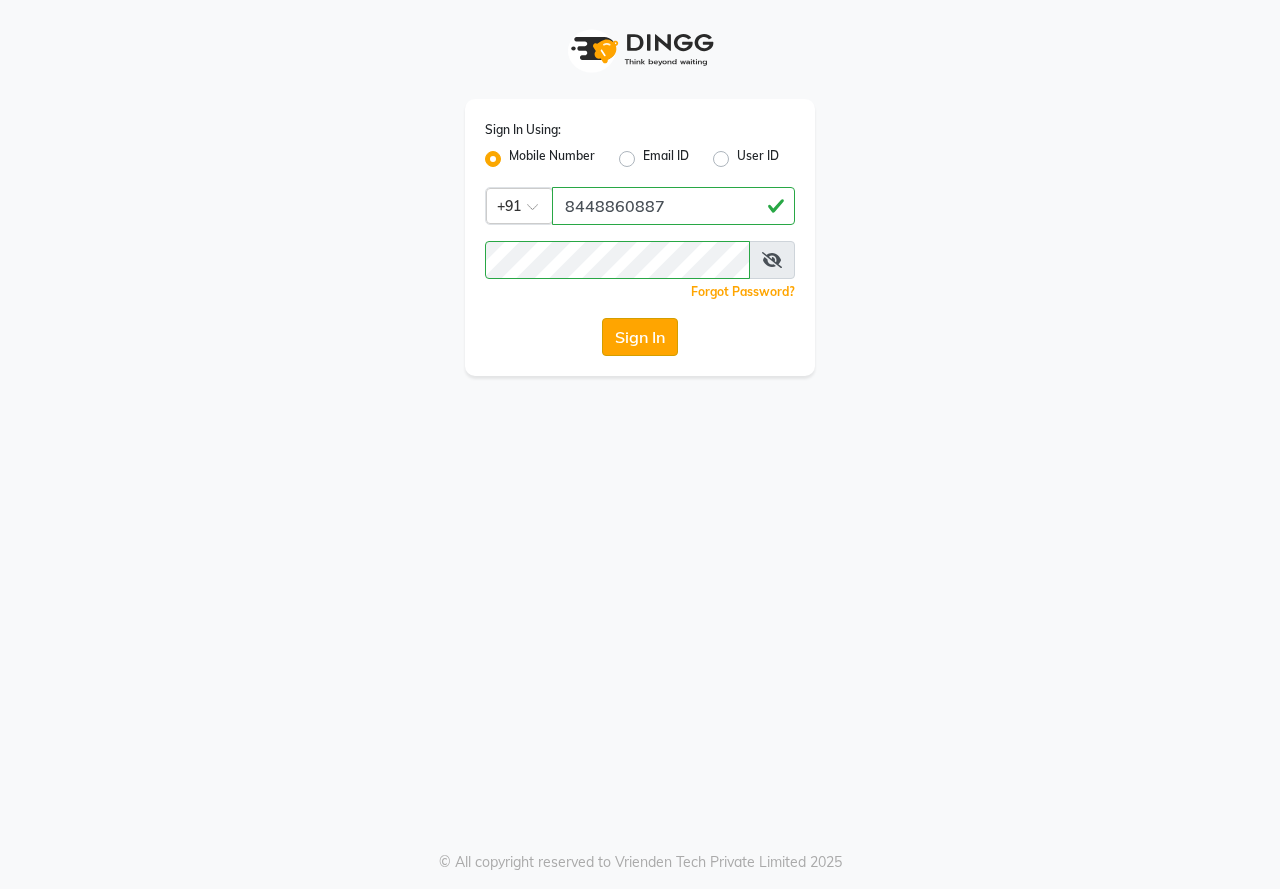 click on "Sign In" 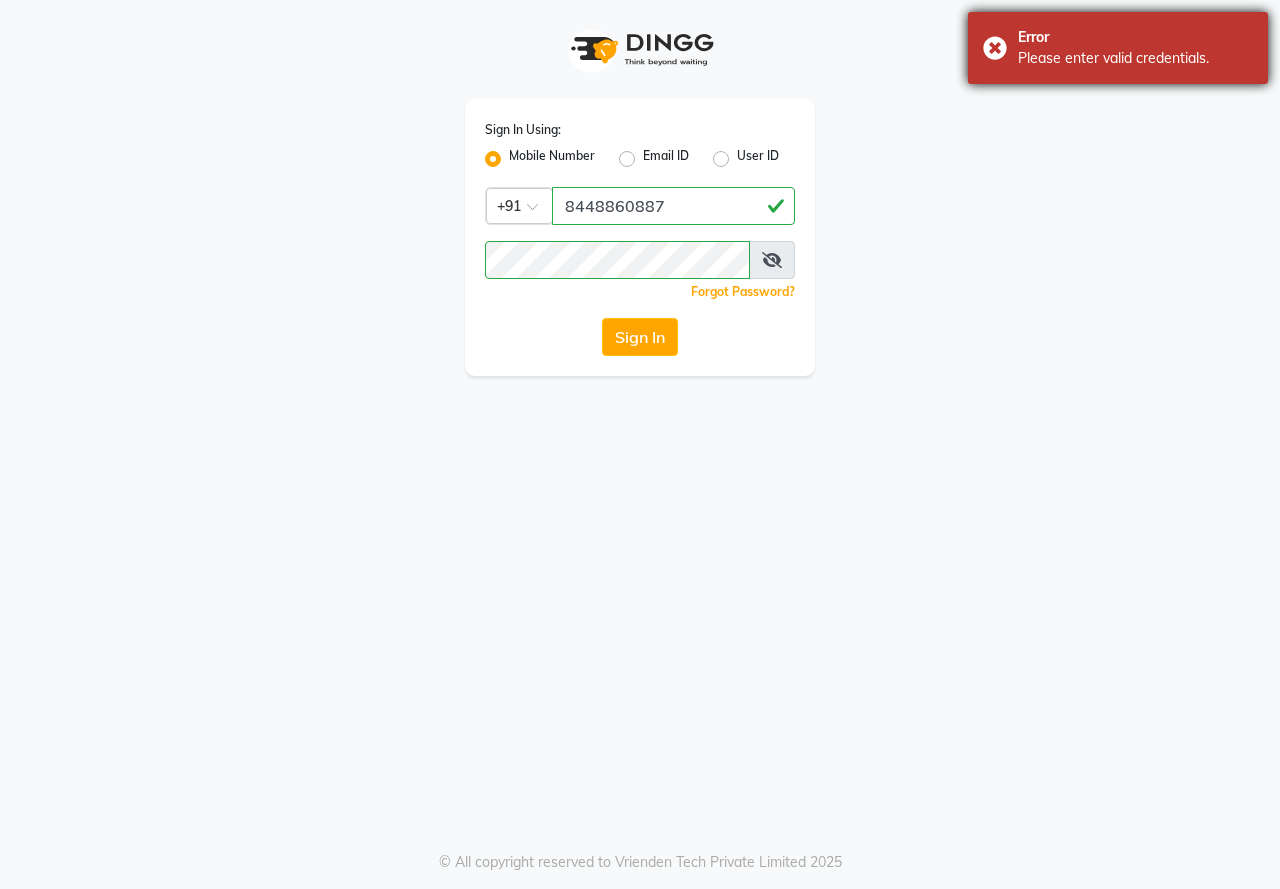 click on "Error   Please enter valid credentials." at bounding box center (1118, 48) 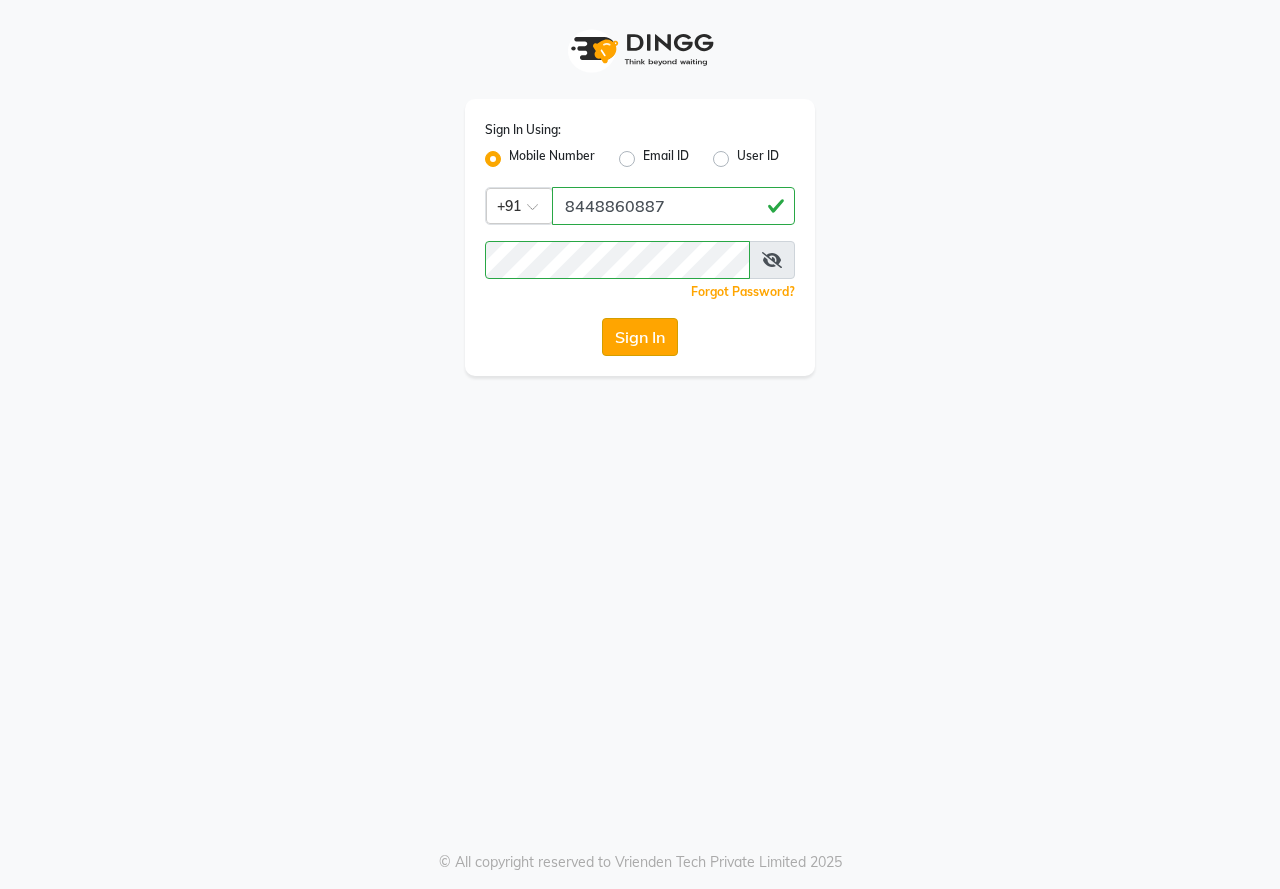 click on "Sign In" 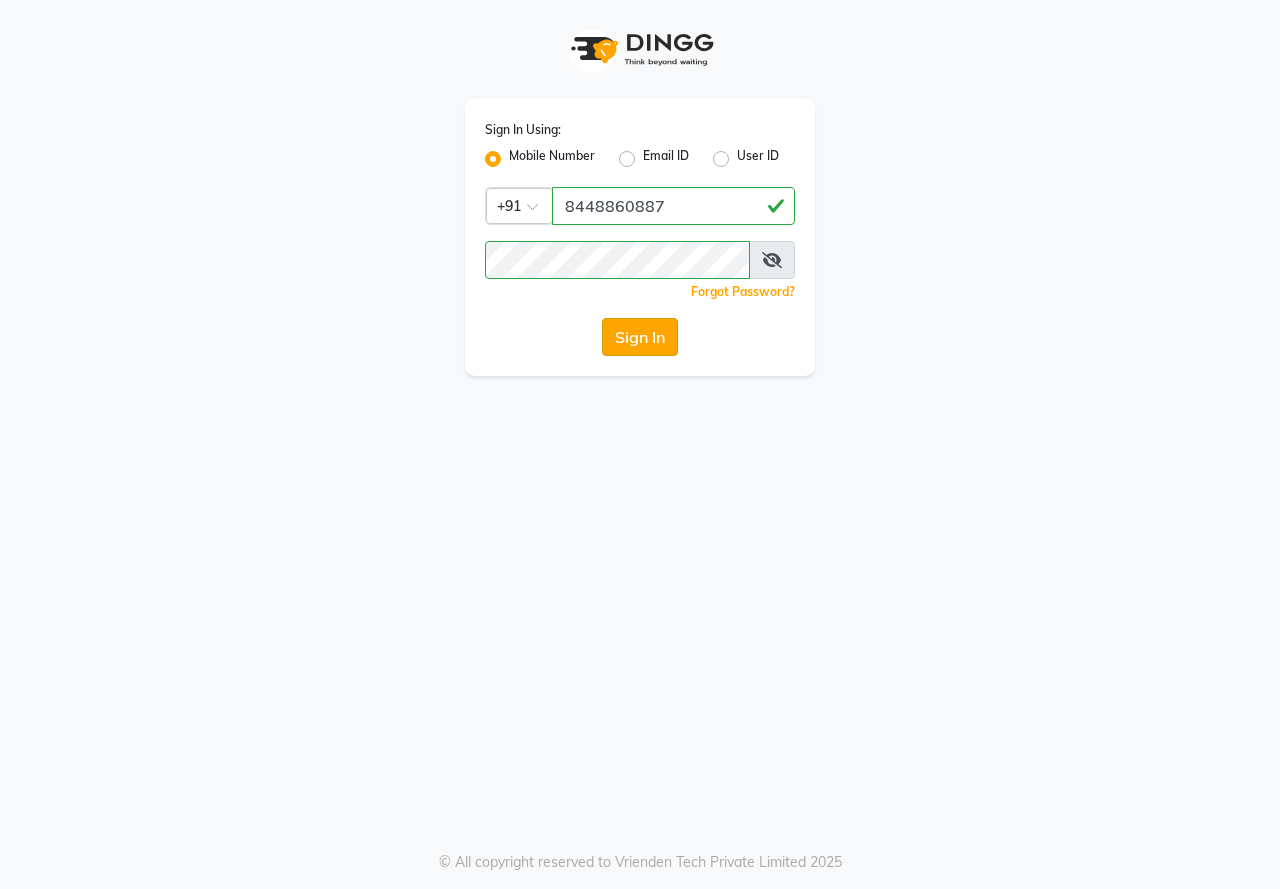 click on "Sign In" 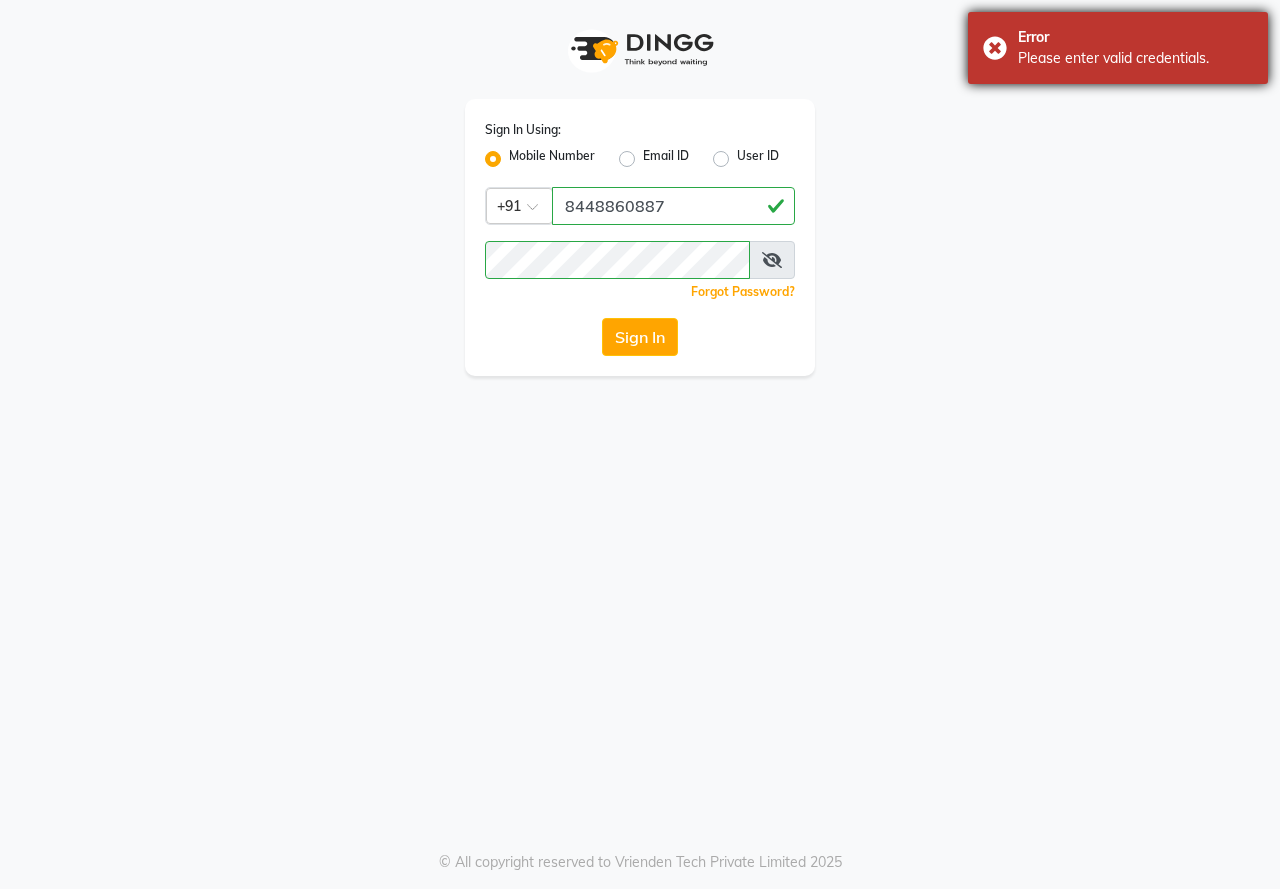 click on "Error   Please enter valid credentials." at bounding box center [1118, 48] 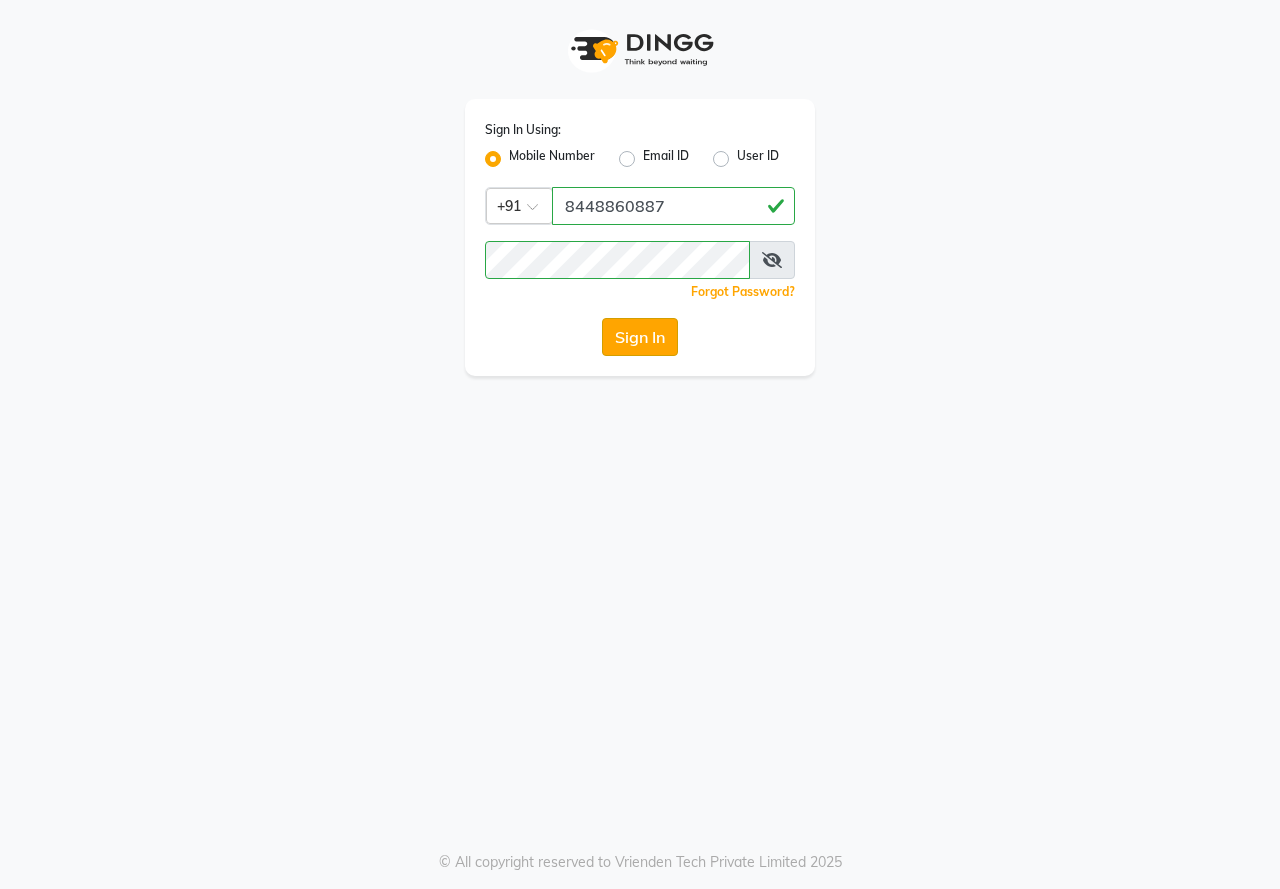 click on "Sign In" 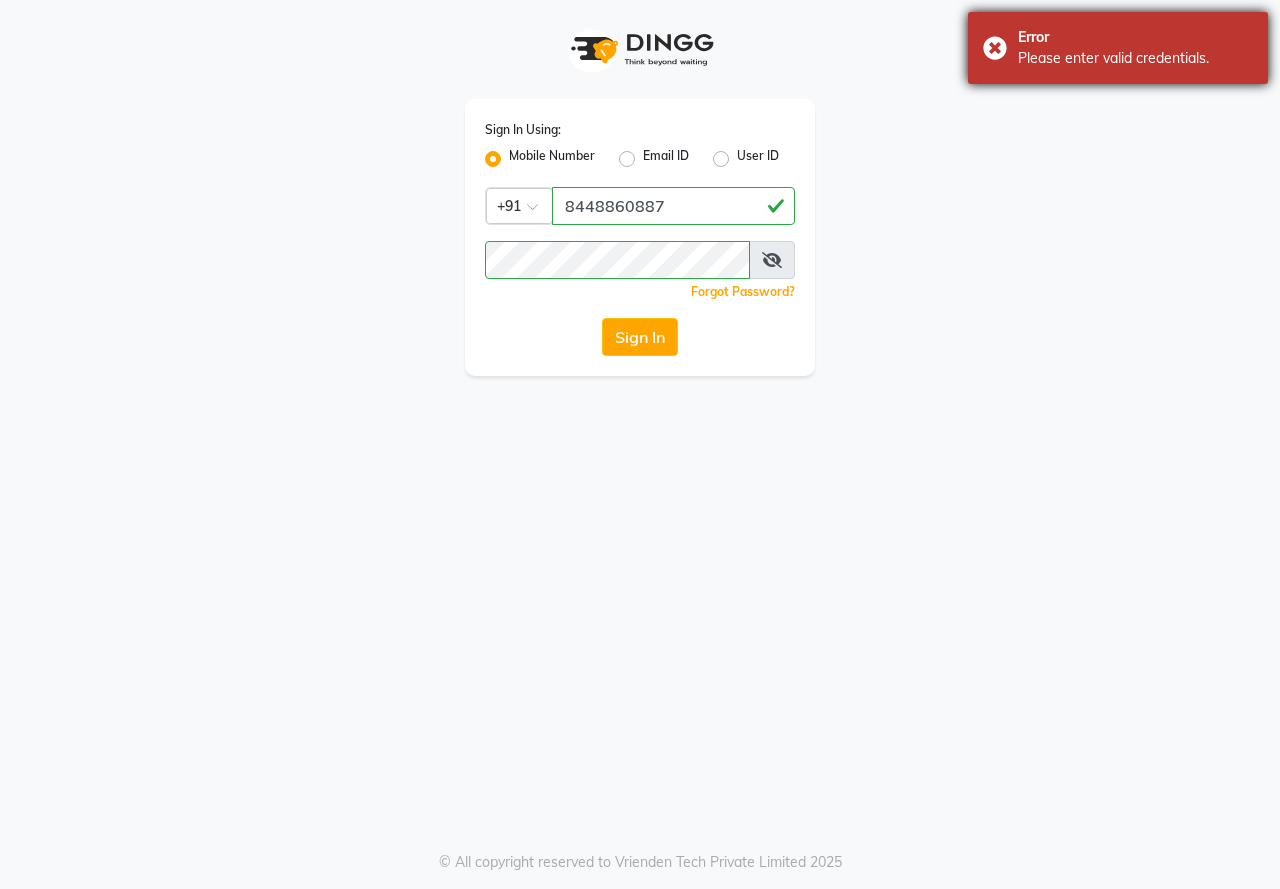 click on "Error   Please enter valid credentials." at bounding box center (1118, 48) 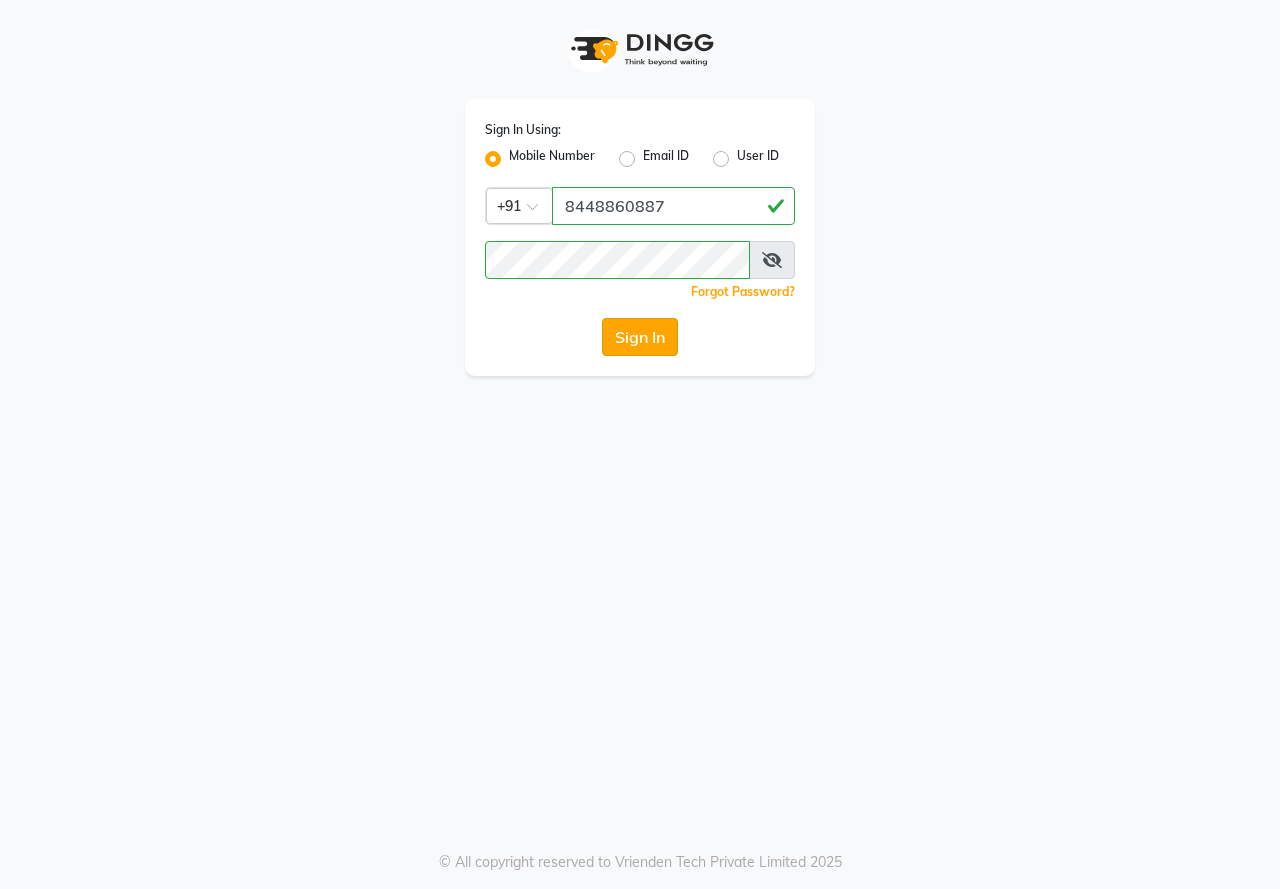 click on "Sign In" 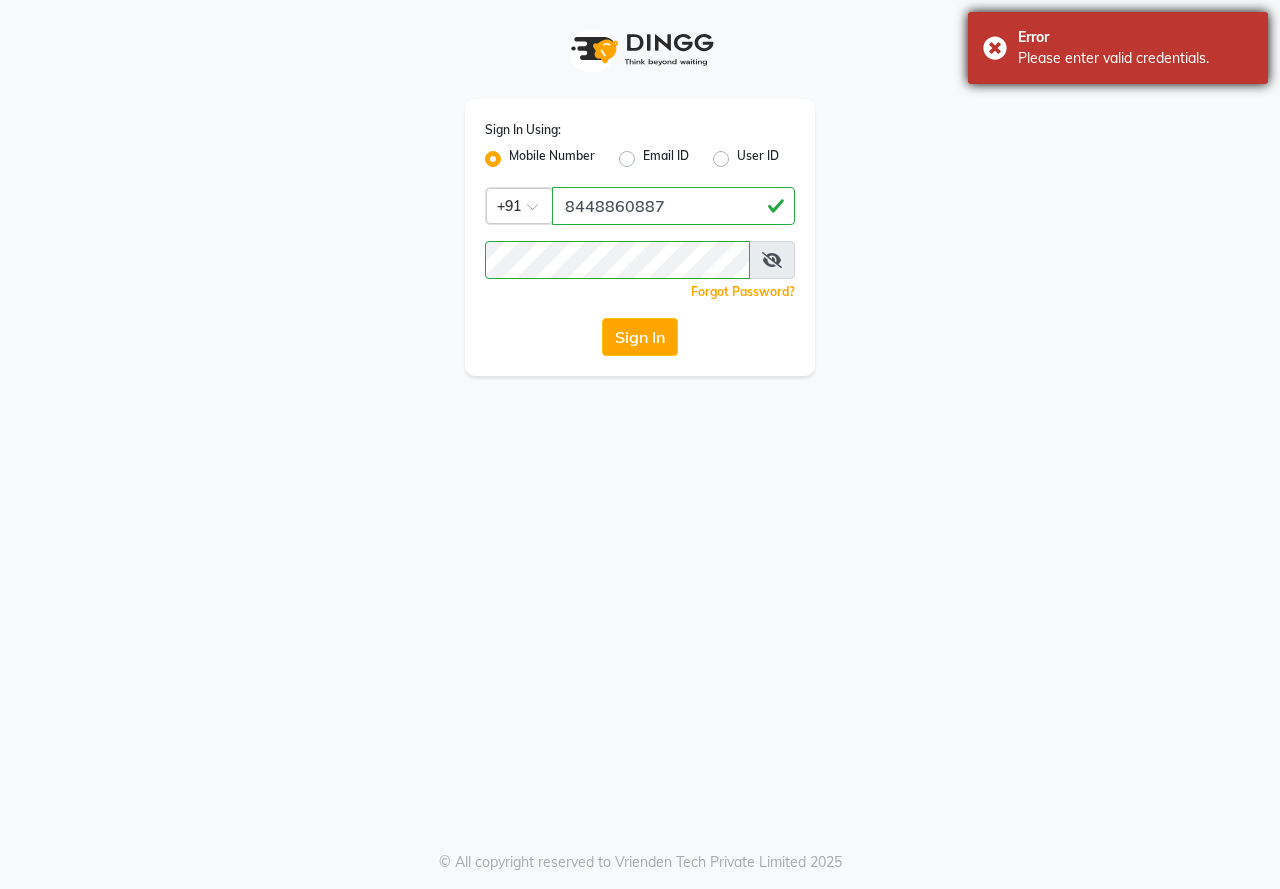 click on "Error   Please enter valid credentials." at bounding box center (1118, 48) 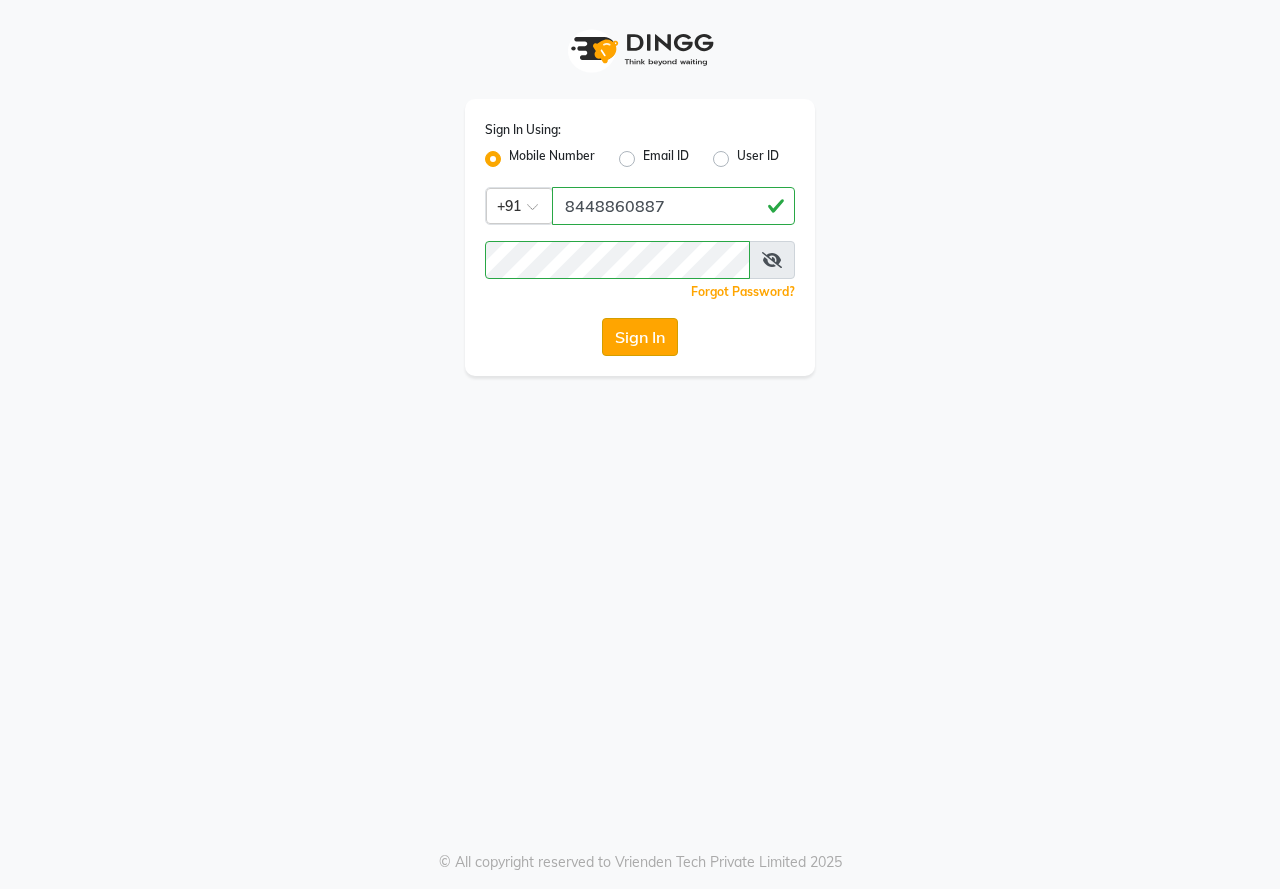 click on "Sign In" 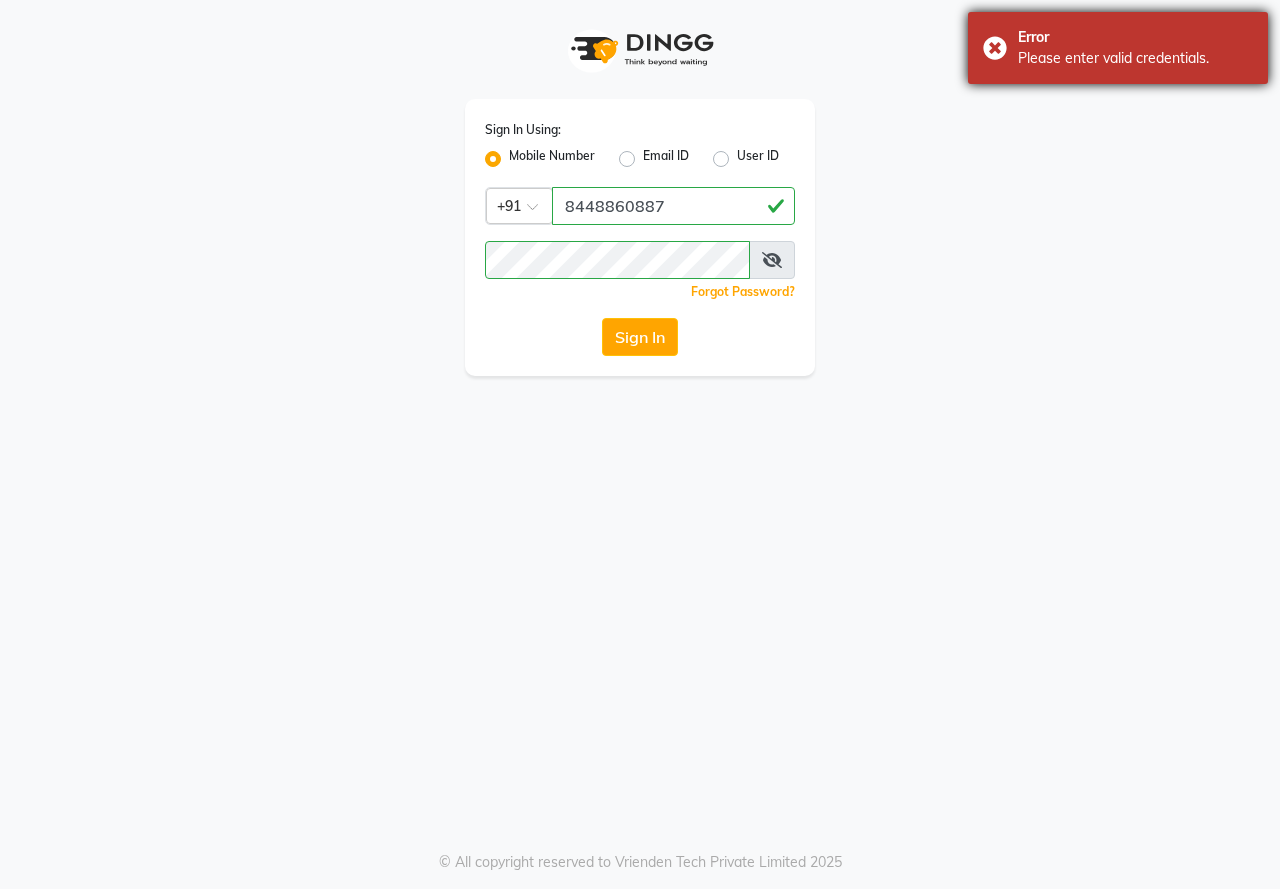 click on "Error   Please enter valid credentials." at bounding box center (1118, 48) 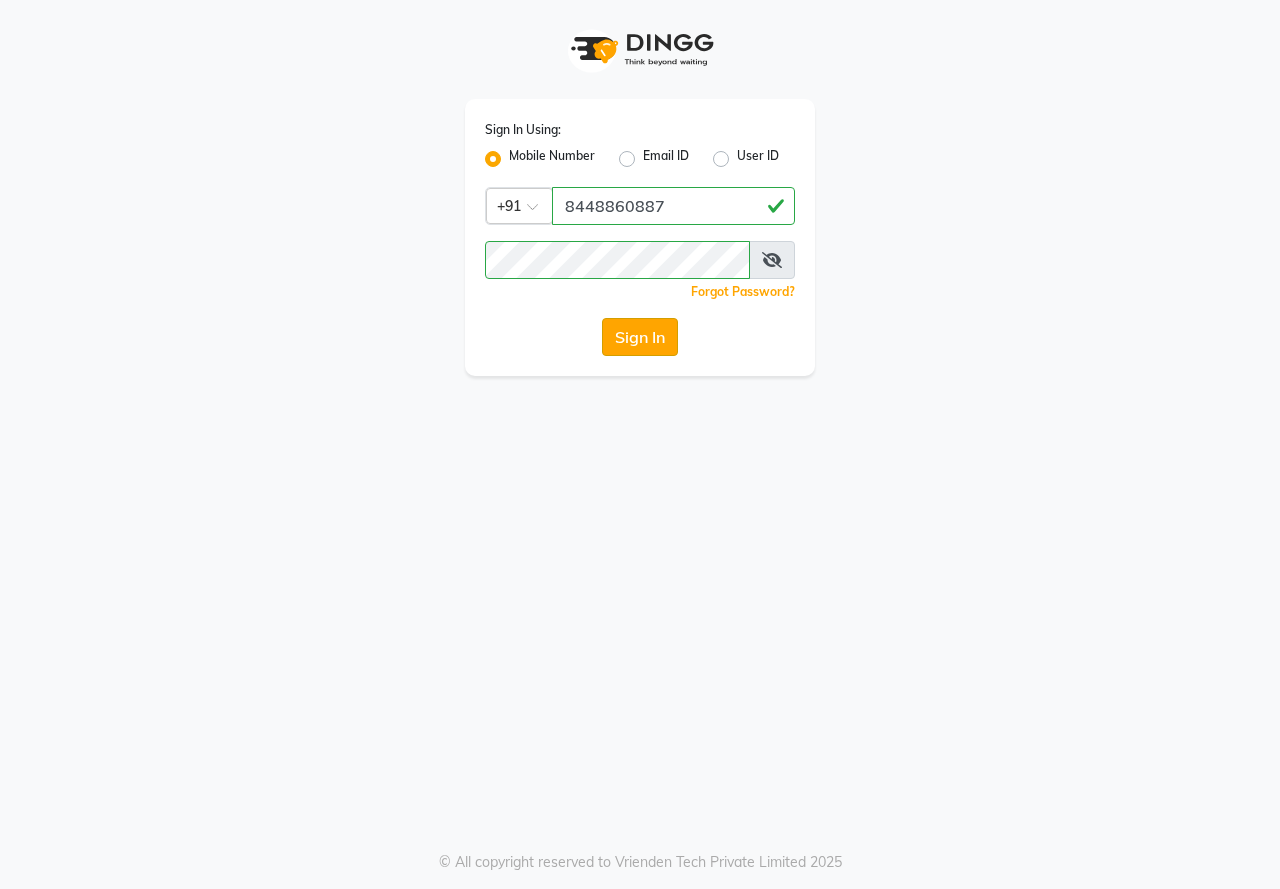 click on "Sign In" 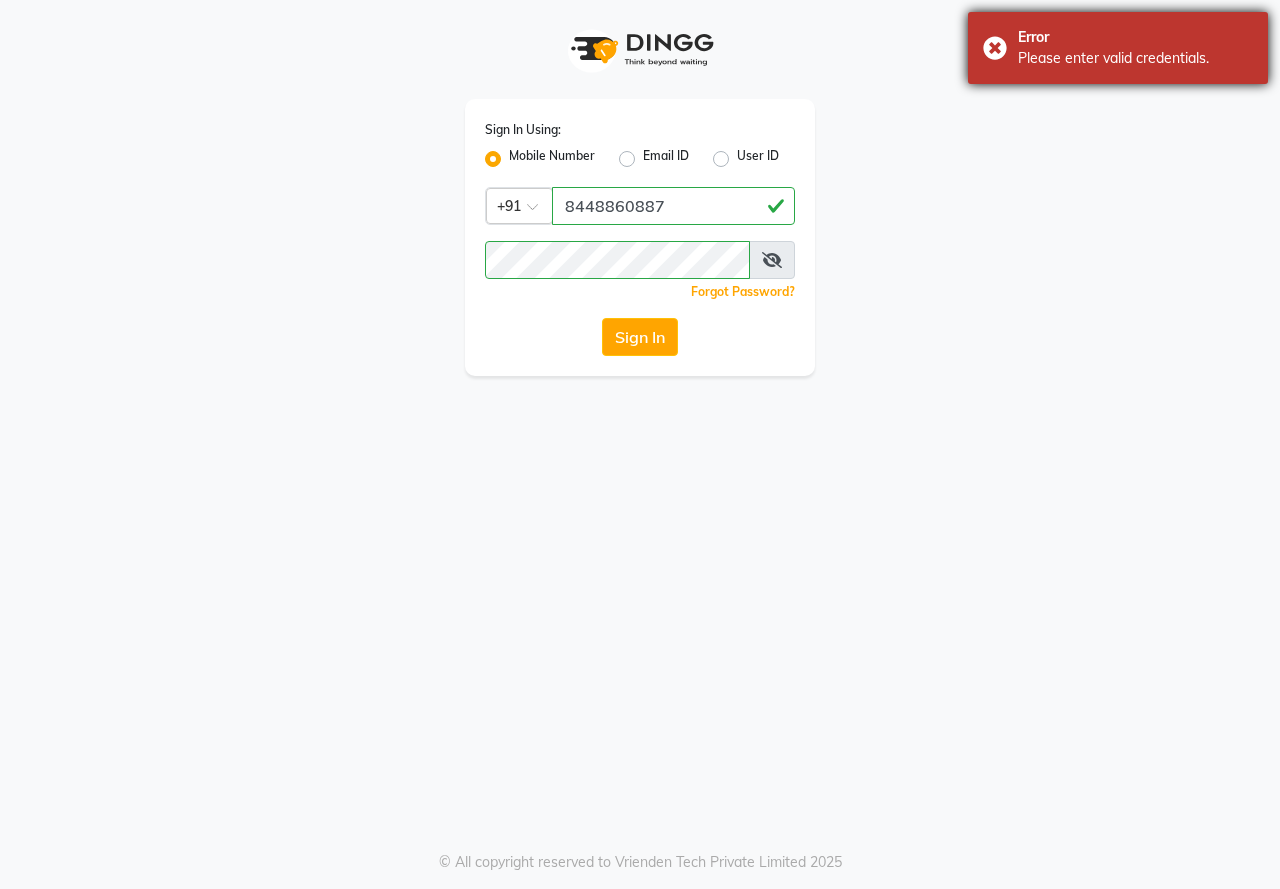 click on "Error   Please enter valid credentials." at bounding box center [1118, 48] 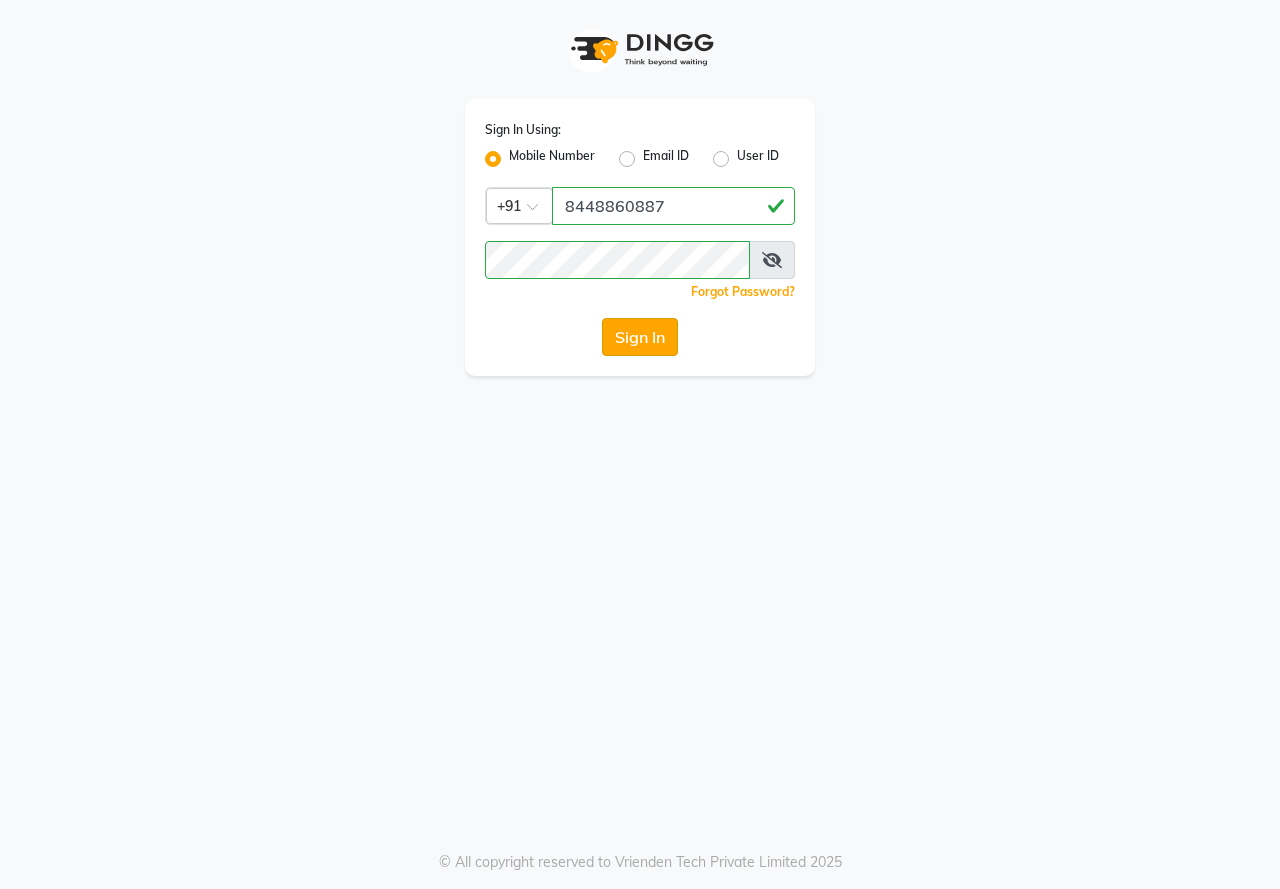 click on "Sign In" 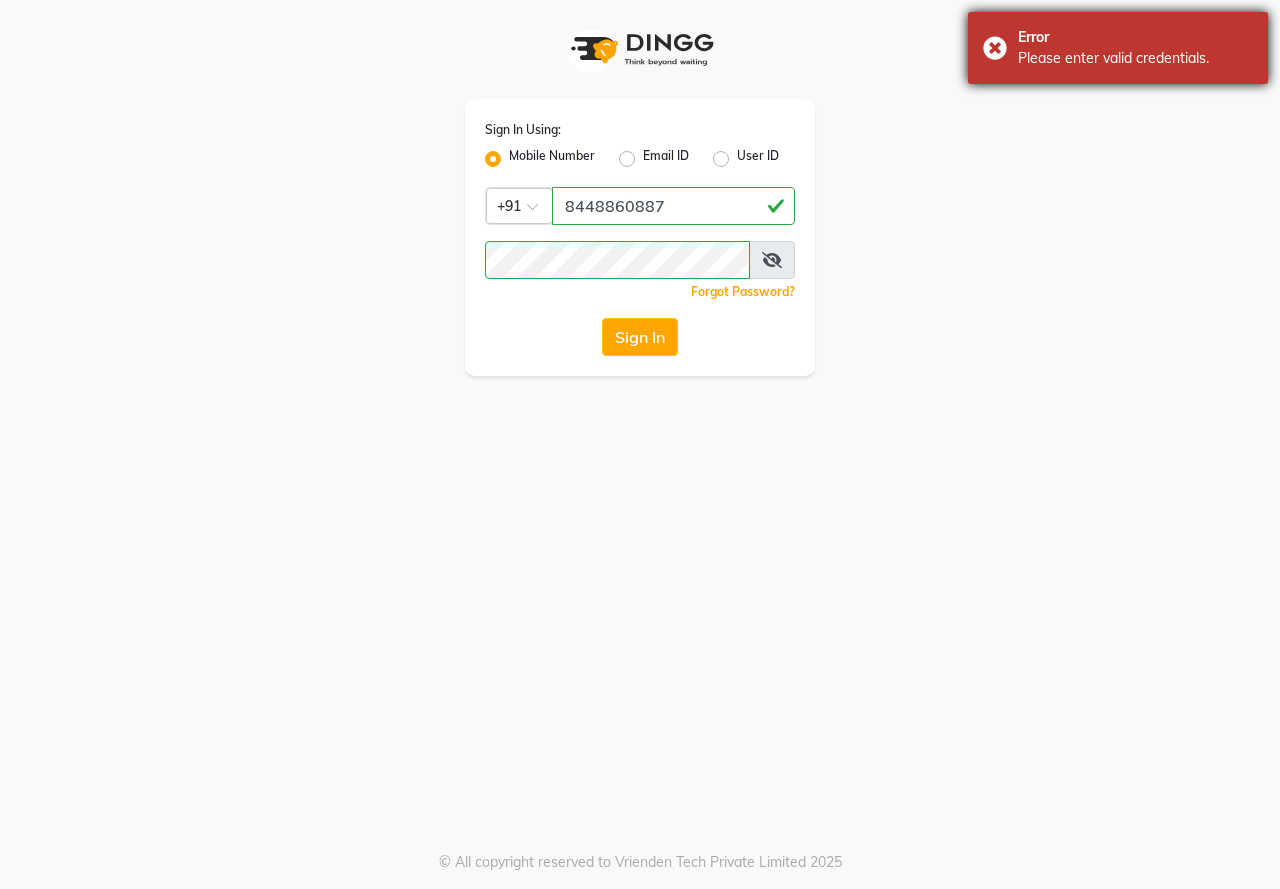click on "Error   Please enter valid credentials." at bounding box center [1118, 48] 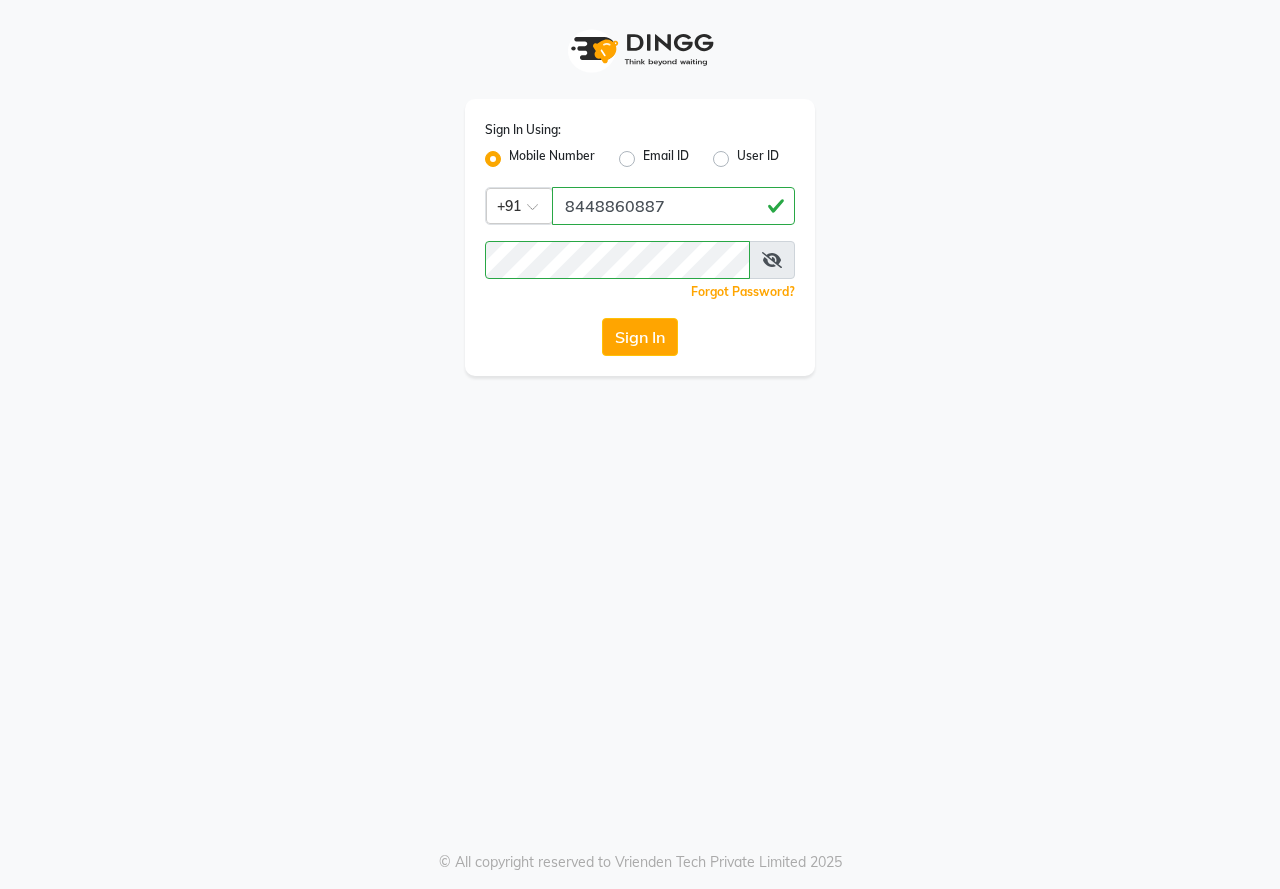 drag, startPoint x: 643, startPoint y: 349, endPoint x: 644, endPoint y: 339, distance: 10.049875 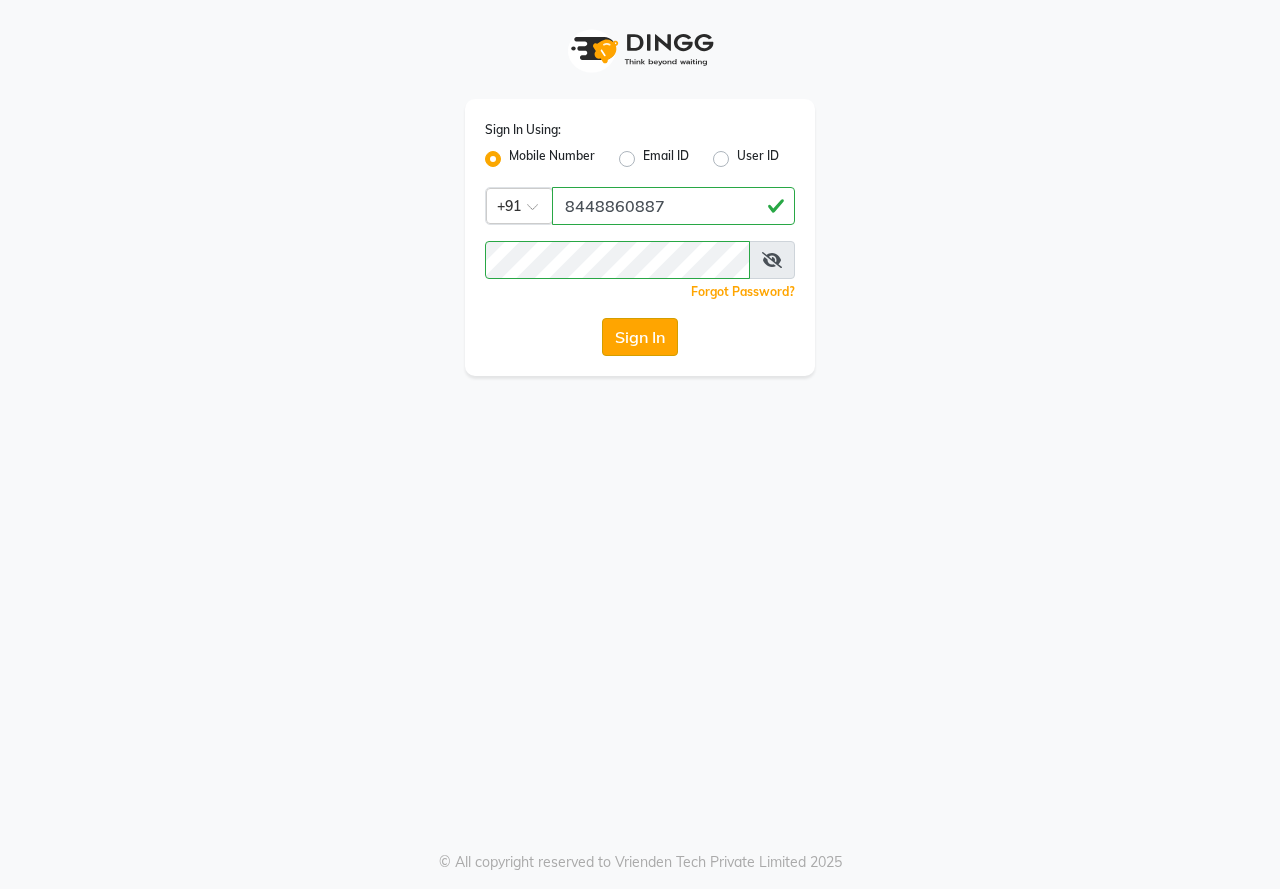 click on "Sign In" 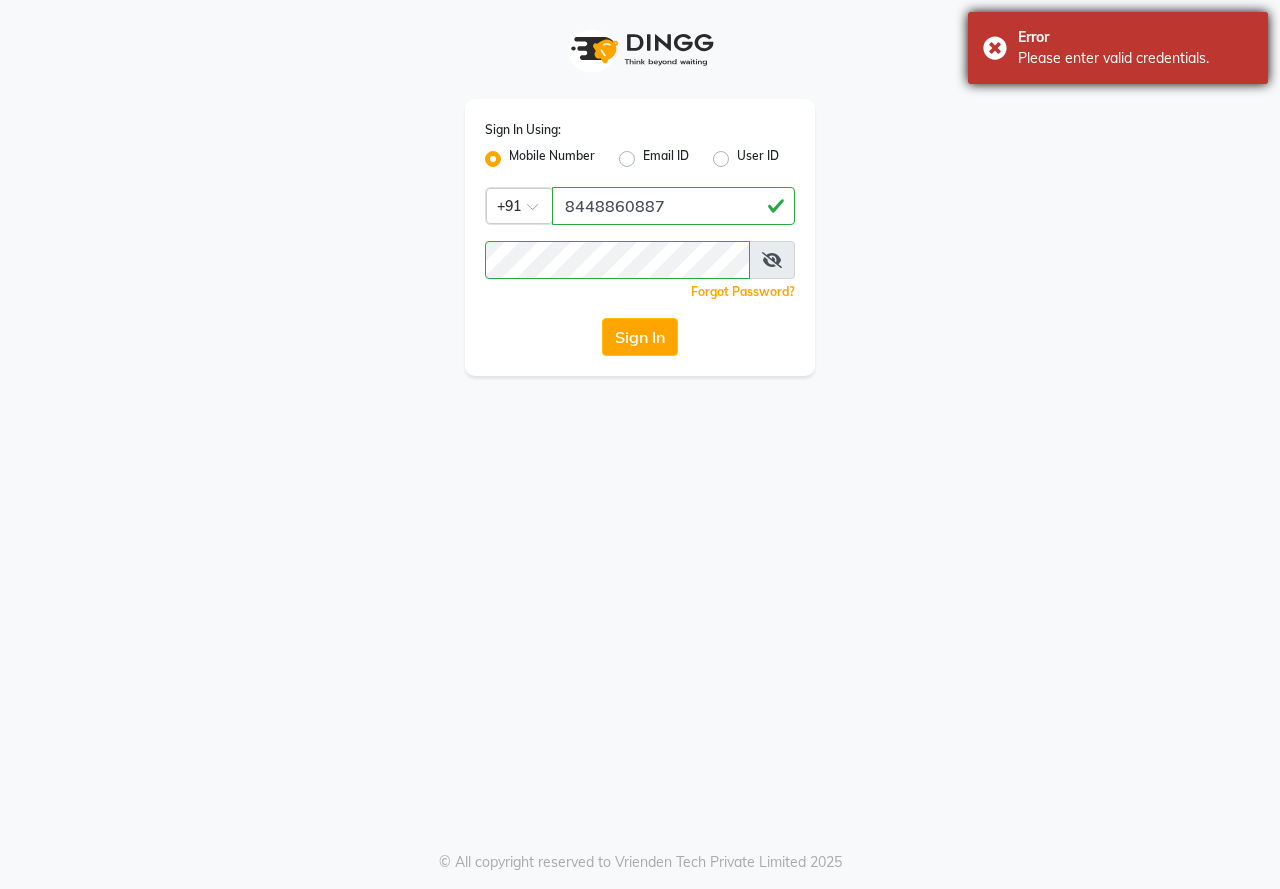 click on "Error   Please enter valid credentials." at bounding box center [1118, 48] 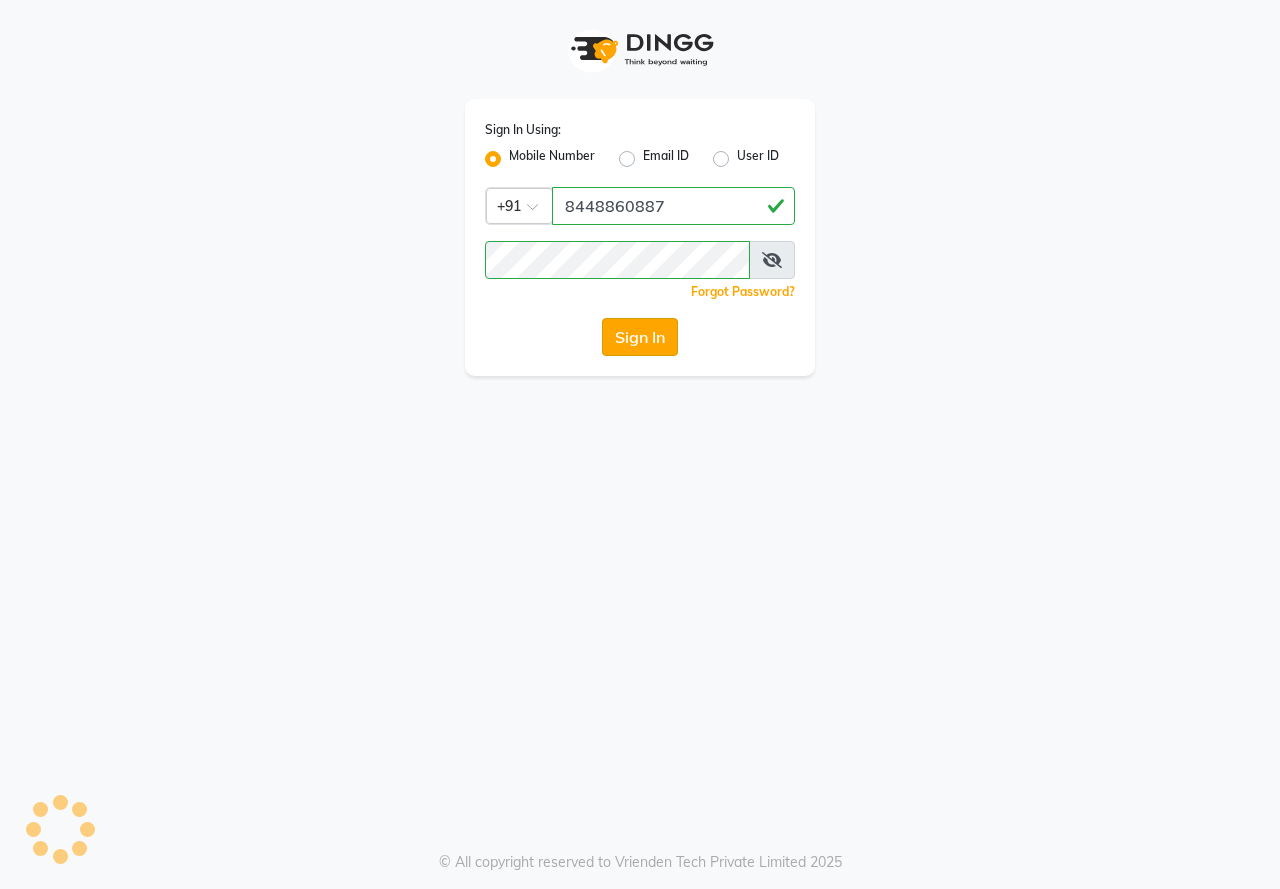 click on "Sign In" 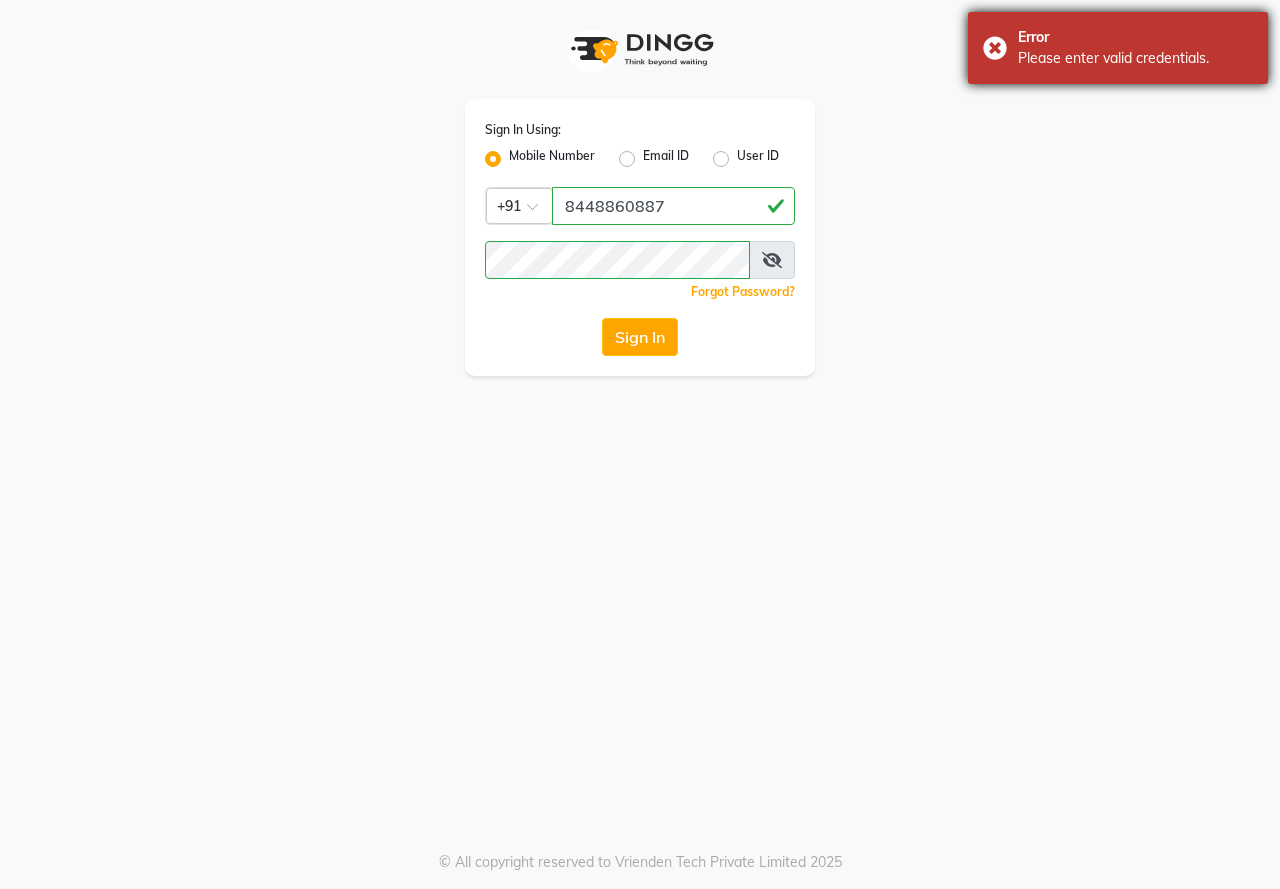 click on "Error   Please enter valid credentials." at bounding box center (1118, 48) 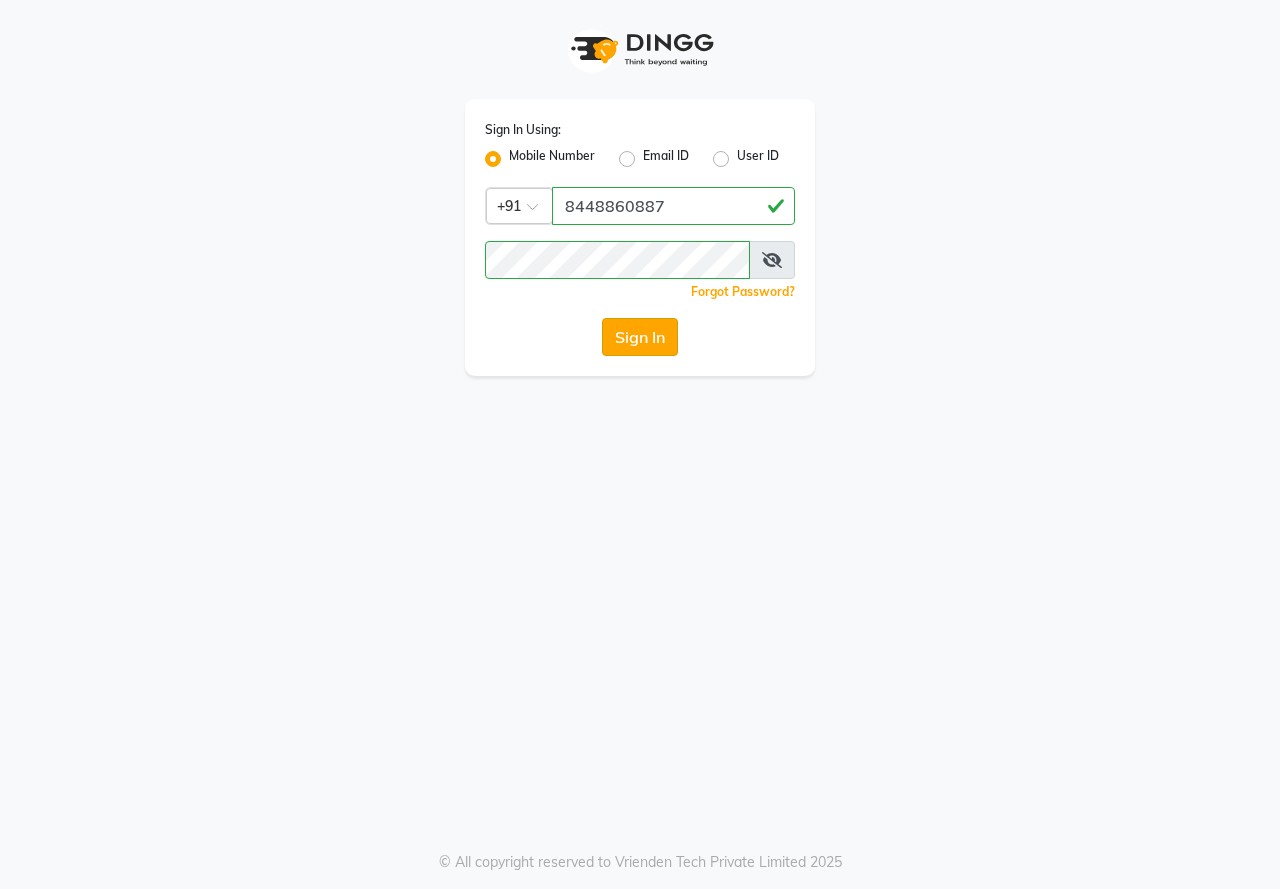 click on "Sign In" 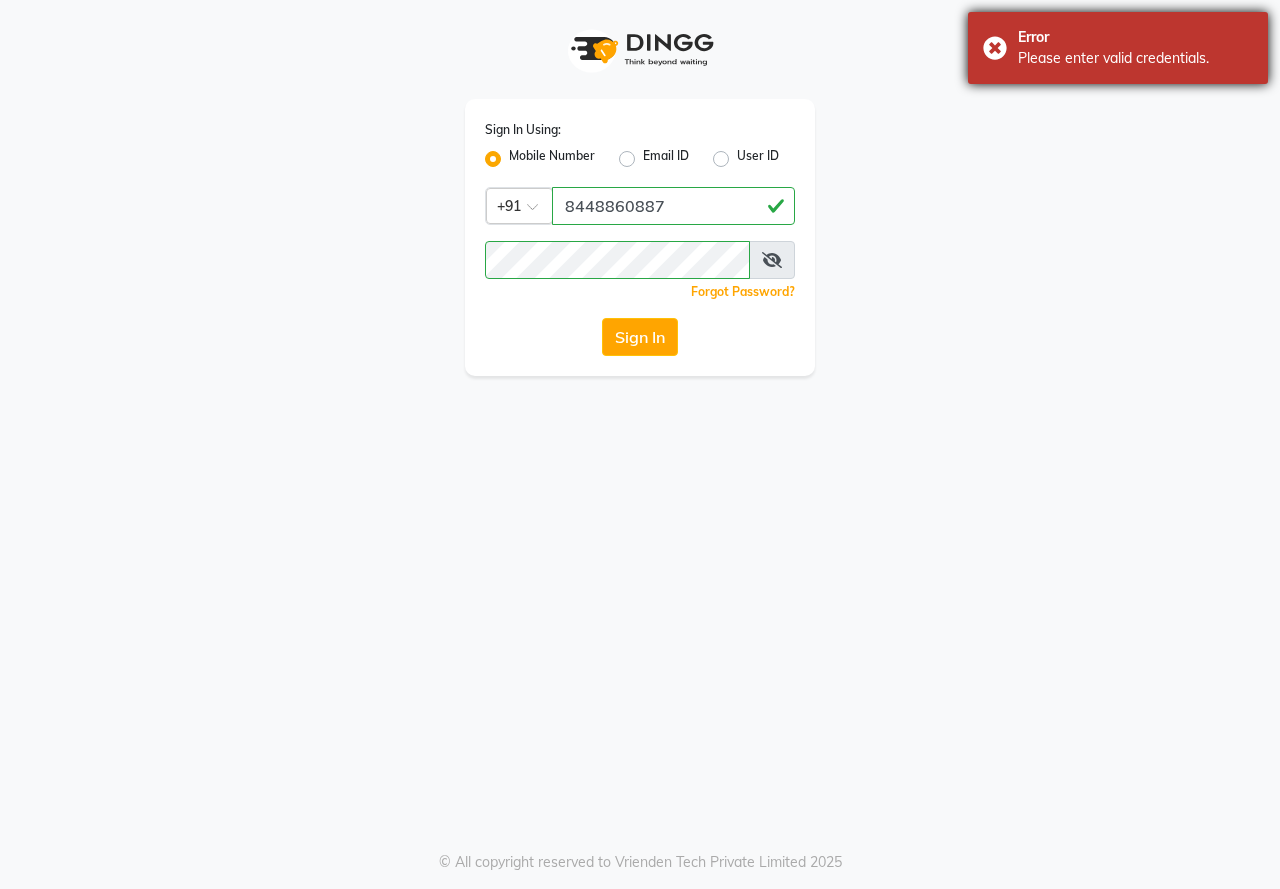 click on "Error   Please enter valid credentials." at bounding box center [1118, 48] 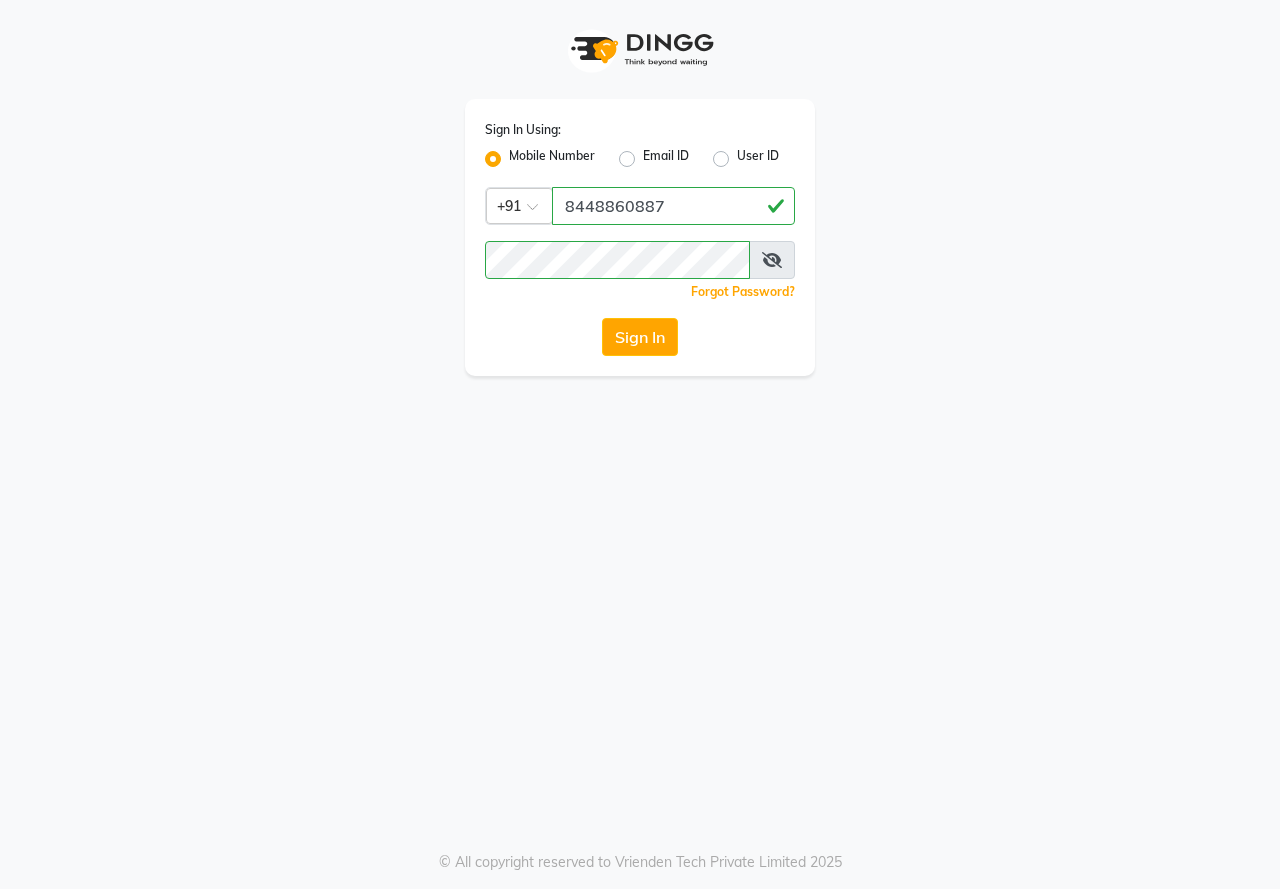 click on "Sign In Using: Mobile Number Email ID User ID Country Code × +91 8448860887  Remember me Forgot Password?  Sign In" 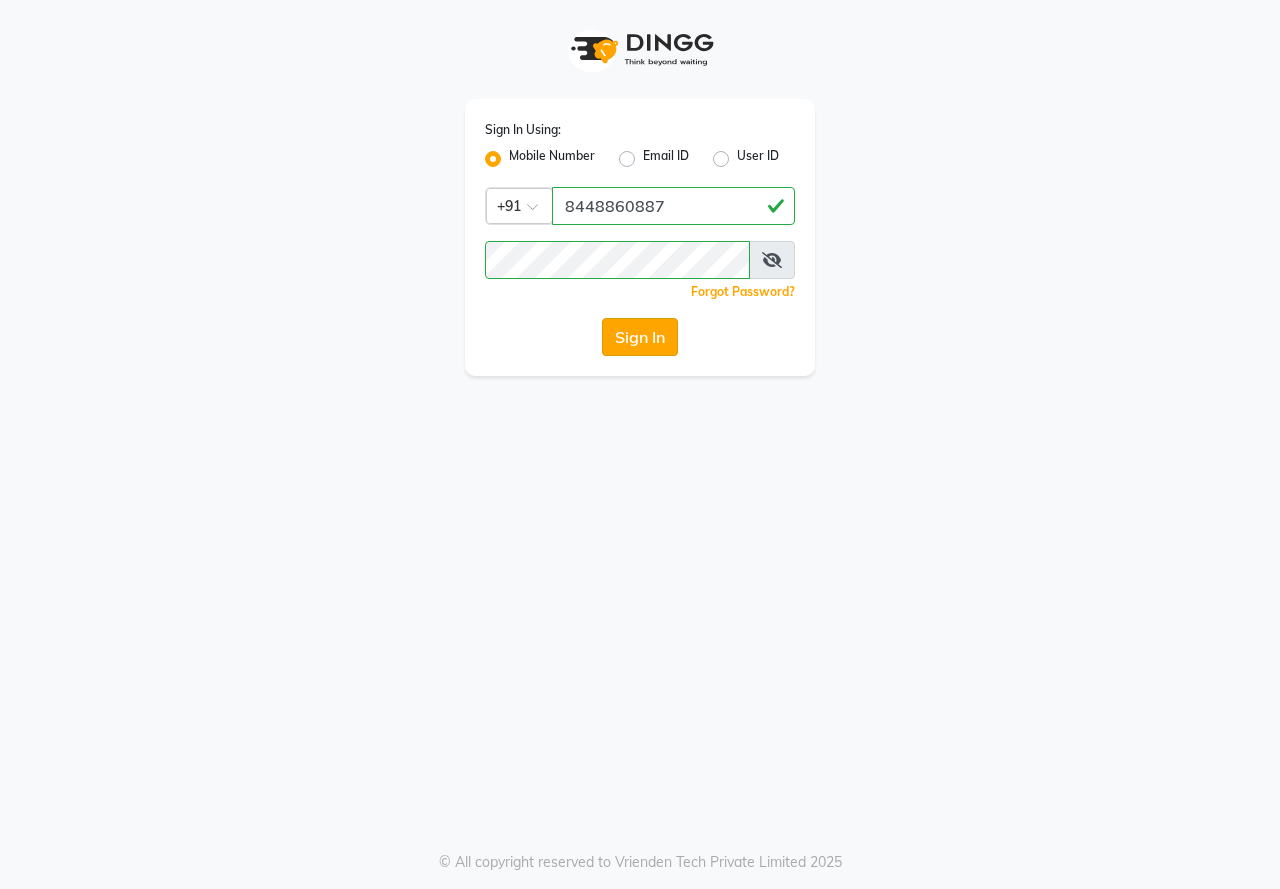 click on "Sign In" 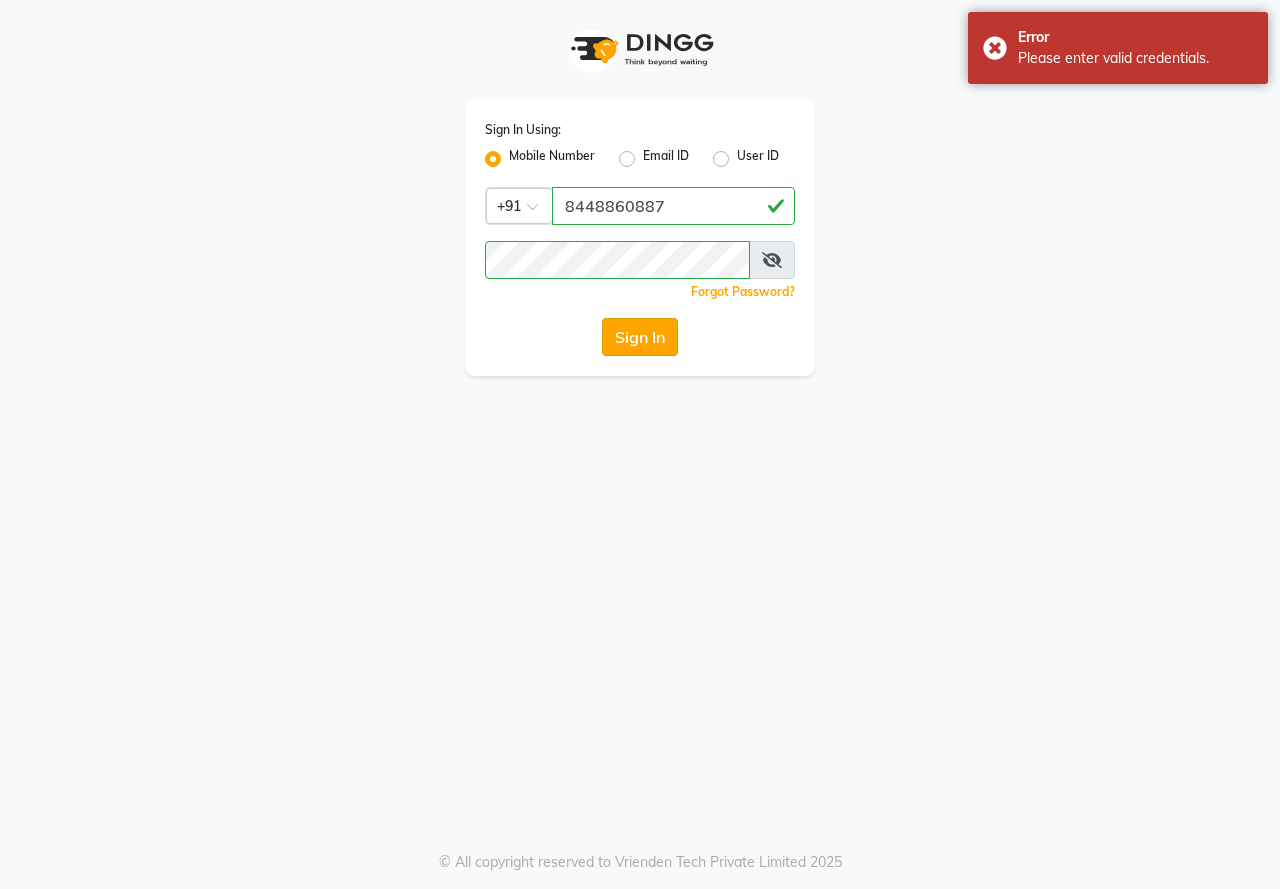 click on "Sign In" 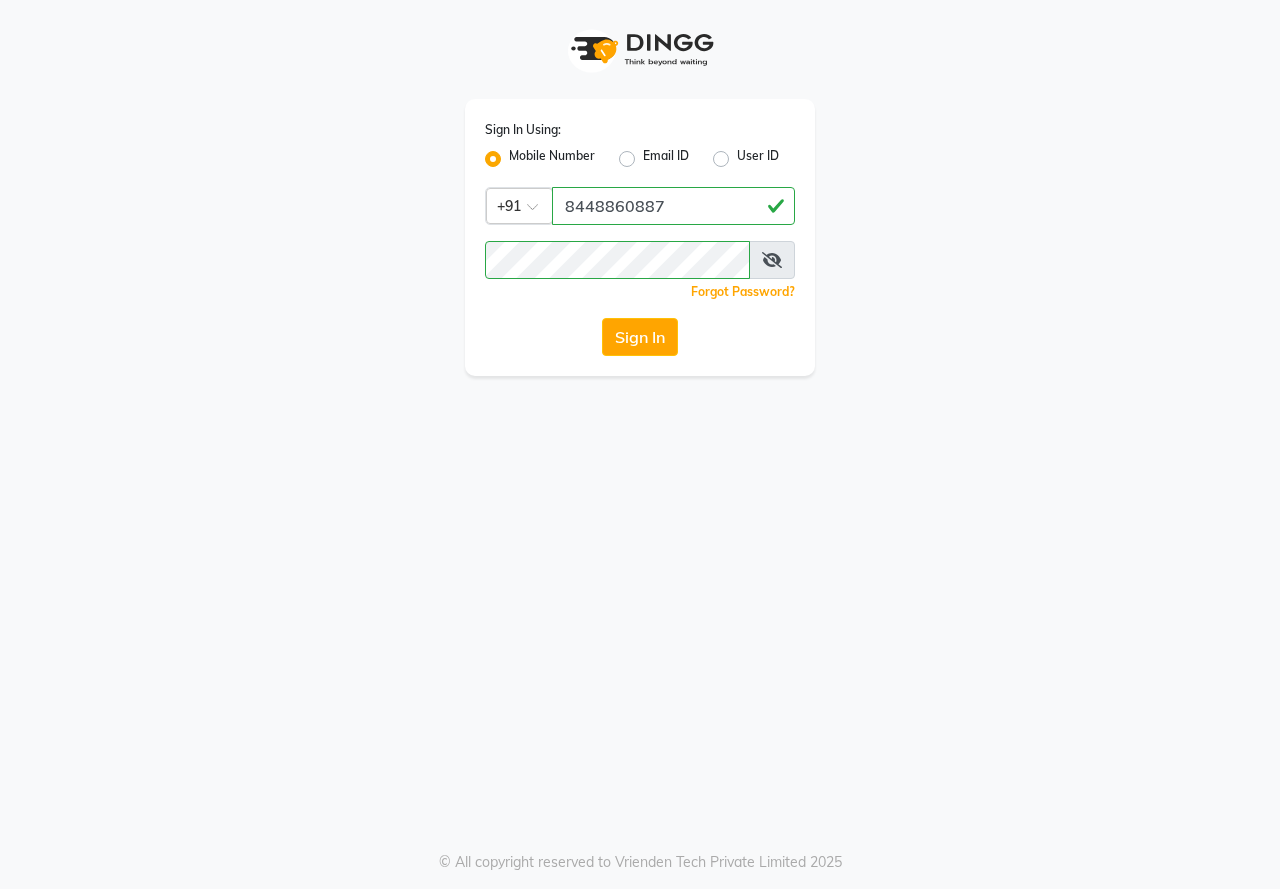 drag, startPoint x: 665, startPoint y: 332, endPoint x: 1112, endPoint y: 533, distance: 490.11224 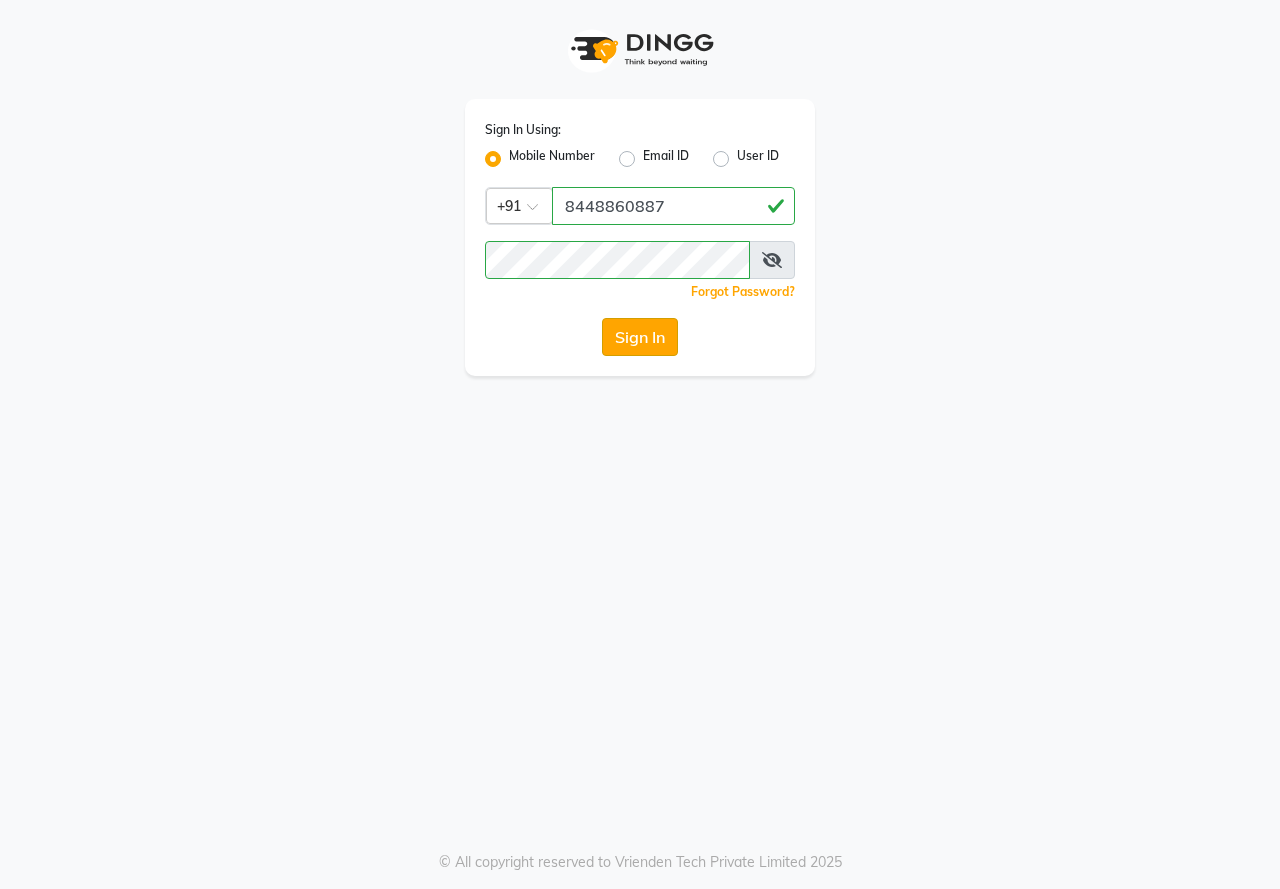 drag, startPoint x: 622, startPoint y: 328, endPoint x: 630, endPoint y: 336, distance: 11.313708 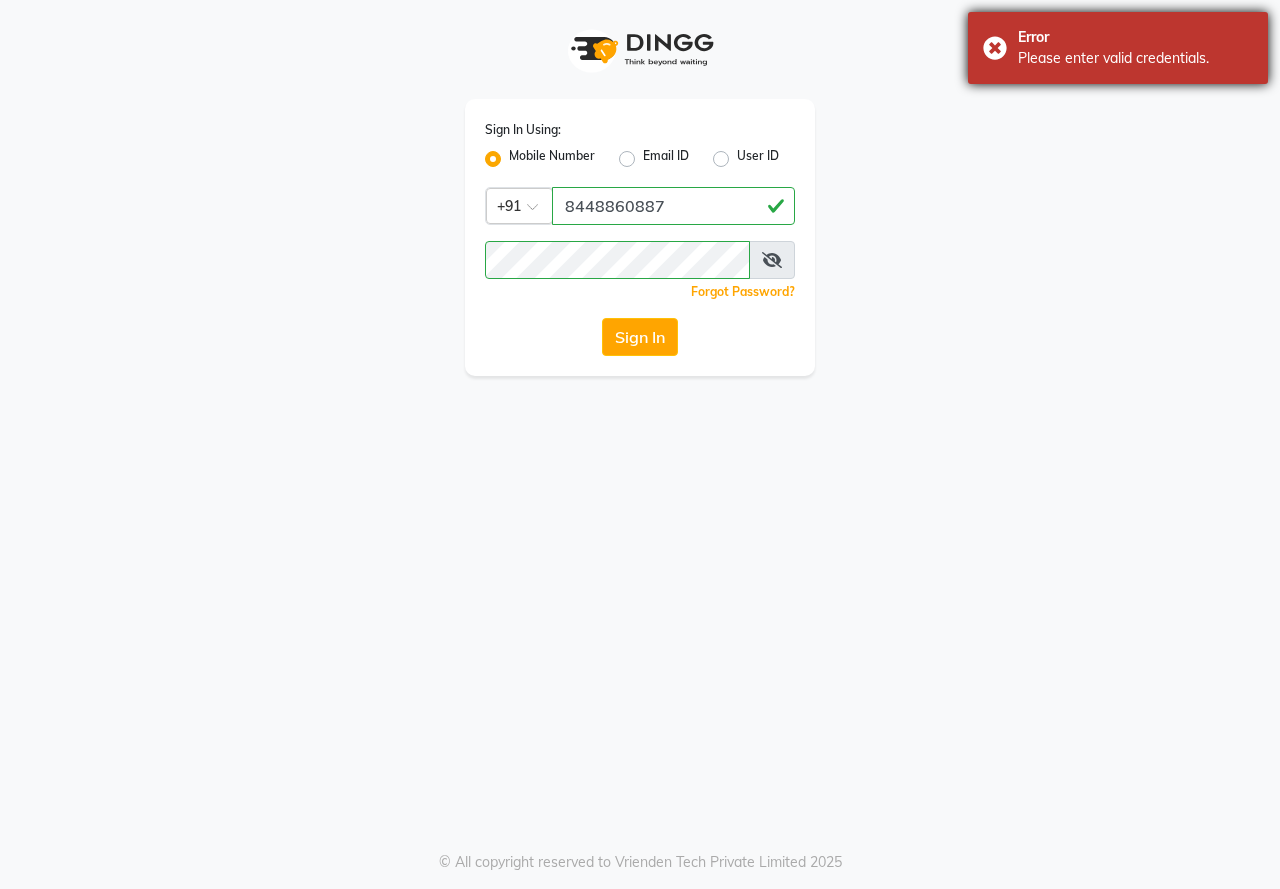click on "Error   Please enter valid credentials." at bounding box center [1118, 48] 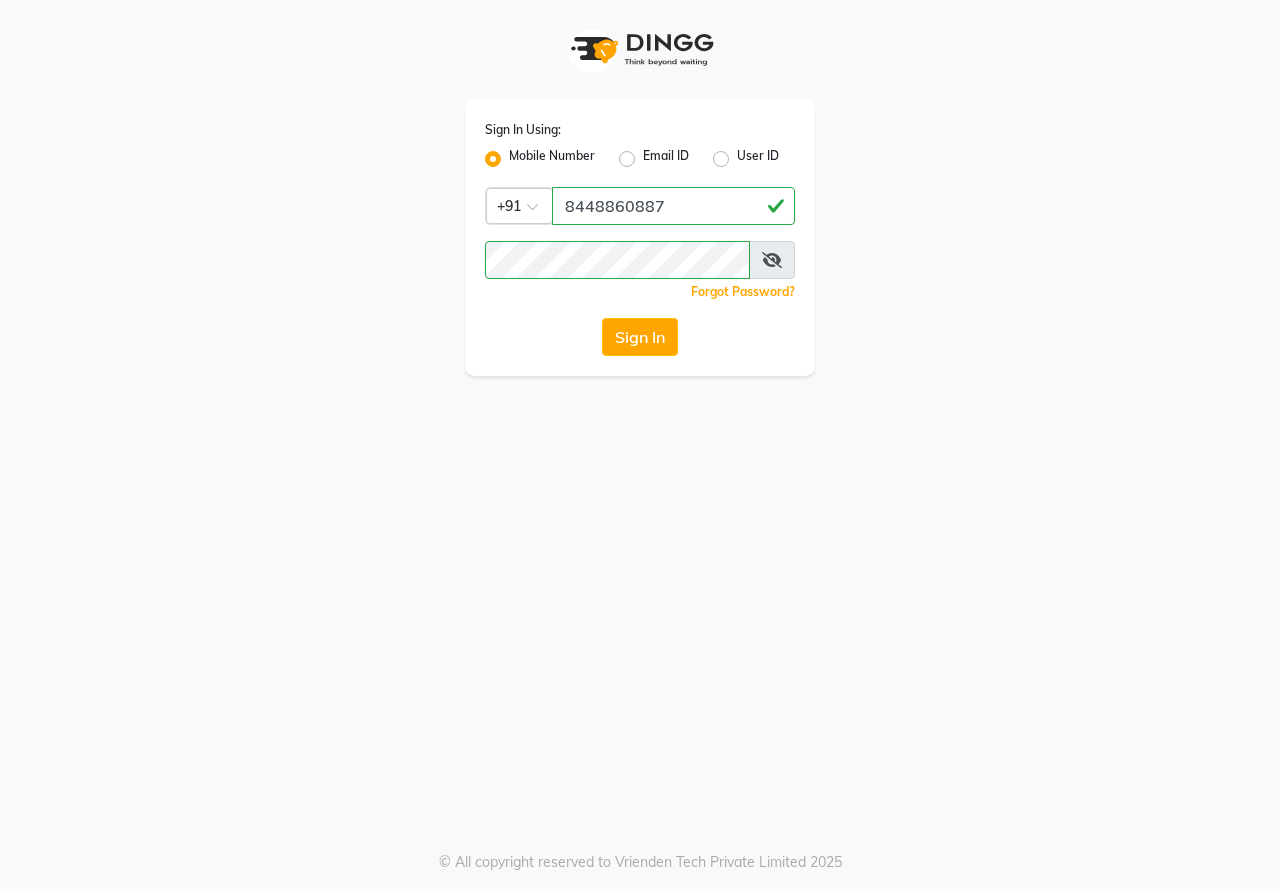 drag, startPoint x: 791, startPoint y: 396, endPoint x: 821, endPoint y: 449, distance: 60.90156 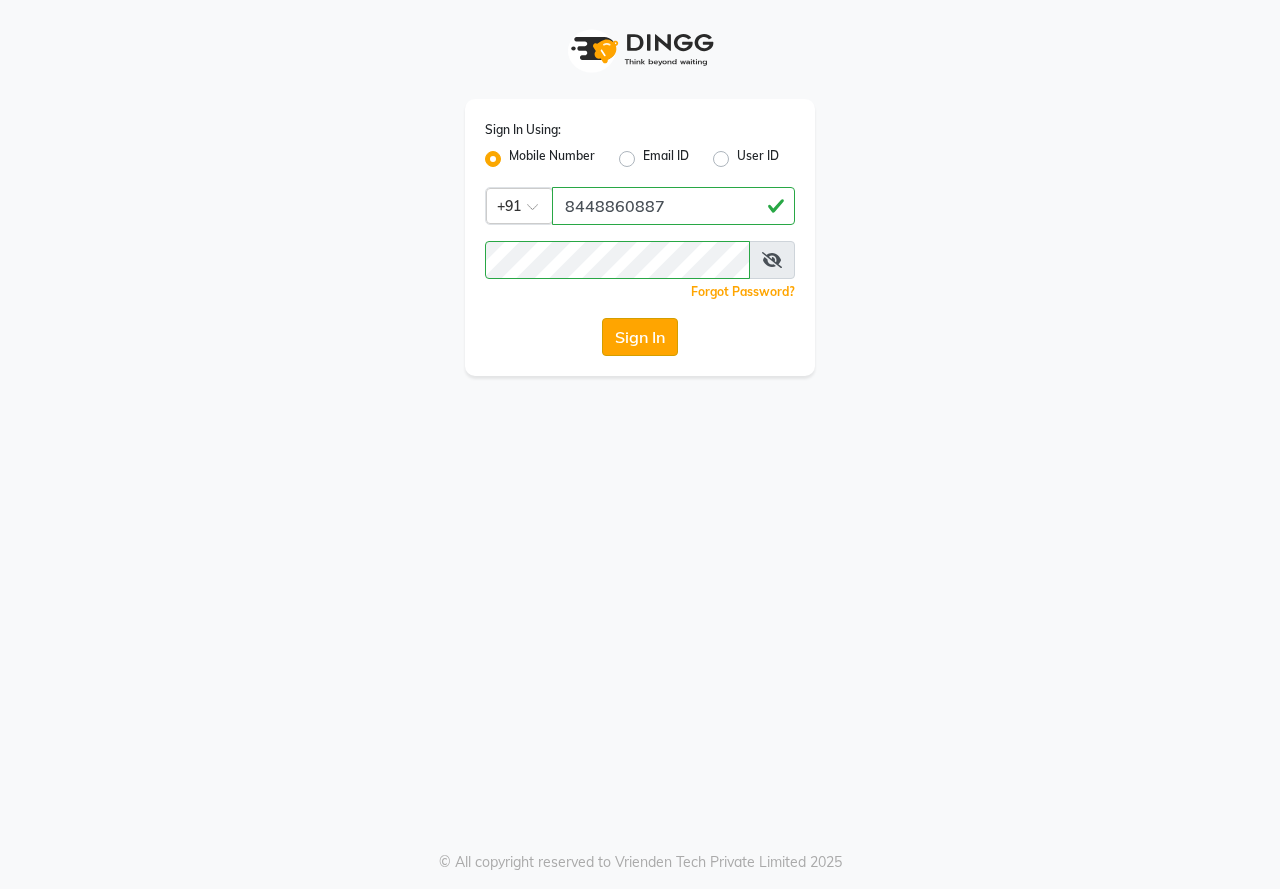 click on "Sign In" 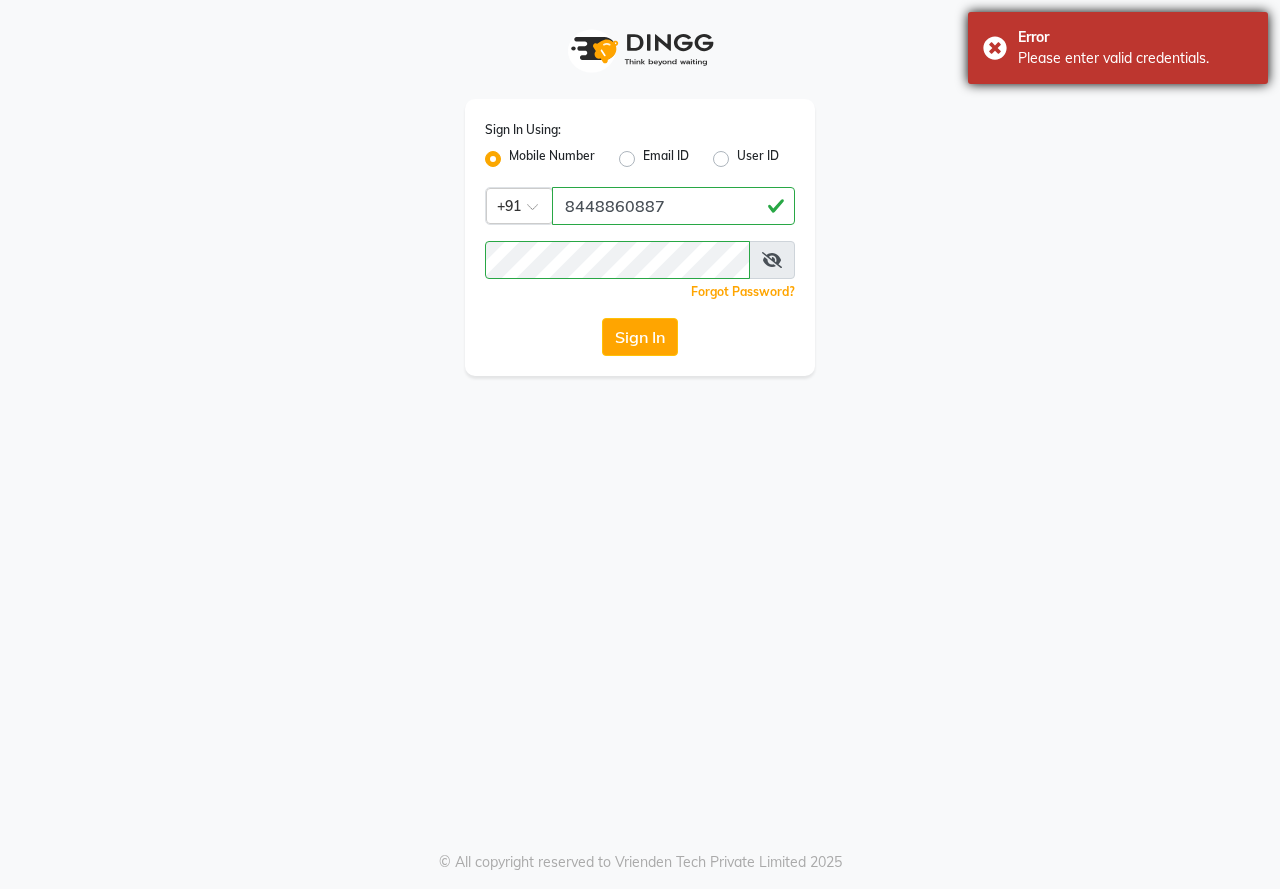 click on "Error   Please enter valid credentials." at bounding box center (1118, 48) 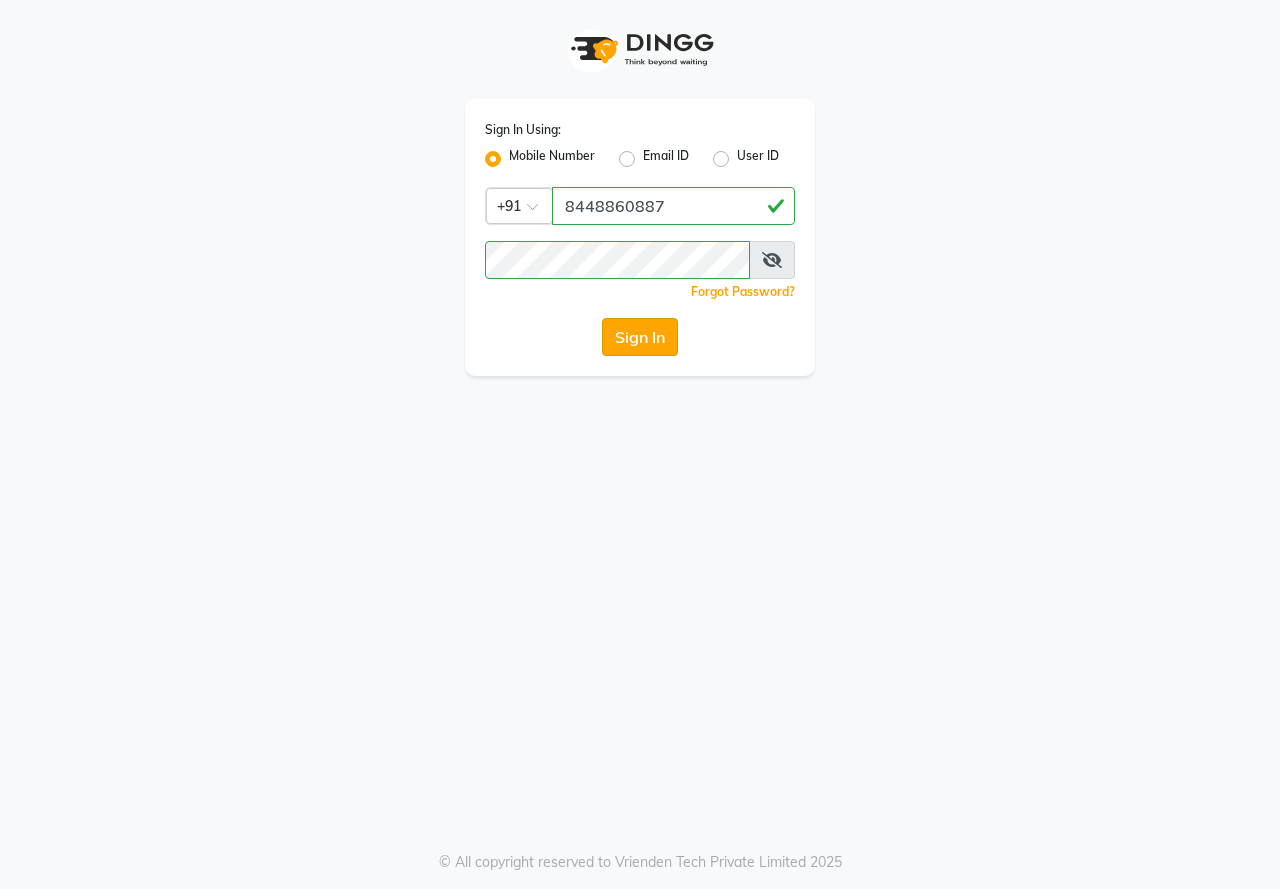 type 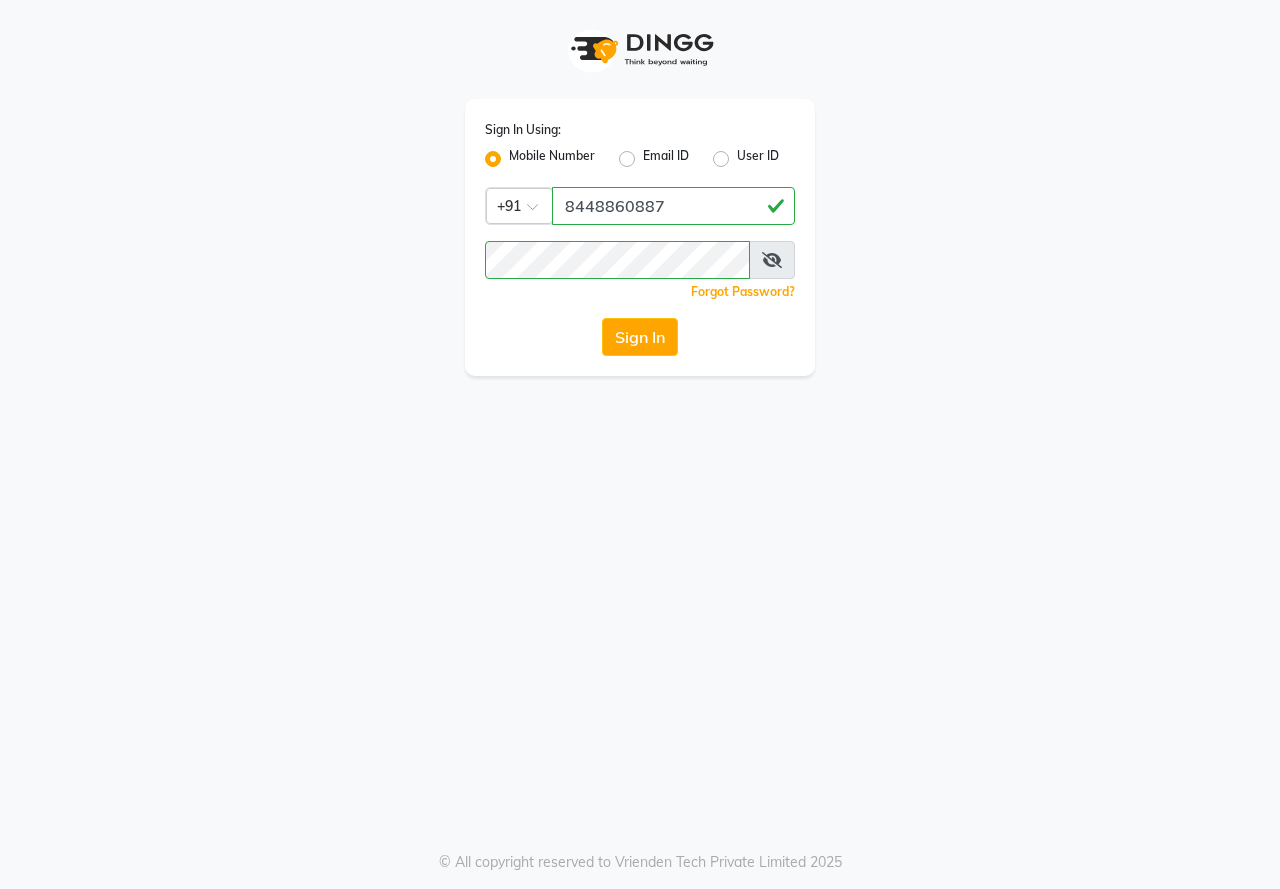 click on "Sign In" 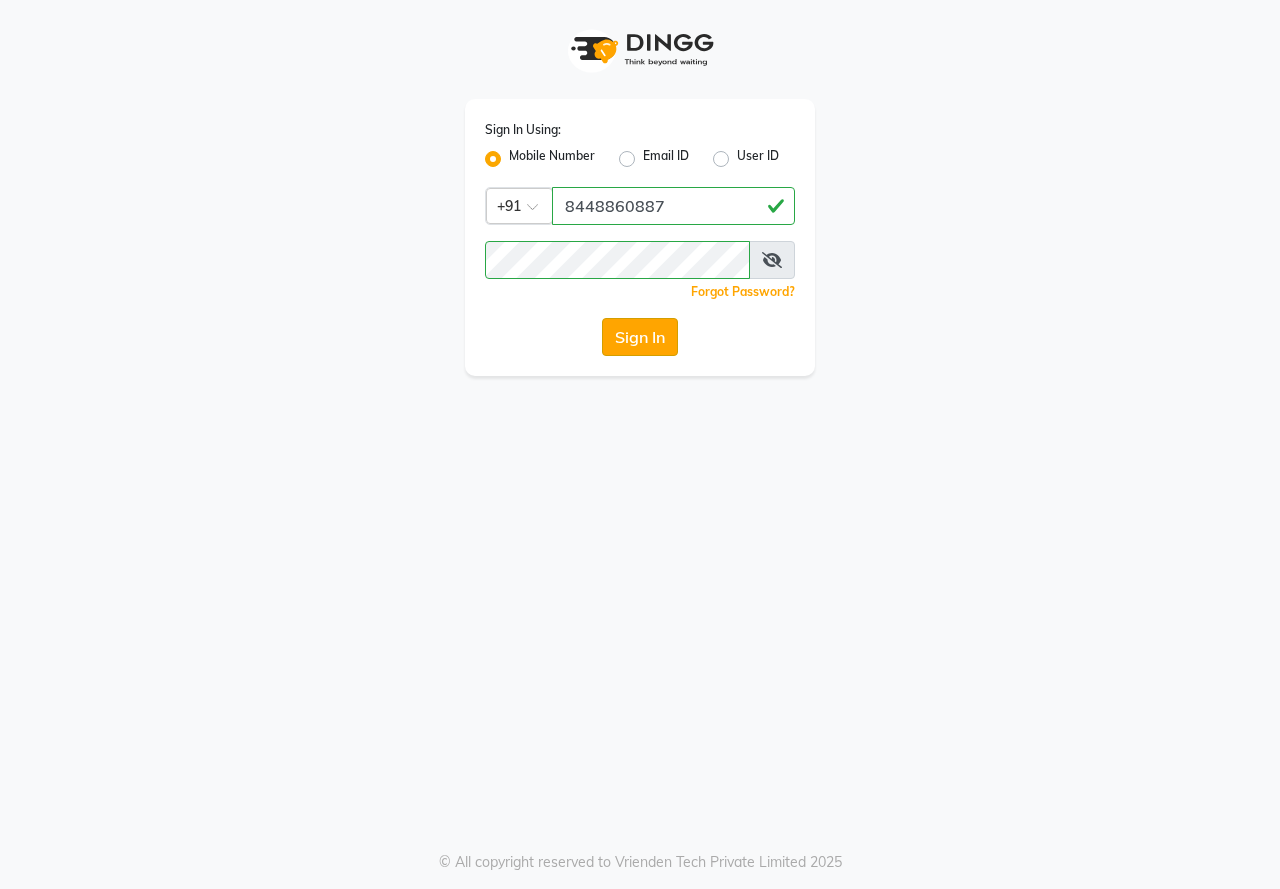 click on "Sign In" 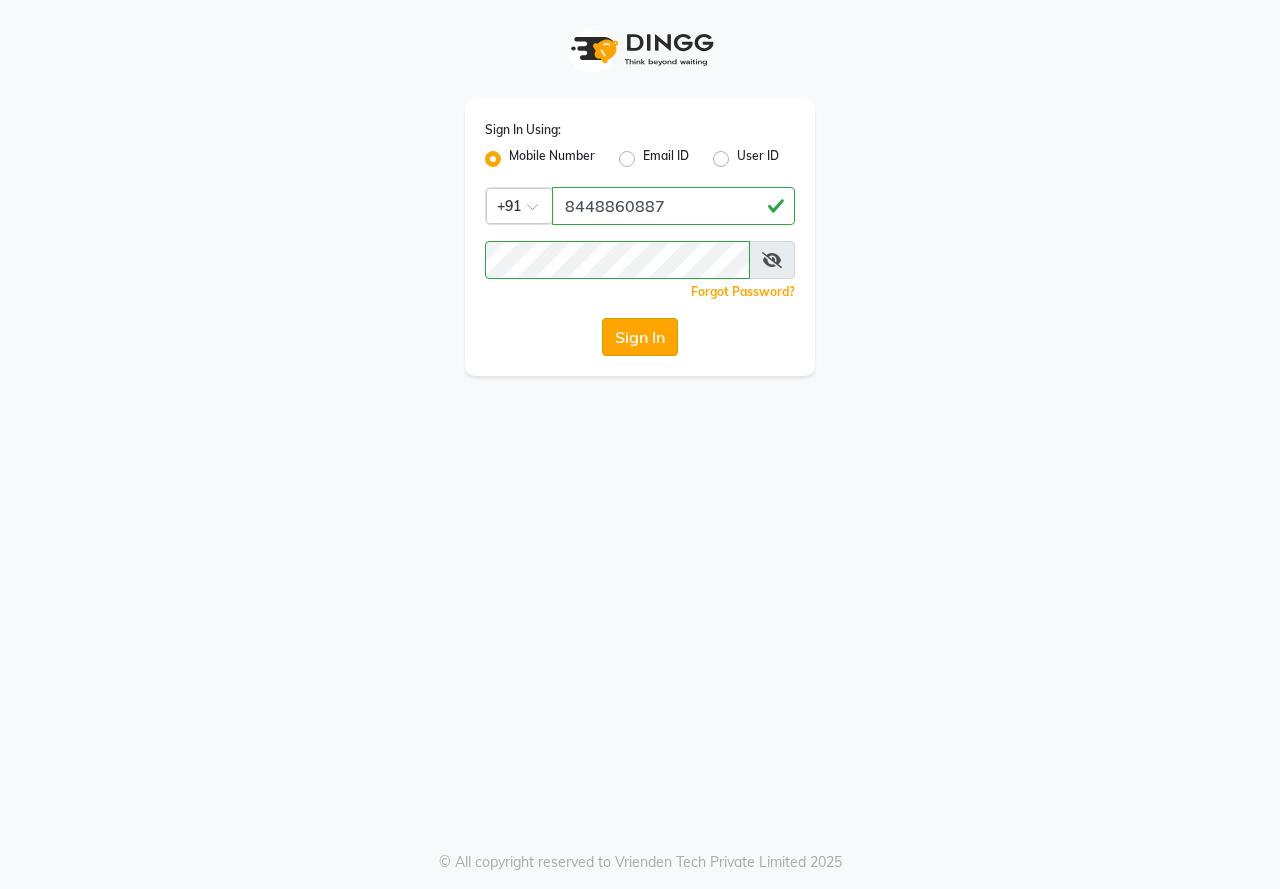 drag, startPoint x: 687, startPoint y: 332, endPoint x: 673, endPoint y: 336, distance: 14.56022 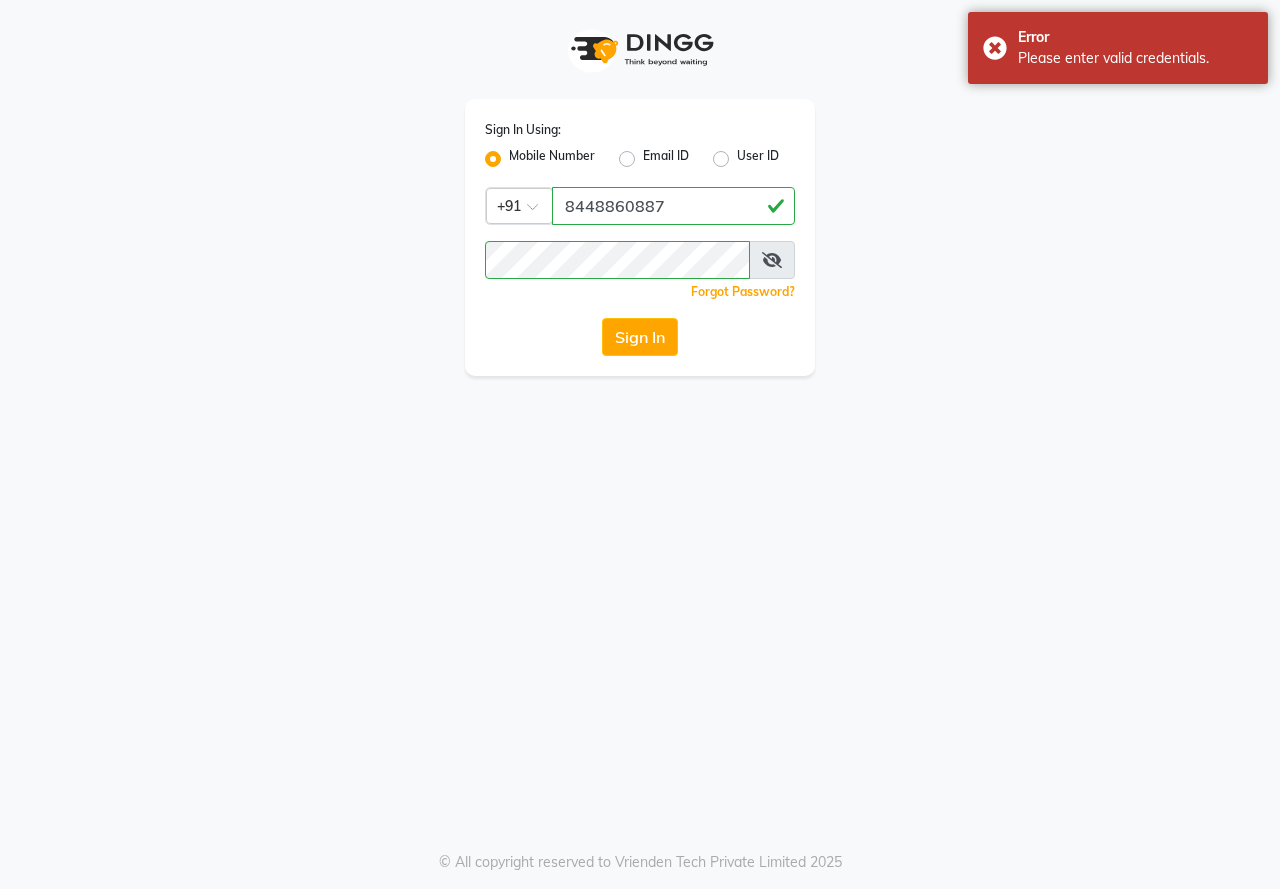 drag, startPoint x: 675, startPoint y: 334, endPoint x: 1119, endPoint y: 161, distance: 476.51337 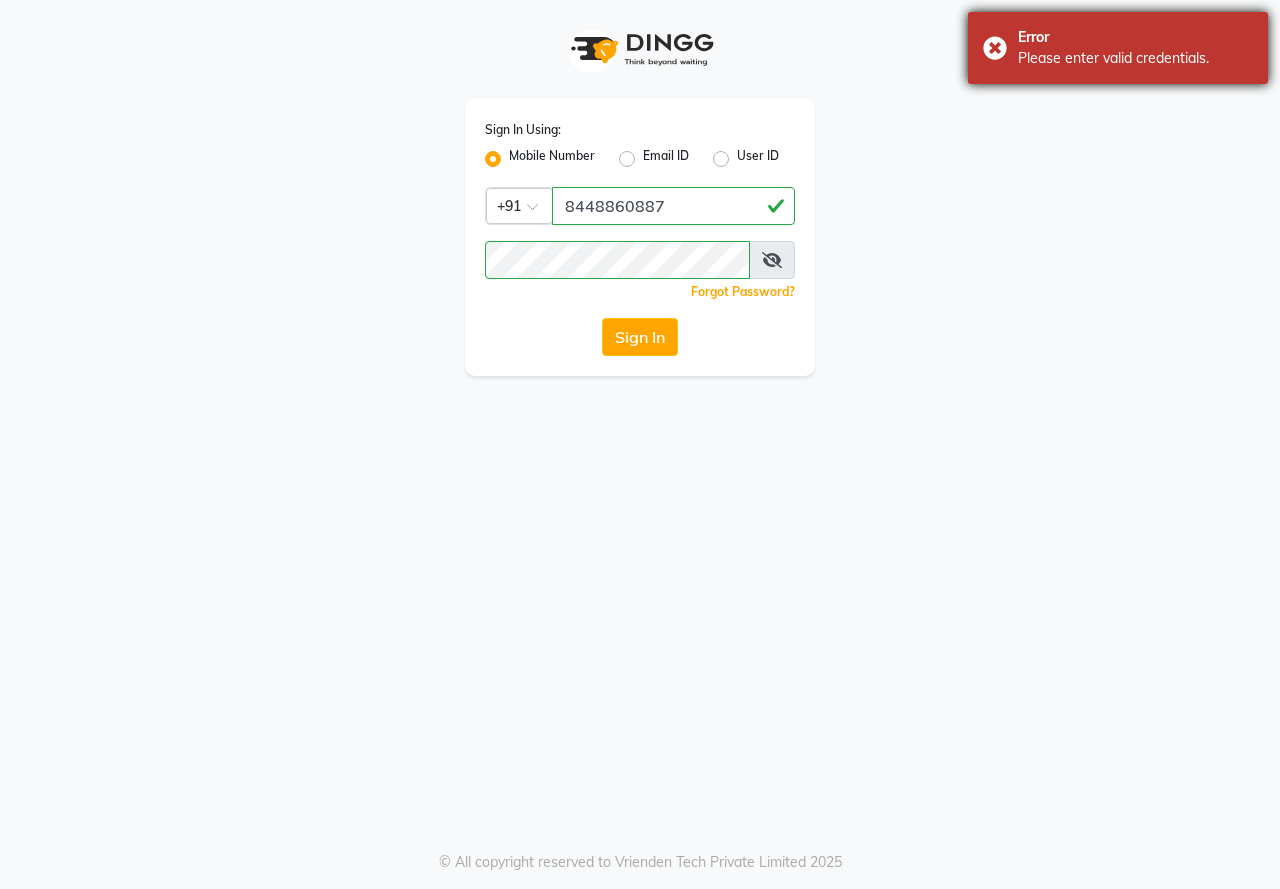 click on "Error   Please enter valid credentials." at bounding box center [1118, 48] 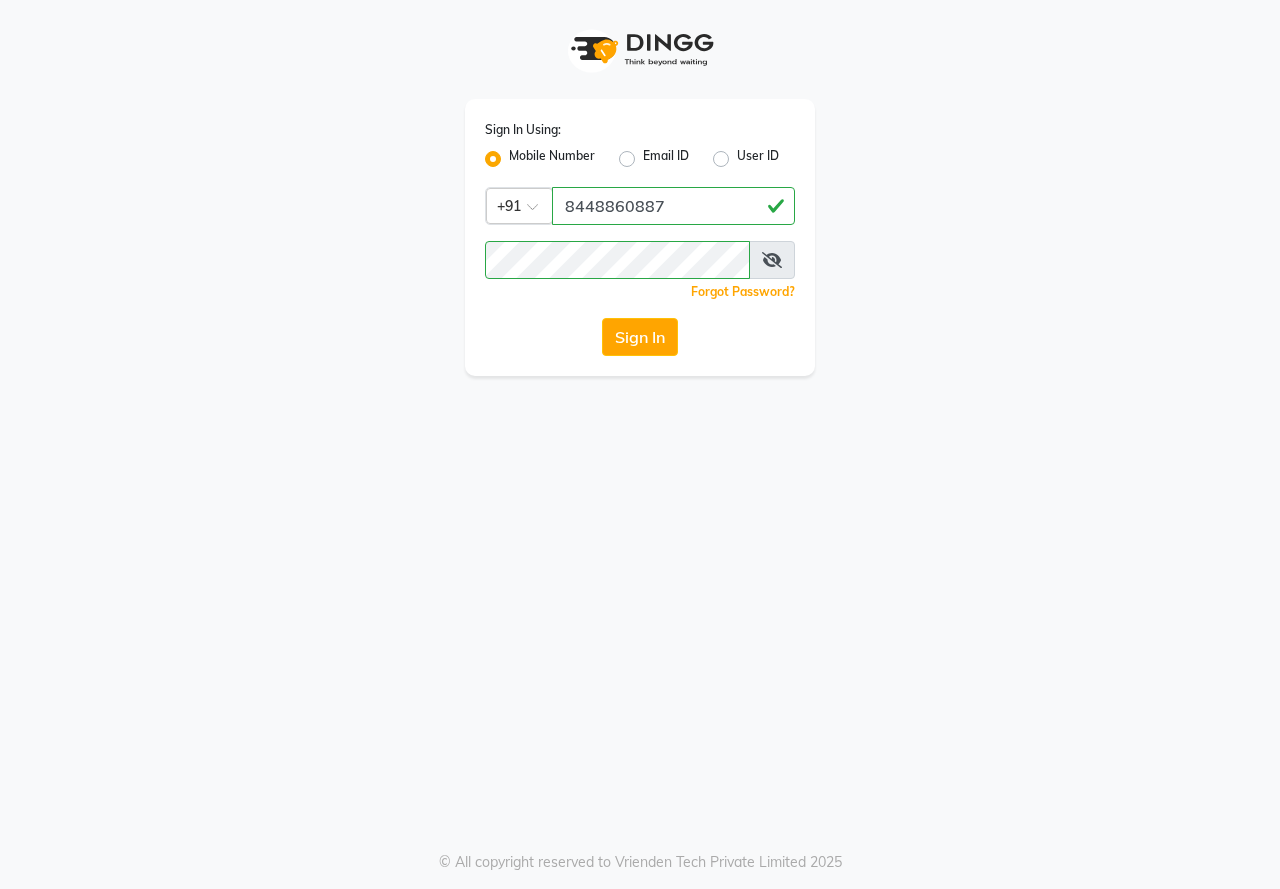 click on "Sign In Using: Mobile Number Email ID User ID Country Code × +91 8448860887  Remember me Forgot Password?  Sign In   © All copyright reserved to Vrienden Tech Private Limited 2025" at bounding box center (640, 444) 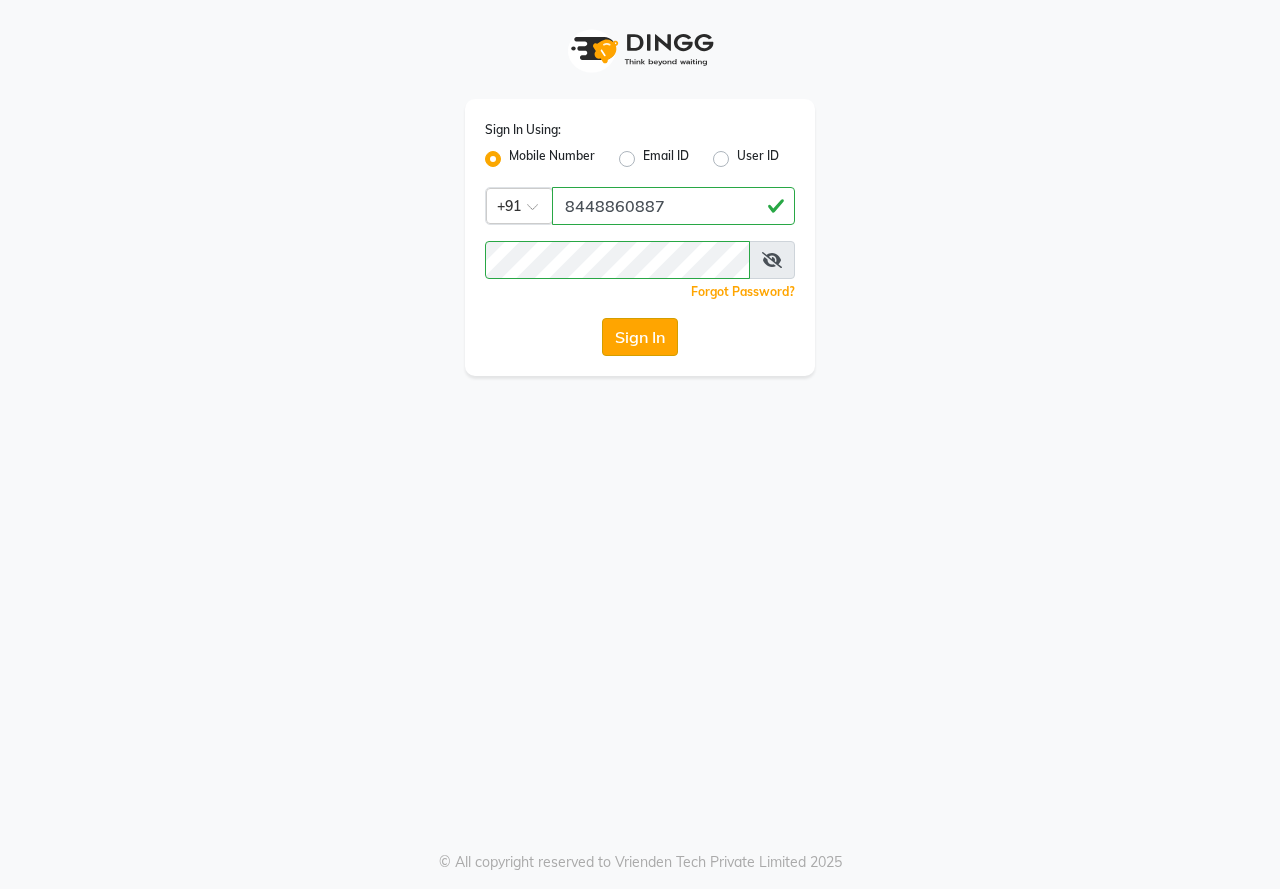 click on "Sign In" 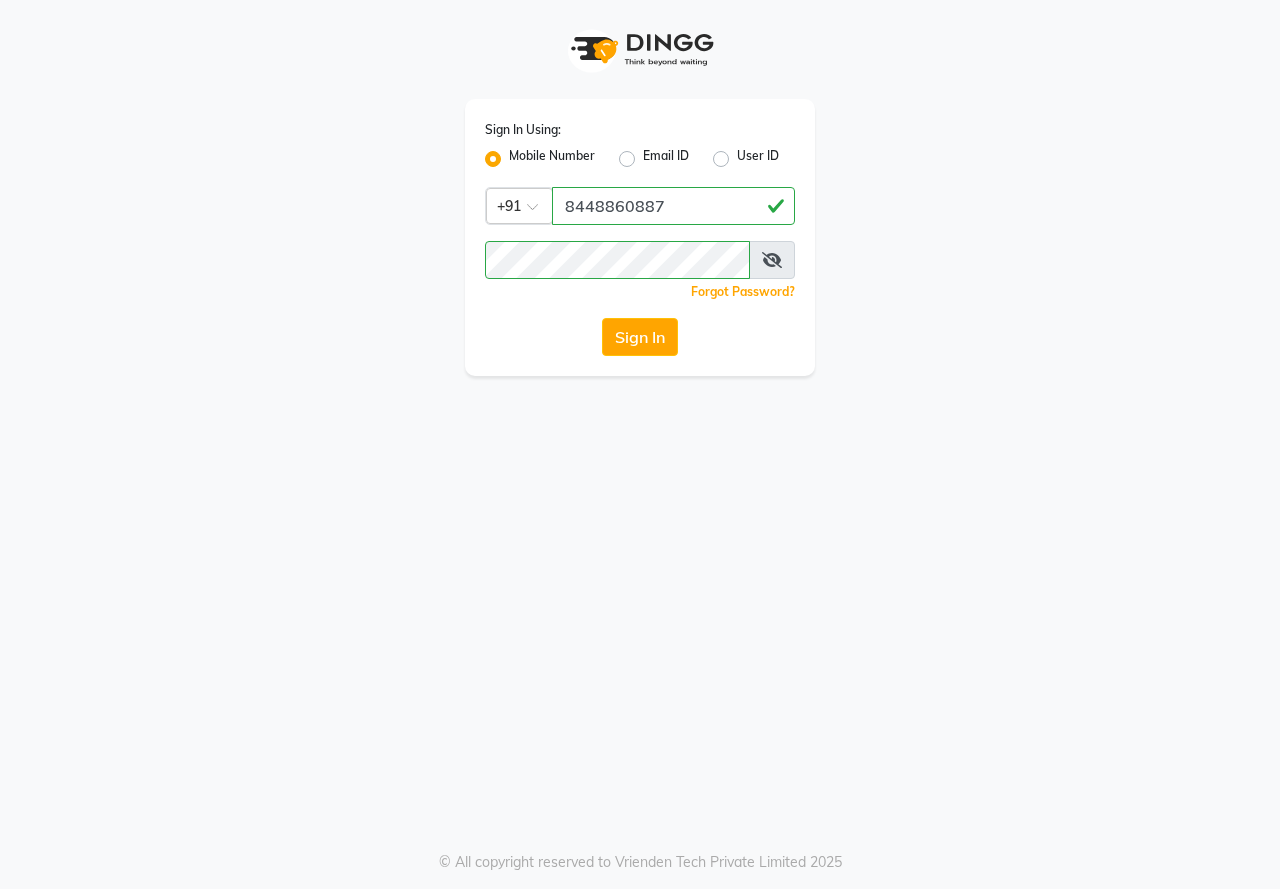 drag, startPoint x: 818, startPoint y: 378, endPoint x: 767, endPoint y: 613, distance: 240.47037 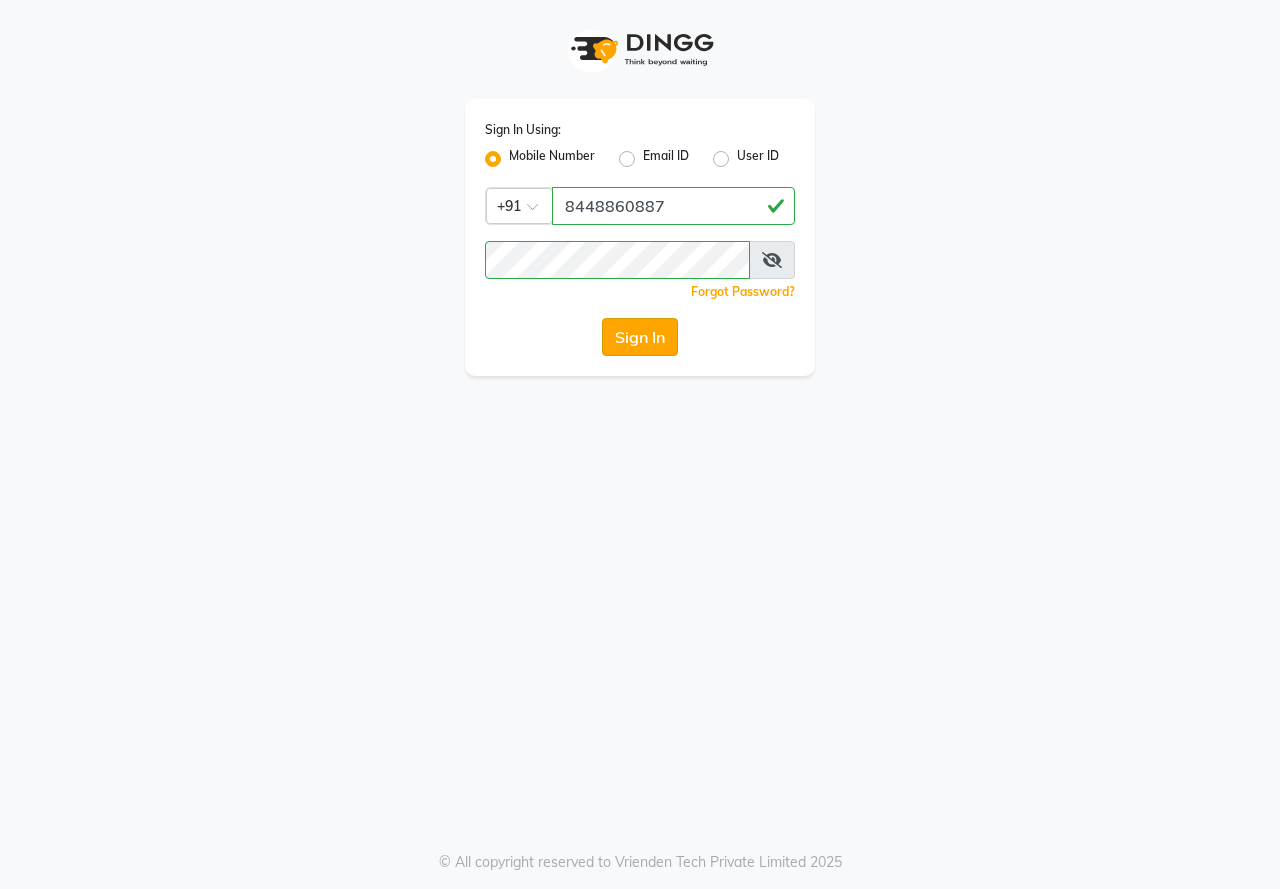 click on "Sign In" 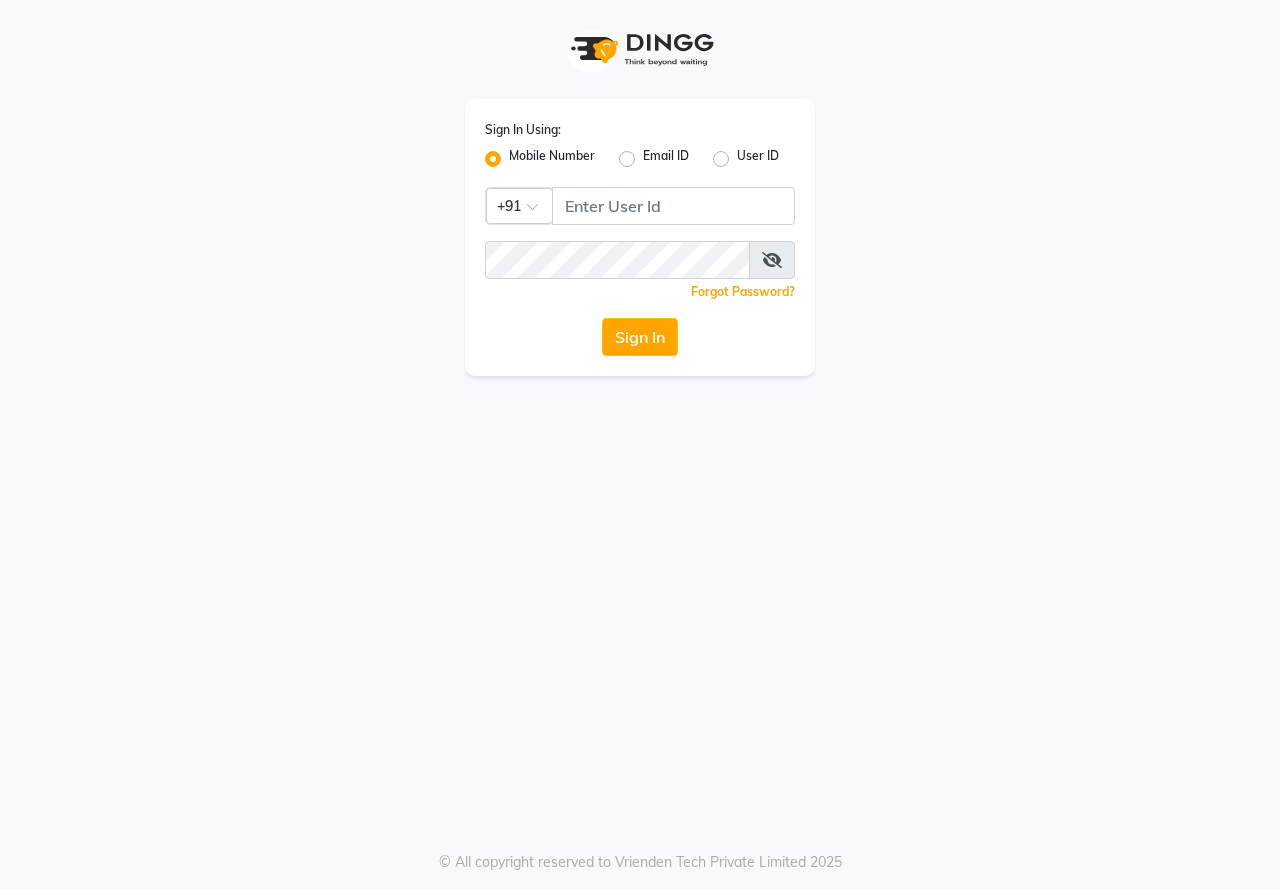 scroll, scrollTop: 0, scrollLeft: 0, axis: both 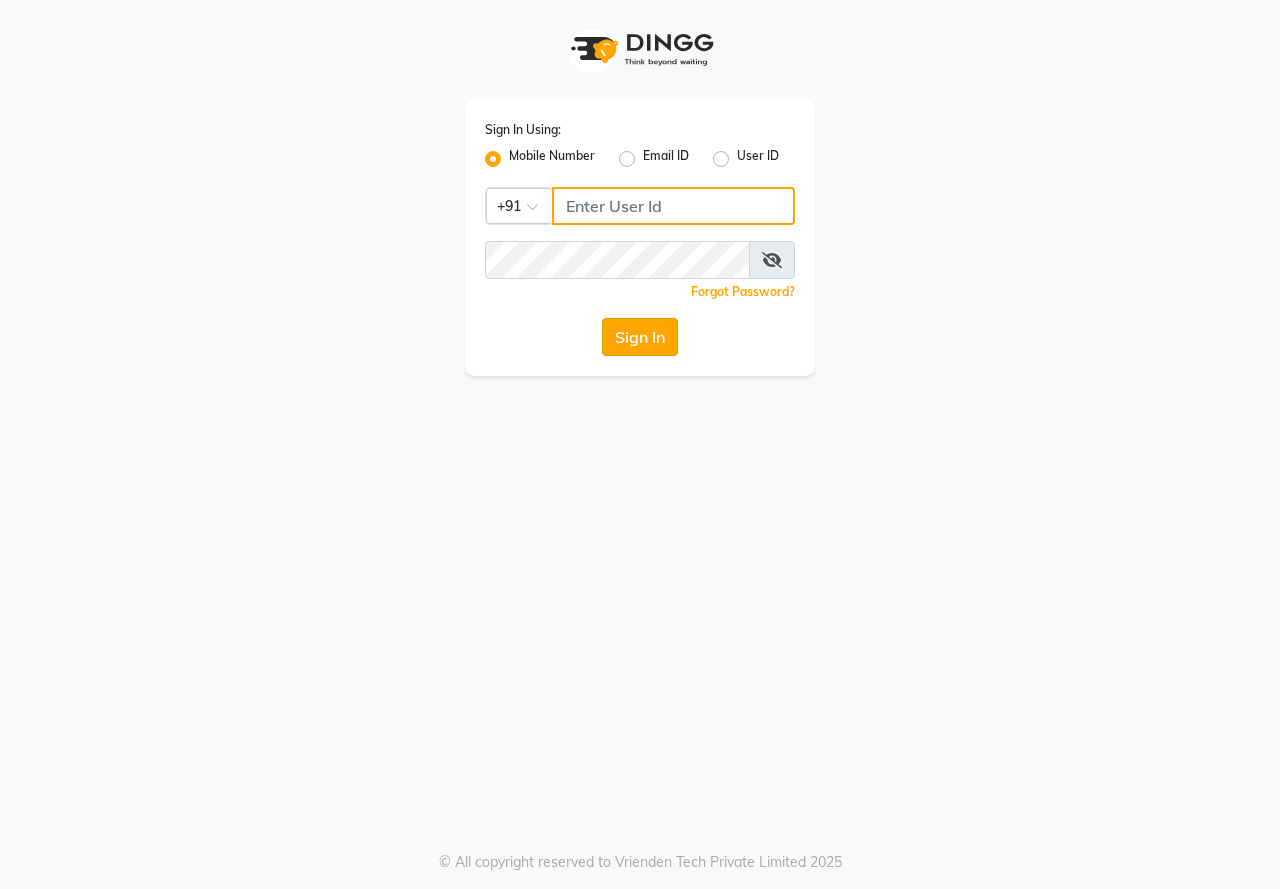 type on "8448860887" 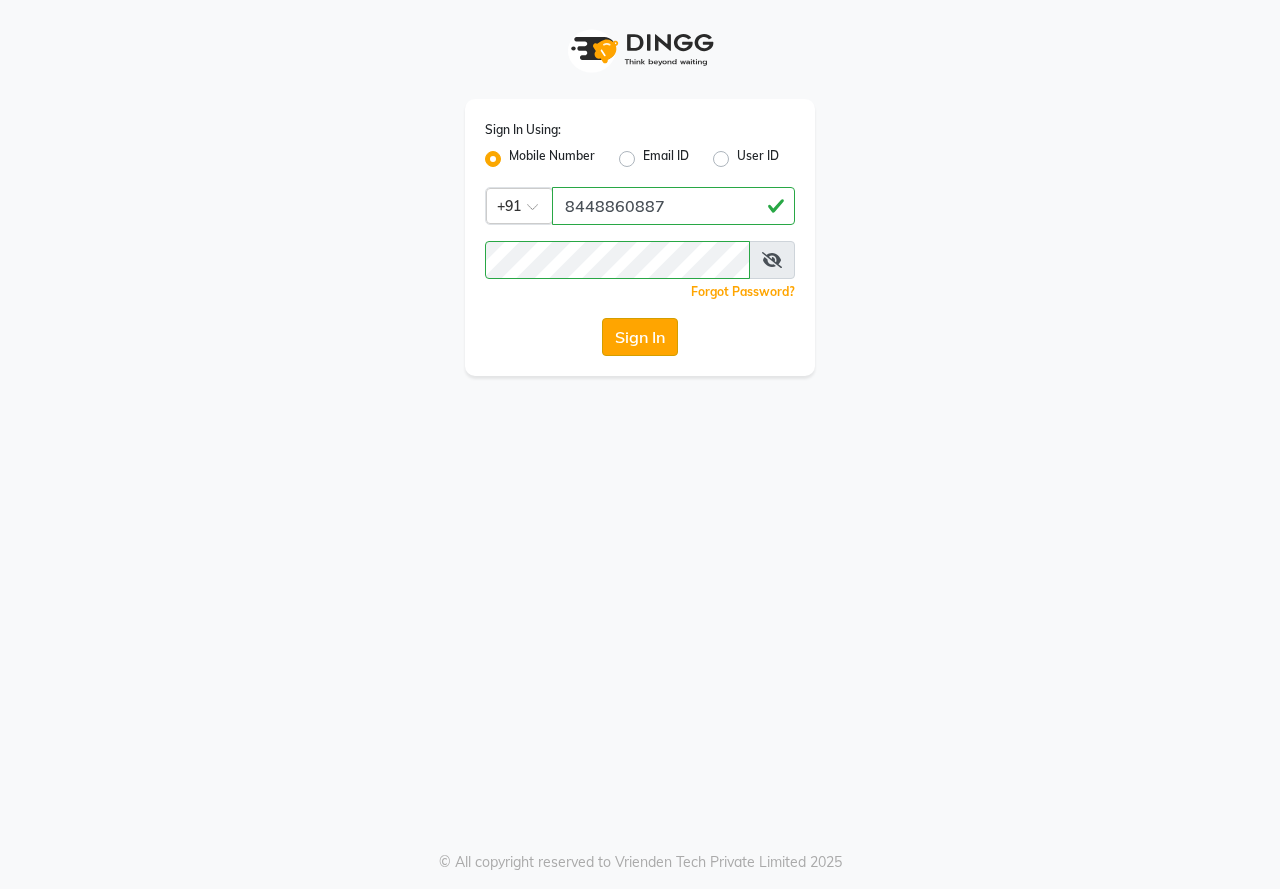 click on "Sign In" 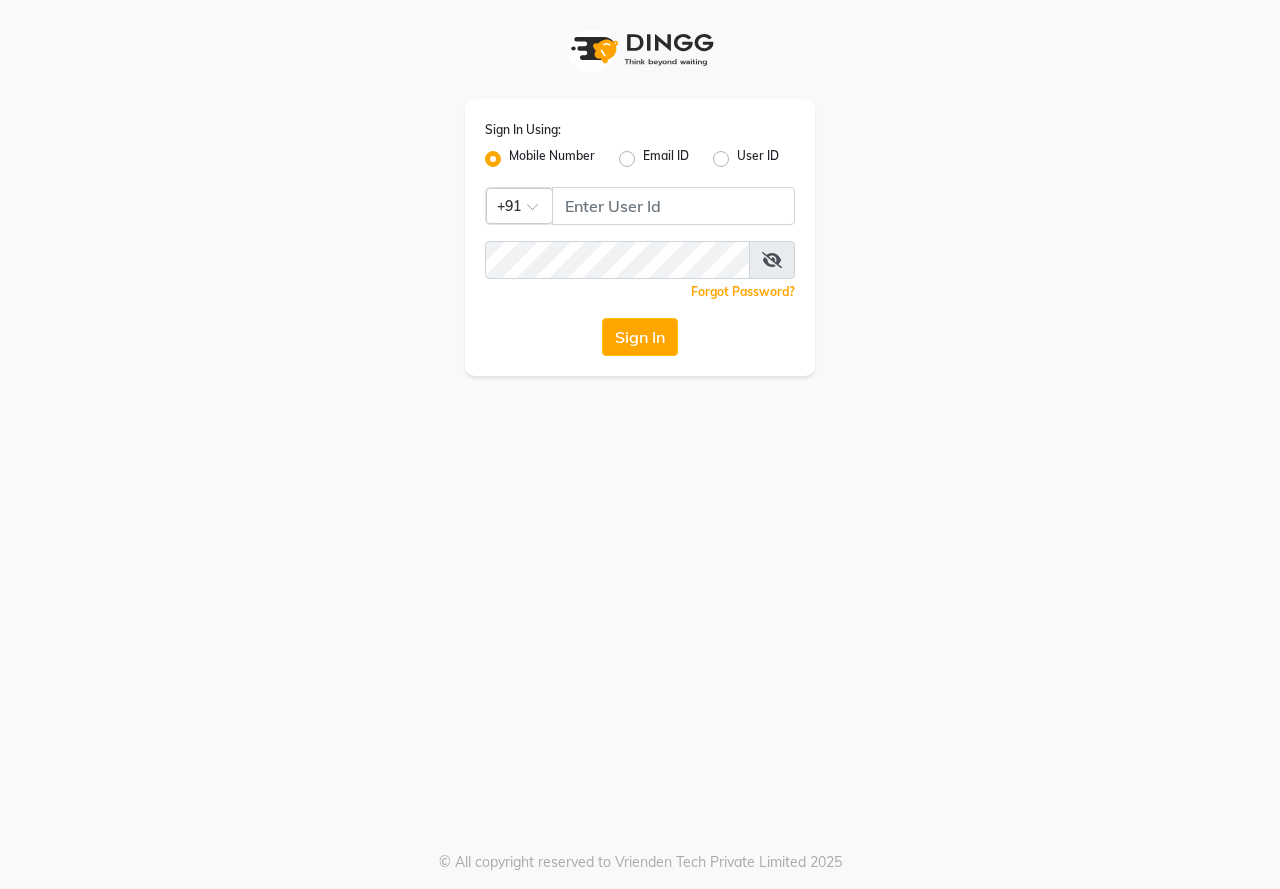 scroll, scrollTop: 0, scrollLeft: 0, axis: both 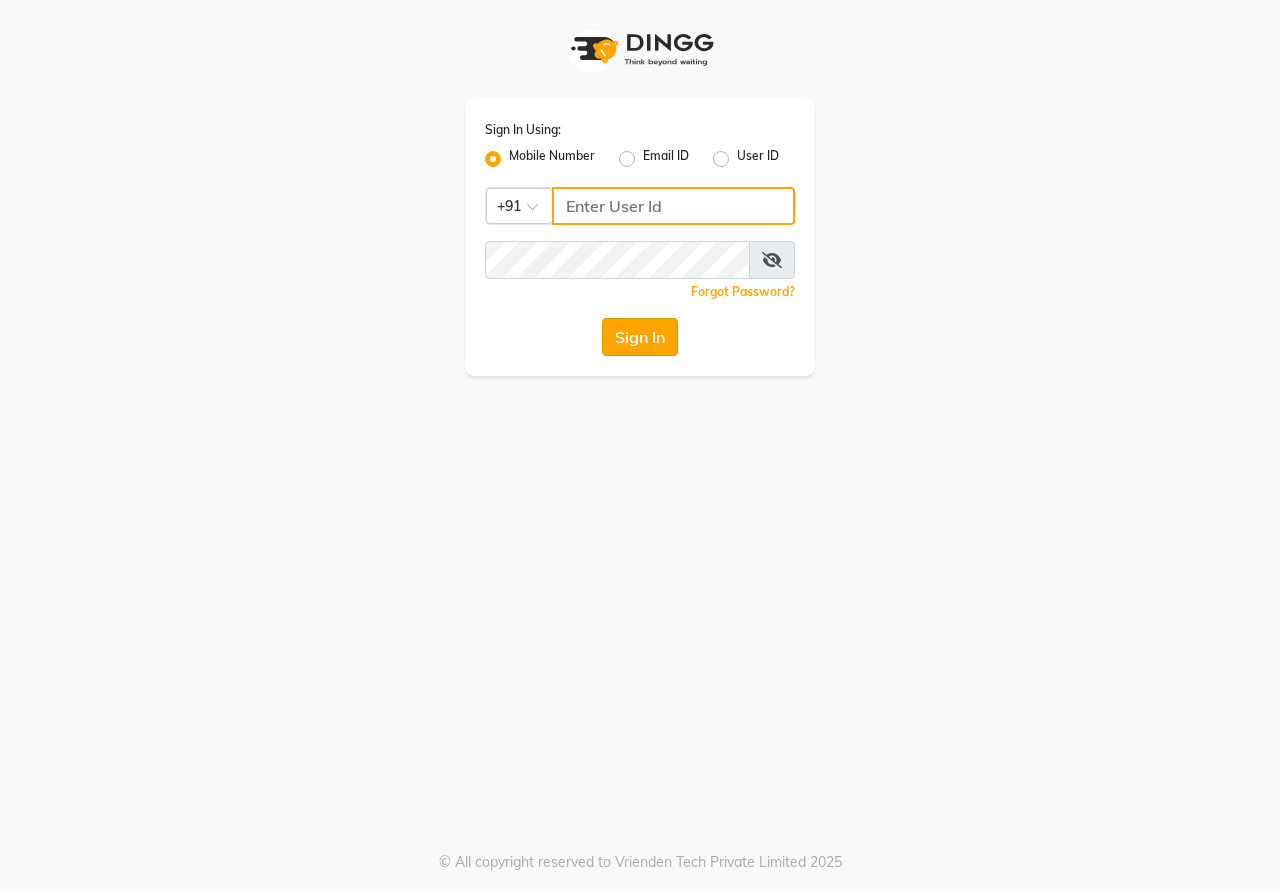 type on "8448860887" 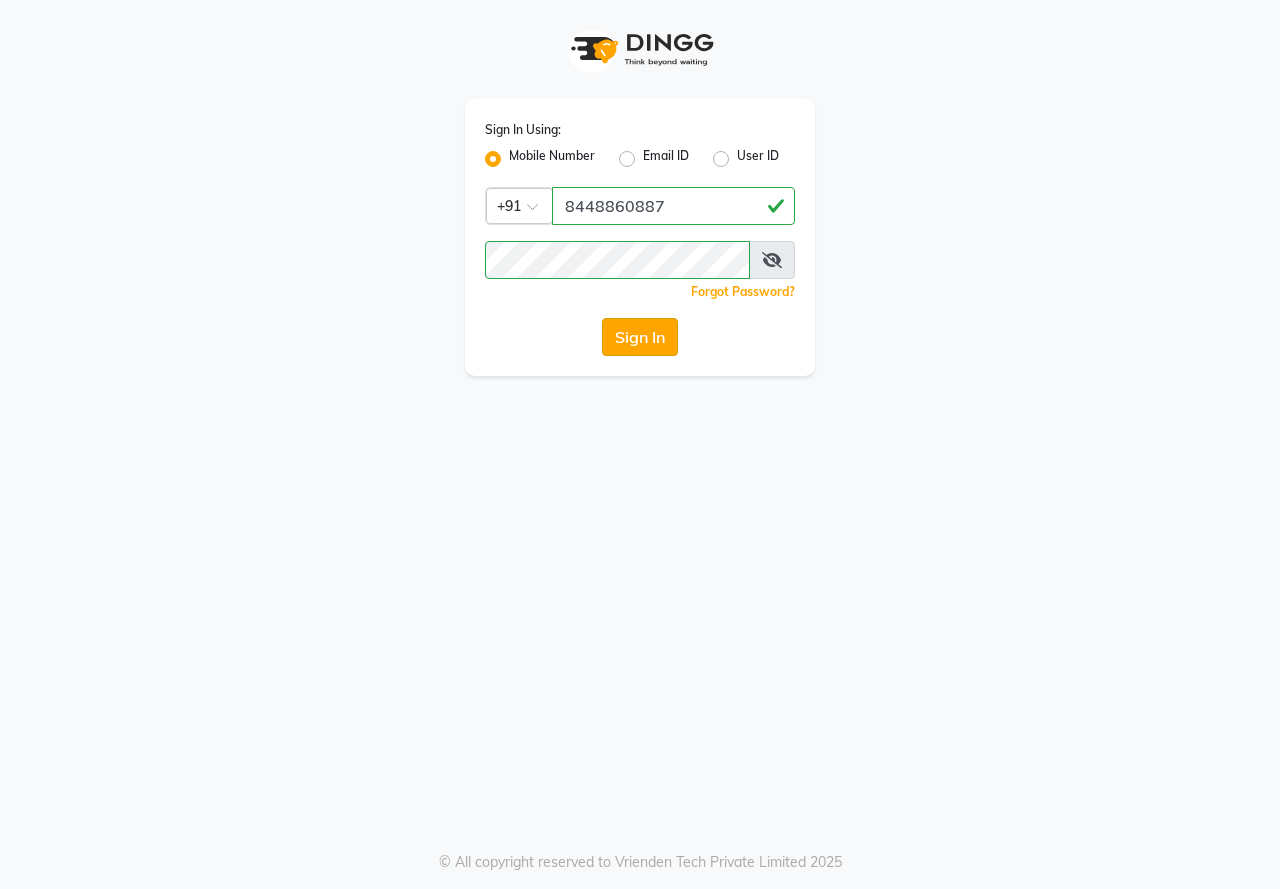 click on "Sign In" 